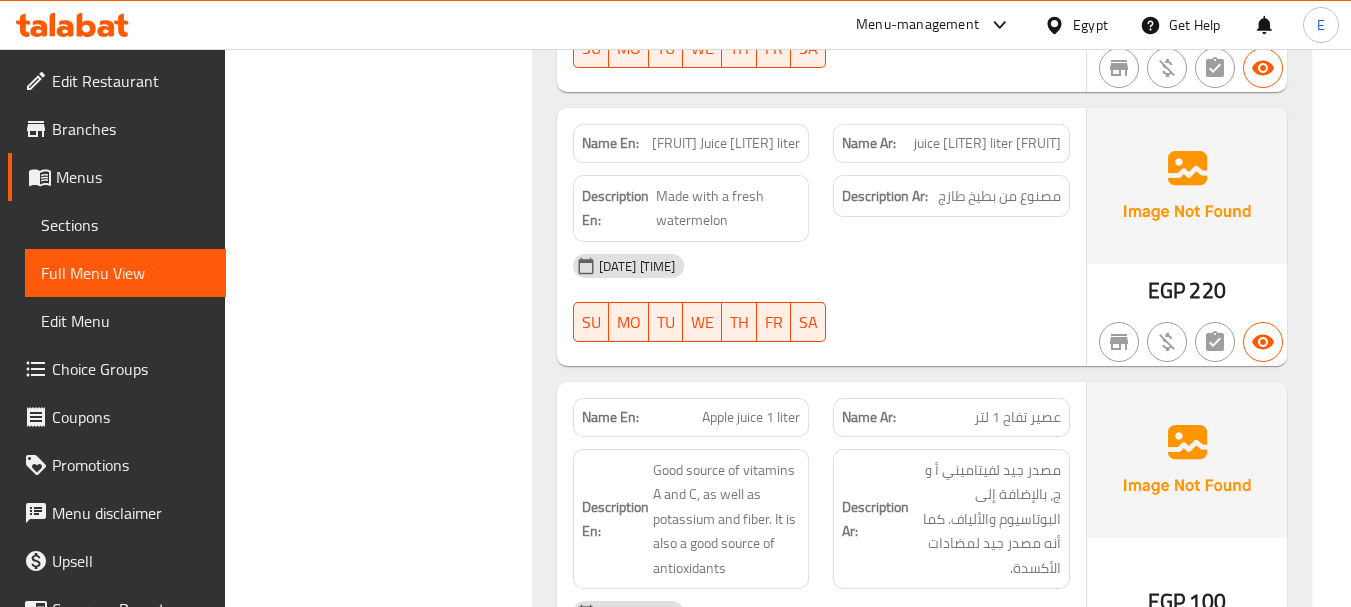 scroll, scrollTop: 17773, scrollLeft: 0, axis: vertical 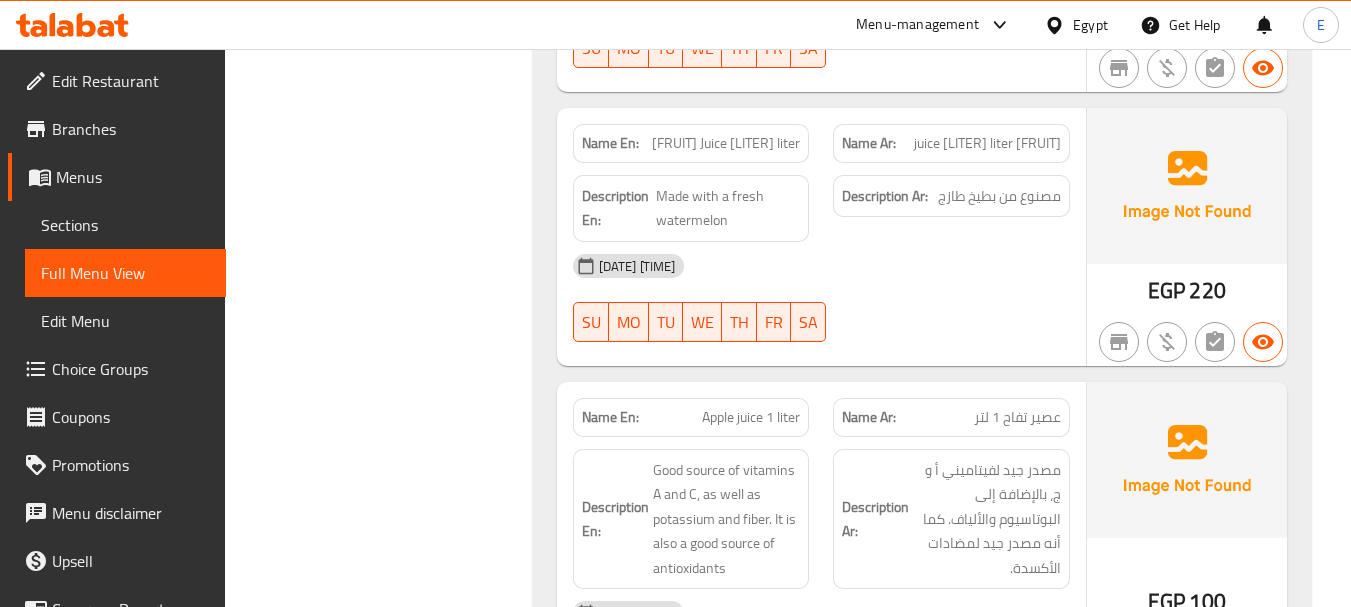 click on "Filter Branches Branches Popular filters Free items Branch specific items Has choices Upsell items Availability filters Available Not available View filters Collapse sections Collapse categories Collapse Choices" at bounding box center (386, -7139) 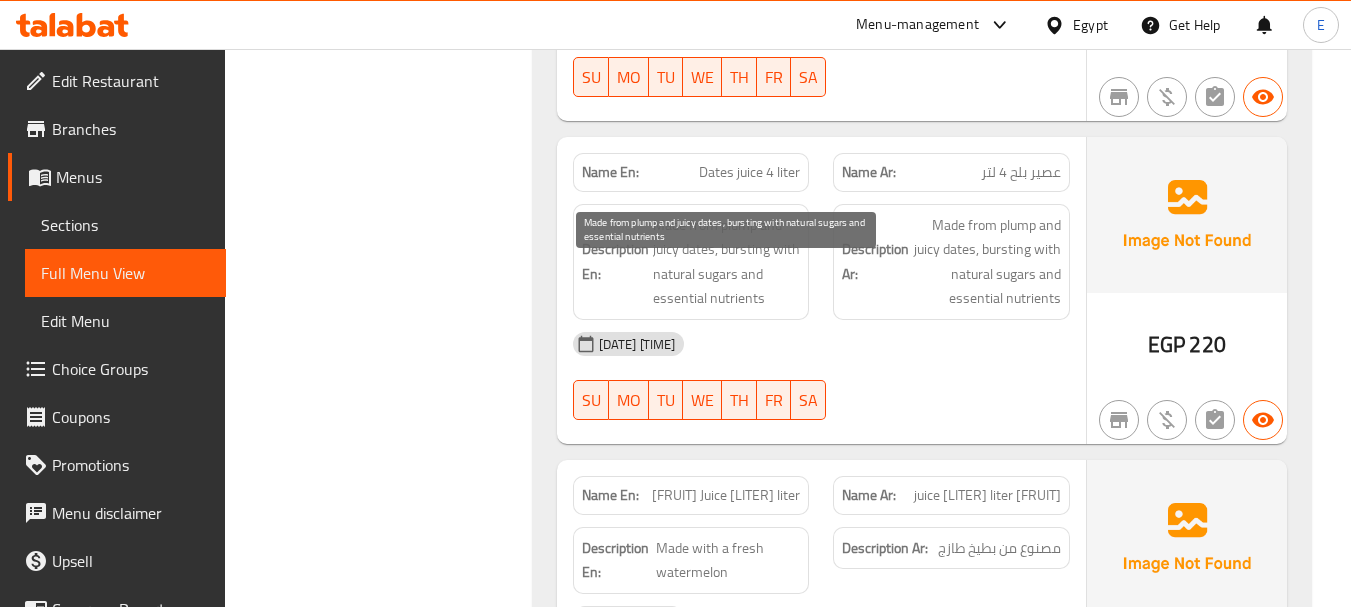 scroll, scrollTop: 16373, scrollLeft: 0, axis: vertical 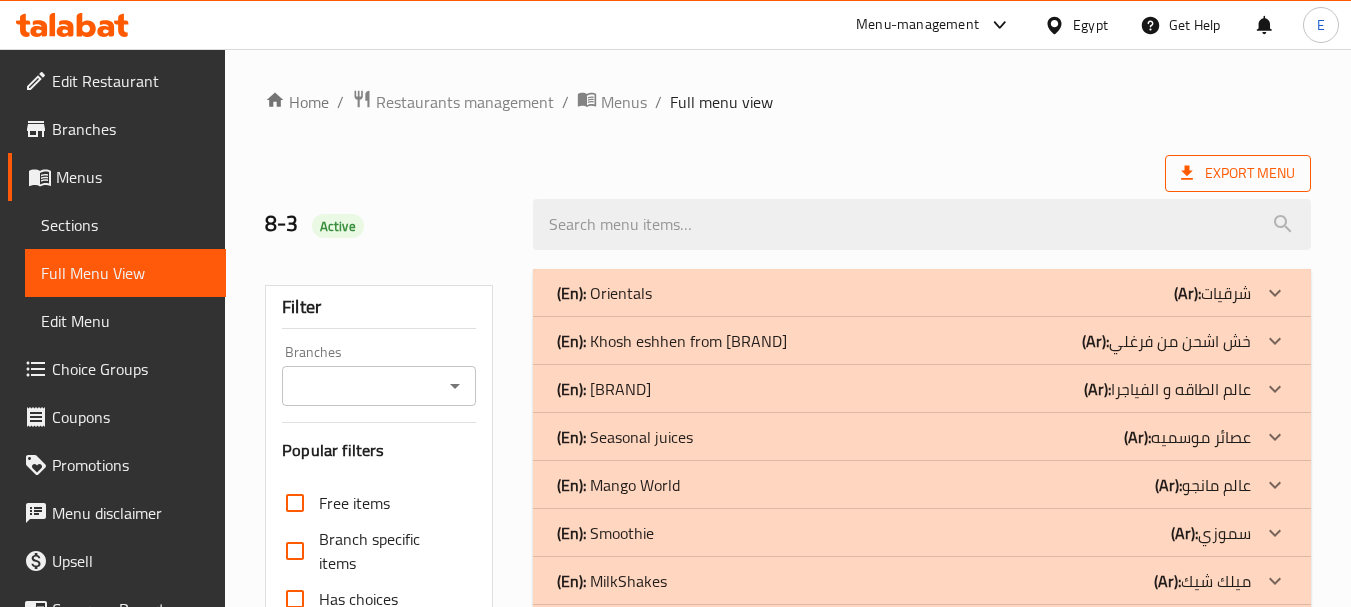 click on "Export Menu" at bounding box center (1238, 173) 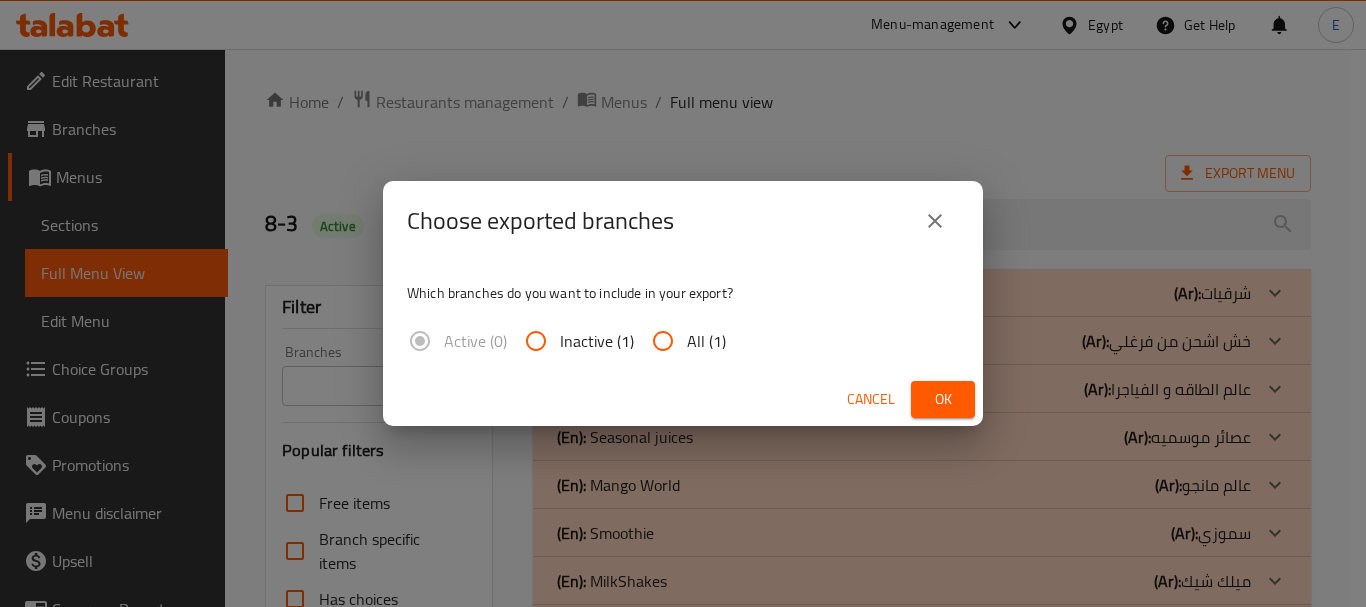 click on "All (1)" at bounding box center (663, 341) 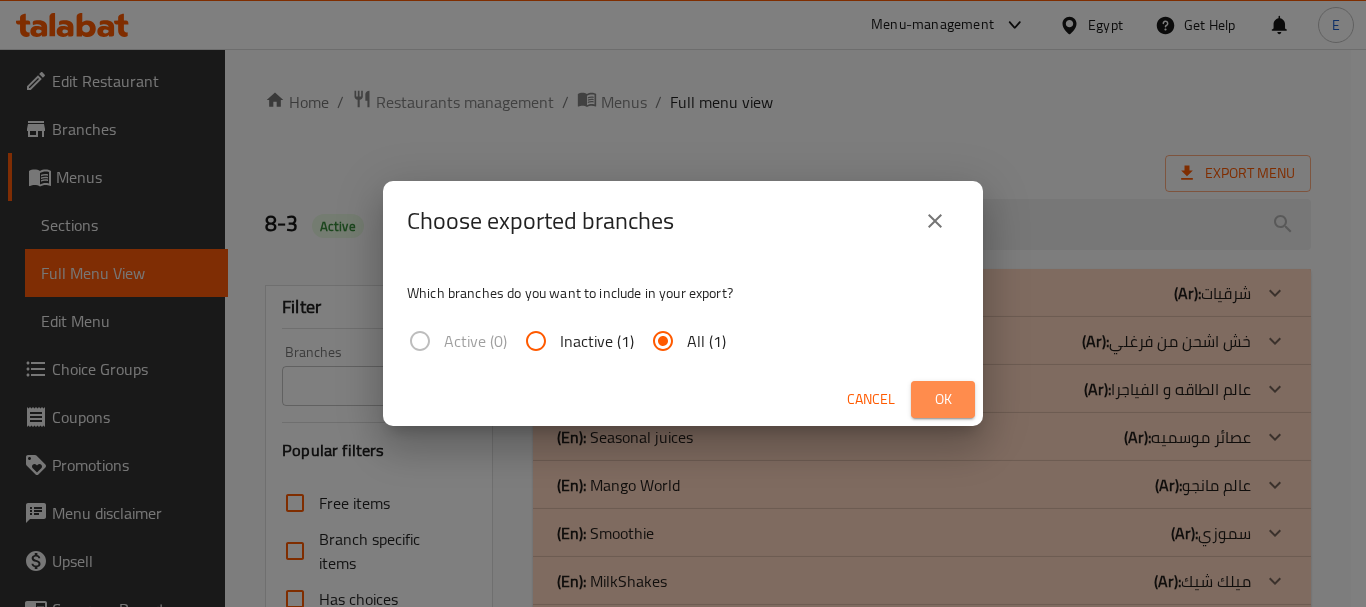 click on "Ok" at bounding box center (943, 399) 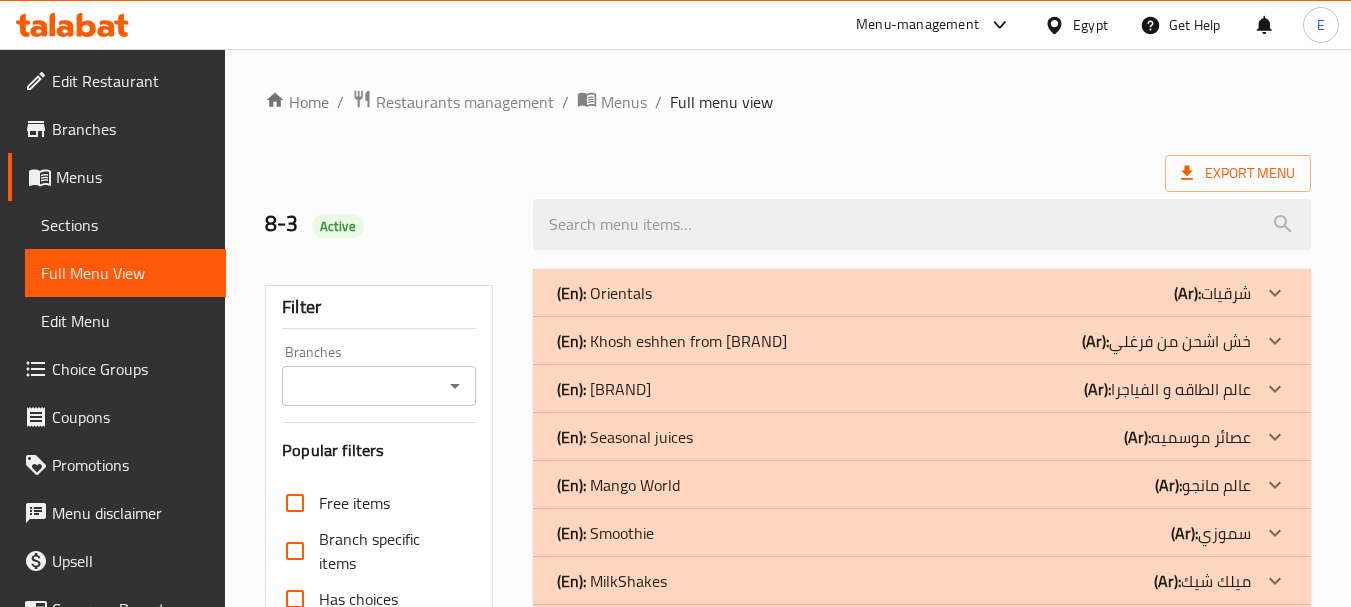 click on "Home / Restaurants management / Menus / Full menu view Export Menu 8-3   Active Filter Branches Branches Popular filters Free items Branch specific items Has choices Upsell items Availability filters Available Not available View filters Collapse sections Collapse categories Collapse Choices (En):   Orientals (Ar): شرقيات Name En: Sobia Name Ar: سوبيا Description En: Description Ar: 03-08-2025 01:26 PM SU MO TU WE TH FR SA Caregories: (En):   Choose Size (Ar): اختر الحجم Name(En) Name(Ar) Status Price Medium وسط  Active 35 JUMBO جامبو Active 40 EGP 0 Name En: Carrot Name Ar: جزر Description En: Description Ar: 03-08-2025 01:26 PM SU MO TU WE TH FR SA Caregories: (En):   Choose Size (Ar): اختر الحجم Name(En) Name(Ar) Status Price Medium وسط  Active 30 JUMBO جامبو Active 35 EGP 0 Name En: Dates Name Ar: تمر Description En: Description Ar: 03-08-2025 01:26 PM SU MO TU WE TH FR SA Caregories: (En):   Choose Size (Ar): اختر الحجم Name(En) Name(Ar) Status 0" at bounding box center [788, 10544] 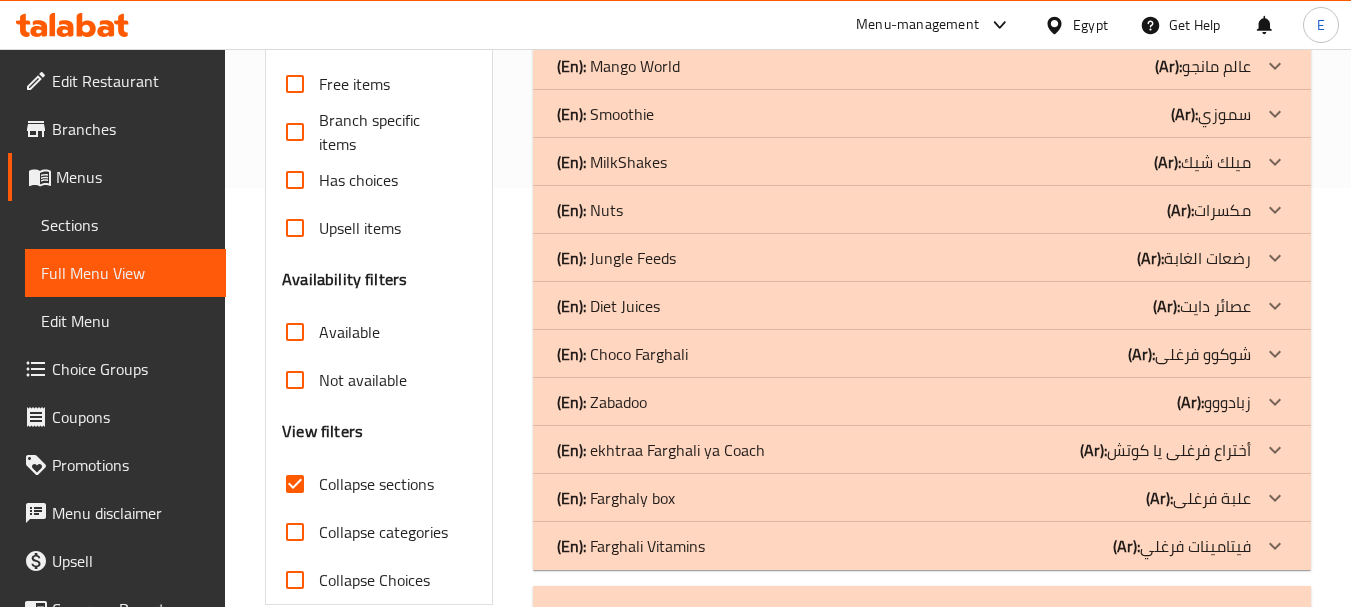 scroll, scrollTop: 600, scrollLeft: 0, axis: vertical 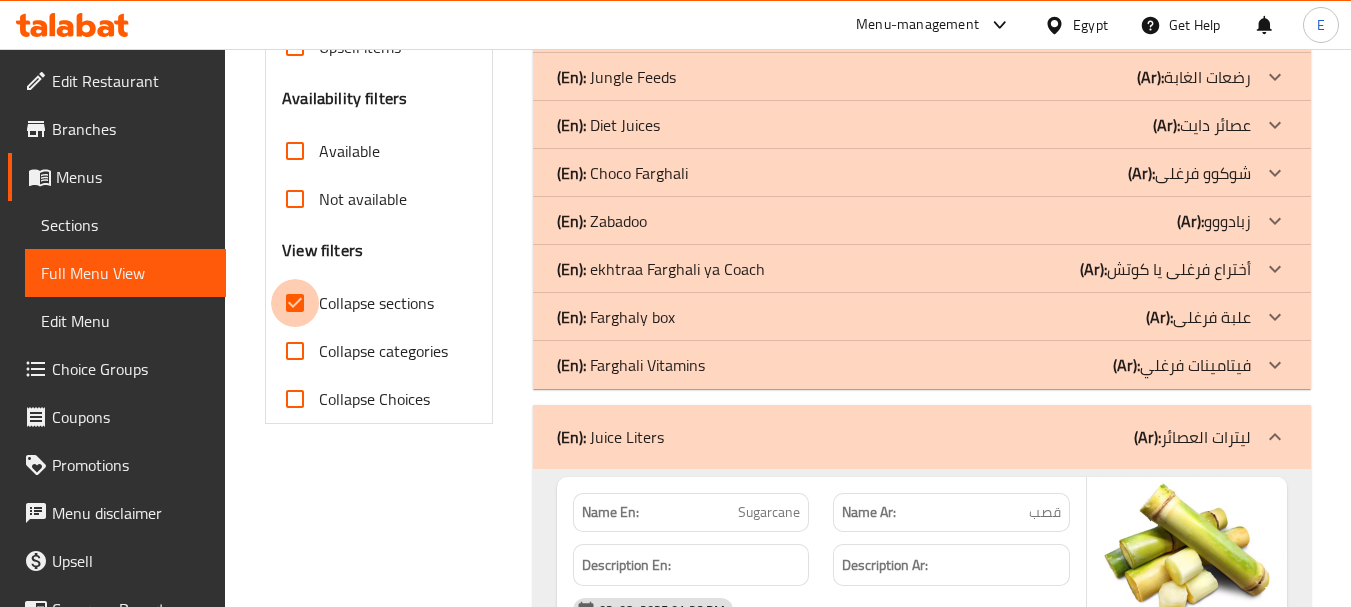 click on "Collapse sections" at bounding box center [295, 303] 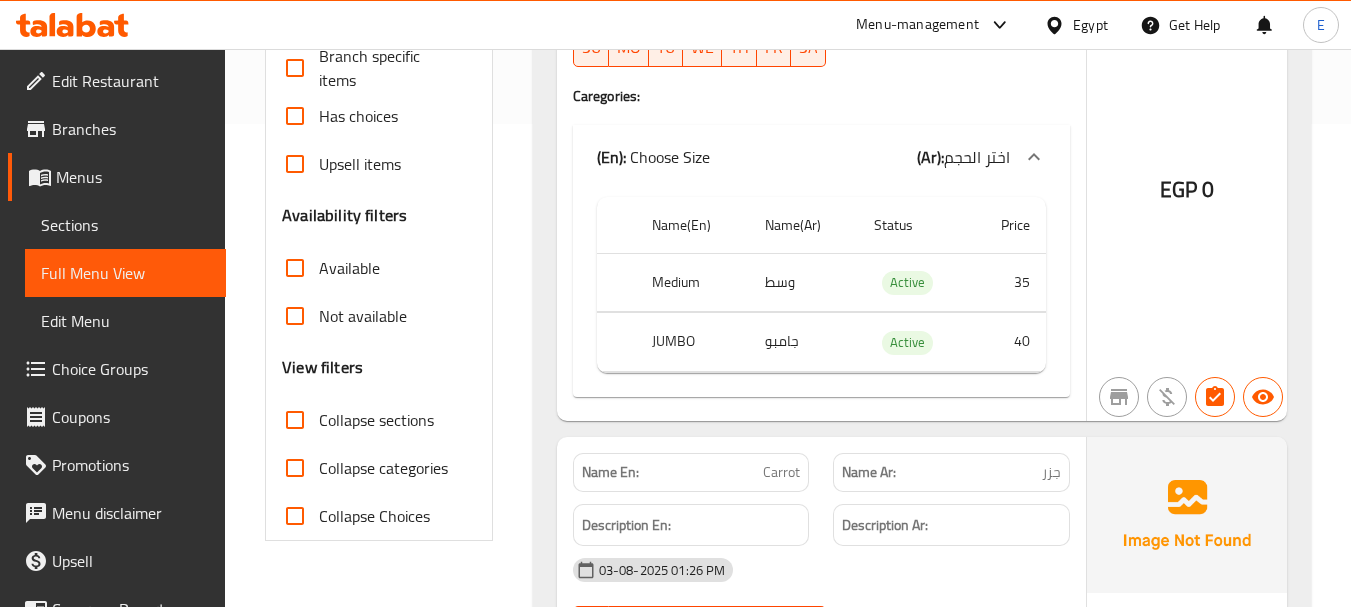 scroll, scrollTop: 0, scrollLeft: 0, axis: both 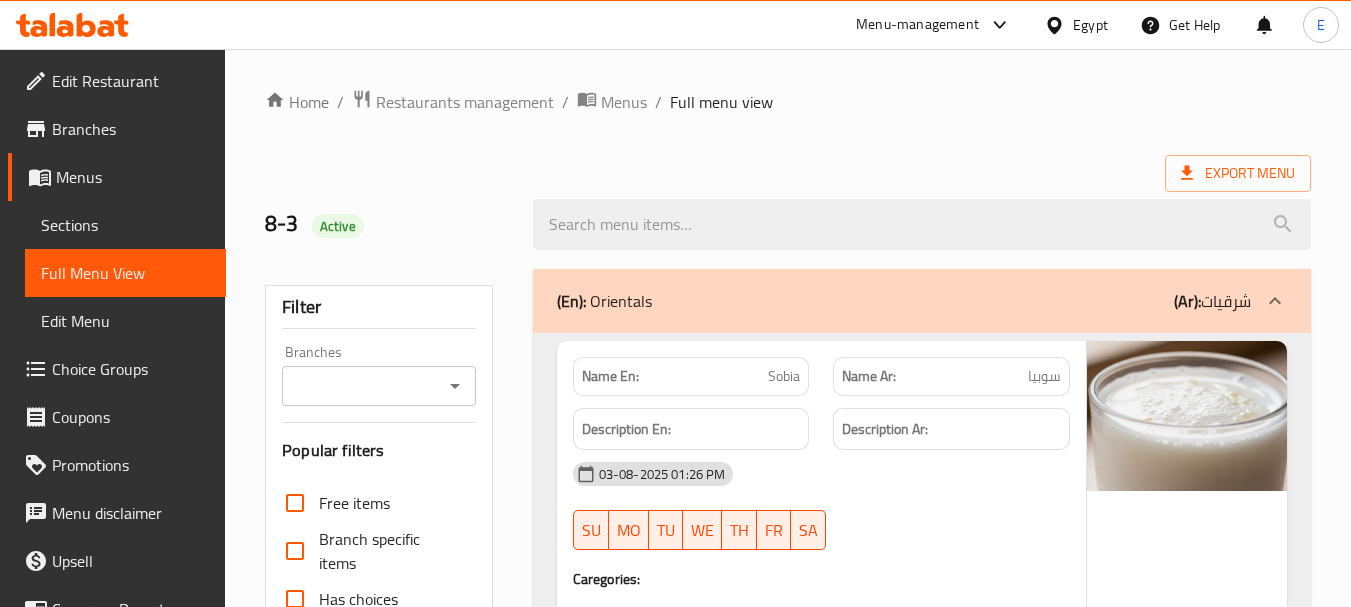 click on "Export Menu" at bounding box center (788, 173) 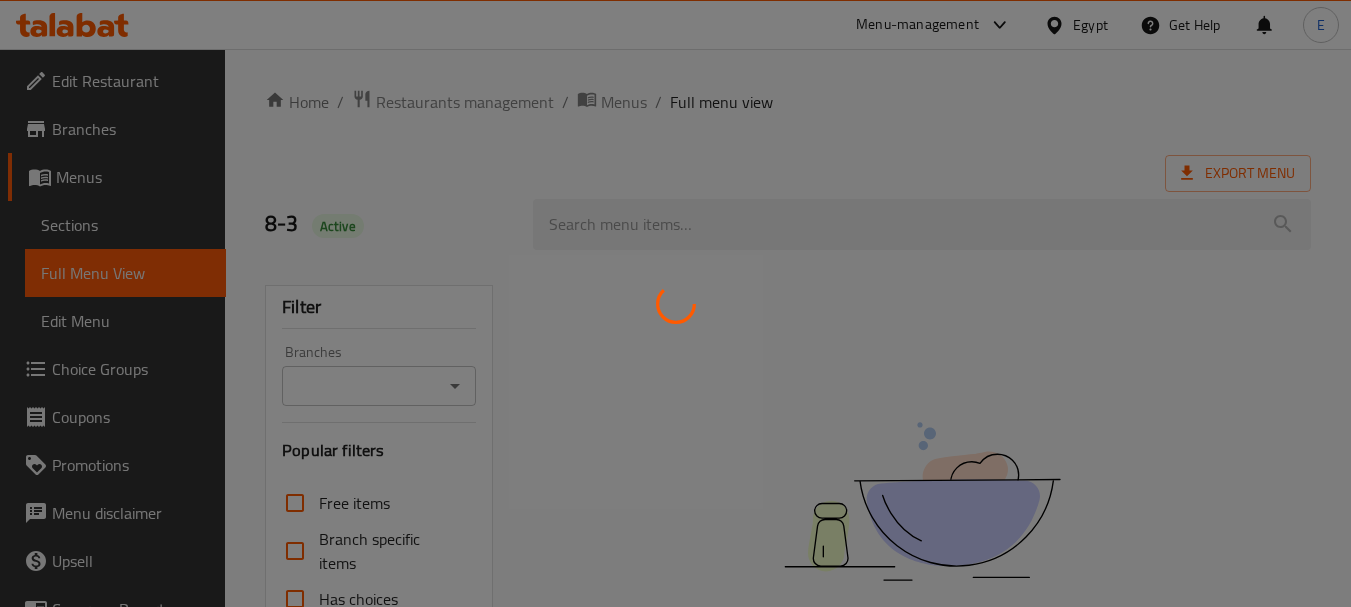 scroll, scrollTop: 0, scrollLeft: 0, axis: both 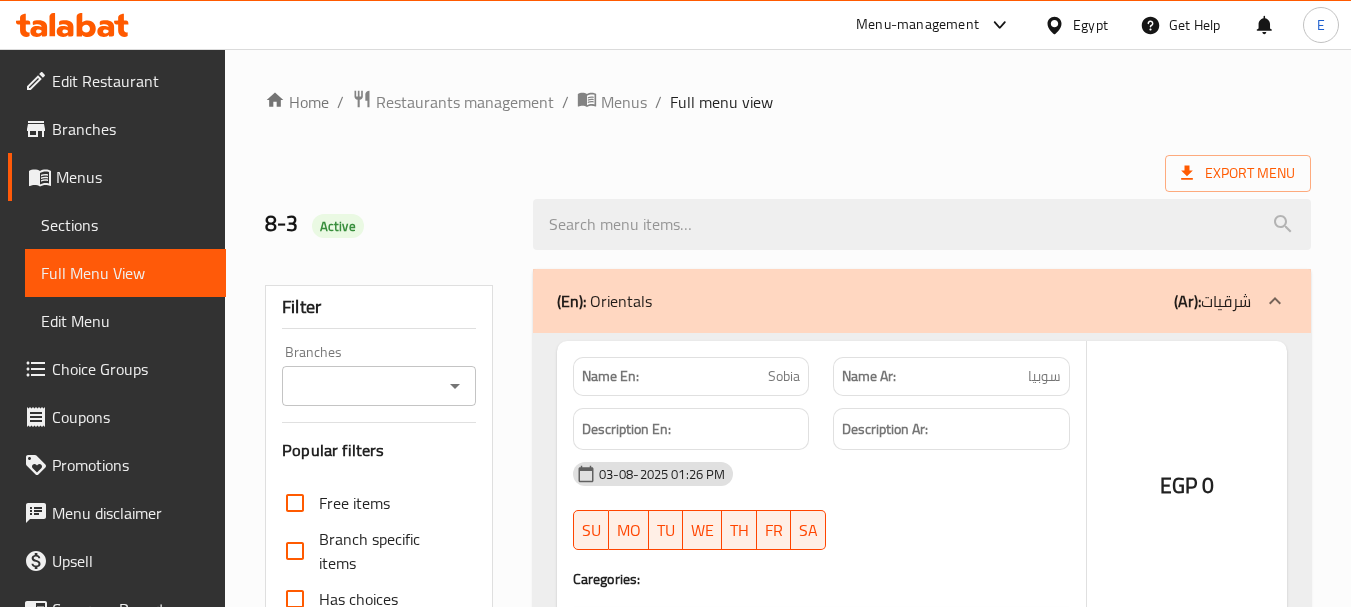 click at bounding box center [675, 303] 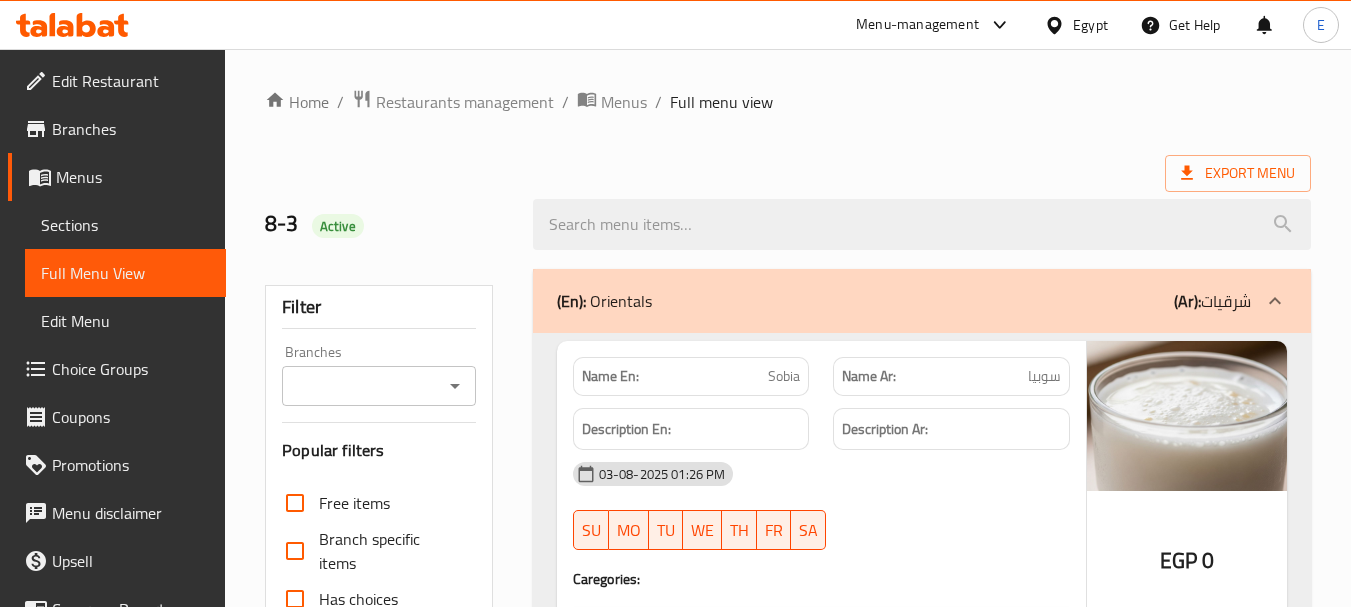 scroll, scrollTop: 700, scrollLeft: 0, axis: vertical 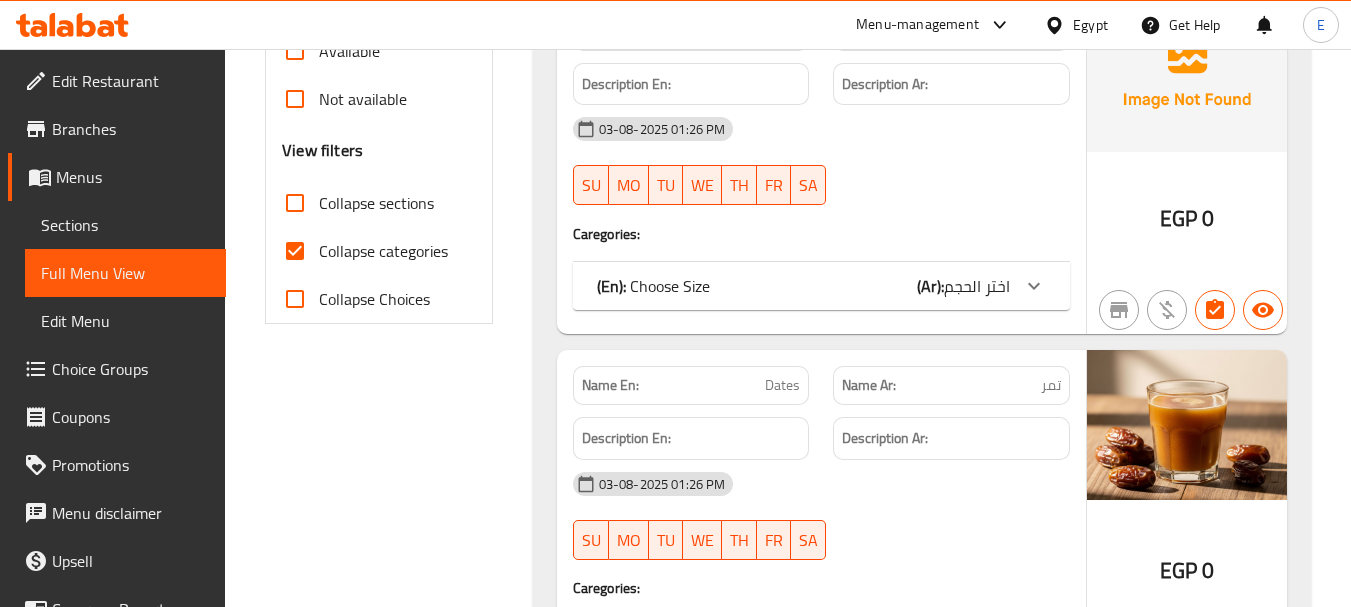 drag, startPoint x: 295, startPoint y: 250, endPoint x: 1164, endPoint y: 157, distance: 873.9622 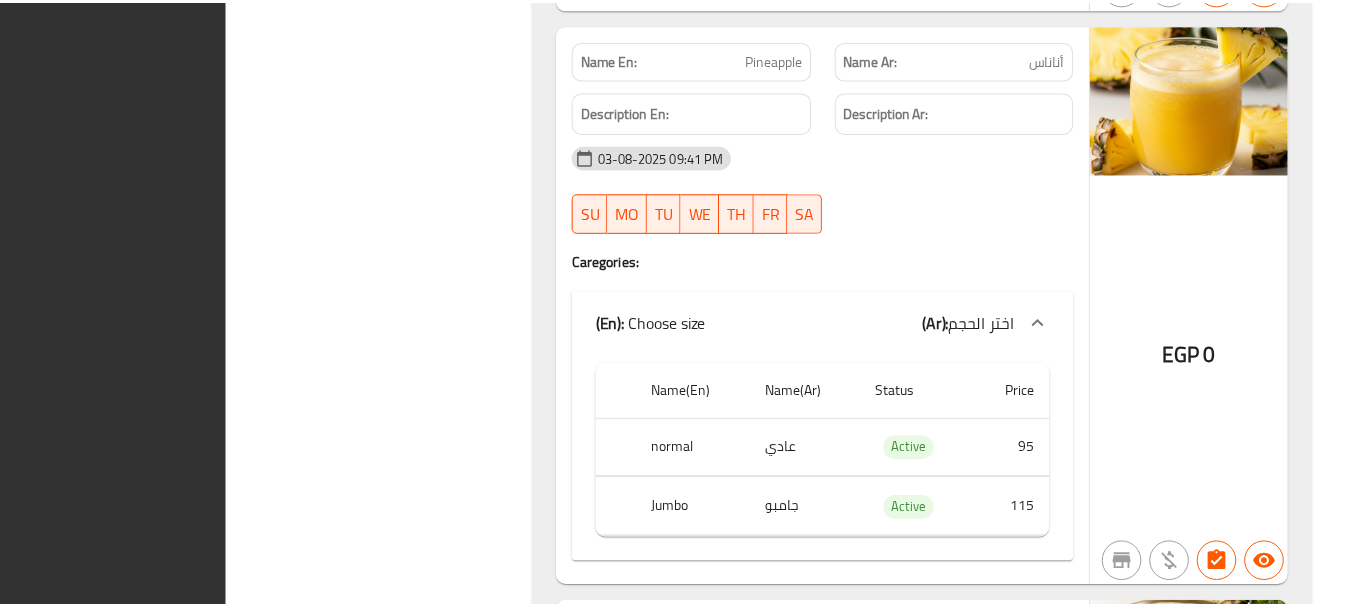 scroll, scrollTop: 116019, scrollLeft: 0, axis: vertical 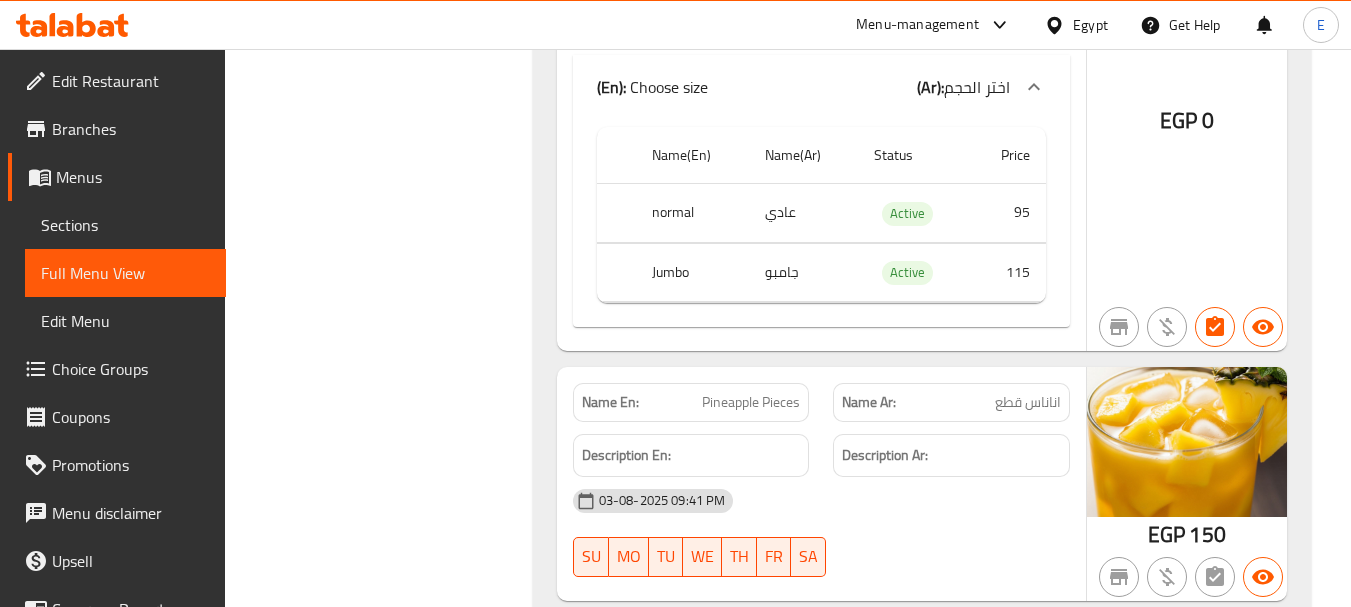 click on "Edit Restaurant" at bounding box center (131, 81) 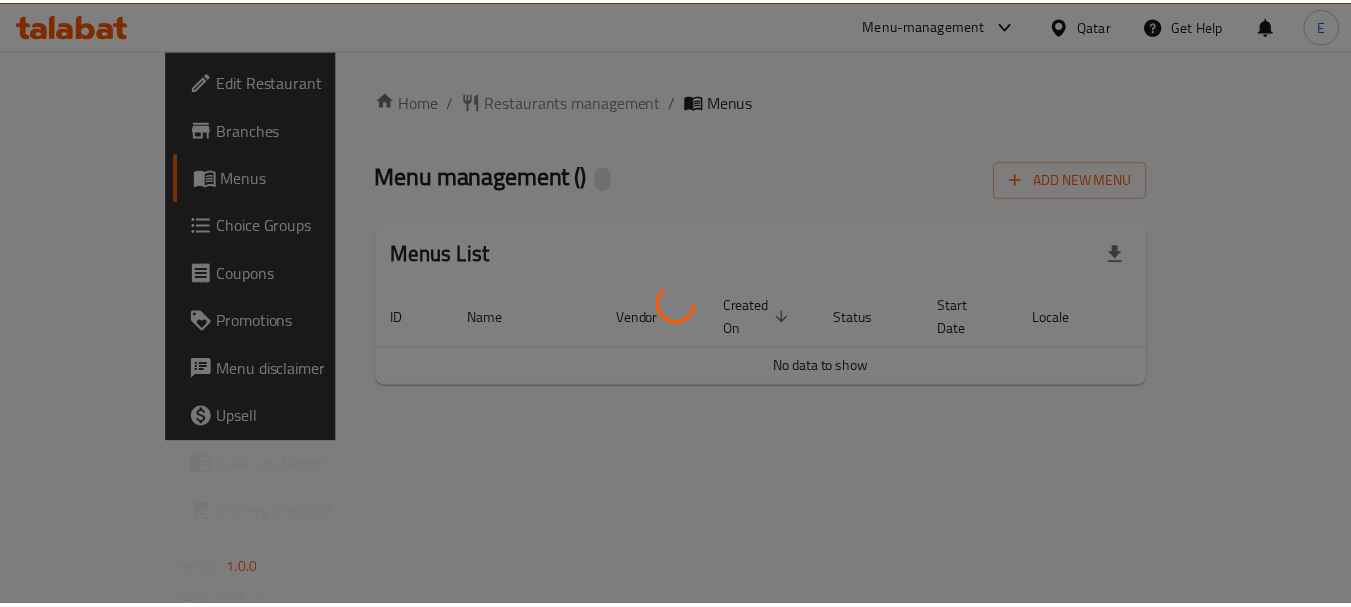 scroll, scrollTop: 0, scrollLeft: 0, axis: both 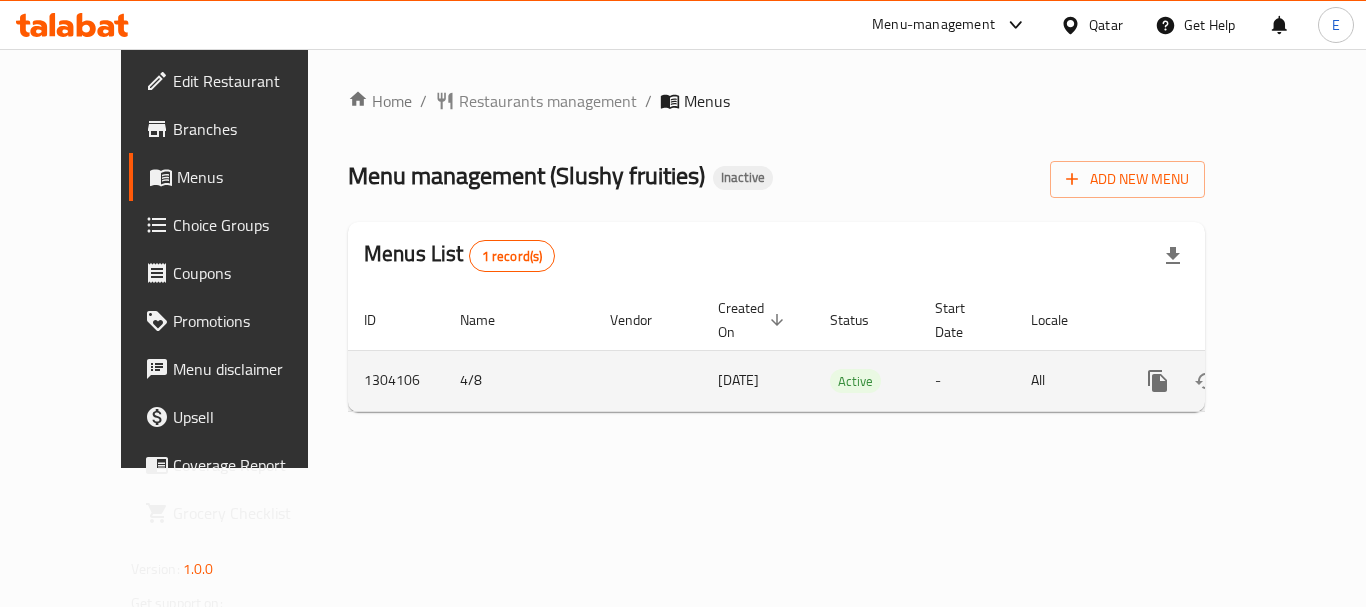 click 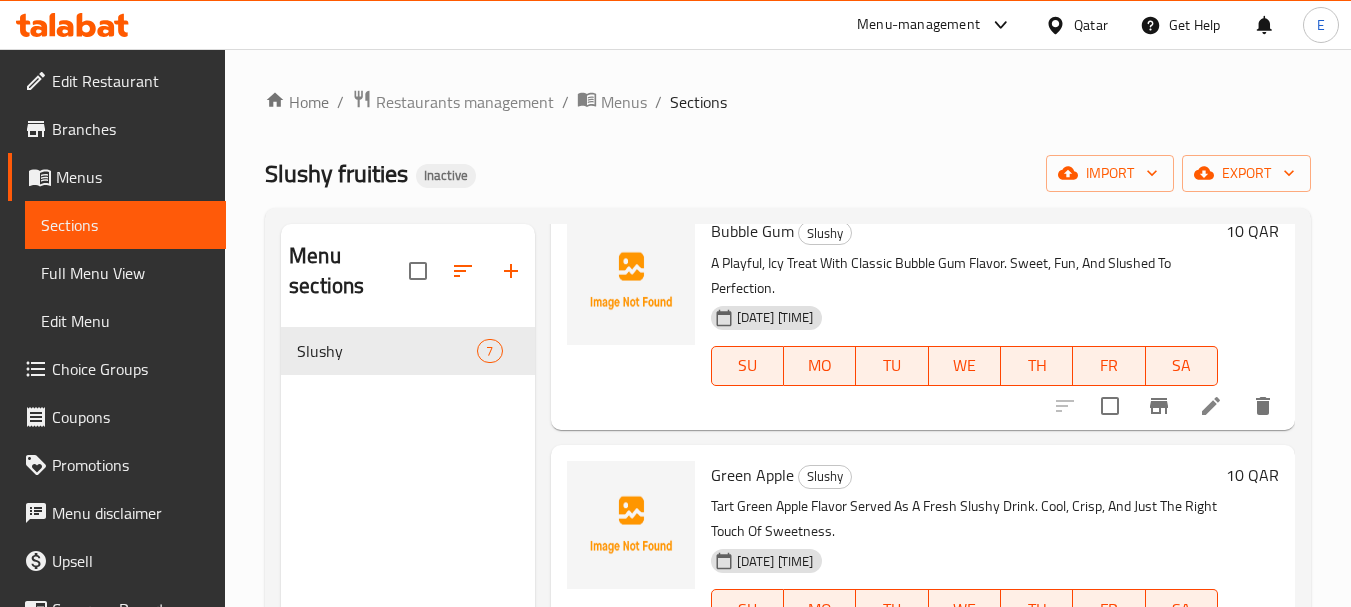 scroll, scrollTop: 1202, scrollLeft: 0, axis: vertical 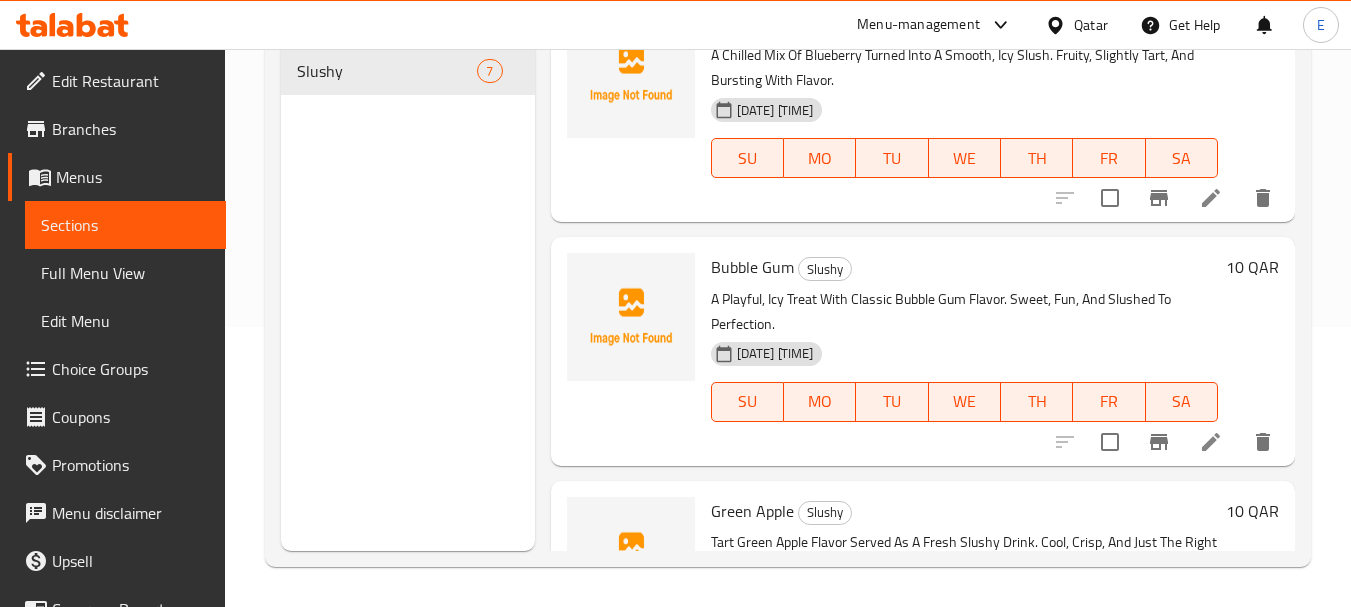 click on "Full Menu View" at bounding box center [125, 273] 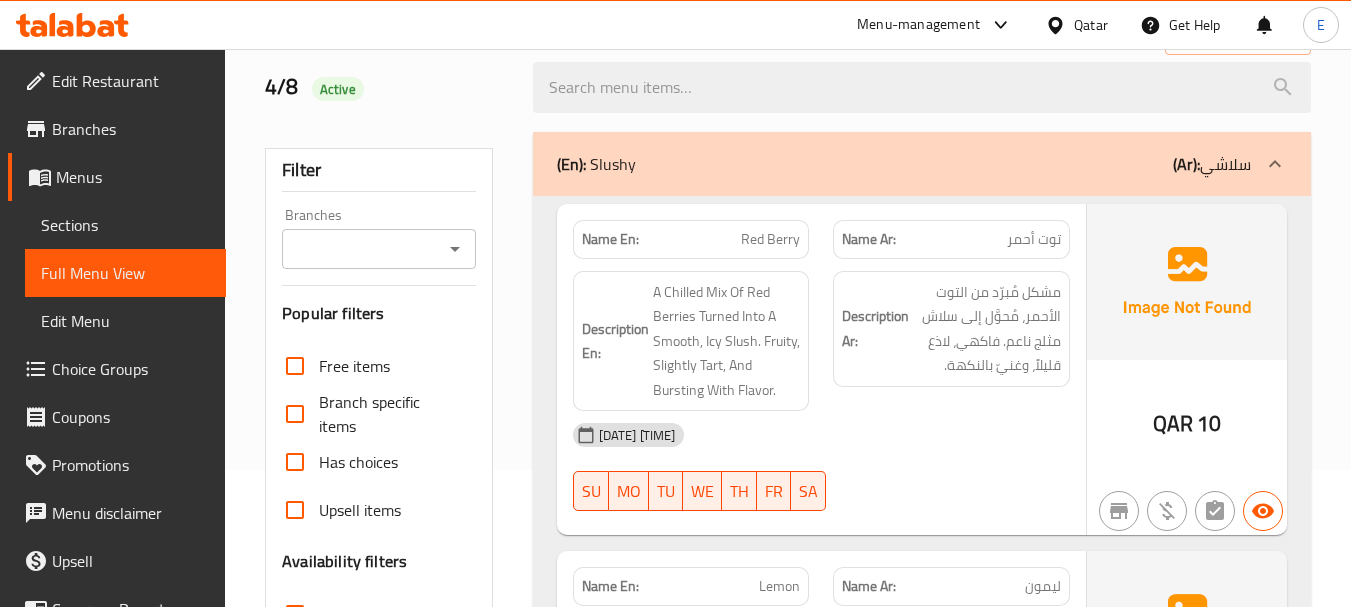 scroll, scrollTop: 200, scrollLeft: 0, axis: vertical 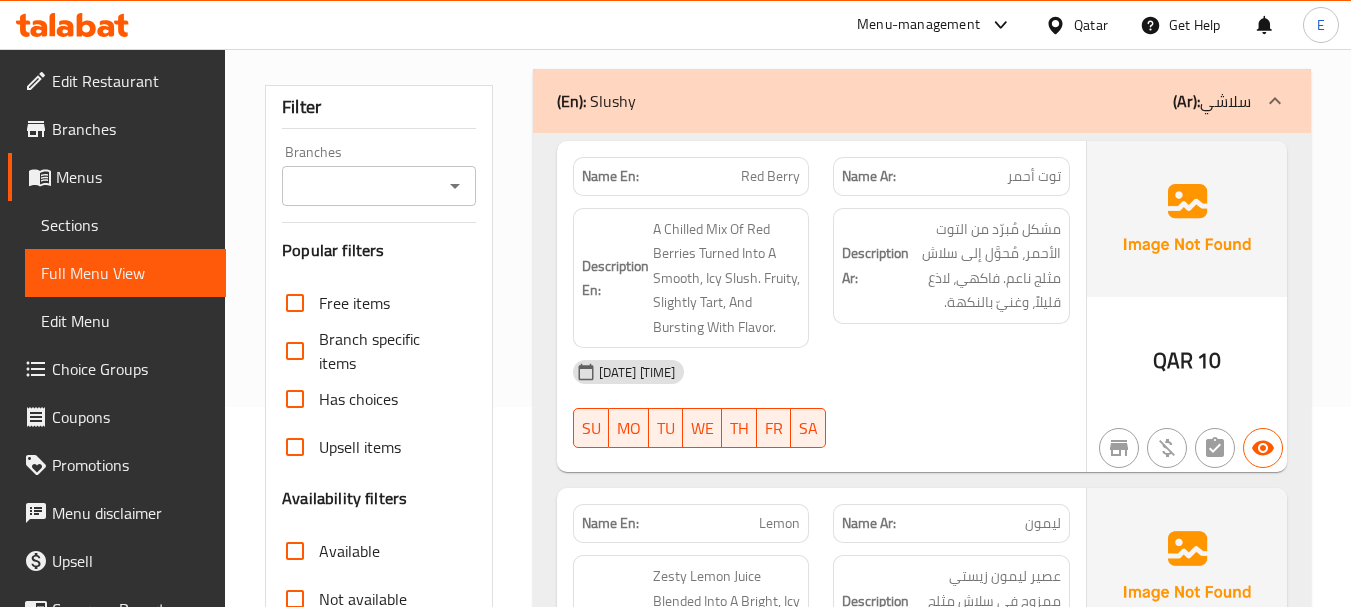 click on "توت أحمر" at bounding box center [1034, 176] 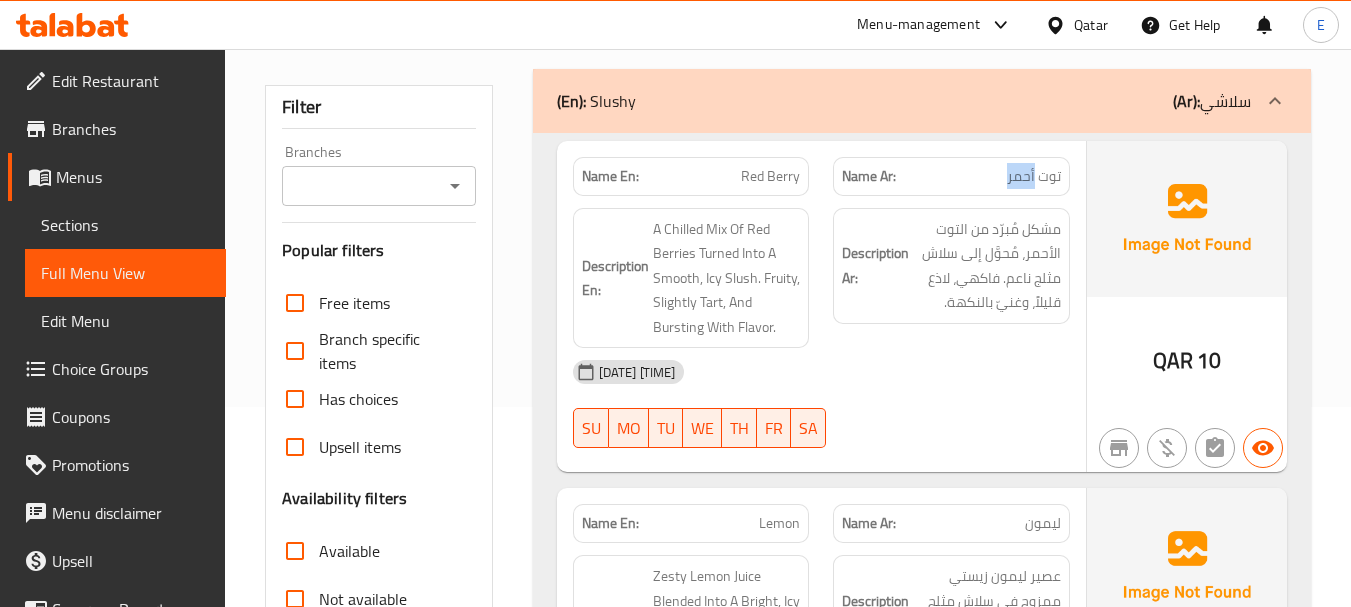 click on "توت أحمر" at bounding box center (1034, 176) 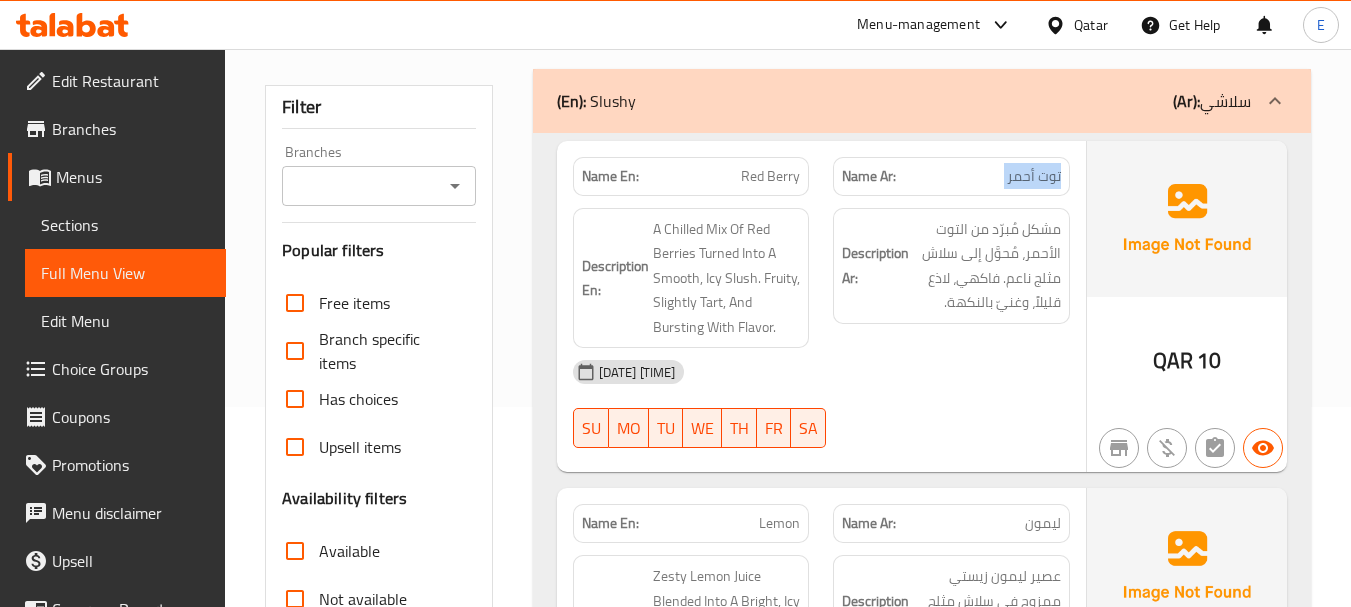 click on "توت أحمر" at bounding box center (1034, 176) 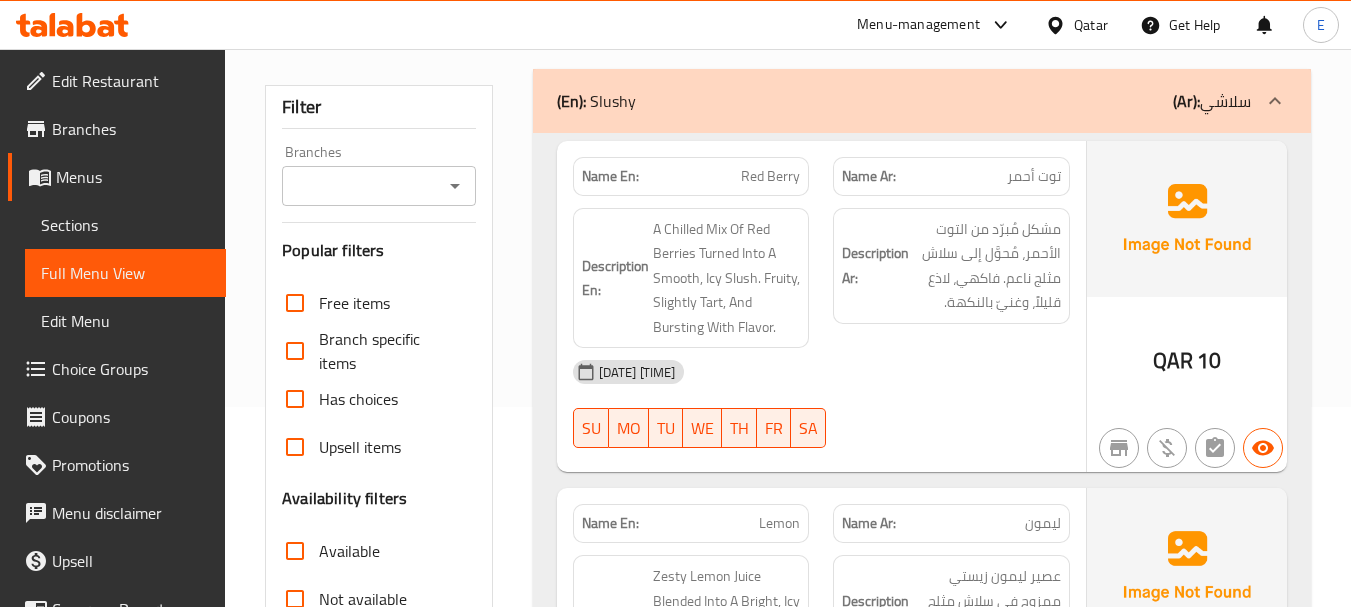 click on "Red Berry" at bounding box center (770, 176) 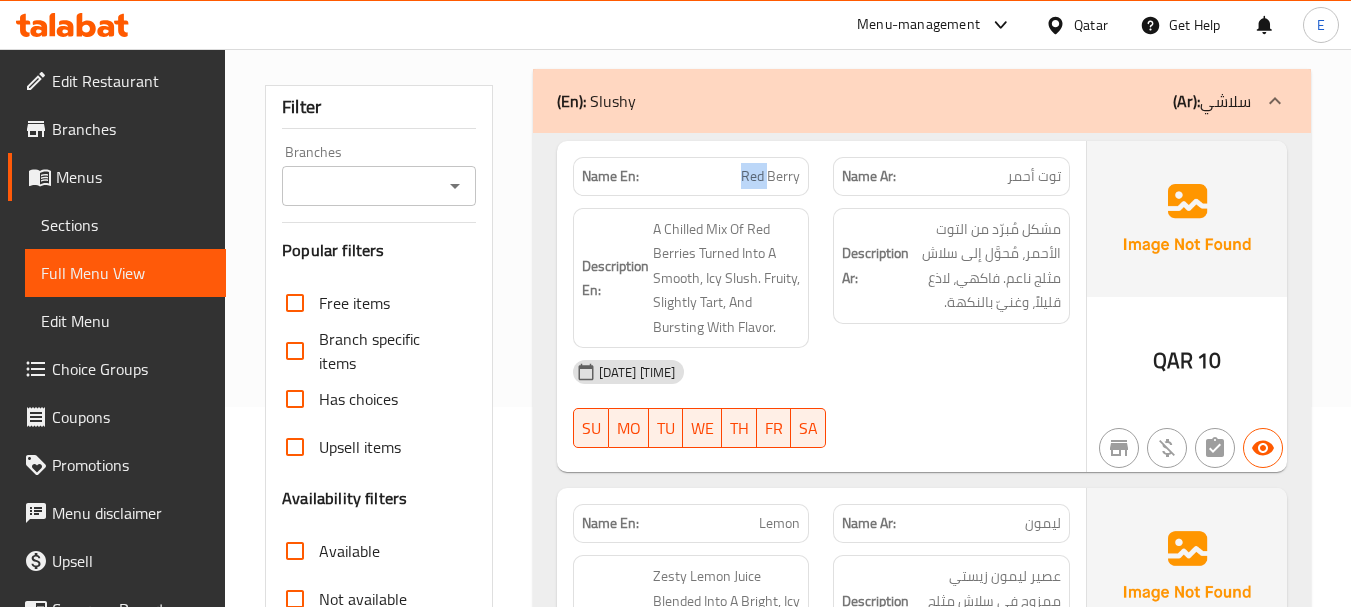 click on "Red Berry" at bounding box center (770, 176) 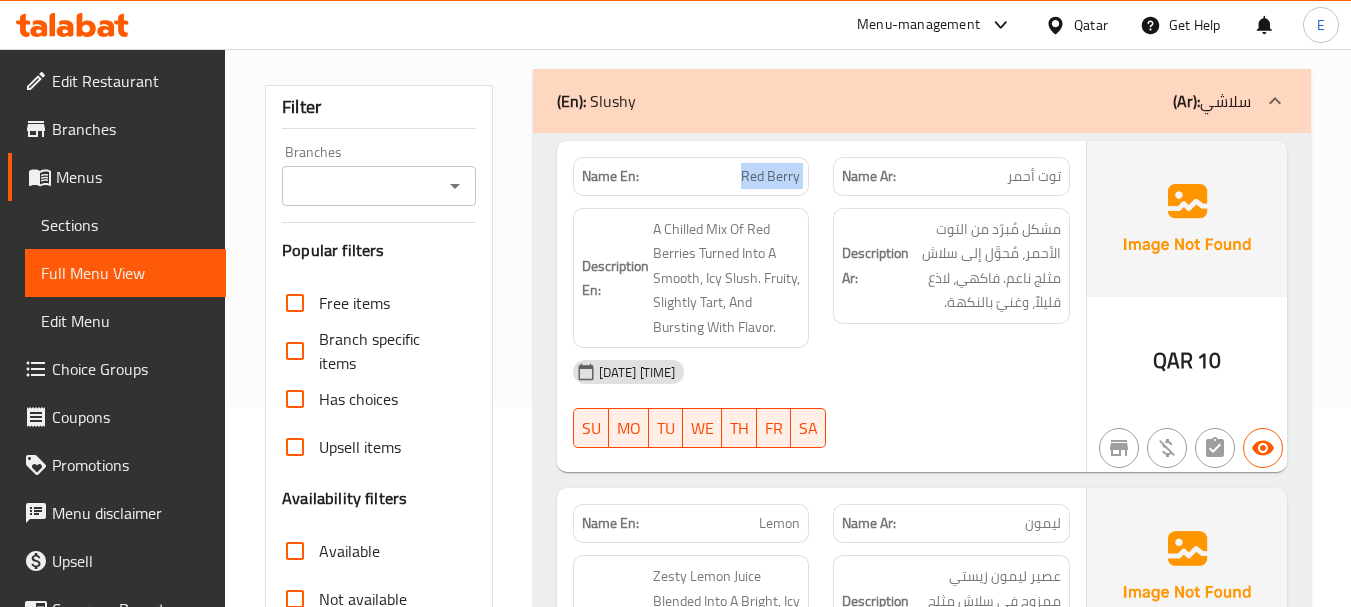 click on "Red Berry" at bounding box center (770, 176) 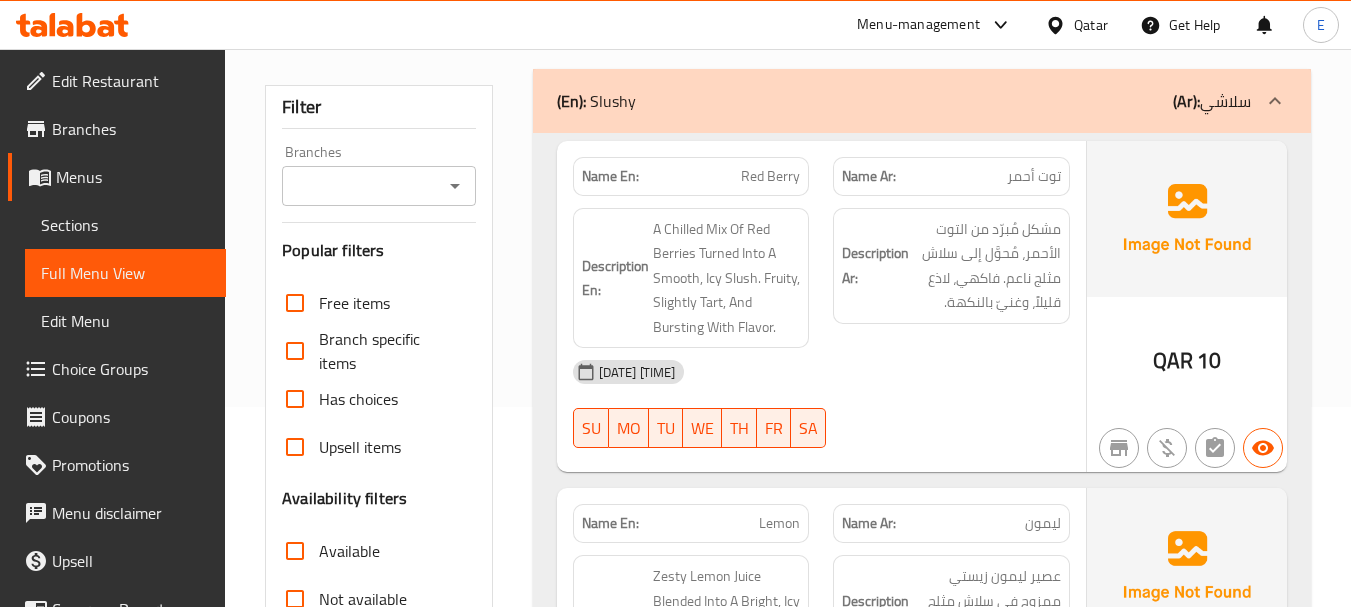 click on "توت أحمر" at bounding box center [1034, 176] 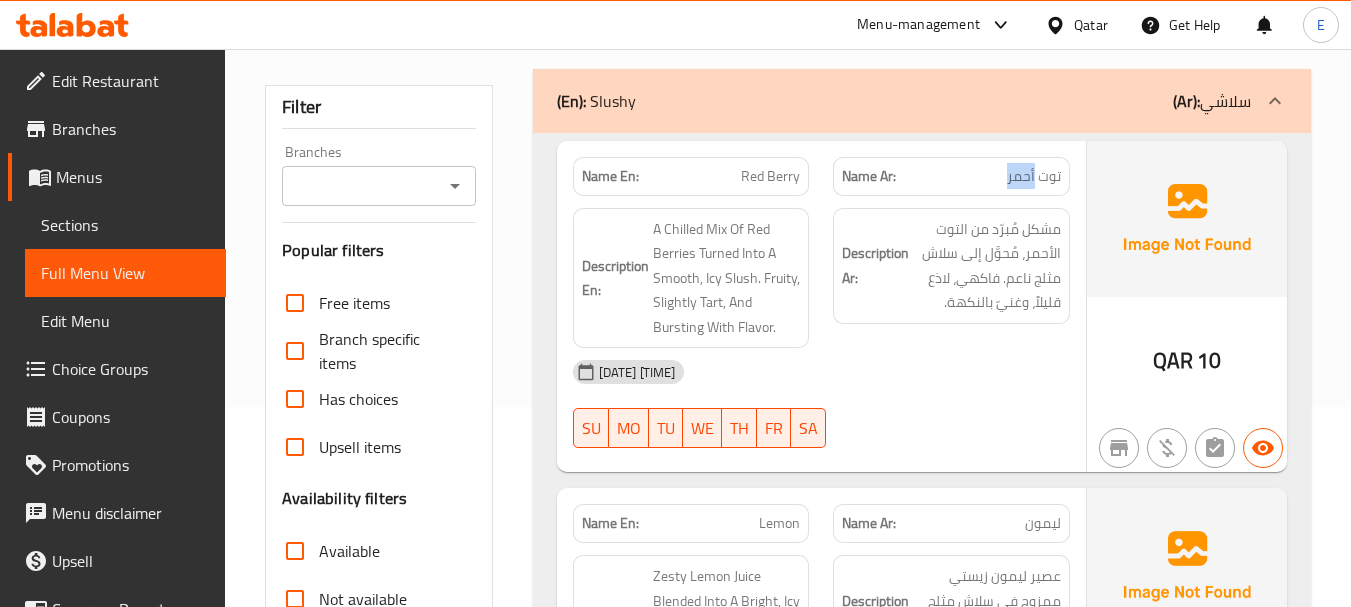 click on "توت أحمر" at bounding box center (1034, 176) 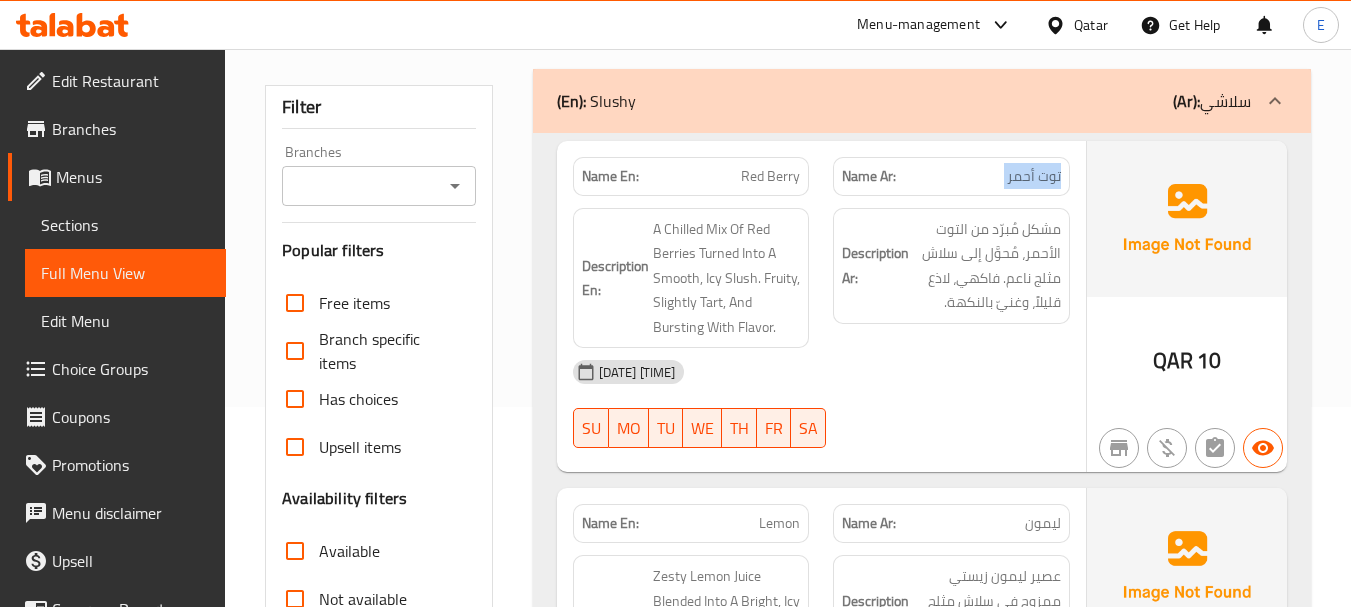 click on "توت أحمر" at bounding box center [1034, 176] 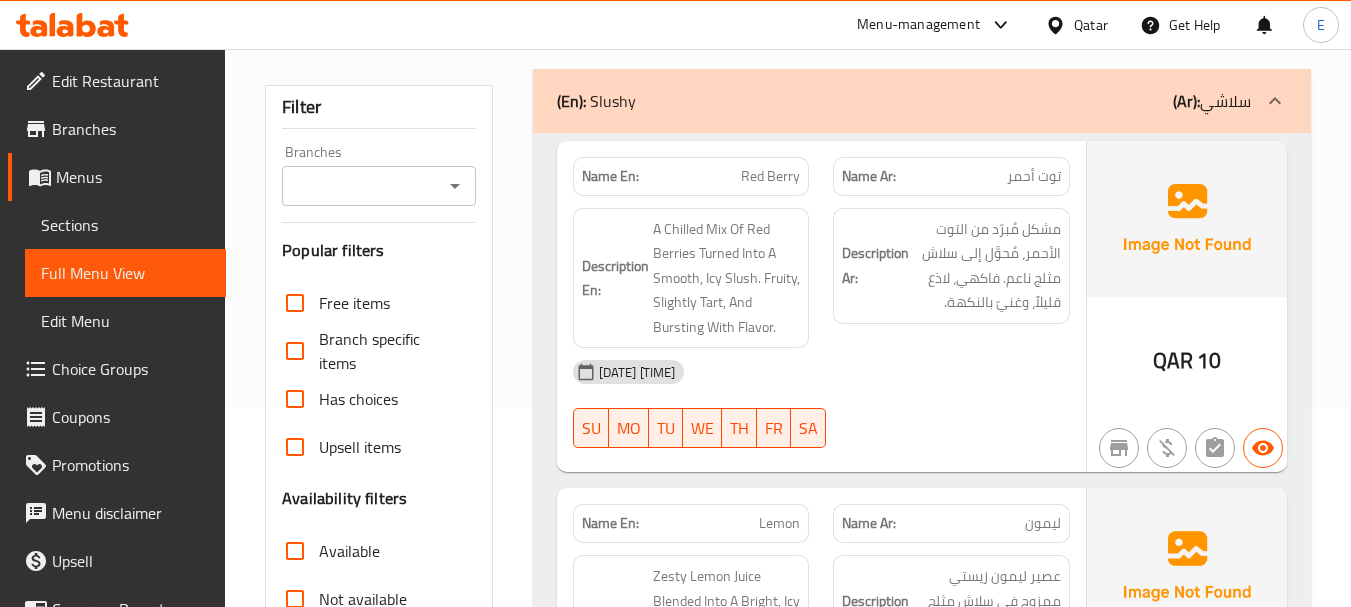 click on "[DATE] [TIME]" at bounding box center [821, 372] 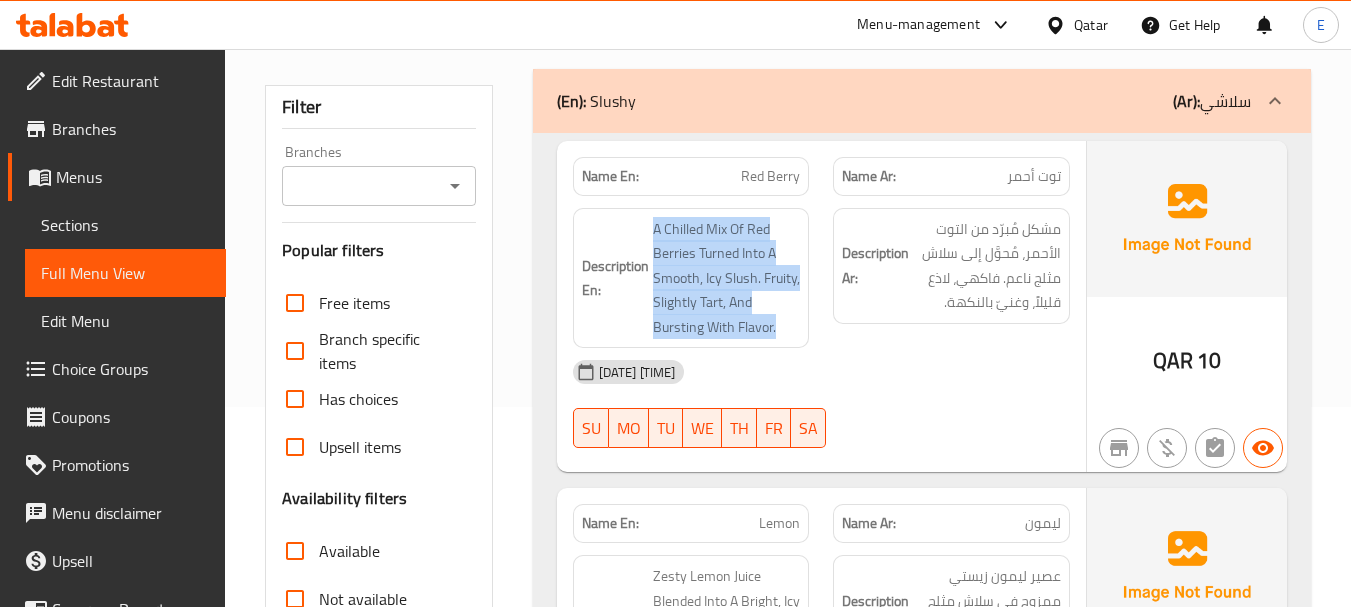 drag, startPoint x: 645, startPoint y: 226, endPoint x: 804, endPoint y: 343, distance: 197.4082 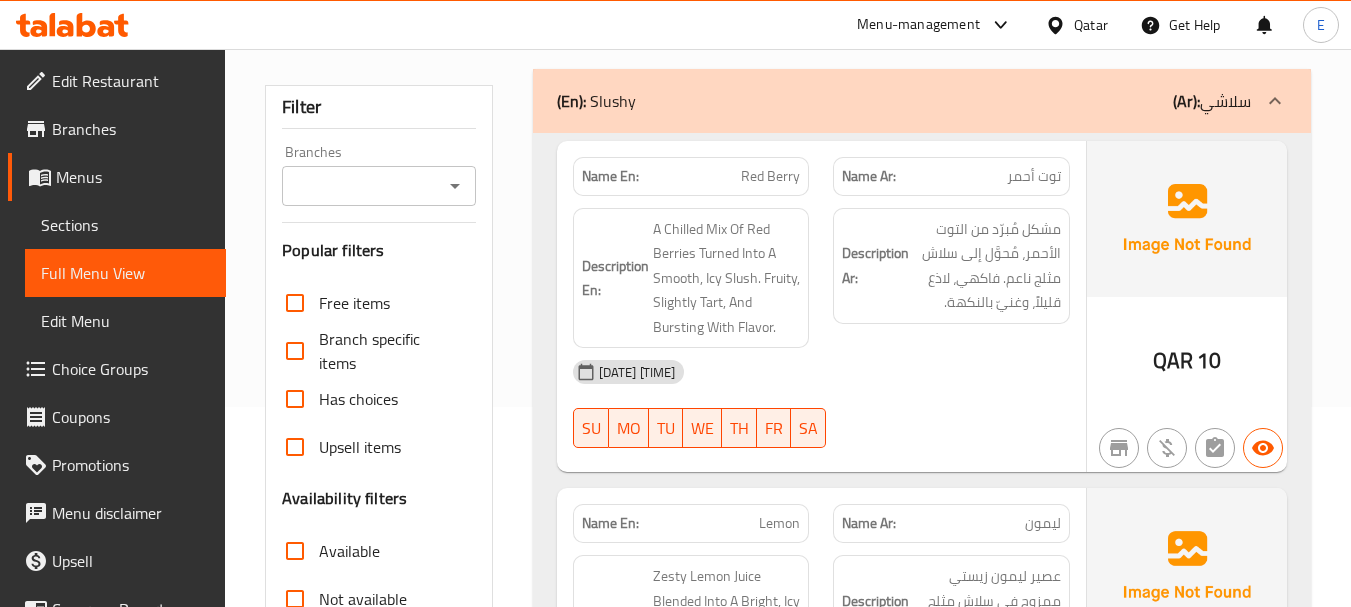 click on "Description En: A Chilled Mix Of Red Berries Turned Into A Smooth, Icy Slush. Fruity, Slightly Tart, And Bursting With Flavor." at bounding box center [691, 278] 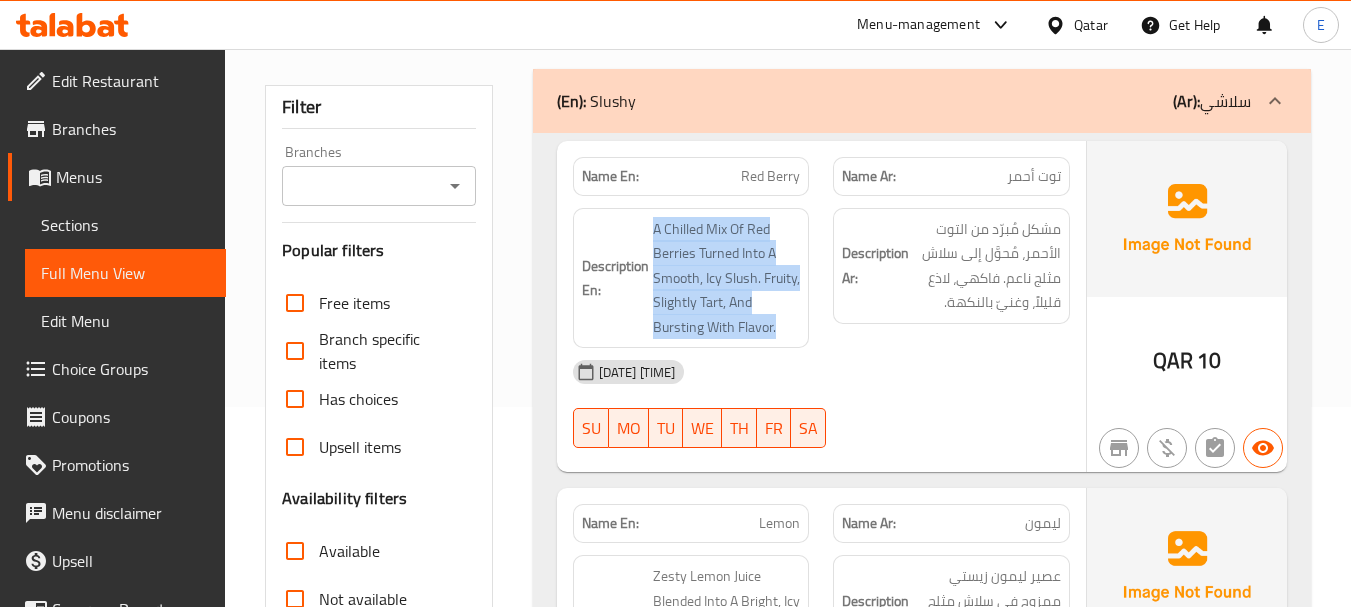 click on "Description En: A Chilled Mix Of Red Berries Turned Into A Smooth, Icy Slush. Fruity, Slightly Tart, And Bursting With Flavor." at bounding box center (691, 278) 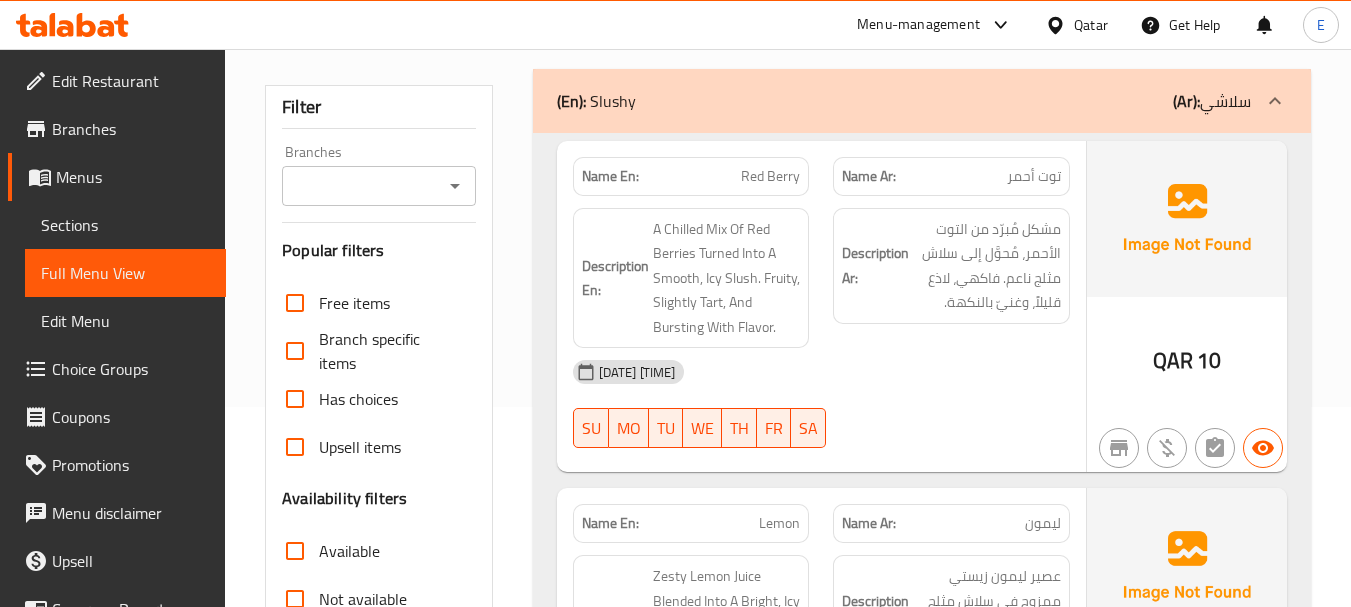 click on "[DATE] [TIME]" at bounding box center (821, 372) 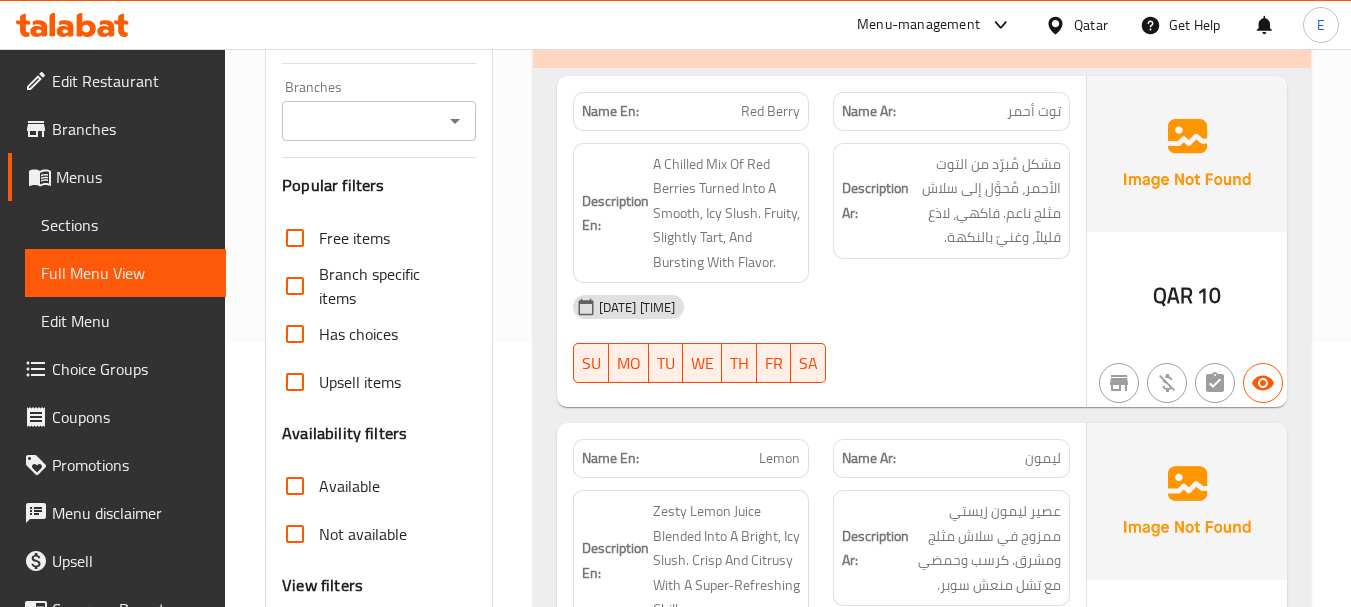 scroll, scrollTop: 300, scrollLeft: 0, axis: vertical 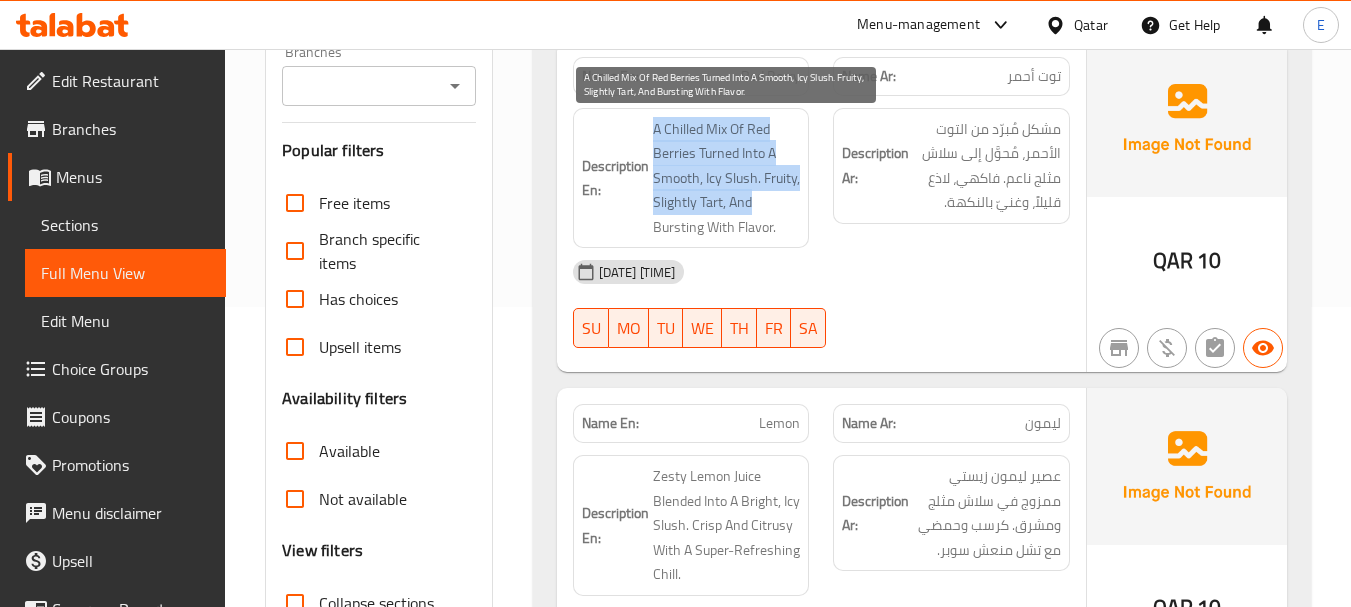 drag, startPoint x: 644, startPoint y: 124, endPoint x: 795, endPoint y: 204, distance: 170.883 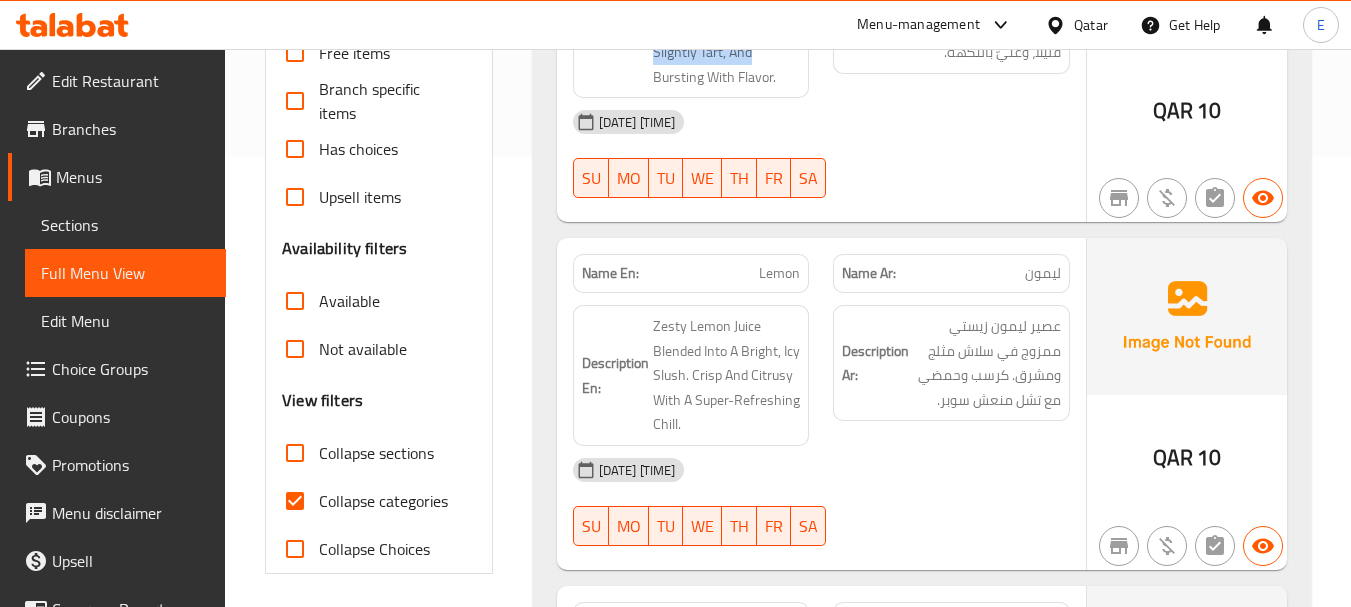 scroll, scrollTop: 500, scrollLeft: 0, axis: vertical 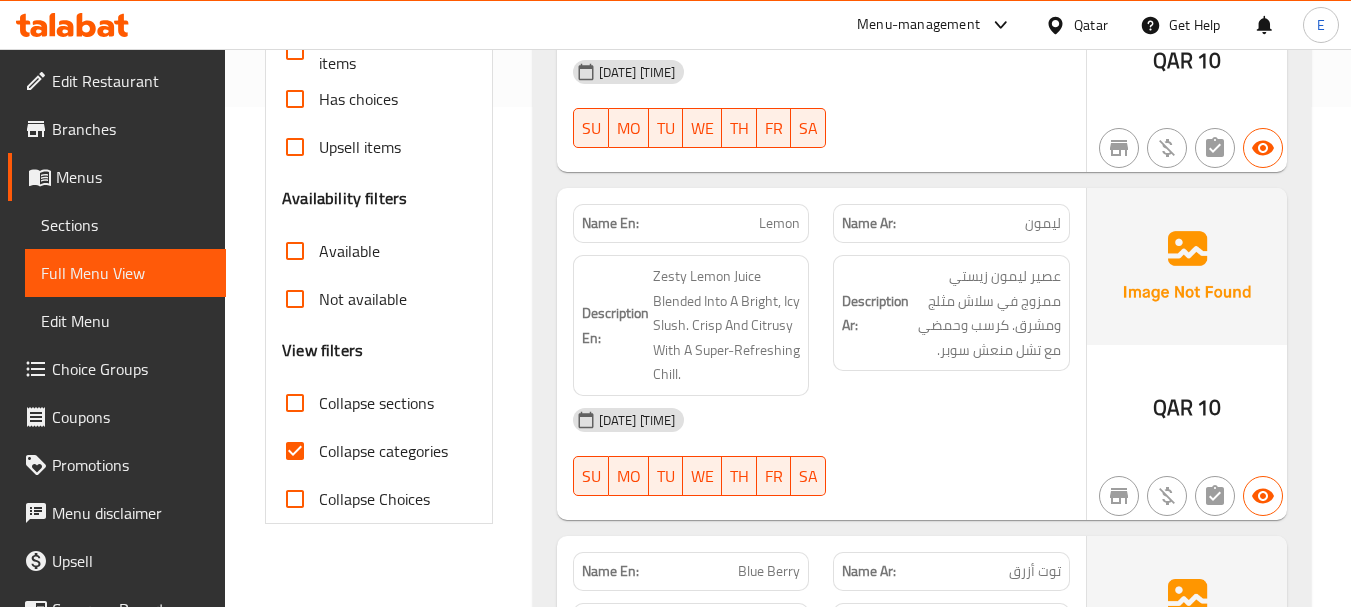 click on "ليمون" at bounding box center (1043, 223) 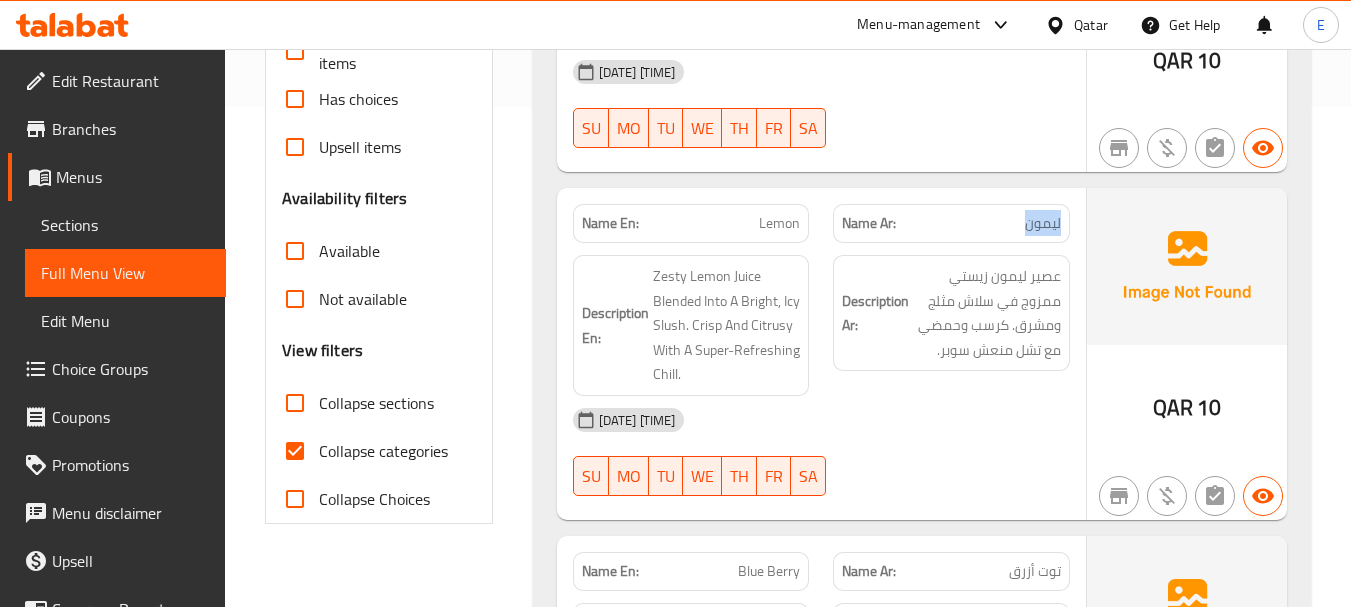click on "ليمون" at bounding box center (1043, 223) 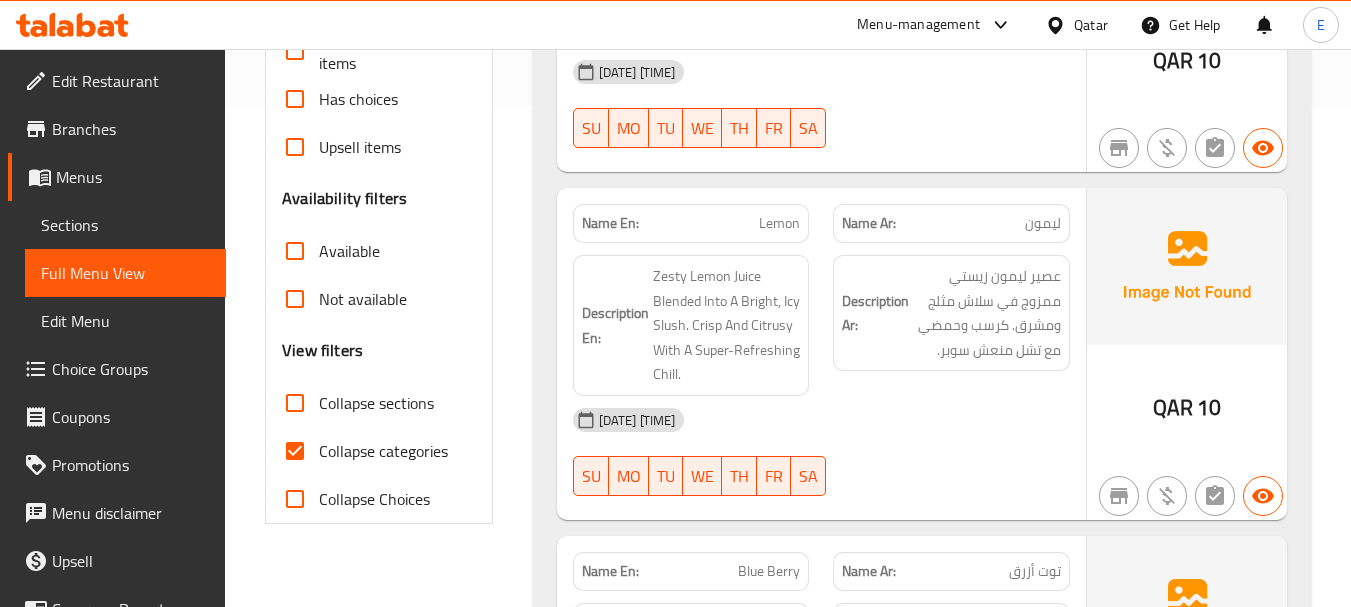 click on "Lemon" at bounding box center [779, 223] 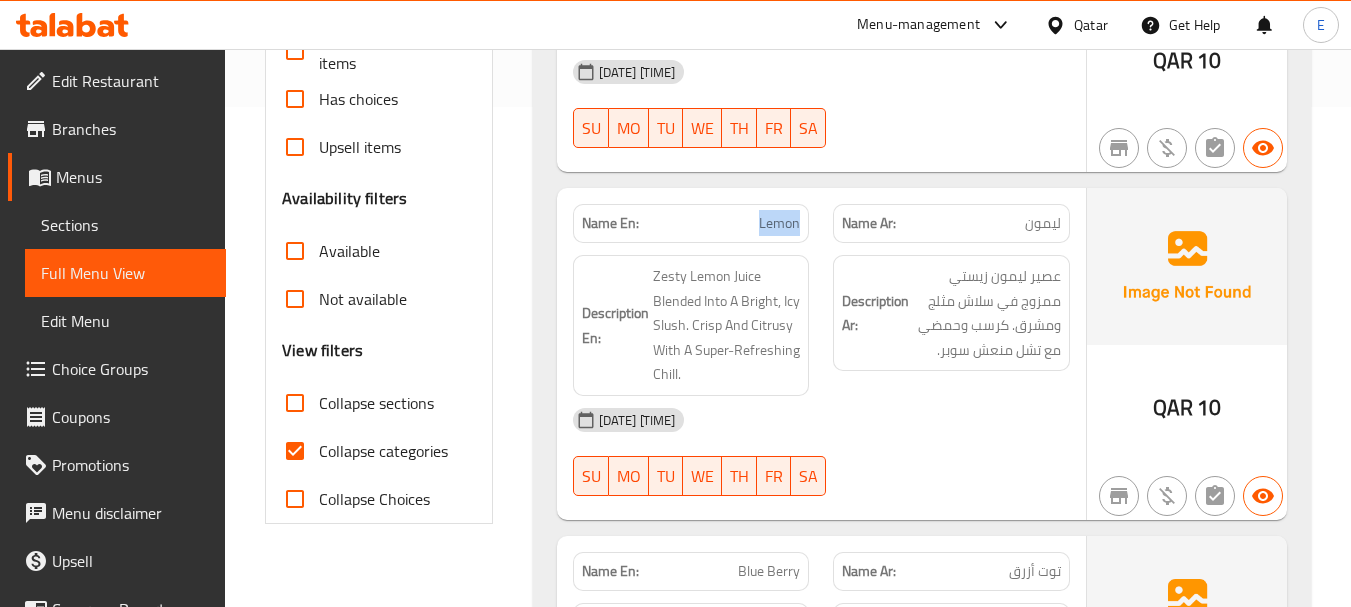 click on "Lemon" at bounding box center [779, 223] 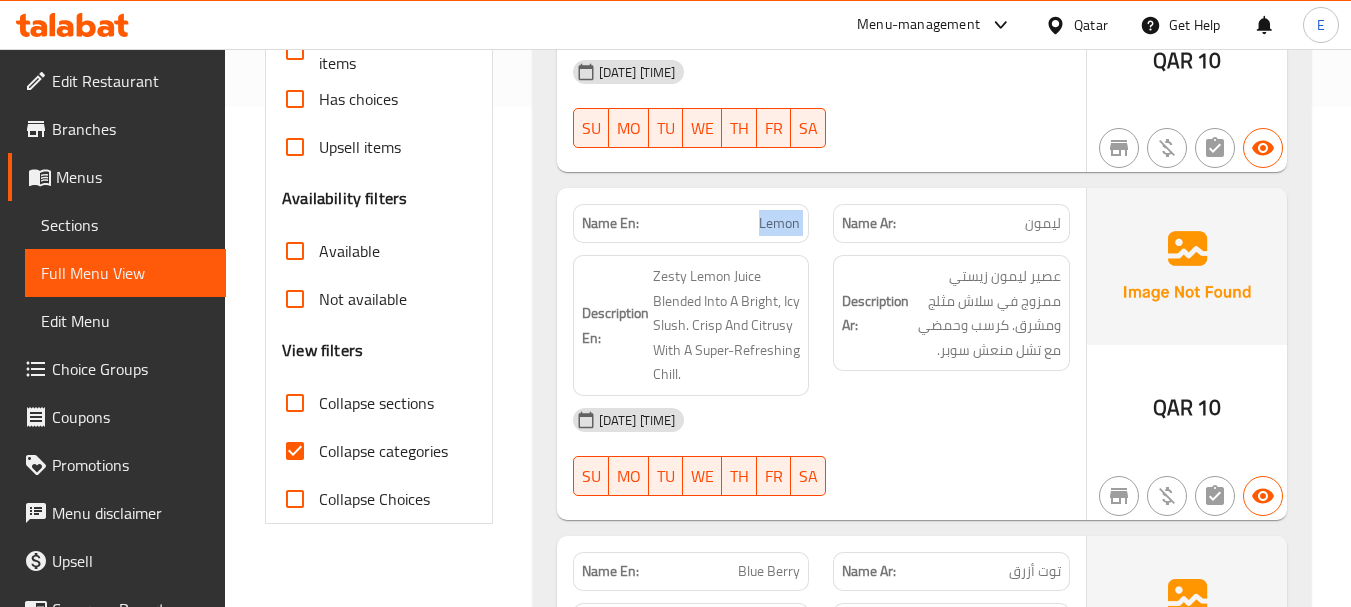 click on "Lemon" at bounding box center (779, 223) 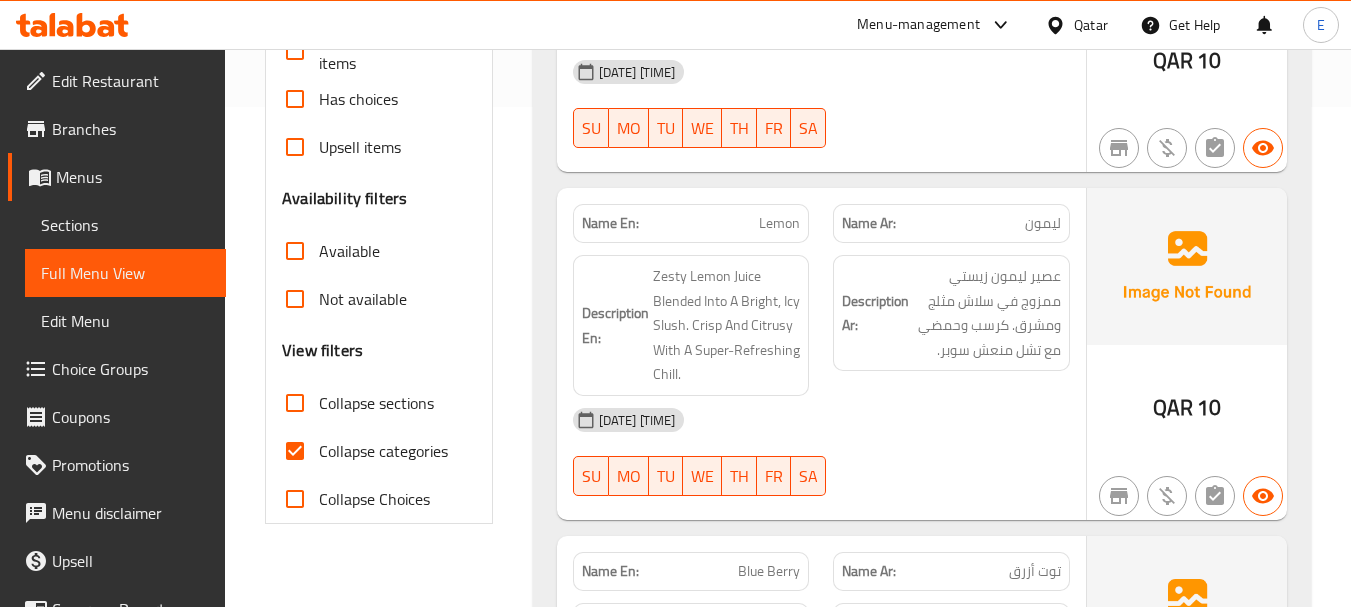 click on "[DATE] [TIME]" at bounding box center (821, 420) 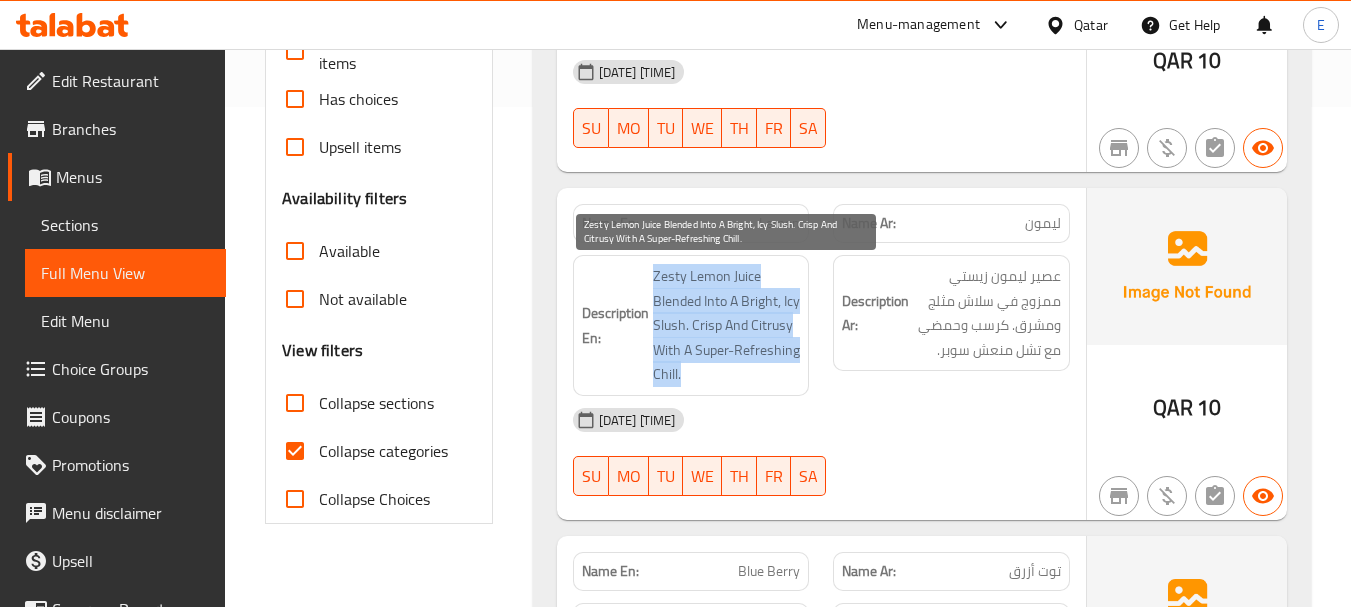 drag, startPoint x: 646, startPoint y: 270, endPoint x: 786, endPoint y: 380, distance: 178.04494 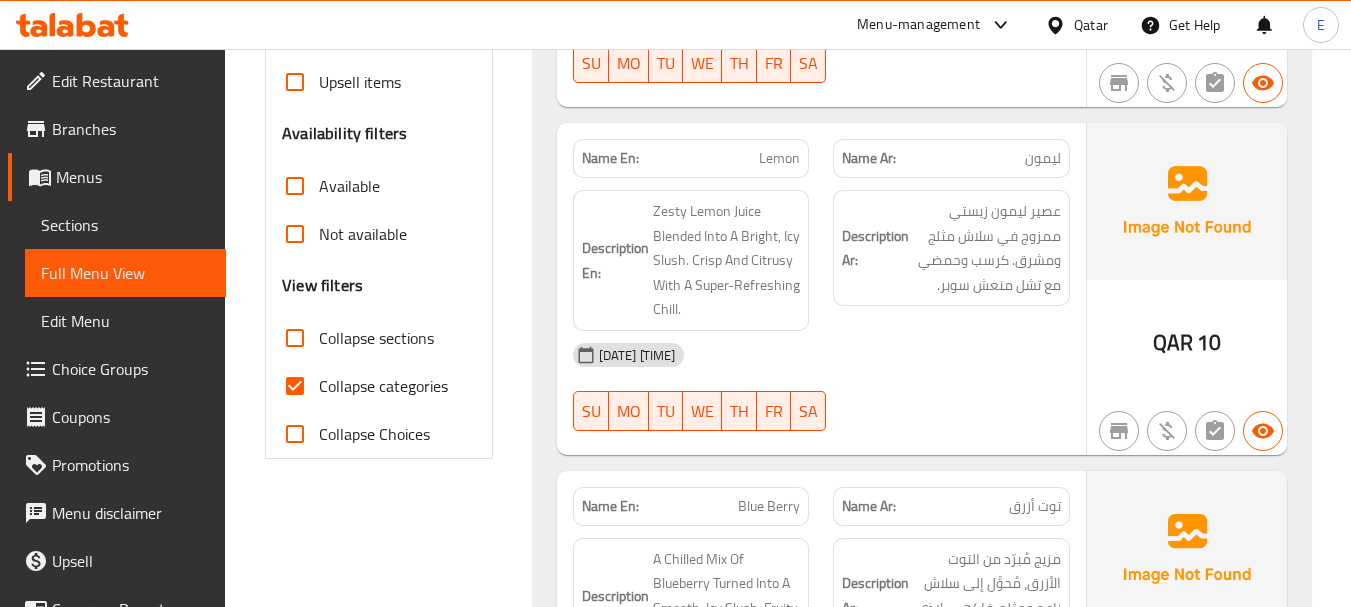 scroll, scrollTop: 600, scrollLeft: 0, axis: vertical 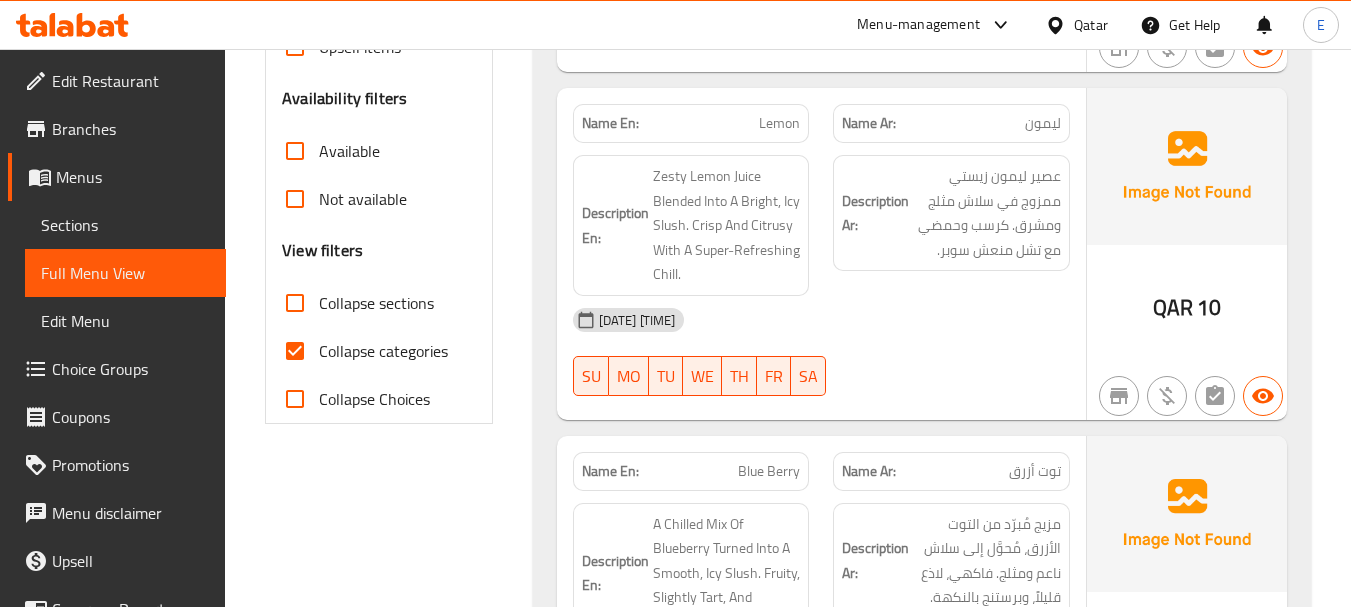 click on "04-08-2025 04:20 PM SU MO TU WE TH FR SA" at bounding box center (821, 352) 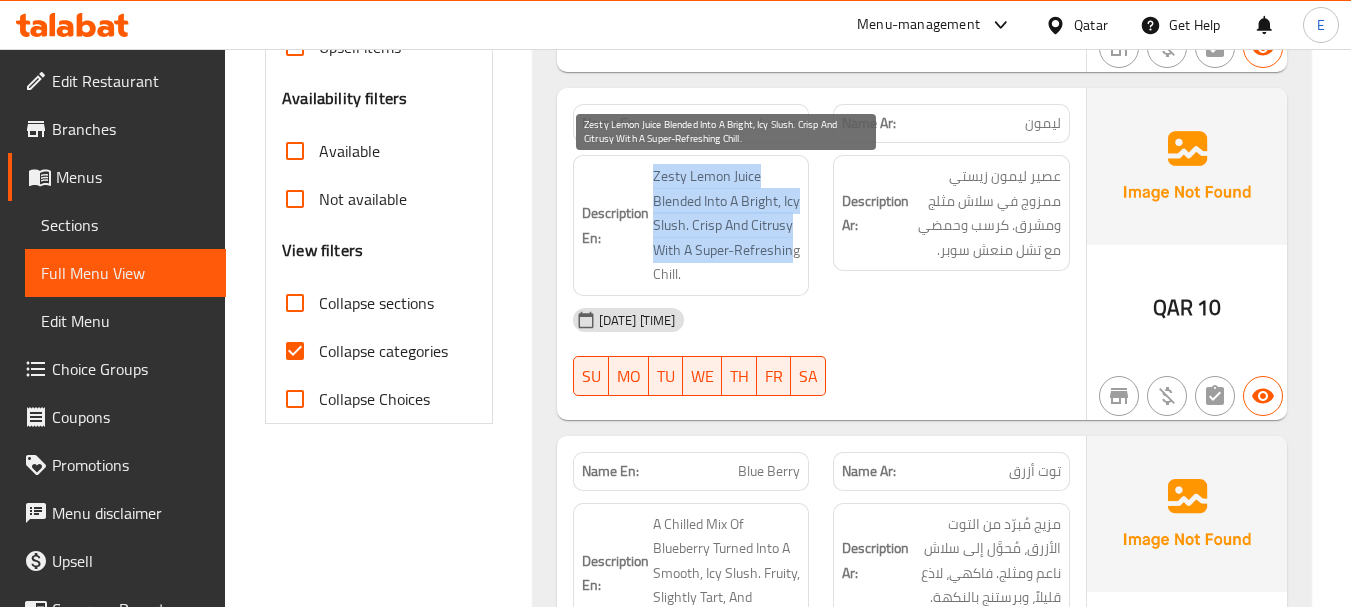 drag, startPoint x: 656, startPoint y: 173, endPoint x: 792, endPoint y: 260, distance: 161.44658 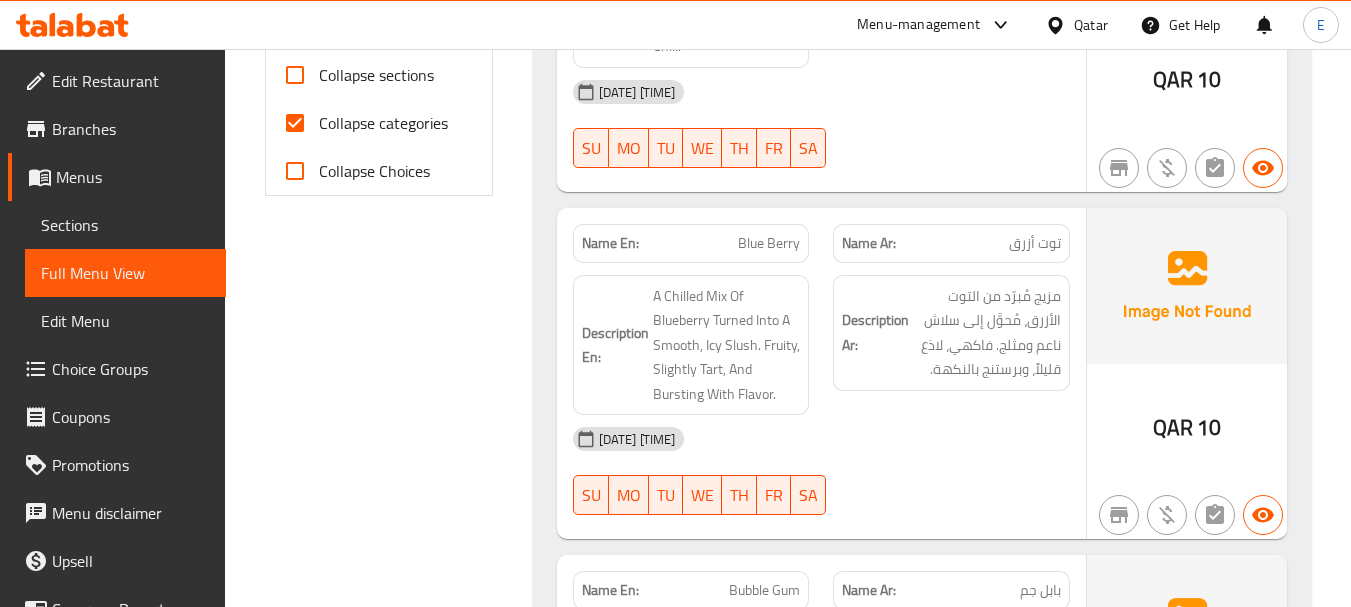 scroll, scrollTop: 900, scrollLeft: 0, axis: vertical 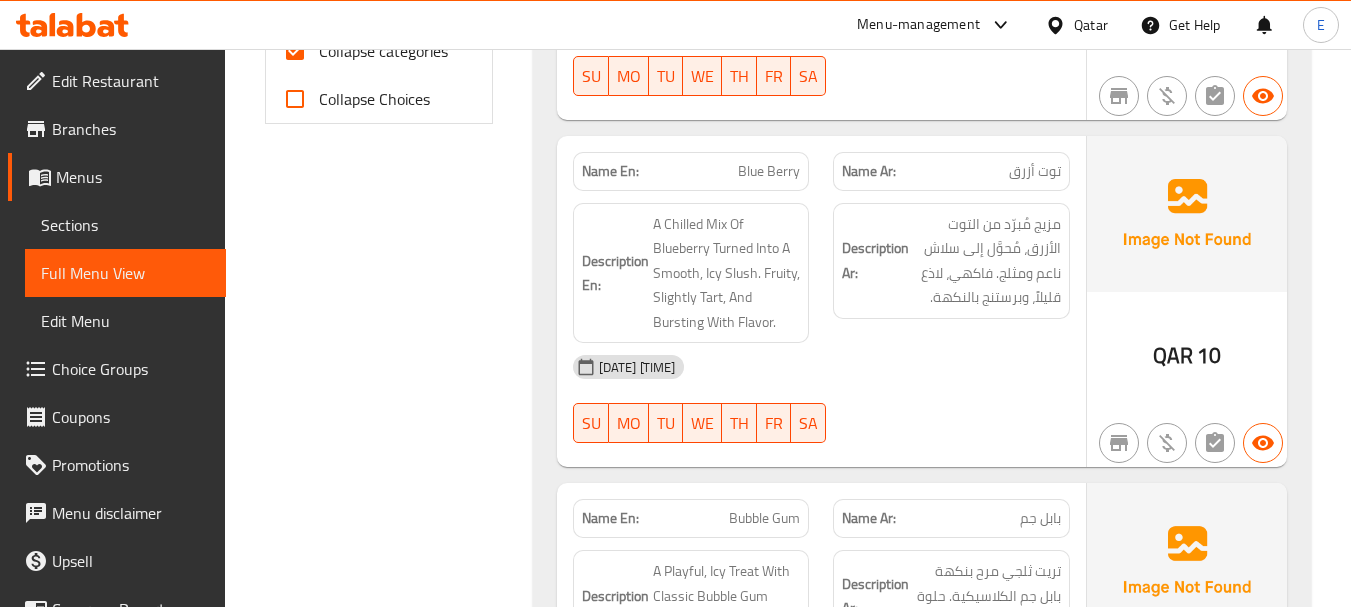click on "QAR" at bounding box center (1173, 355) 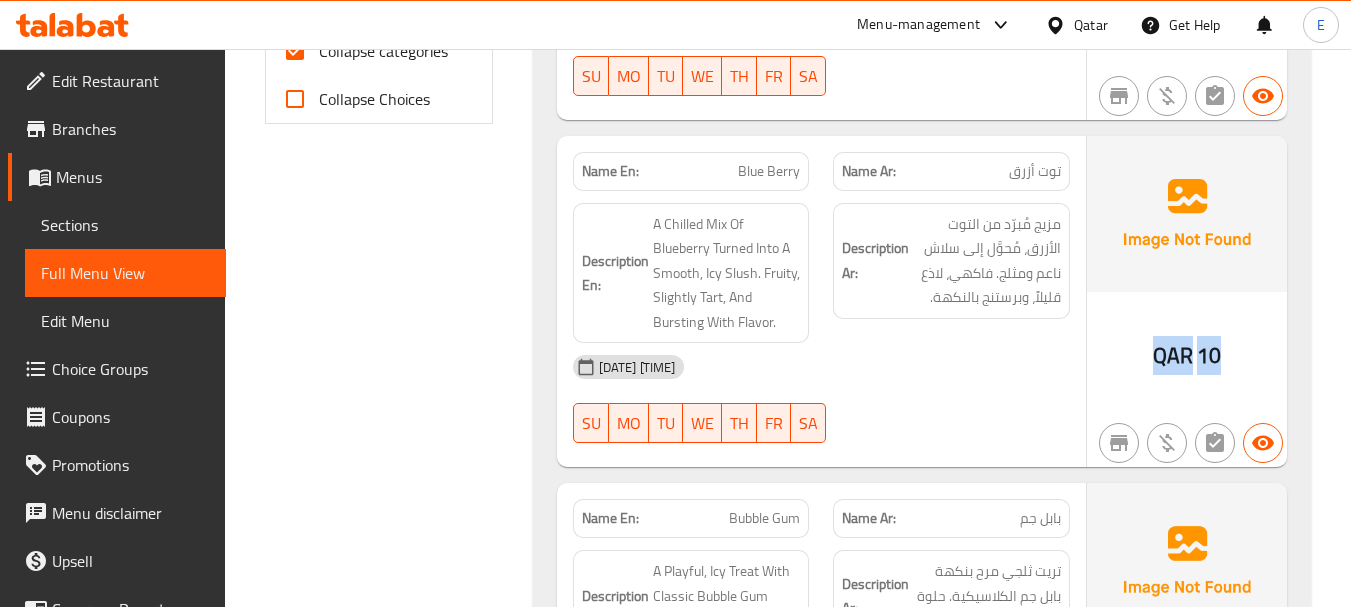 click on "QAR" at bounding box center [1173, 355] 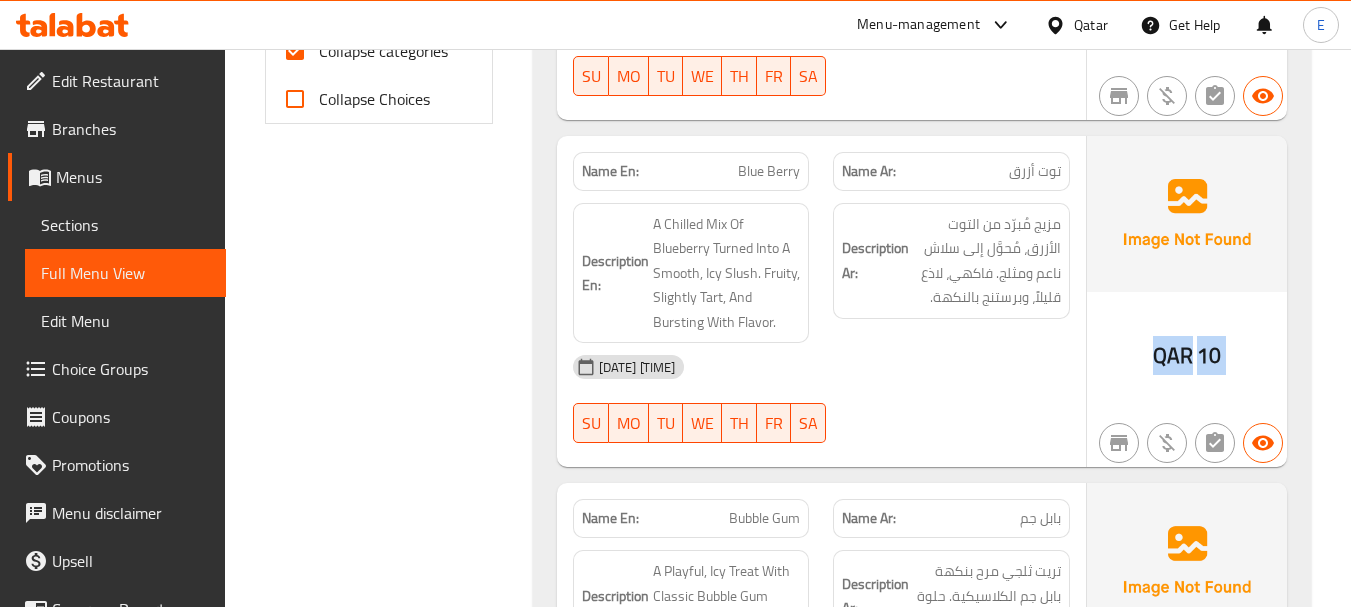 click on "QAR" at bounding box center (1173, 355) 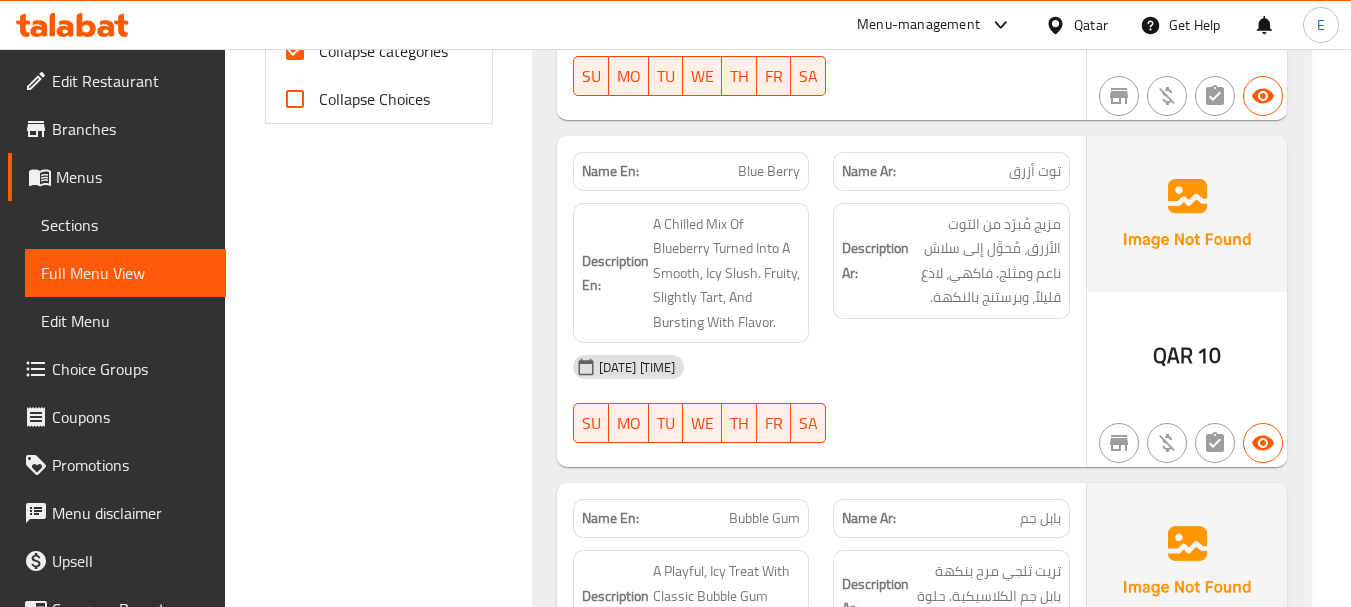 click on "توت أزرق" at bounding box center (1035, 171) 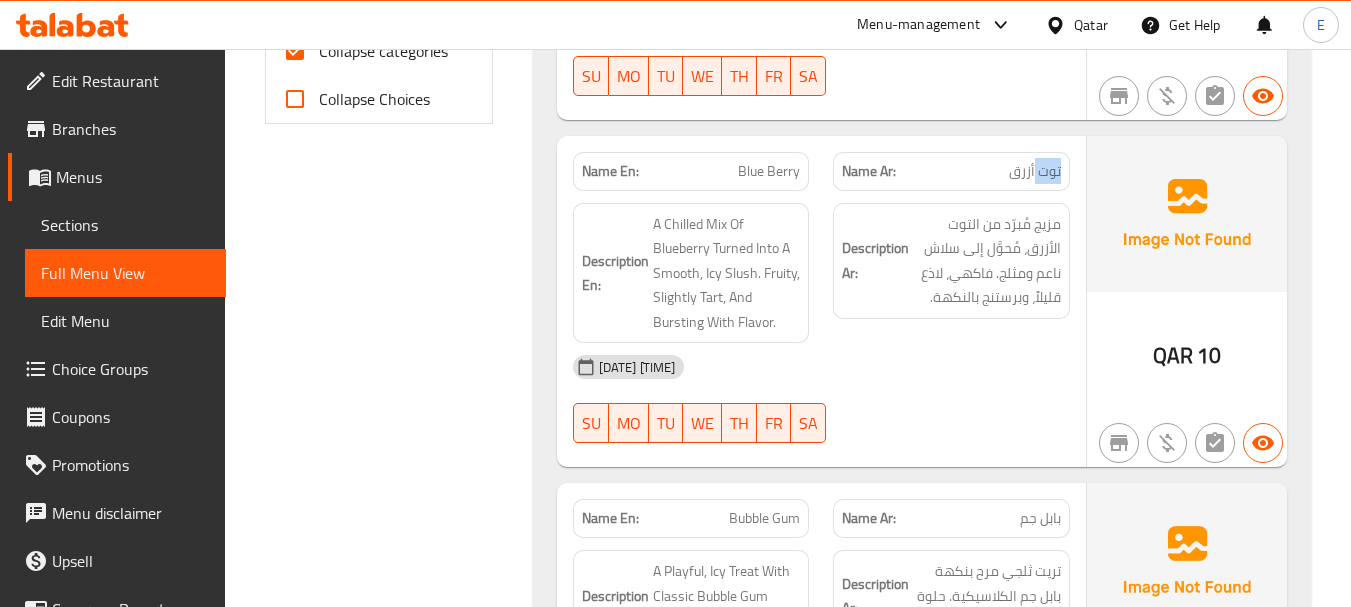 click on "توت أزرق" at bounding box center (1035, 171) 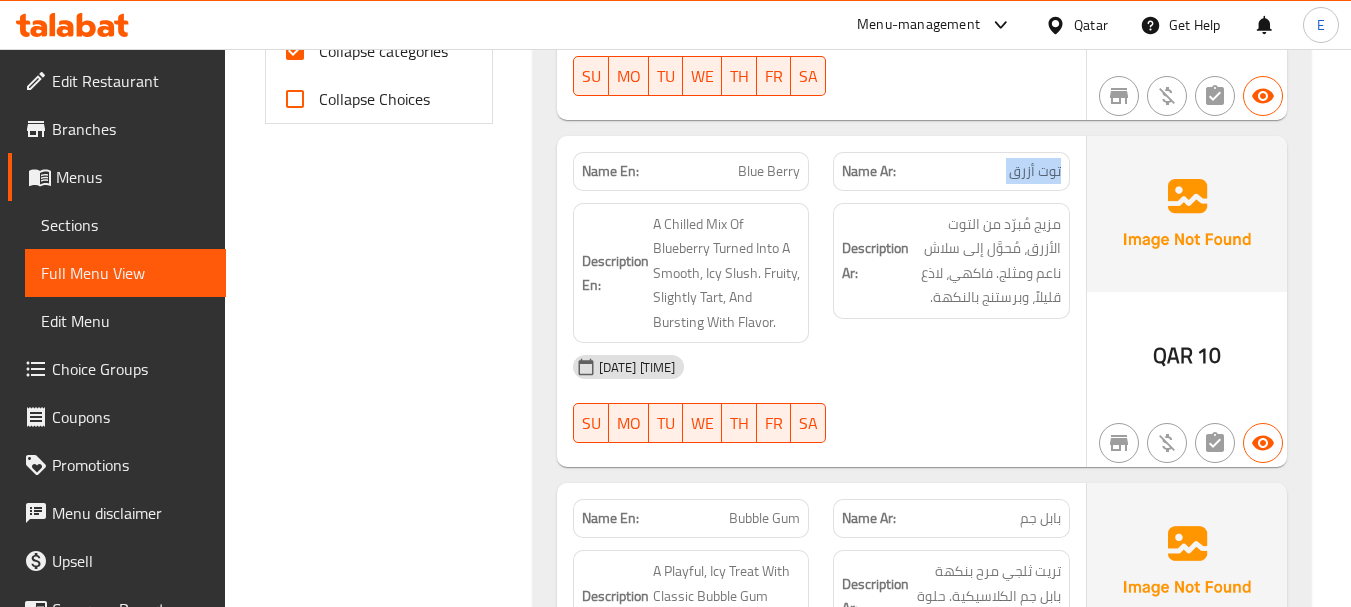 click on "توت أزرق" at bounding box center (1035, 171) 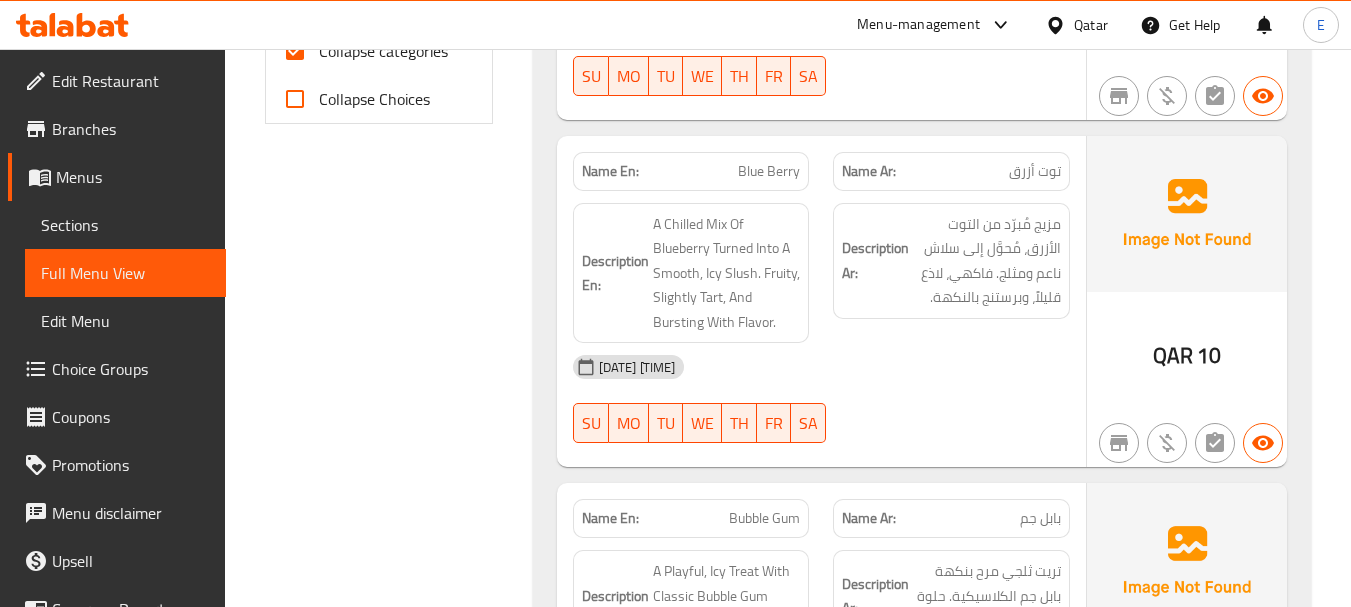 click on "Blue Berry" at bounding box center (769, 171) 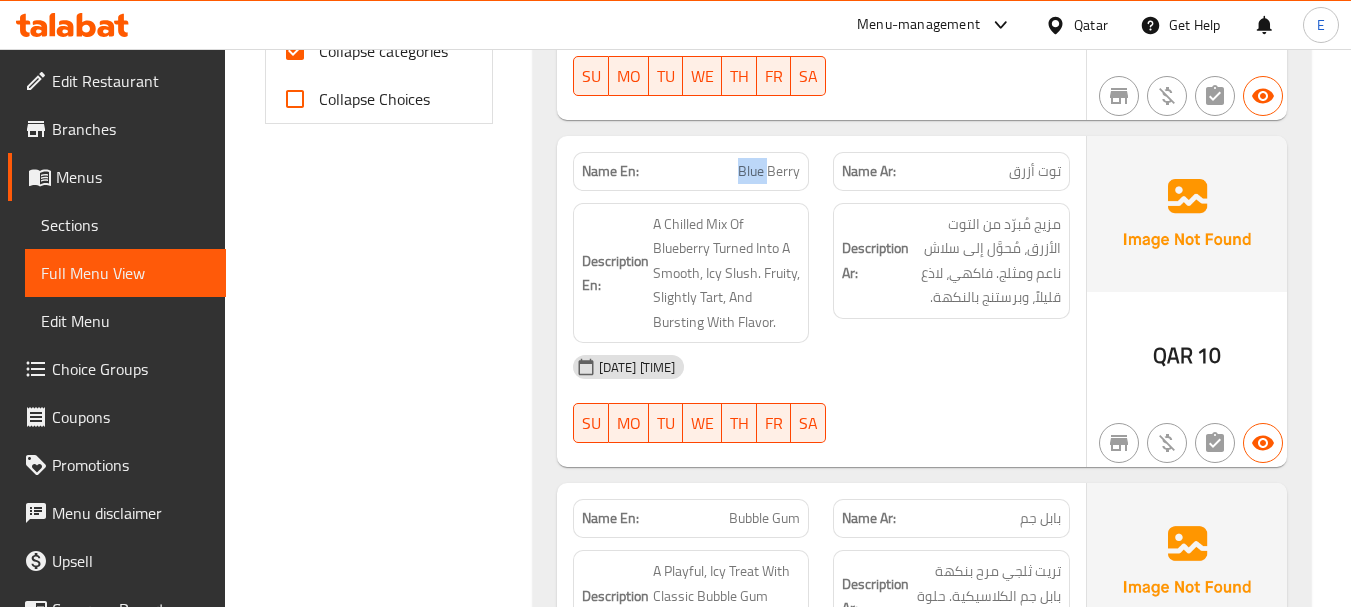 click on "Blue Berry" at bounding box center [769, 171] 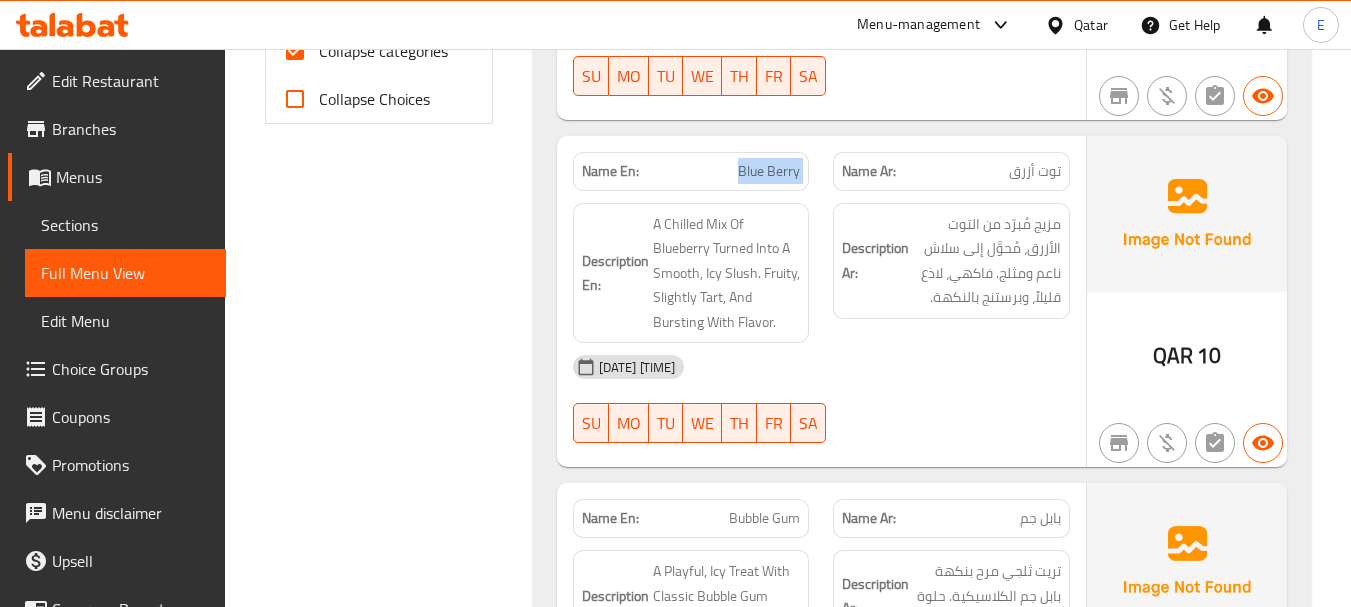 click on "Blue Berry" at bounding box center [769, 171] 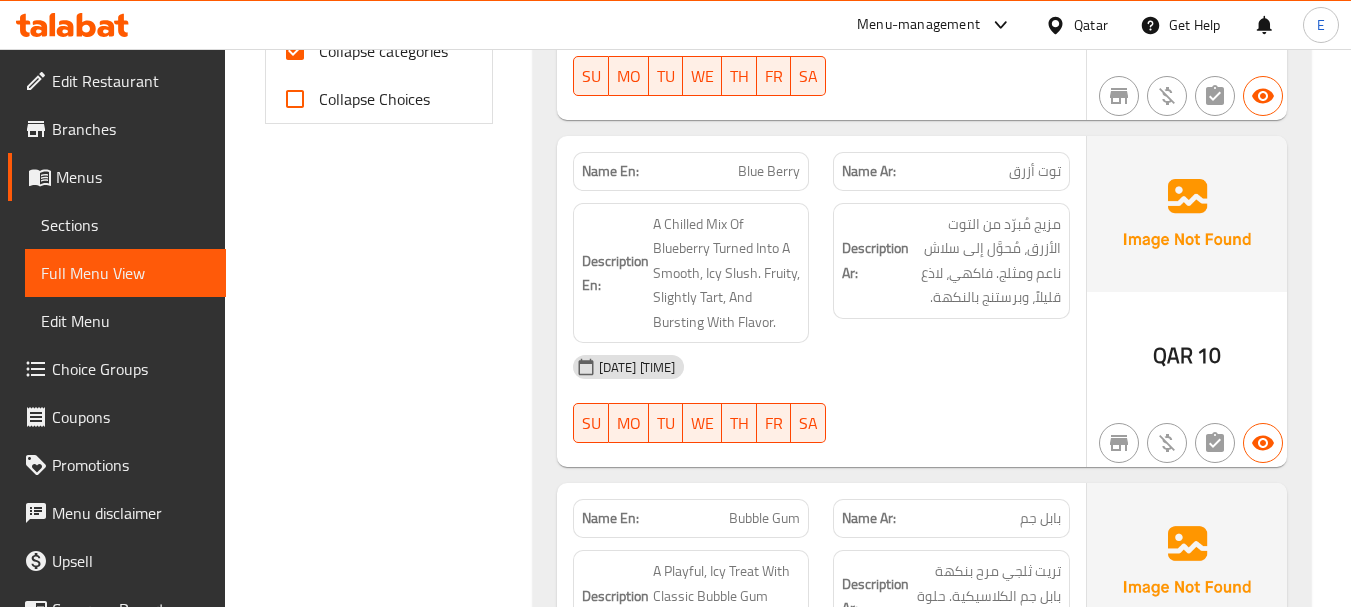 click on "Description Ar:" at bounding box center [875, 260] 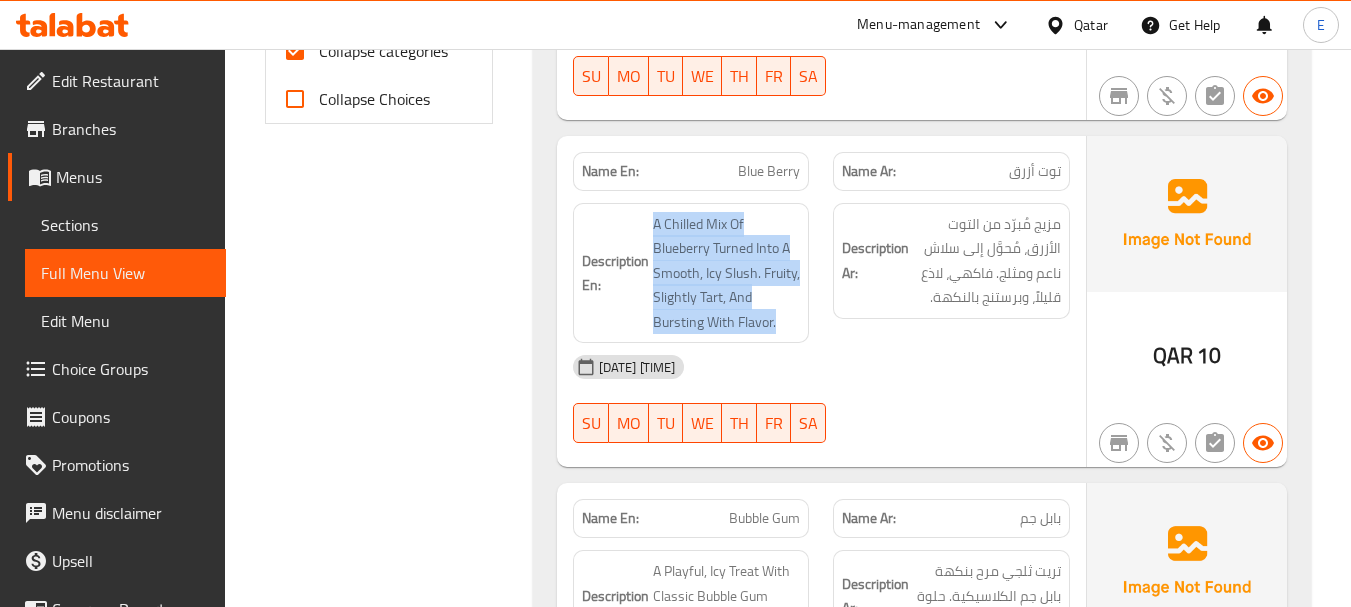 drag, startPoint x: 649, startPoint y: 214, endPoint x: 795, endPoint y: 340, distance: 192.85228 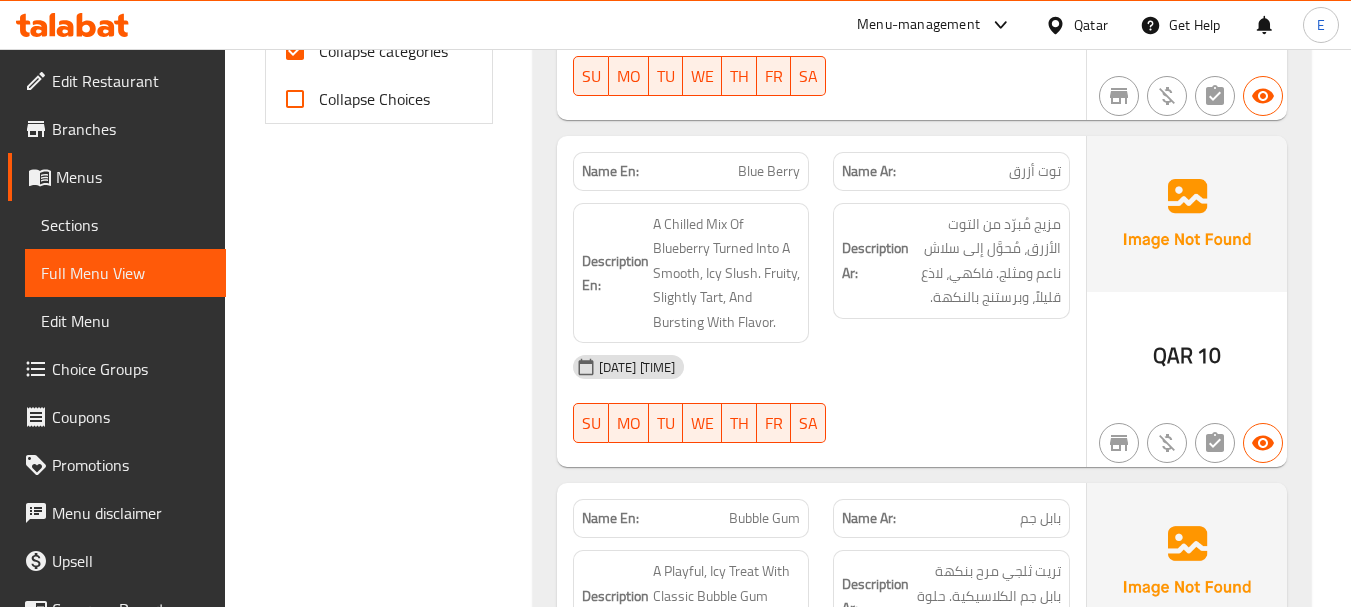 click on "Description En: A Chilled Mix Of Blueberry Turned Into A Smooth, Icy Slush. Fruity, Slightly Tart, And Bursting With Flavor." at bounding box center [691, 273] 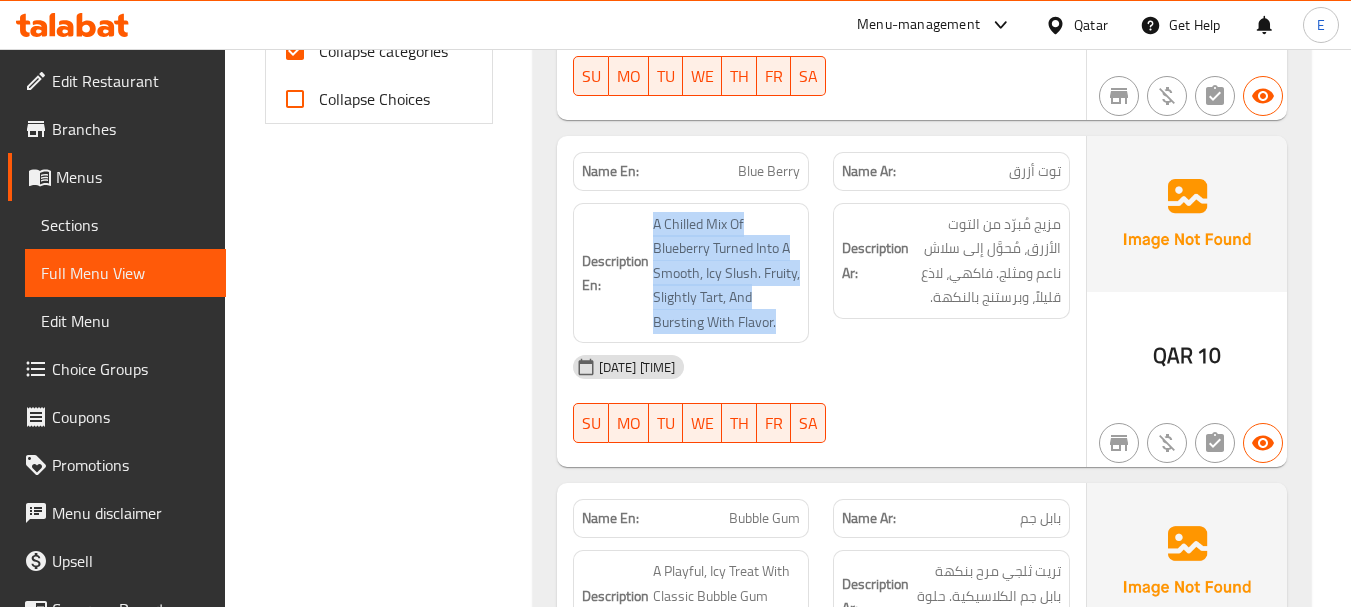 click on "Description En: A Chilled Mix Of Blueberry Turned Into A Smooth, Icy Slush. Fruity, Slightly Tart, And Bursting With Flavor." at bounding box center (691, 273) 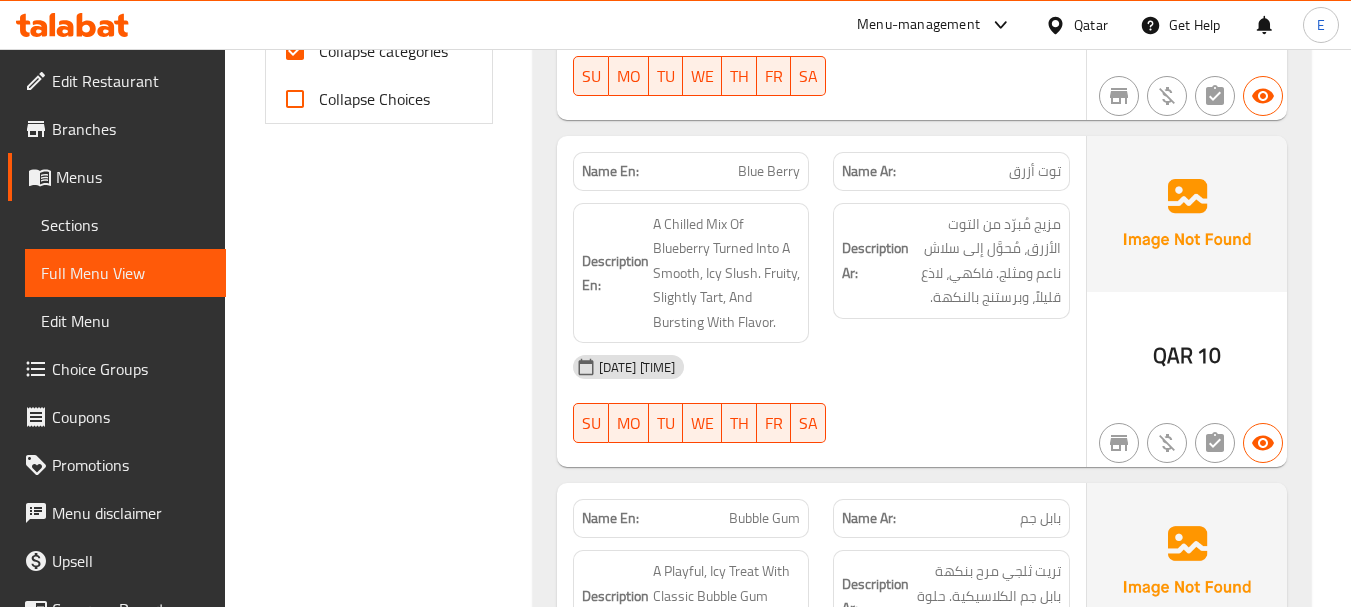 click on "04-08-2025 04:20 PM" at bounding box center (821, 367) 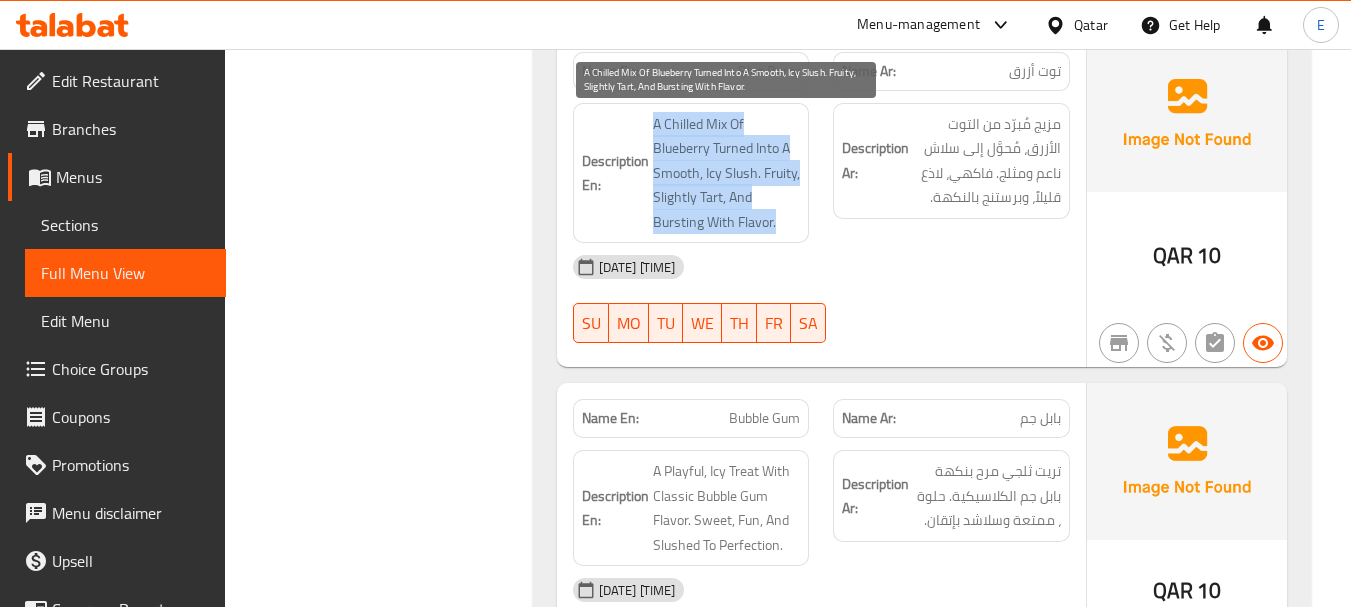 drag, startPoint x: 636, startPoint y: 122, endPoint x: 791, endPoint y: 217, distance: 181.79659 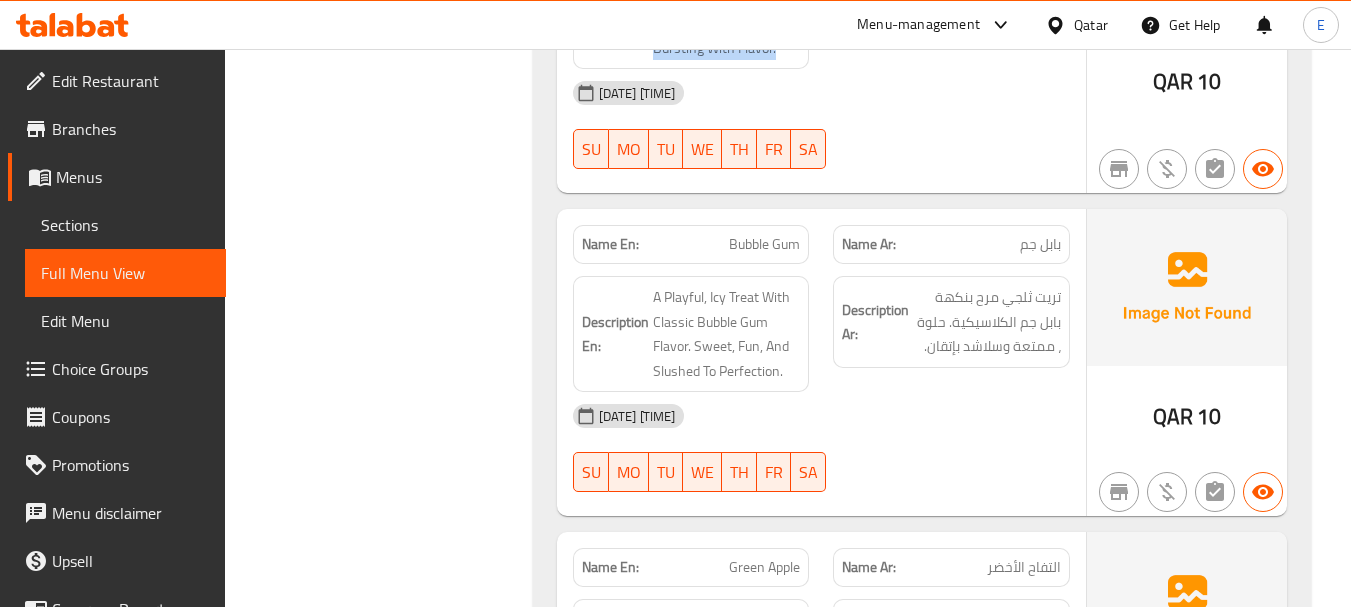 scroll, scrollTop: 1300, scrollLeft: 0, axis: vertical 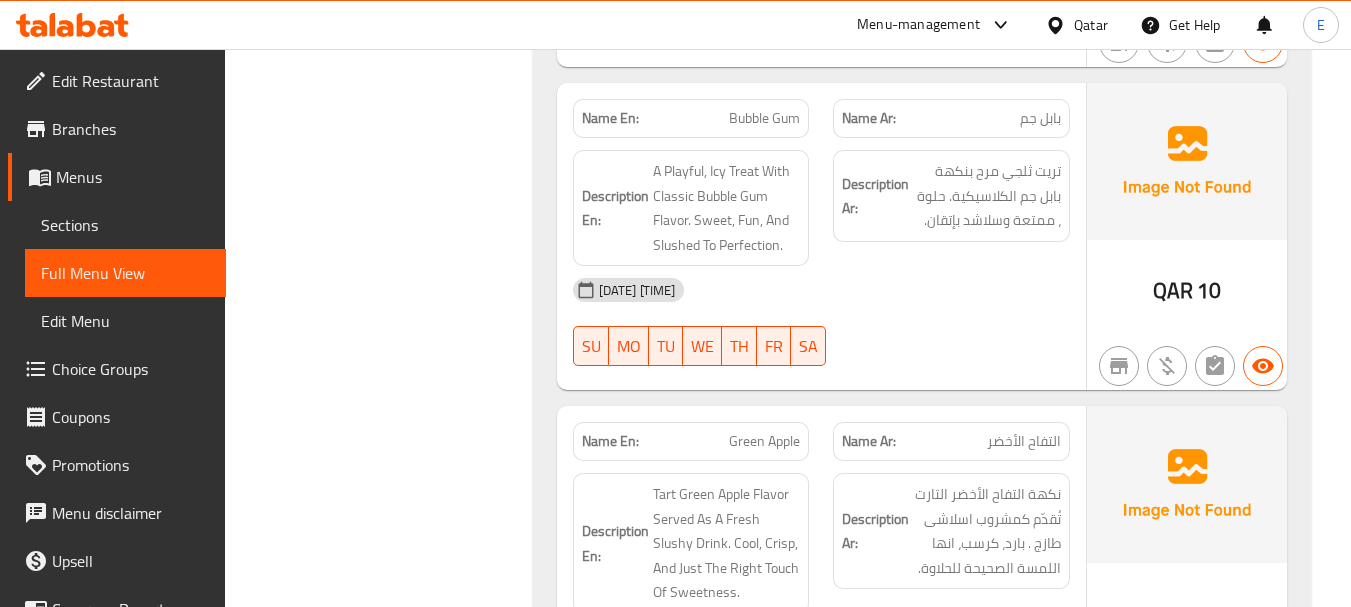 click on "Name Ar: بابل جم" at bounding box center [951, 118] 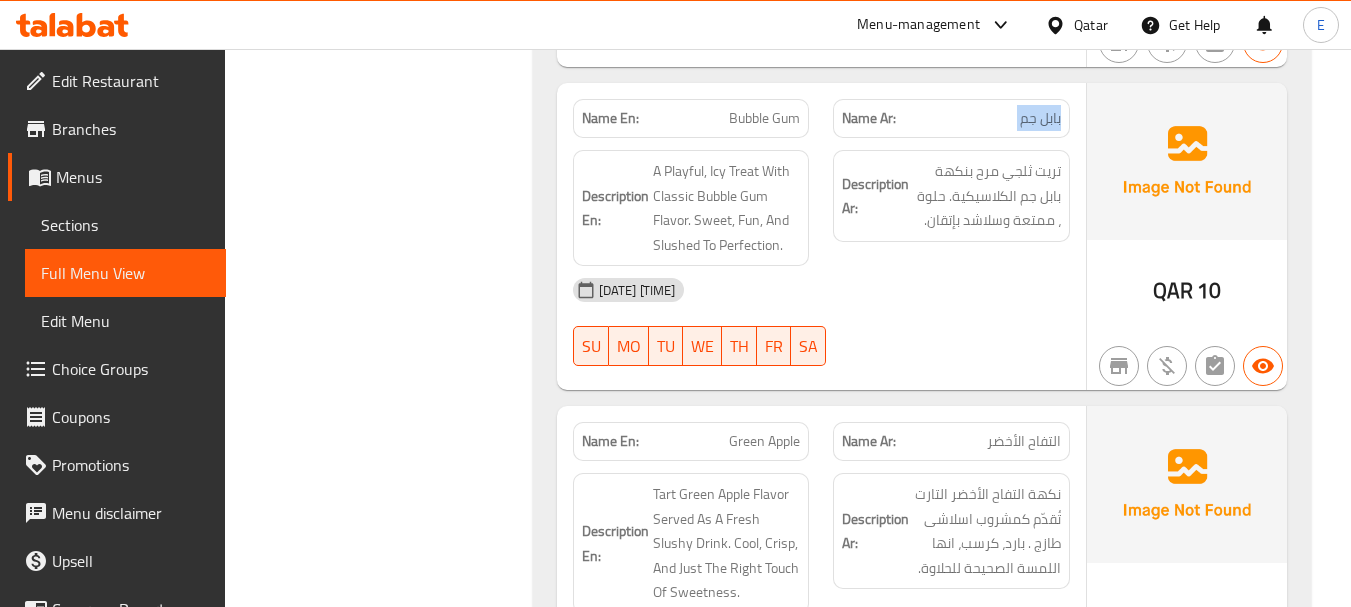 click on "Name Ar: بابل جم" at bounding box center (951, 118) 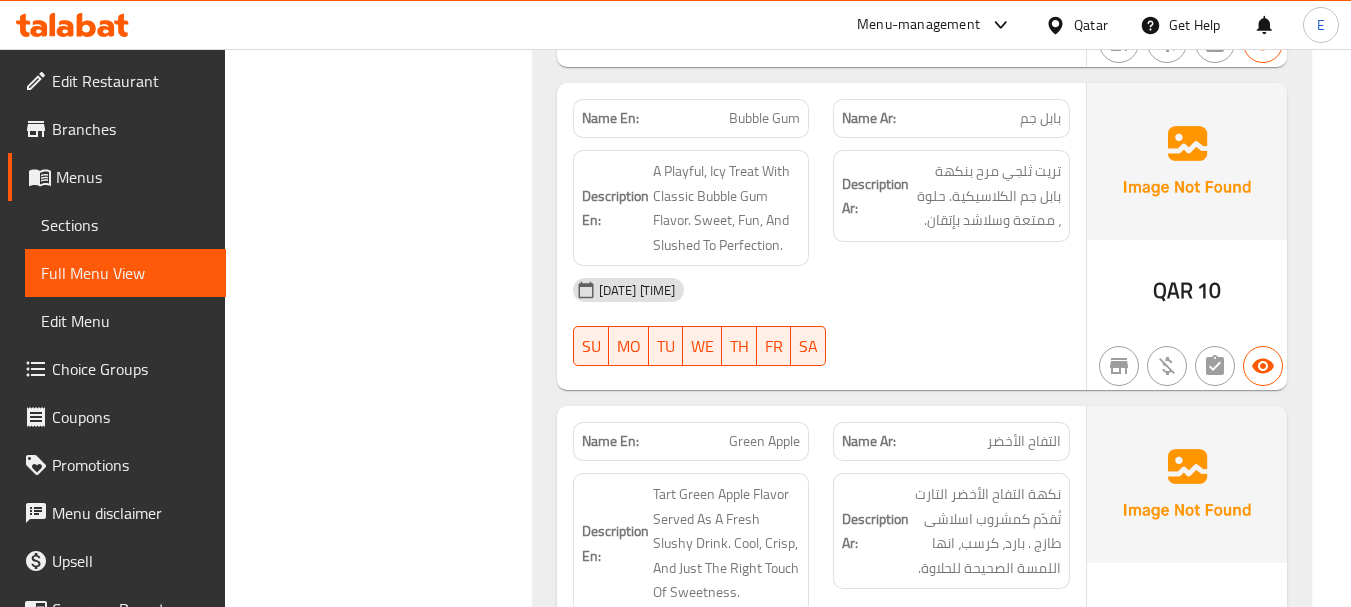 click on "Bubble Gum" at bounding box center (764, 118) 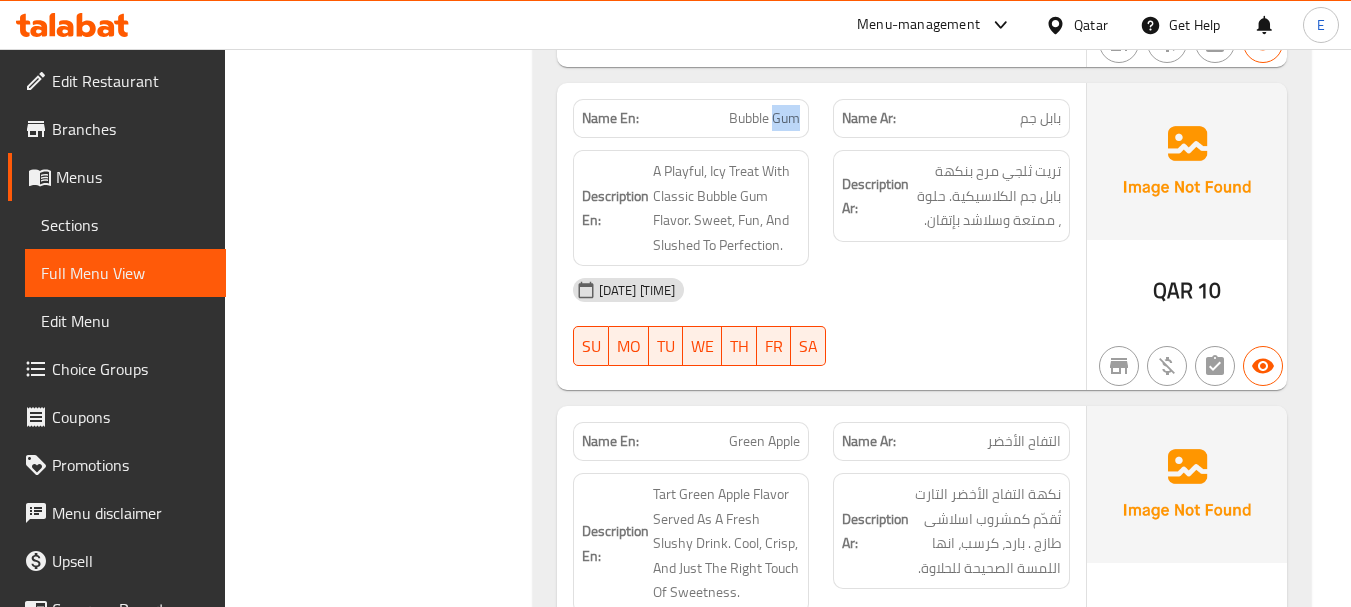 click on "Bubble Gum" at bounding box center (764, 118) 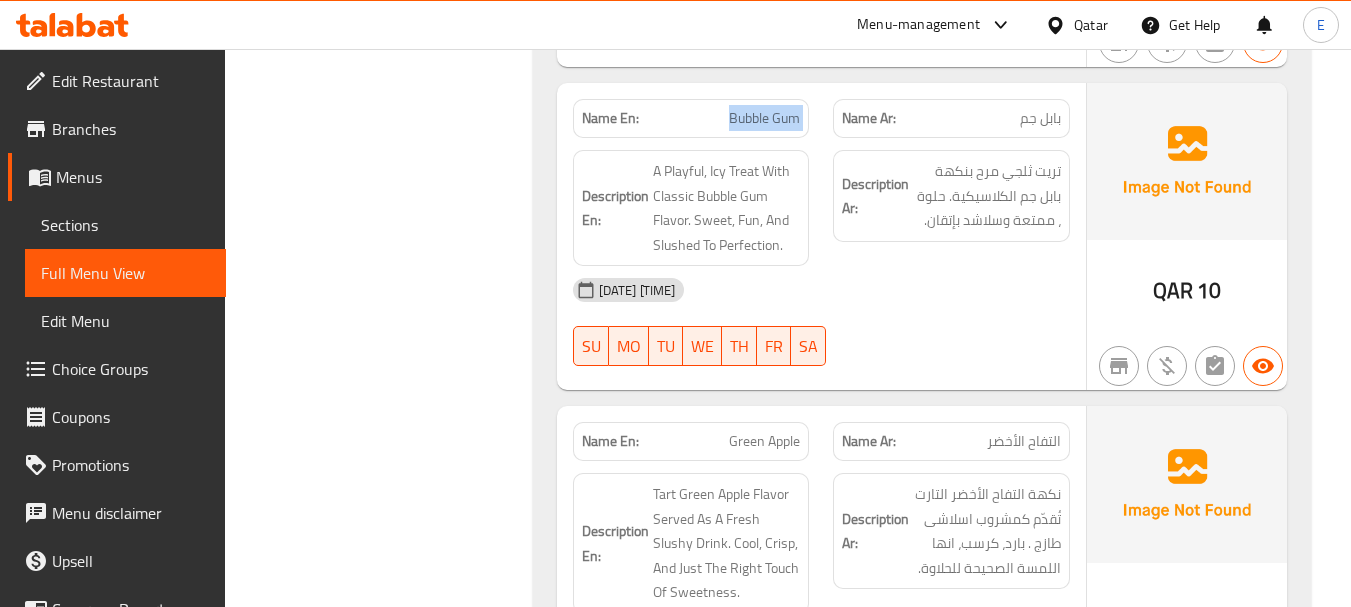 click on "Bubble Gum" at bounding box center (764, 118) 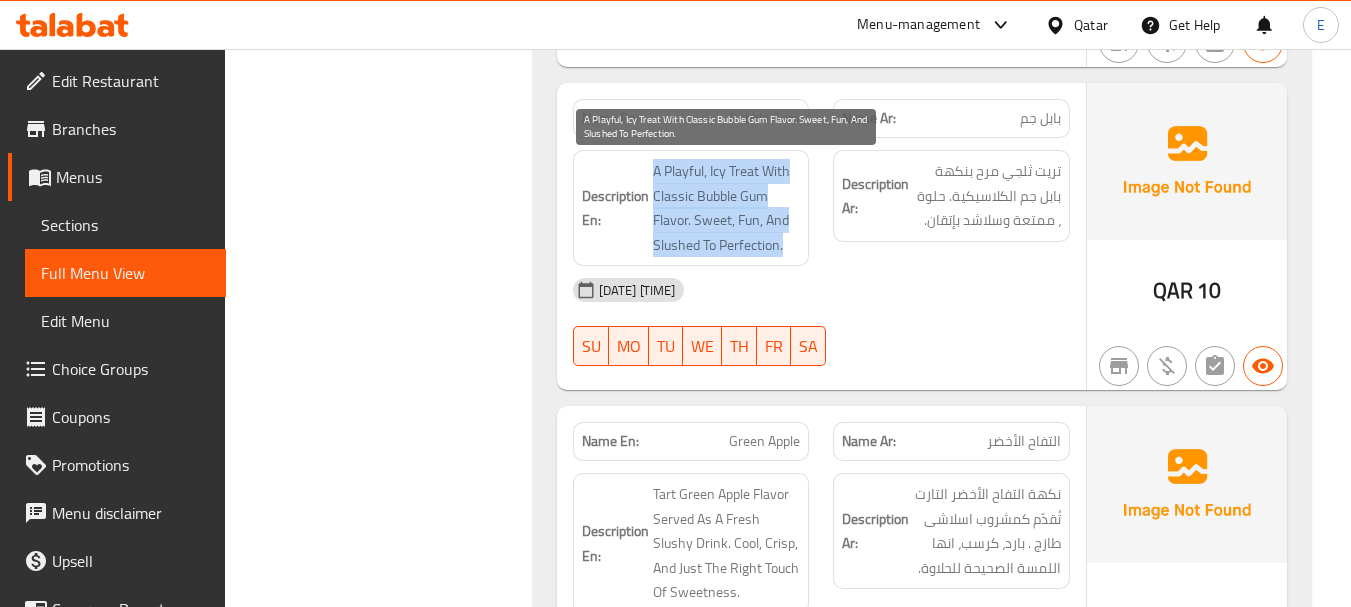 drag, startPoint x: 656, startPoint y: 164, endPoint x: 798, endPoint y: 250, distance: 166.01205 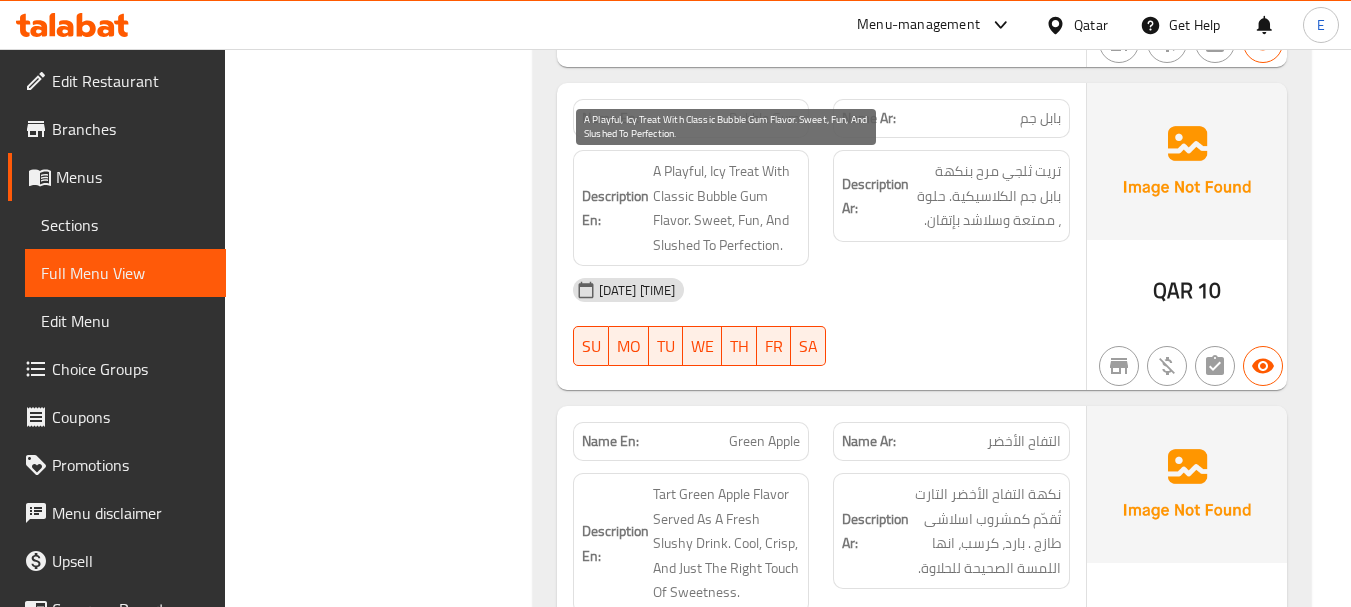 click on "A Playful, Icy Treat With Classic Bubble Gum Flavor. Sweet, Fun, And Slushed To Perfection." at bounding box center (727, 208) 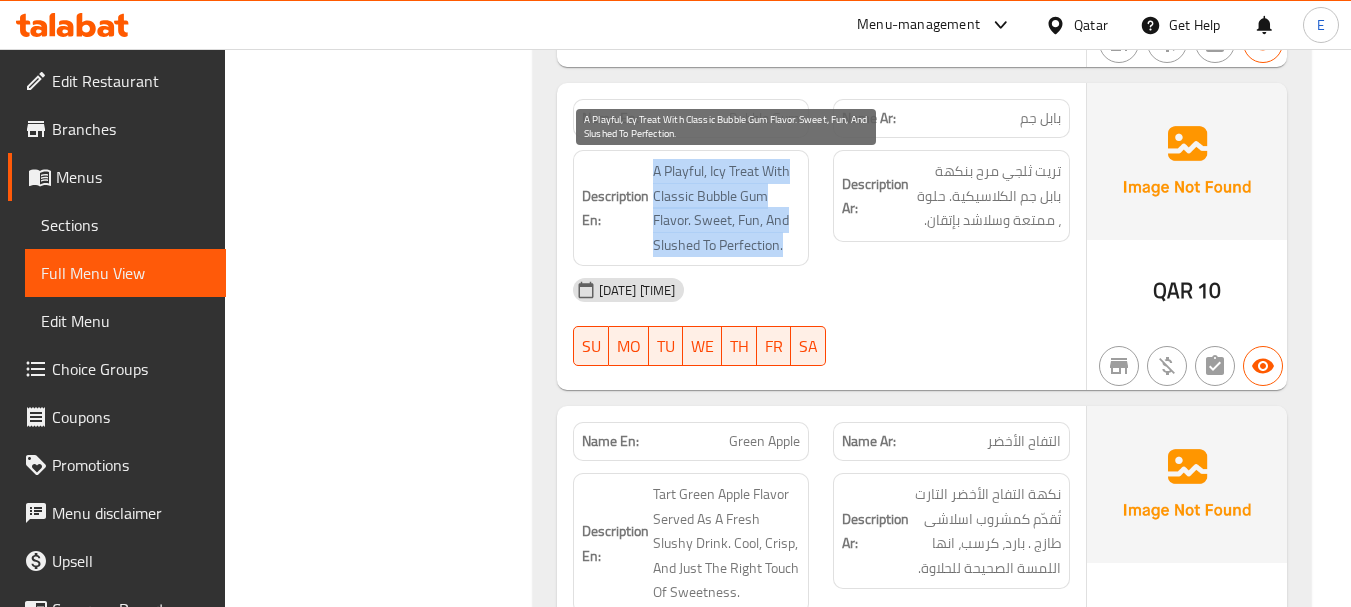 click on "A Playful, Icy Treat With Classic Bubble Gum Flavor. Sweet, Fun, And Slushed To Perfection." at bounding box center (727, 208) 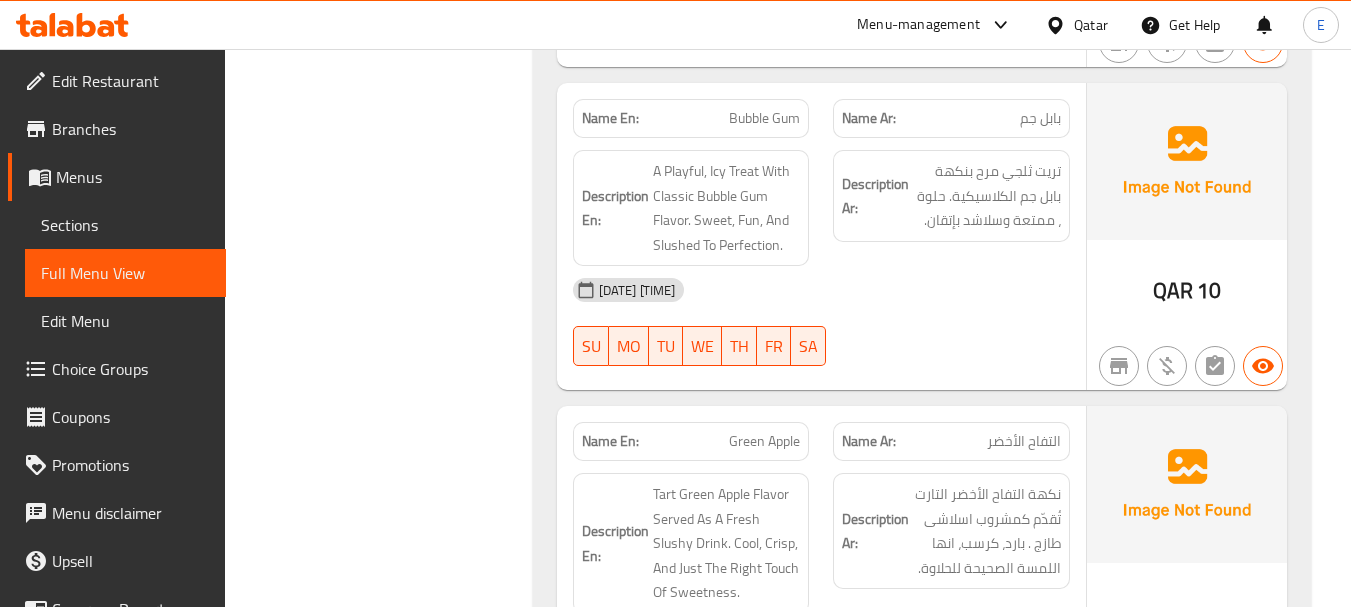 click on "04-08-2025 04:20 PM SU MO TU WE TH FR SA" at bounding box center [821, 322] 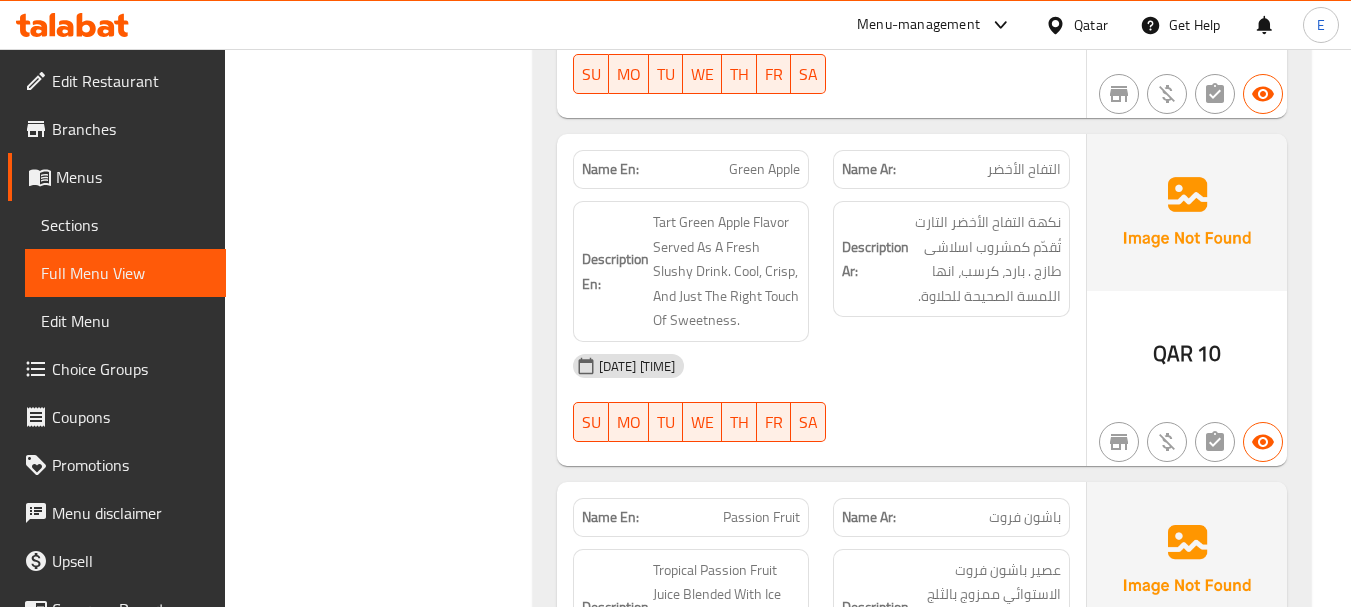 scroll, scrollTop: 1600, scrollLeft: 0, axis: vertical 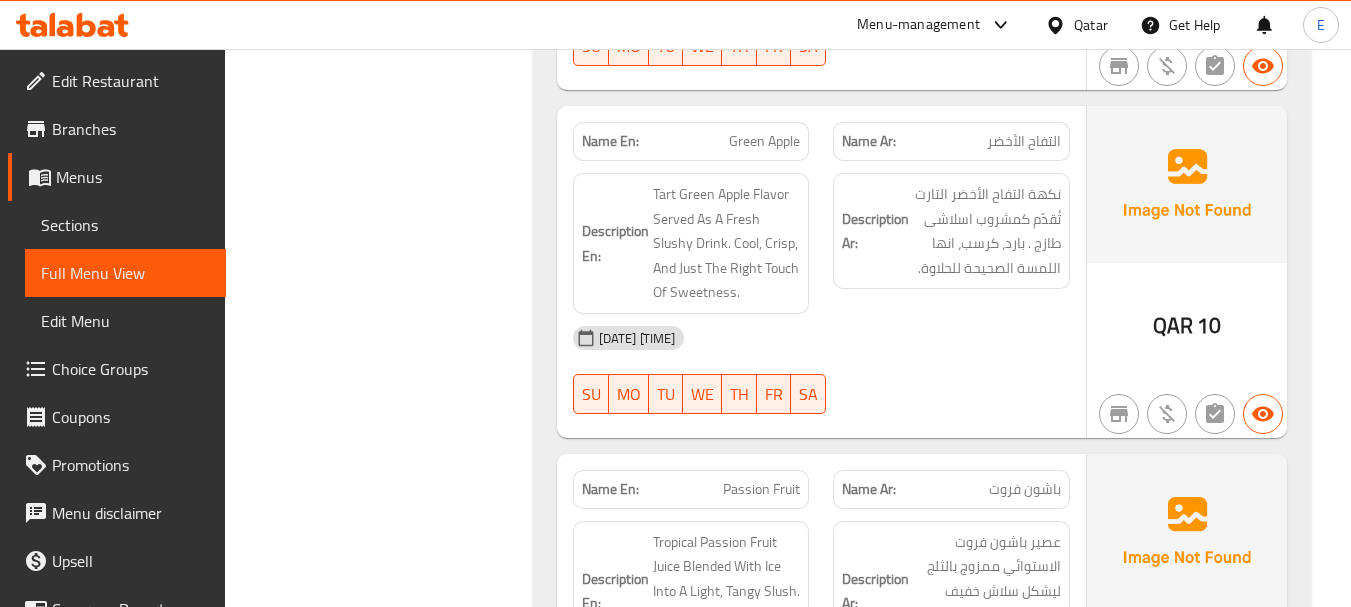click on "Green Apple" at bounding box center [764, 141] 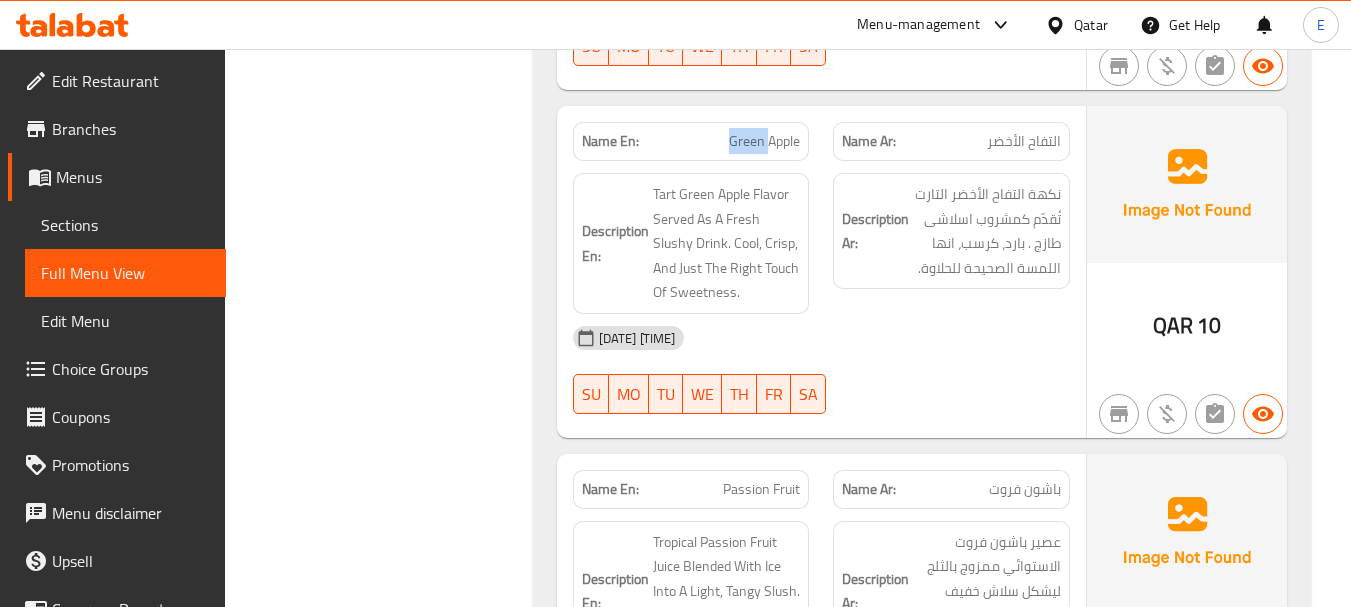 click on "Green Apple" at bounding box center (764, 141) 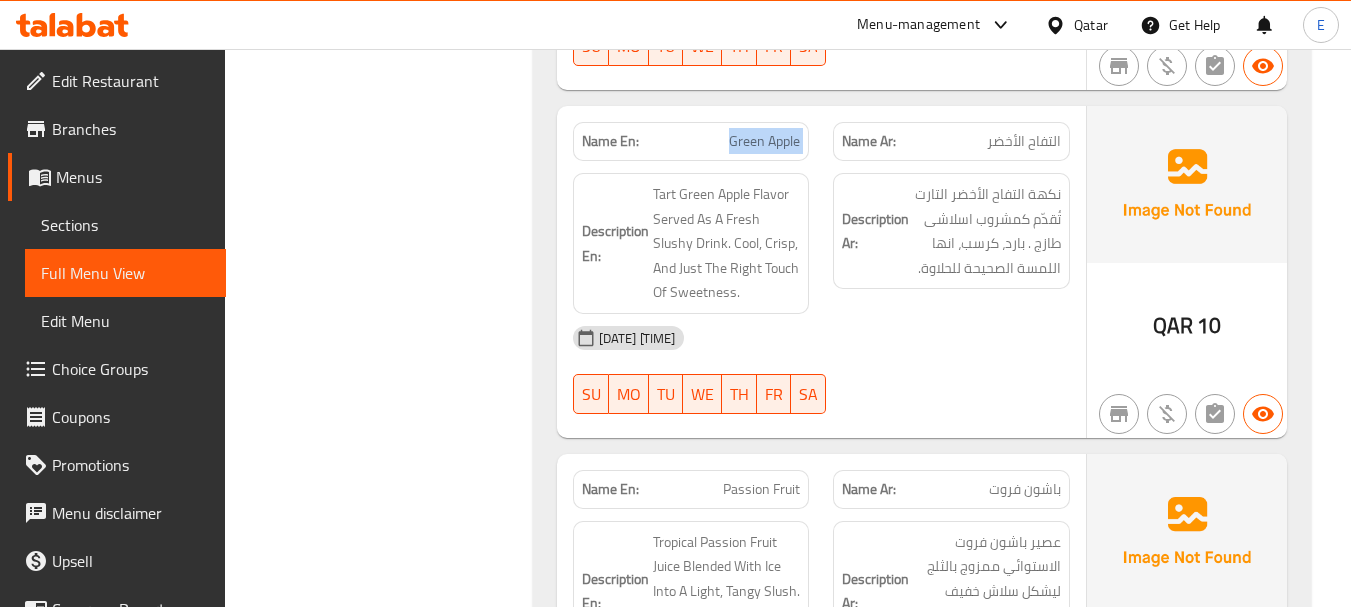 click on "Green Apple" at bounding box center [764, 141] 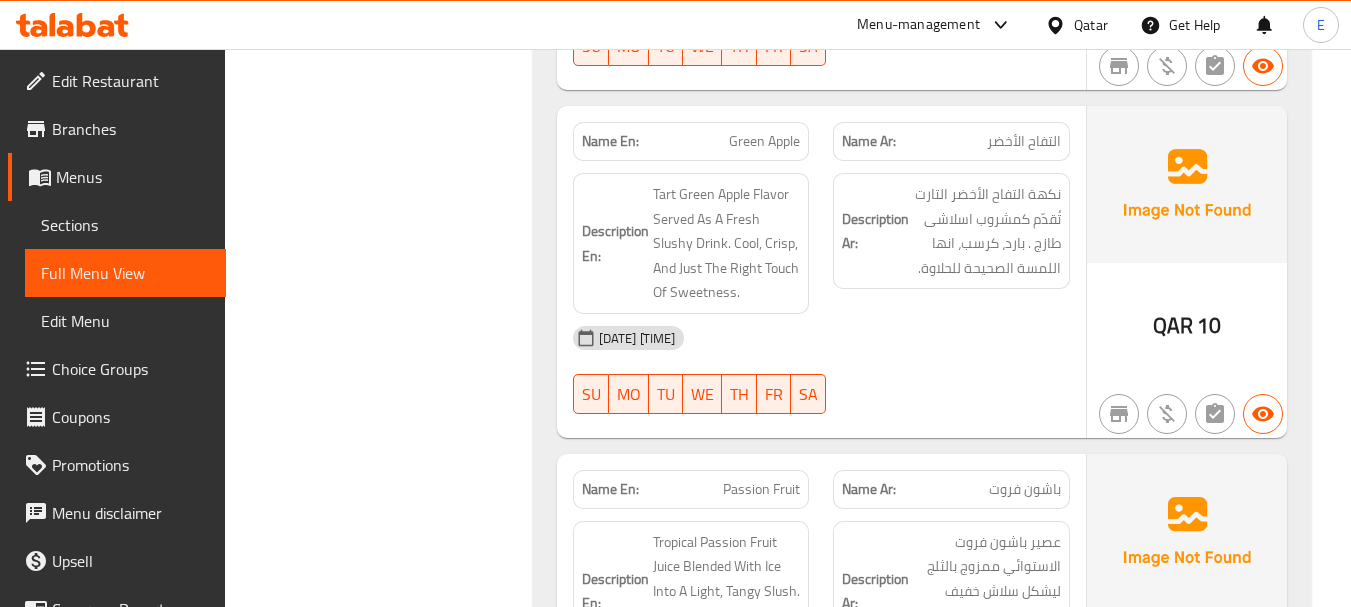 click on "Name Ar: التفاح الأخضر" at bounding box center [951, 141] 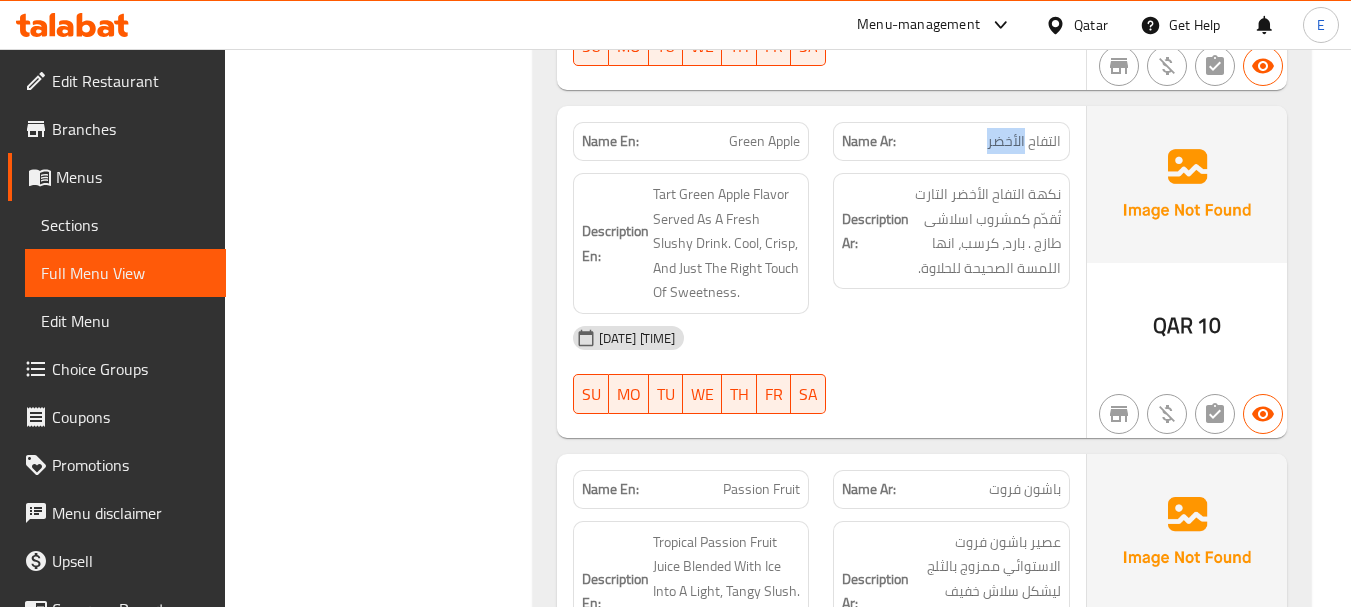 click on "Name Ar: التفاح الأخضر" at bounding box center (951, 141) 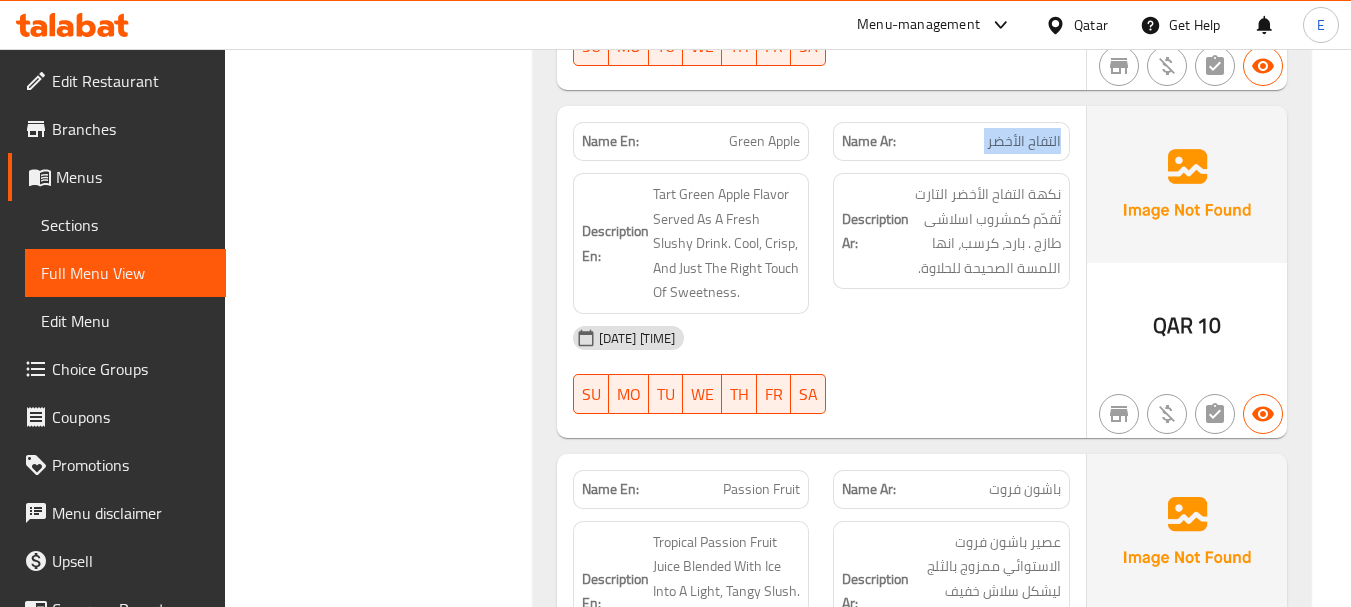 click on "Name Ar: التفاح الأخضر" at bounding box center [951, 141] 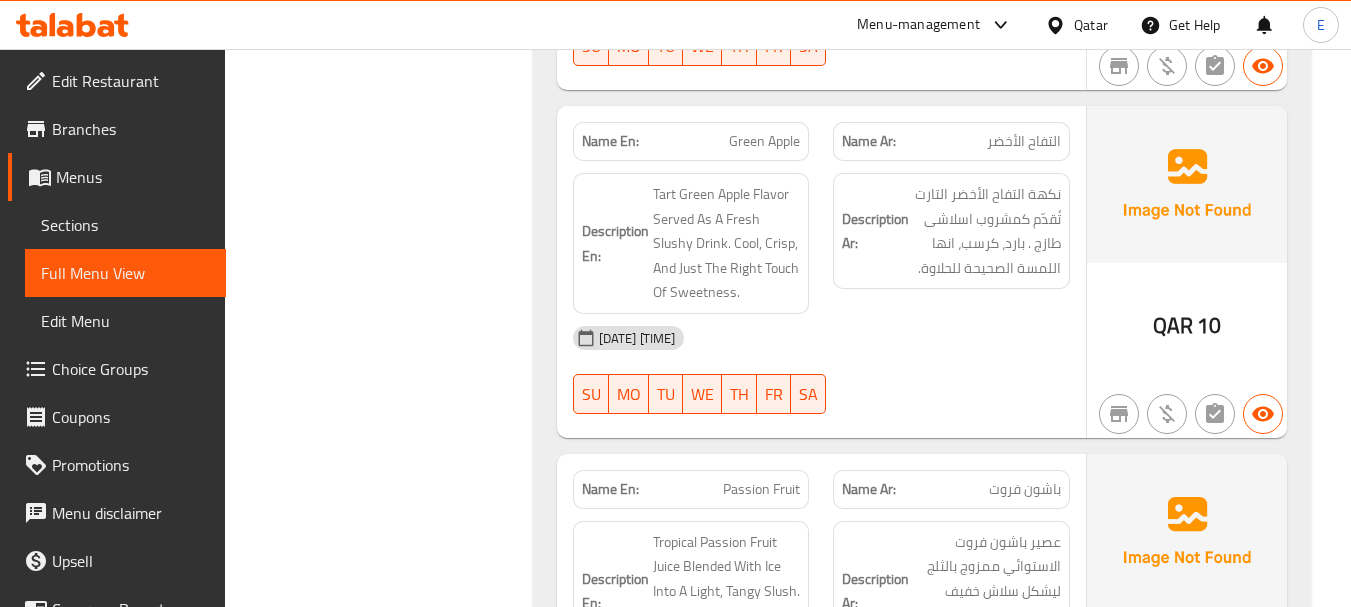 click on "04-08-2025 04:20 PM" at bounding box center (821, 338) 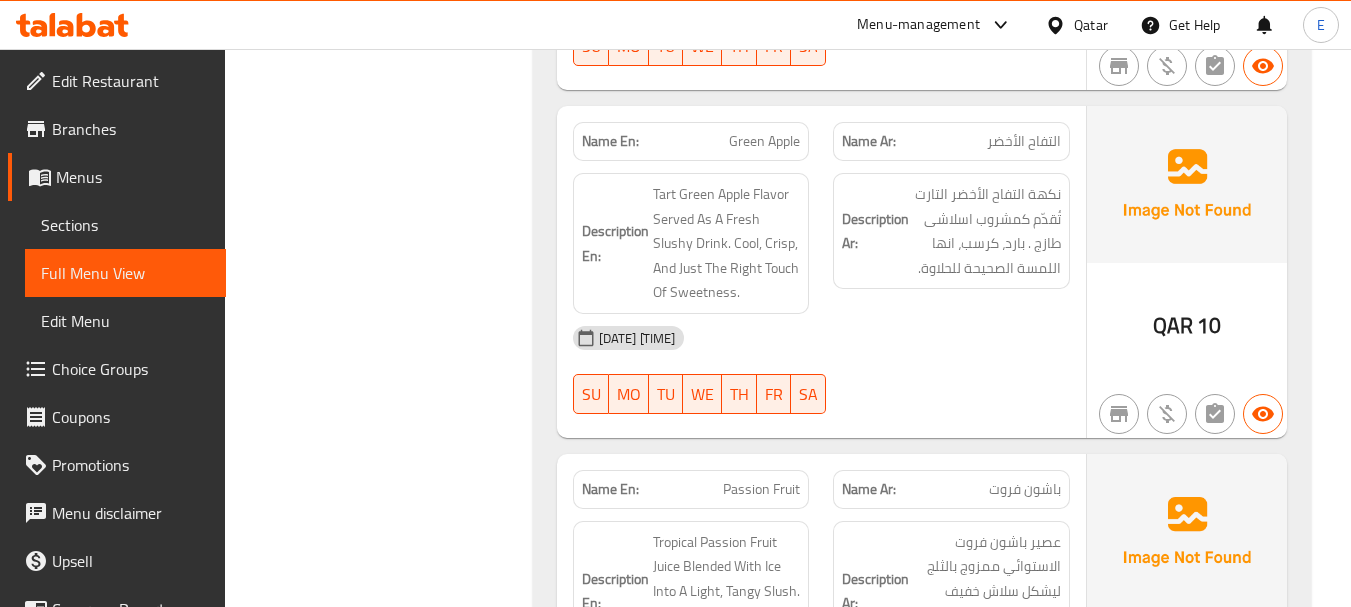 click on "04-08-2025 04:20 PM" at bounding box center [821, 338] 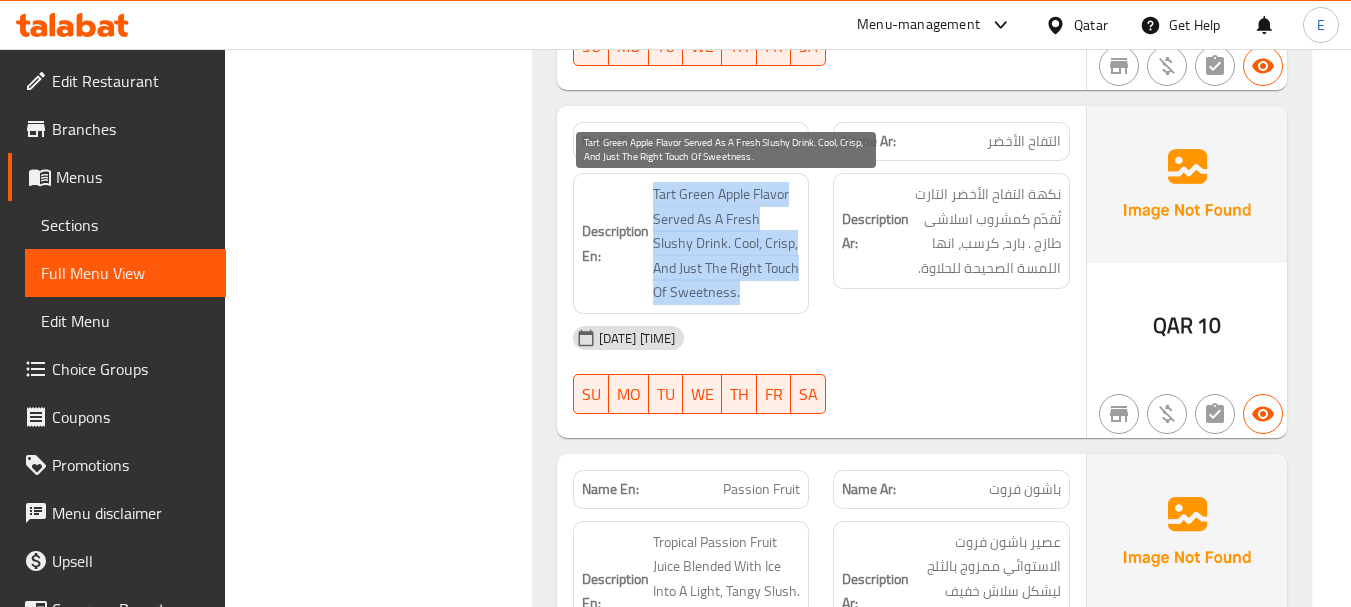 drag, startPoint x: 640, startPoint y: 190, endPoint x: 797, endPoint y: 291, distance: 186.68155 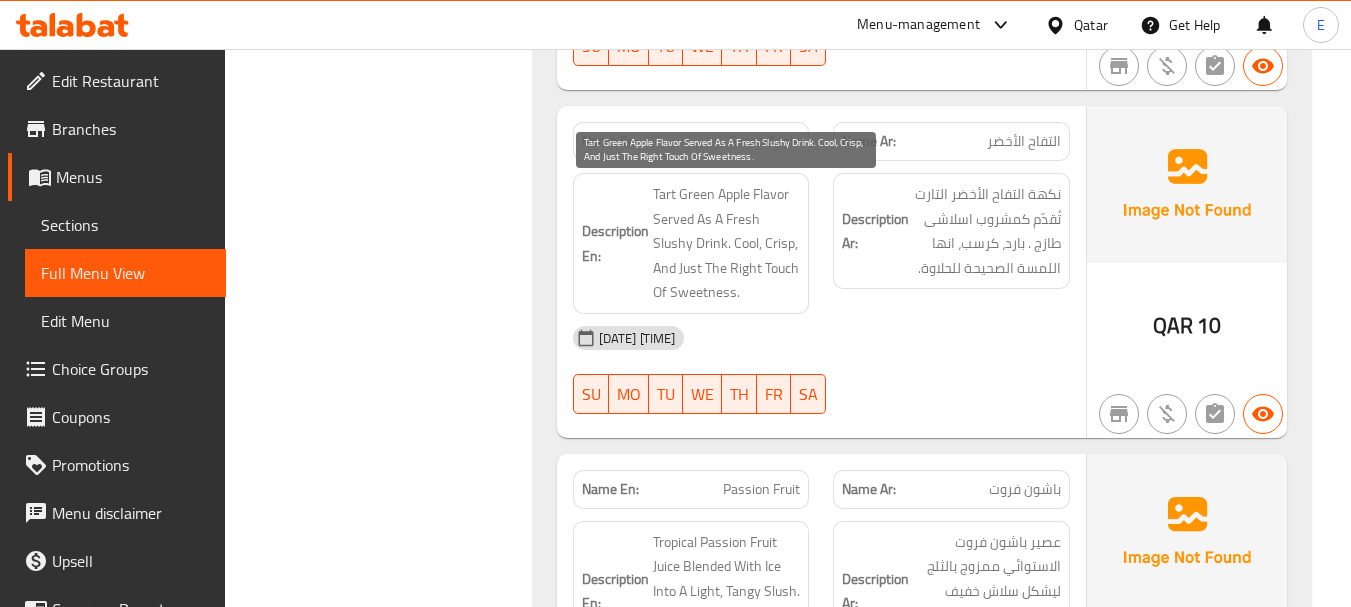 click on "Tart Green Apple Flavor Served As A Fresh Slushy Drink. Cool, Crisp, And Just The Right Touch Of Sweetness." at bounding box center [727, 243] 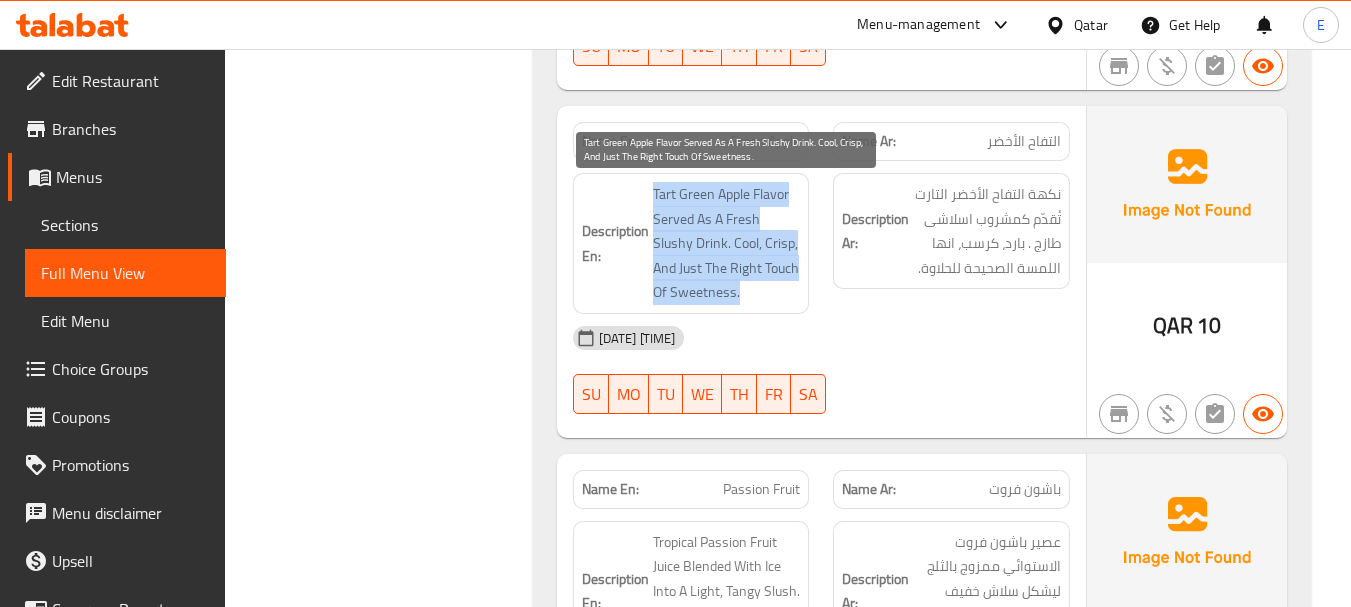 click on "Tart Green Apple Flavor Served As A Fresh Slushy Drink. Cool, Crisp, And Just The Right Touch Of Sweetness." at bounding box center (727, 243) 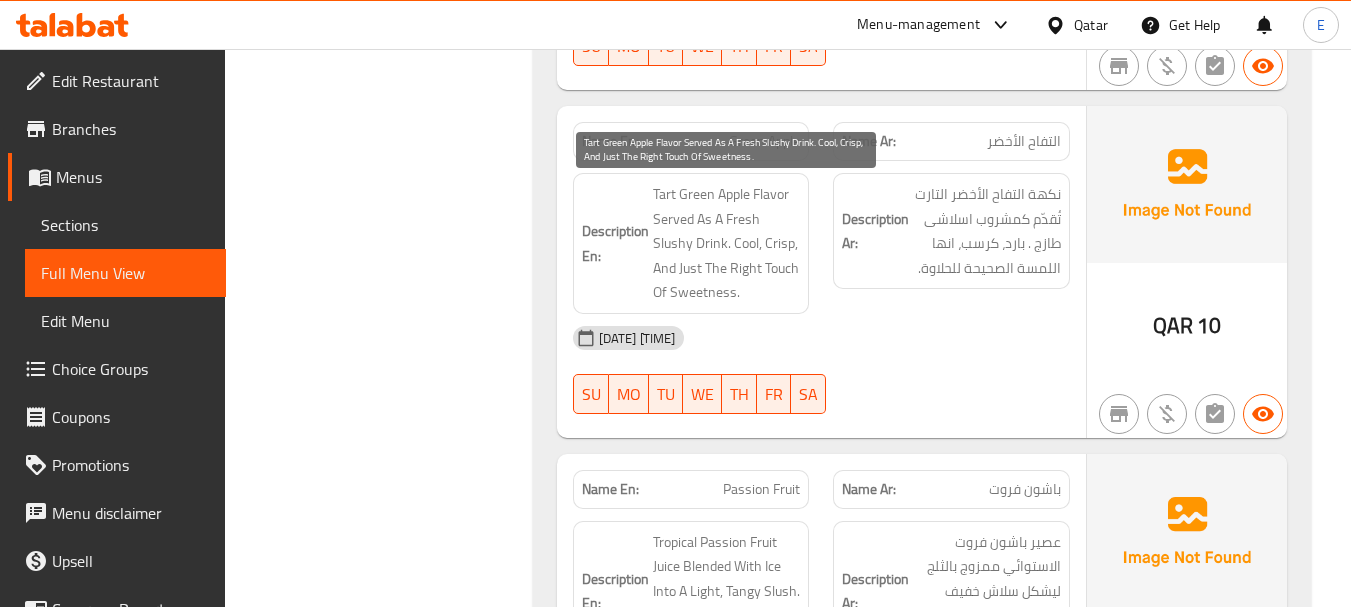 click on "04-08-2025 04:20 PM SU MO TU WE TH FR SA" at bounding box center (821, 370) 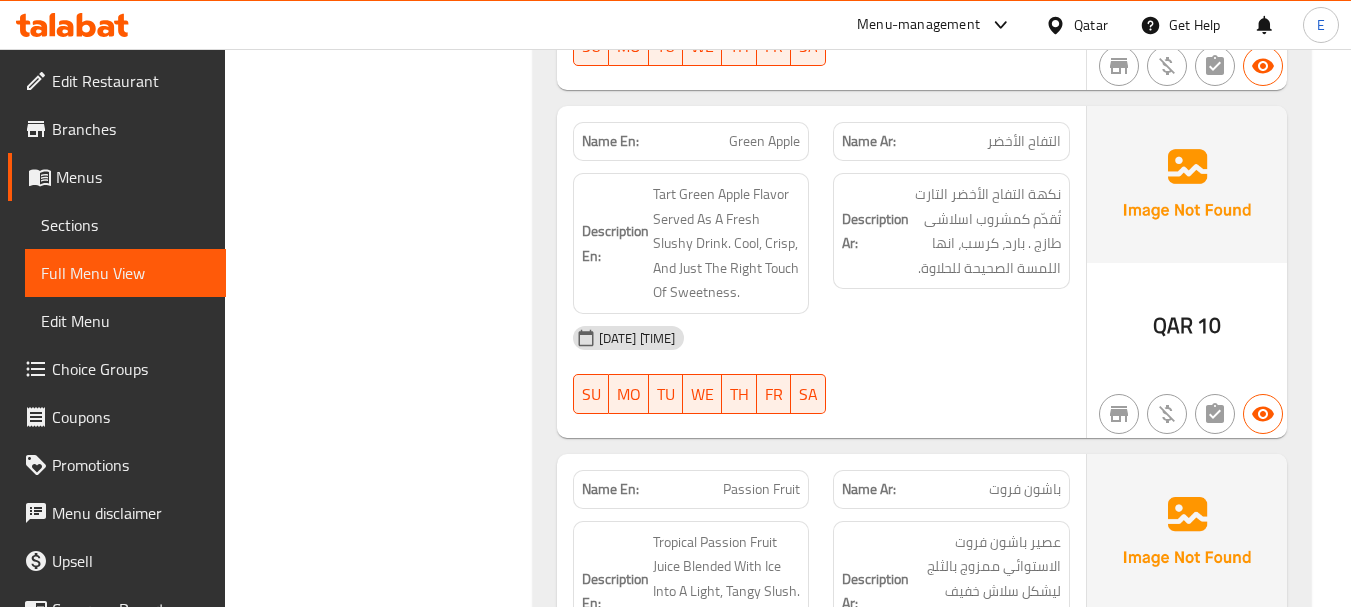 click on "04-08-2025 04:20 PM SU MO TU WE TH FR SA" at bounding box center (821, 370) 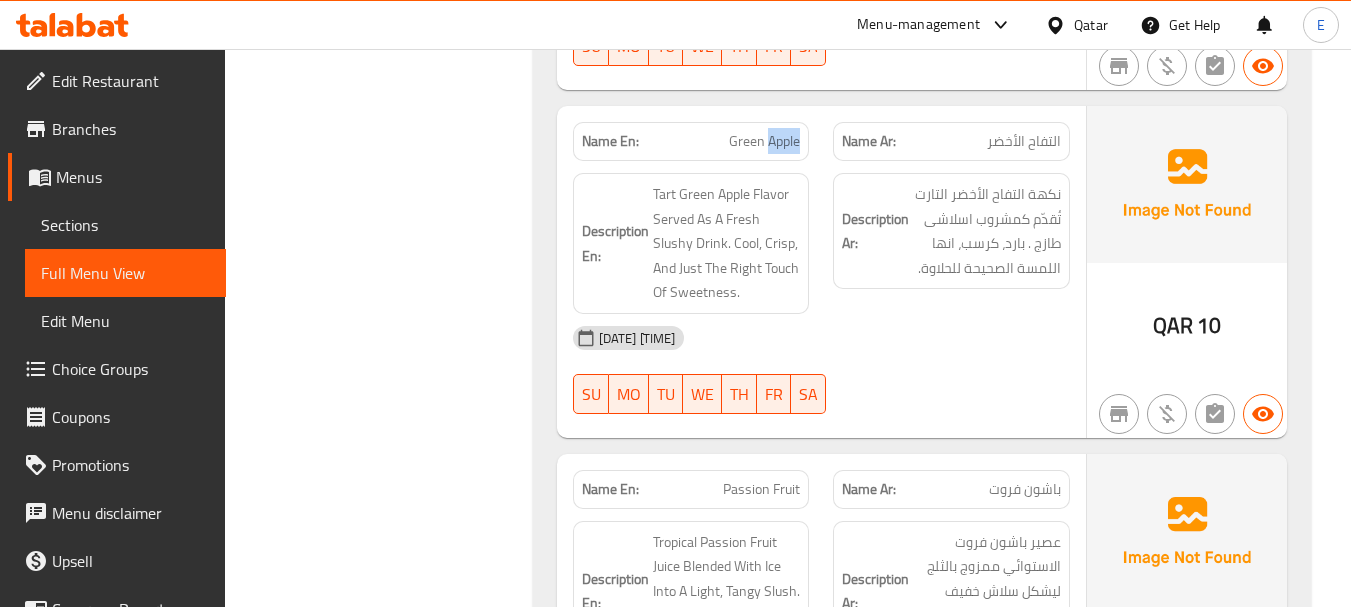 click on "Green Apple" at bounding box center [764, 141] 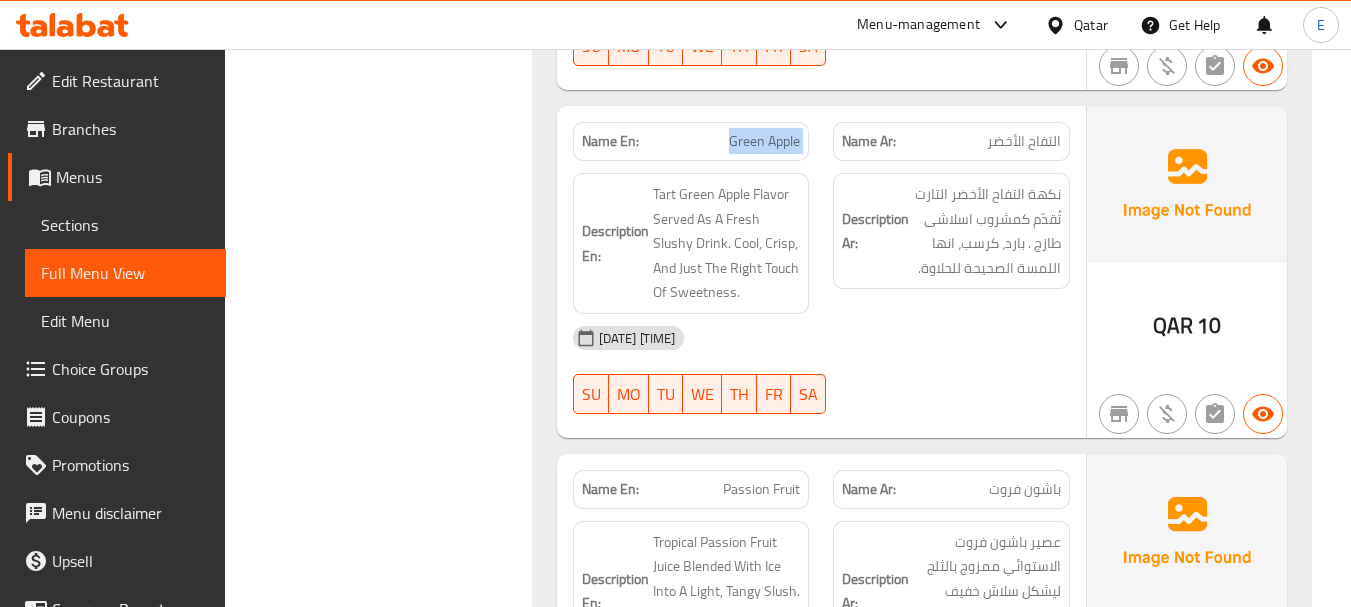 click on "Green Apple" at bounding box center [764, 141] 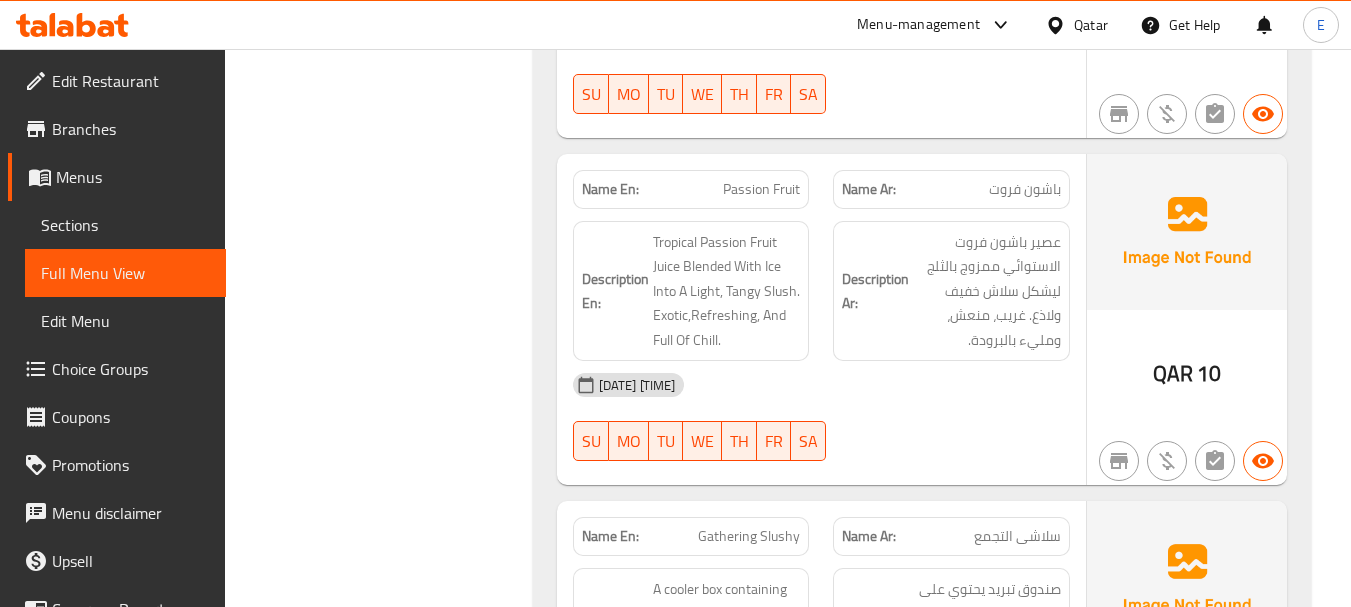 scroll, scrollTop: 2000, scrollLeft: 0, axis: vertical 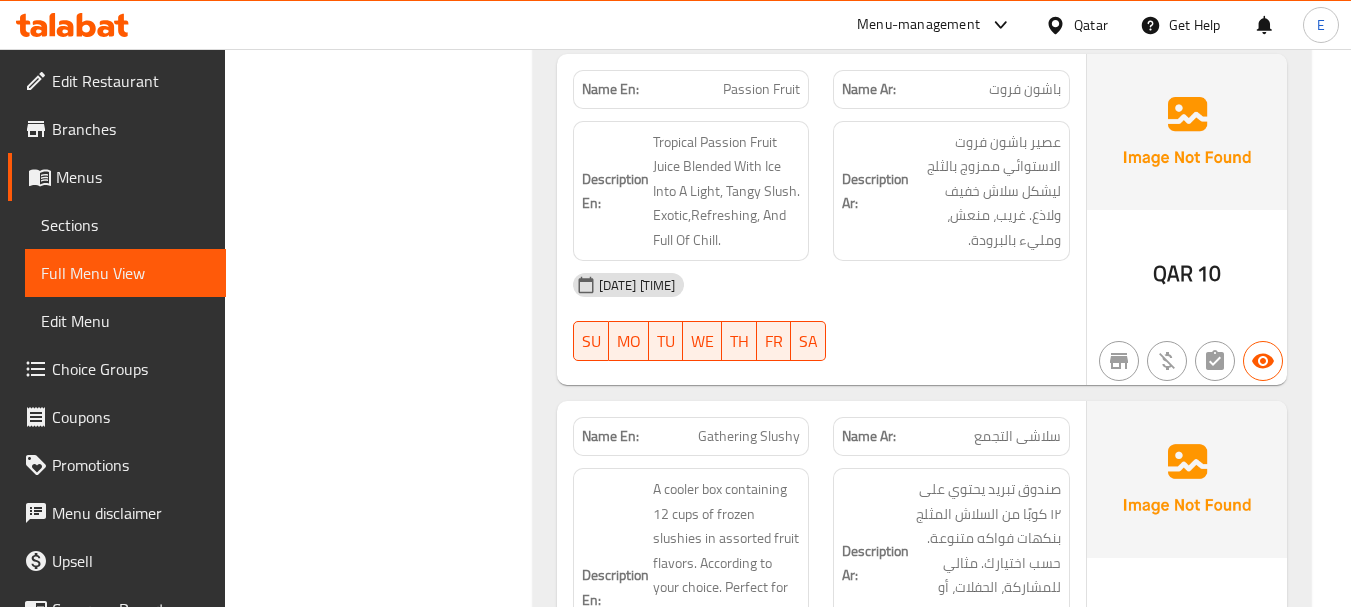 click on "QAR" at bounding box center (1173, 273) 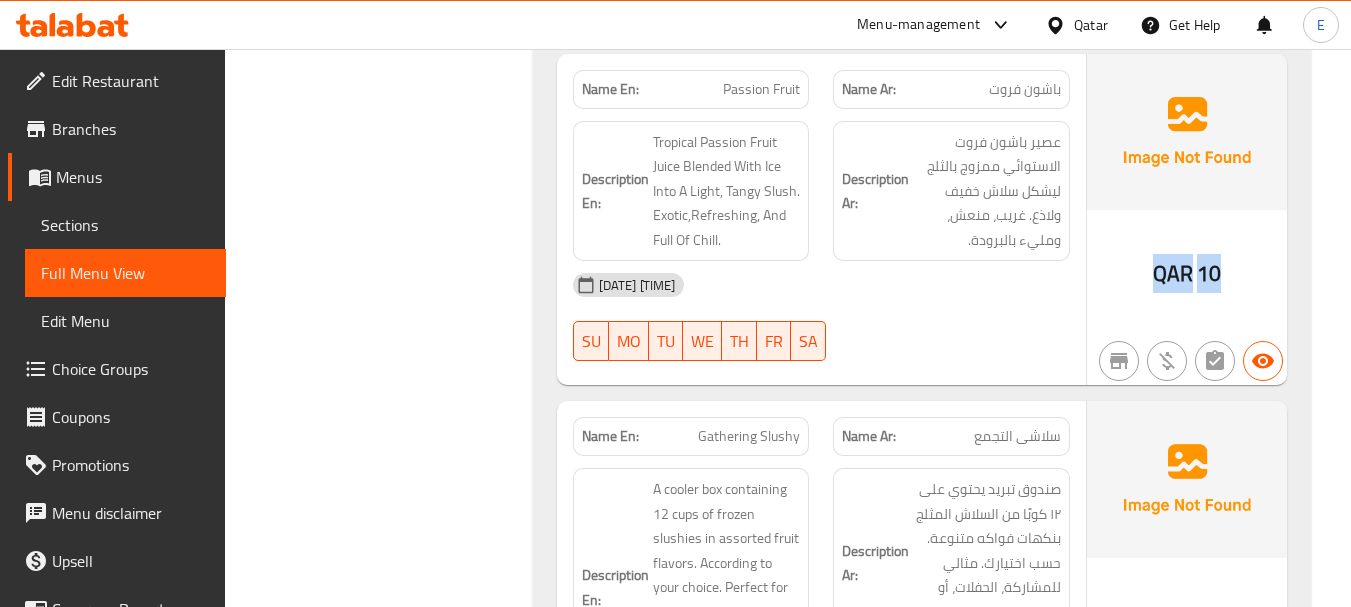 click on "QAR" at bounding box center [1173, 273] 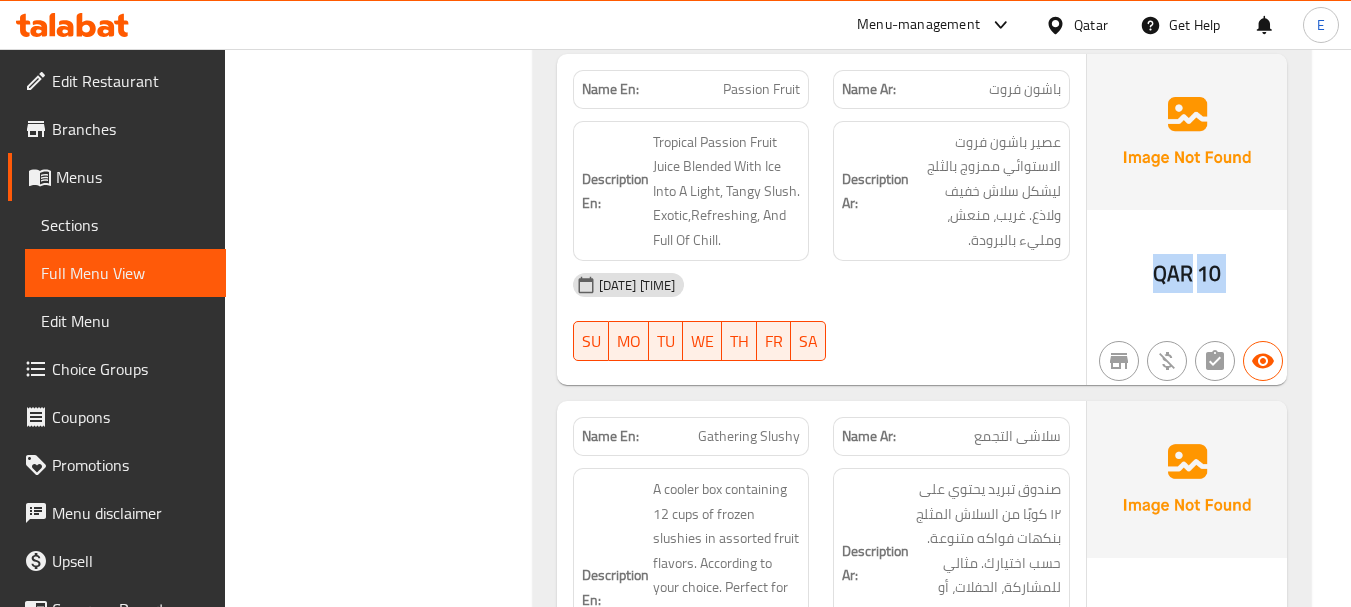 click on "QAR" at bounding box center (1173, 273) 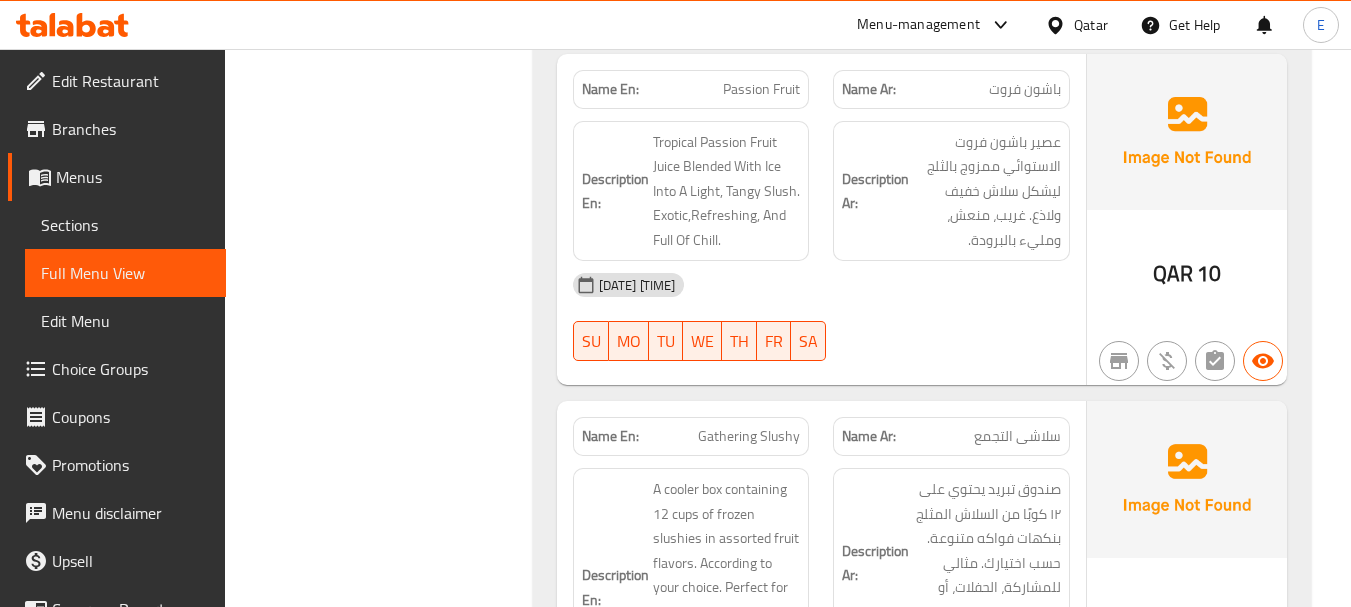 click on "باشون فروت" at bounding box center [1025, 89] 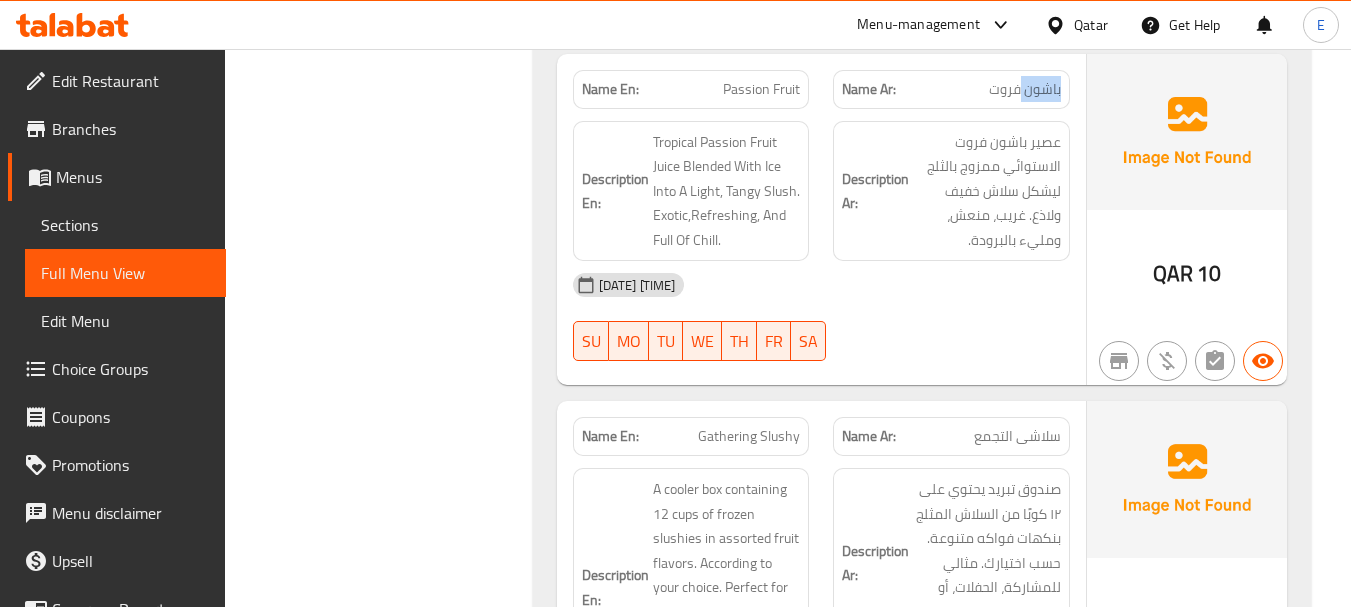 click on "باشون فروت" at bounding box center [1025, 89] 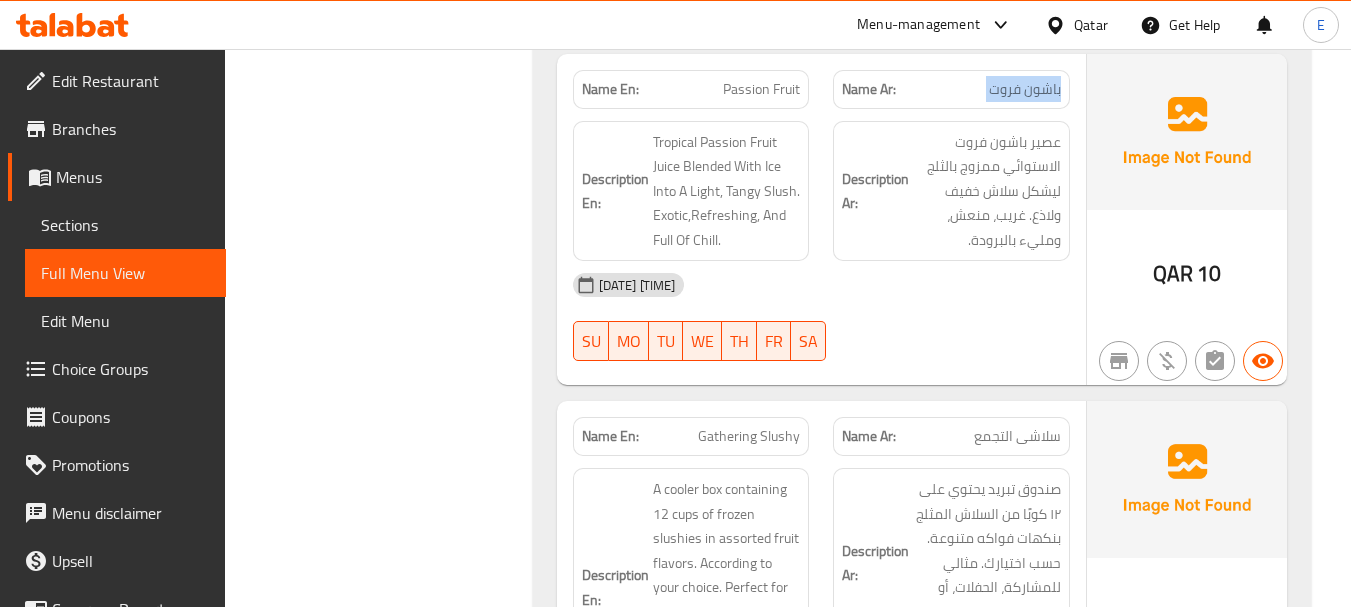 click on "باشون فروت" at bounding box center [1025, 89] 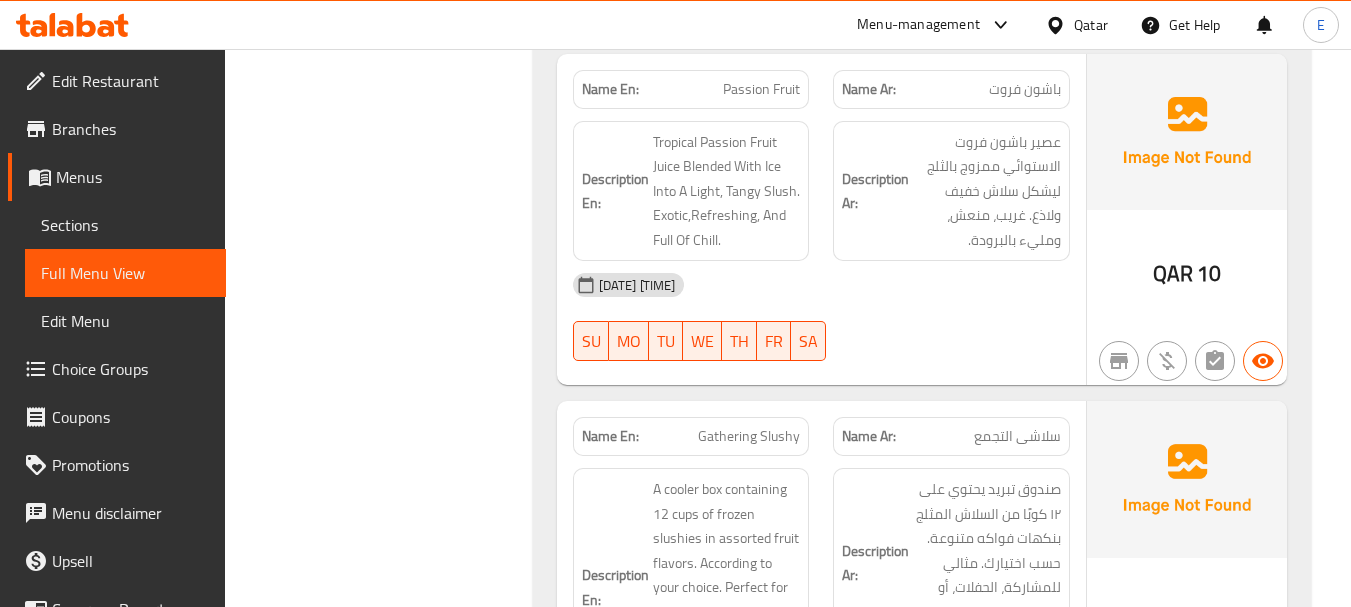click on "Name En: Red Berry Name Ar: توت أحمر Description En: A Chilled Mix Of Red Berries Turned Into A Smooth, Icy Slush. Fruity, Slightly Tart, And Bursting With Flavor. Description Ar: مشكل مُبرّد من التوت الأحمر، مُحوَّل إلى سلاش مثلج ناعم. فاكهي، لاذع قليلاً، وغنيّ بالنكهة. 04-08-2025 04:20 PM SU MO TU WE TH FR SA QAR 10 Name En: Lemon Name Ar: ليمون Description En: Zesty Lemon Juice Blended Into A Bright, Icy Slush. Crisp And Citrusy With A Super-Refreshing Chill. Description Ar: عصير ليمون زيستي ممزوج في سلاش مثلج ومشرق. كرسب وحمضي مع تشل منعش سوبر. 04-08-2025 04:20 PM SU MO TU WE TH FR SA QAR 10 Name En: Blue Berry Name Ar: توت أزرق Description En: A Chilled Mix Of Blueberry Turned Into A Smooth, Icy Slush. Fruity, Slightly Tart, And Bursting With Flavor. Description Ar: 04-08-2025 04:20 PM SU MO TU WE TH FR SA QAR 10 Name En: Bubble Gum Name Ar: بابل جم" at bounding box center (922, -398) 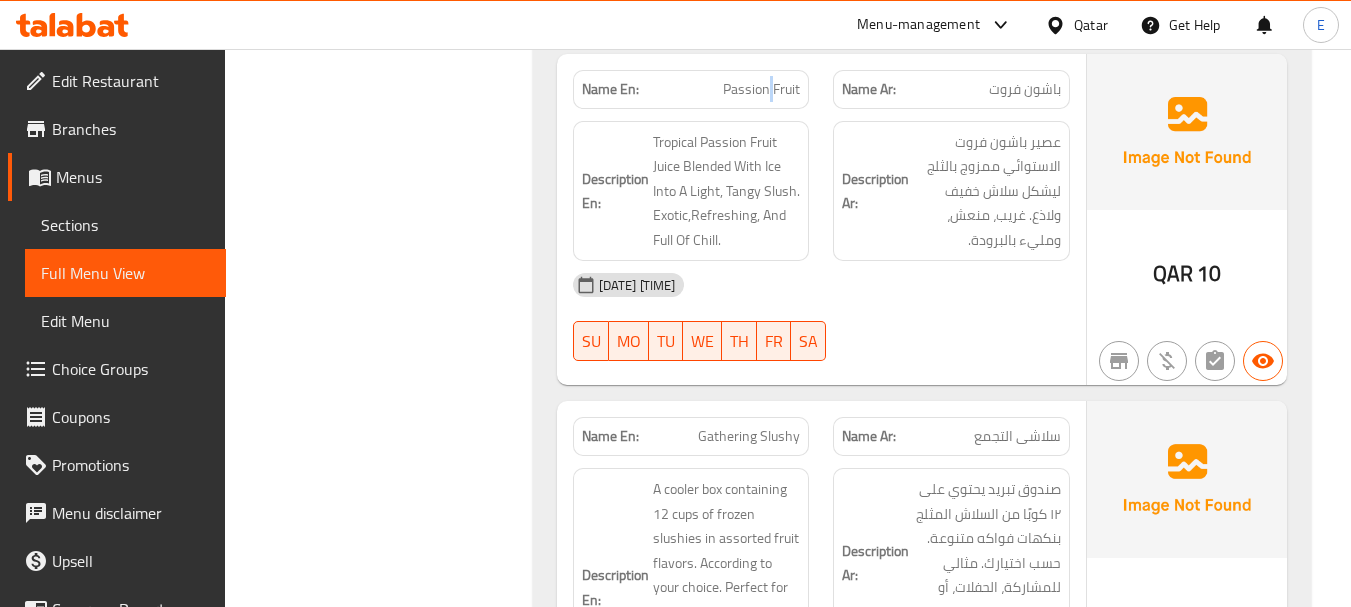 click on "Name En: Red Berry Name Ar: توت أحمر Description En: A Chilled Mix Of Red Berries Turned Into A Smooth, Icy Slush. Fruity, Slightly Tart, And Bursting With Flavor. Description Ar: مشكل مُبرّد من التوت الأحمر، مُحوَّل إلى سلاش مثلج ناعم. فاكهي، لاذع قليلاً، وغنيّ بالنكهة. 04-08-2025 04:20 PM SU MO TU WE TH FR SA QAR 10 Name En: Lemon Name Ar: ليمون Description En: Zesty Lemon Juice Blended Into A Bright, Icy Slush. Crisp And Citrusy With A Super-Refreshing Chill. Description Ar: عصير ليمون زيستي ممزوج في سلاش مثلج ومشرق. كرسب وحمضي مع تشل منعش سوبر. 04-08-2025 04:20 PM SU MO TU WE TH FR SA QAR 10 Name En: Blue Berry Name Ar: توت أزرق Description En: A Chilled Mix Of Blueberry Turned Into A Smooth, Icy Slush. Fruity, Slightly Tart, And Bursting With Flavor. Description Ar: 04-08-2025 04:20 PM SU MO TU WE TH FR SA QAR 10 Name En: Bubble Gum Name Ar: بابل جم" at bounding box center (922, -398) 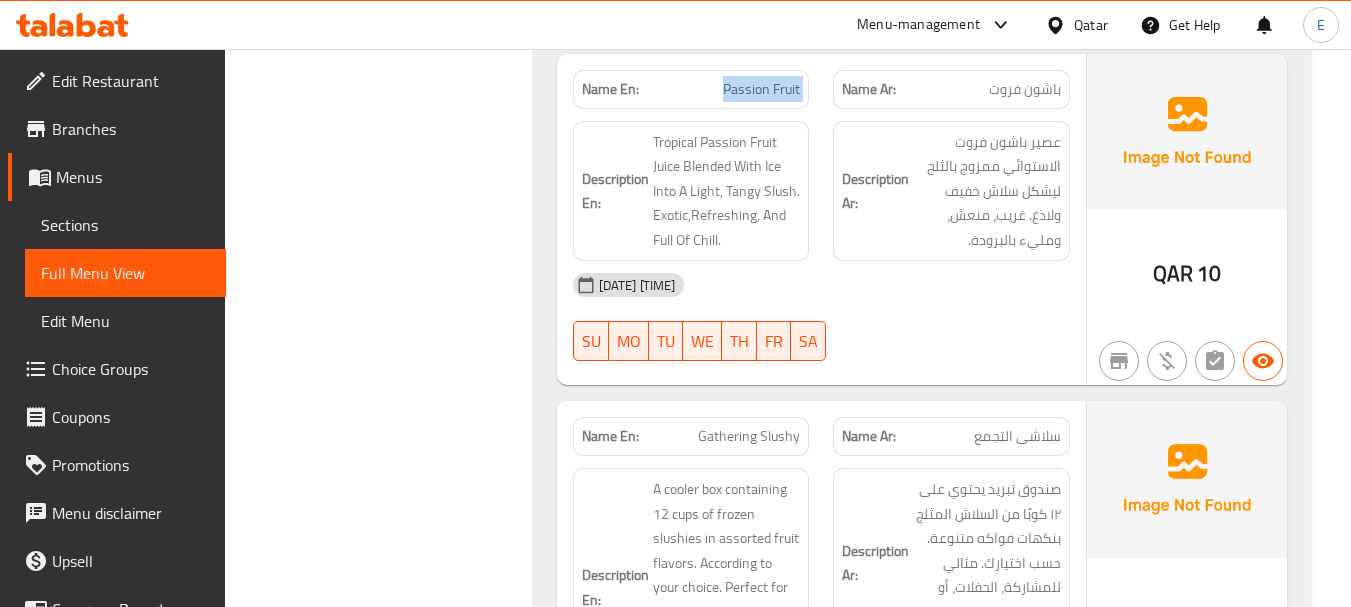 click on "Name En: Red Berry Name Ar: توت أحمر Description En: A Chilled Mix Of Red Berries Turned Into A Smooth, Icy Slush. Fruity, Slightly Tart, And Bursting With Flavor. Description Ar: مشكل مُبرّد من التوت الأحمر، مُحوَّل إلى سلاش مثلج ناعم. فاكهي، لاذع قليلاً، وغنيّ بالنكهة. 04-08-2025 04:20 PM SU MO TU WE TH FR SA QAR 10 Name En: Lemon Name Ar: ليمون Description En: Zesty Lemon Juice Blended Into A Bright, Icy Slush. Crisp And Citrusy With A Super-Refreshing Chill. Description Ar: عصير ليمون زيستي ممزوج في سلاش مثلج ومشرق. كرسب وحمضي مع تشل منعش سوبر. 04-08-2025 04:20 PM SU MO TU WE TH FR SA QAR 10 Name En: Blue Berry Name Ar: توت أزرق Description En: A Chilled Mix Of Blueberry Turned Into A Smooth, Icy Slush. Fruity, Slightly Tart, And Bursting With Flavor. Description Ar: 04-08-2025 04:20 PM SU MO TU WE TH FR SA QAR 10 Name En: Bubble Gum Name Ar: بابل جم" at bounding box center (922, -398) 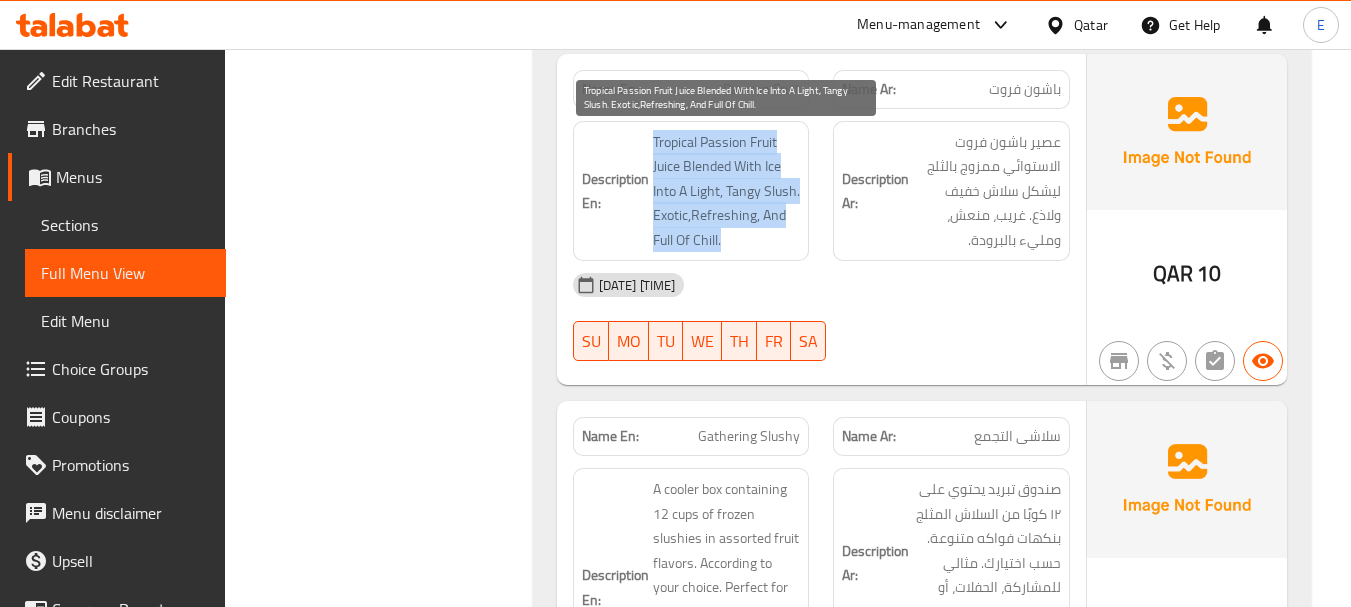 drag, startPoint x: 645, startPoint y: 135, endPoint x: 798, endPoint y: 236, distance: 183.3303 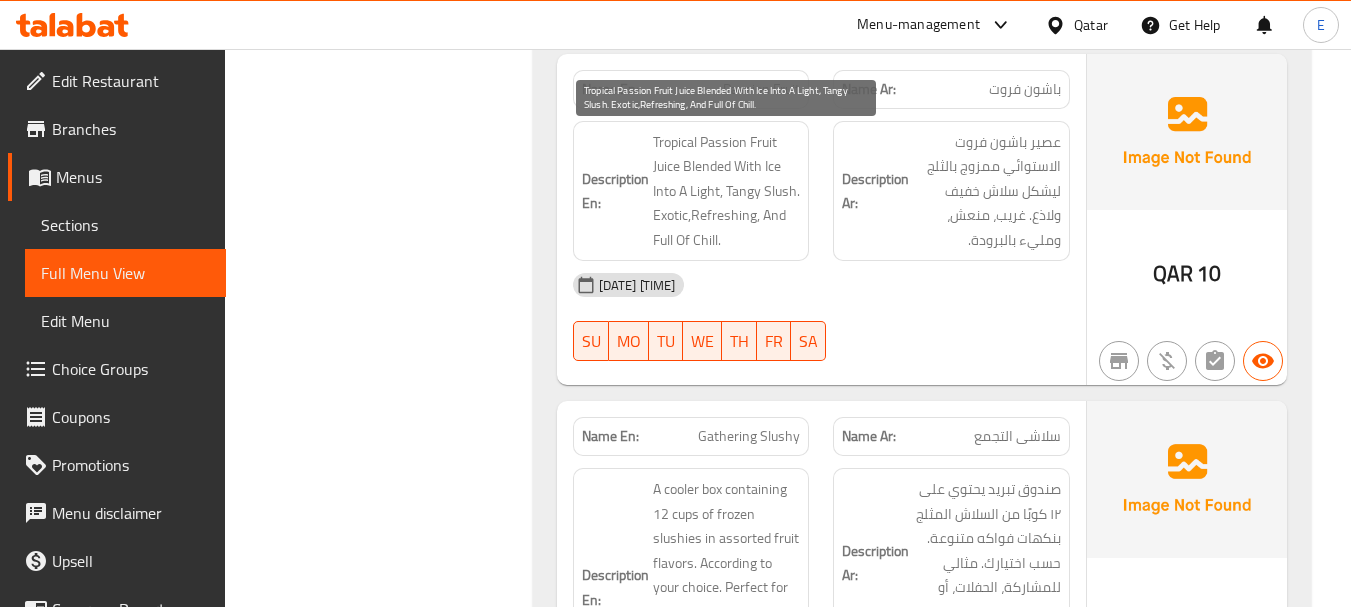 click on "Tropical Passion Fruit Juice Blended With Ice Into A Light, Tangy Slush. Exotic,Refreshing, And Full Of Chill." at bounding box center [727, 191] 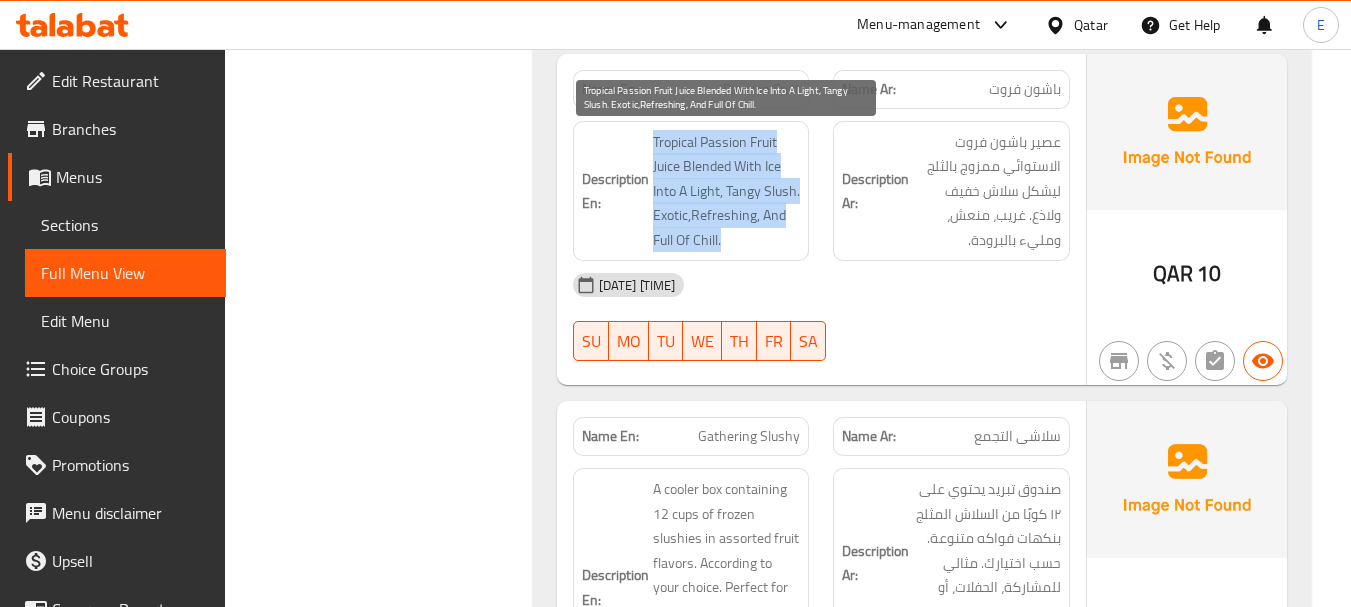 click on "Tropical Passion Fruit Juice Blended With Ice Into A Light, Tangy Slush. Exotic,Refreshing, And Full Of Chill." at bounding box center (727, 191) 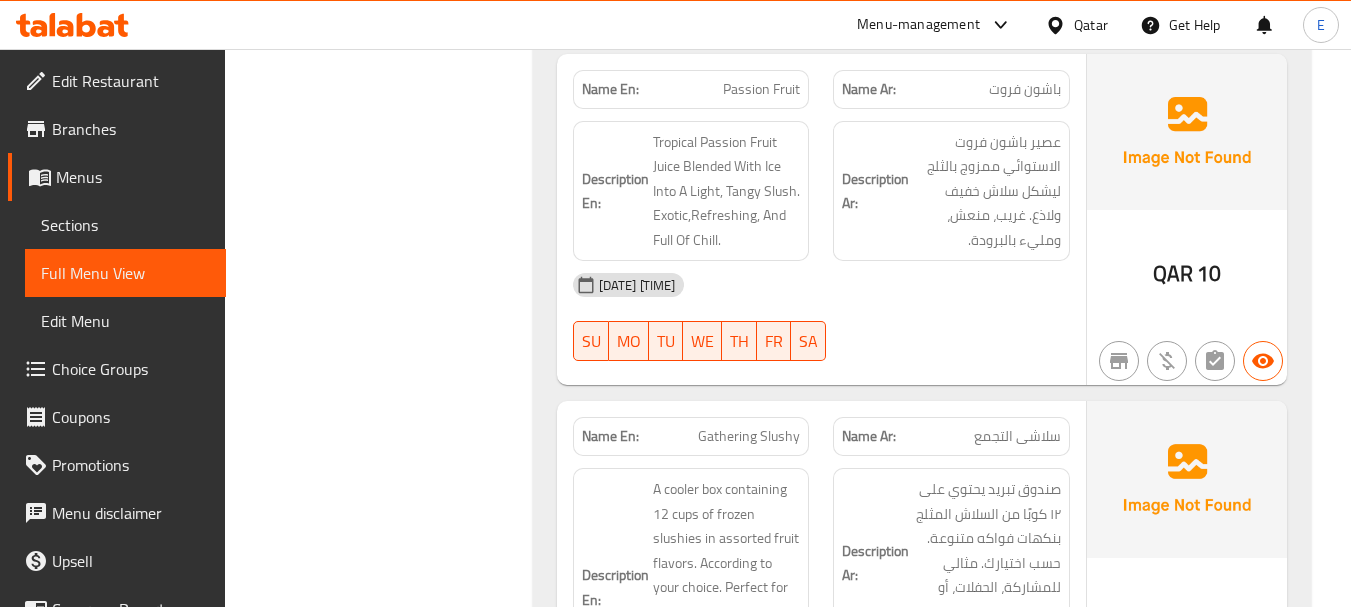 click on "04-08-2025 04:20 PM SU MO TU WE TH FR SA" at bounding box center (821, 317) 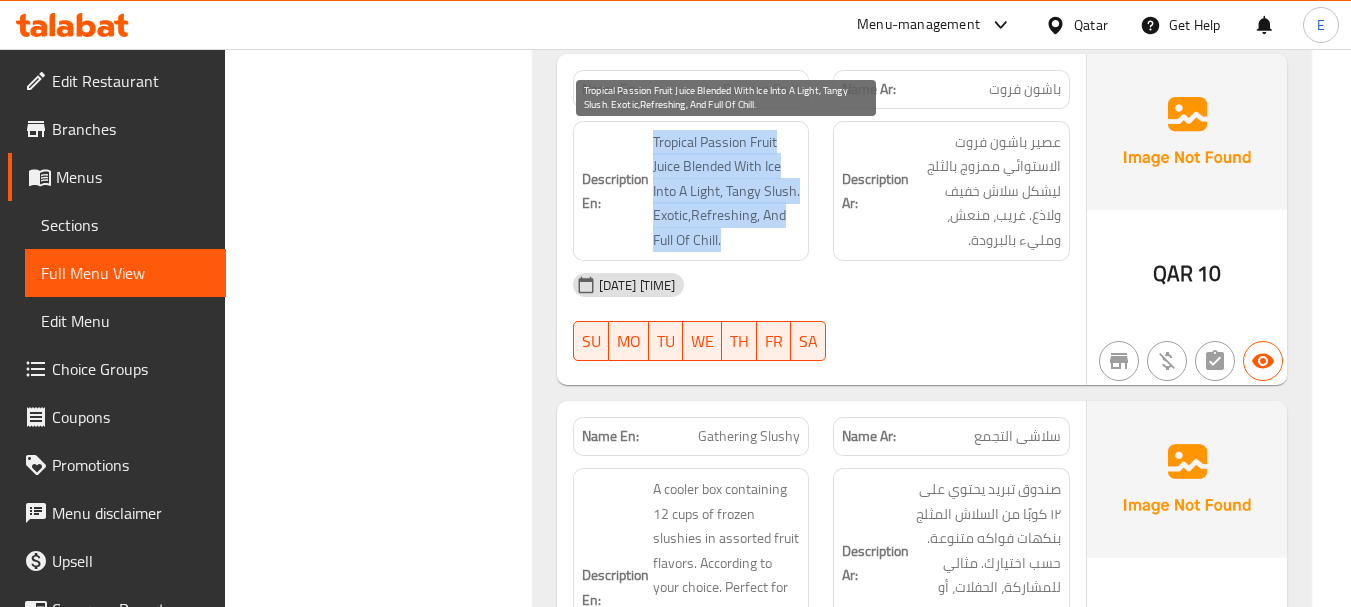 drag, startPoint x: 653, startPoint y: 138, endPoint x: 798, endPoint y: 232, distance: 172.80336 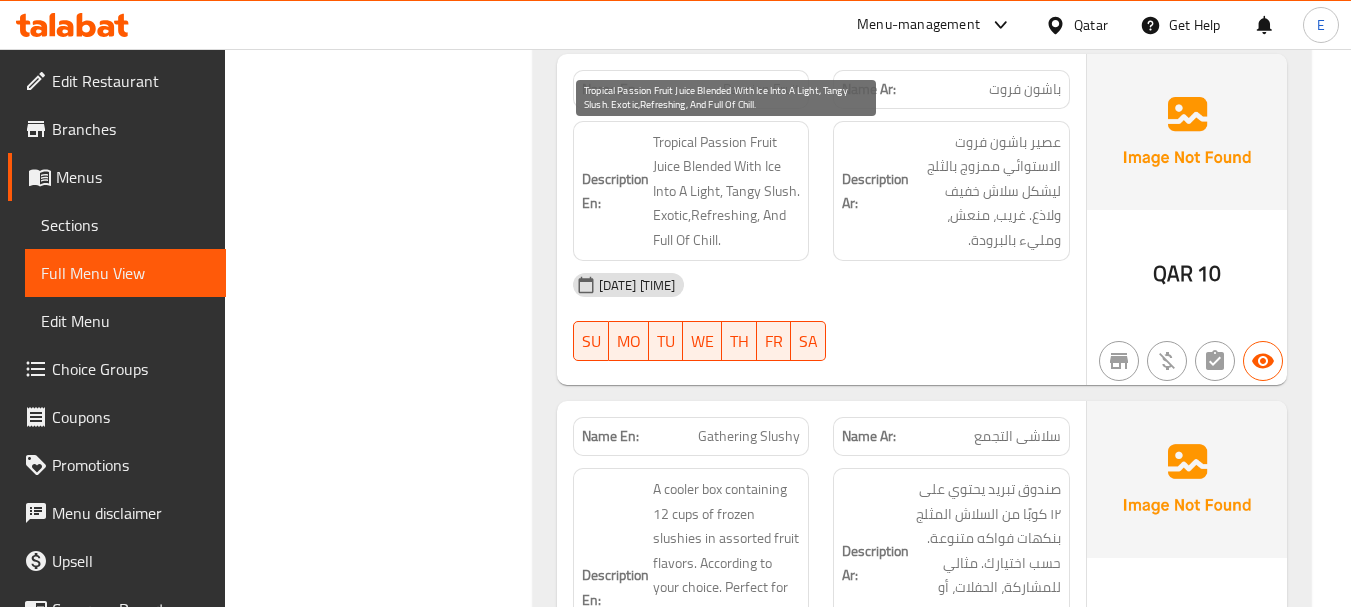 click on "Tropical Passion Fruit Juice Blended With Ice Into A Light, Tangy Slush. Exotic,Refreshing, And Full Of Chill." at bounding box center [727, 191] 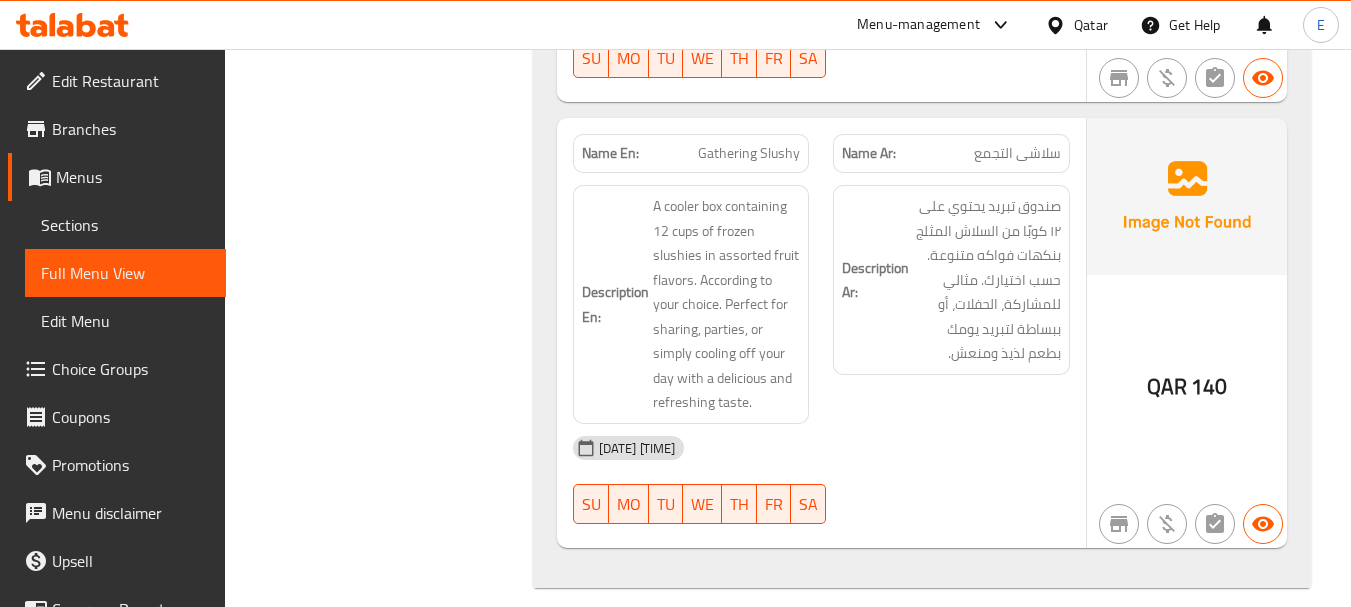 scroll, scrollTop: 2300, scrollLeft: 0, axis: vertical 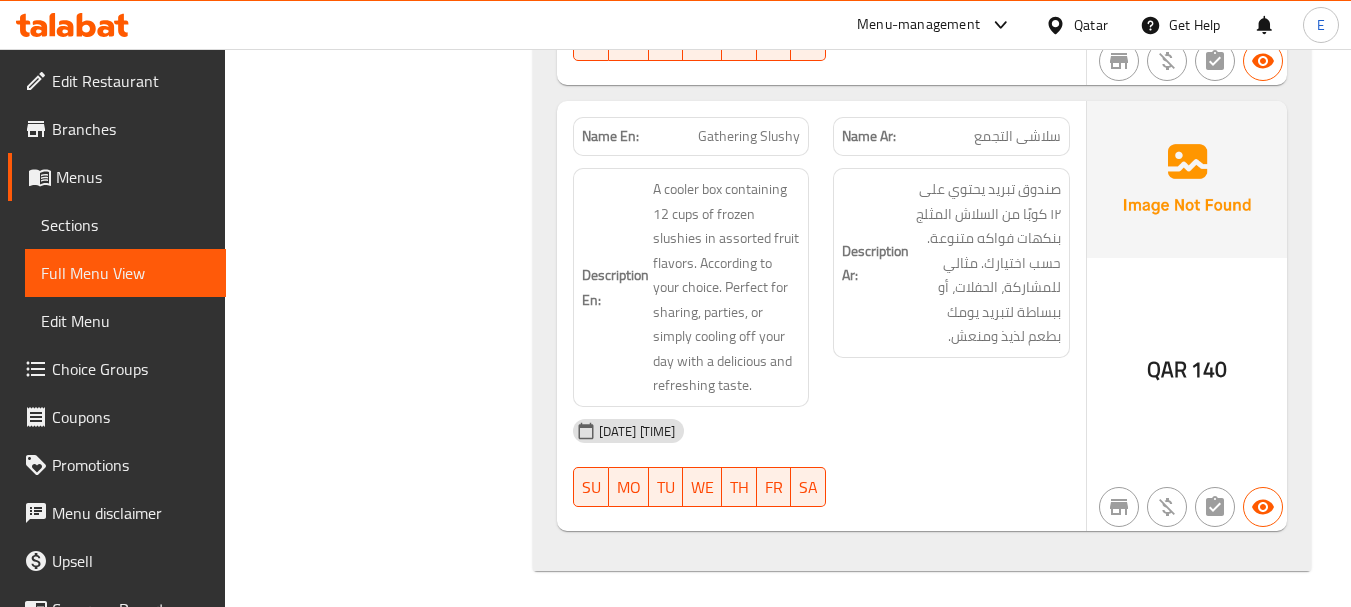 click on "140" at bounding box center (1209, 369) 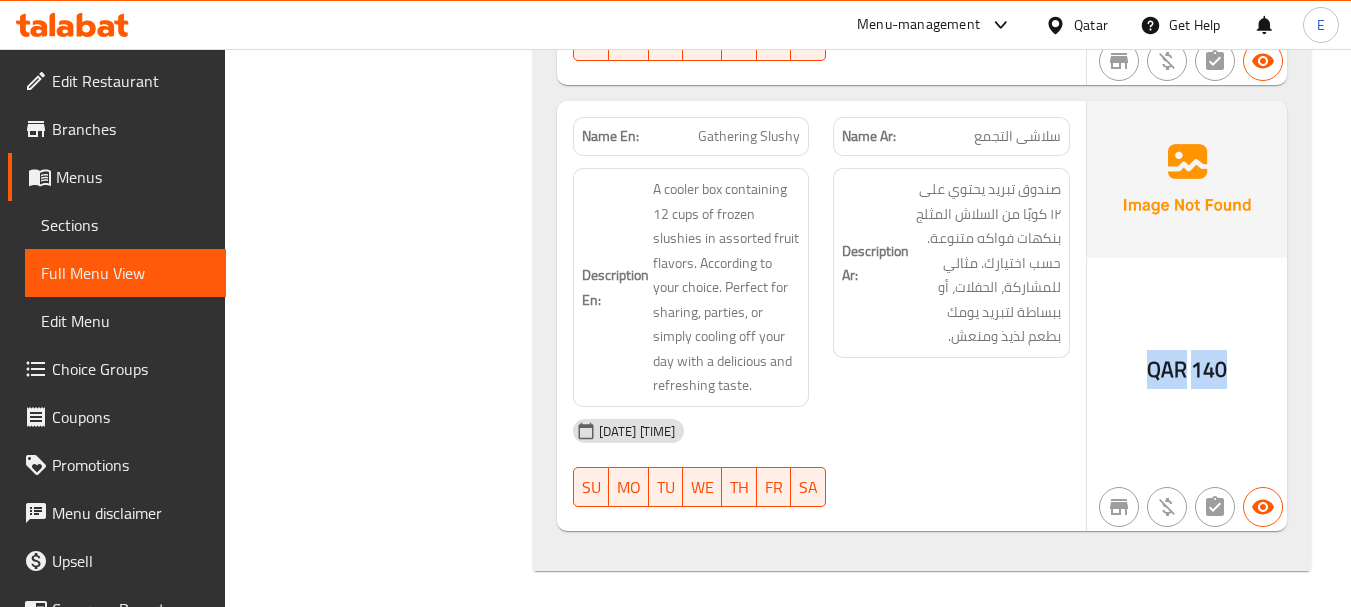 click on "140" at bounding box center [1209, 369] 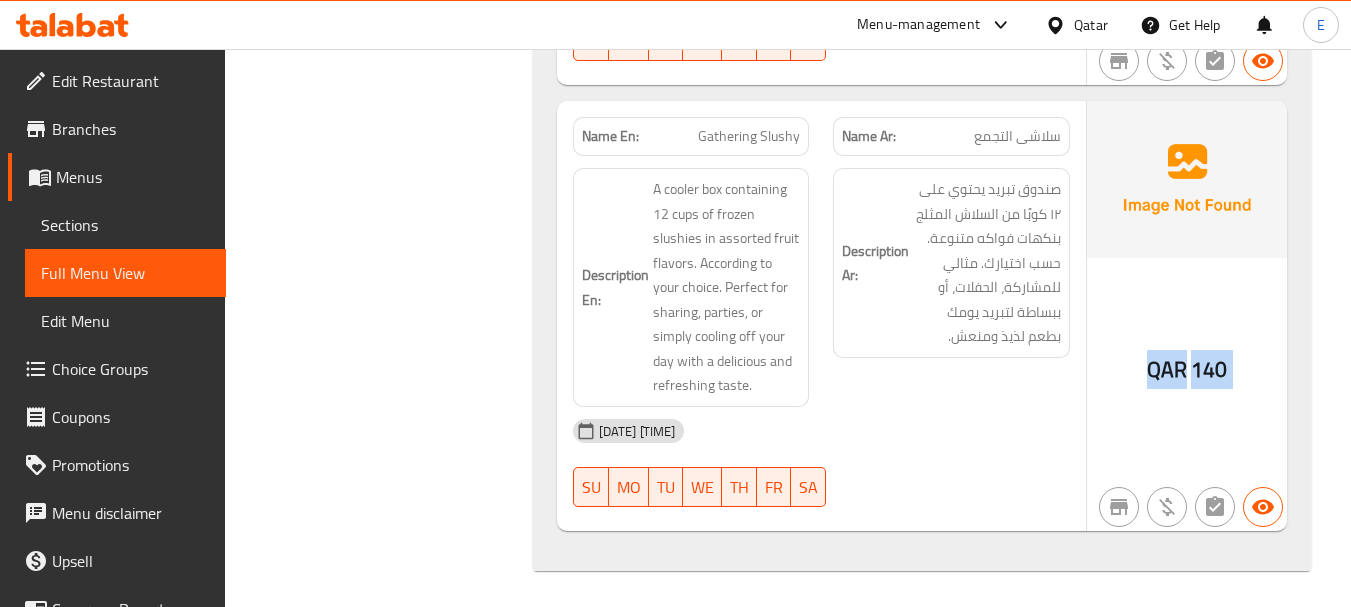 click on "140" at bounding box center (1209, 369) 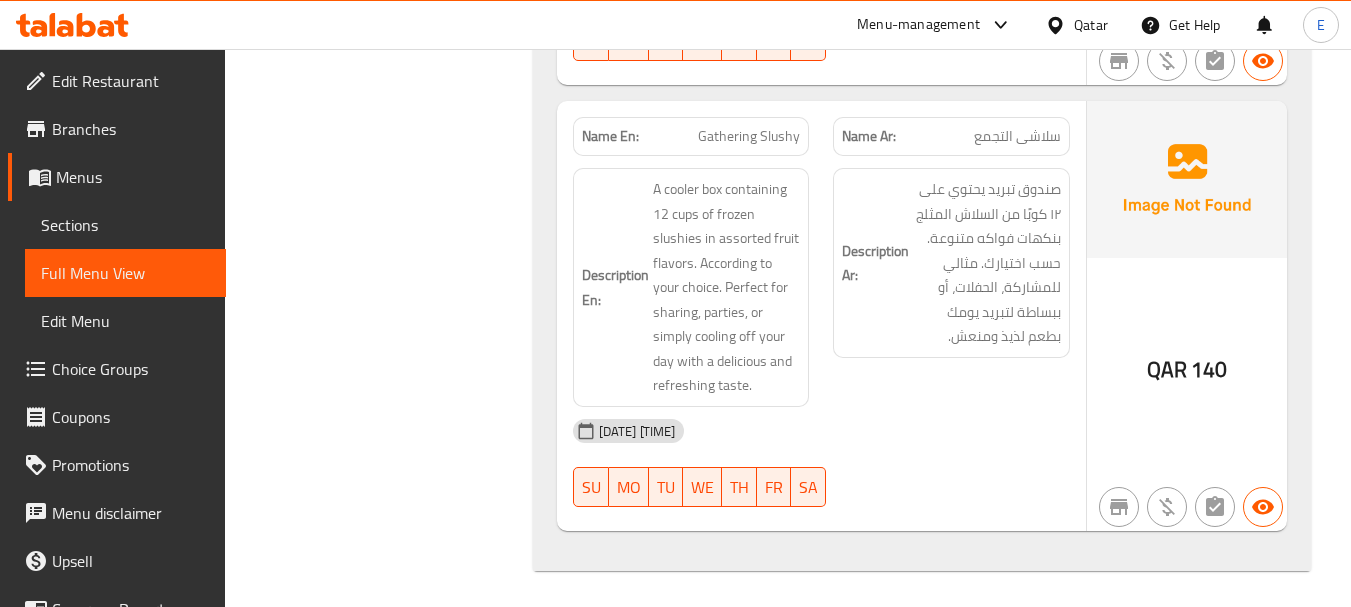 click on "سلاشى التجمع" at bounding box center [1017, 136] 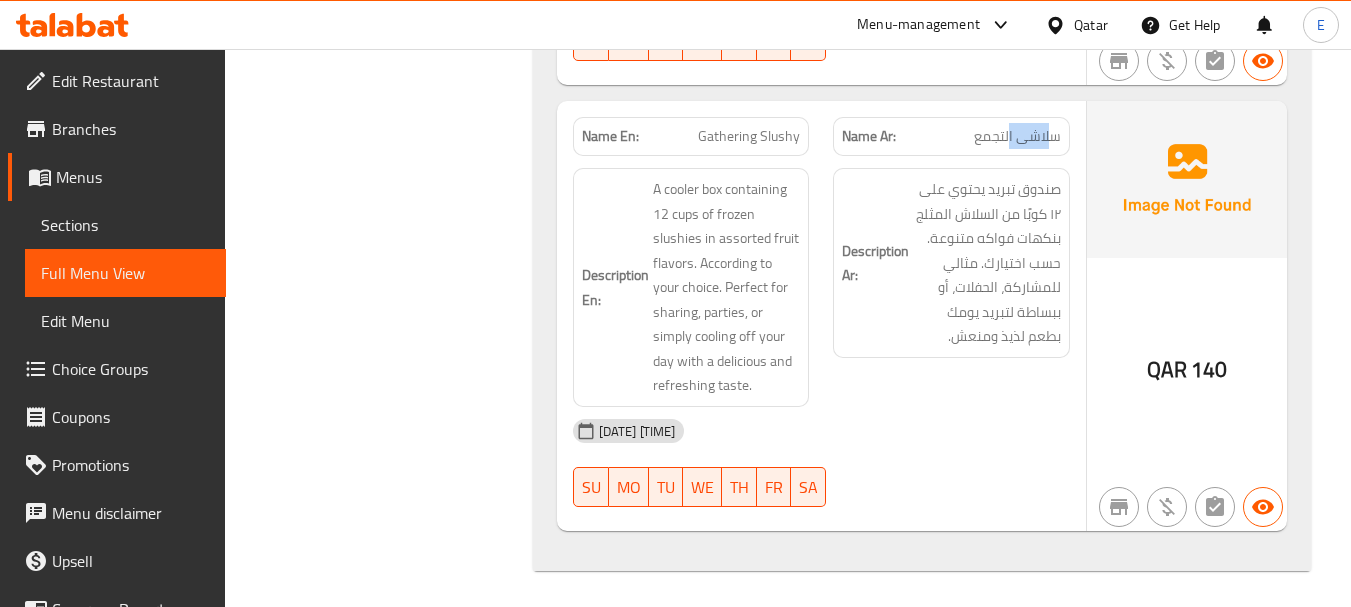 click on "سلاشى التجمع" at bounding box center (1017, 136) 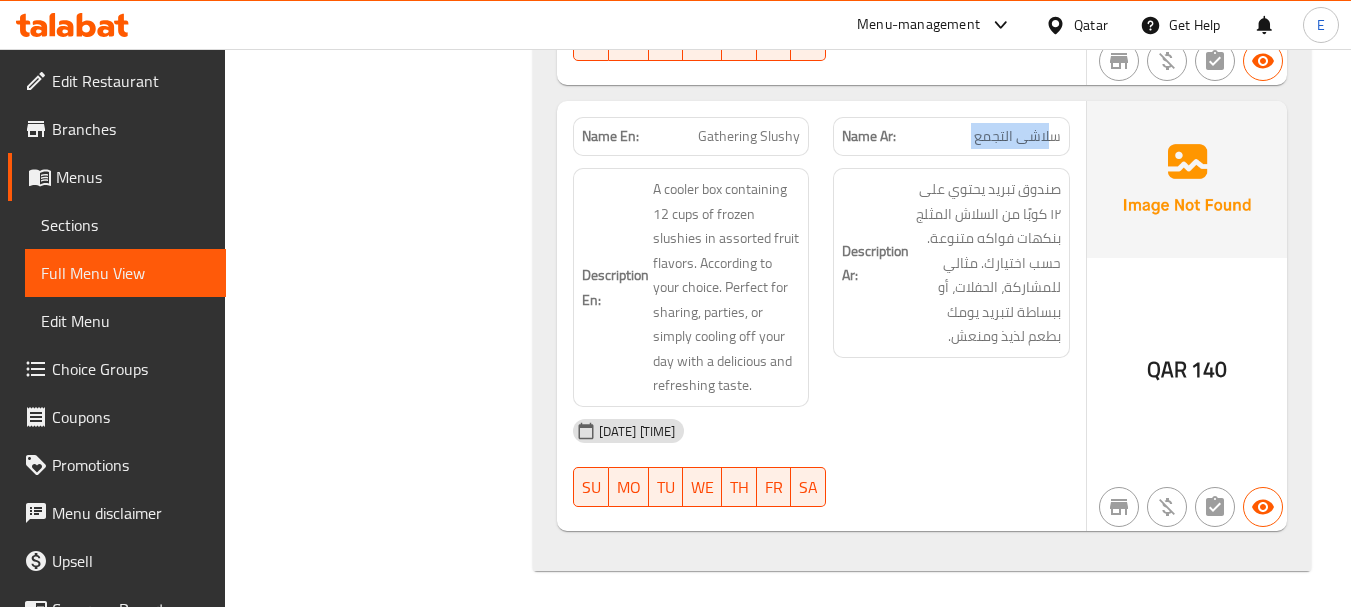 click on "سلاشى التجمع" at bounding box center [1017, 136] 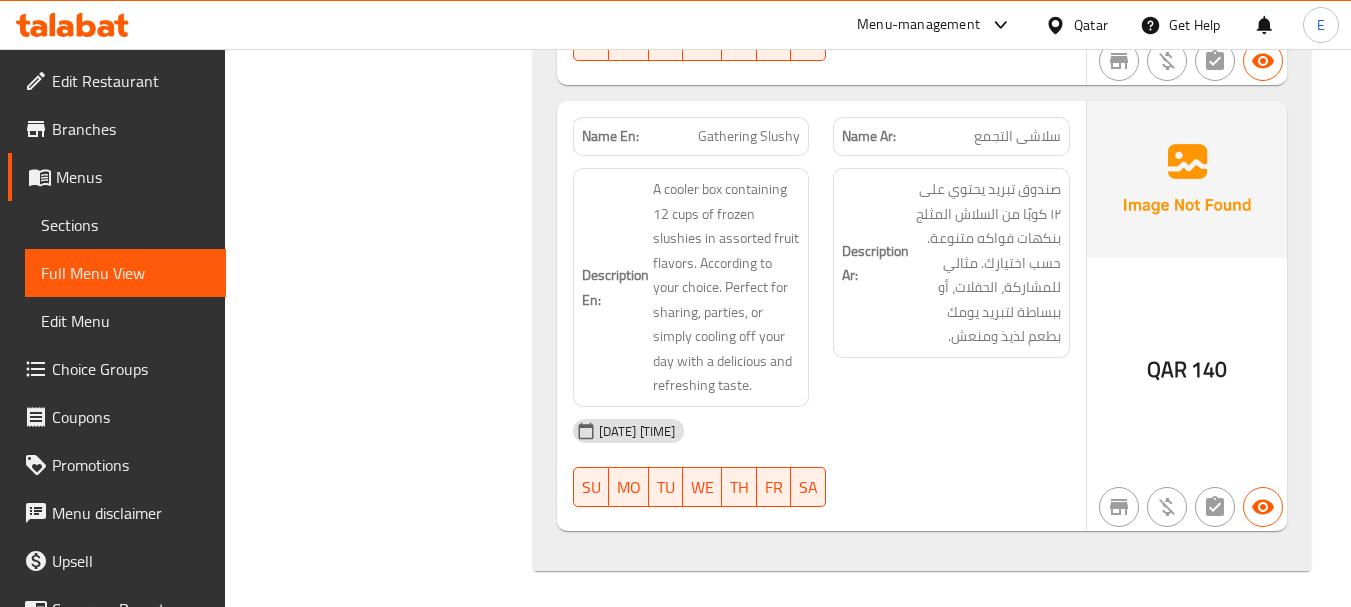 click on "Gathering Slushy" at bounding box center [749, 136] 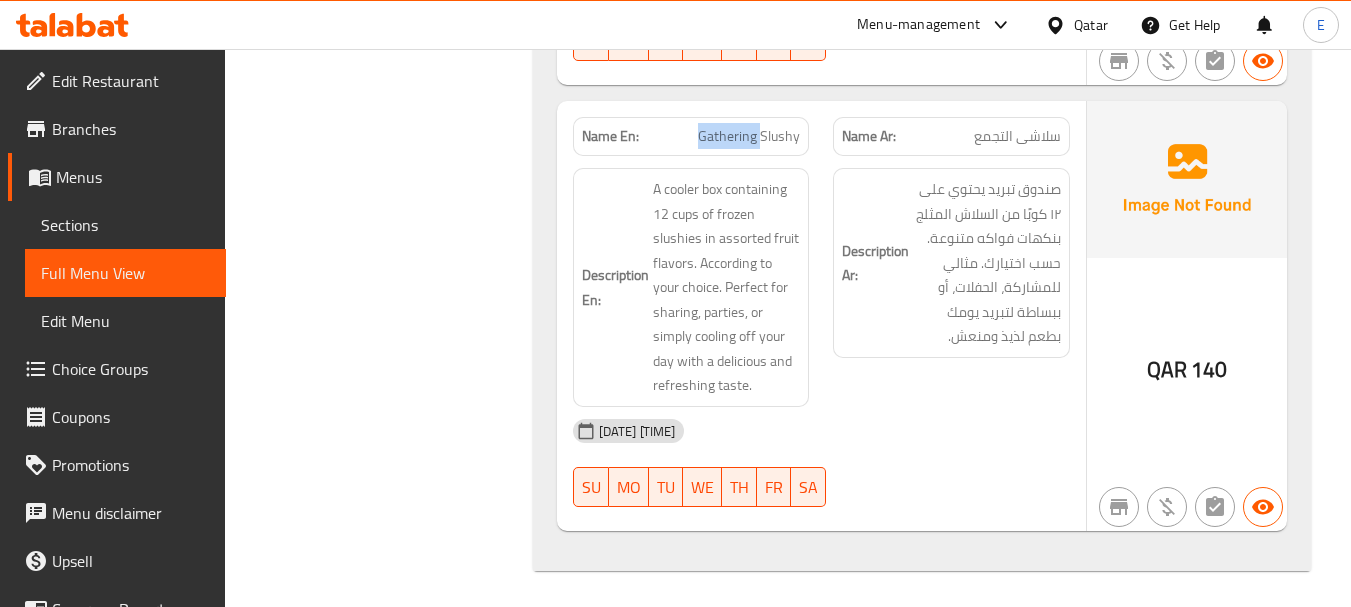 click on "Gathering Slushy" at bounding box center [749, 136] 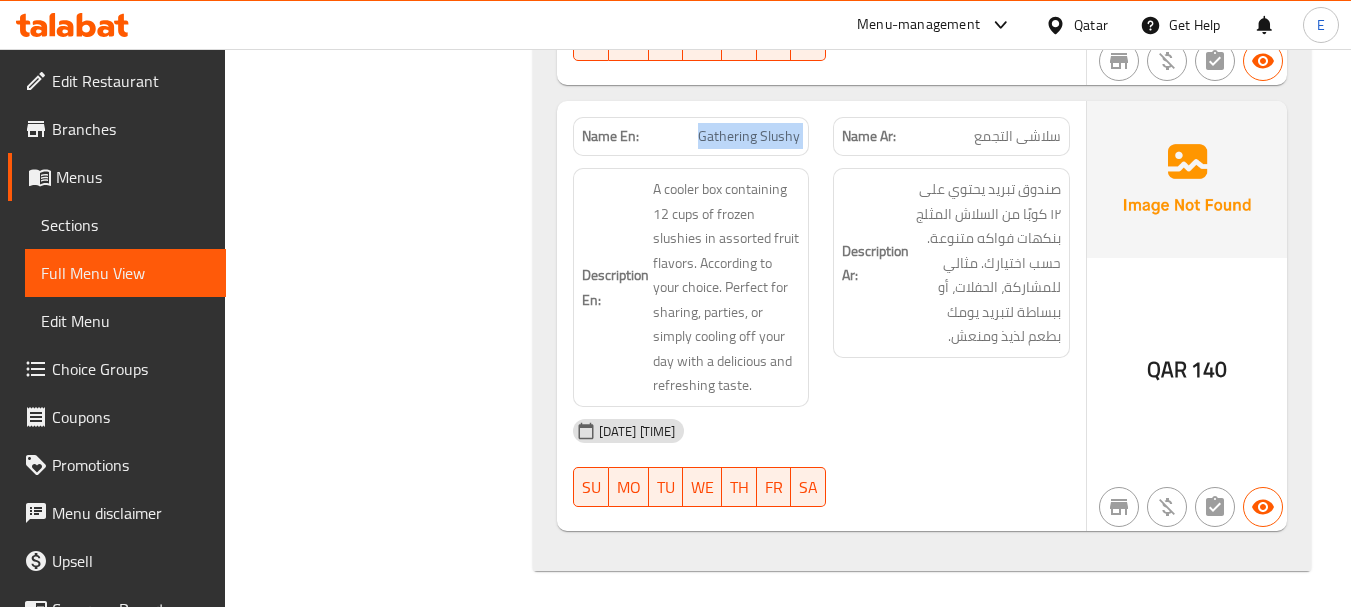 click on "Gathering Slushy" at bounding box center (749, 136) 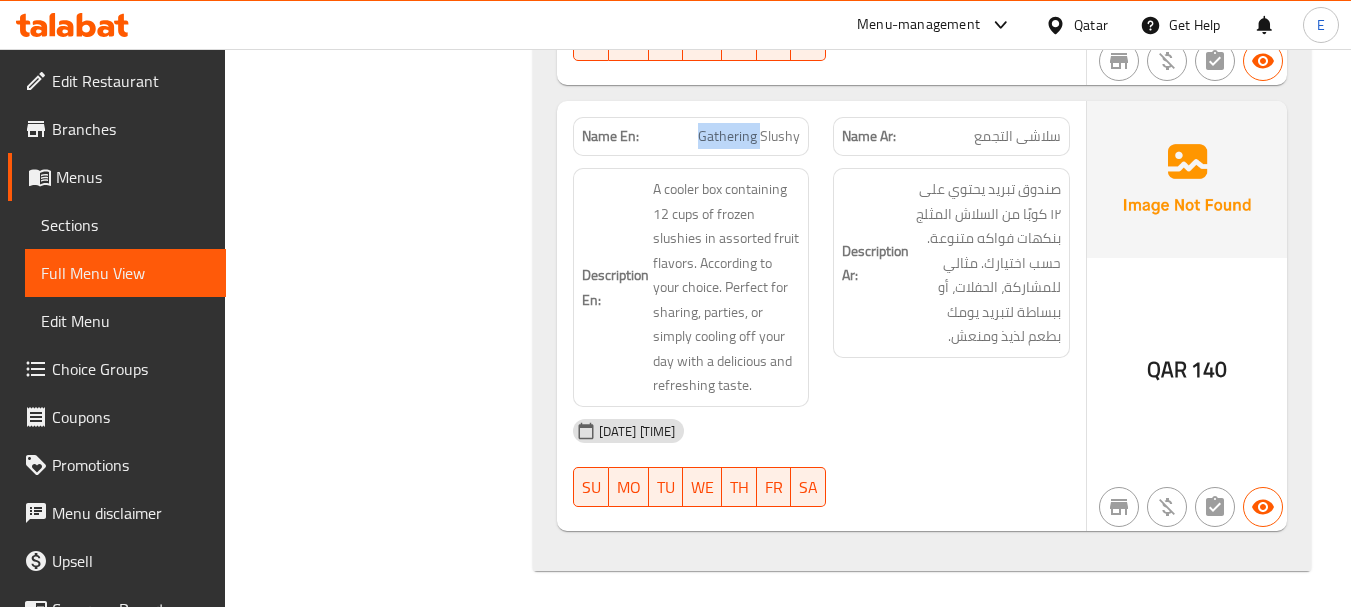 click on "Gathering Slushy" at bounding box center [749, 136] 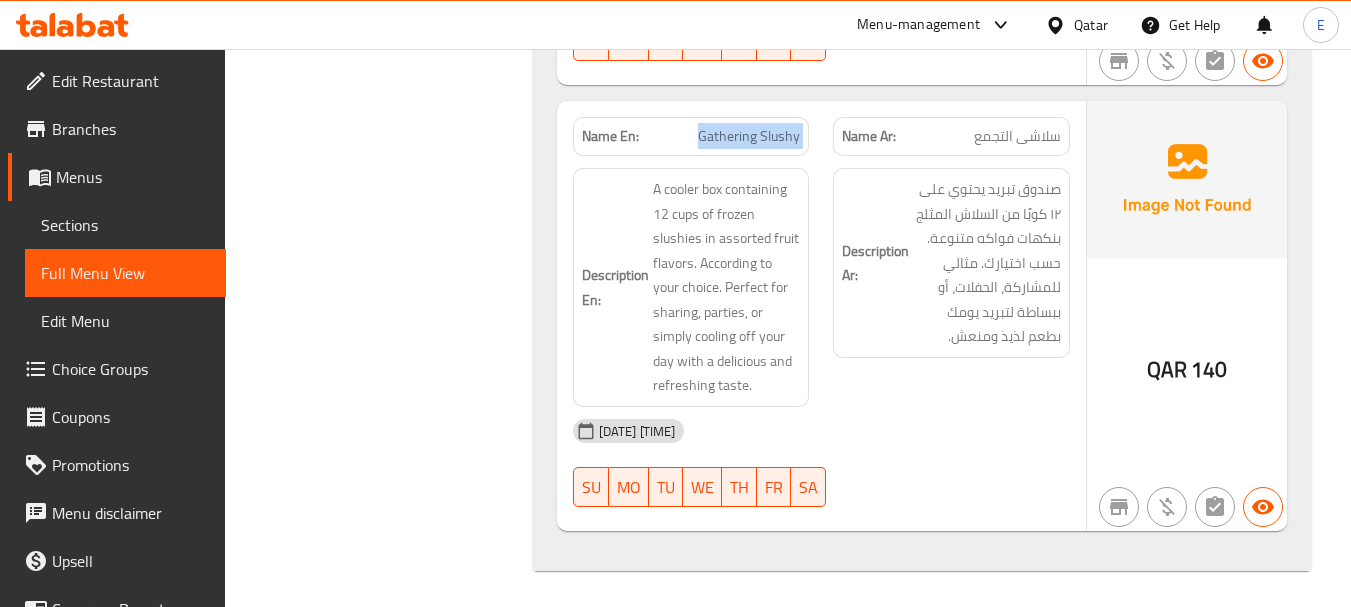 click on "Gathering Slushy" at bounding box center [749, 136] 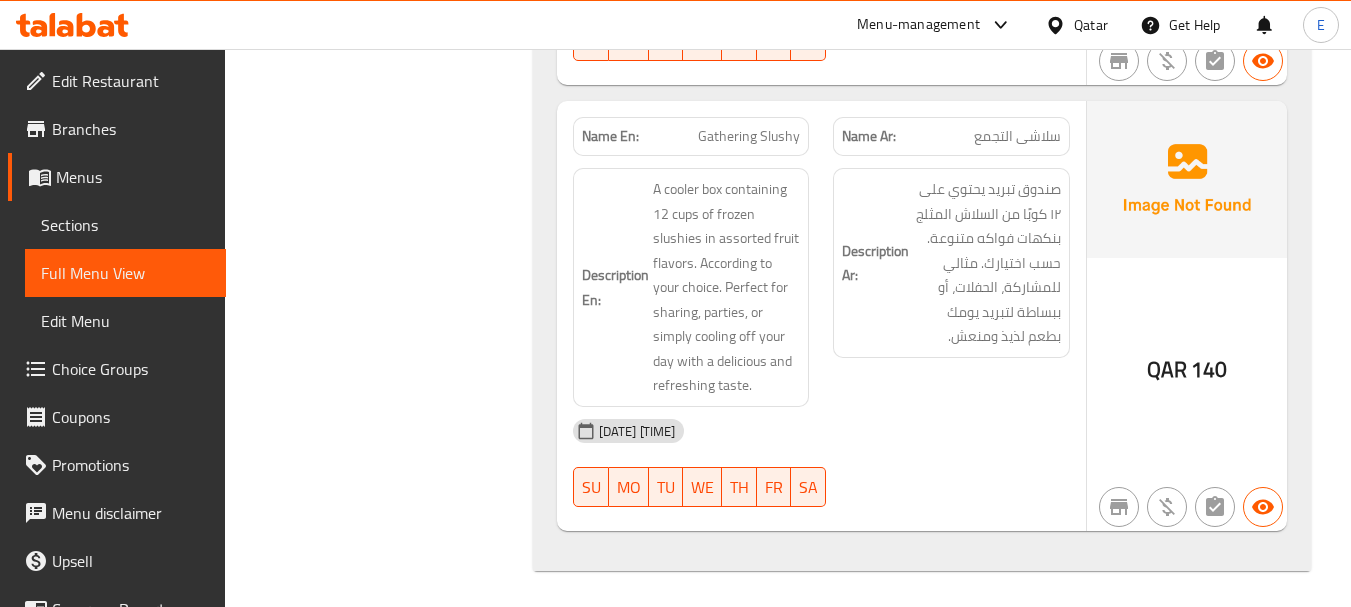click on "سلاشى التجمع" at bounding box center [1017, 136] 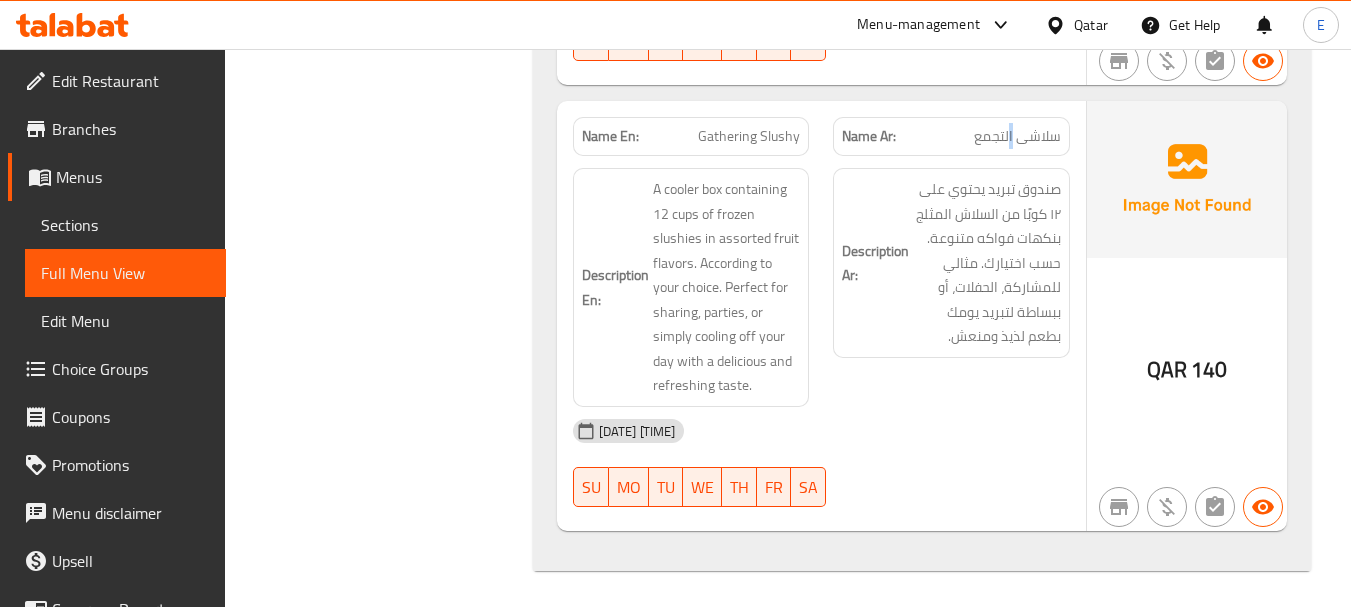 click on "سلاشى التجمع" at bounding box center [1017, 136] 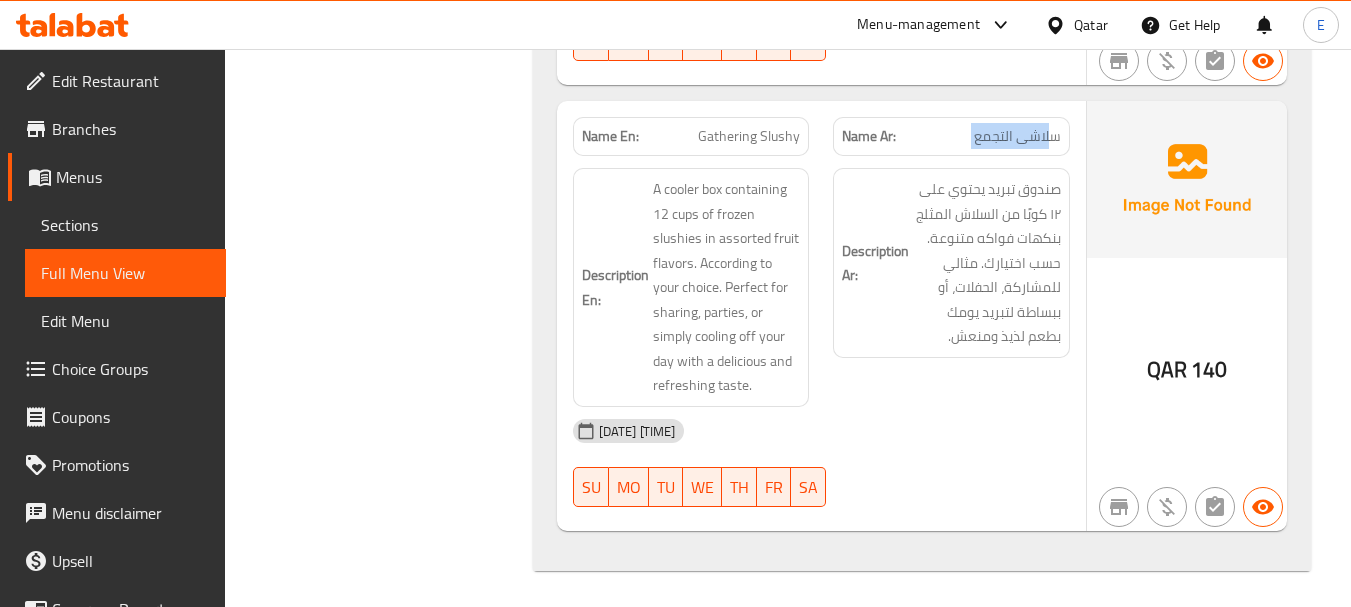 click on "سلاشى التجمع" at bounding box center (1017, 136) 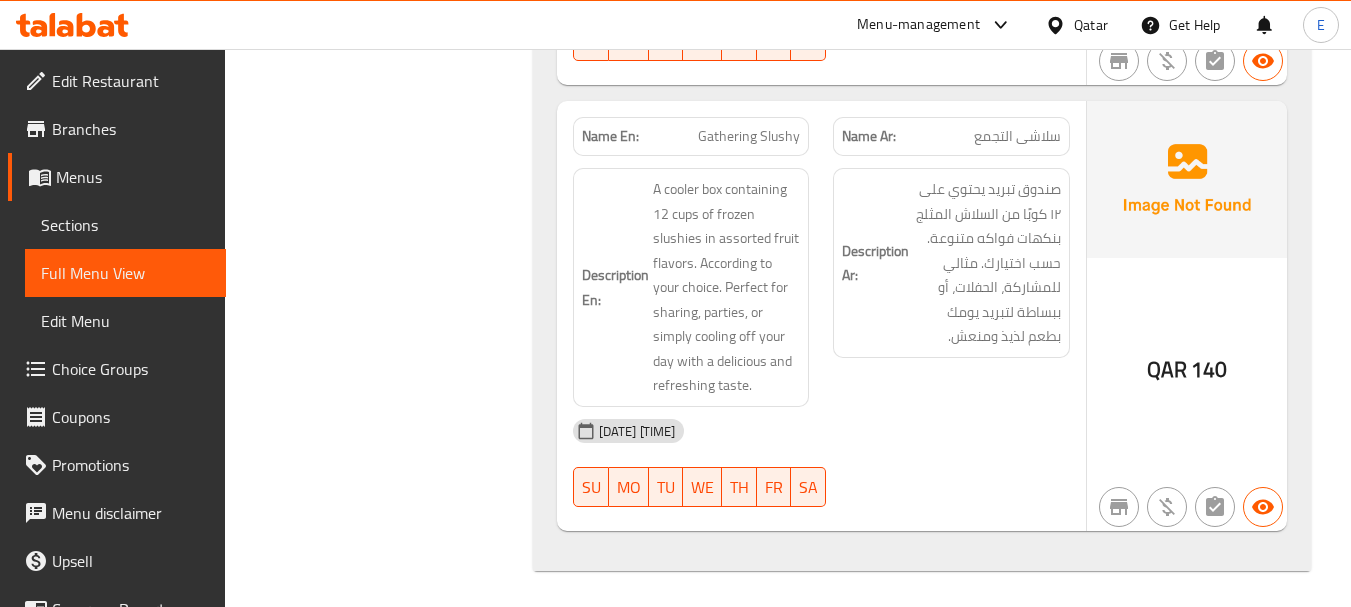 click on "Description Ar: صندوق تبريد يحتوي على ١٢ كوبًا من السلاش المثلج بنكهات فواكه متنوعة. حسب اختيارك. مثالي للمشاركة، الحفلات، أو ببساطة لتبريد يومك بطعم لذيذ ومنعش." at bounding box center (951, 287) 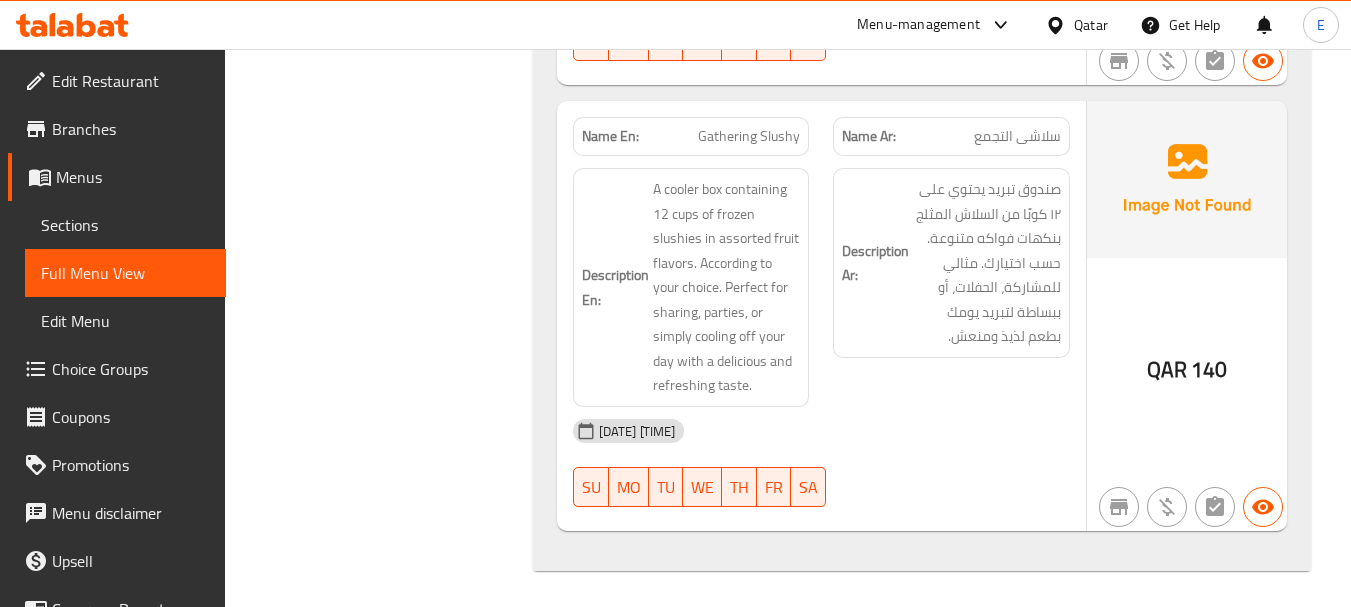 drag, startPoint x: 650, startPoint y: 183, endPoint x: 845, endPoint y: 425, distance: 310.78772 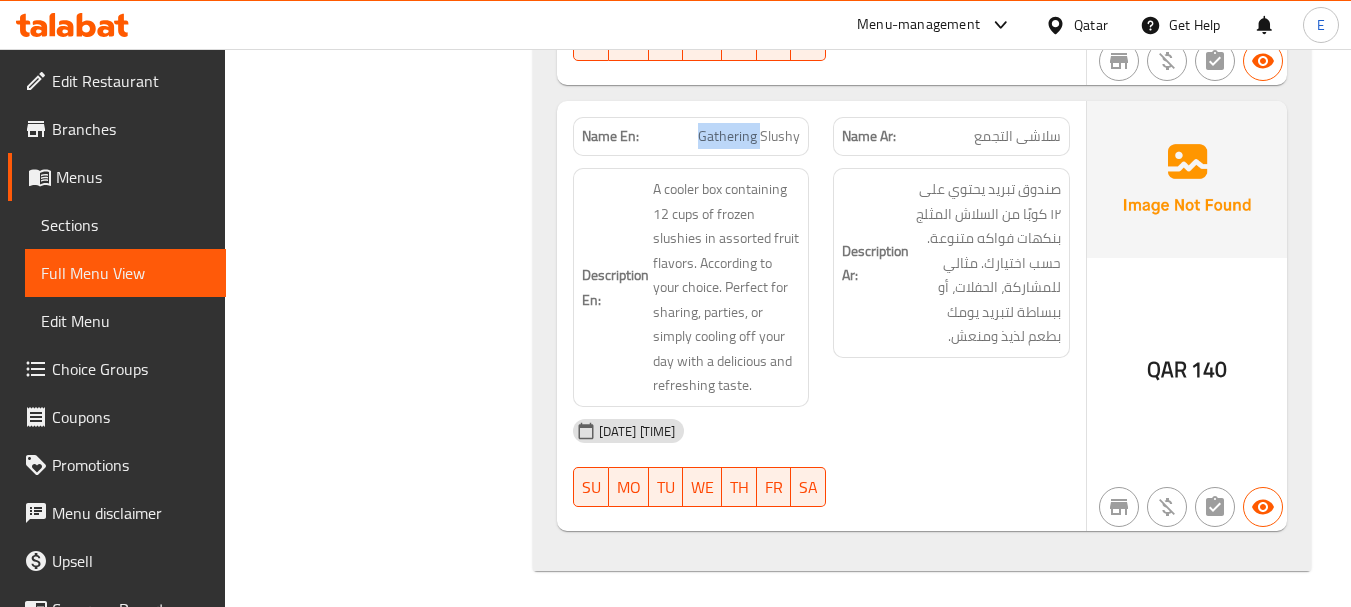 click on "Gathering Slushy" at bounding box center [749, 136] 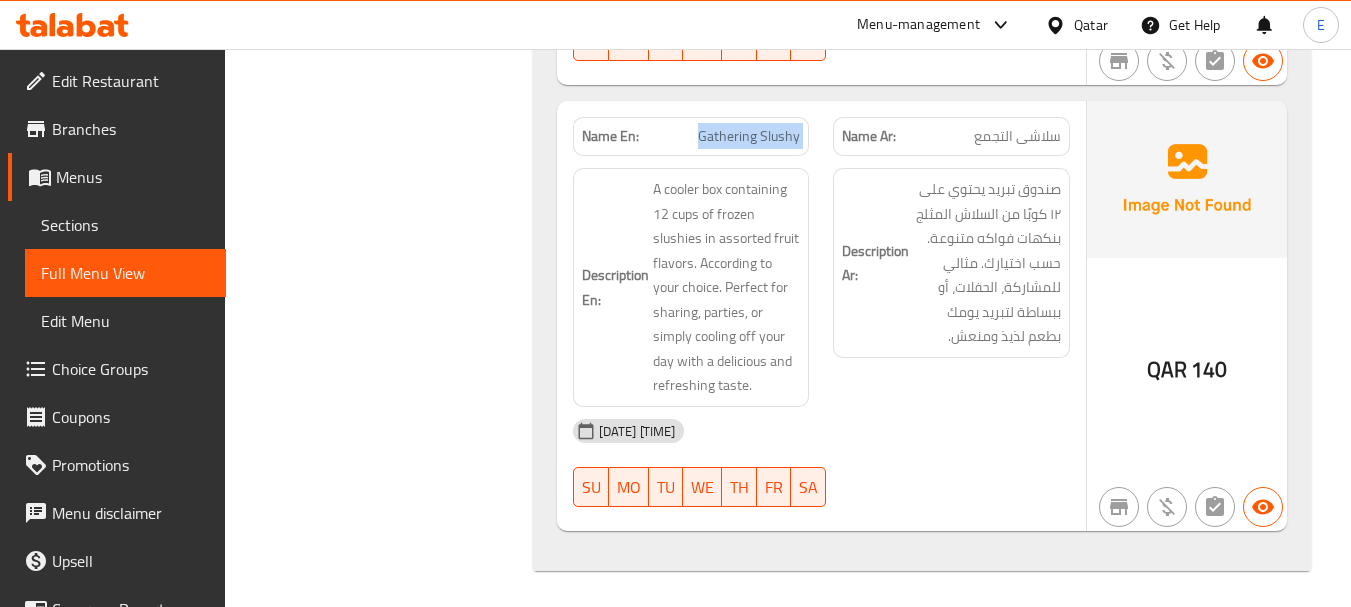 click on "Gathering Slushy" at bounding box center (749, 136) 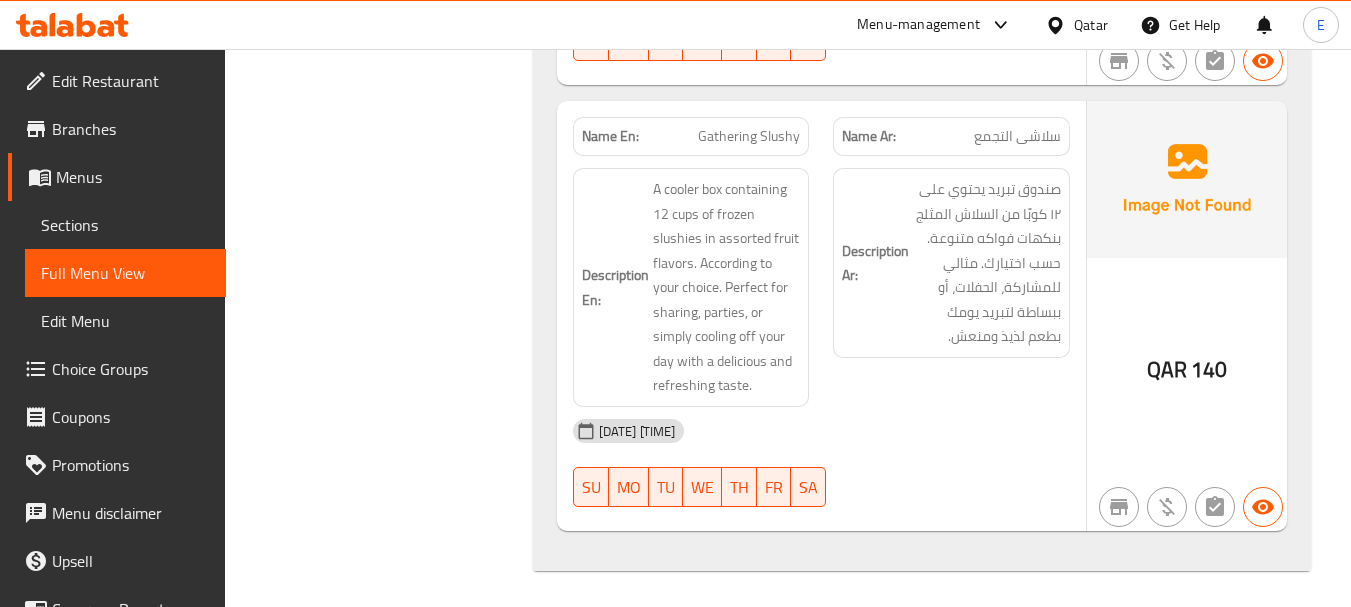 drag, startPoint x: 865, startPoint y: 294, endPoint x: 744, endPoint y: 196, distance: 155.70805 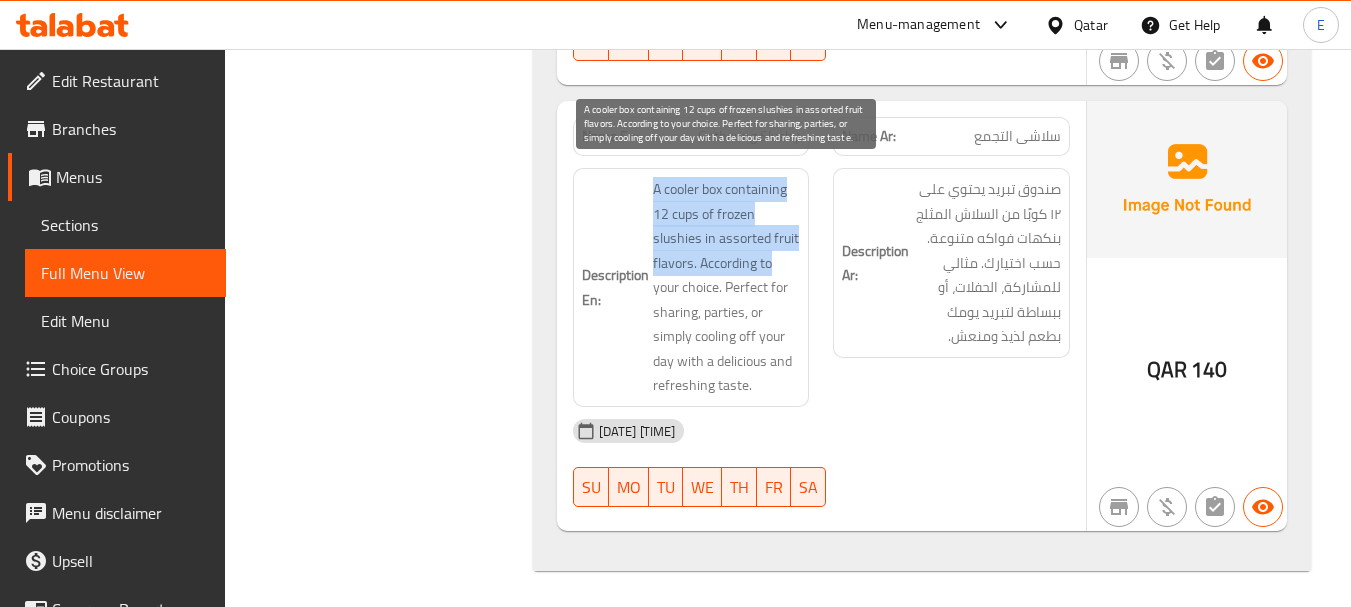 drag, startPoint x: 652, startPoint y: 186, endPoint x: 783, endPoint y: 261, distance: 150.95032 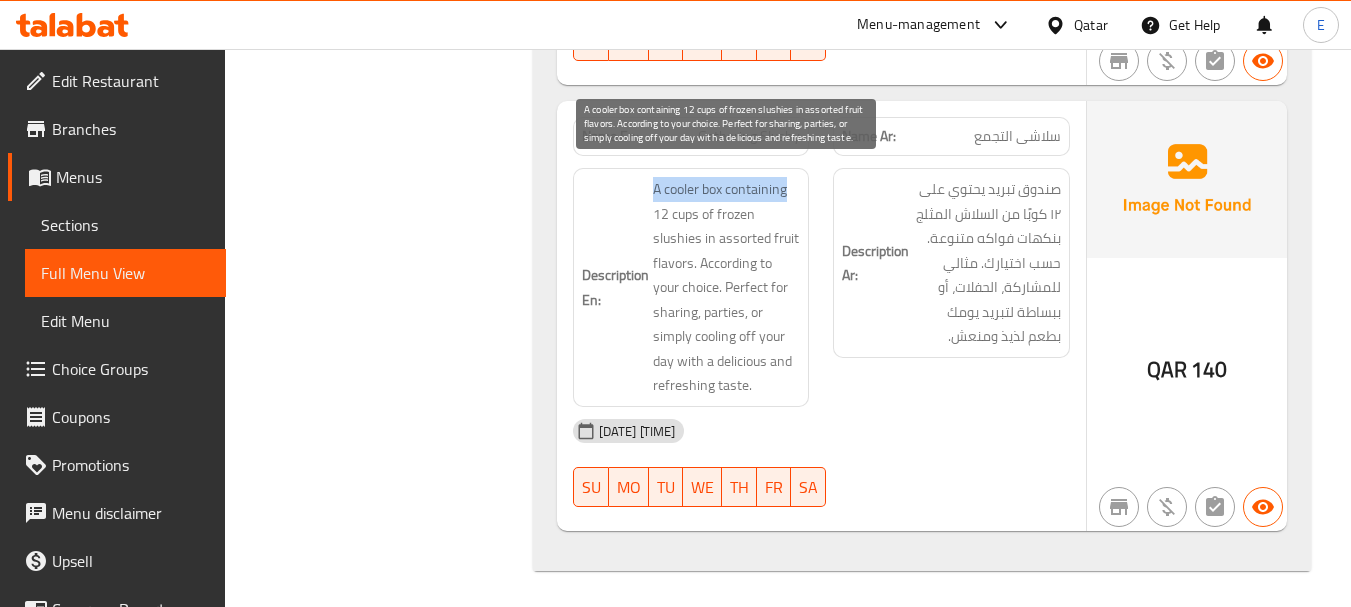 drag, startPoint x: 641, startPoint y: 185, endPoint x: 797, endPoint y: 187, distance: 156.01282 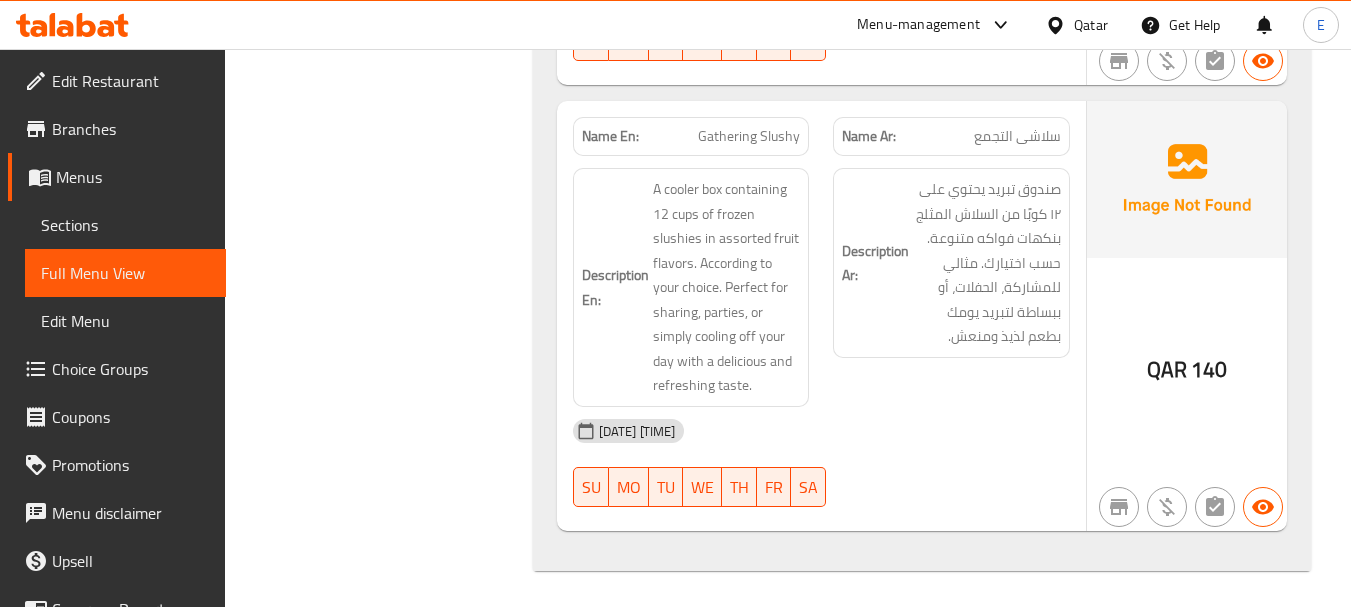 click on "Gathering Slushy" at bounding box center (749, 136) 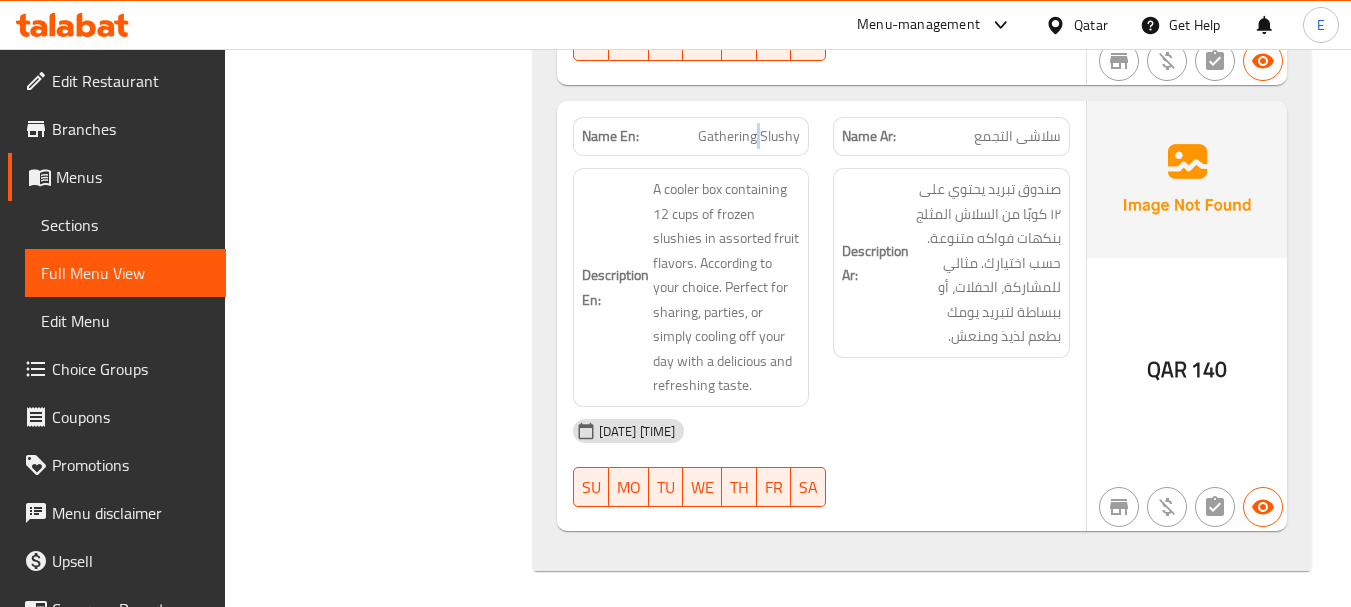 click on "Gathering Slushy" at bounding box center (749, 136) 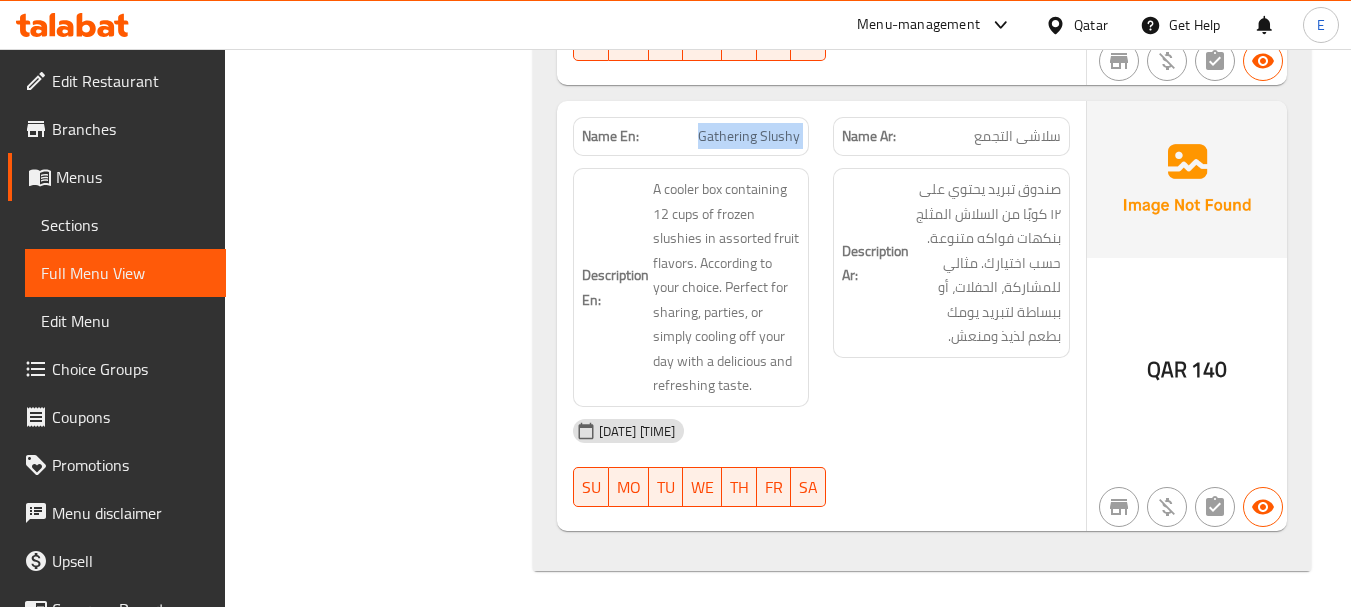 click on "Gathering Slushy" at bounding box center [749, 136] 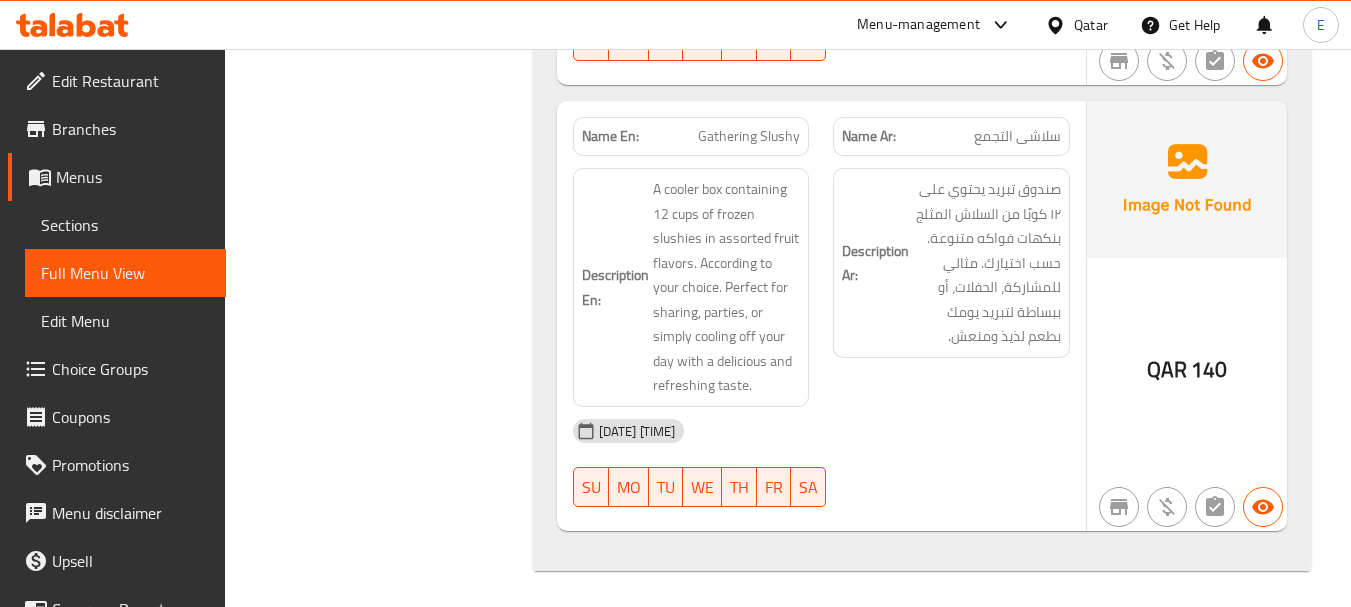 click on "Filter Branches Branches Popular filters Free items Branch specific items Has choices Upsell items Availability filters Available Not available View filters Collapse sections Collapse categories Collapse Choices" at bounding box center [386, -730] 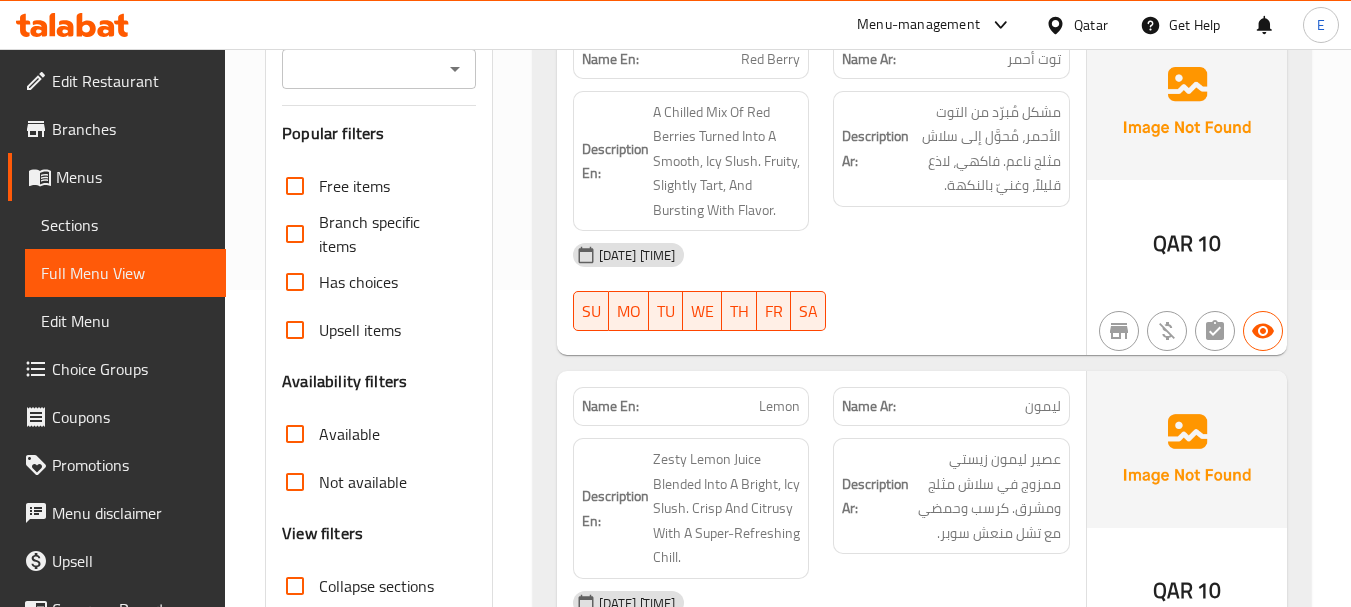 scroll, scrollTop: 0, scrollLeft: 0, axis: both 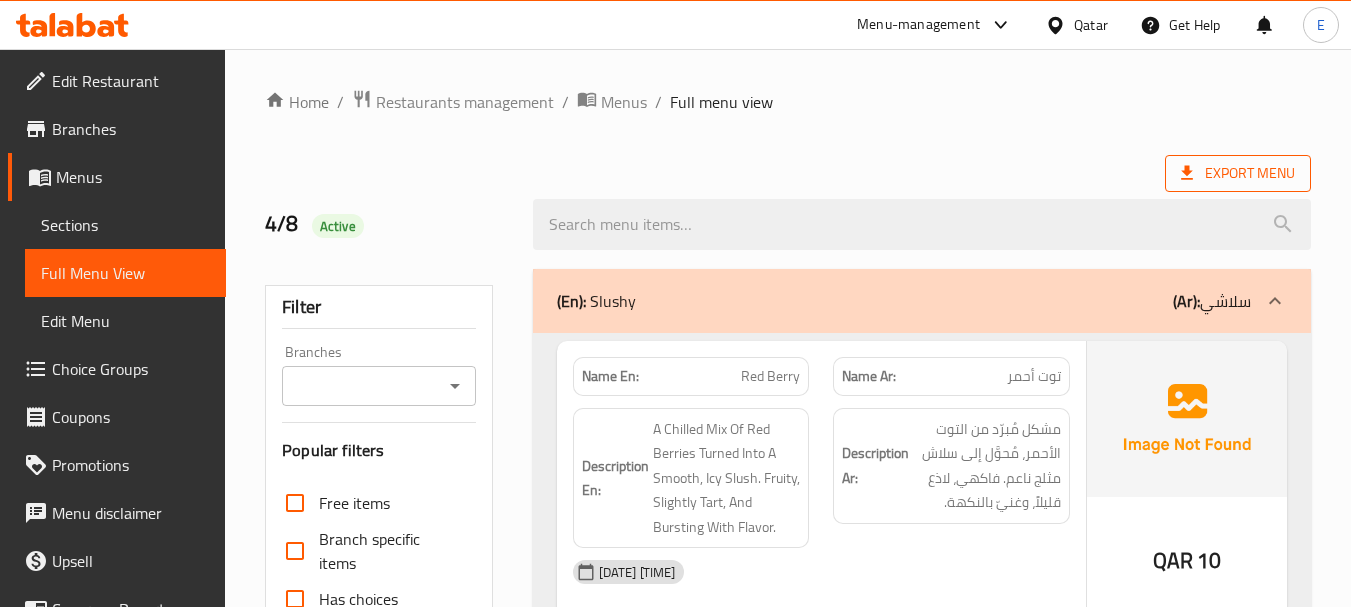 click on "Export Menu" at bounding box center [1238, 173] 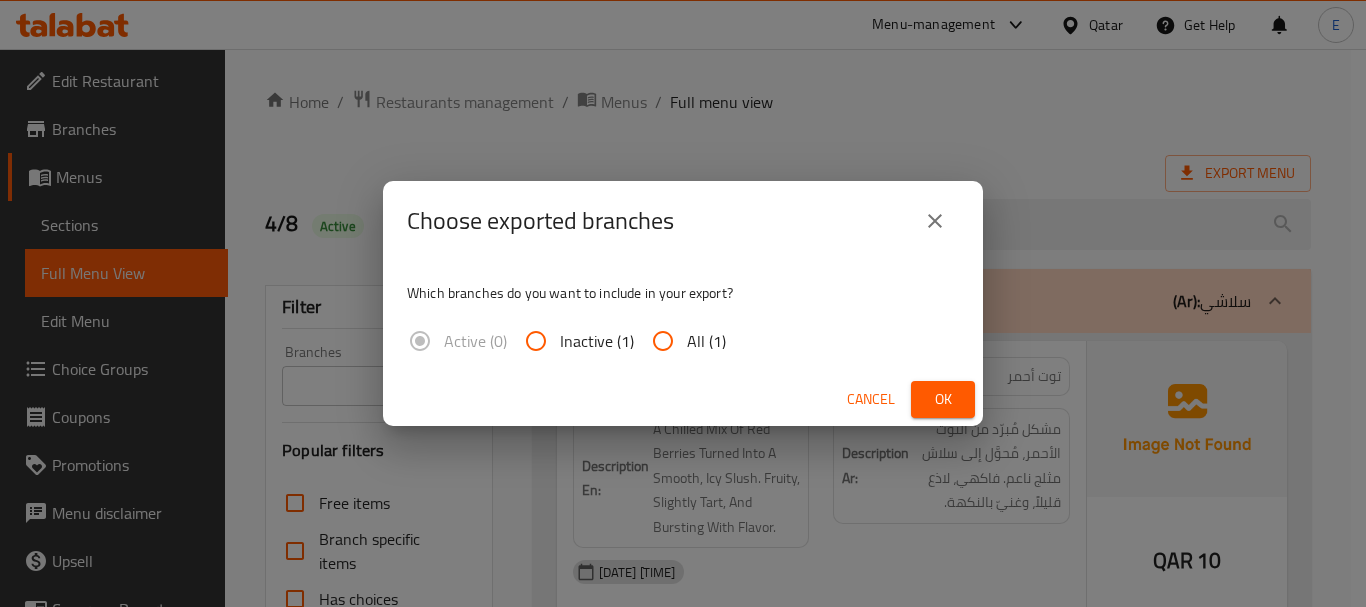 click on "All (1)" at bounding box center [706, 341] 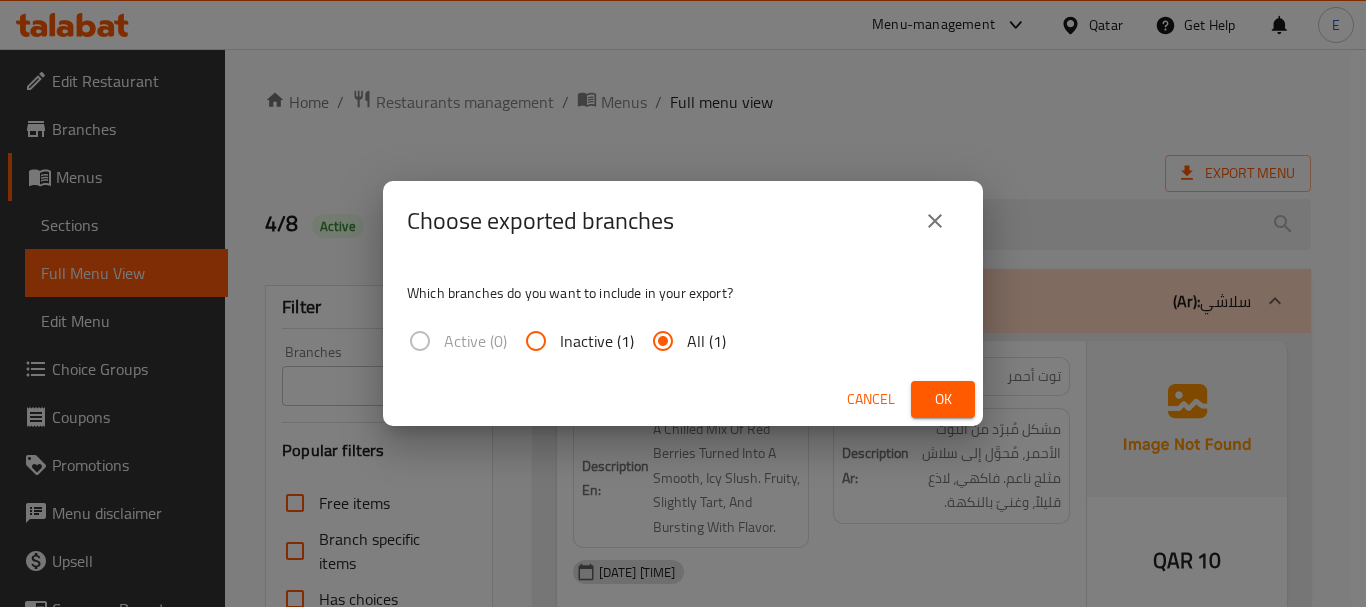 click on "Ok" at bounding box center [943, 399] 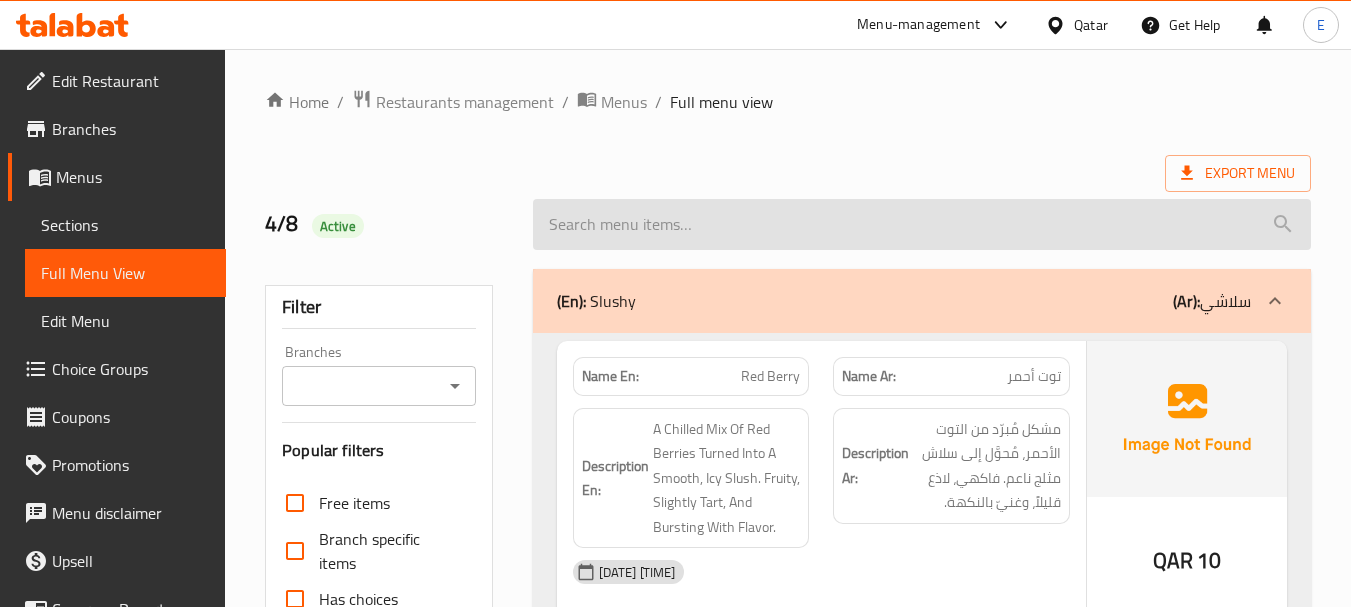 click at bounding box center (922, 224) 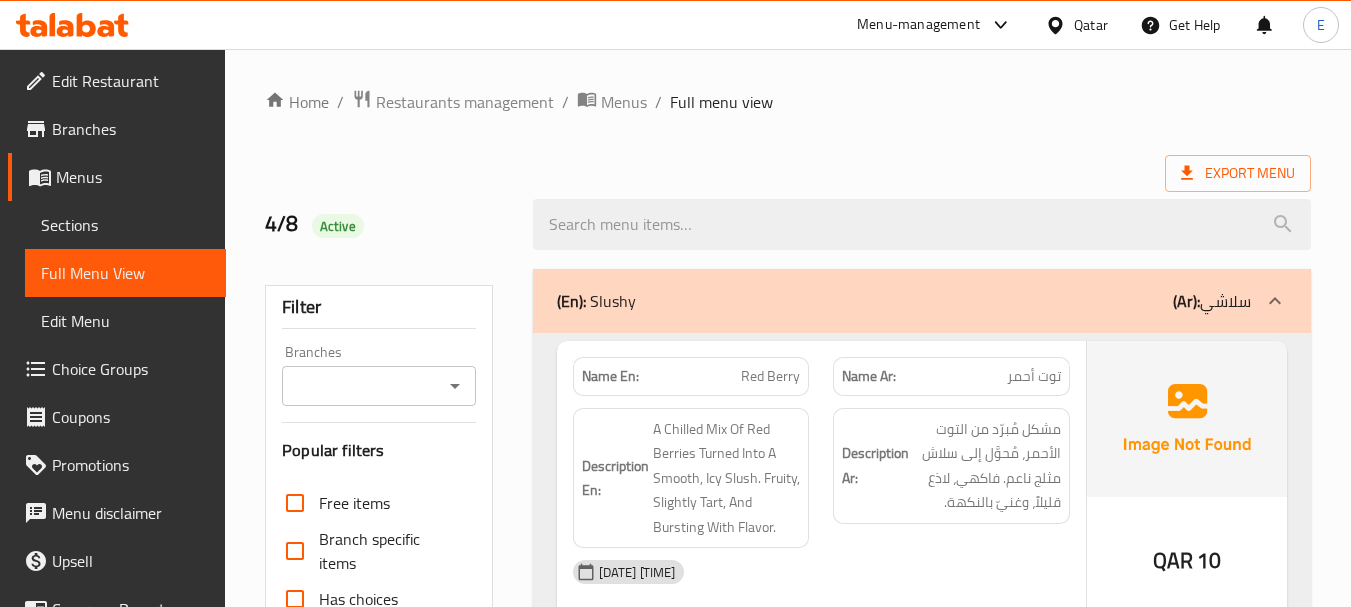 click on "Home / Restaurants management / Menus / Full menu view" at bounding box center [788, 102] 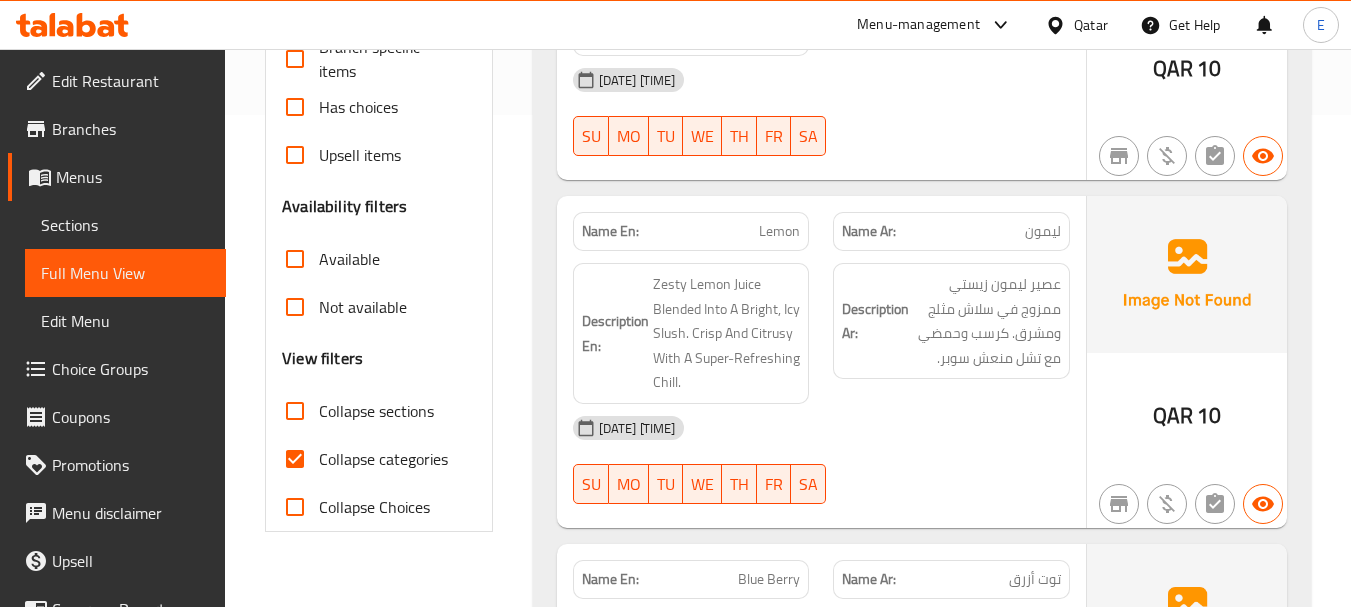 scroll, scrollTop: 500, scrollLeft: 0, axis: vertical 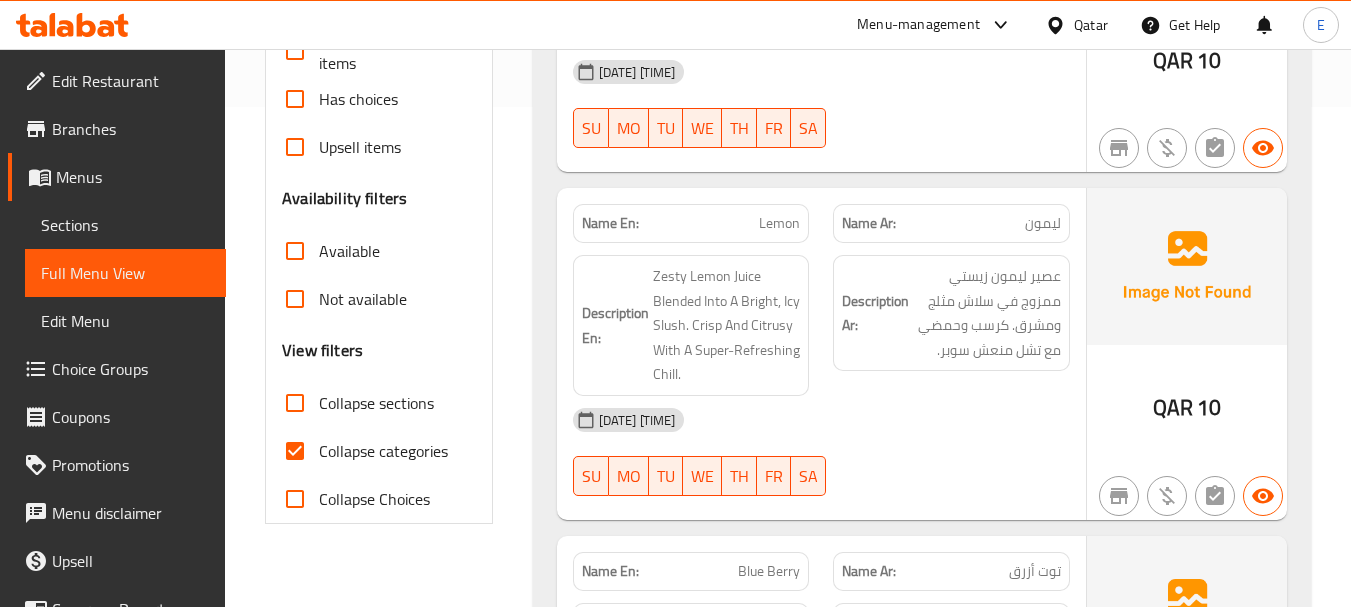 click on "Collapse categories" at bounding box center [295, 451] 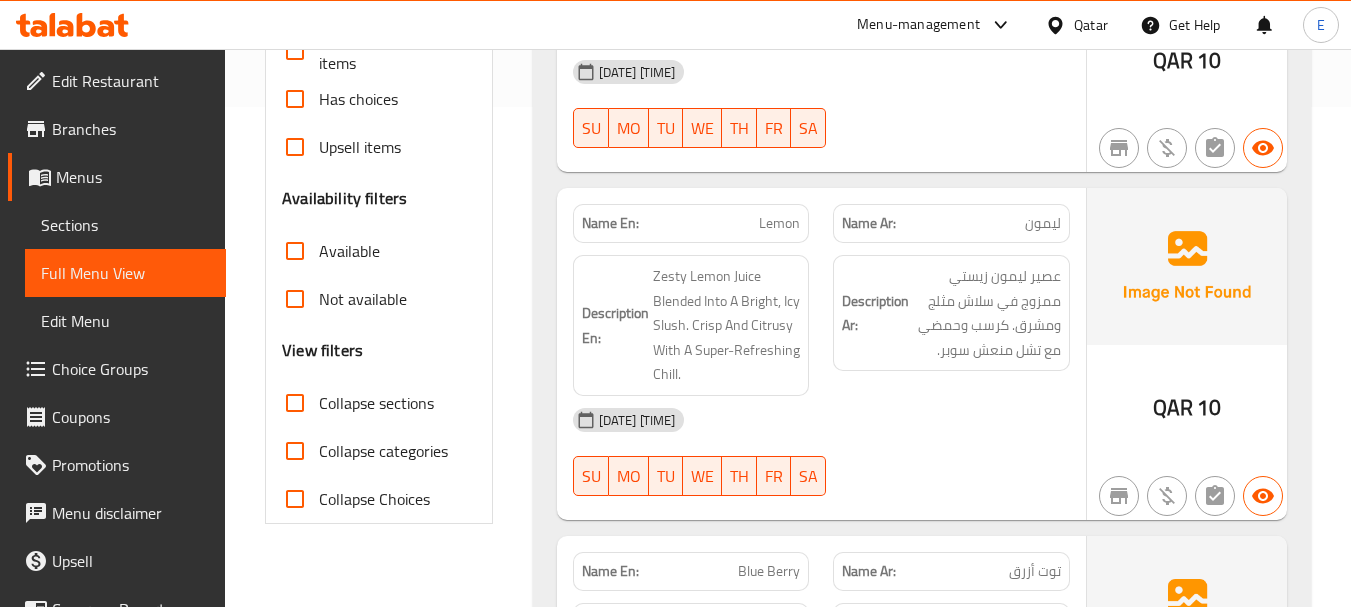 click on "Filter Branches Branches Popular filters Free items Branch specific items Has choices Upsell items Availability filters Available Not available View filters Collapse sections Collapse categories Collapse Choices" at bounding box center (386, 1070) 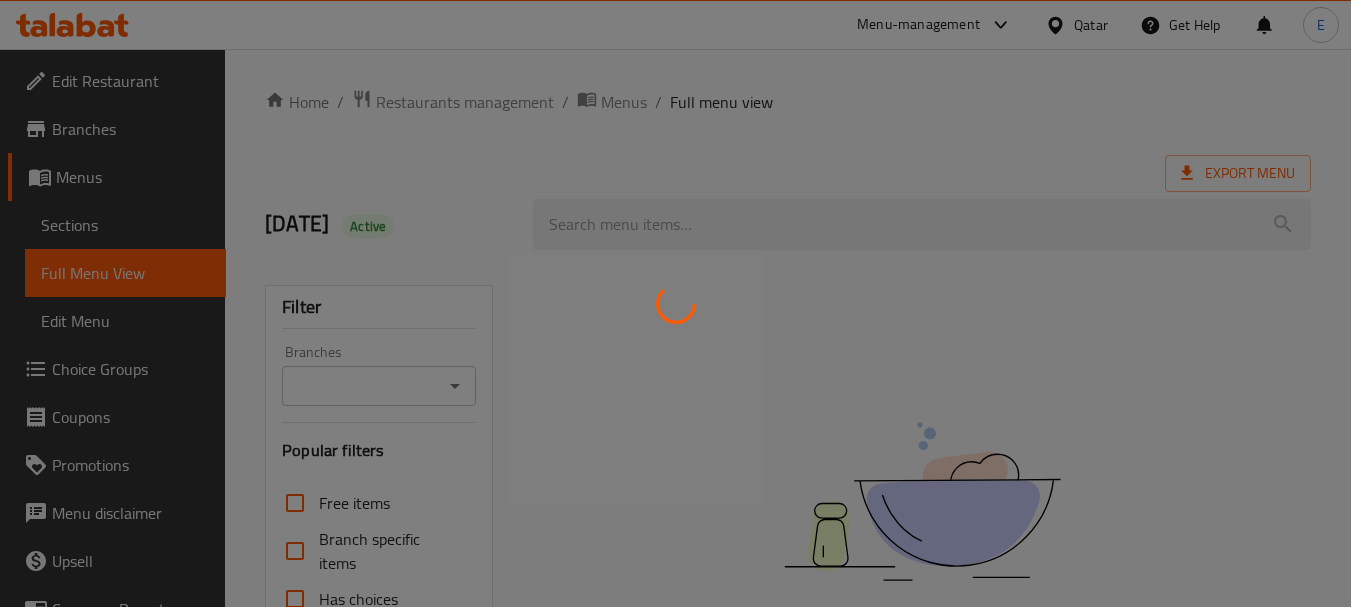 scroll, scrollTop: 0, scrollLeft: 0, axis: both 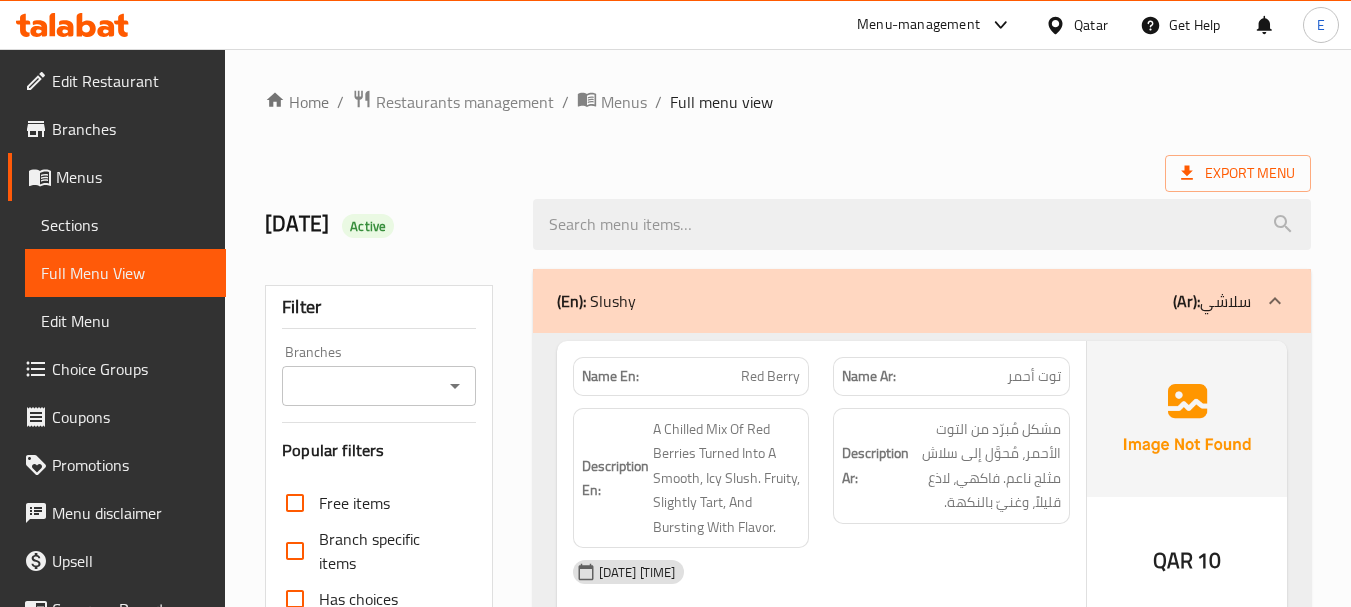 click at bounding box center (675, 303) 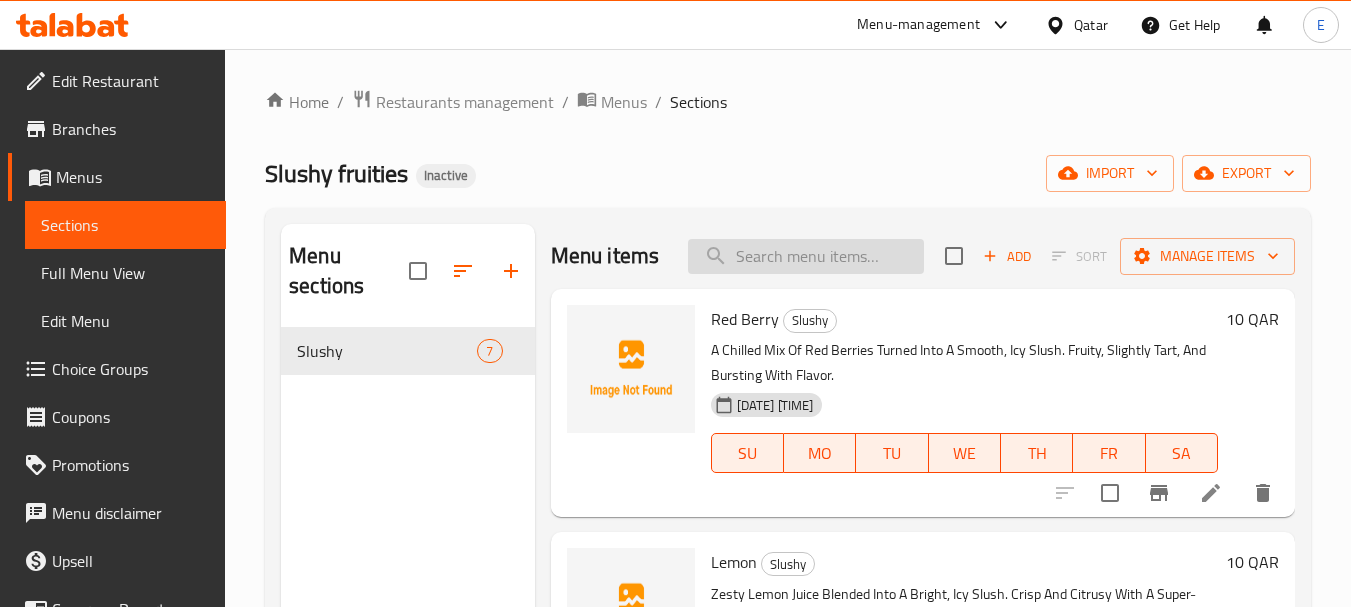 click at bounding box center (806, 256) 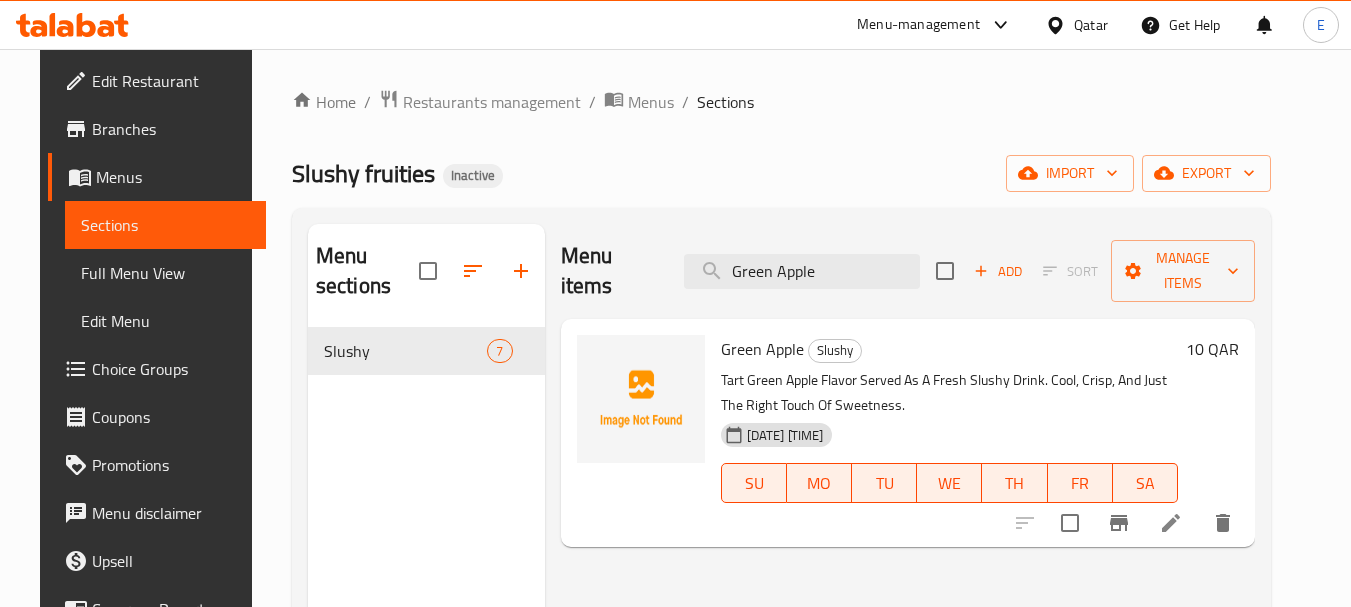 type on "Green Apple" 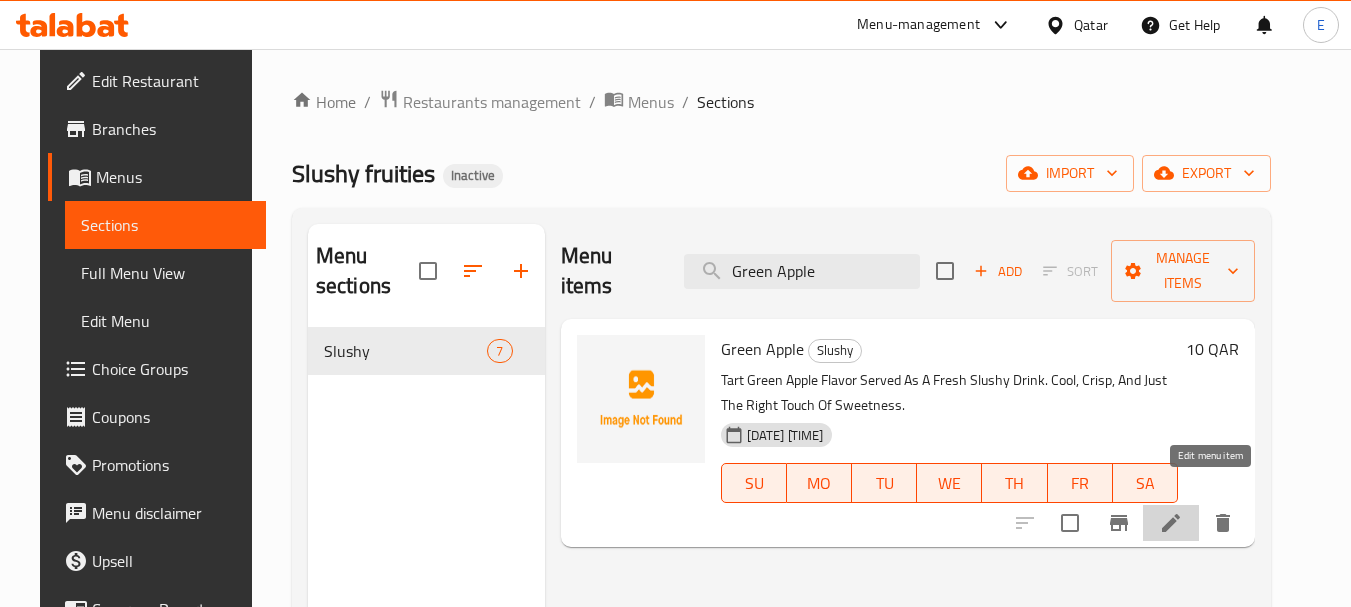 click 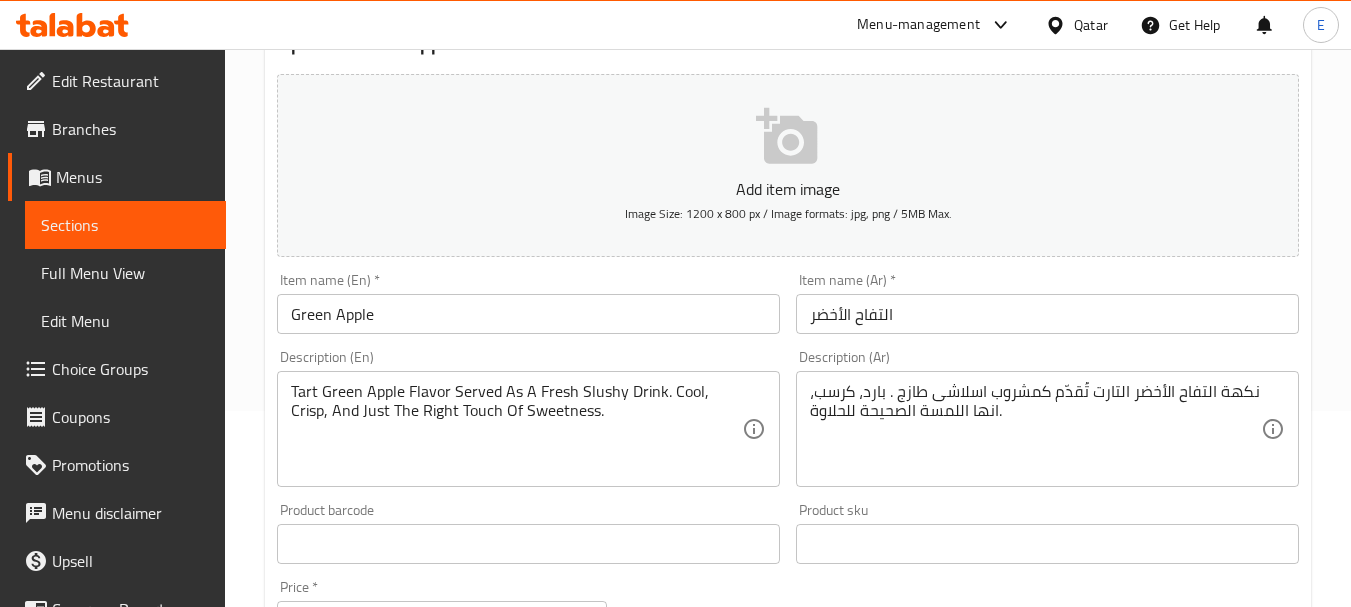 scroll, scrollTop: 200, scrollLeft: 0, axis: vertical 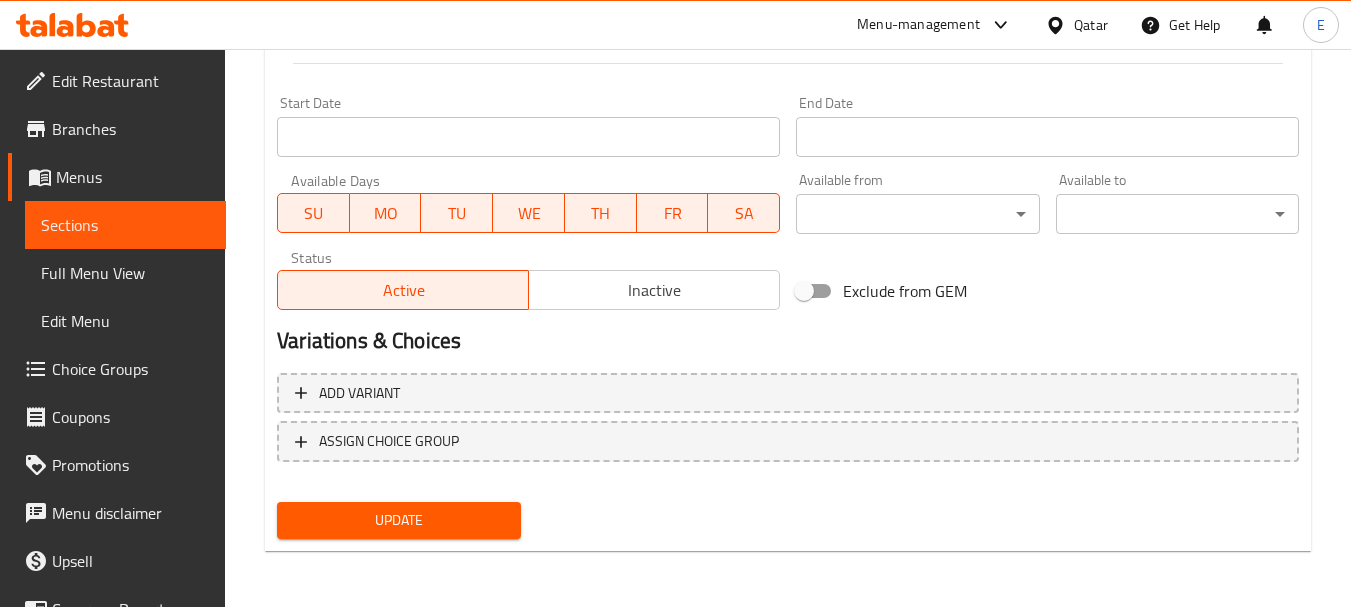 type on "نكهة التفاح الأخضر التارت تُقدّم كمشروب اسلاشى طازج . بارد، كرسب، انها فقط اللمسة الصحيحة للحلاوة." 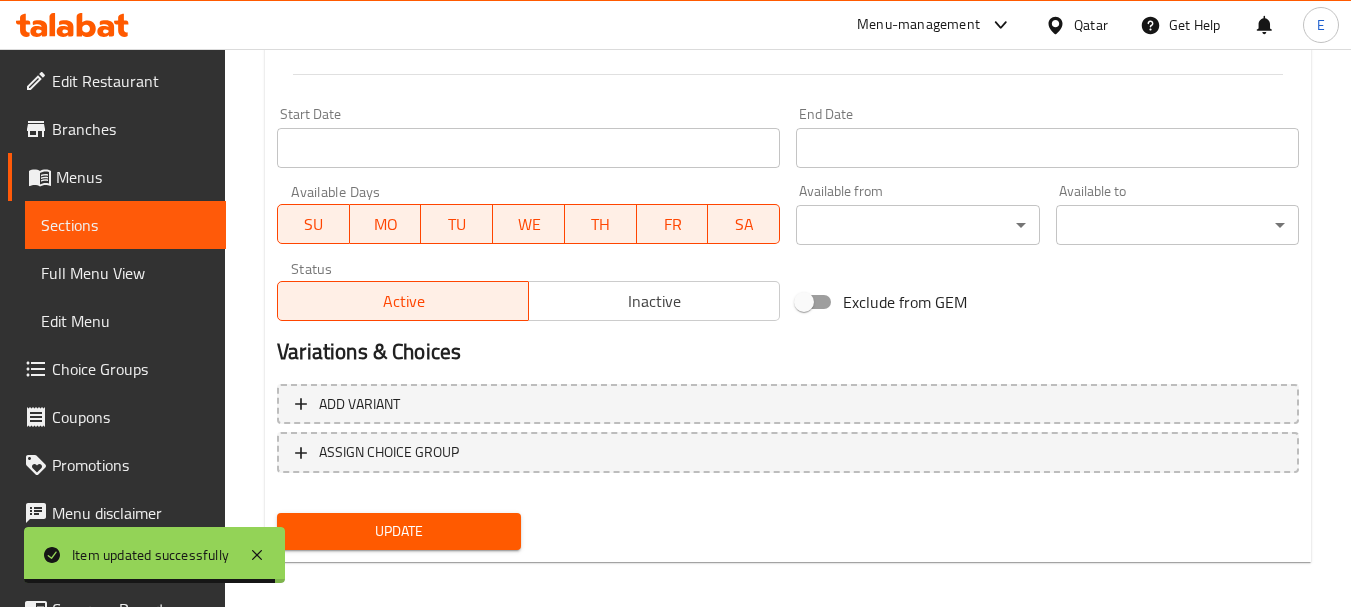 scroll, scrollTop: 806, scrollLeft: 0, axis: vertical 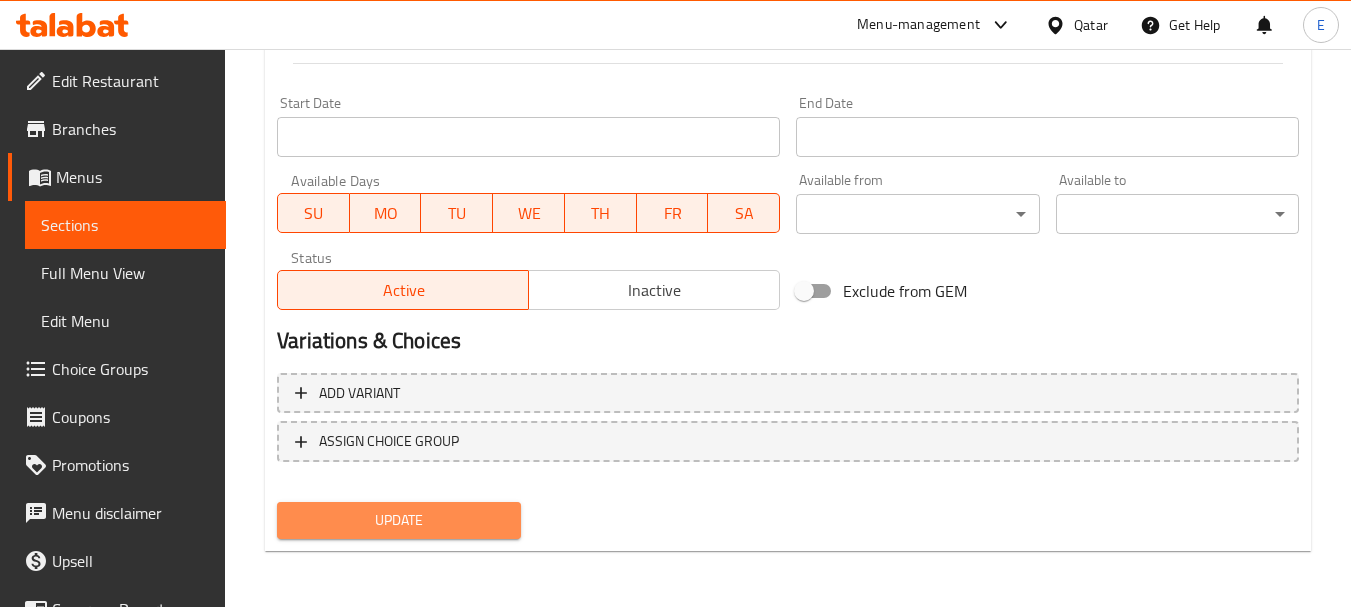 click on "Update" at bounding box center (398, 520) 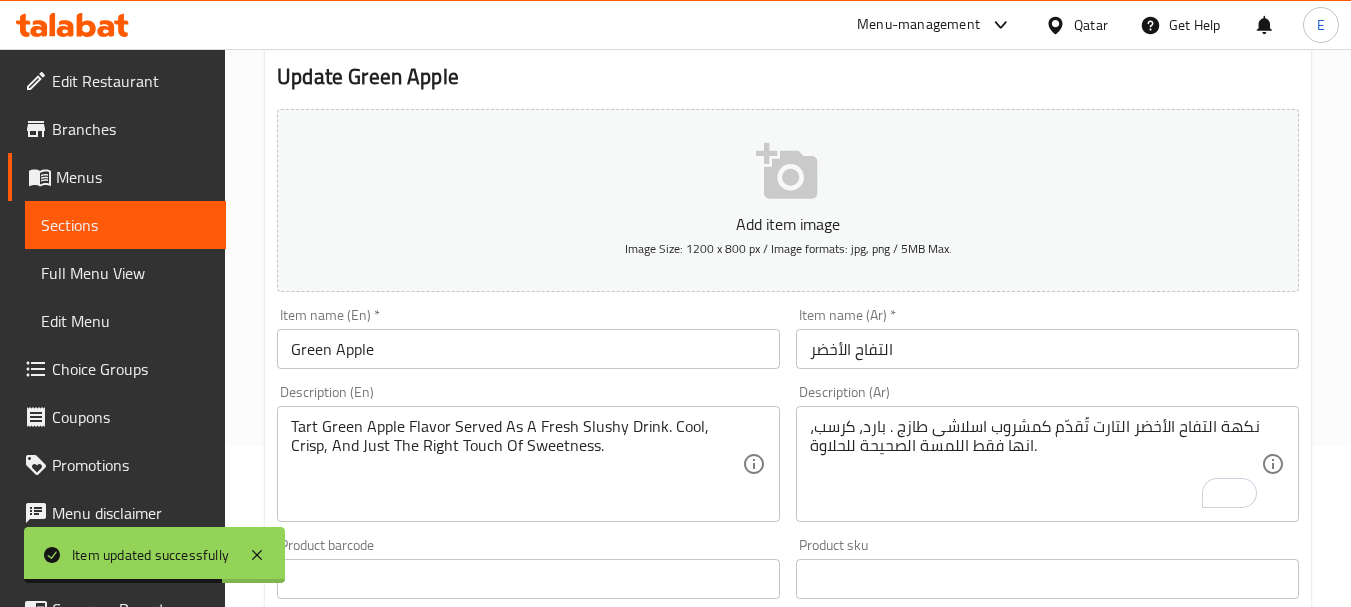 scroll, scrollTop: 0, scrollLeft: 0, axis: both 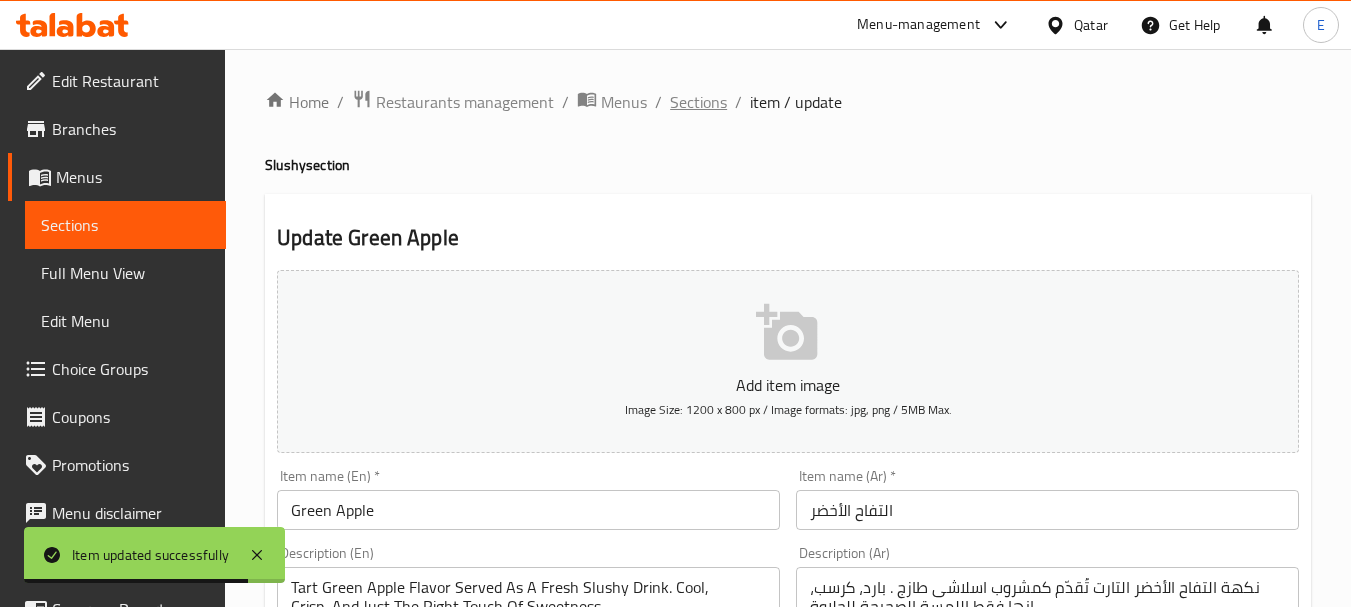 click on "Sections" at bounding box center [698, 102] 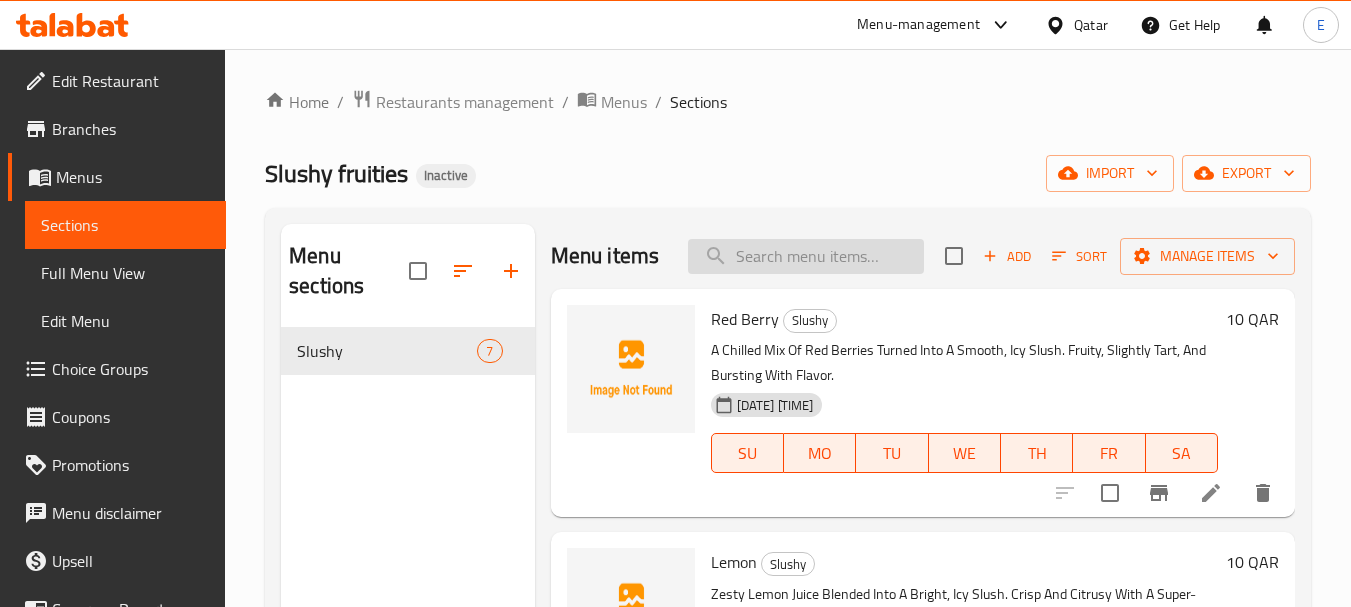 click at bounding box center [806, 256] 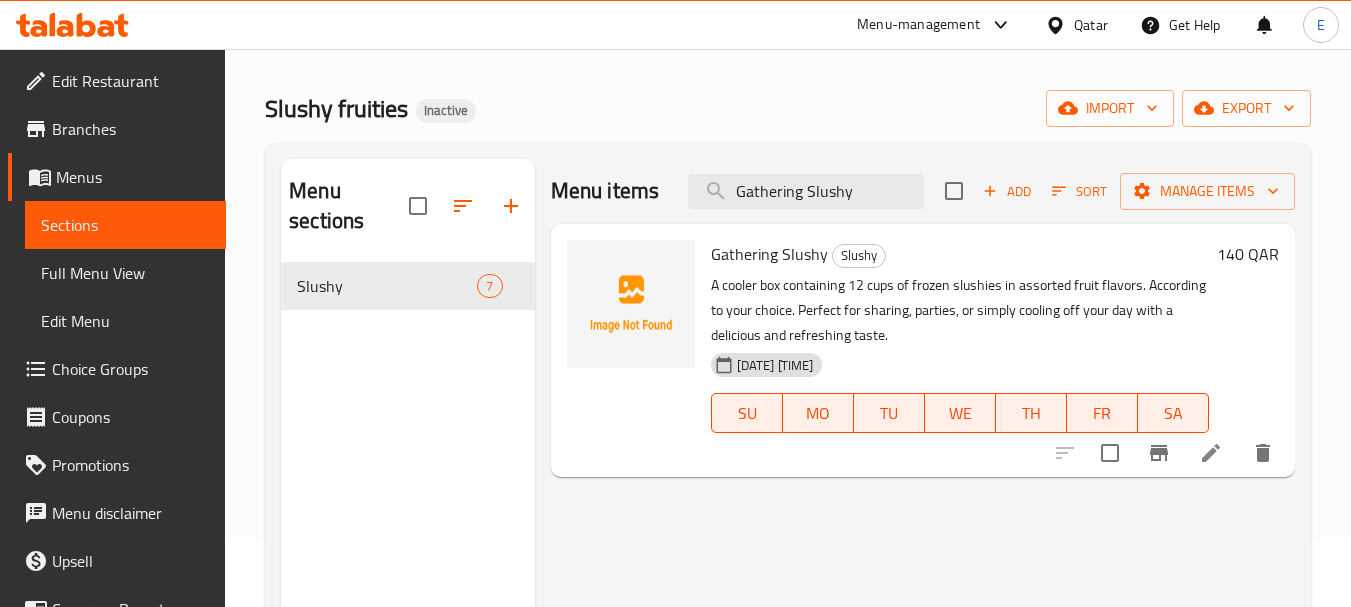 scroll, scrollTop: 100, scrollLeft: 0, axis: vertical 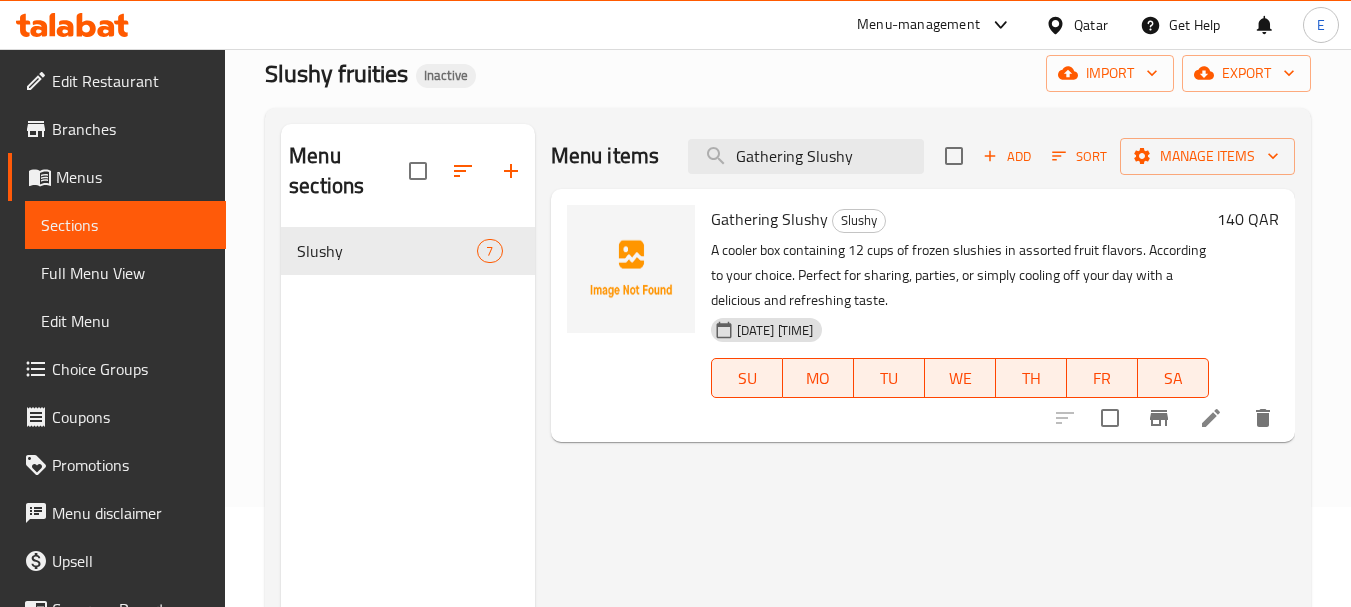 type on "Gathering Slushy" 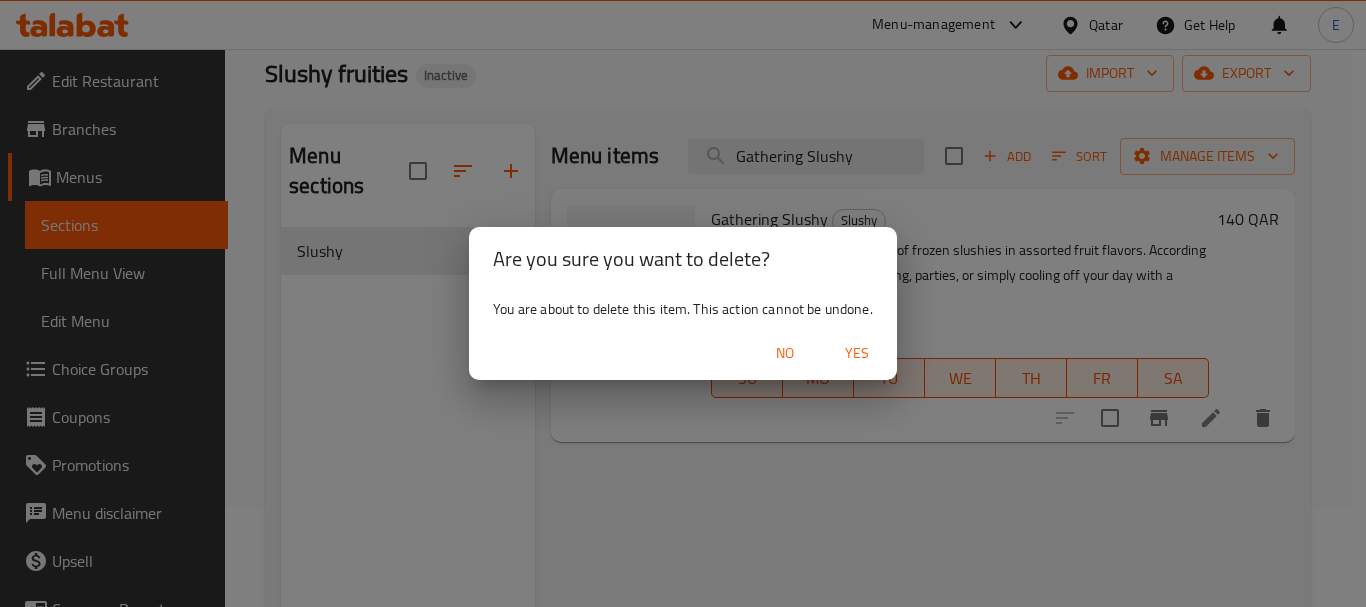 click on "Yes" at bounding box center [857, 353] 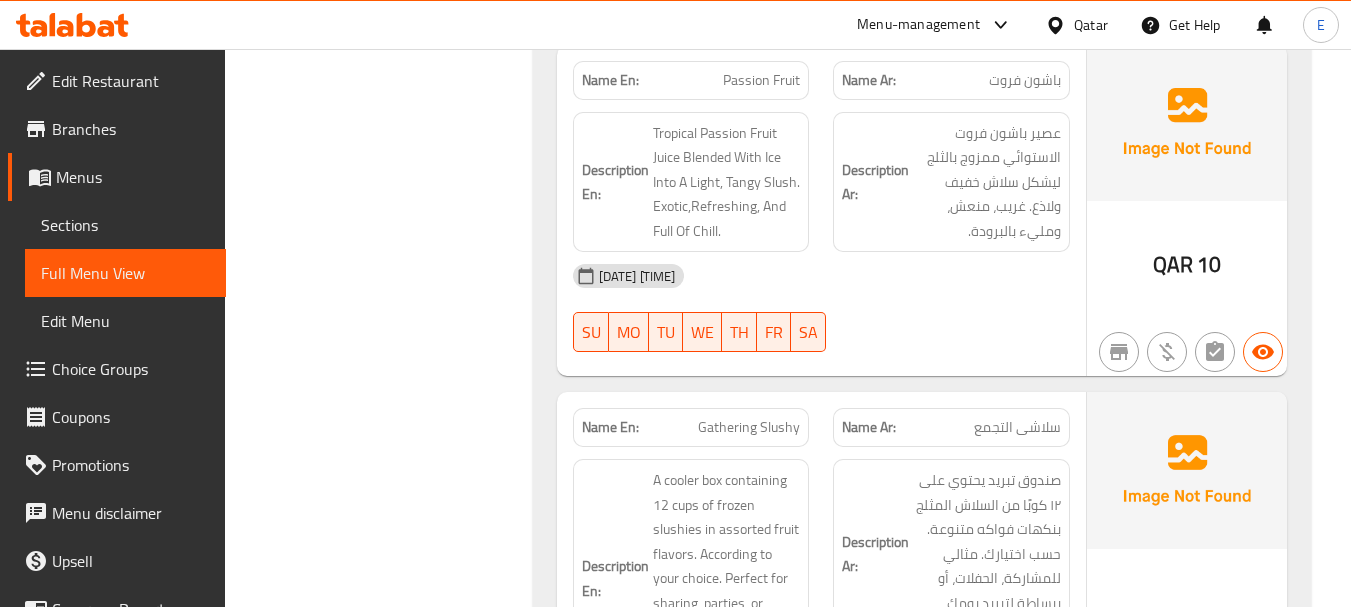 scroll, scrollTop: 2004, scrollLeft: 0, axis: vertical 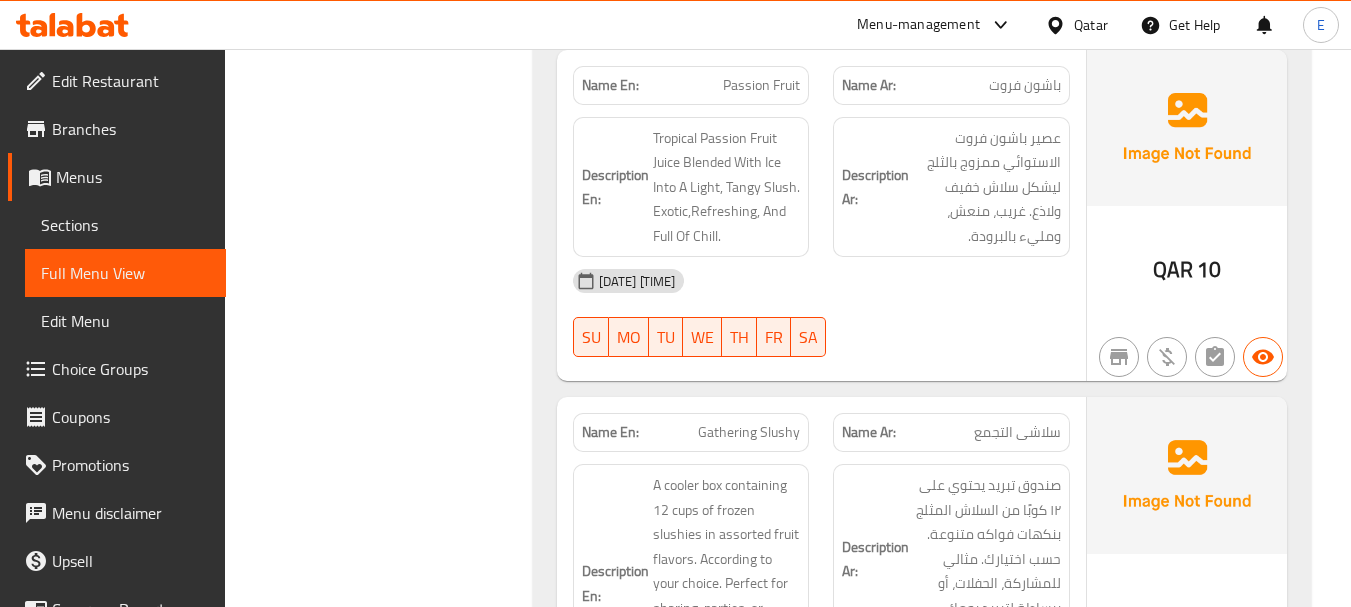 click on "Gathering Slushy" at bounding box center (749, 432) 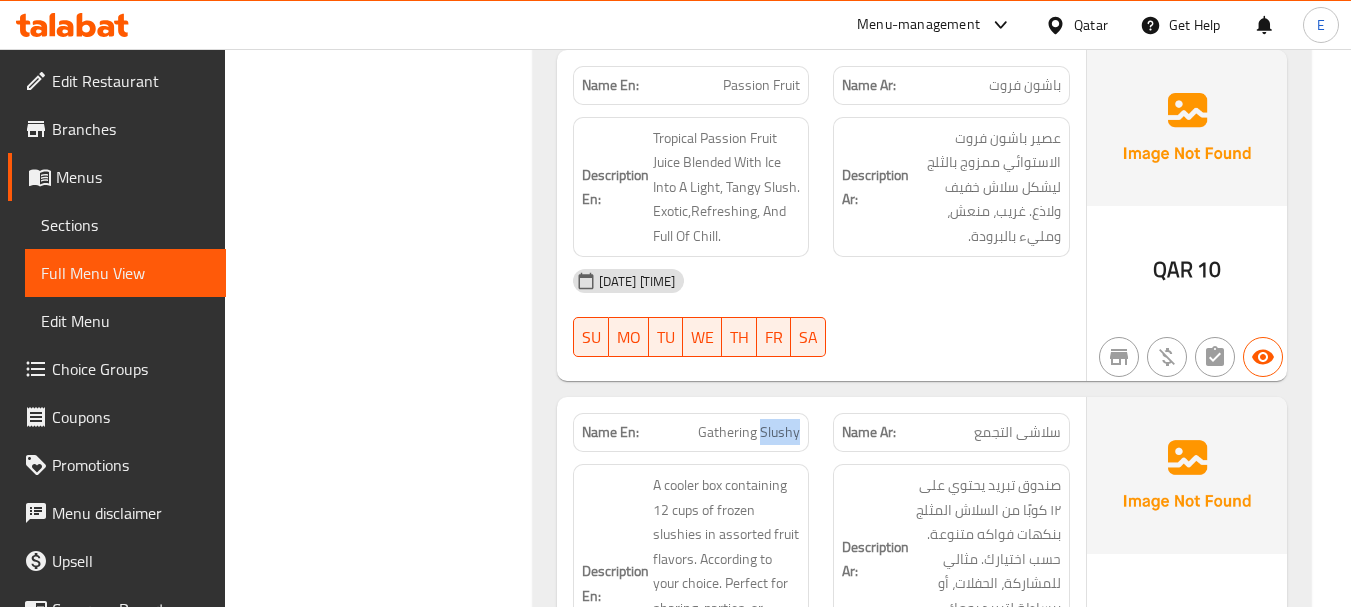 click on "Gathering Slushy" at bounding box center (749, 432) 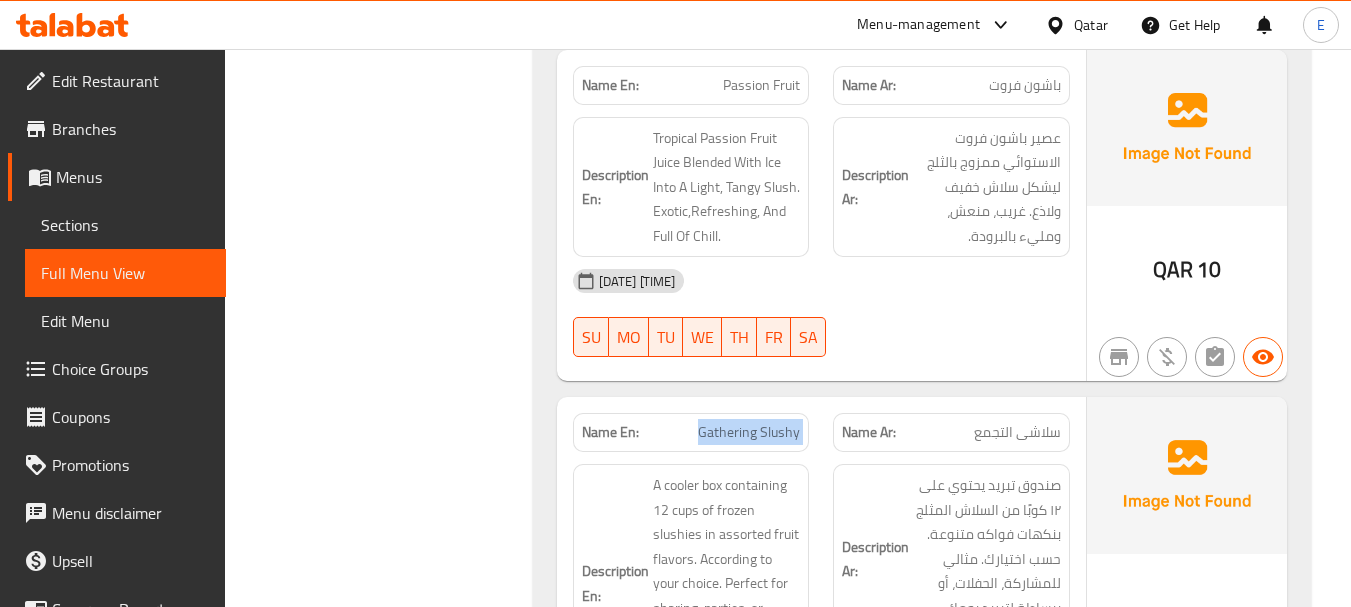 click on "Gathering Slushy" at bounding box center (749, 432) 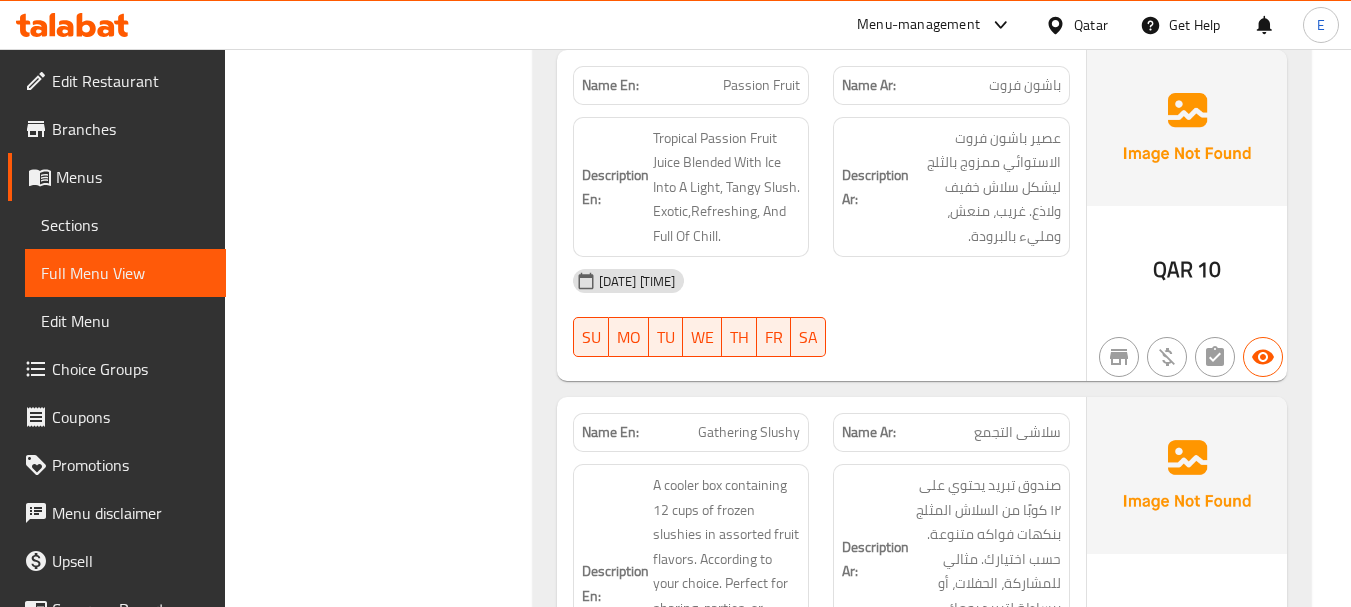 click on "Filter Branches Branches Popular filters Free items Branch specific items Has choices Upsell items Availability filters Available Not available View filters Collapse sections Collapse categories Collapse Choices" at bounding box center (386, -434) 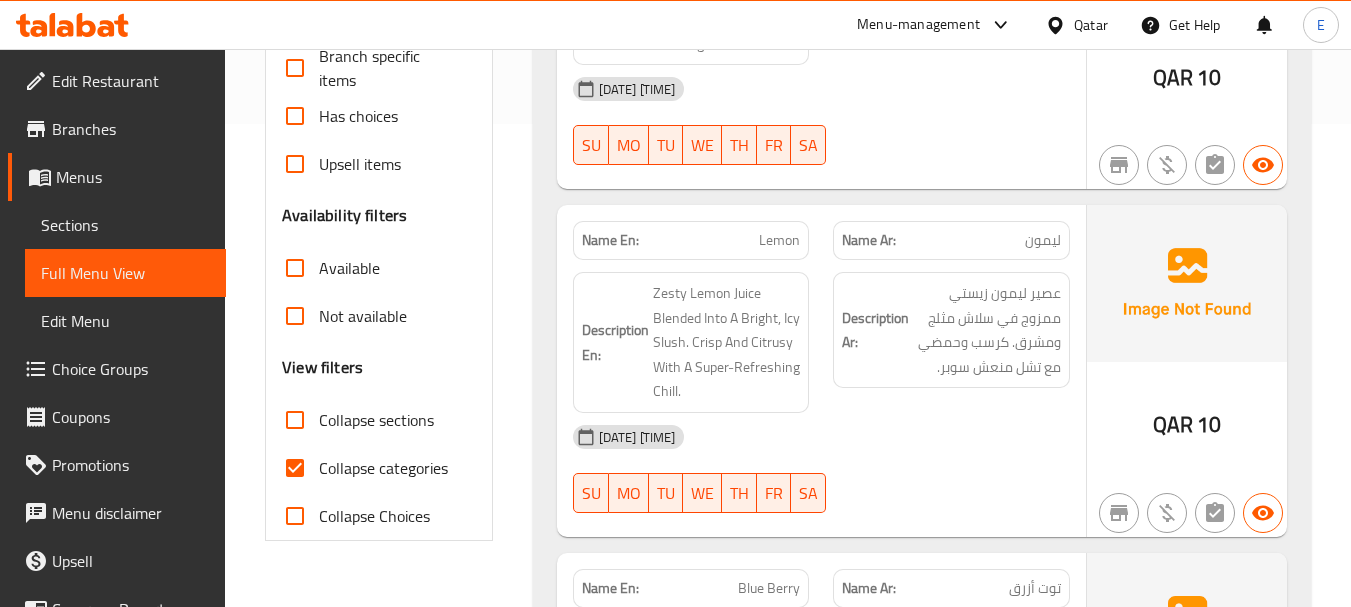 scroll, scrollTop: 458, scrollLeft: 0, axis: vertical 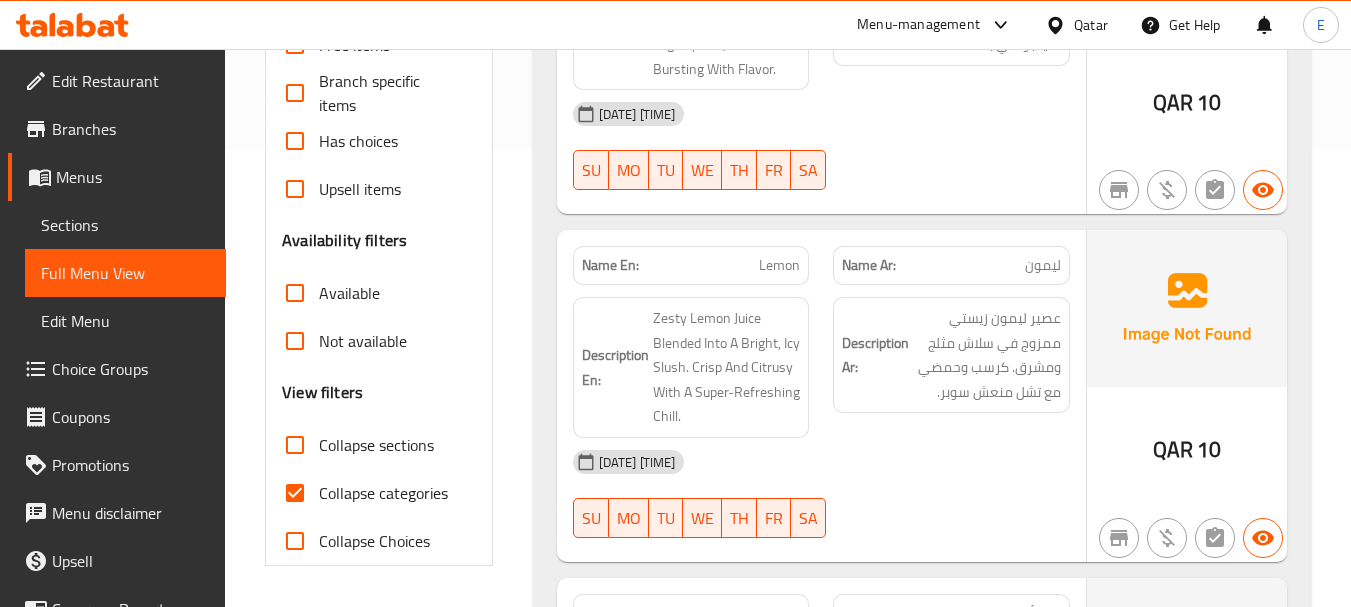 click on "Collapse categories" at bounding box center [295, 493] 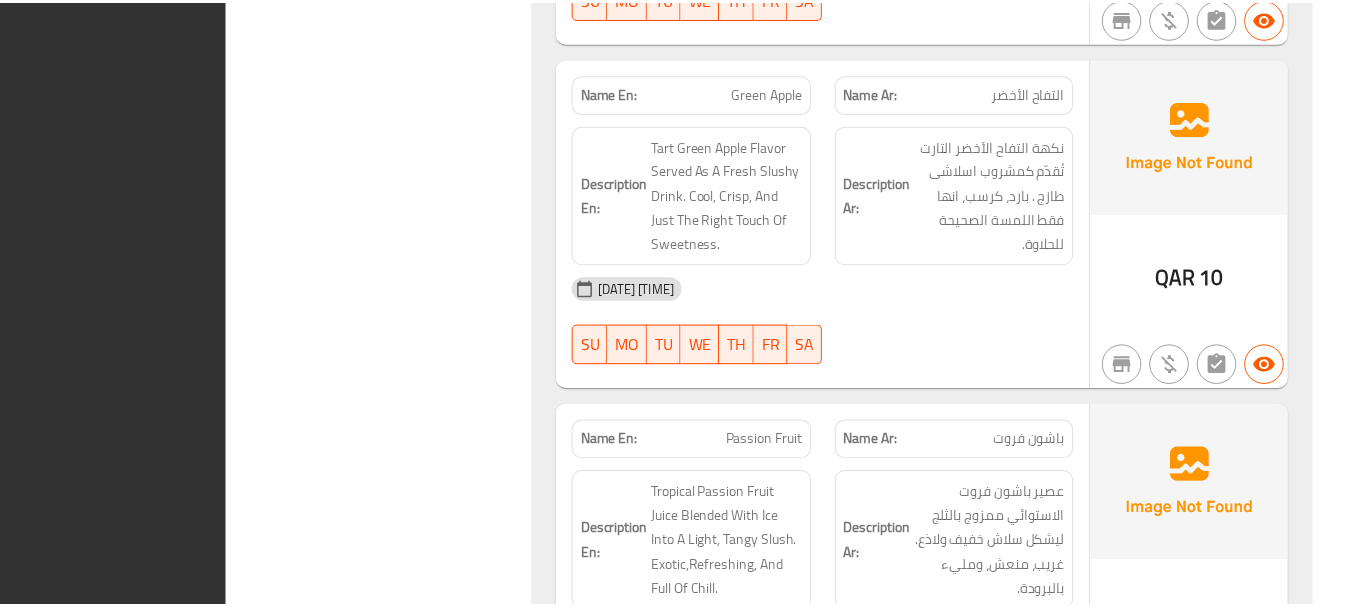 scroll, scrollTop: 1834, scrollLeft: 0, axis: vertical 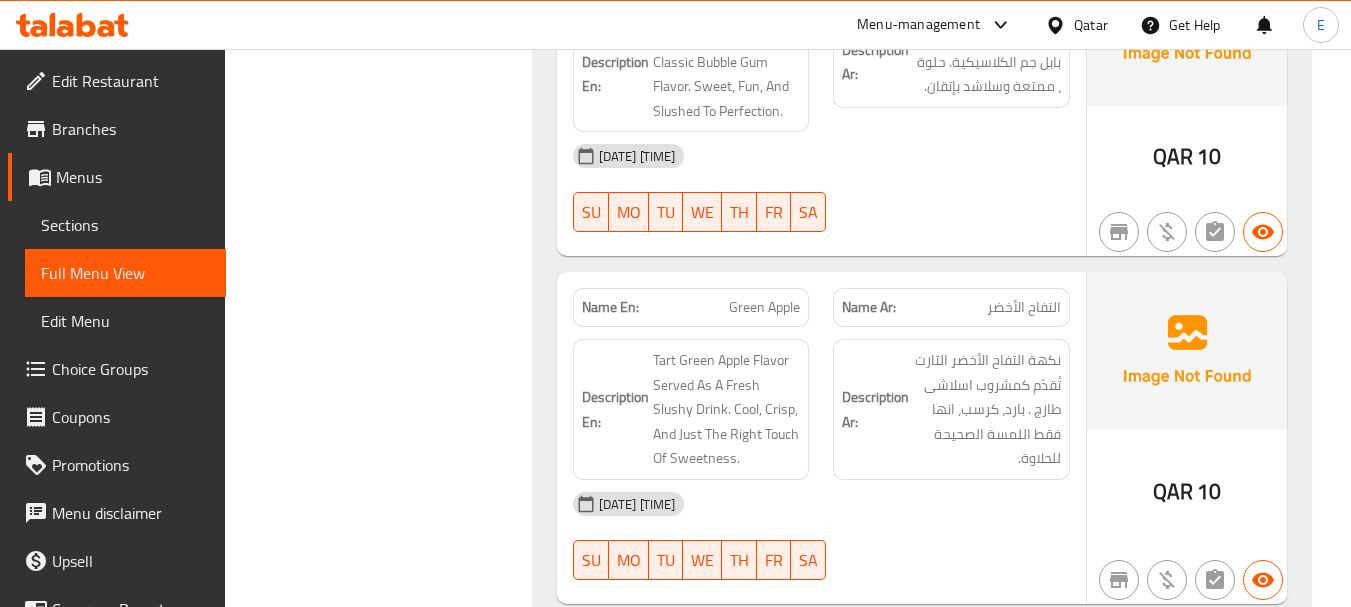 click at bounding box center (1059, 25) 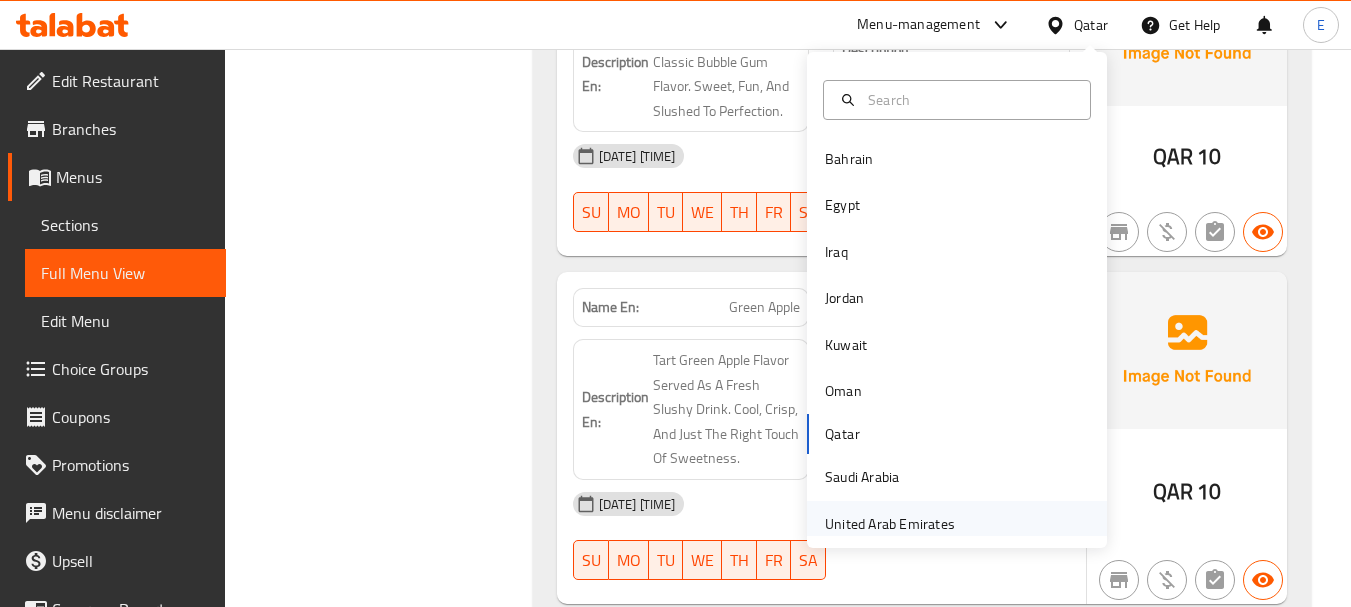 click on "United Arab Emirates" at bounding box center [890, 524] 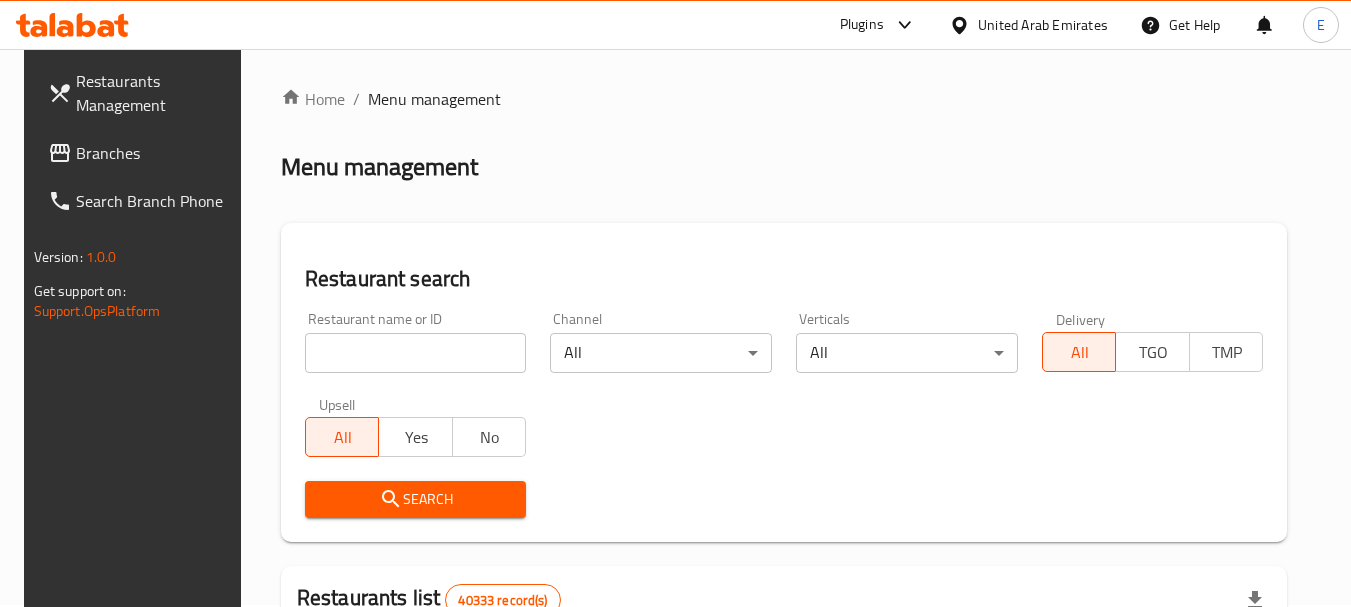 scroll, scrollTop: 0, scrollLeft: 0, axis: both 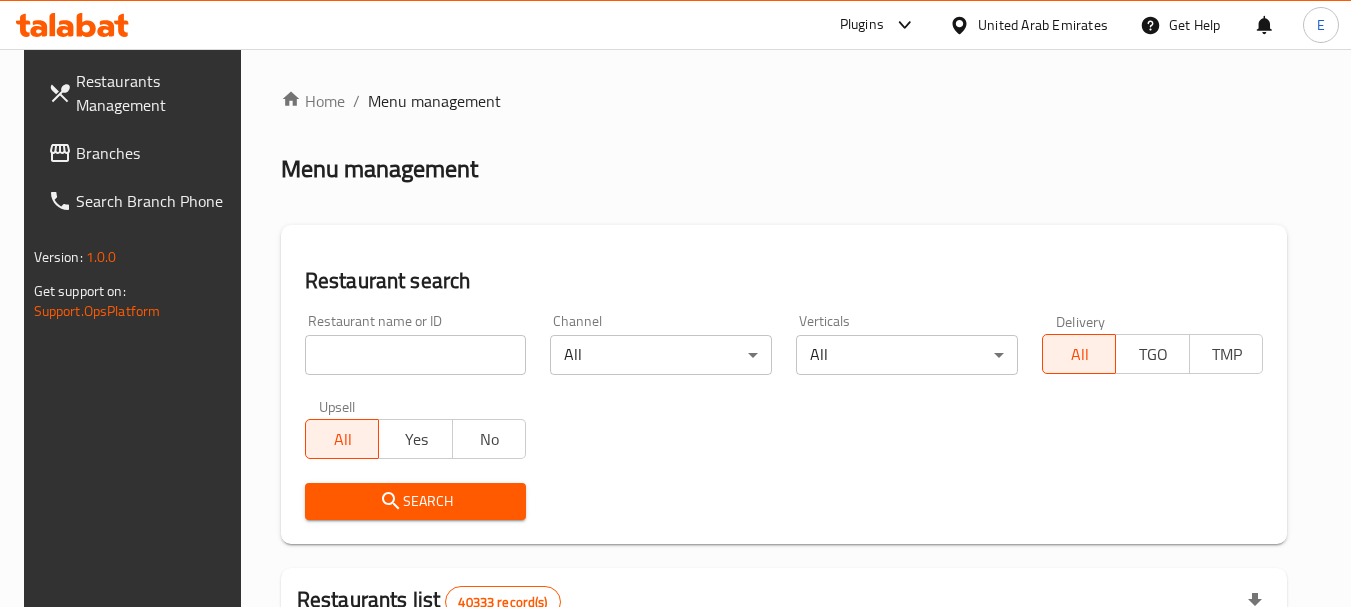 click on "Branches" at bounding box center (155, 153) 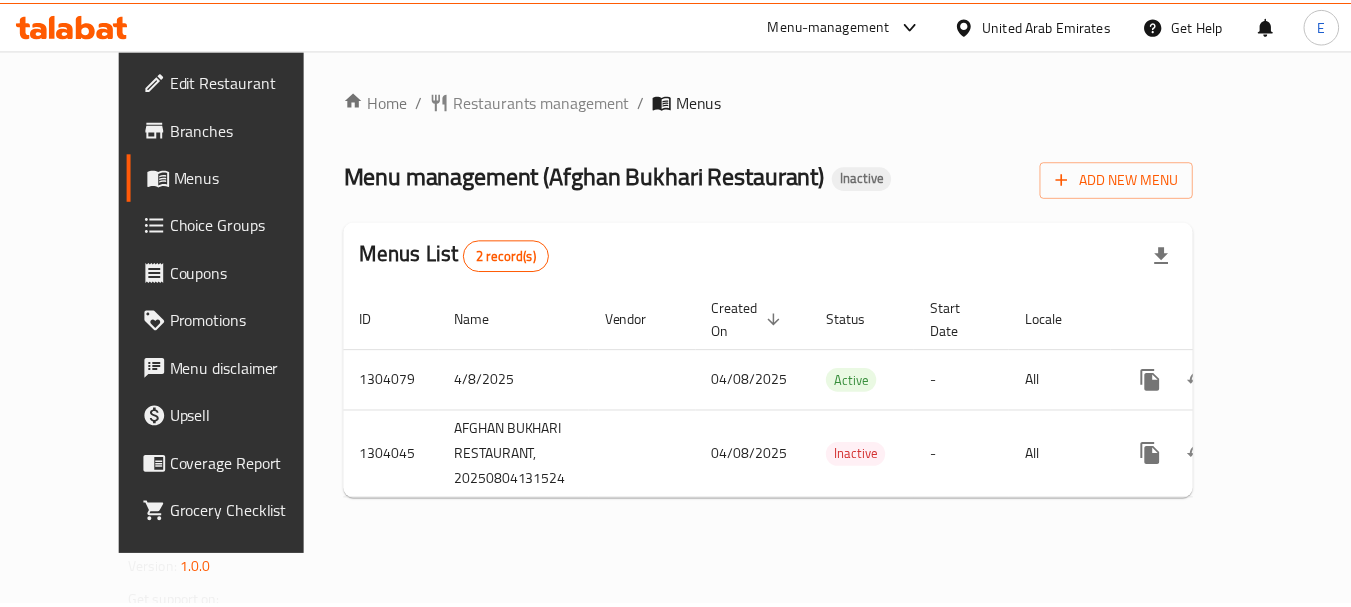 scroll, scrollTop: 0, scrollLeft: 0, axis: both 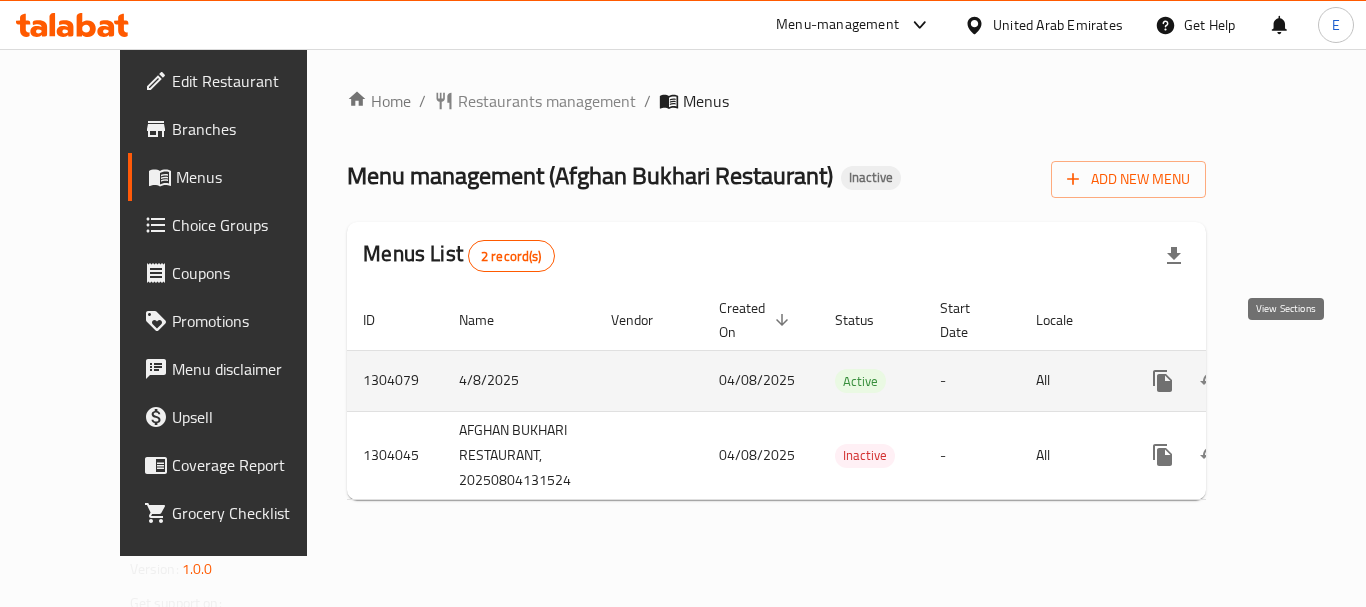 click 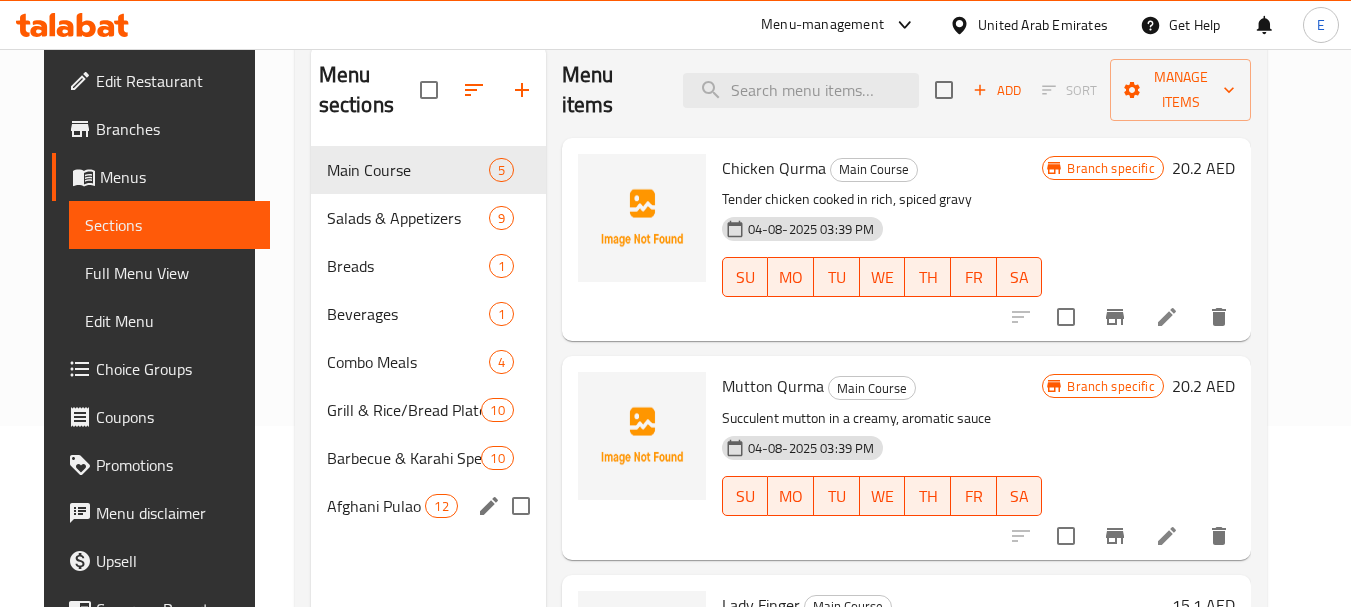 scroll, scrollTop: 280, scrollLeft: 0, axis: vertical 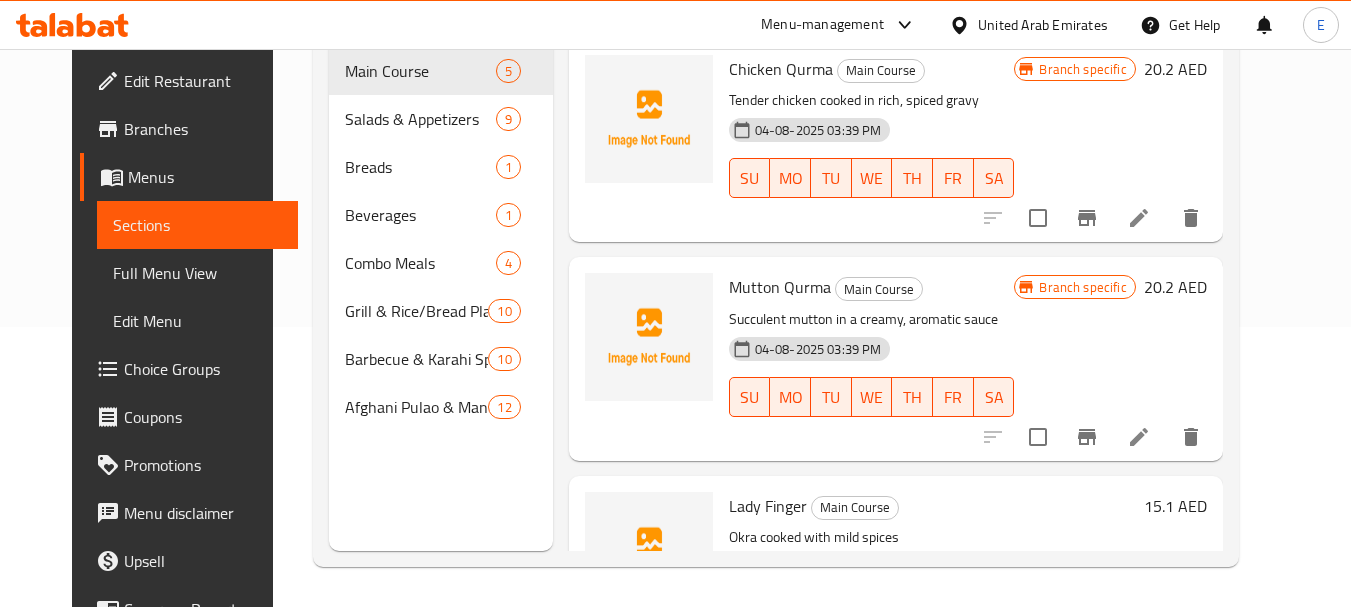 click on "Full Menu View" at bounding box center (197, 273) 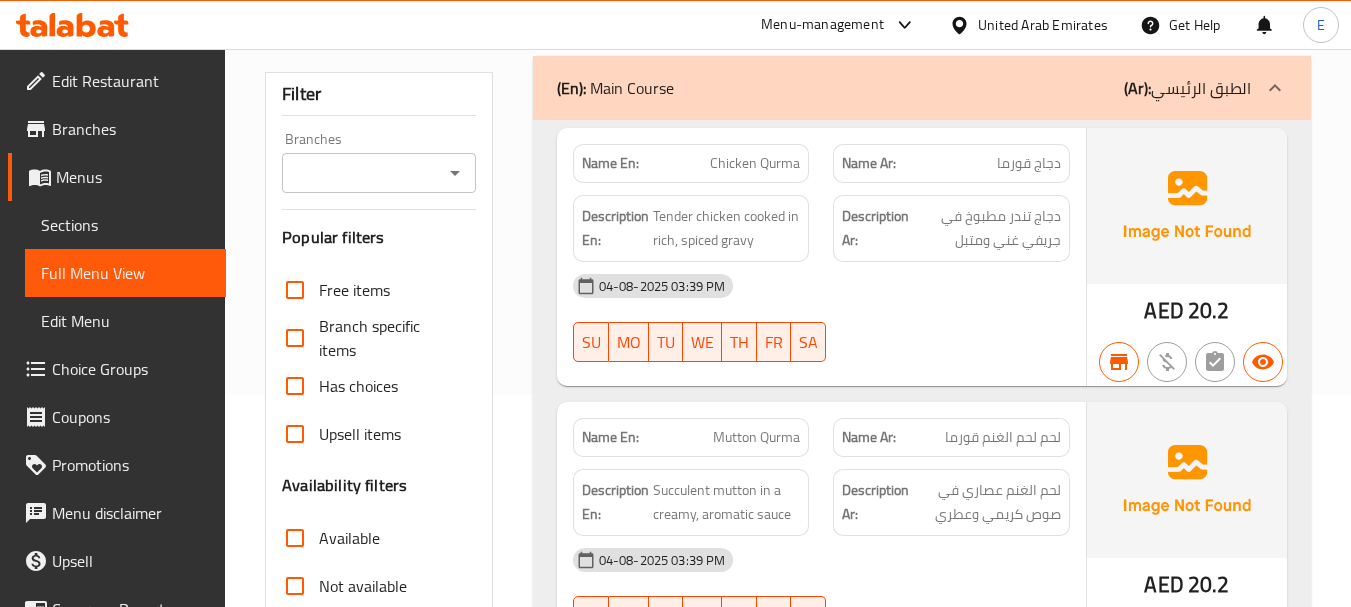 scroll, scrollTop: 100, scrollLeft: 0, axis: vertical 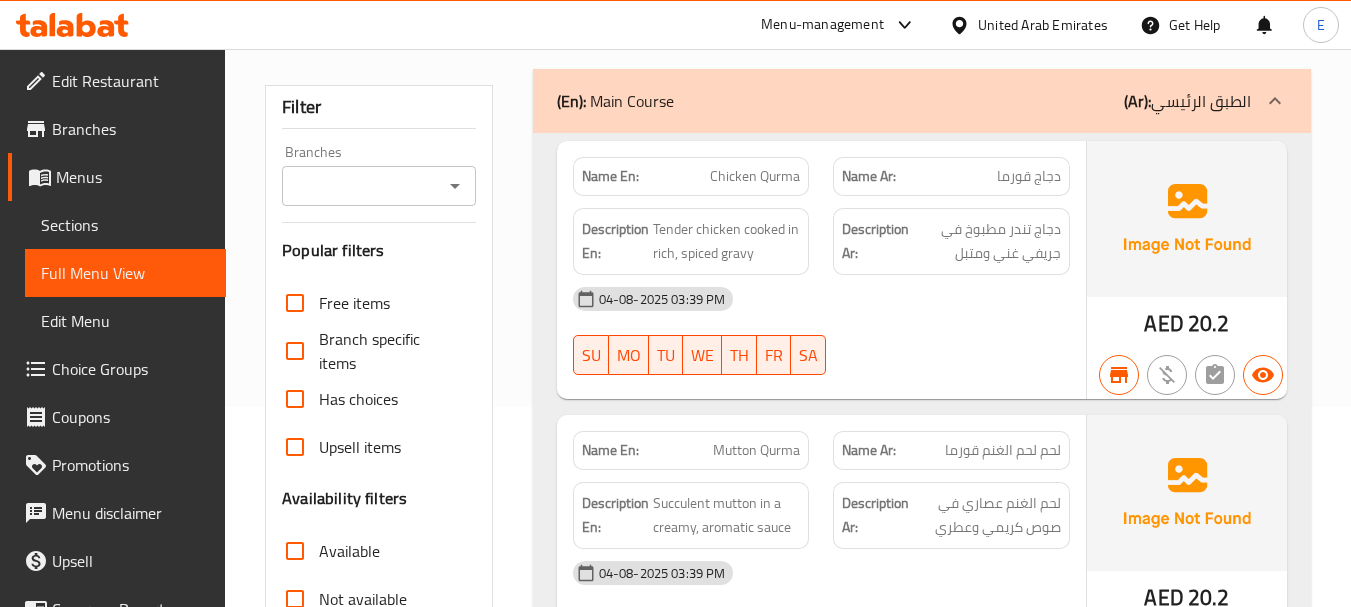 click on "20.2" at bounding box center [1209, 323] 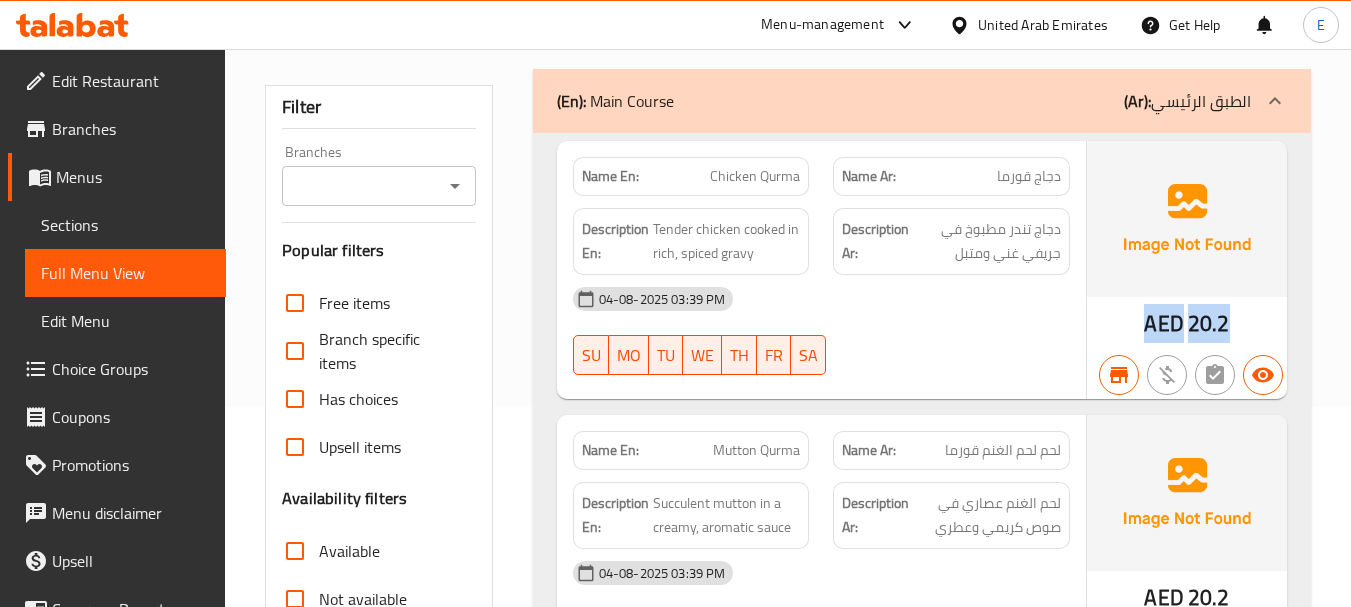 click on "20.2" at bounding box center [1209, 323] 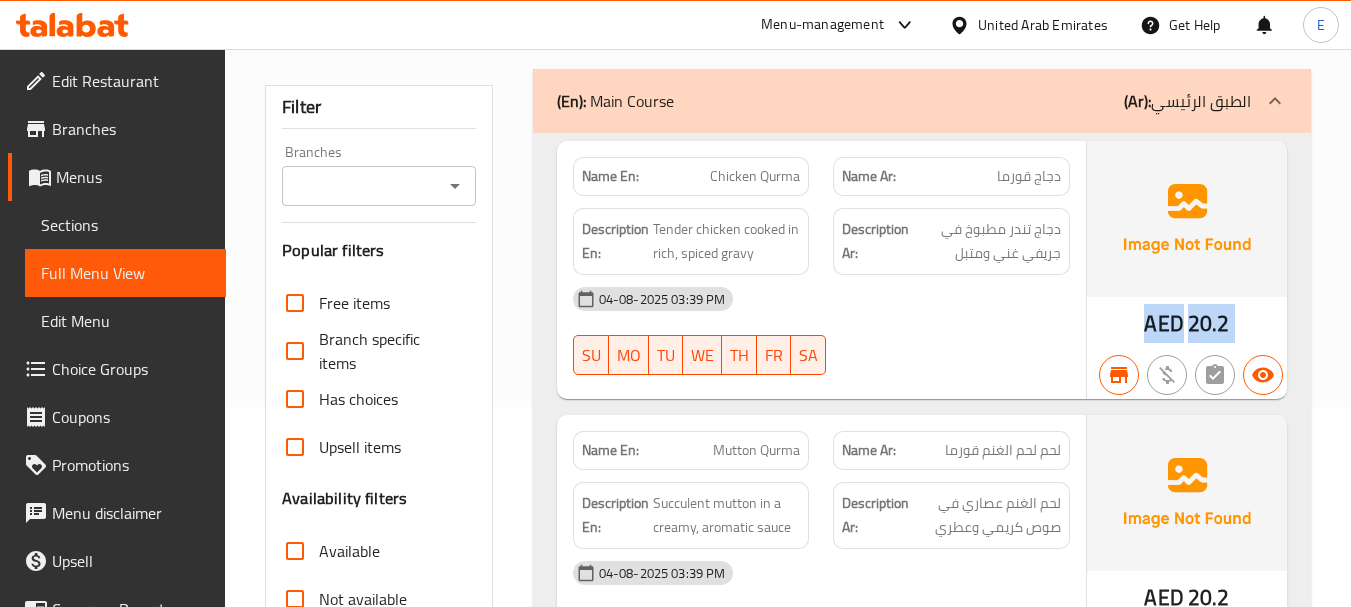 click on "20.2" at bounding box center (1209, 323) 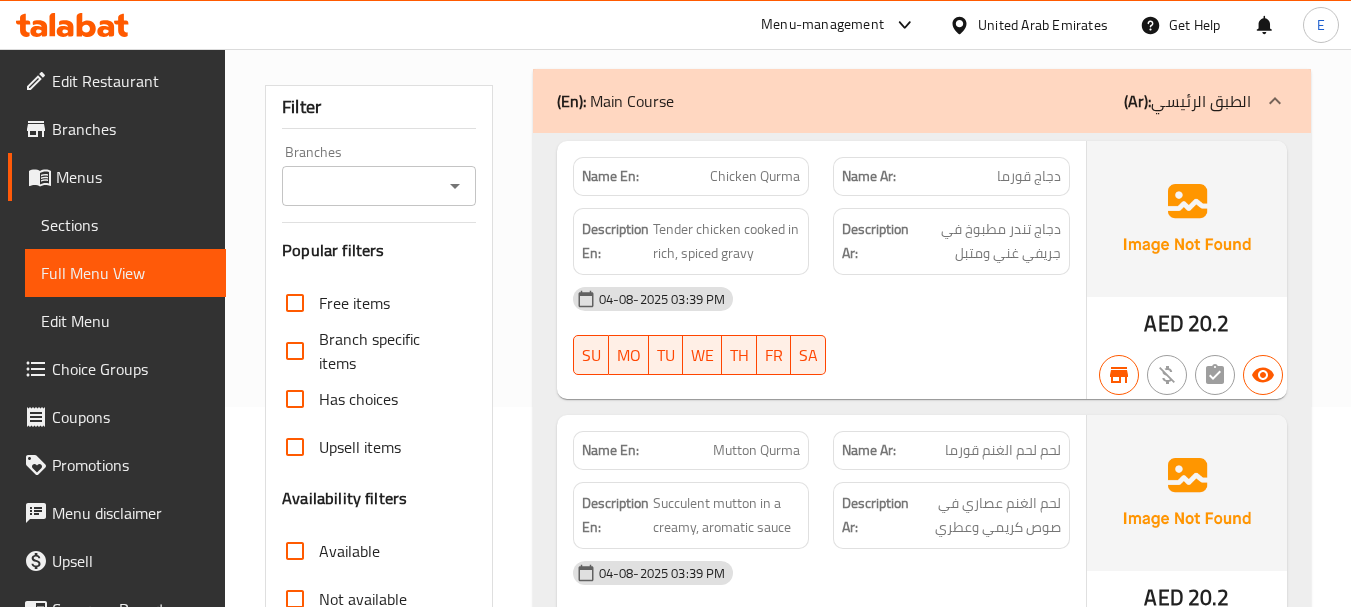 click on "Chicken Qurma" at bounding box center [755, 176] 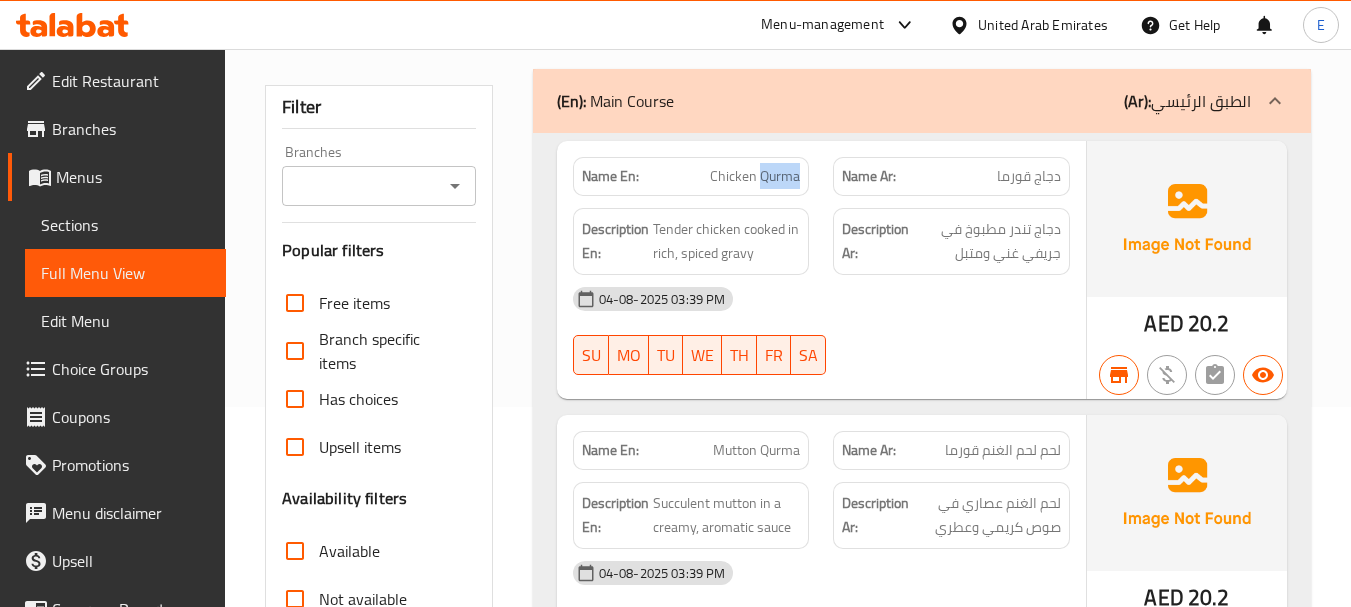 click on "Chicken Qurma" at bounding box center (755, 176) 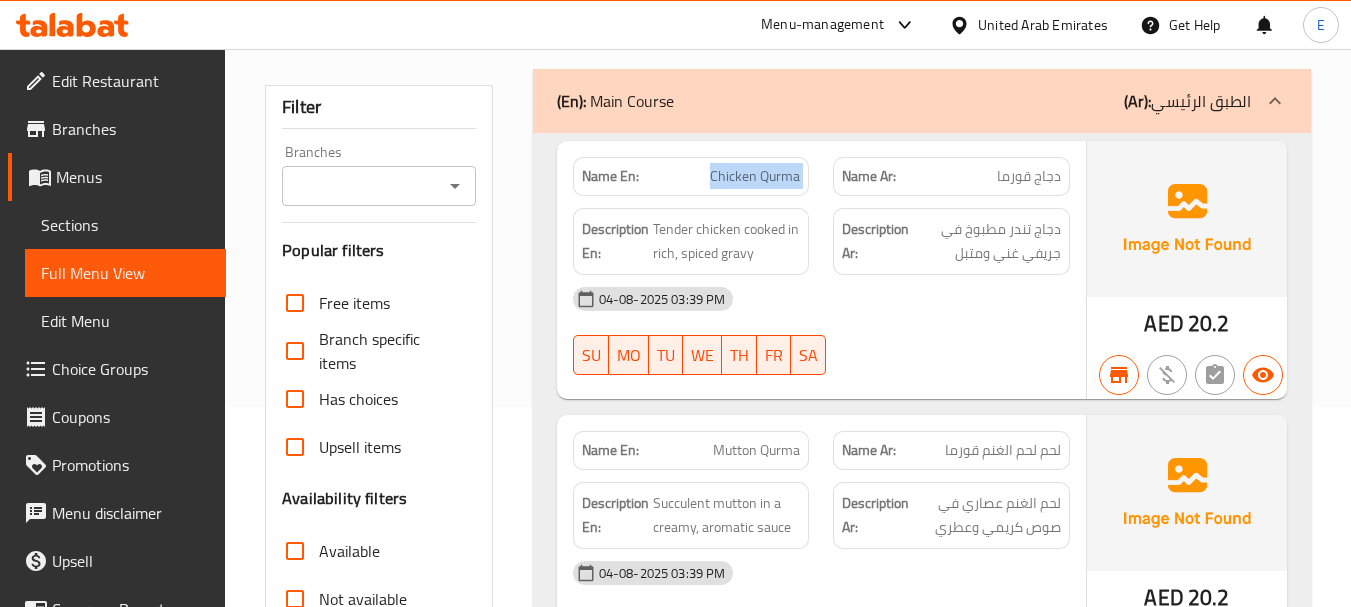 click on "Chicken Qurma" at bounding box center [755, 176] 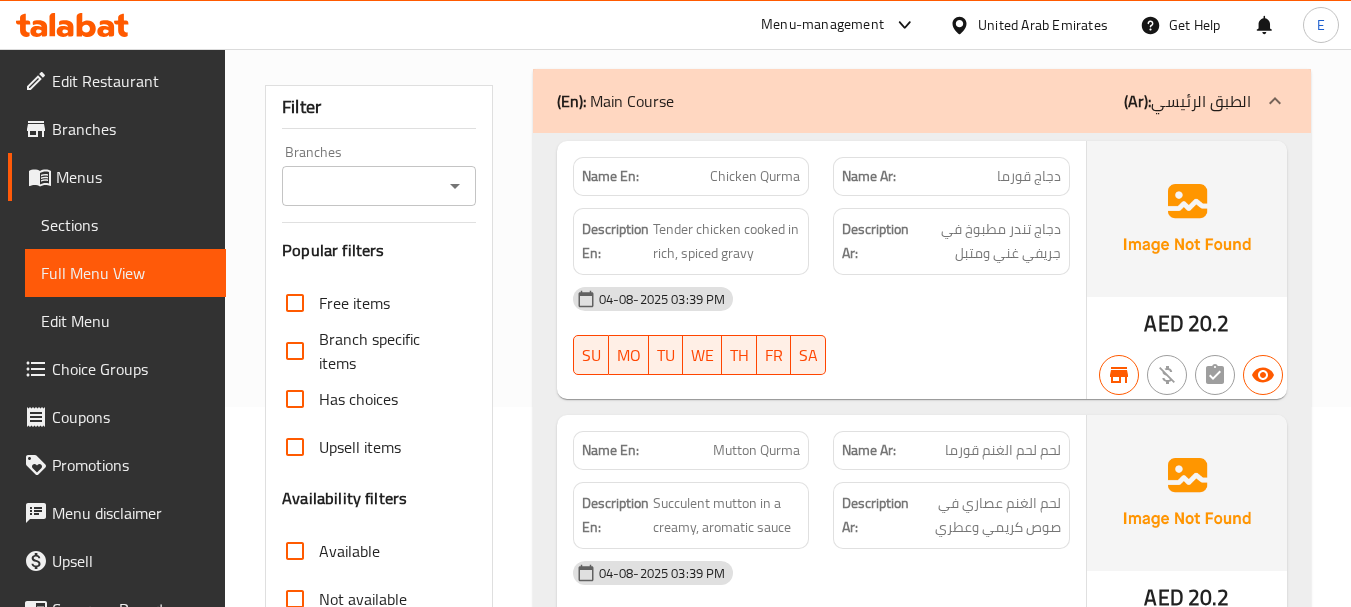 click on "دجاج قورما" at bounding box center (1029, 176) 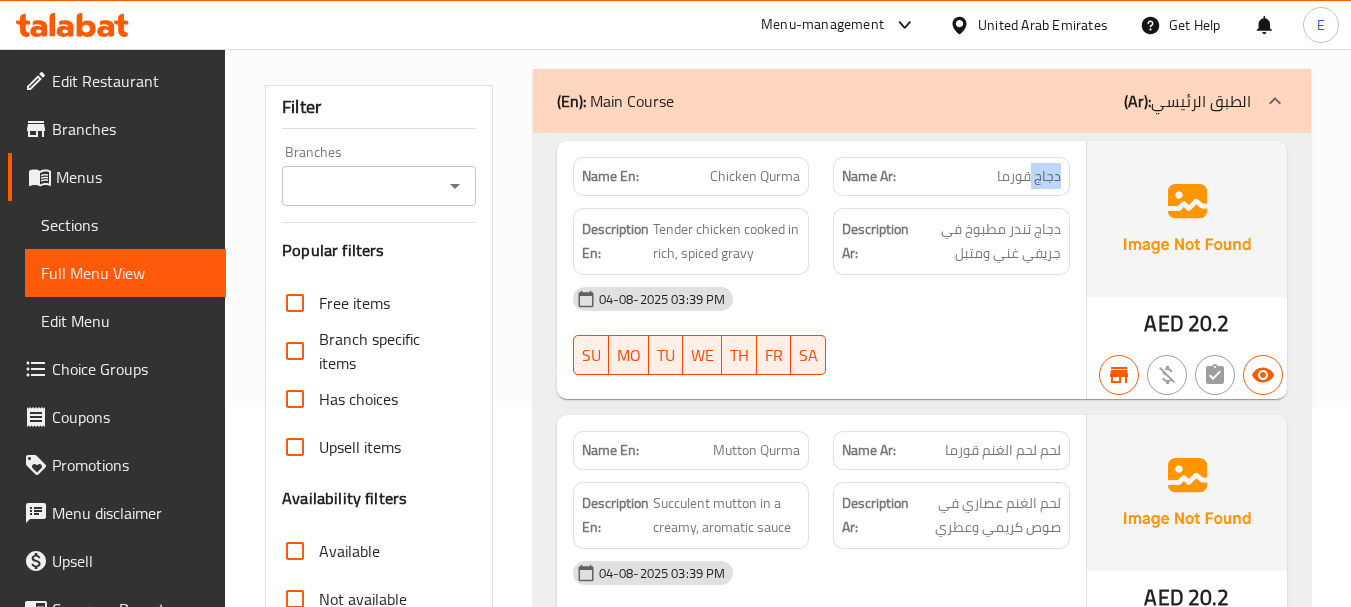 click on "دجاج قورما" at bounding box center (1029, 176) 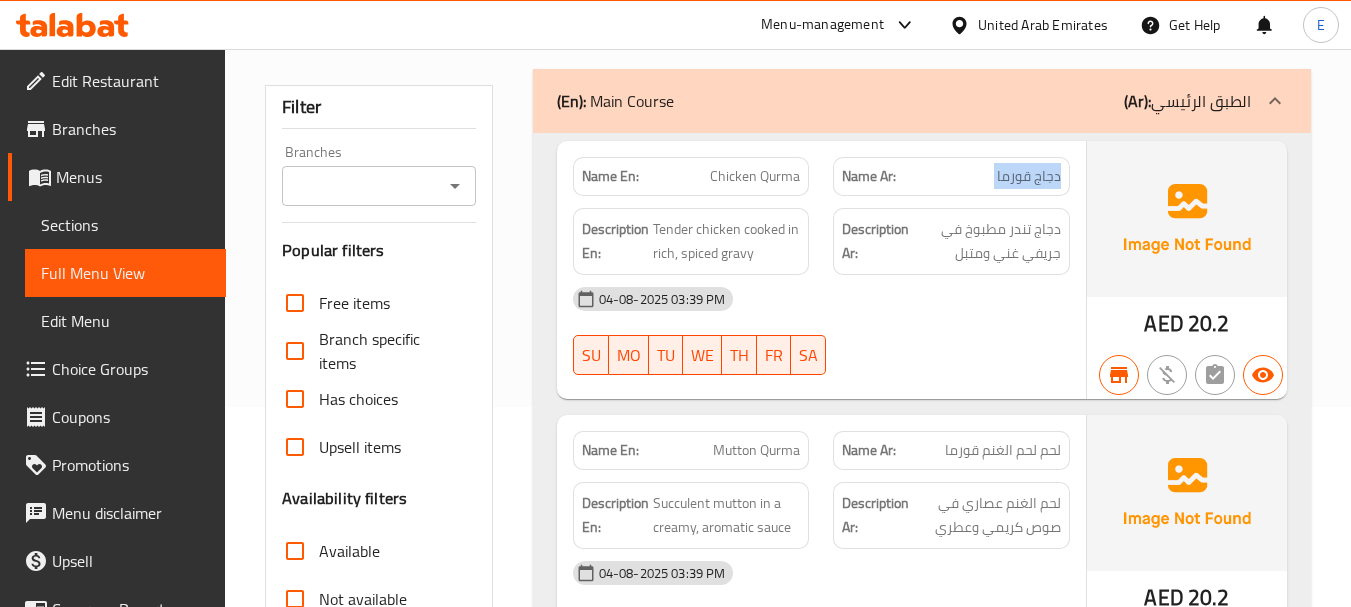 click on "دجاج قورما" at bounding box center [1029, 176] 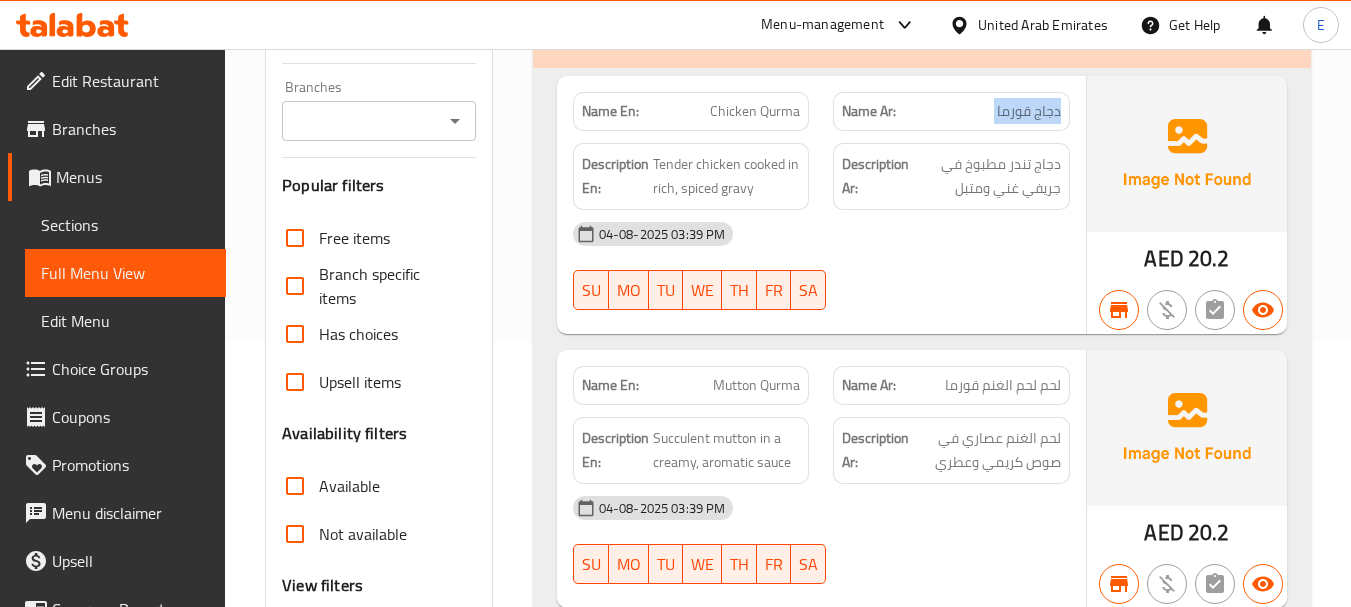 scroll, scrollTop: 300, scrollLeft: 0, axis: vertical 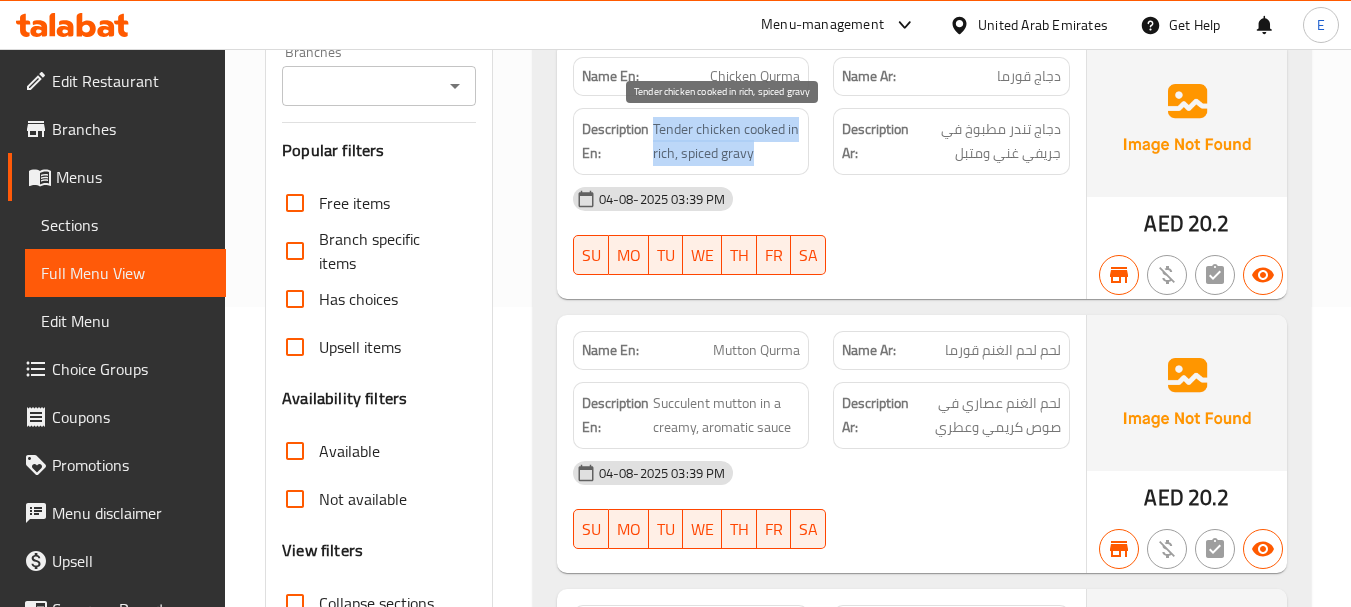 drag, startPoint x: 655, startPoint y: 124, endPoint x: 790, endPoint y: 158, distance: 139.21565 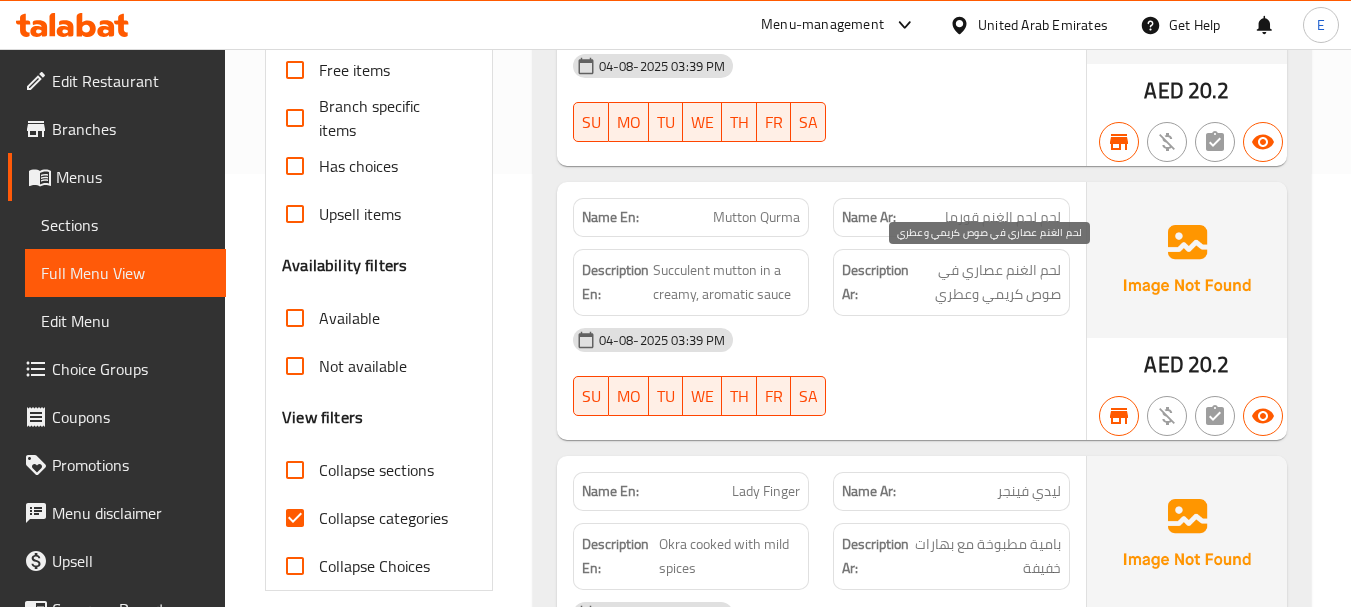 scroll, scrollTop: 500, scrollLeft: 0, axis: vertical 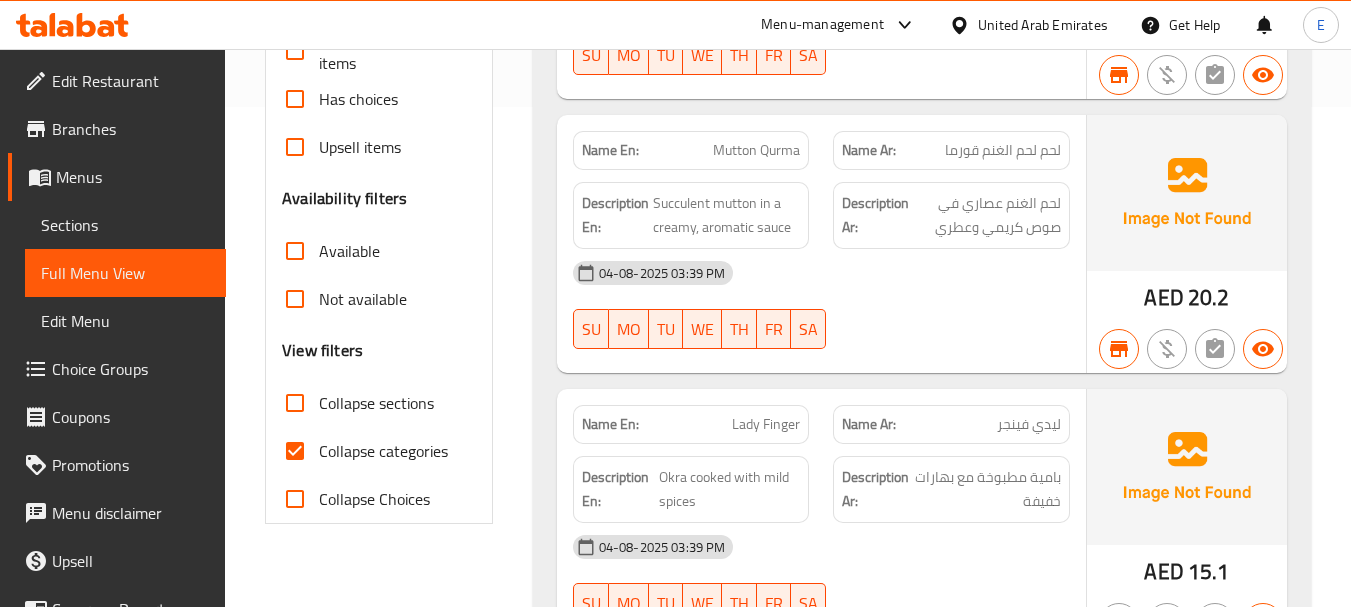 click on "20.2" at bounding box center (1209, 297) 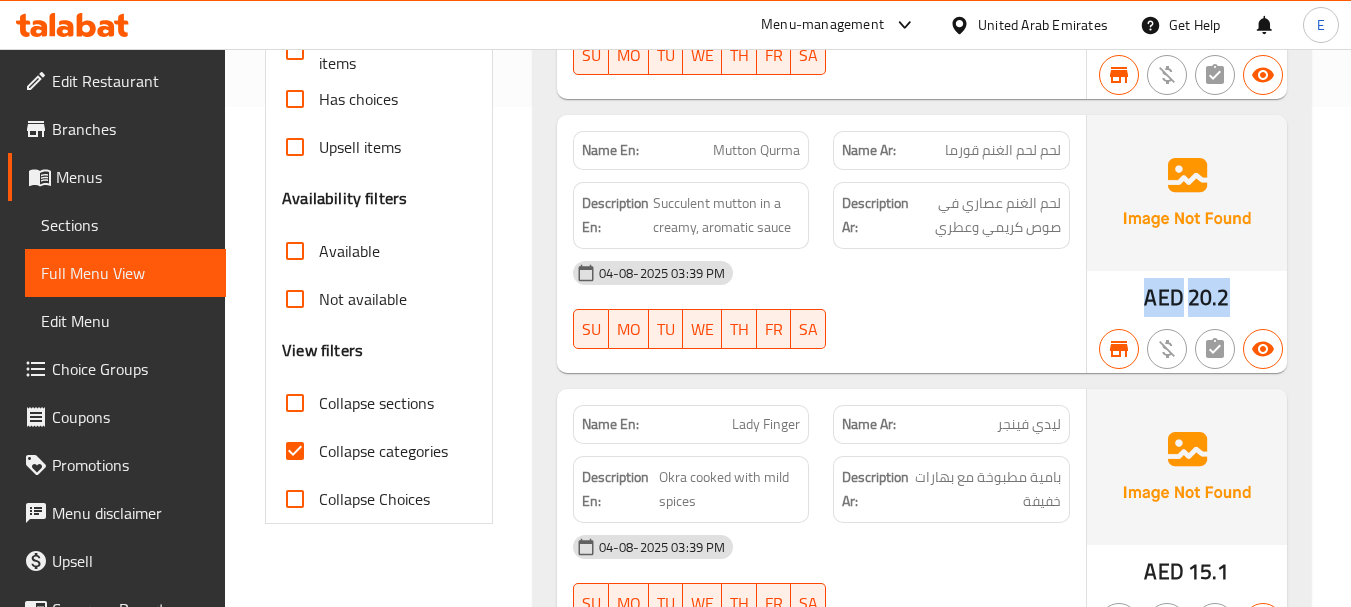 click on "20.2" at bounding box center (1209, 297) 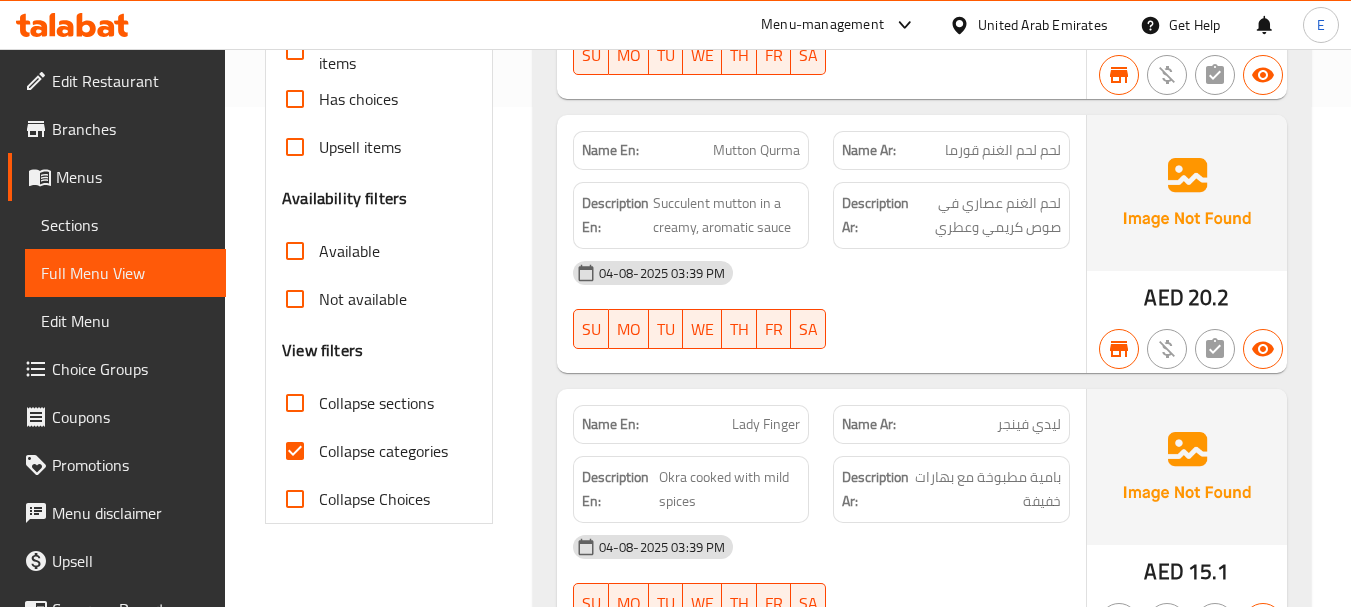 click on "Mutton Qurma" at bounding box center [756, 150] 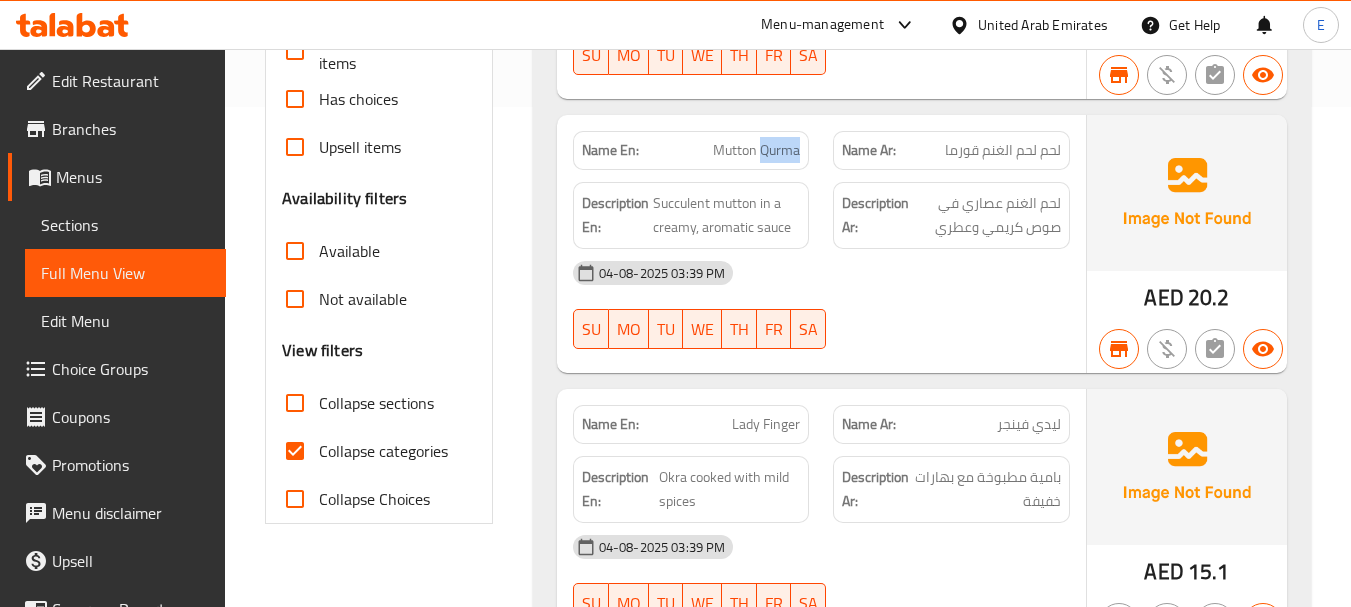 click on "Mutton Qurma" at bounding box center [756, 150] 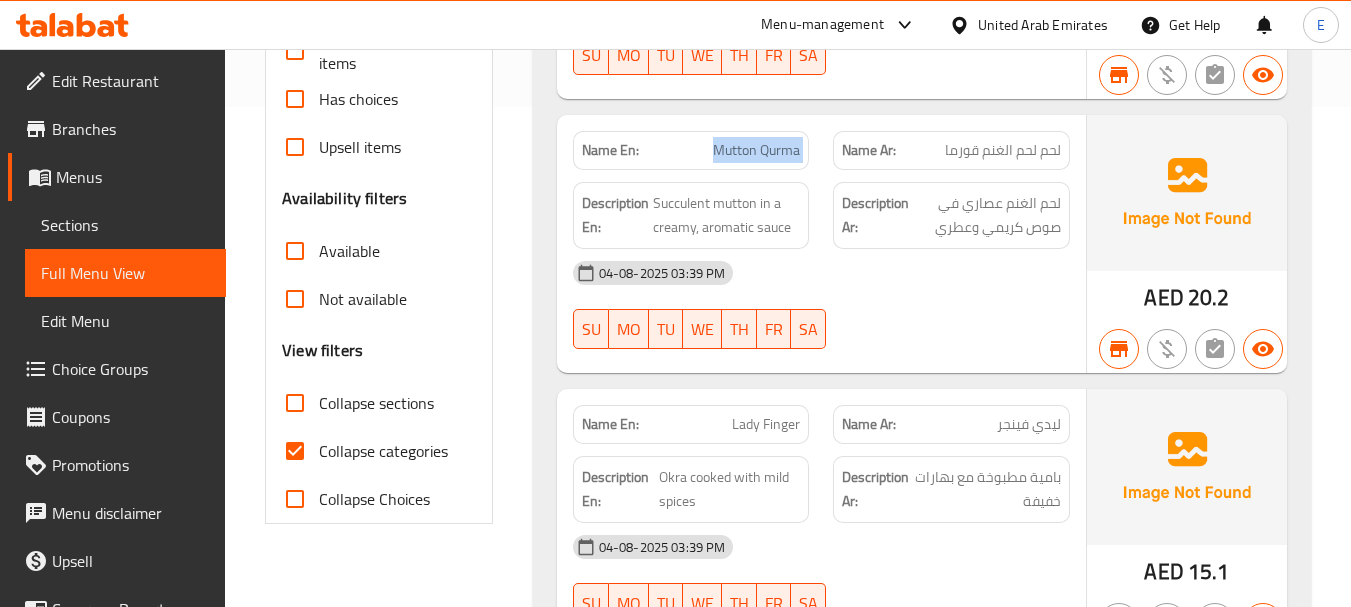 click on "Mutton Qurma" at bounding box center (756, 150) 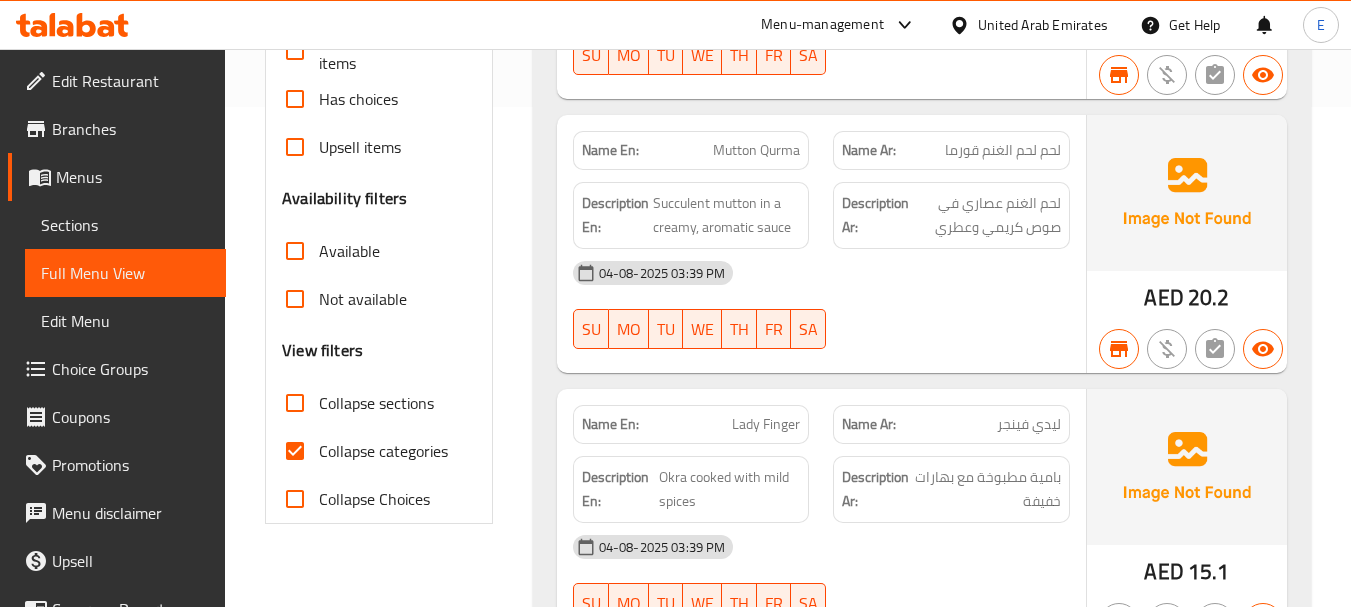 click on "لحم لحم الغنم قورما" at bounding box center (1003, 150) 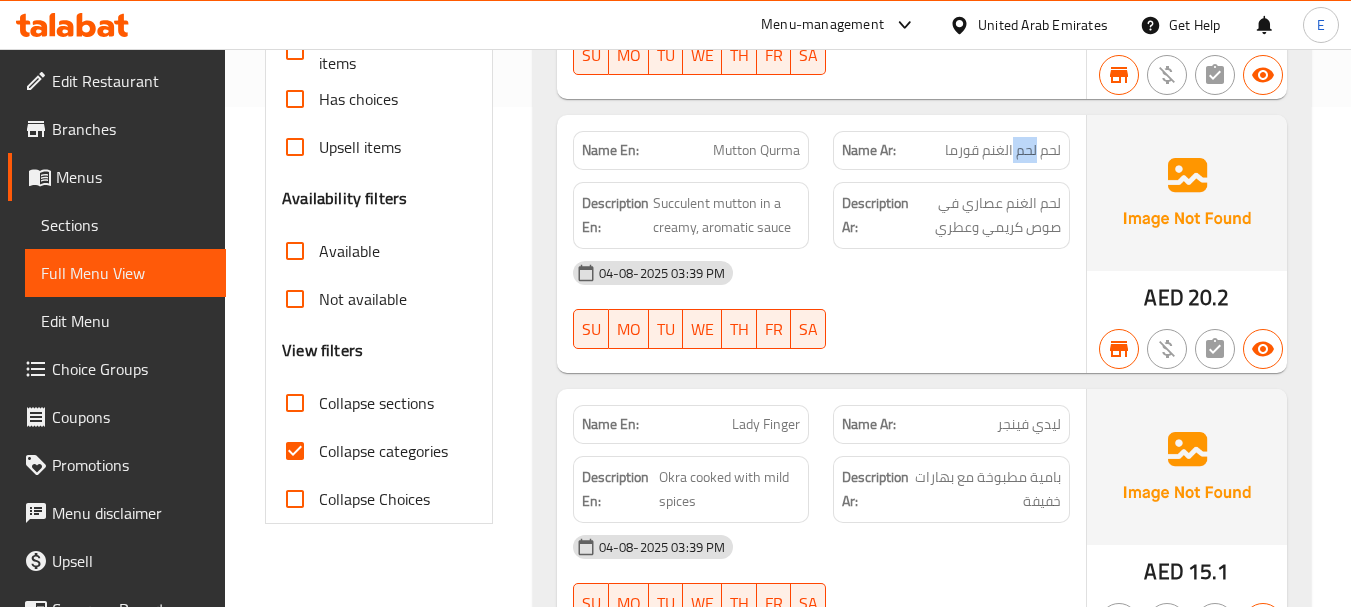 click on "لحم لحم الغنم قورما" at bounding box center (1003, 150) 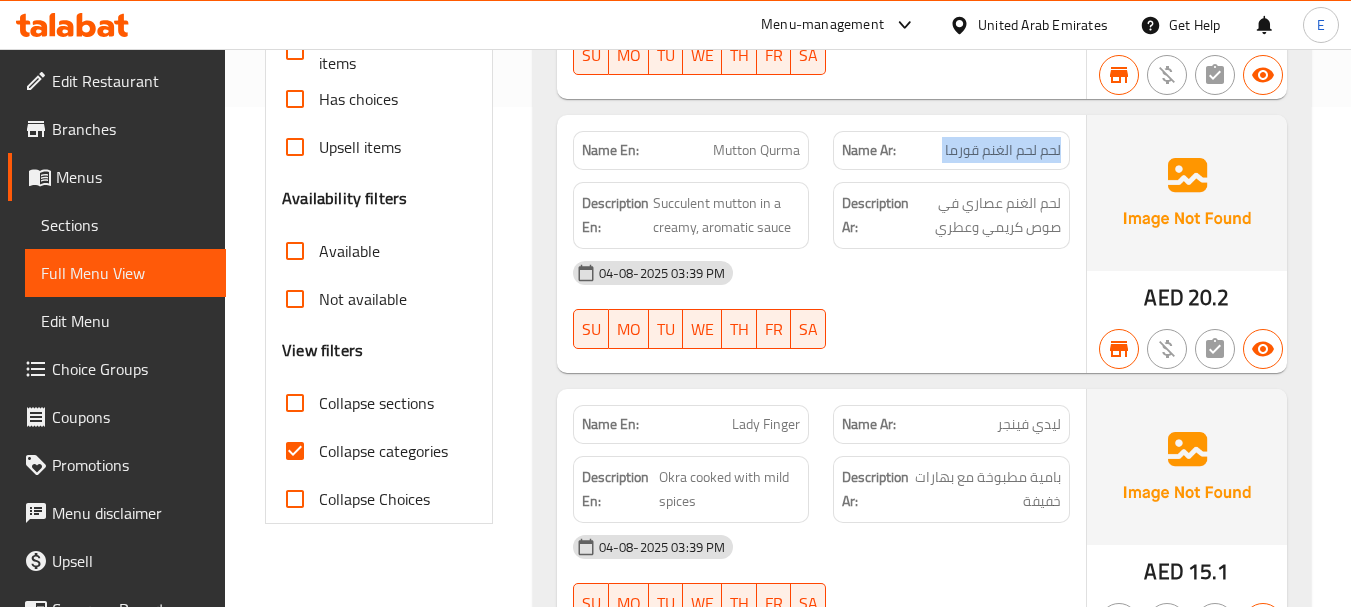 click on "لحم لحم الغنم قورما" at bounding box center [1003, 150] 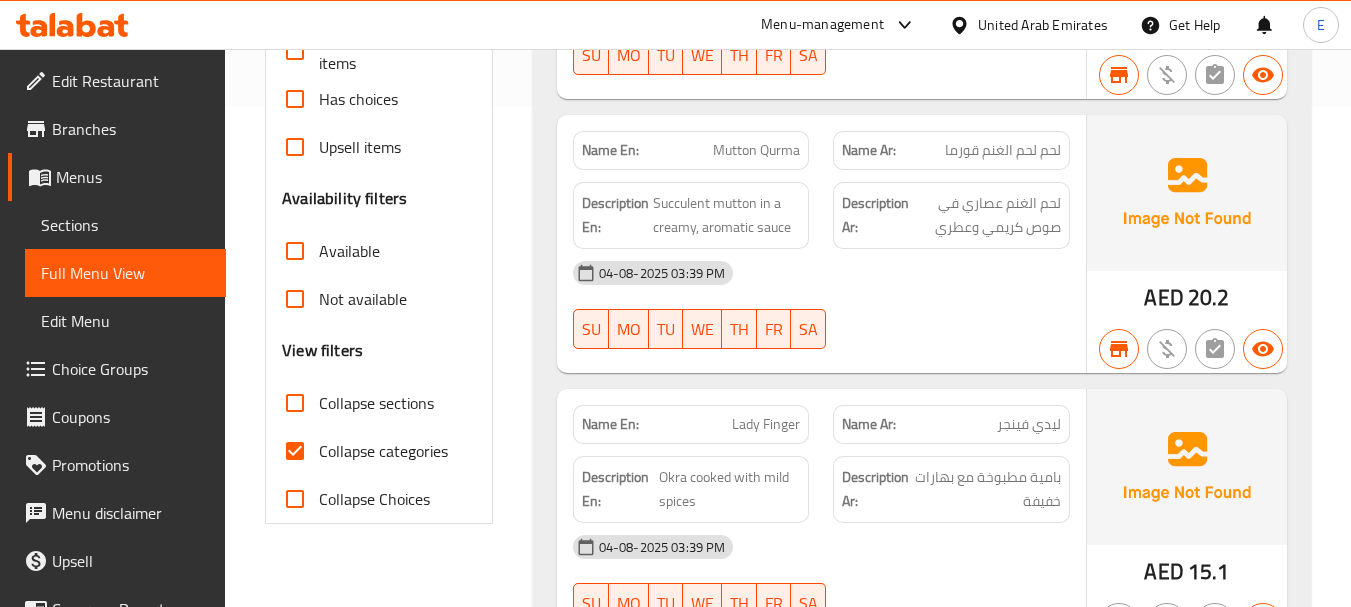 click on "04-08-2025 03:39 PM" at bounding box center [821, 273] 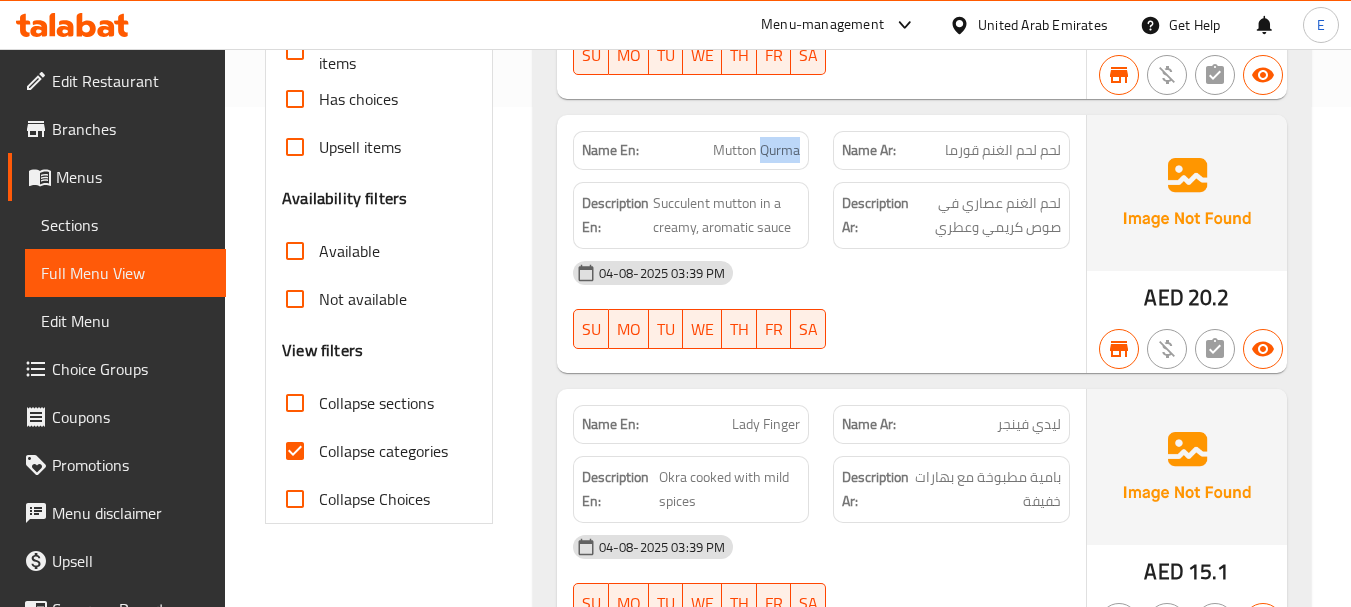 click on "Mutton Qurma" at bounding box center [756, 150] 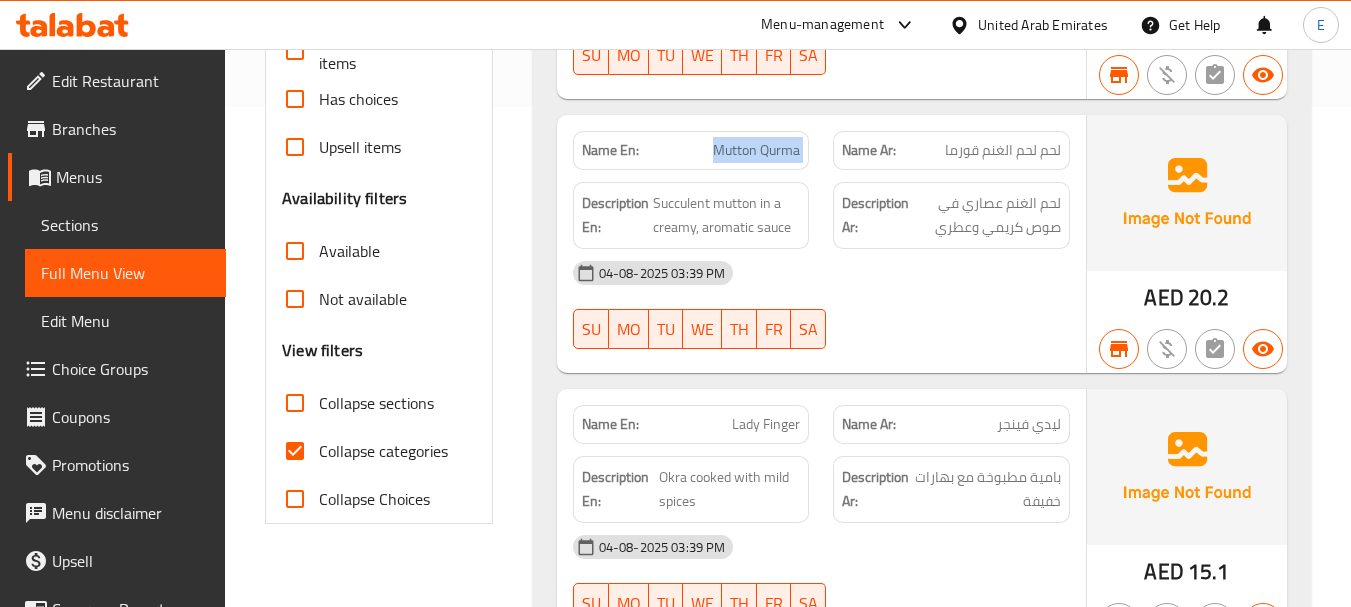 click on "Mutton Qurma" at bounding box center [756, 150] 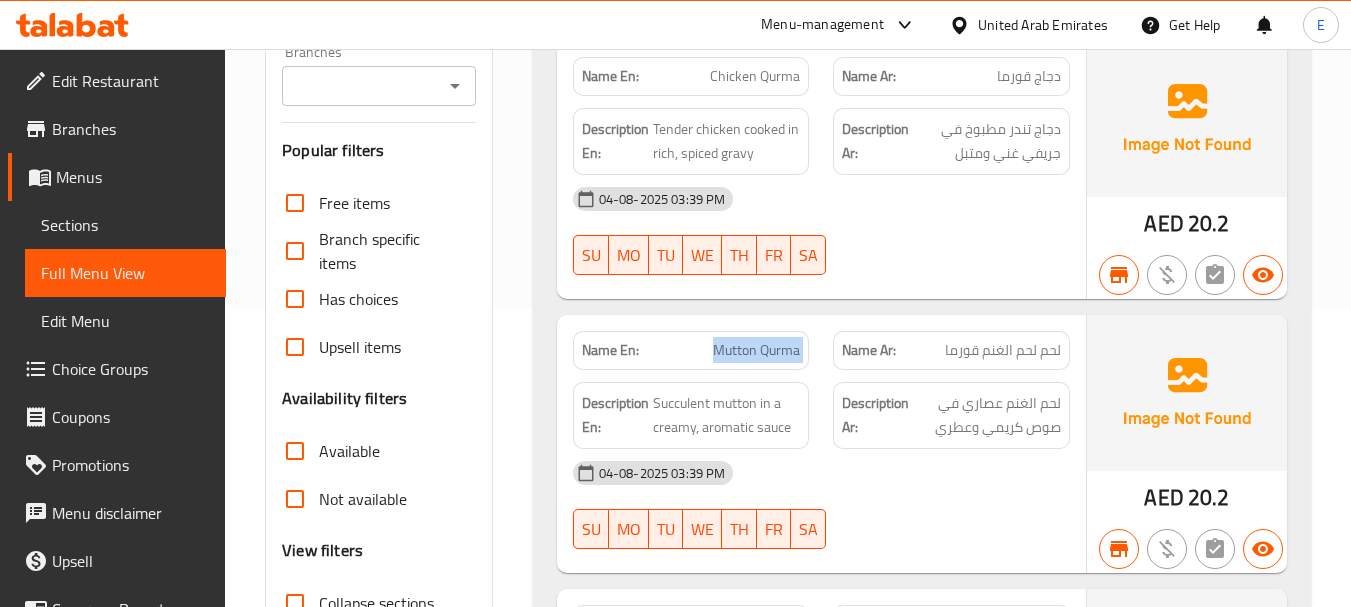 scroll, scrollTop: 400, scrollLeft: 0, axis: vertical 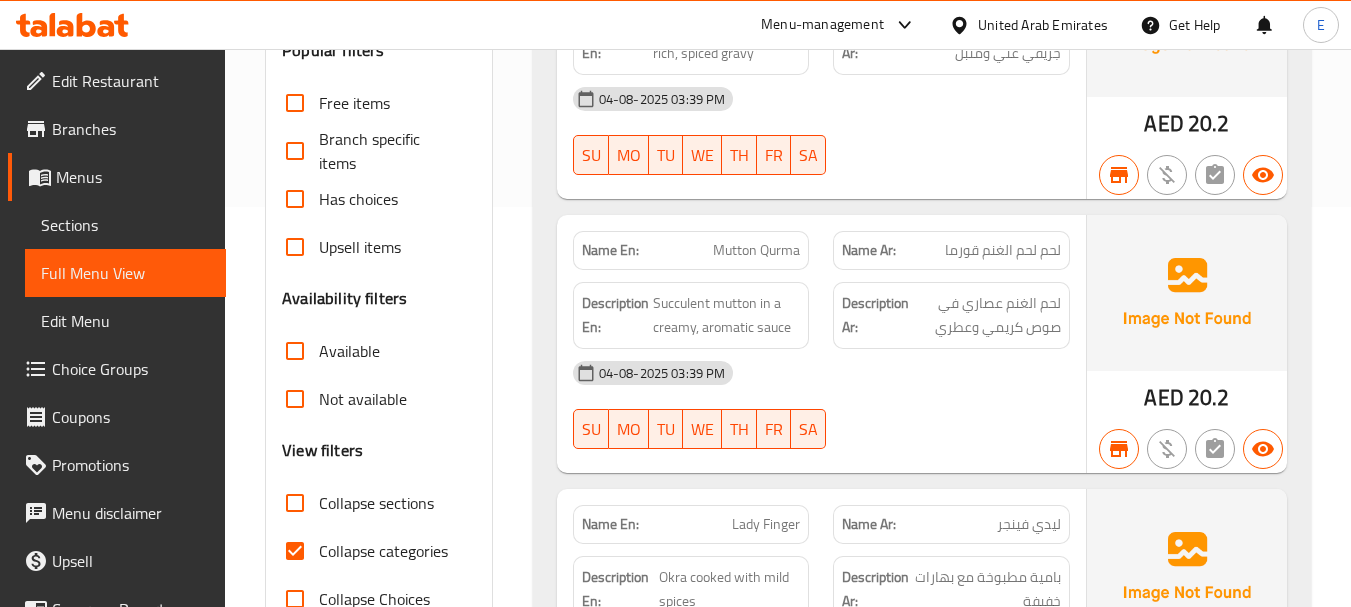 click on "04-08-2025 03:39 PM" at bounding box center (821, 373) 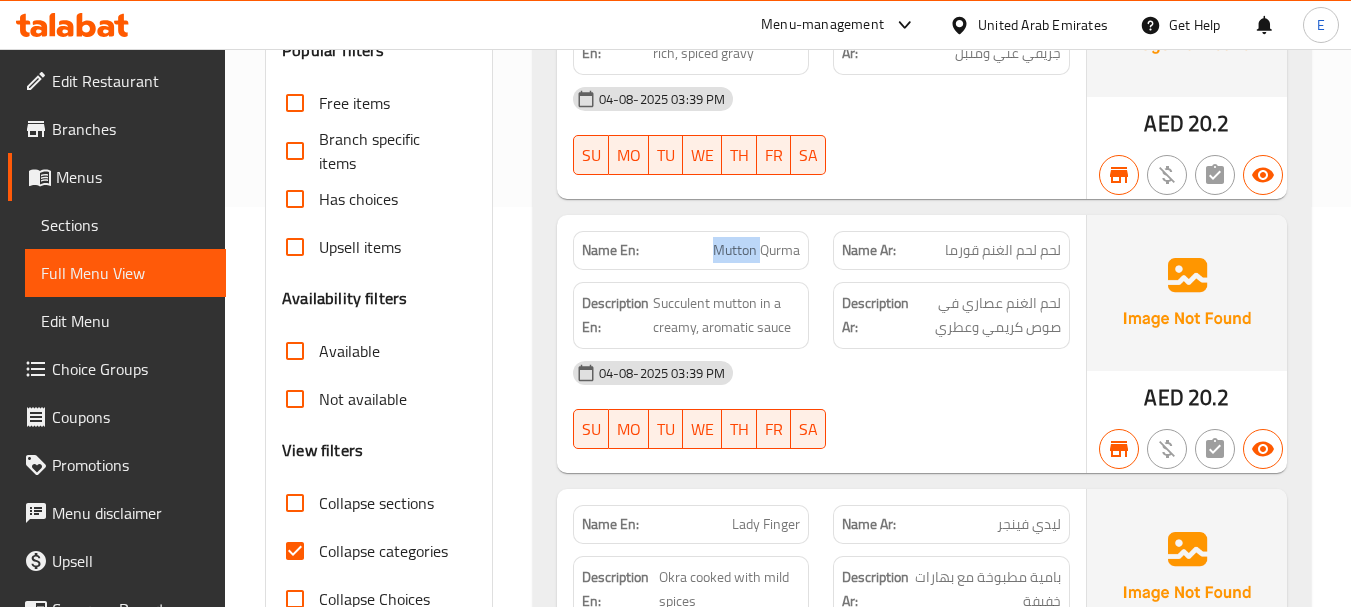 click on "Name En: Mutton Qurma" at bounding box center [691, 250] 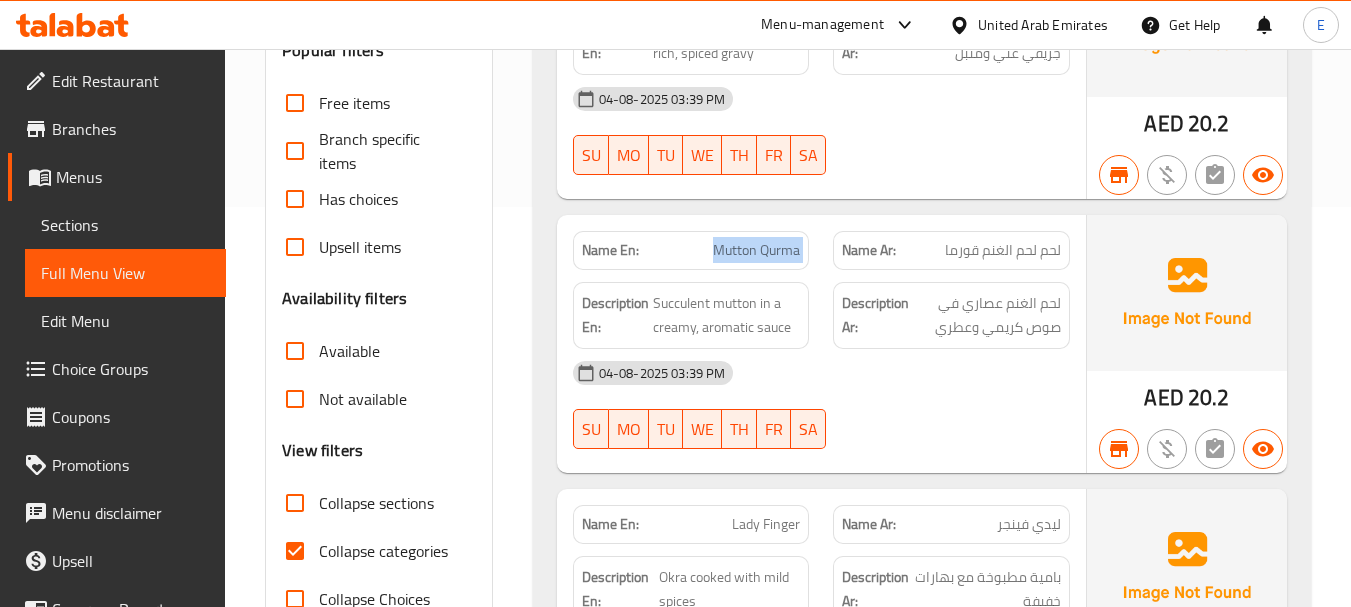 click on "Name En: Mutton Qurma" at bounding box center (691, 250) 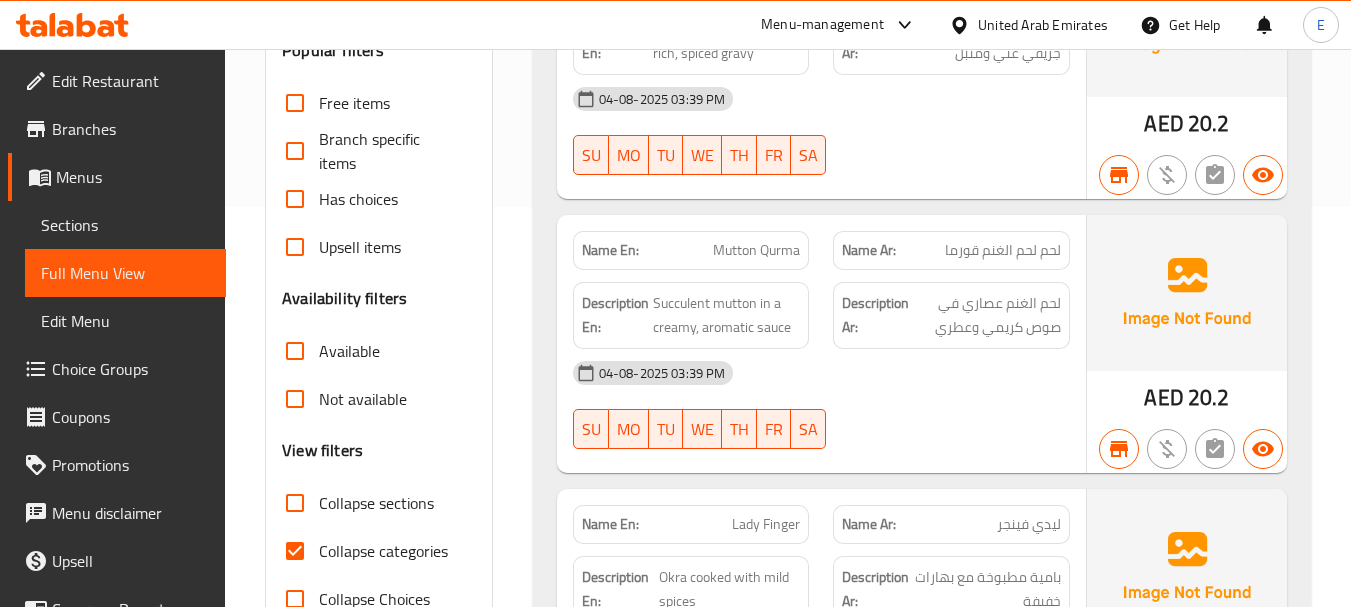 click on "Name Ar: لحم لحم الغنم قورما" at bounding box center (951, 250) 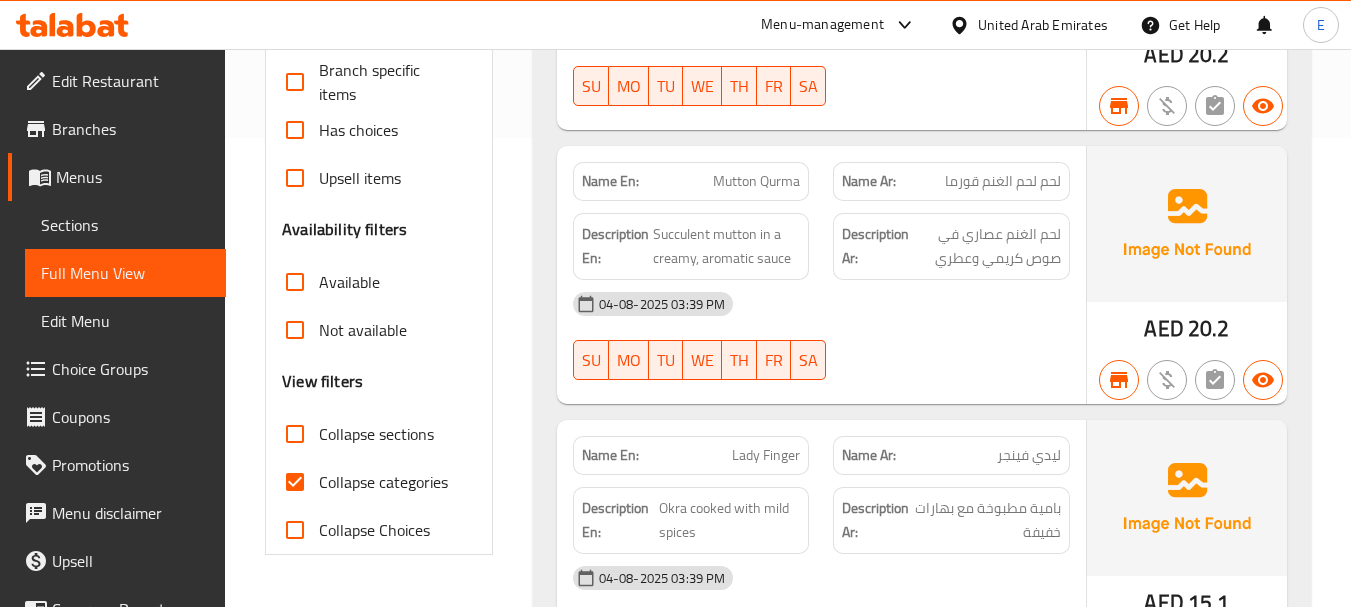 scroll, scrollTop: 500, scrollLeft: 0, axis: vertical 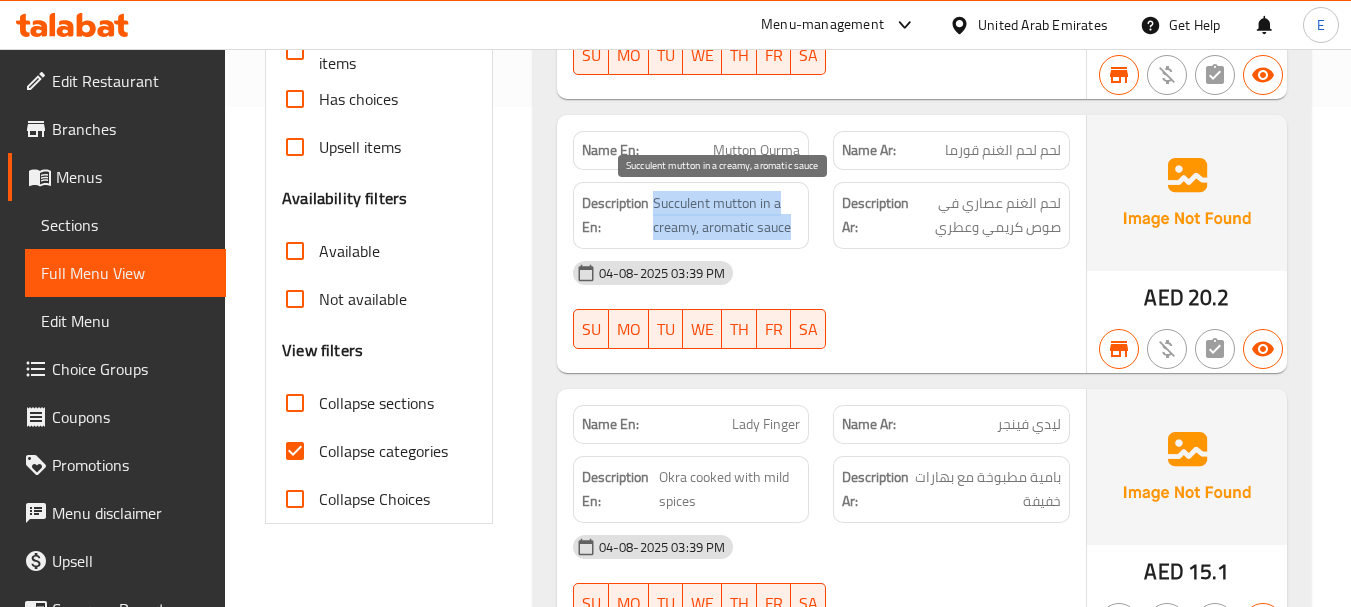 drag, startPoint x: 653, startPoint y: 209, endPoint x: 790, endPoint y: 235, distance: 139.44533 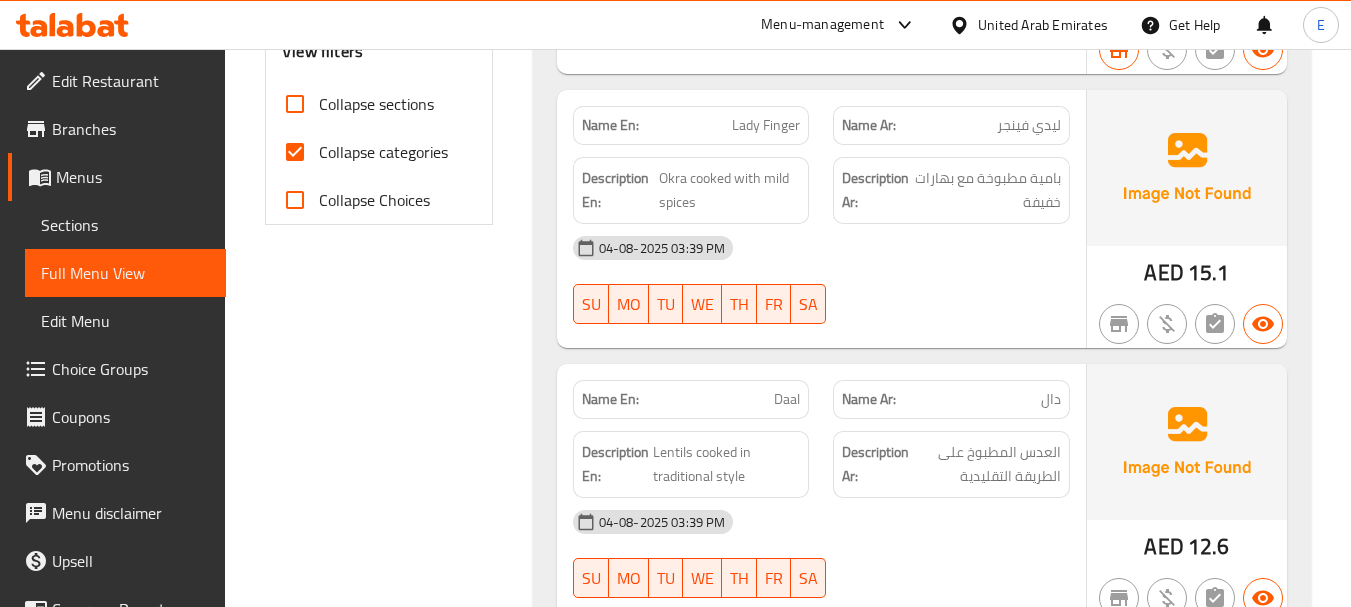 scroll, scrollTop: 800, scrollLeft: 0, axis: vertical 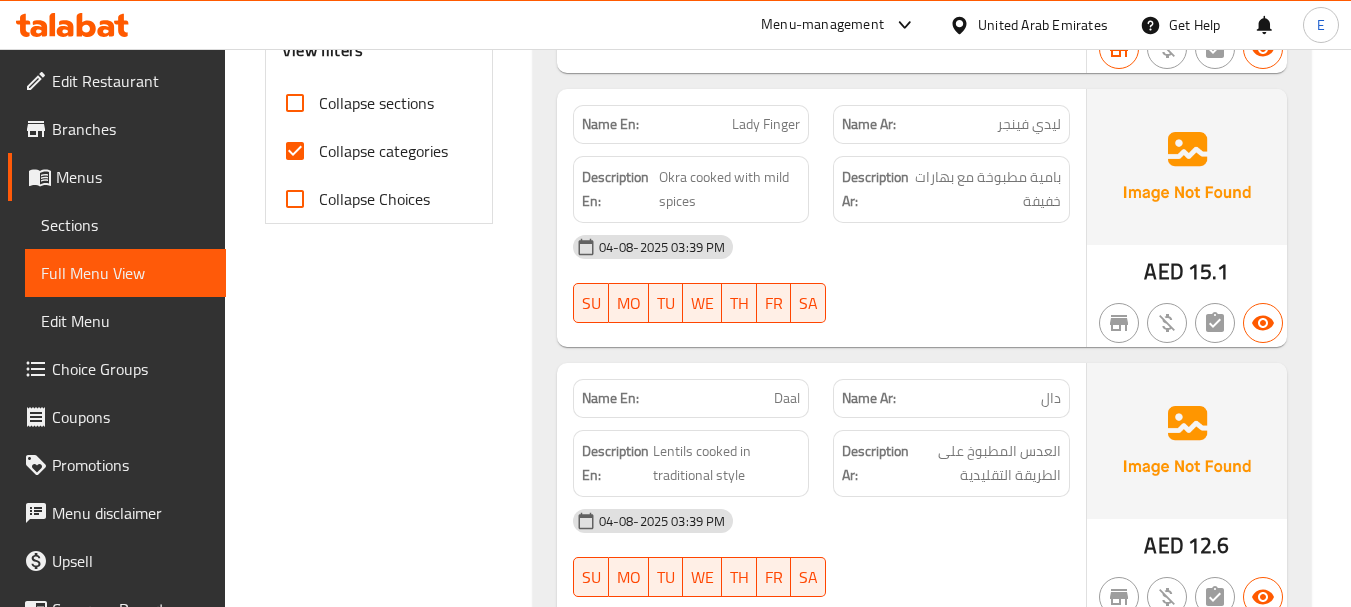 click on "Name Ar: ليدي فينجر" at bounding box center [951, 124] 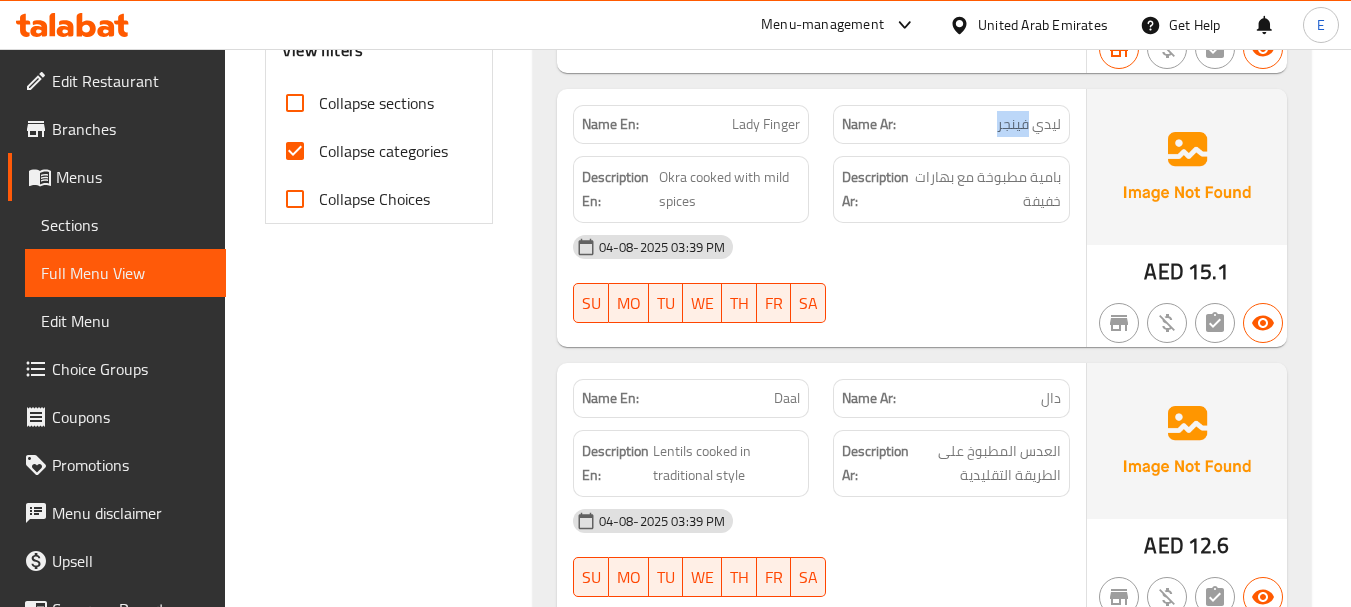 click on "Name Ar: ليدي فينجر" at bounding box center [951, 124] 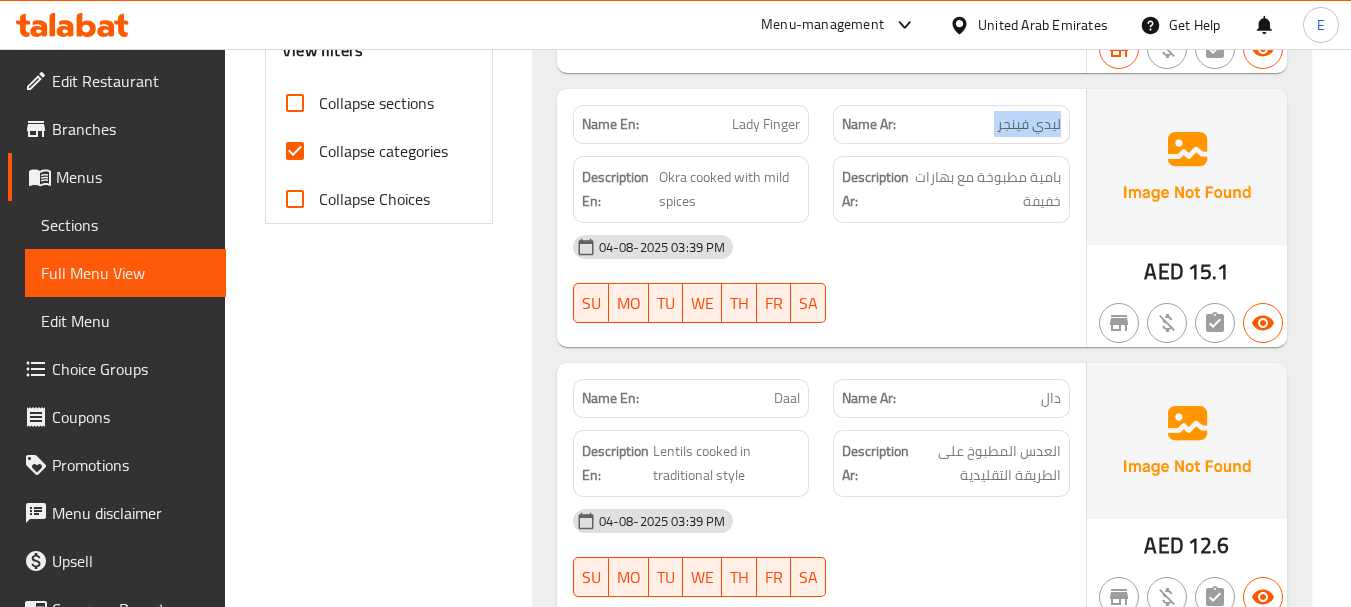 click on "Name Ar: ليدي فينجر" at bounding box center [951, 124] 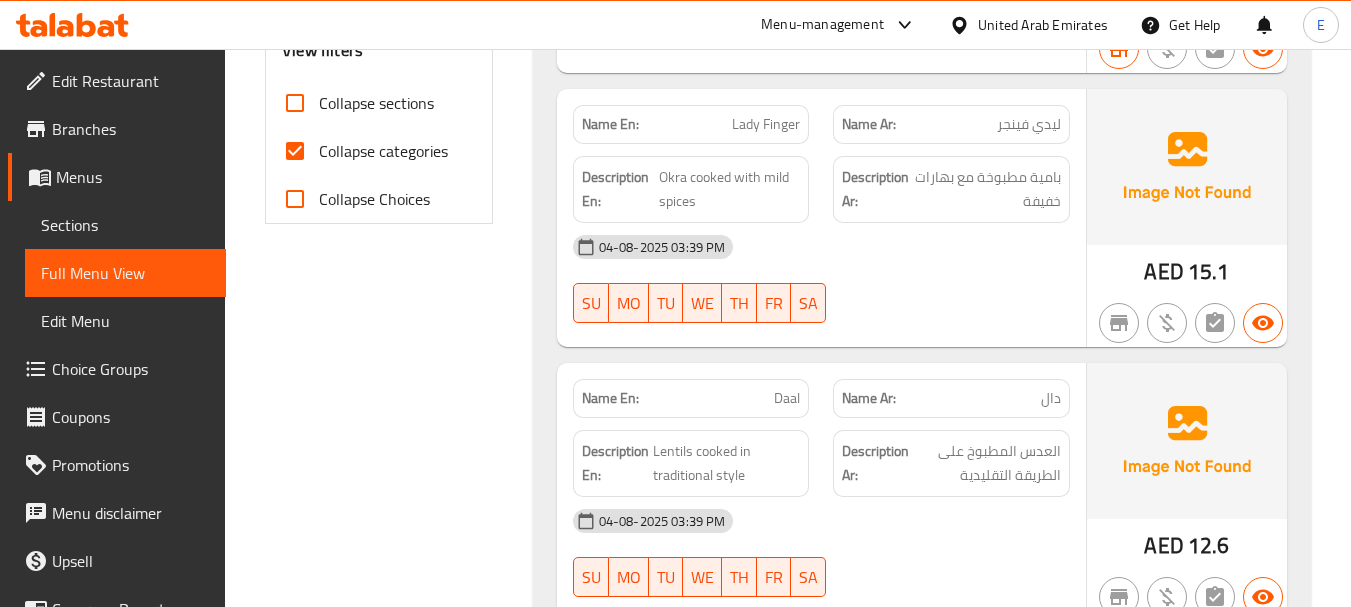 click on "Lady Finger" at bounding box center [766, 124] 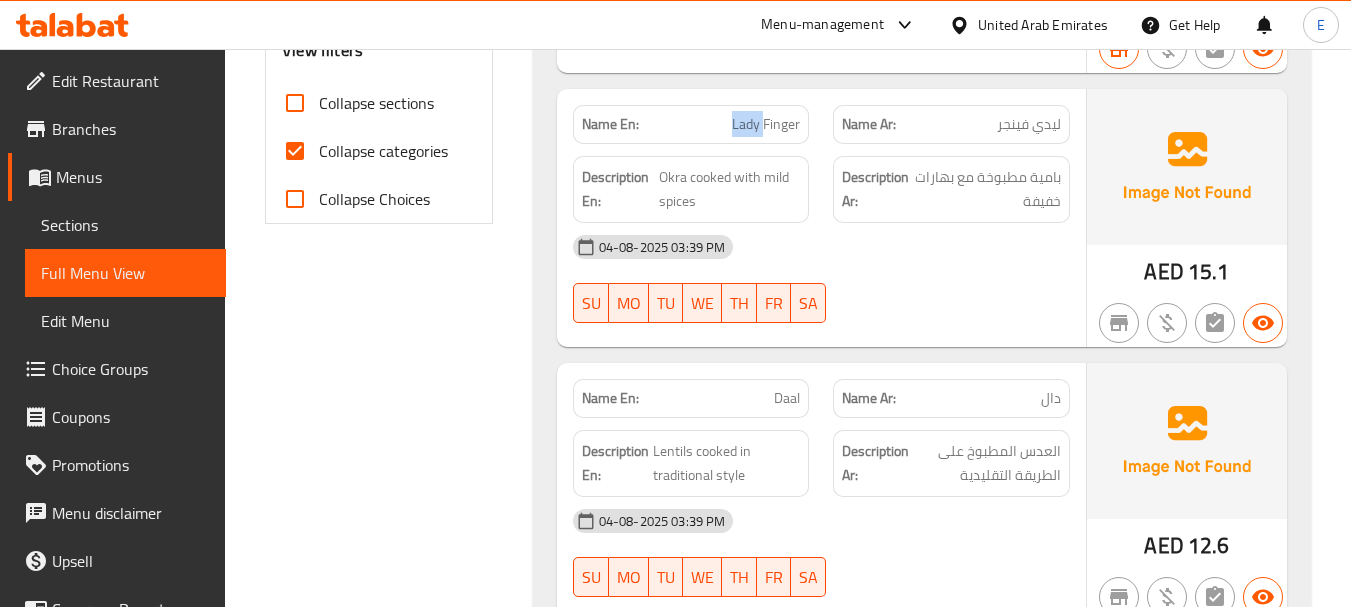 click on "Lady Finger" at bounding box center [766, 124] 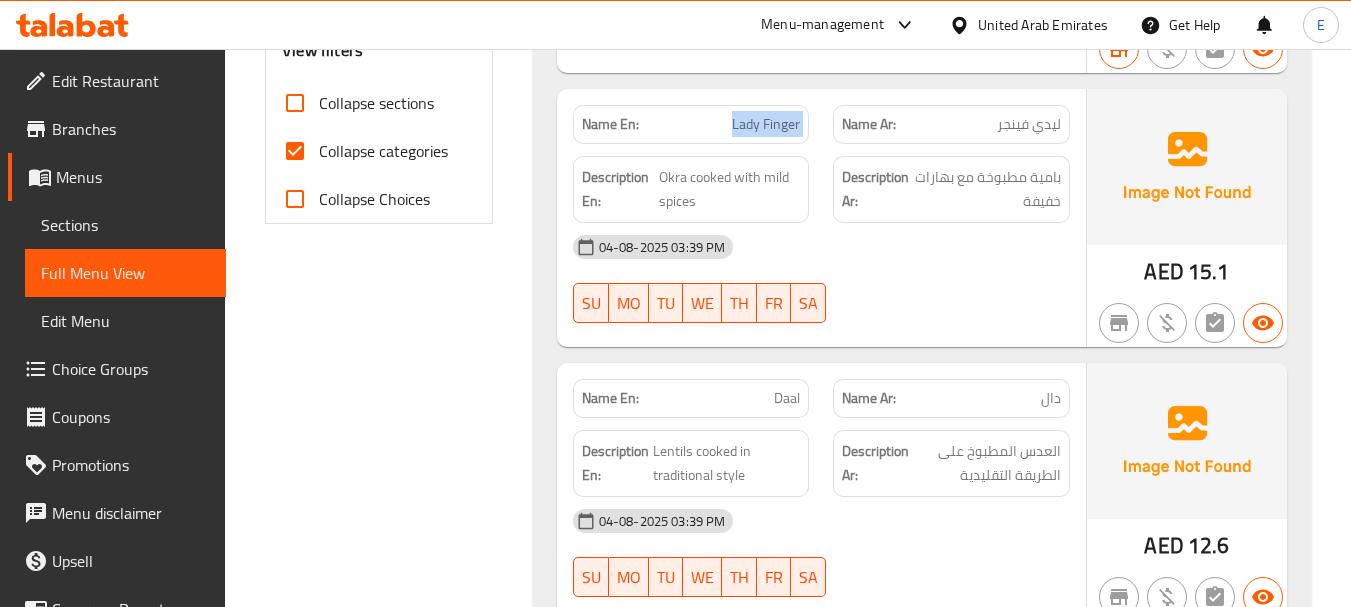 click on "Lady Finger" at bounding box center (766, 124) 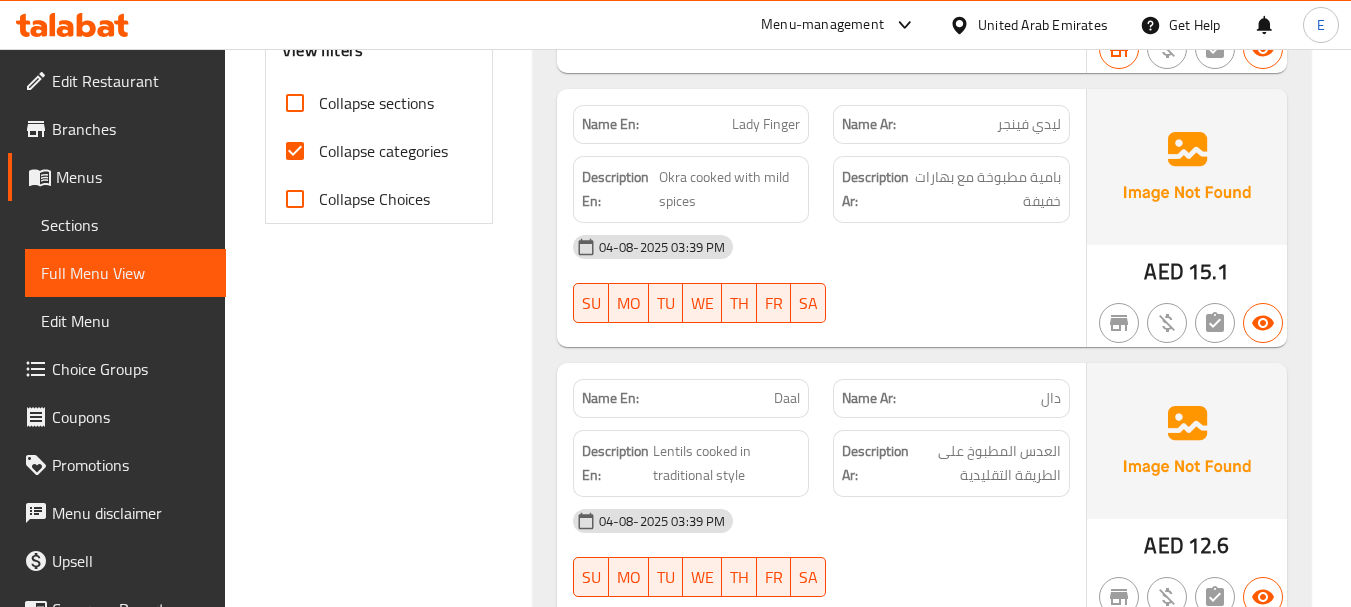click on "04-08-2025 03:39 PM" at bounding box center (821, 247) 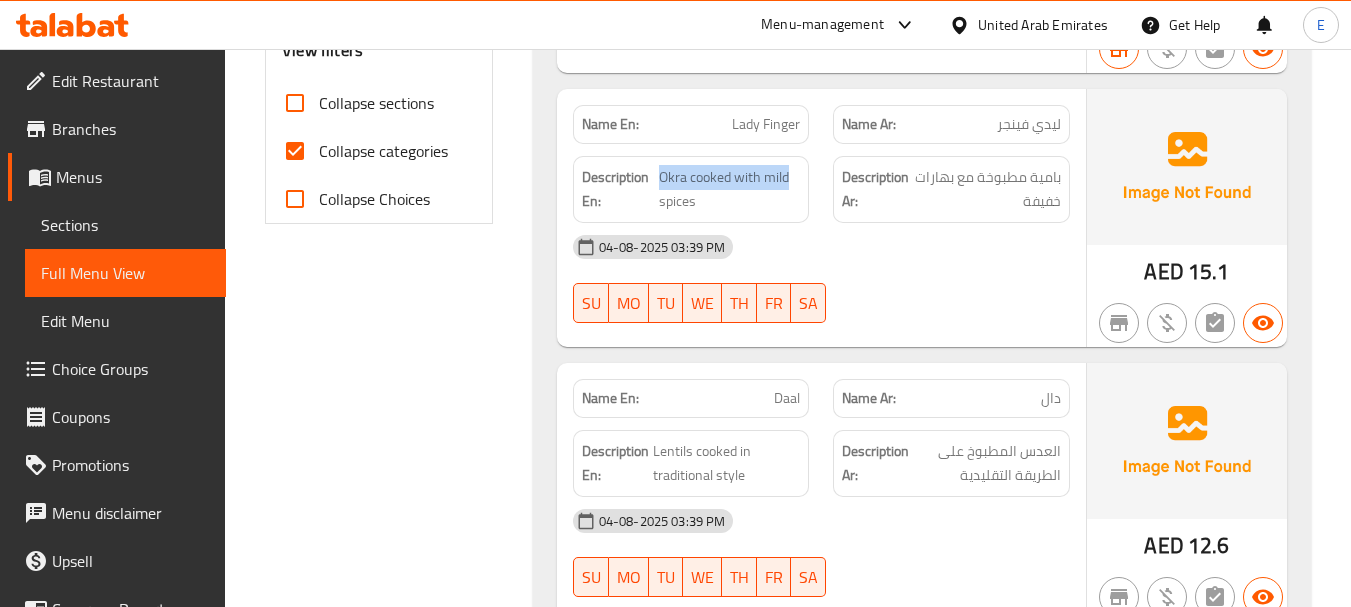 drag, startPoint x: 659, startPoint y: 175, endPoint x: 808, endPoint y: 176, distance: 149.00336 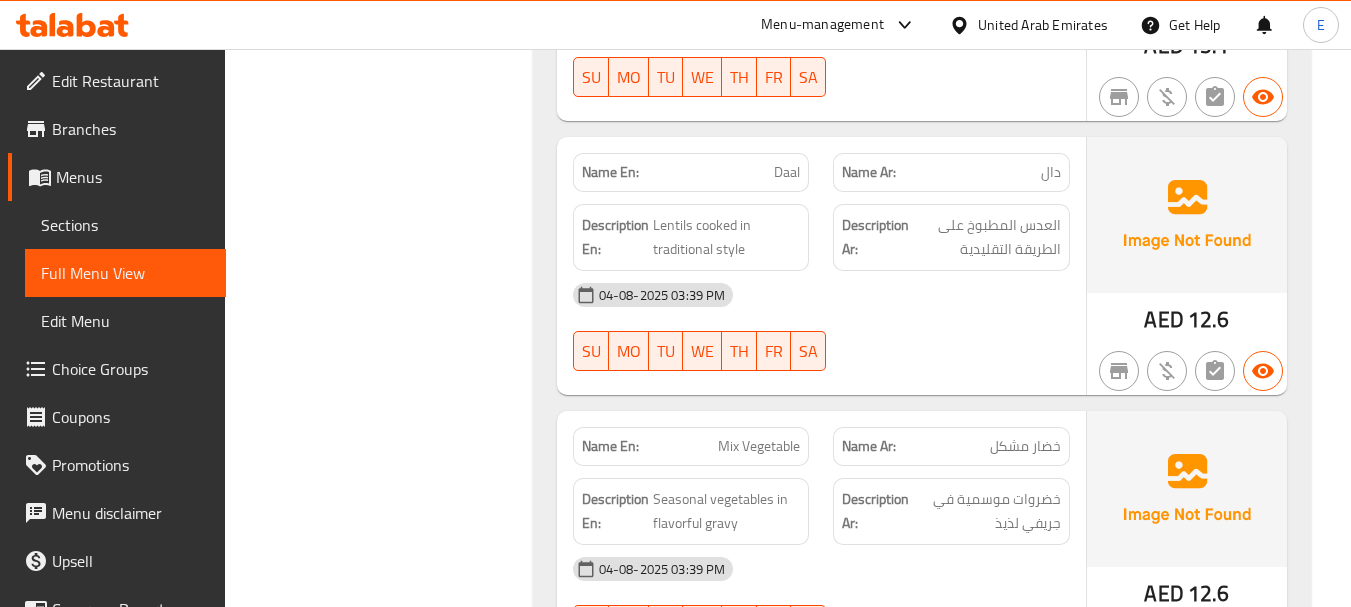 scroll, scrollTop: 1100, scrollLeft: 0, axis: vertical 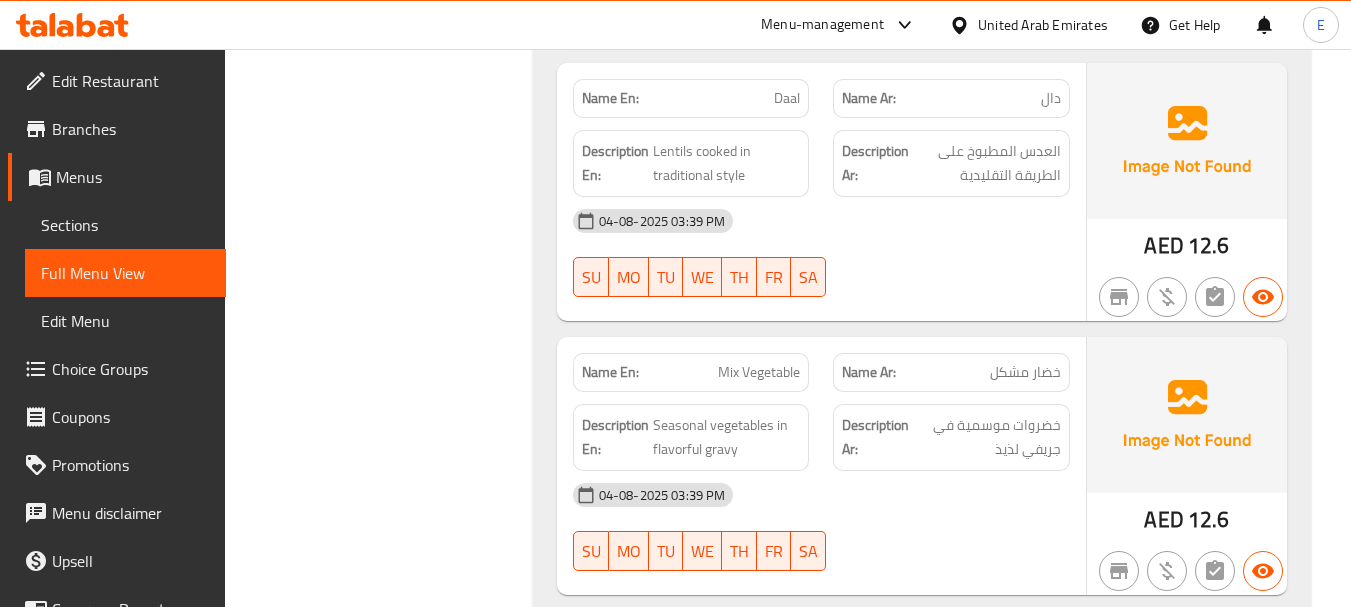 click on "دال" at bounding box center [1051, 98] 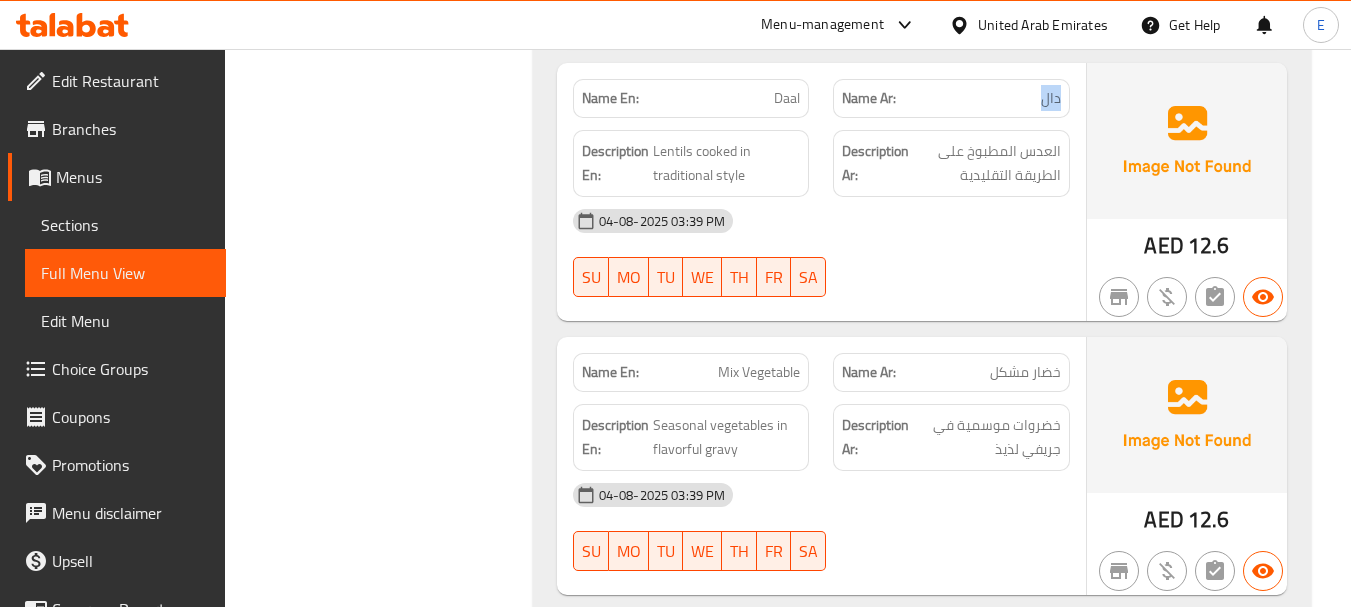 click on "دال" at bounding box center (1051, 98) 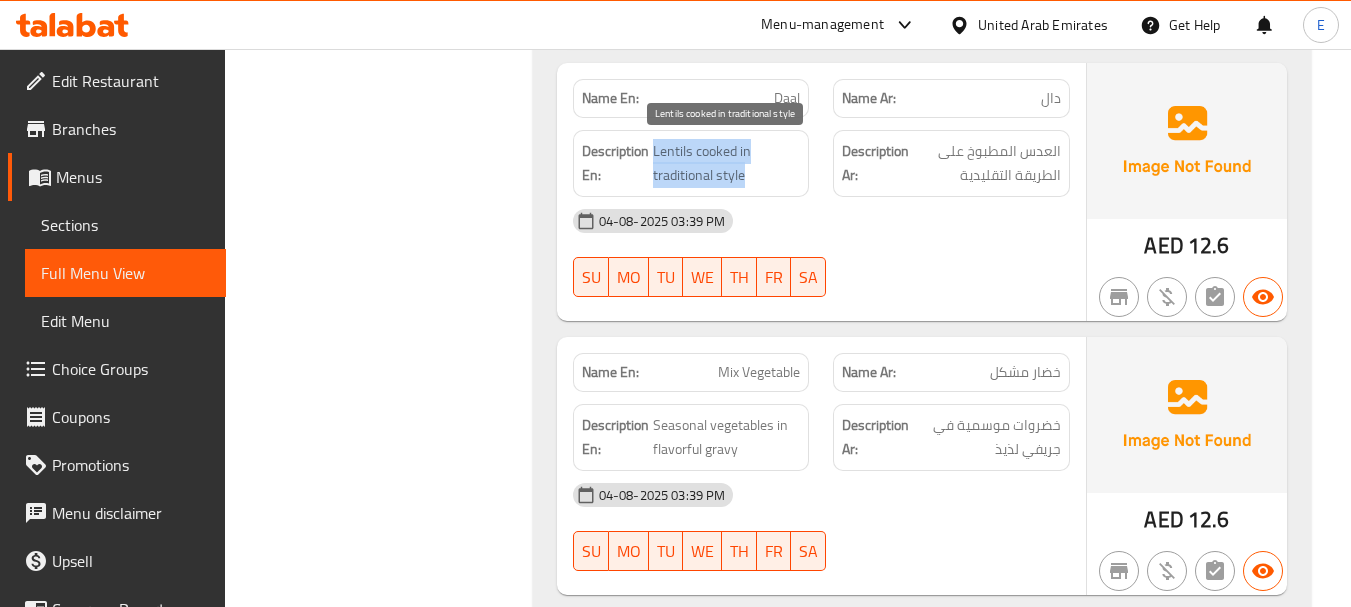 drag, startPoint x: 655, startPoint y: 150, endPoint x: 769, endPoint y: 182, distance: 118.40608 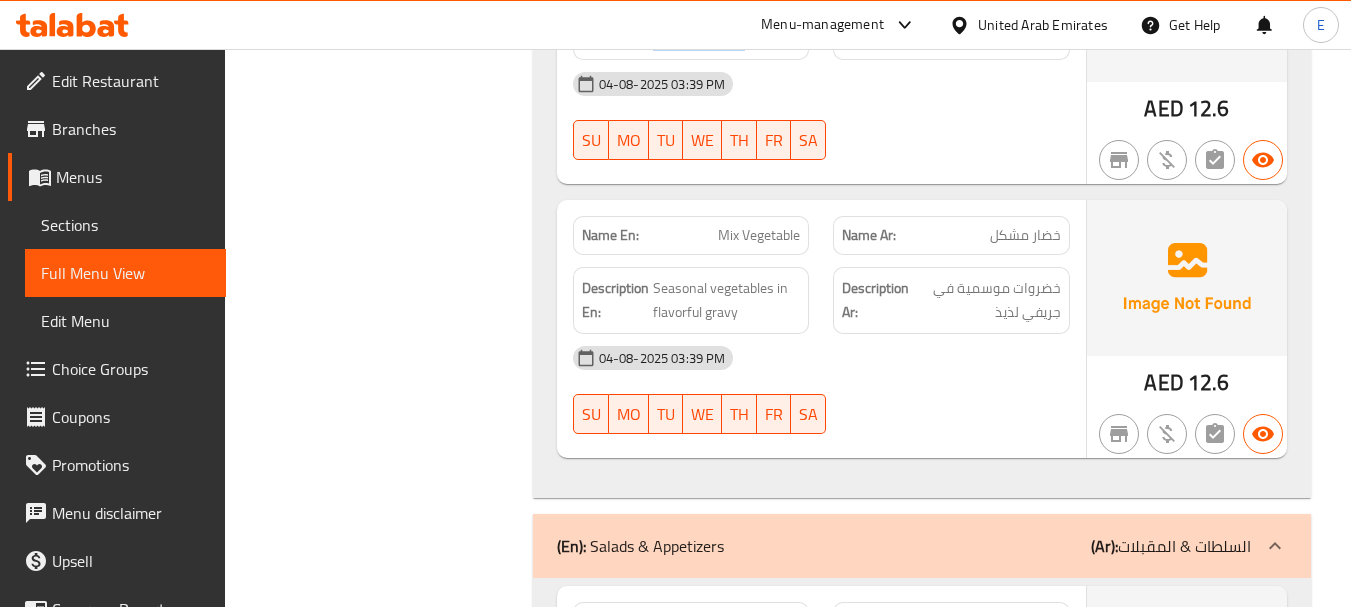 scroll, scrollTop: 1300, scrollLeft: 0, axis: vertical 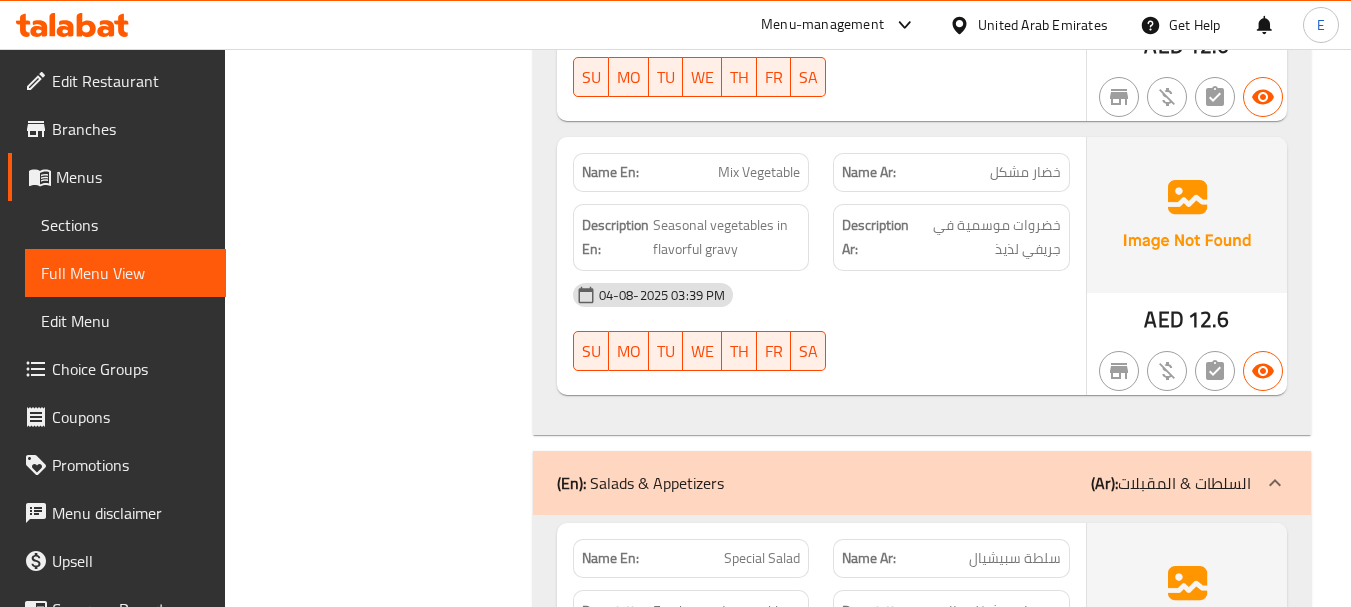 click on "AED" at bounding box center (1163, 319) 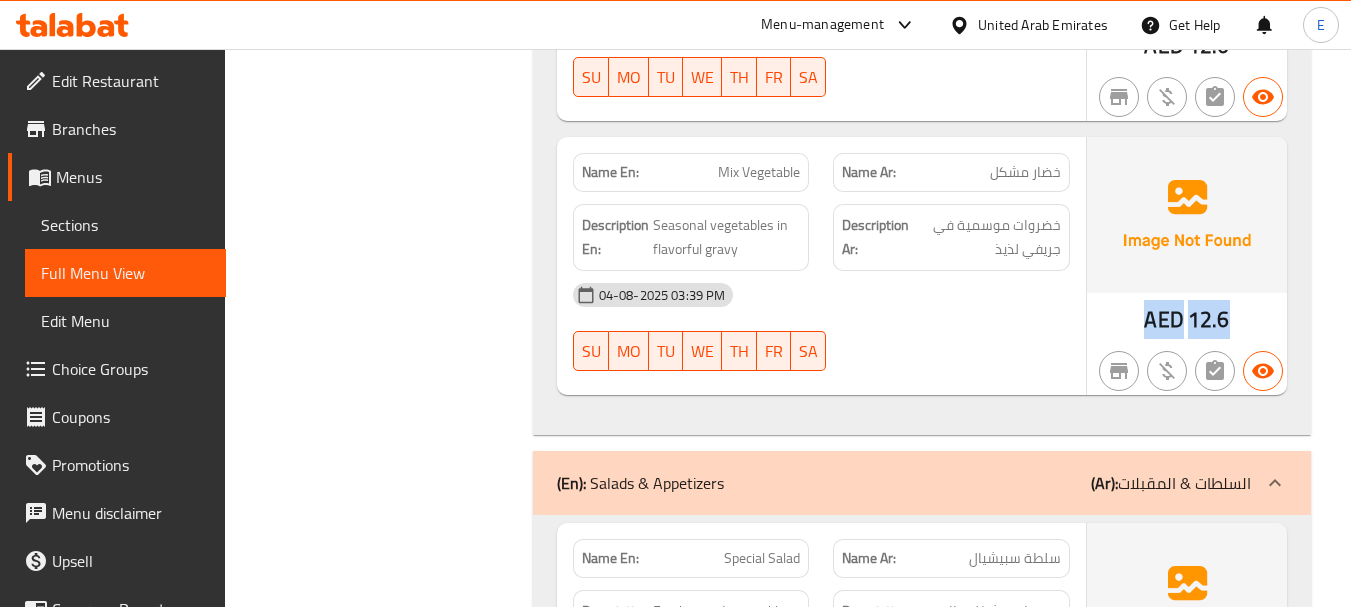 click on "AED" at bounding box center [1163, 319] 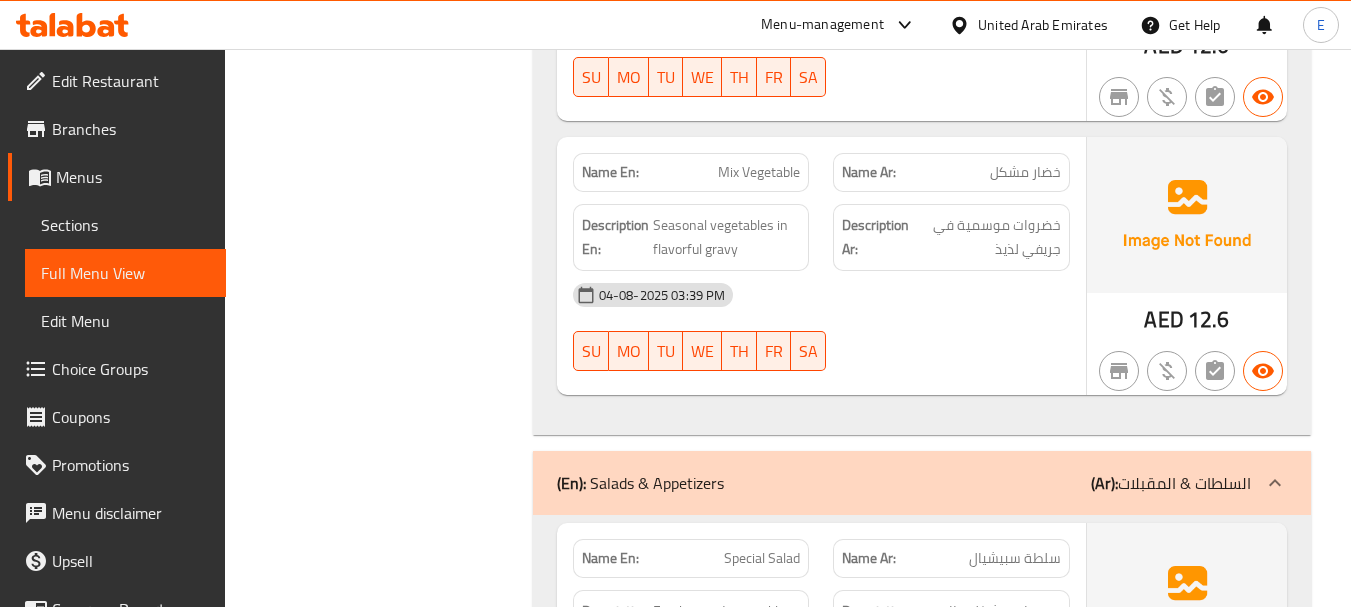 click on "Name Ar: خضار مشكل" at bounding box center [951, 172] 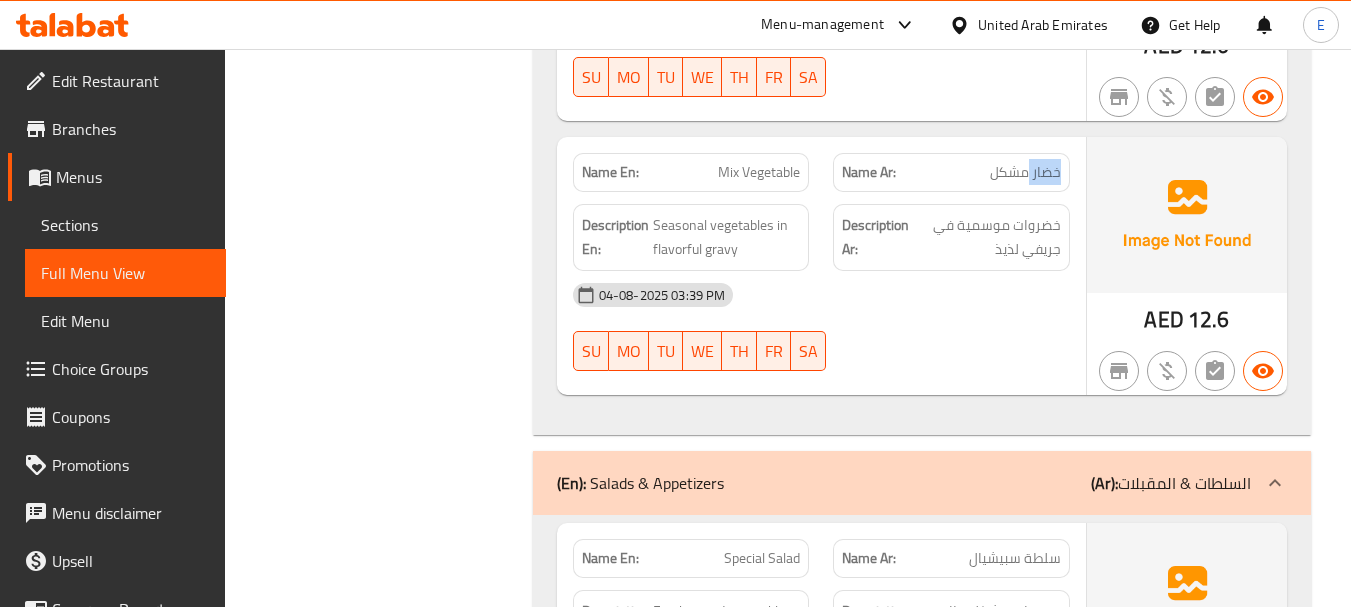 click on "Name Ar: خضار مشكل" at bounding box center (951, 172) 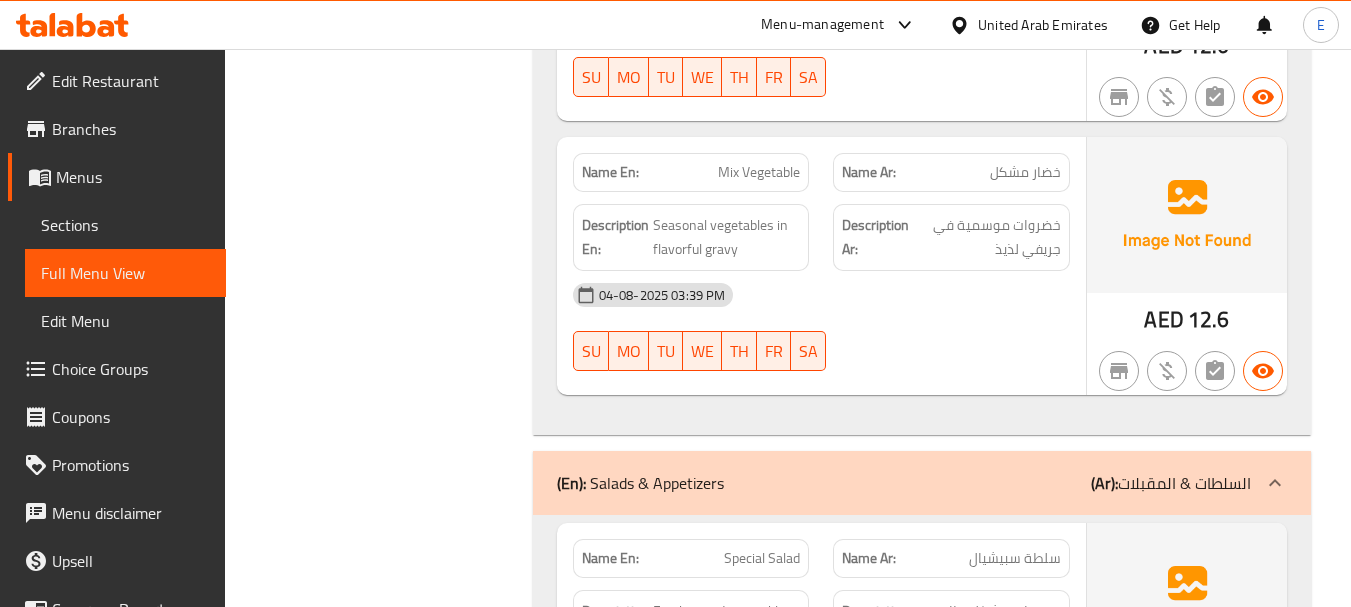 click on "Mix Vegetable" at bounding box center (759, 172) 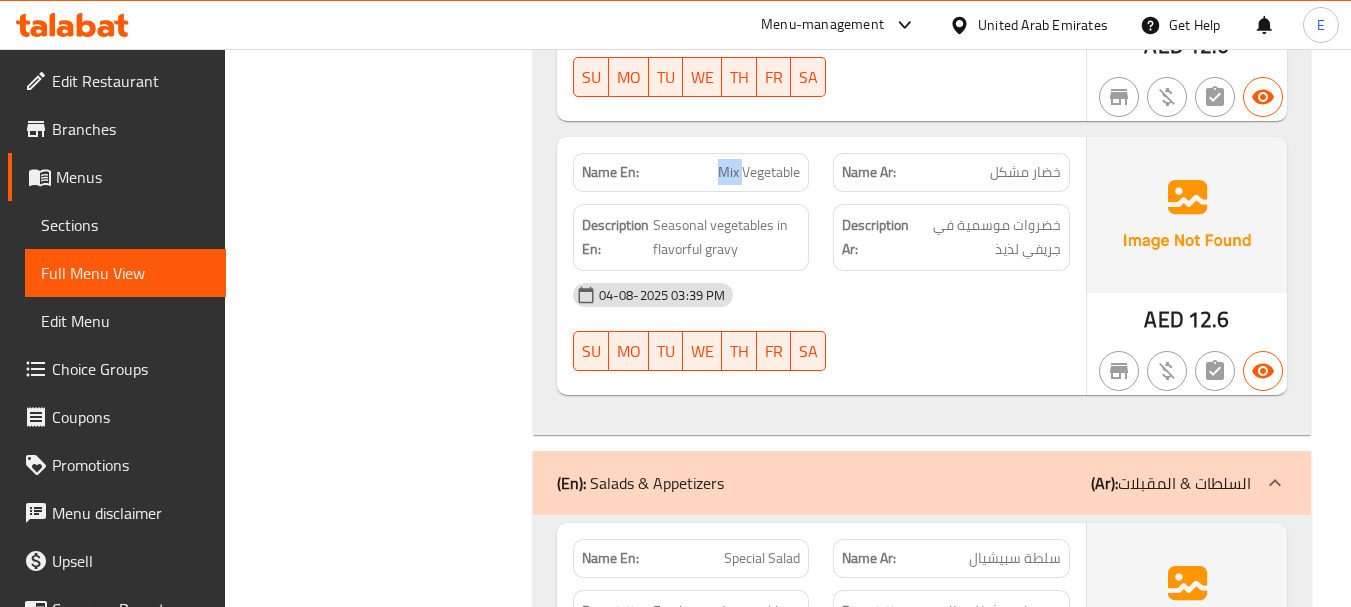 click on "Mix Vegetable" at bounding box center [759, 172] 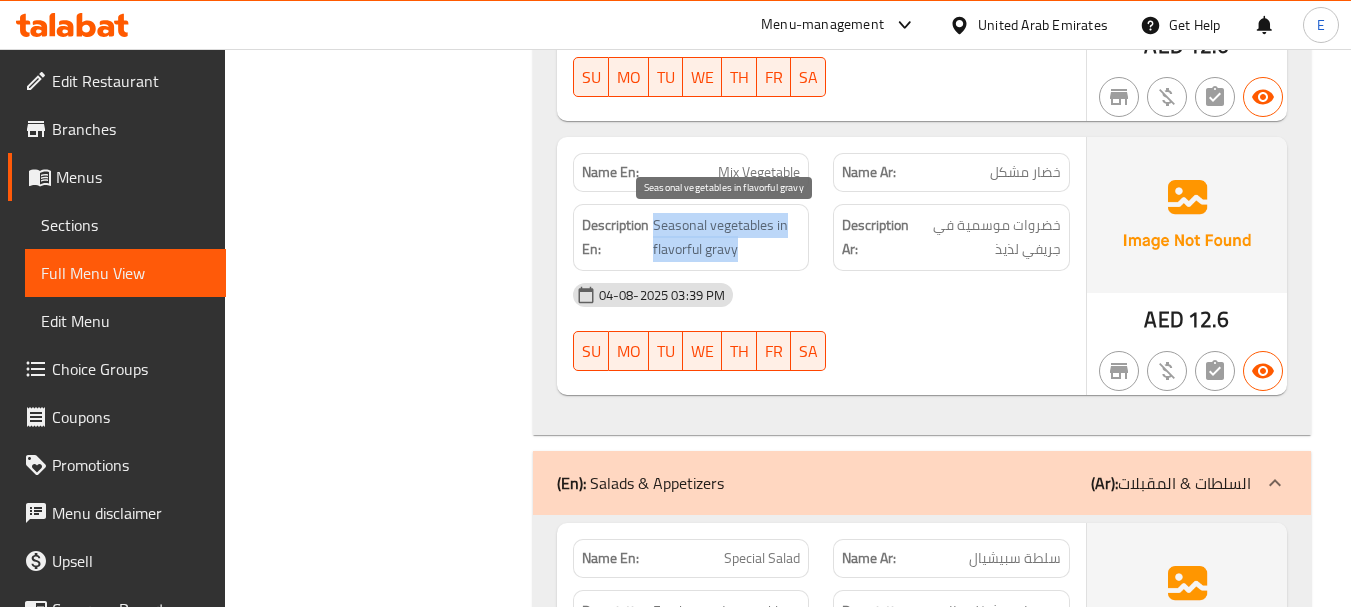 drag, startPoint x: 651, startPoint y: 218, endPoint x: 780, endPoint y: 245, distance: 131.7953 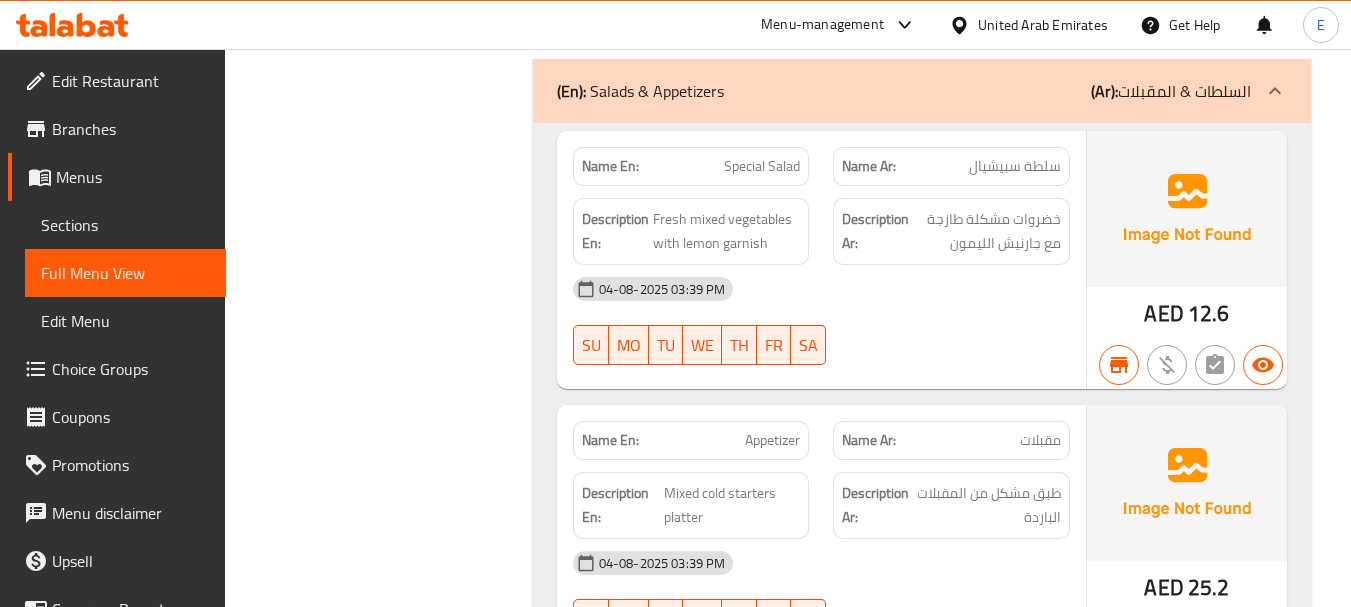 scroll, scrollTop: 1700, scrollLeft: 0, axis: vertical 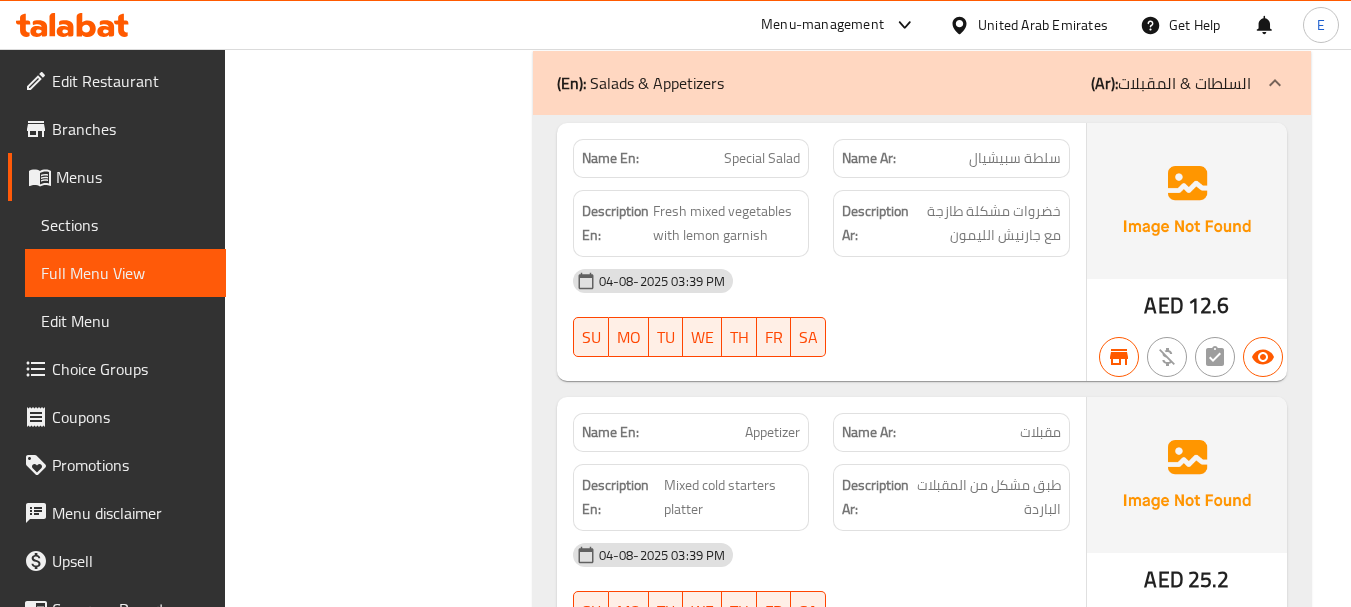 click on "04-08-2025 03:39 PM SU MO TU WE TH FR SA" at bounding box center [821, -1169] 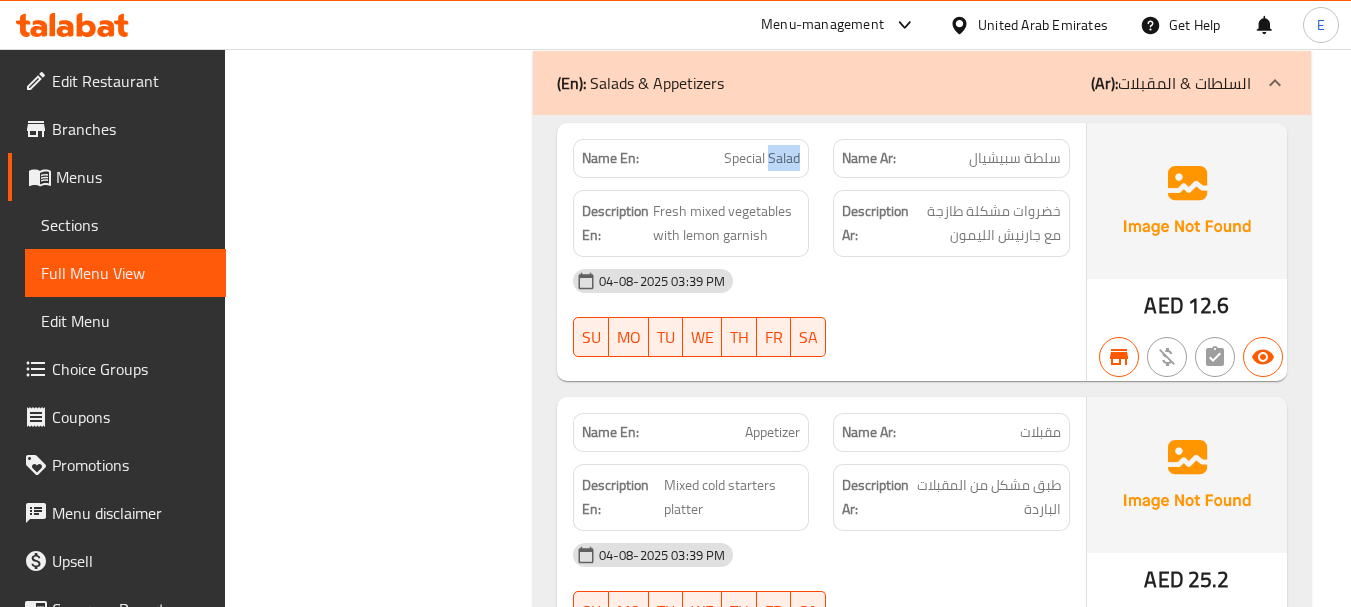 click on "Special Salad" at bounding box center [755, -1324] 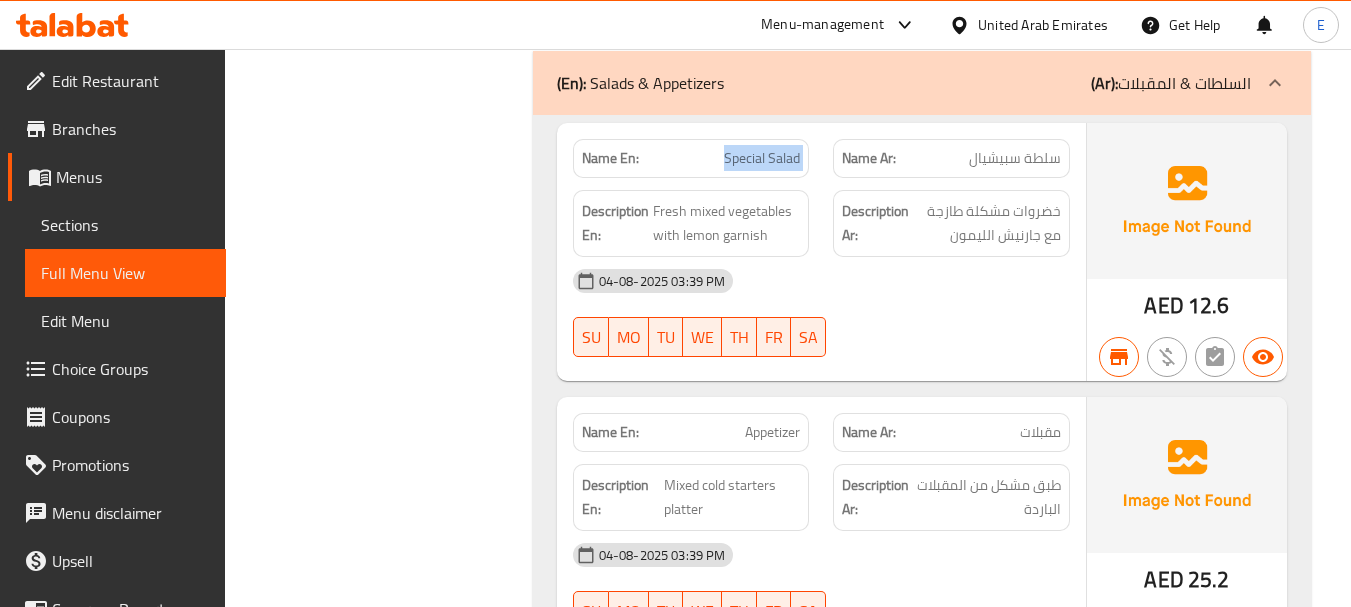click on "Special Salad" at bounding box center (755, -1324) 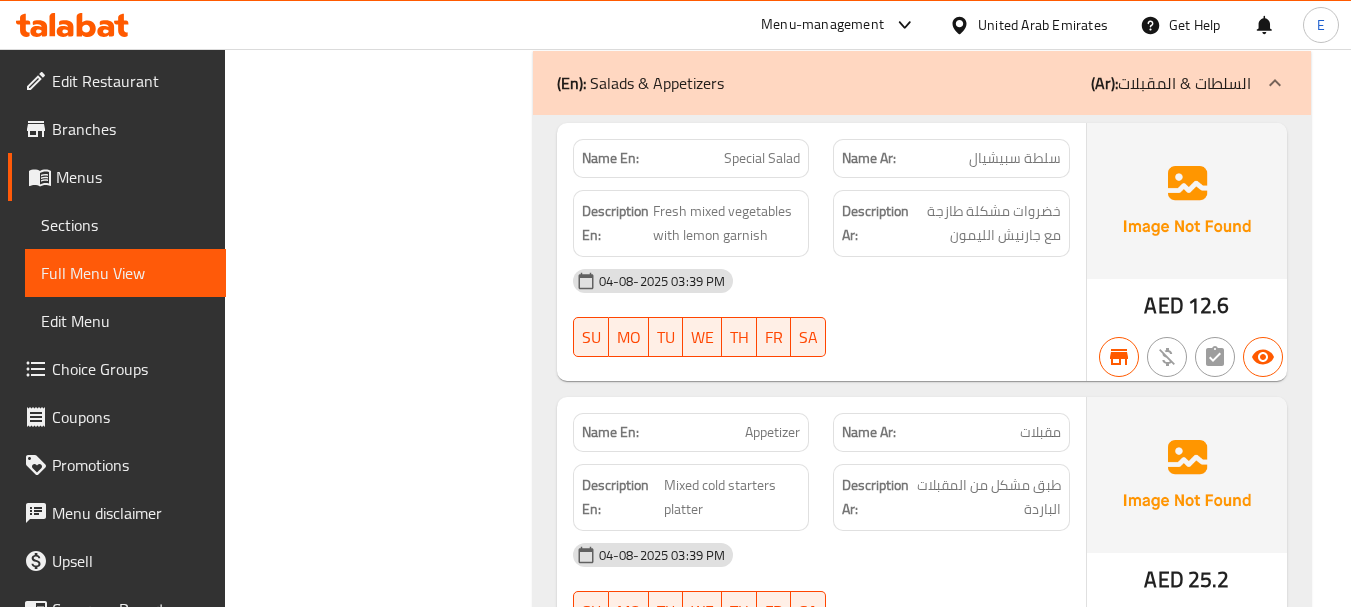 click on "سلطة سبيشيال" at bounding box center (1029, -1324) 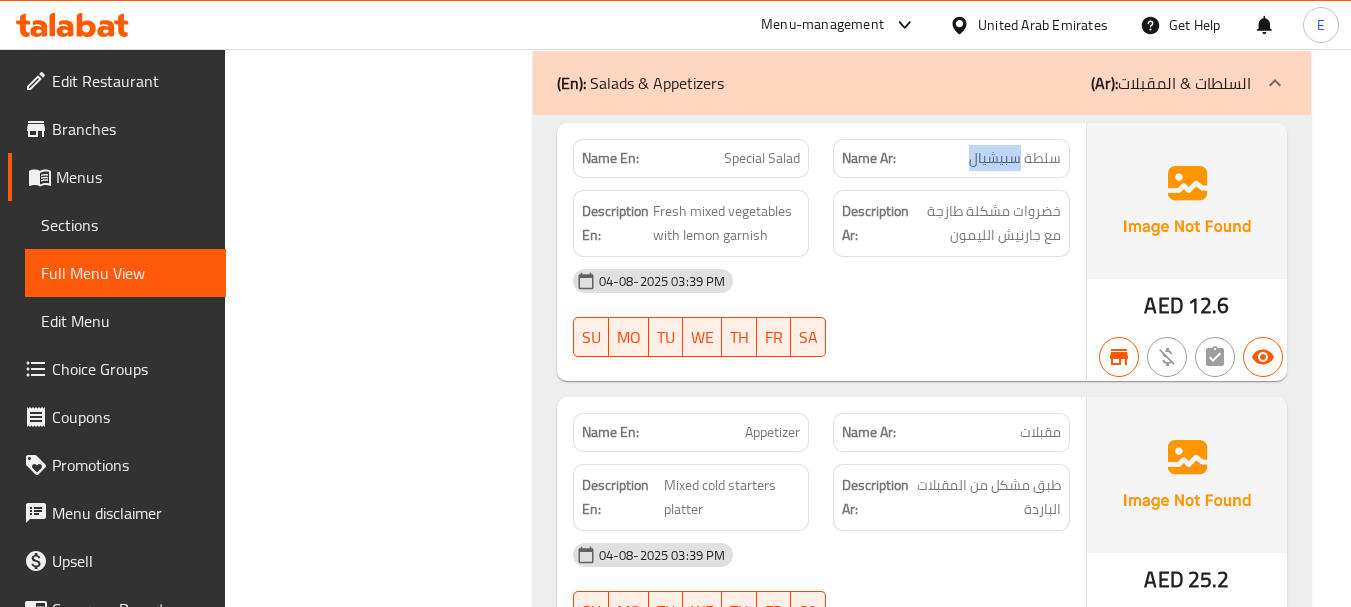 click on "سلطة سبيشيال" at bounding box center (1029, -1324) 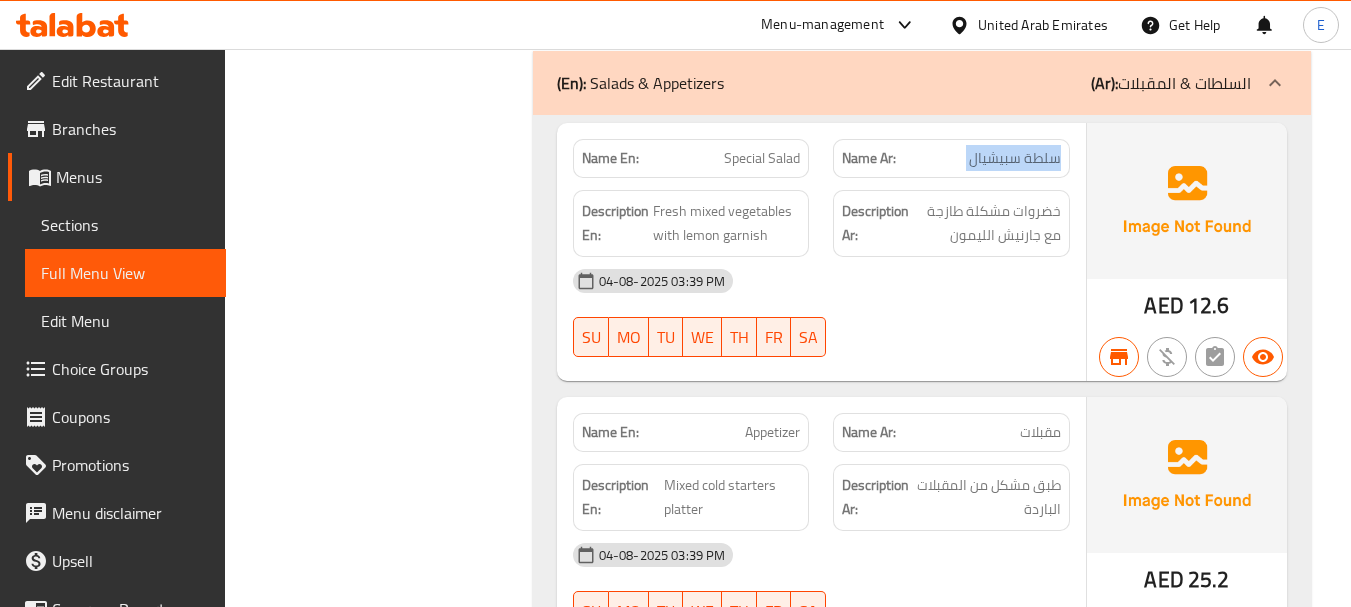 click on "سلطة سبيشيال" at bounding box center [1029, -1324] 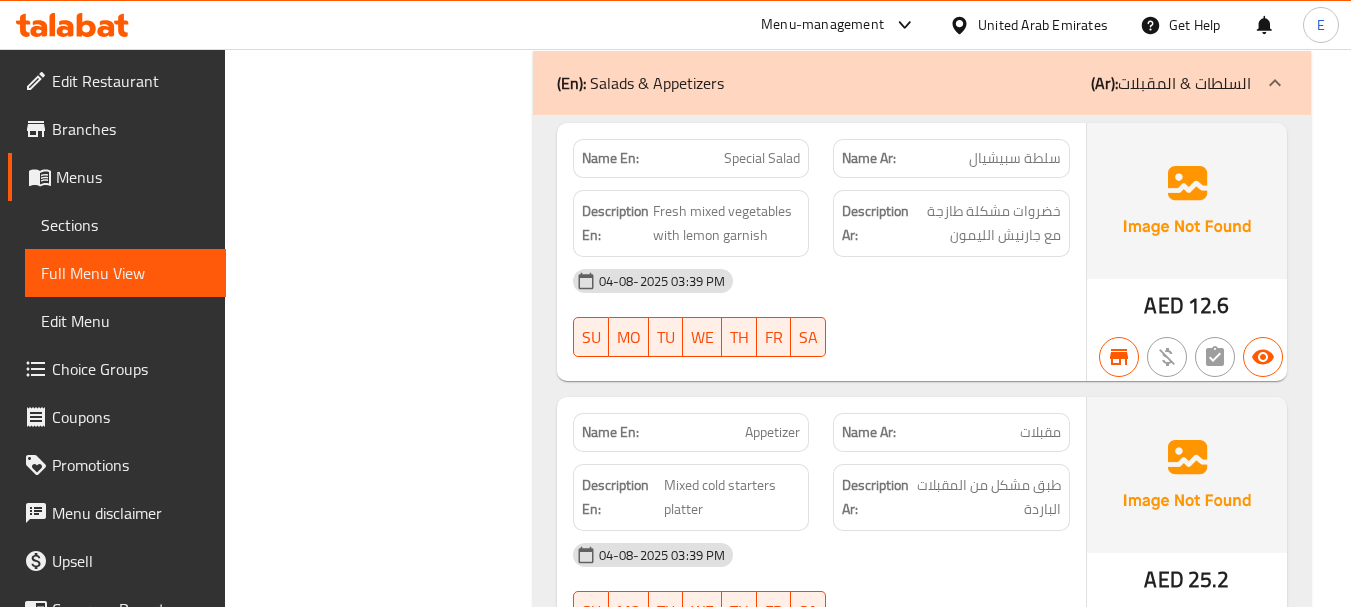 drag, startPoint x: 985, startPoint y: 282, endPoint x: 823, endPoint y: 211, distance: 176.87566 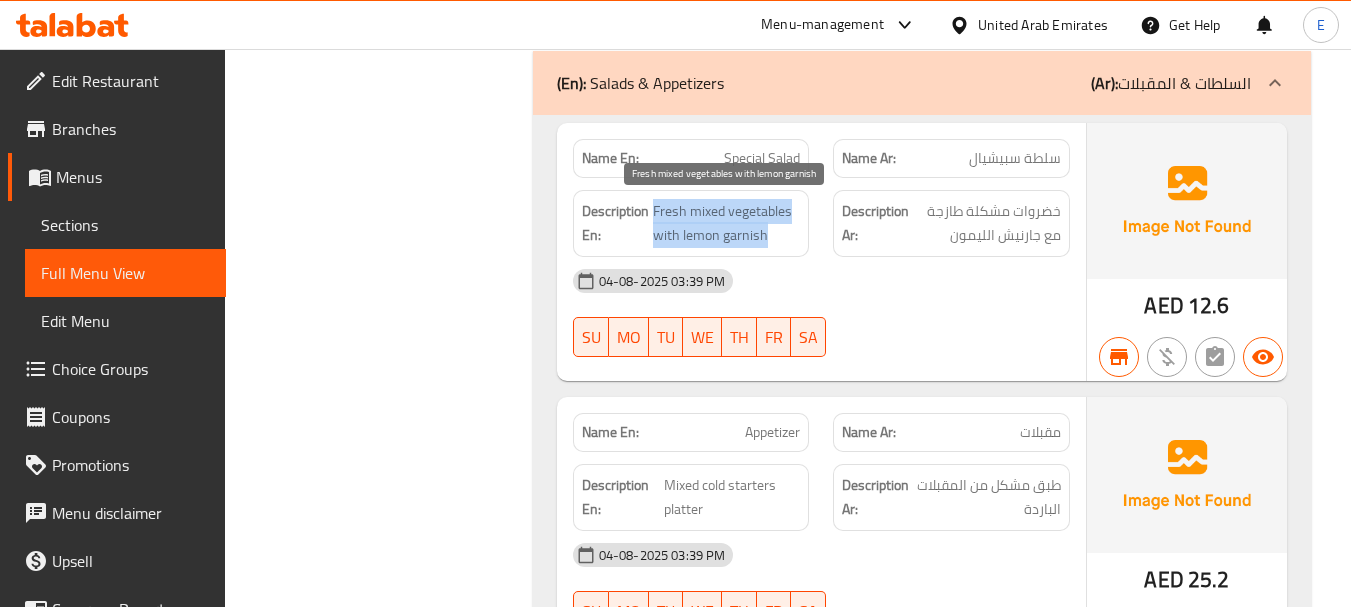 drag, startPoint x: 651, startPoint y: 209, endPoint x: 798, endPoint y: 235, distance: 149.28162 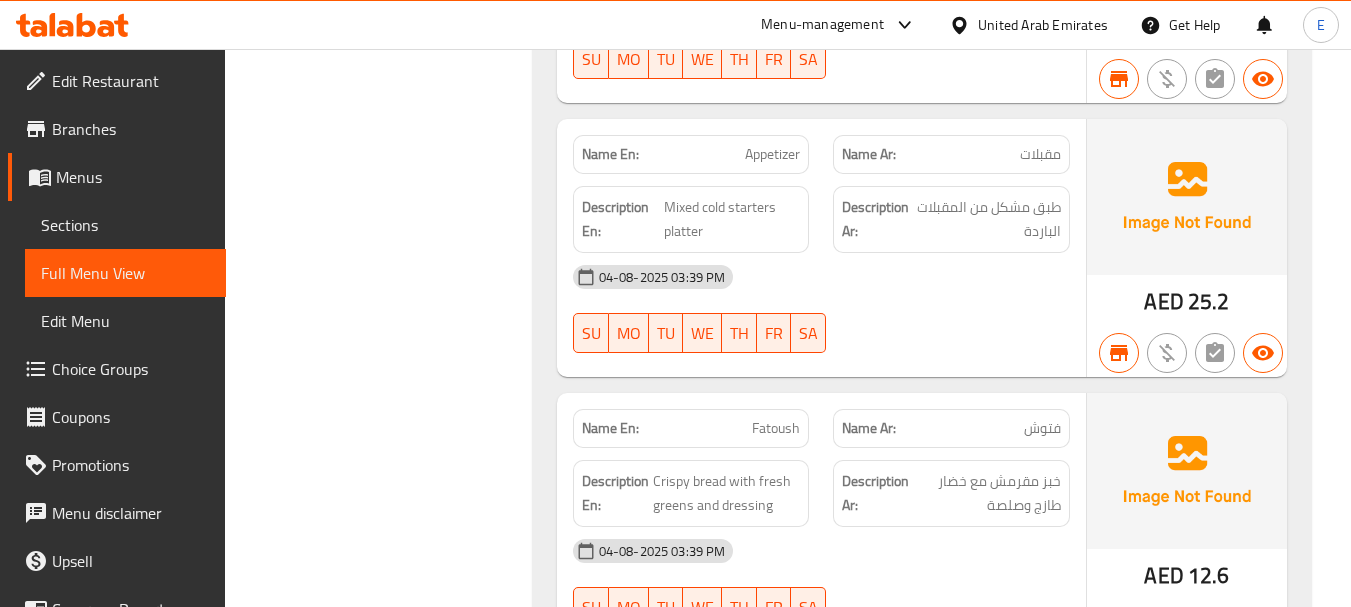 scroll, scrollTop: 2000, scrollLeft: 0, axis: vertical 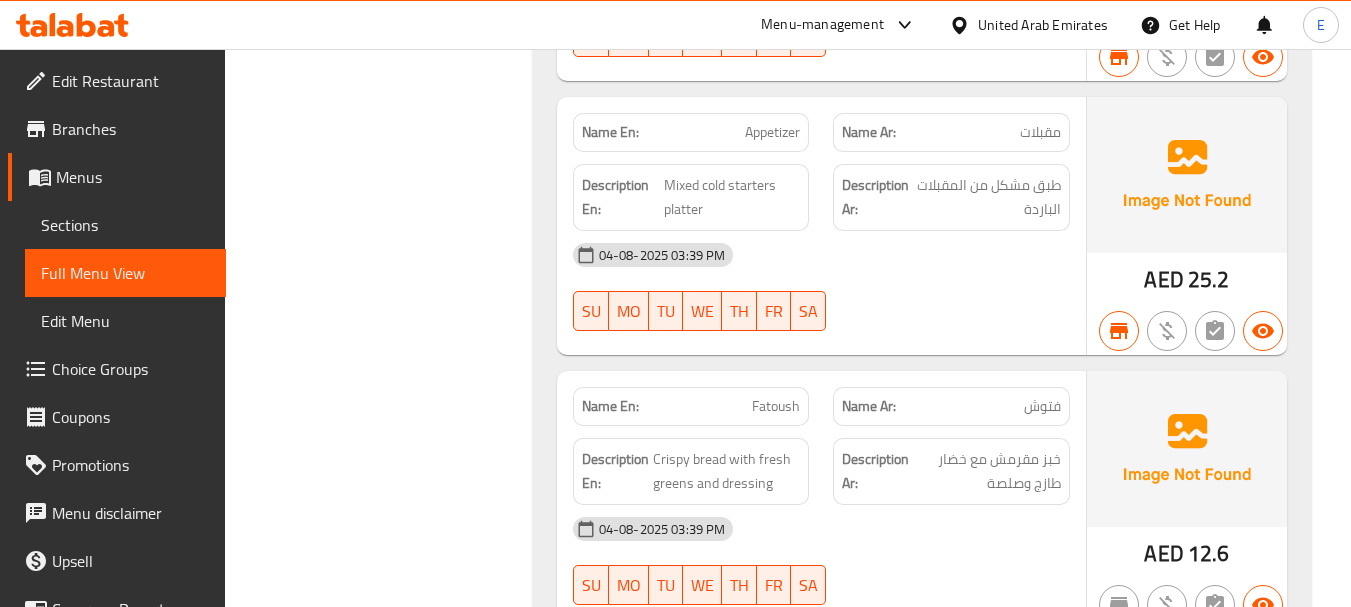 click on "AED 25.2" at bounding box center (1186, -1202) 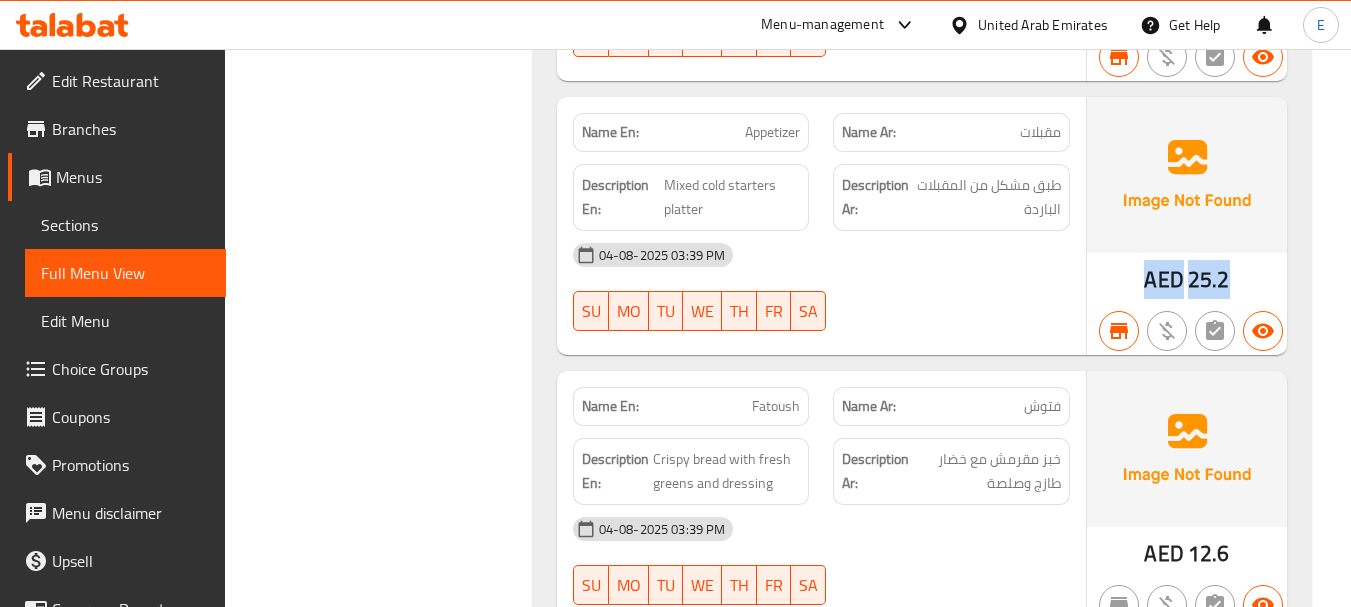 click on "AED 25.2" at bounding box center (1186, -1202) 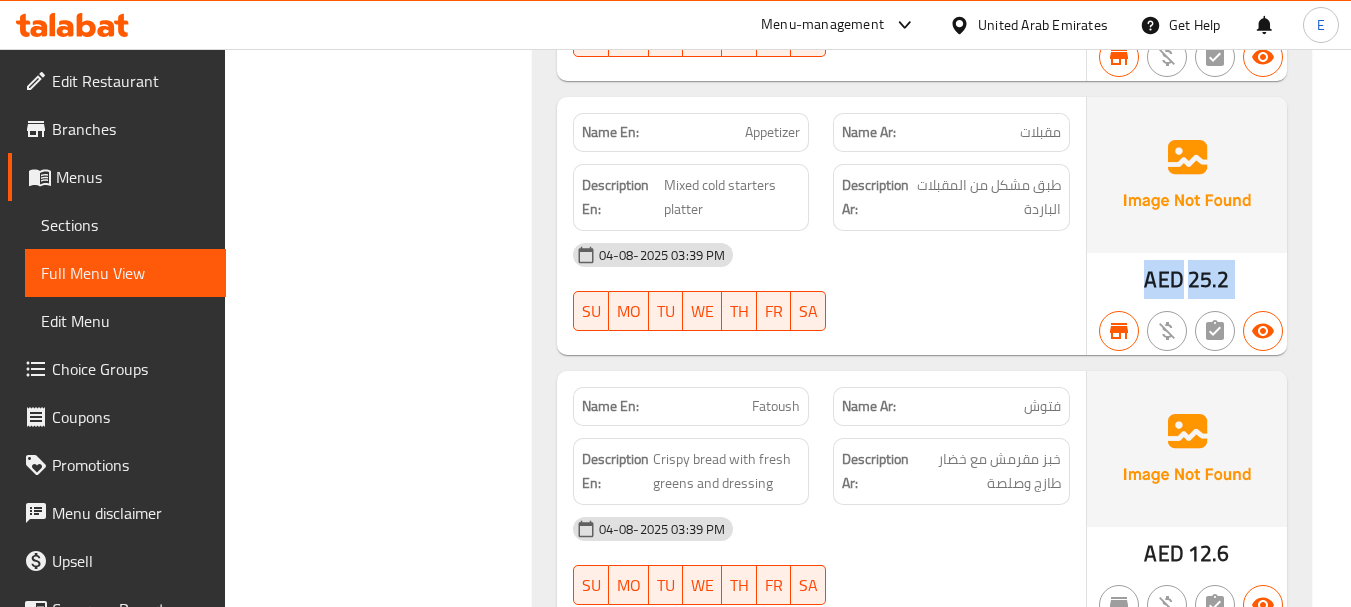 click on "AED 25.2" at bounding box center [1186, -1202] 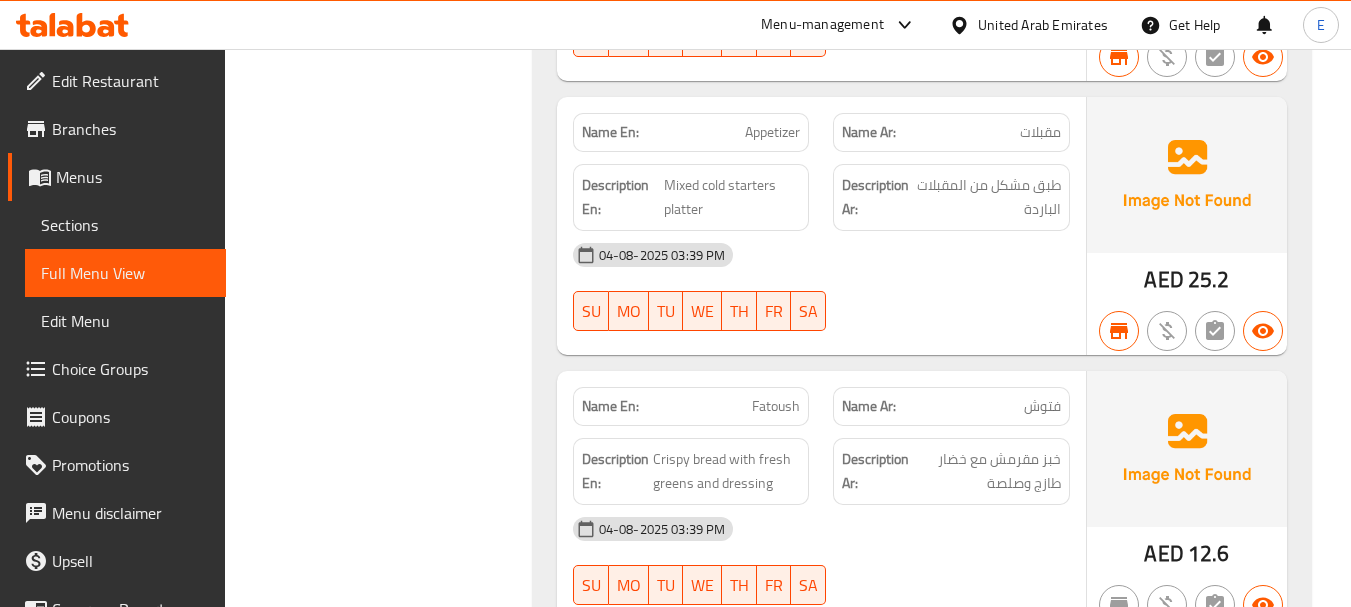 click on "Appetizer" at bounding box center [756, -1350] 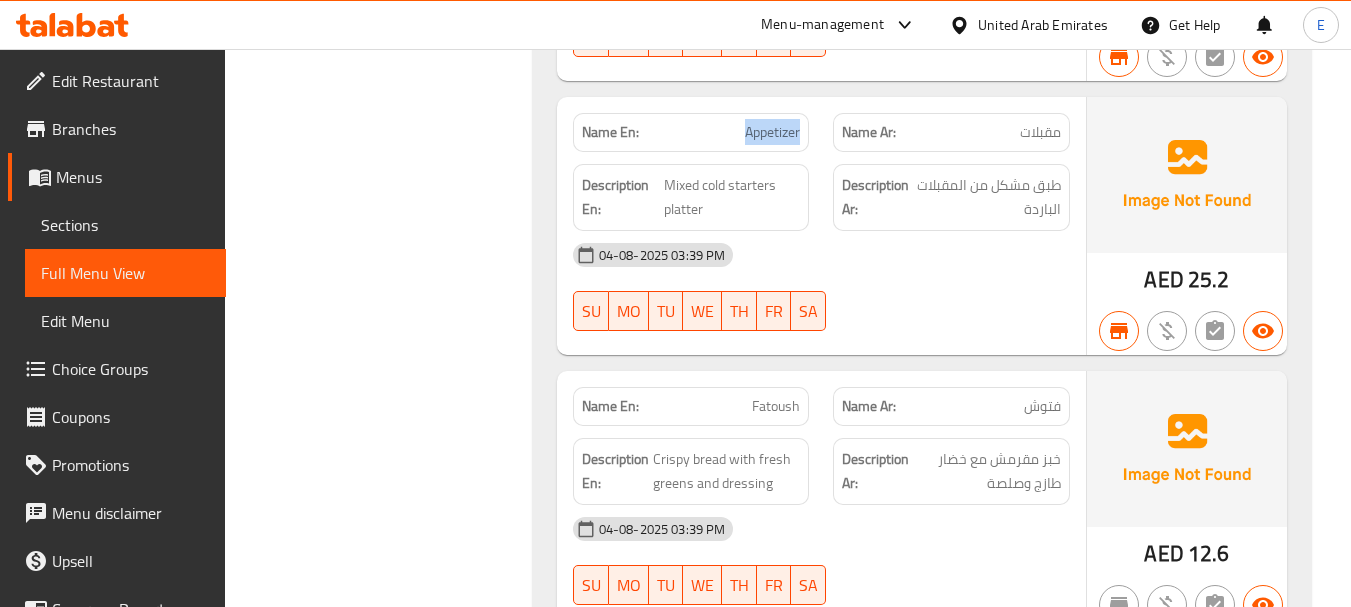 click on "Appetizer" at bounding box center [756, -1350] 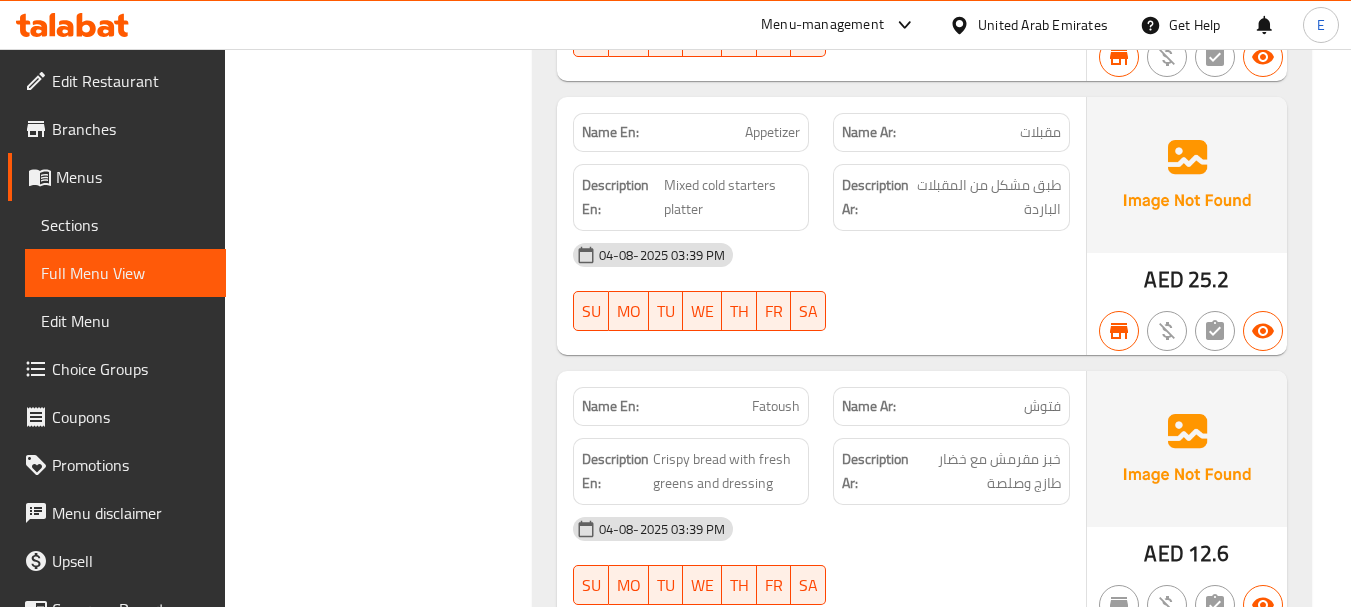 click on "مقبلات" at bounding box center [1003, -1350] 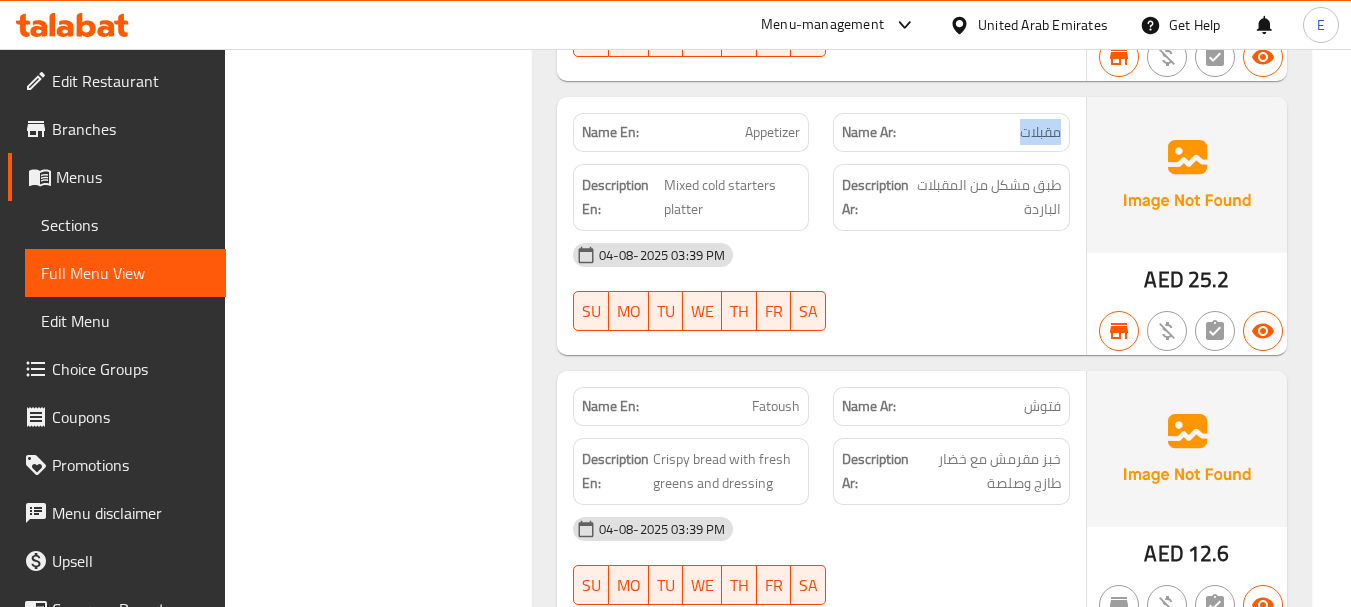 click on "مقبلات" at bounding box center (1003, -1350) 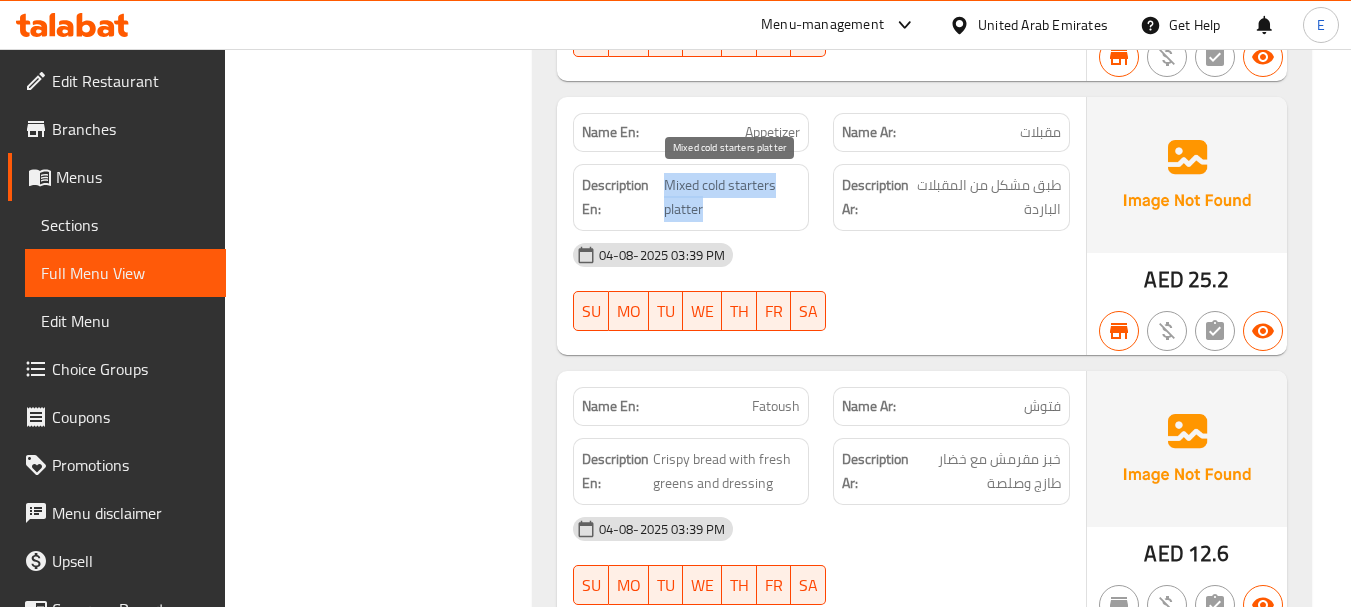drag, startPoint x: 672, startPoint y: 186, endPoint x: 796, endPoint y: 211, distance: 126.495056 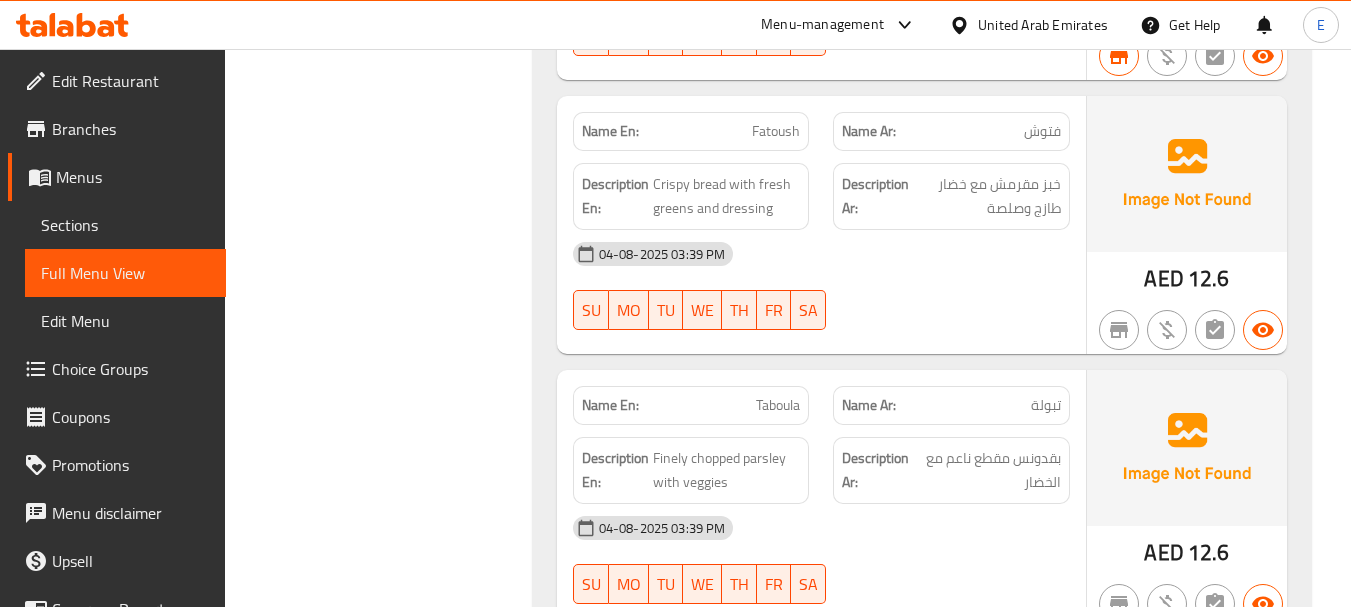 scroll, scrollTop: 2300, scrollLeft: 0, axis: vertical 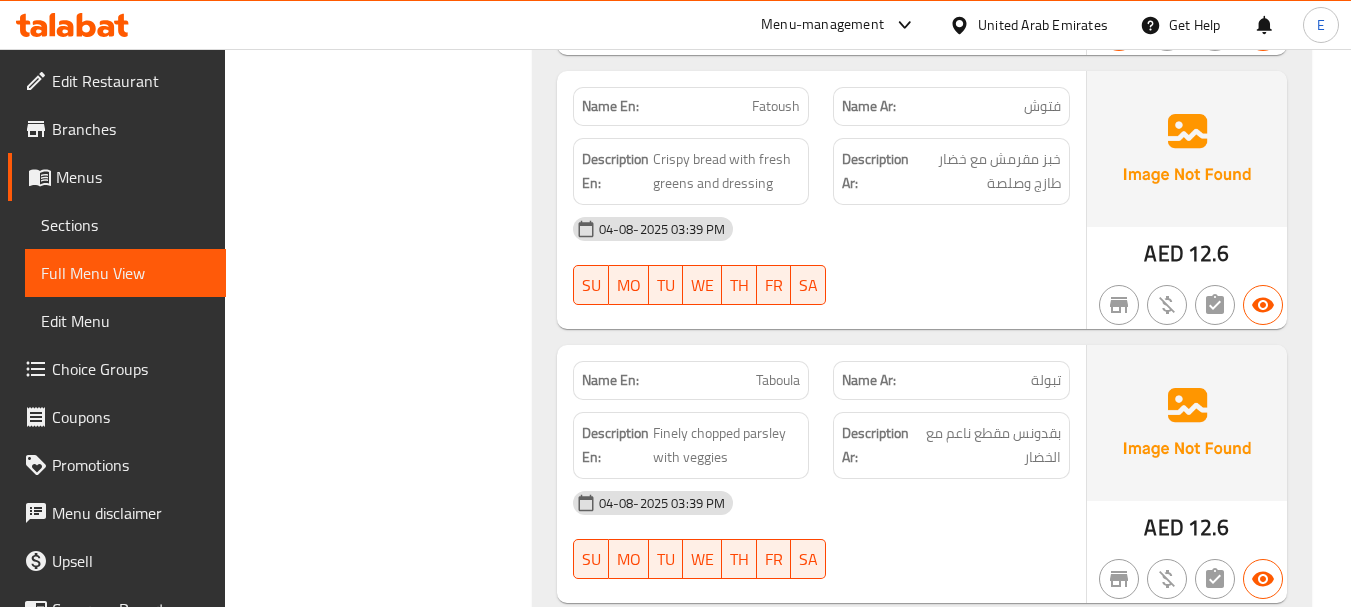 click on "12.6" at bounding box center [1209, -1229] 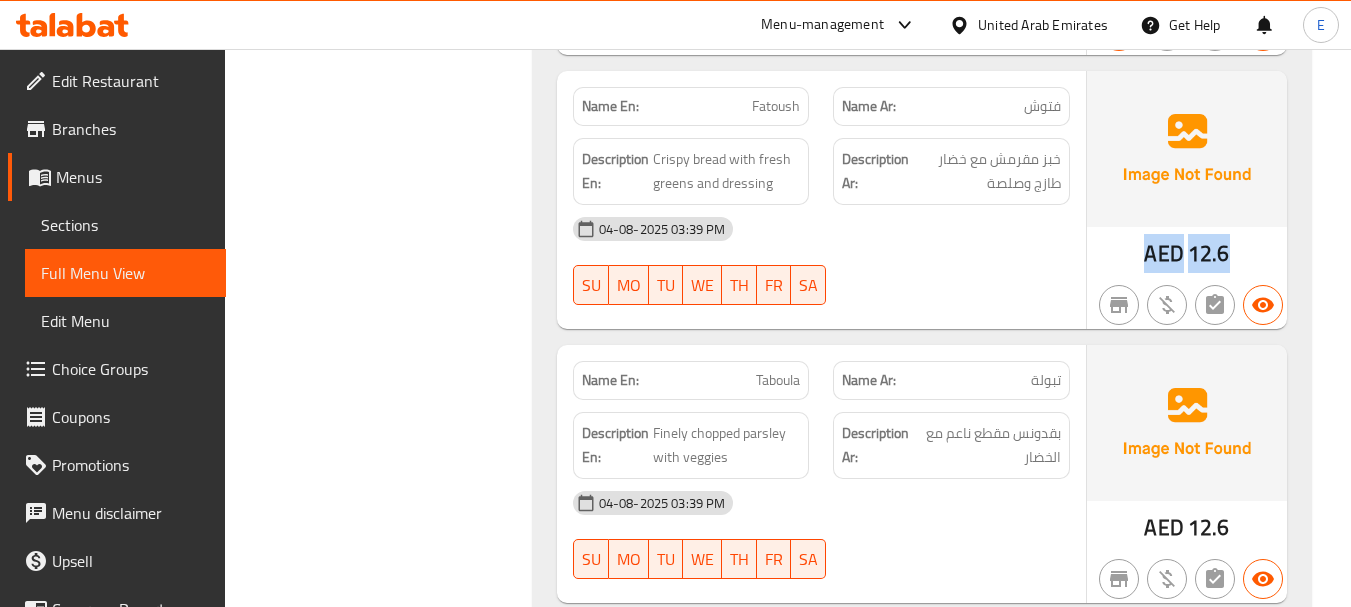 click on "12.6" at bounding box center [1209, -1229] 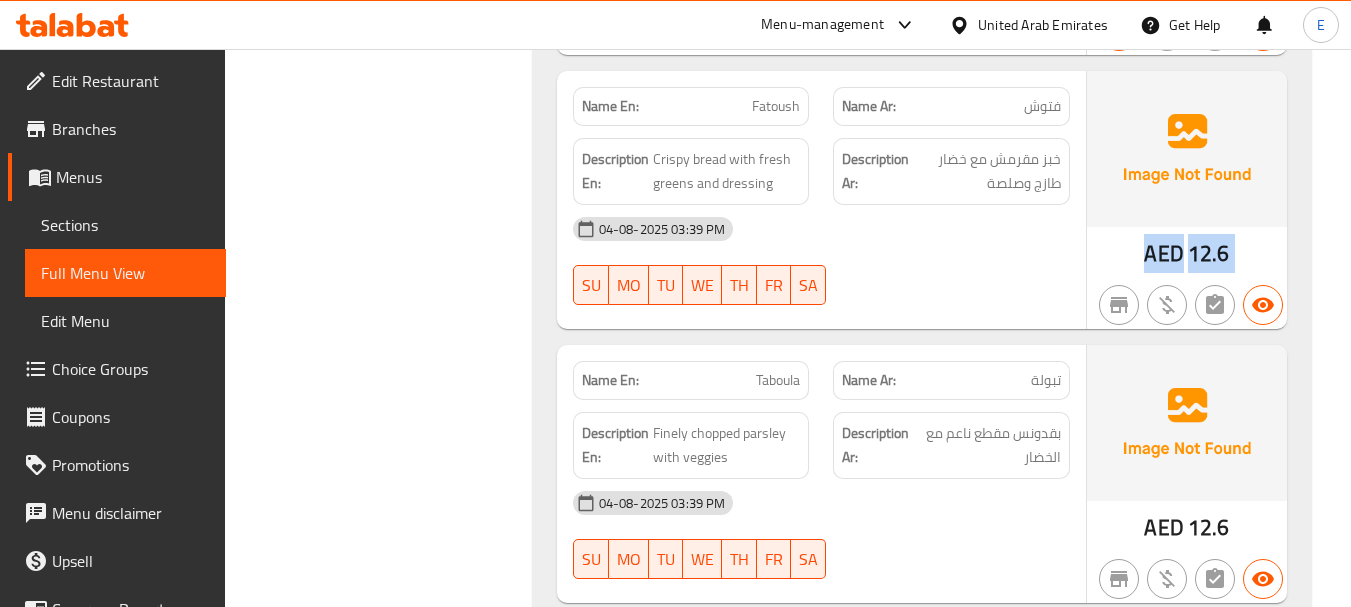 click on "12.6" at bounding box center (1209, -1229) 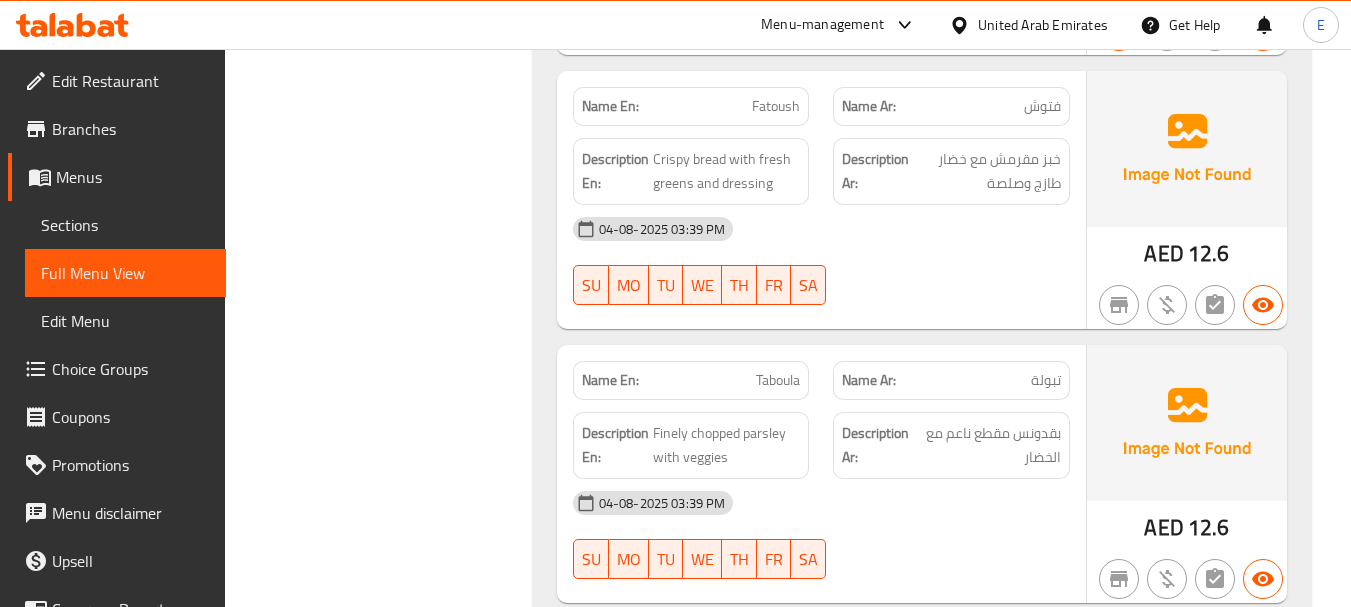 click on "فتوش" at bounding box center [1029, -1376] 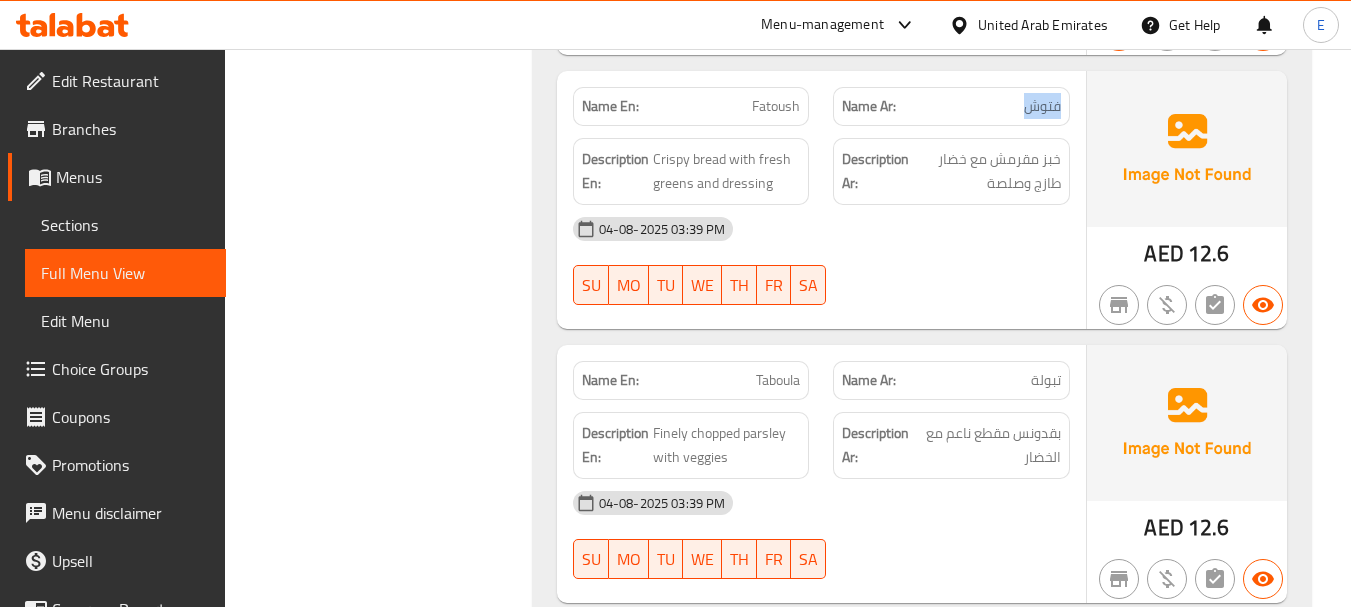 click on "فتوش" at bounding box center [1029, -1376] 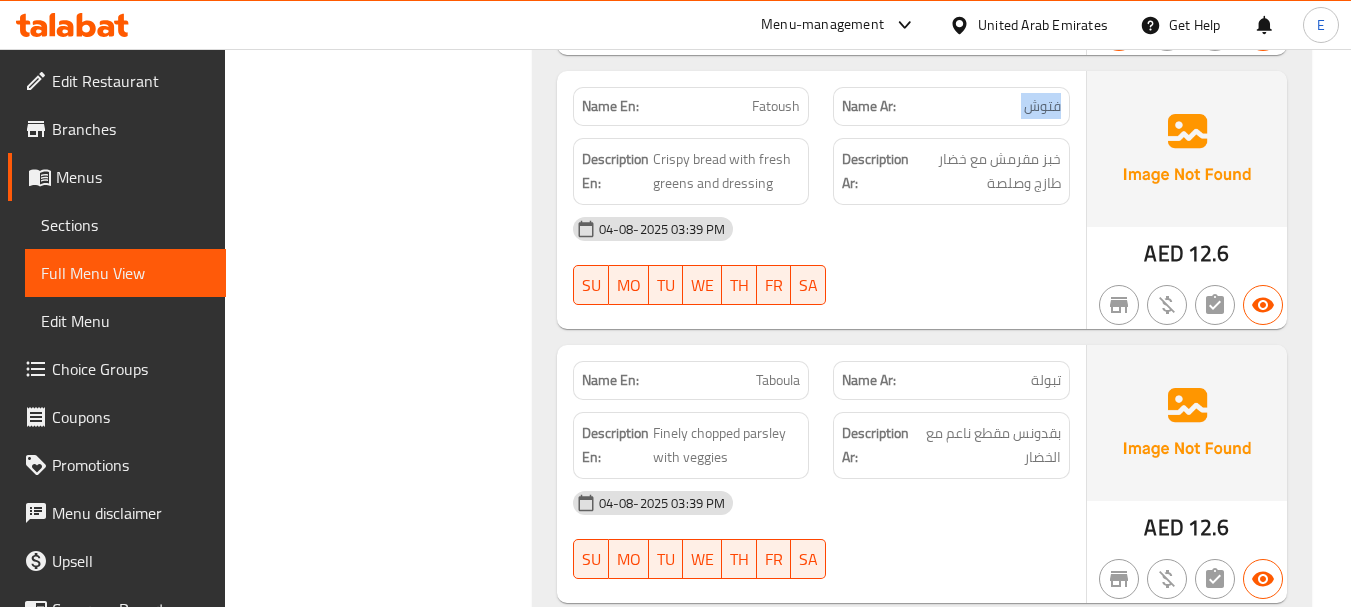 click on "فتوش" at bounding box center (1029, -1376) 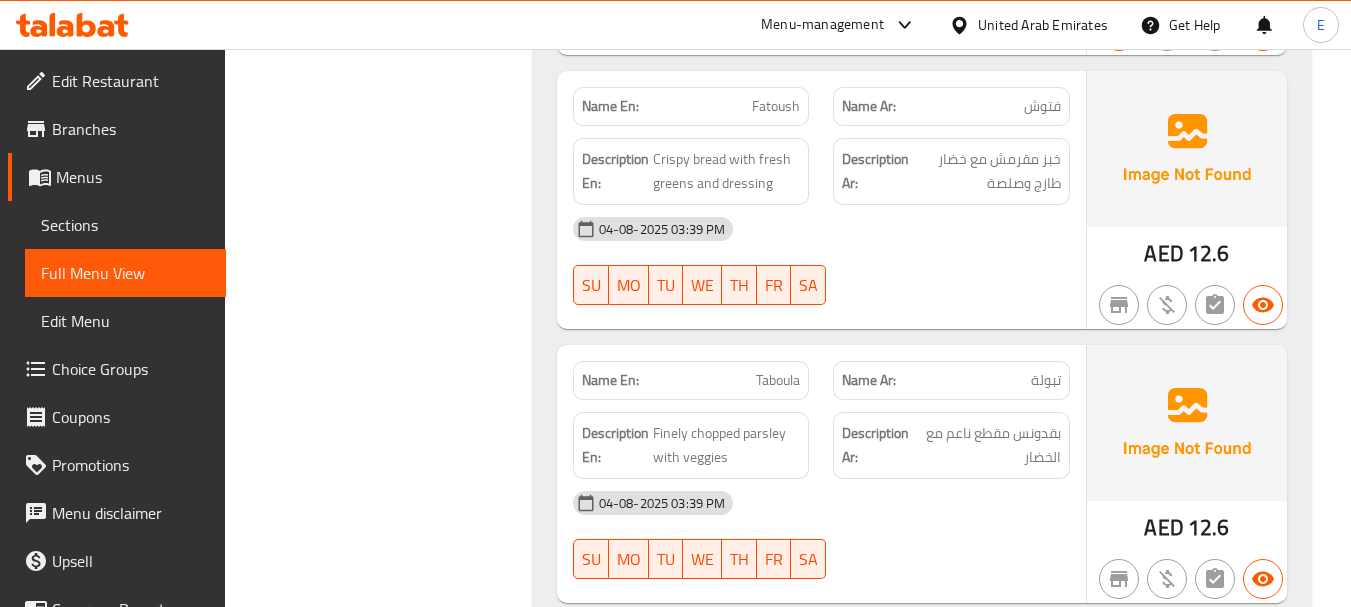 click on "Fatoush" at bounding box center (766, -1376) 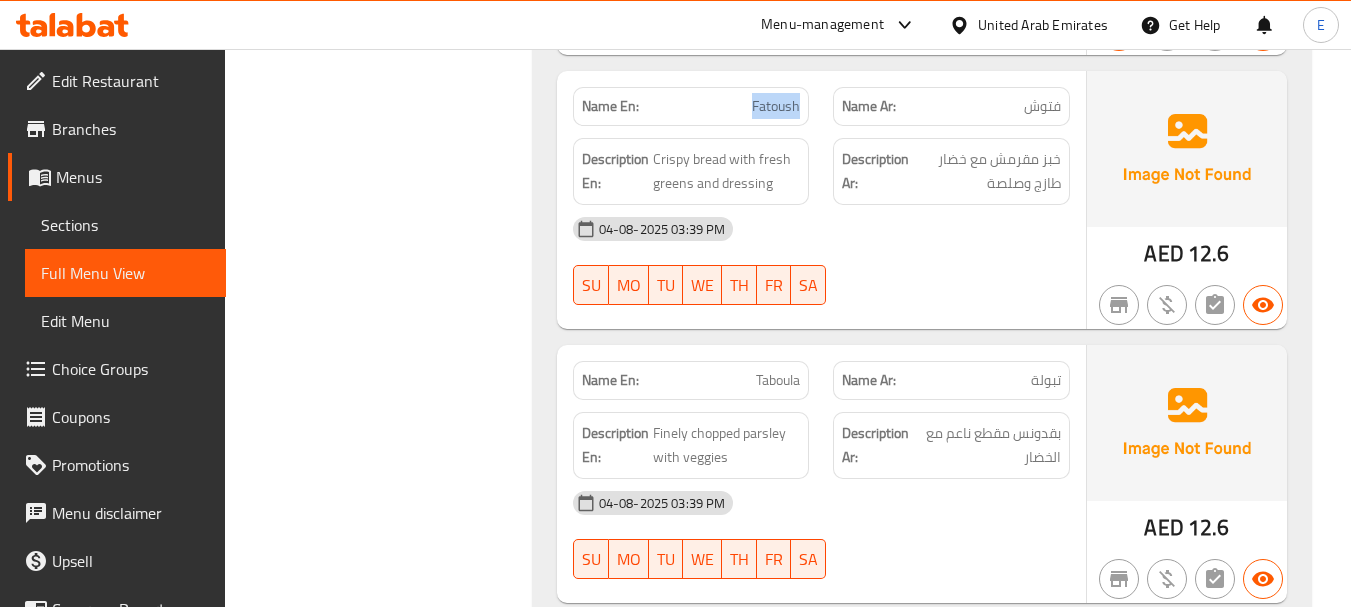 click on "Fatoush" at bounding box center [766, -1376] 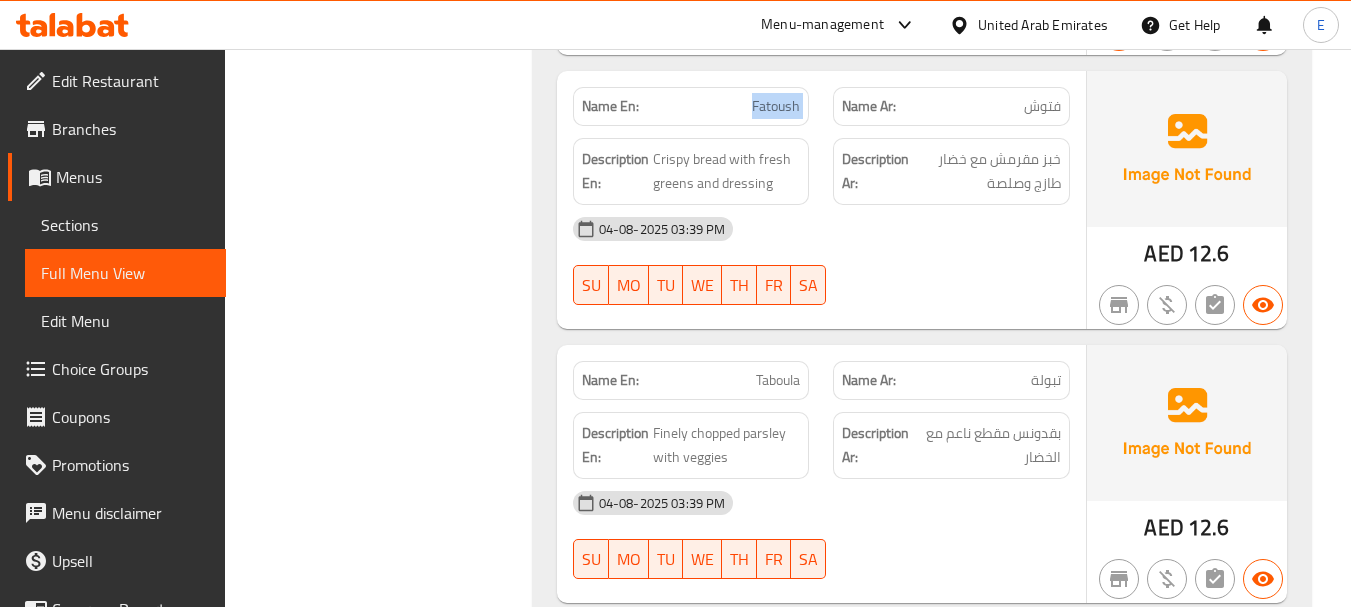 click on "Fatoush" at bounding box center [766, -1376] 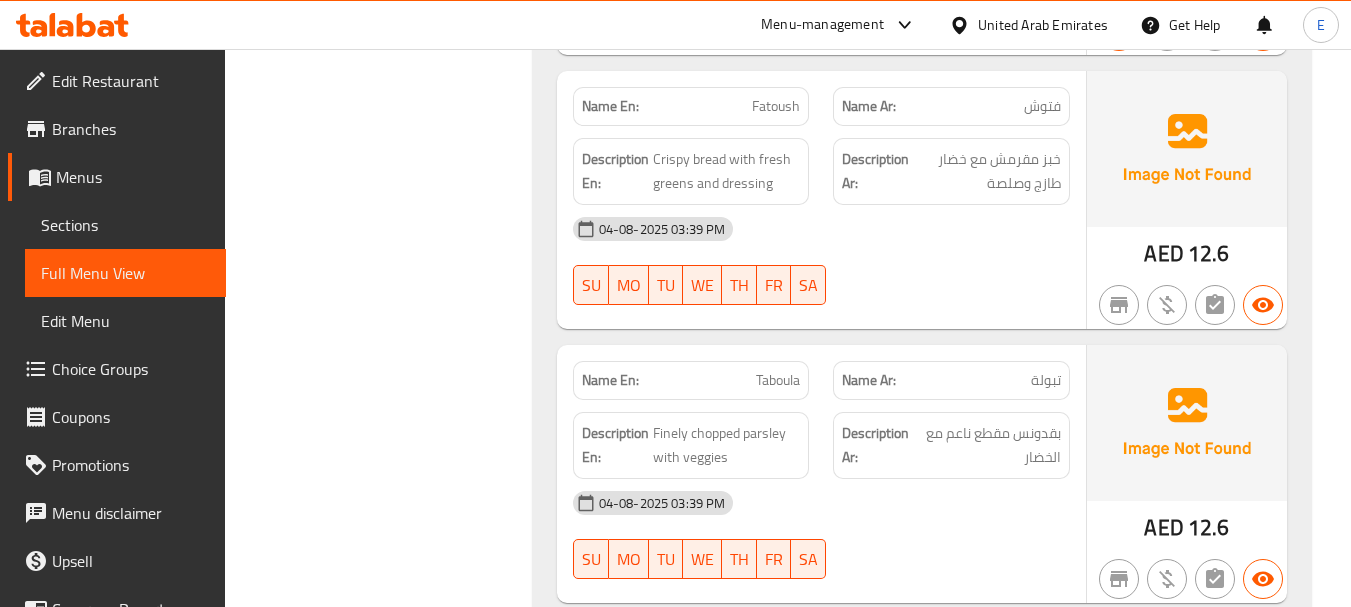 click on "Description Ar: خبز مقرمش مع خضار طازج وصلصة" at bounding box center (951, -1311) 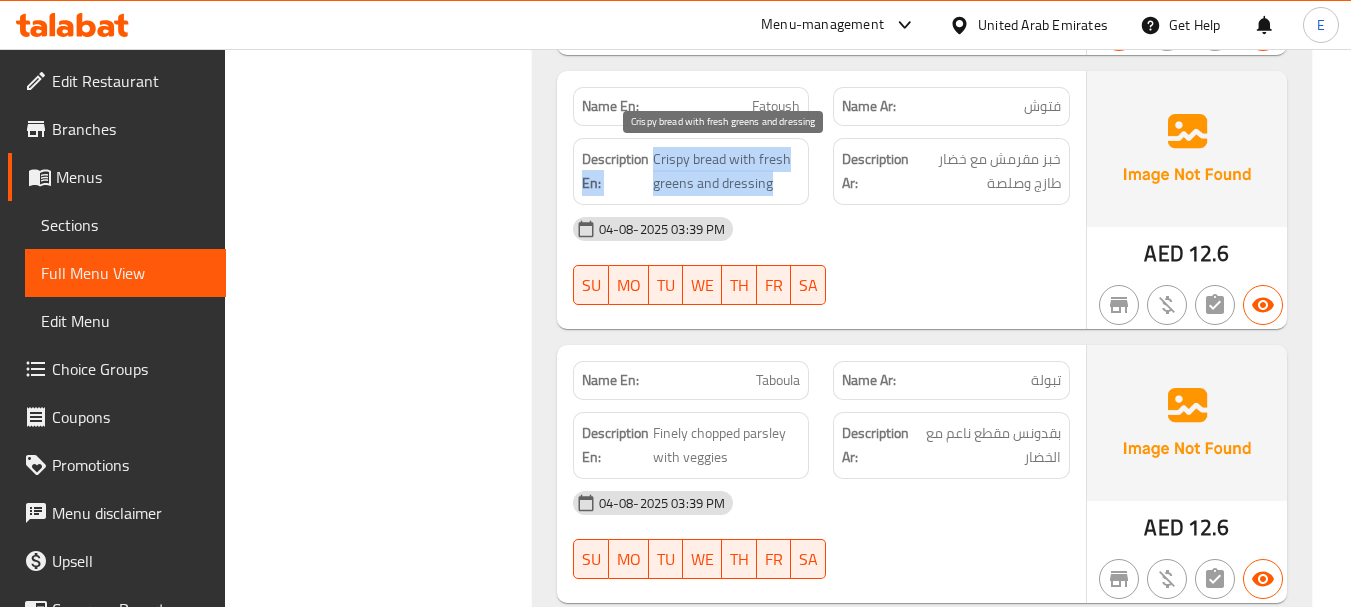 drag, startPoint x: 647, startPoint y: 150, endPoint x: 787, endPoint y: 188, distance: 145.0655 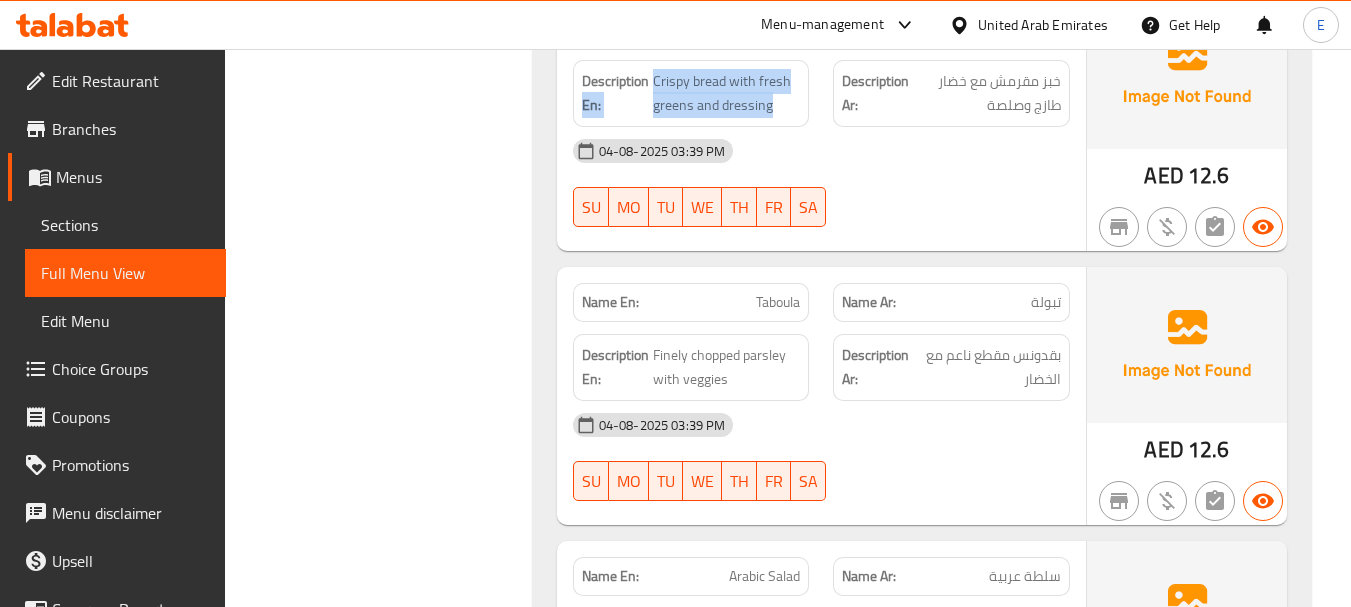 scroll, scrollTop: 2600, scrollLeft: 0, axis: vertical 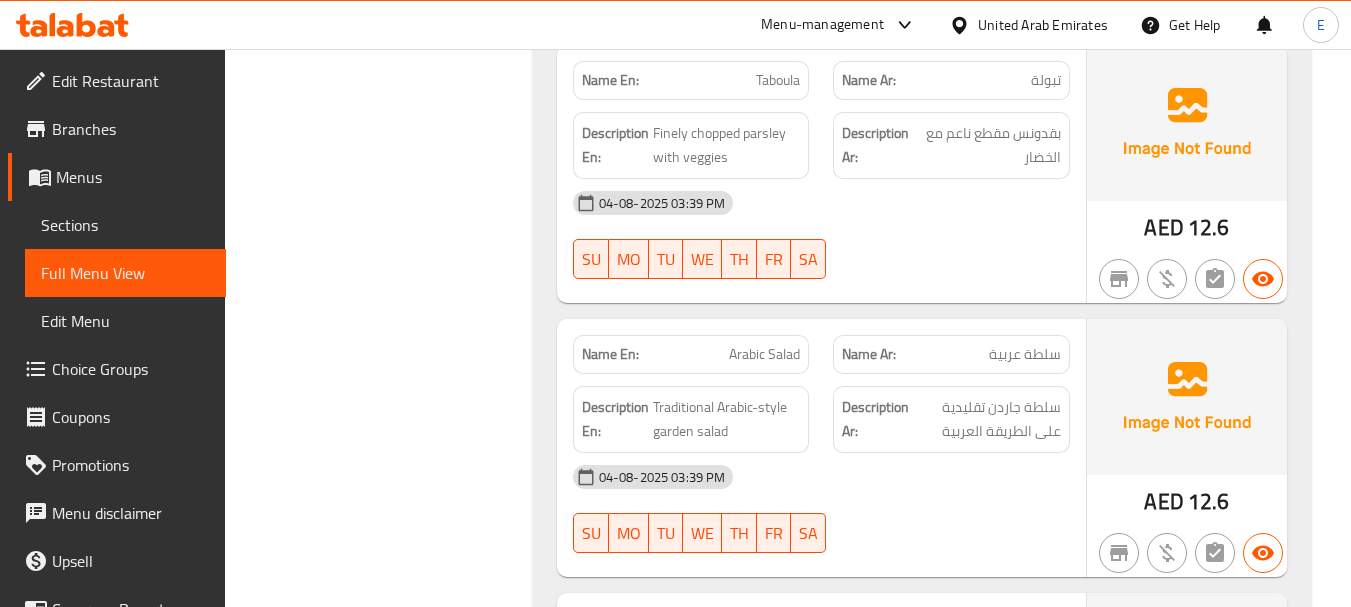 click on "AED" at bounding box center (1163, -1255) 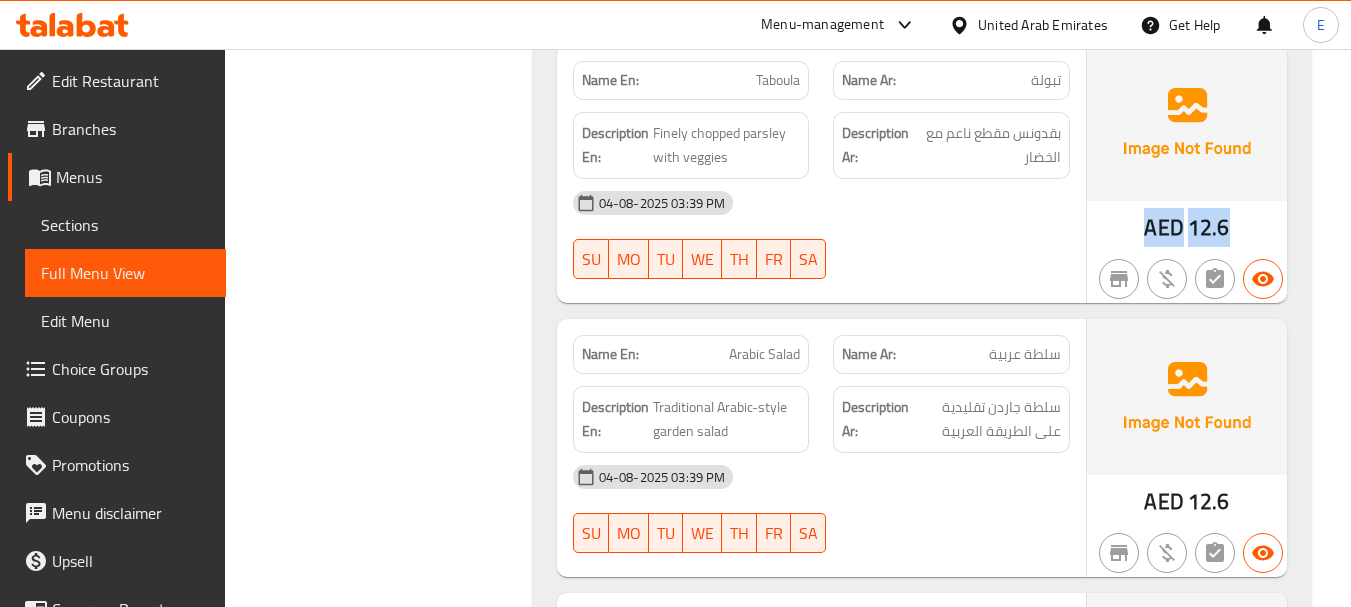 click on "AED" at bounding box center [1163, -1255] 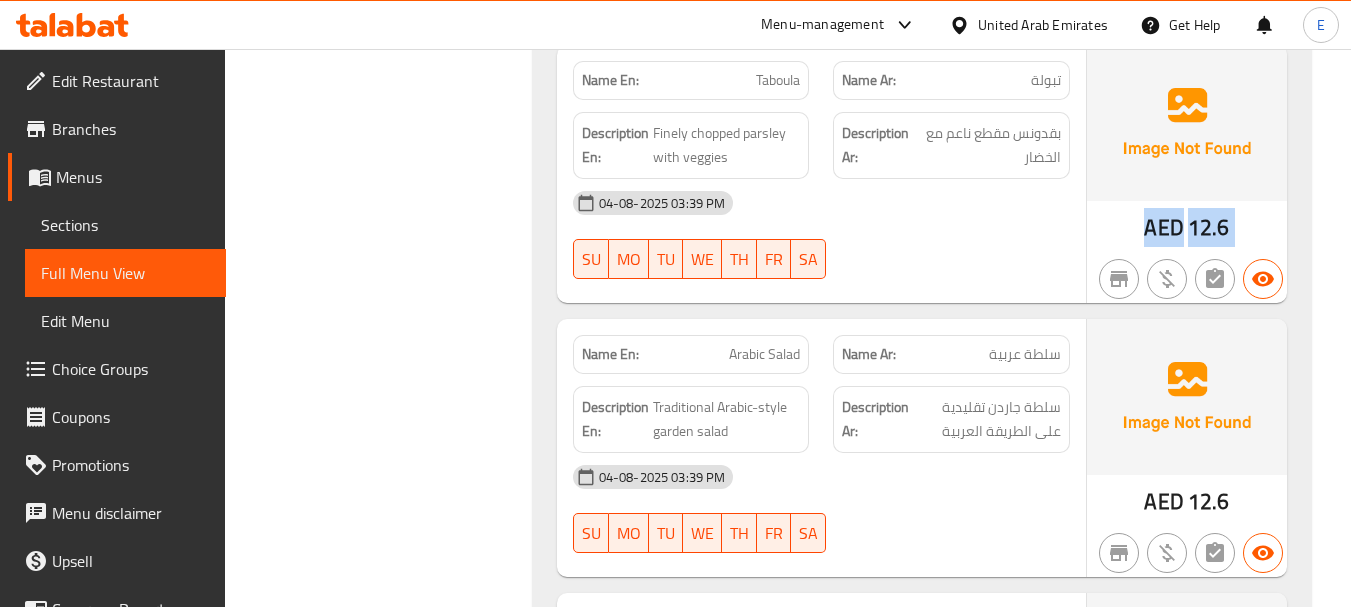 click on "AED" at bounding box center [1163, -1255] 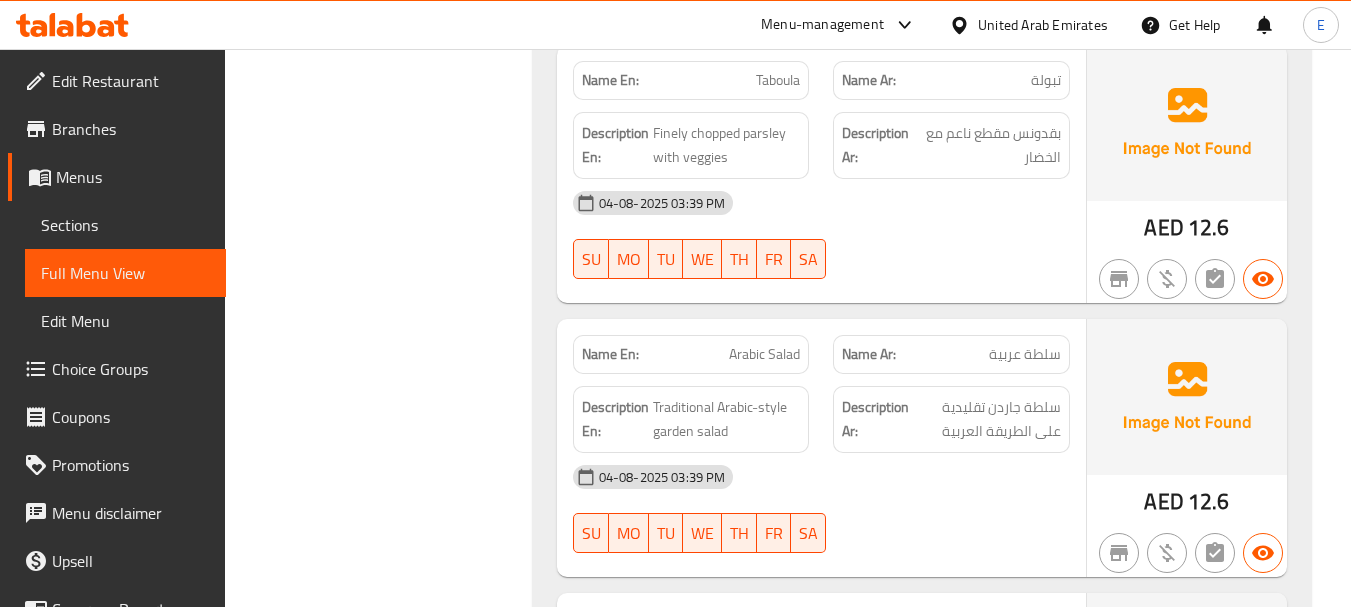 click on "Taboula" at bounding box center [787, -1402] 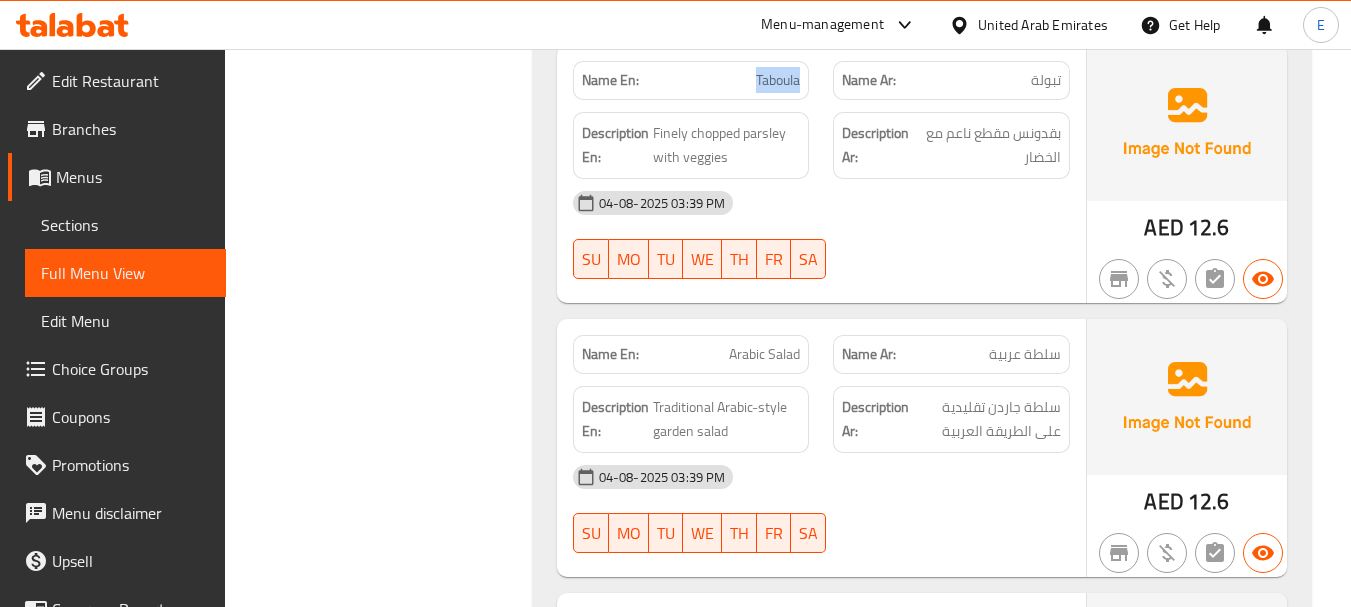 click on "Taboula" at bounding box center [787, -1402] 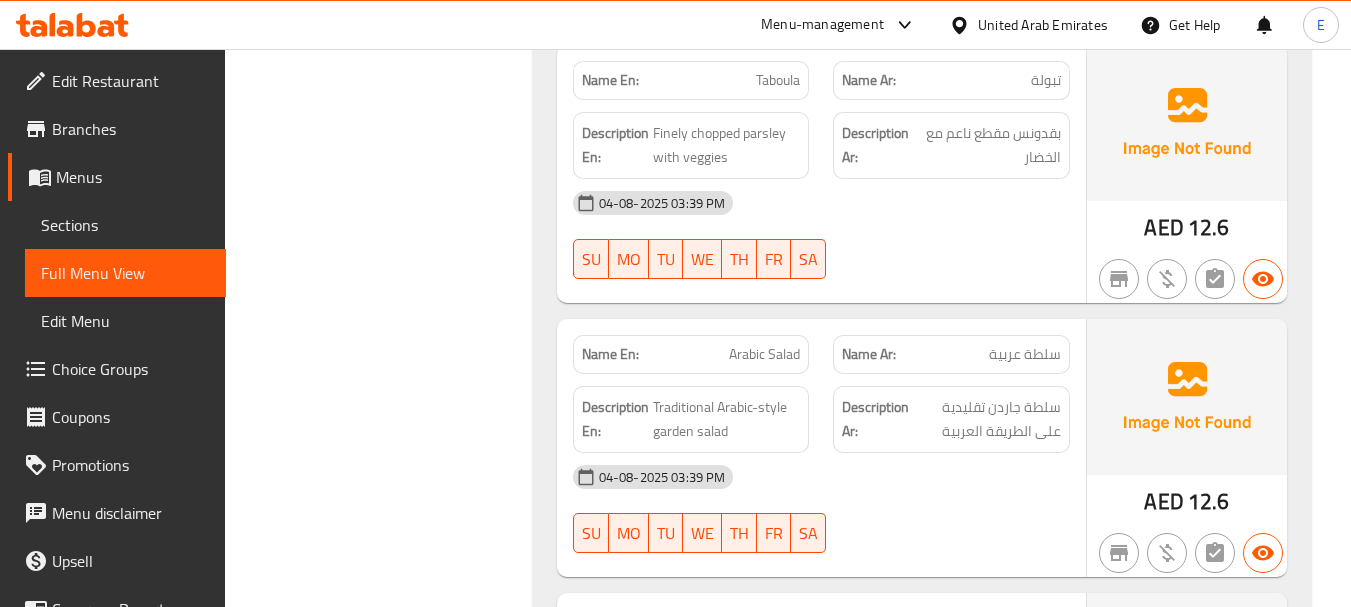 click on "تبولة" at bounding box center (1051, -1402) 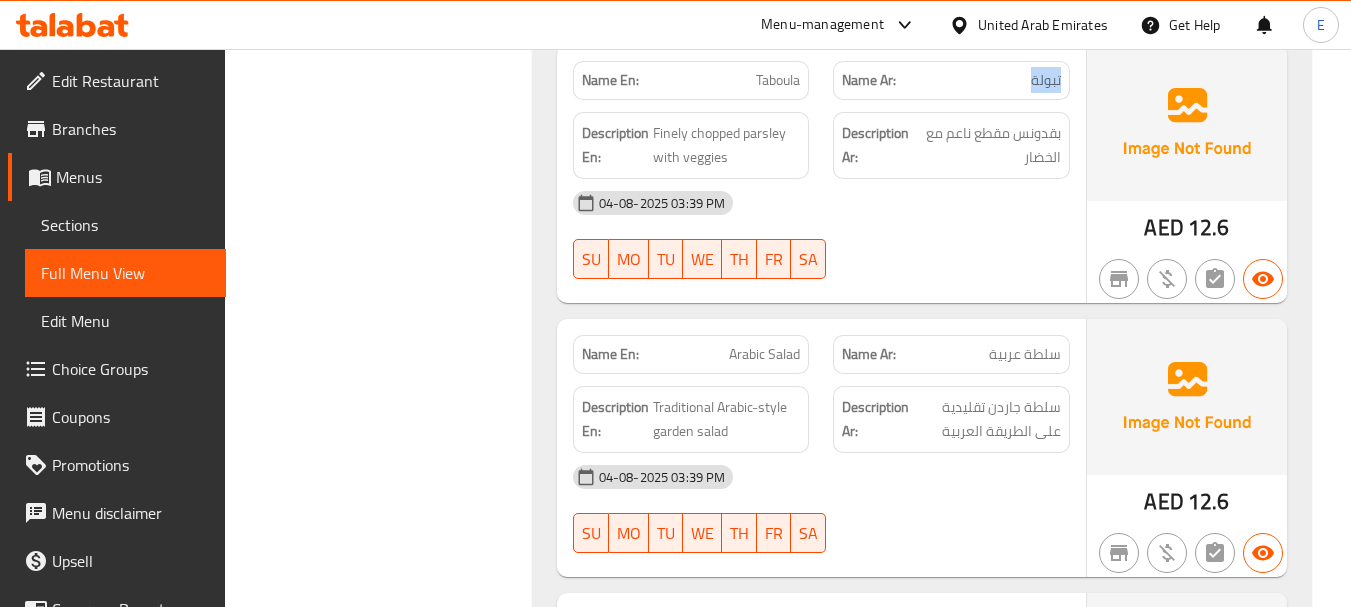 click on "تبولة" at bounding box center (1051, -1402) 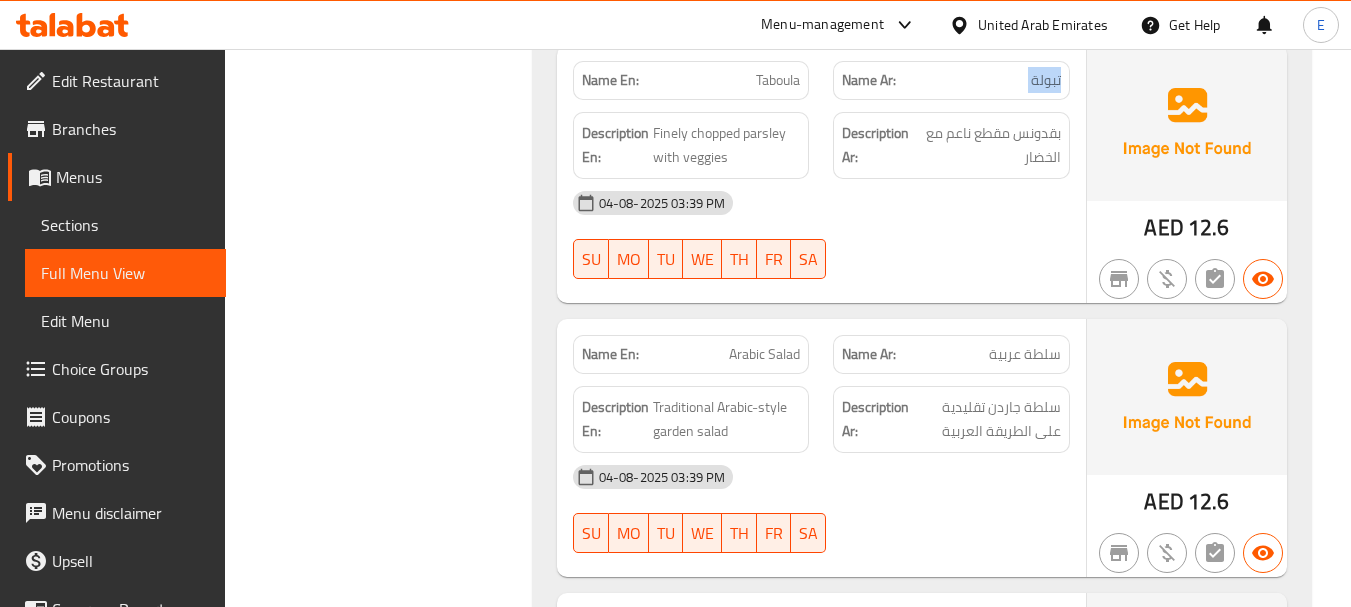 click on "تبولة" at bounding box center (1051, -1402) 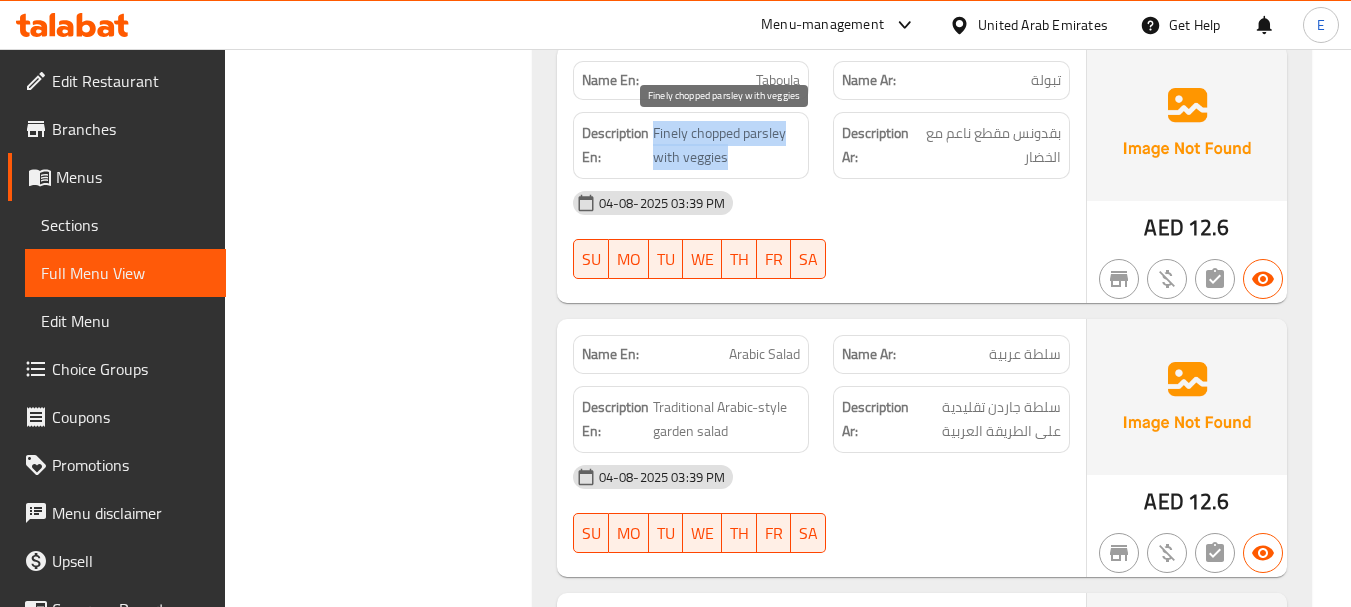 drag, startPoint x: 650, startPoint y: 128, endPoint x: 782, endPoint y: 168, distance: 137.92752 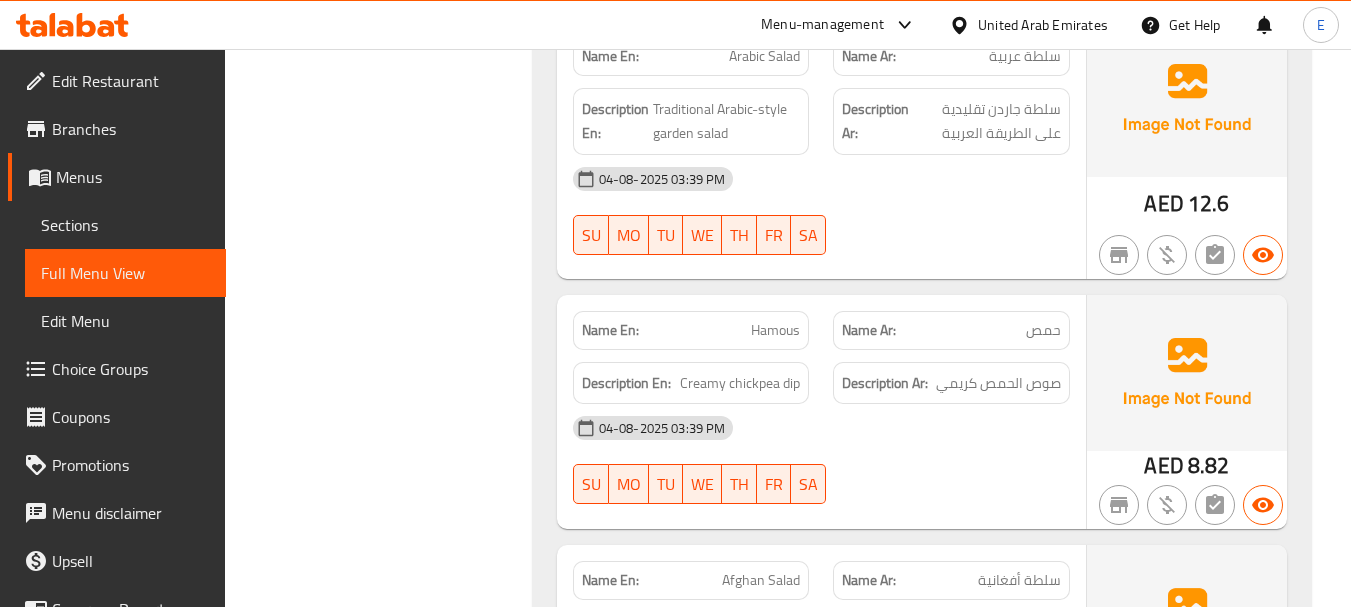 scroll, scrollTop: 2900, scrollLeft: 0, axis: vertical 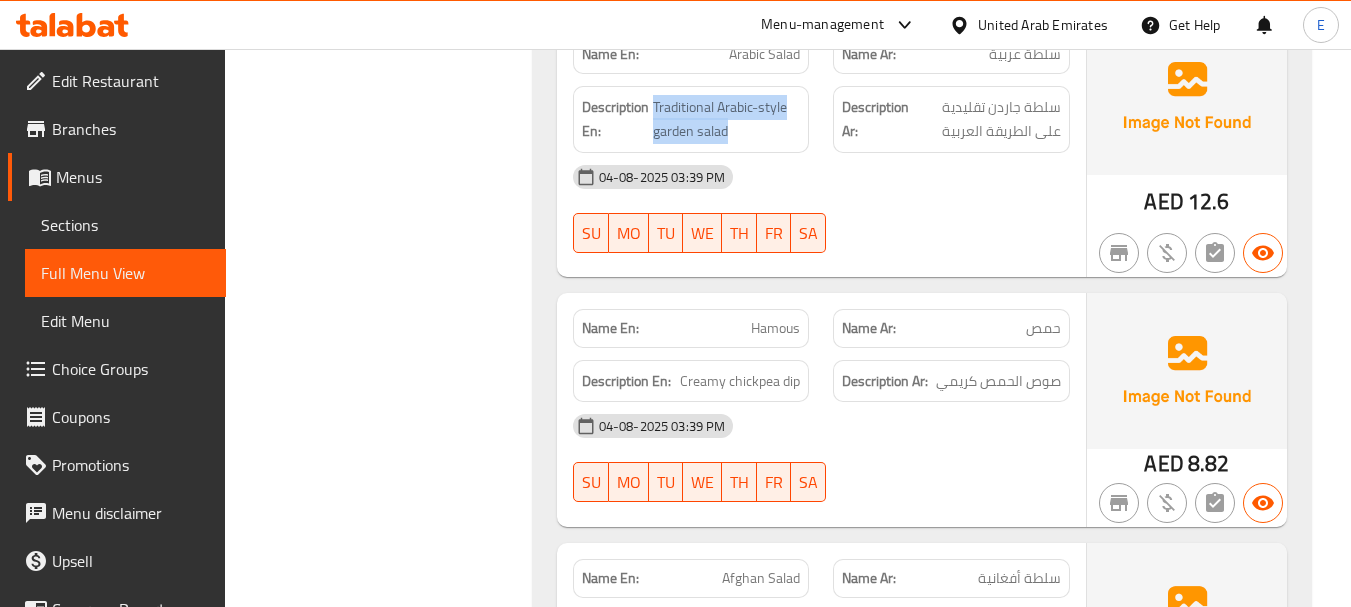 drag, startPoint x: 652, startPoint y: 99, endPoint x: 827, endPoint y: 110, distance: 175.34537 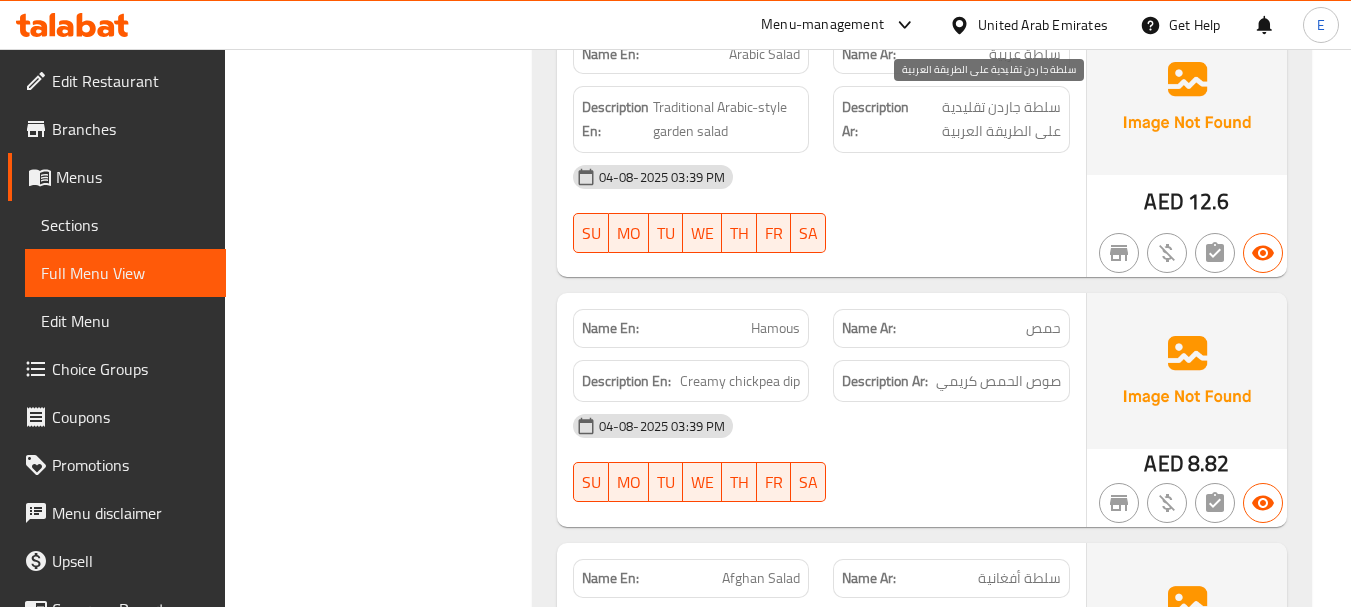click on "سلطة جاردن تقليدية على الطريقة العربية" at bounding box center [987, 119] 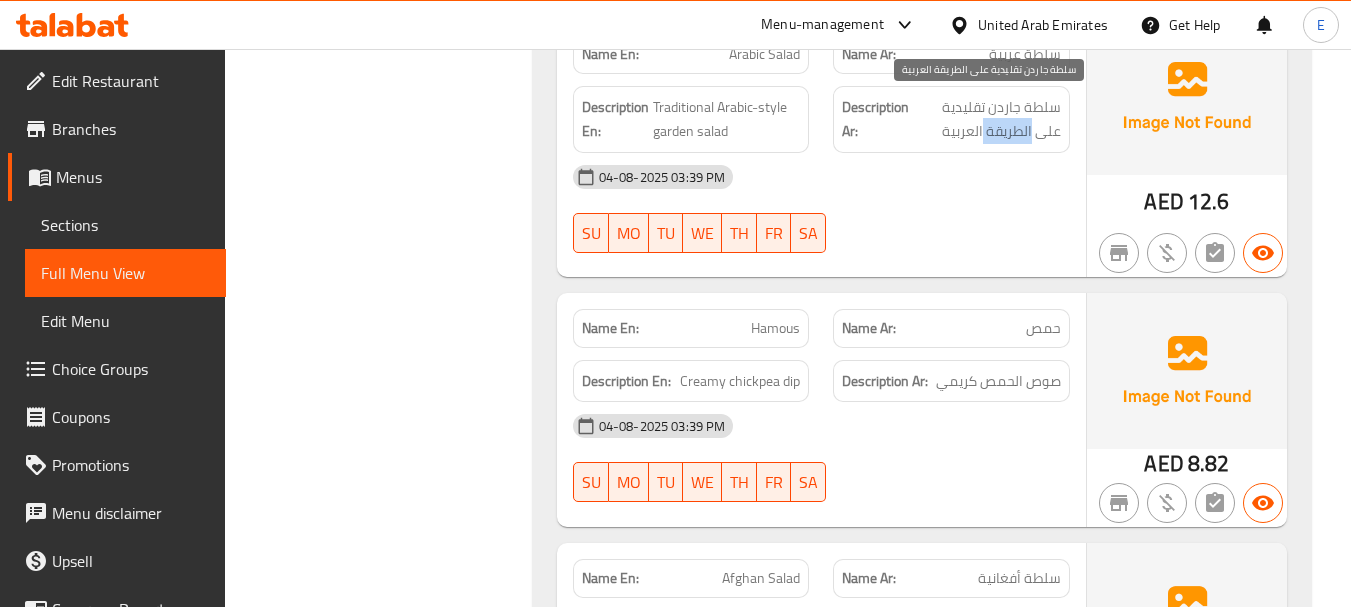 click on "سلطة جاردن تقليدية على الطريقة العربية" at bounding box center (987, 119) 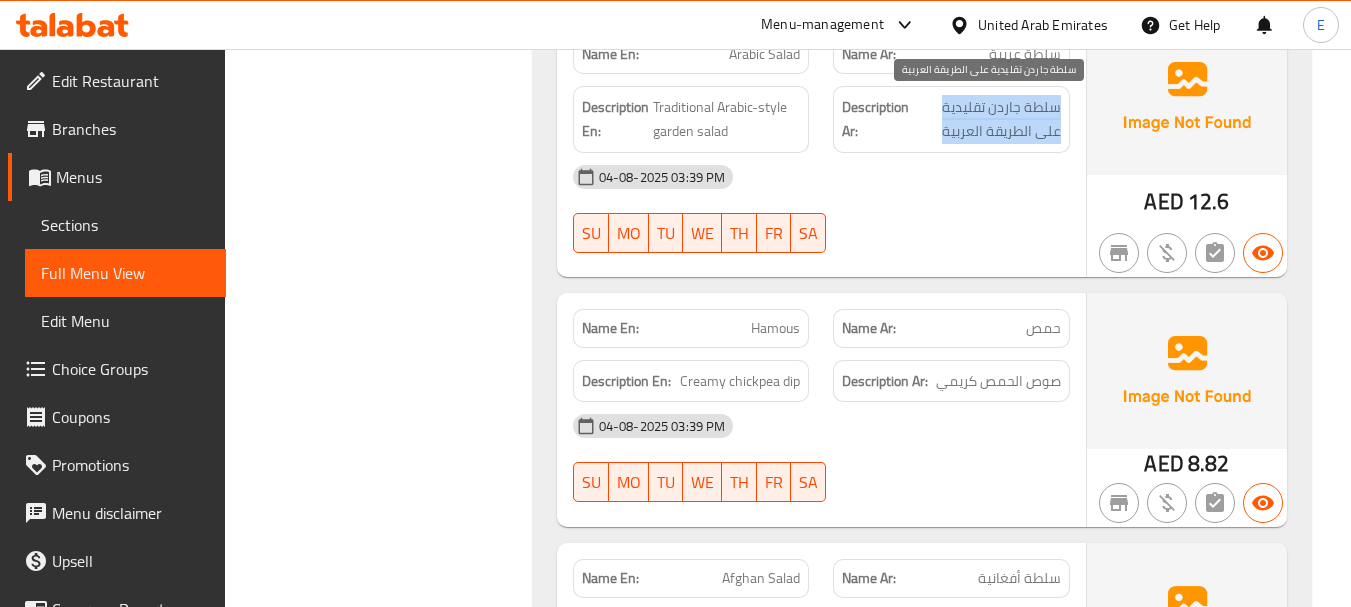 click on "سلطة جاردن تقليدية على الطريقة العربية" at bounding box center (987, 119) 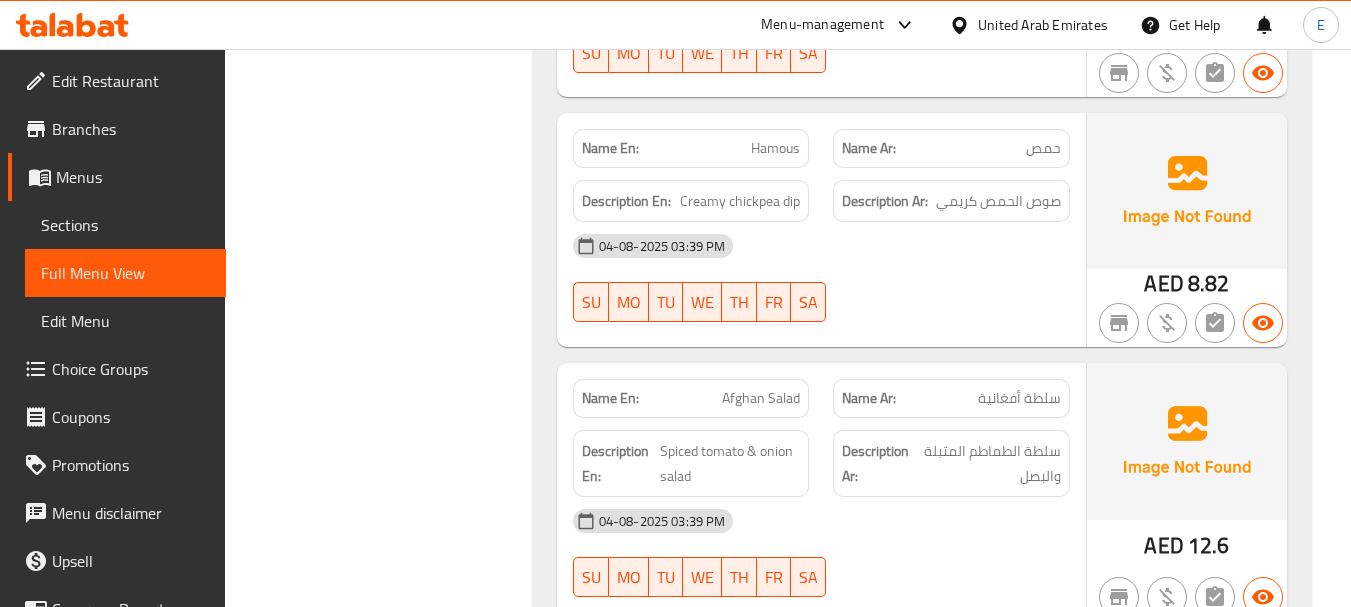 scroll, scrollTop: 3100, scrollLeft: 0, axis: vertical 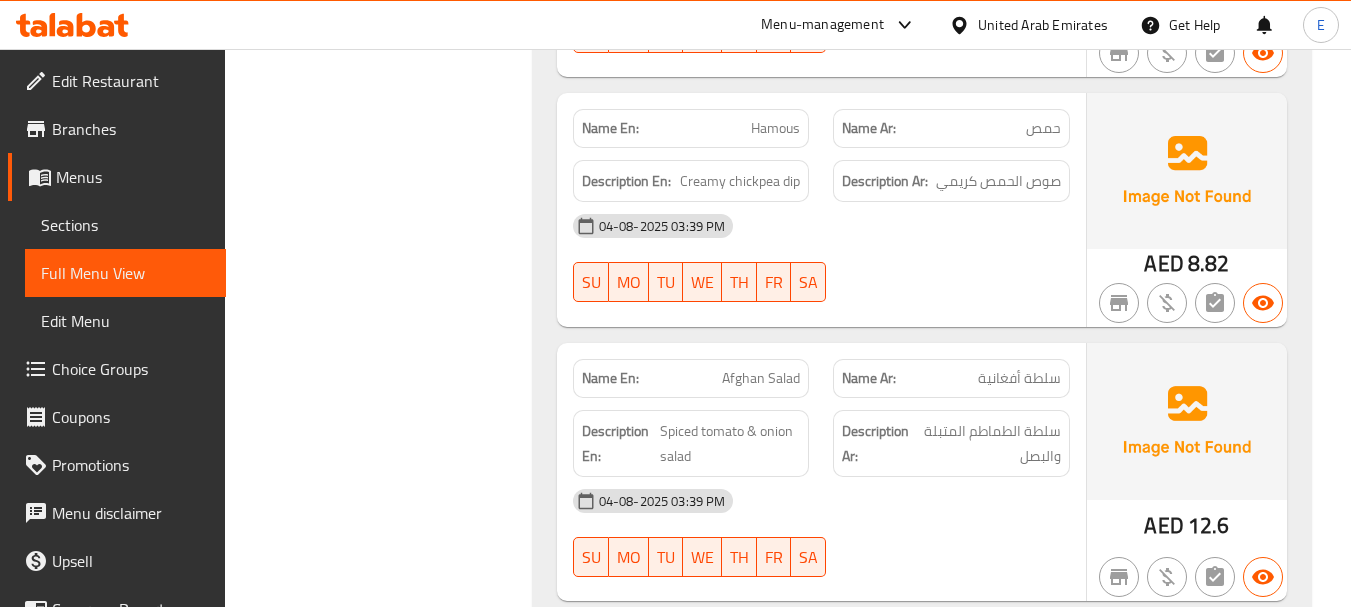 click on "Hamous" at bounding box center (775, 128) 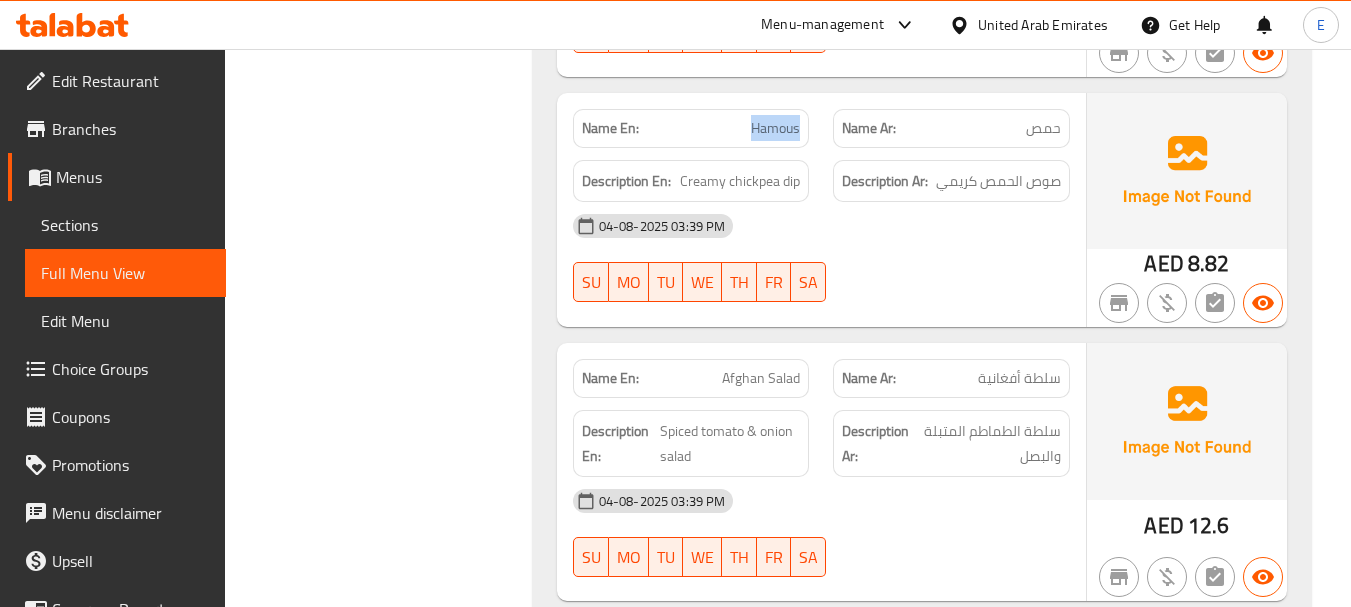 click on "Hamous" at bounding box center [775, 128] 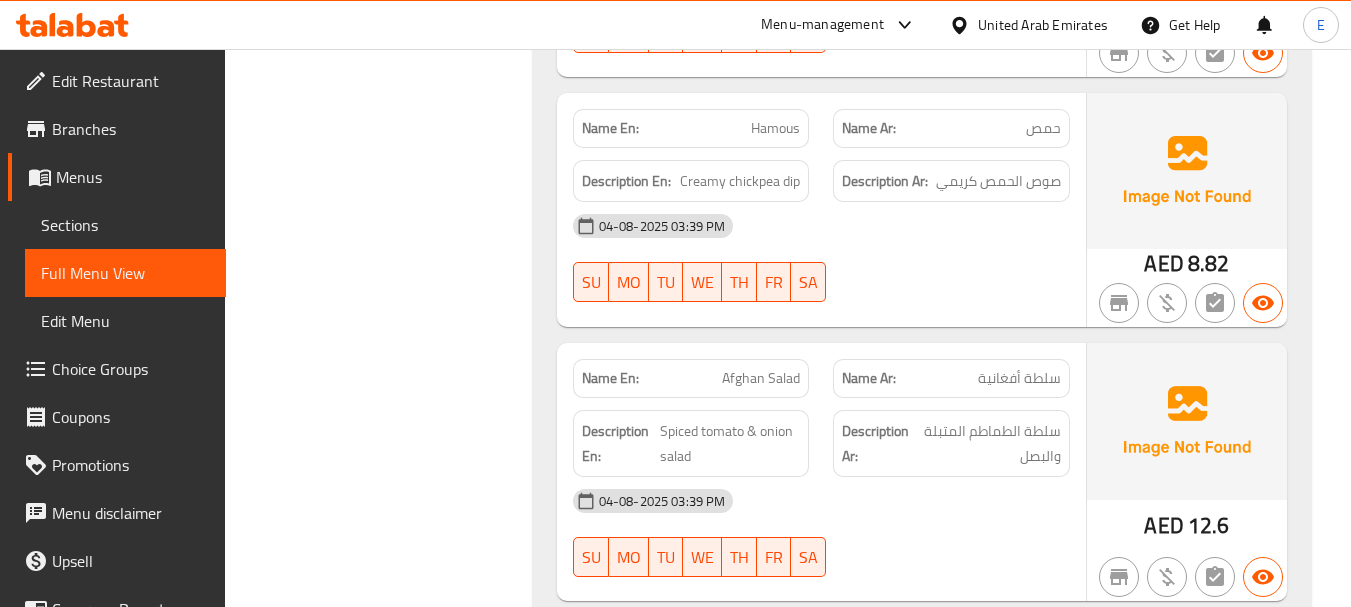 click on "حمص" at bounding box center [1043, 128] 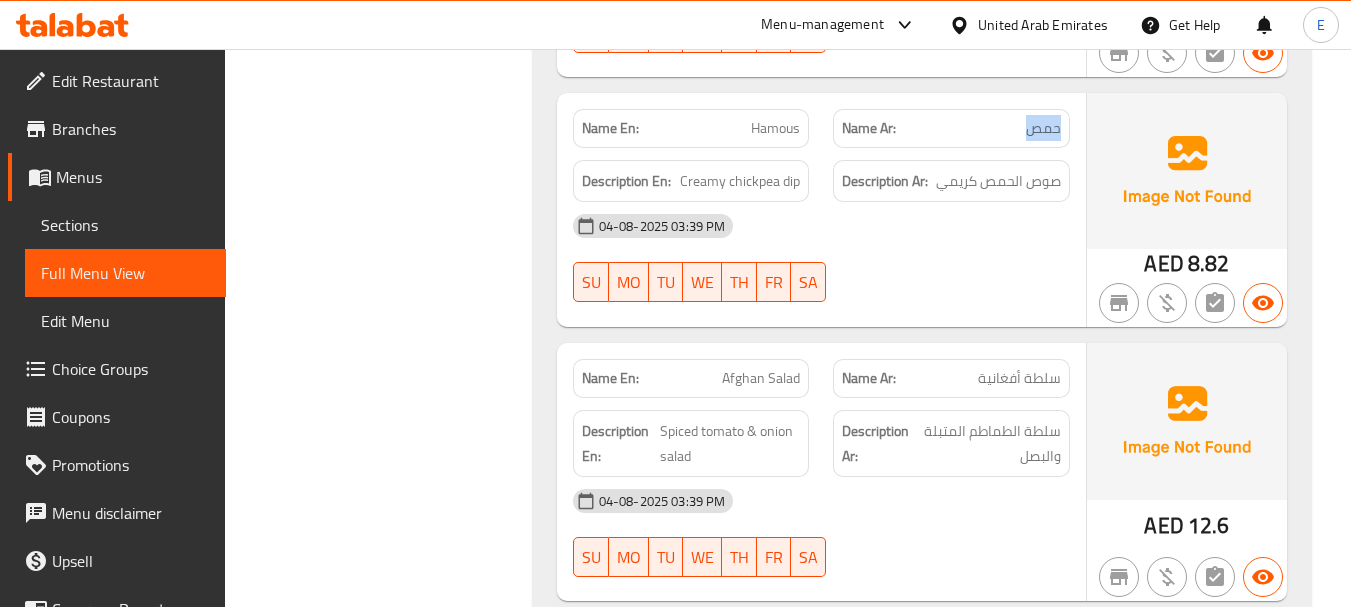 click on "حمص" at bounding box center [1043, 128] 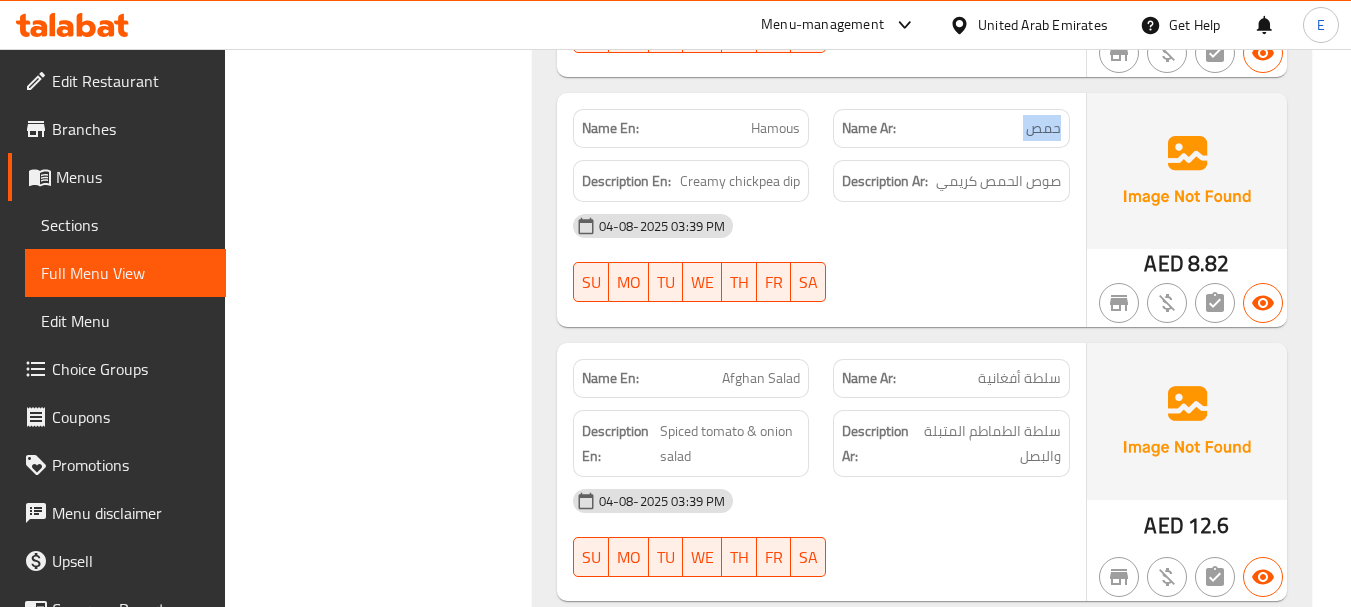 click on "حمص" at bounding box center (1043, 128) 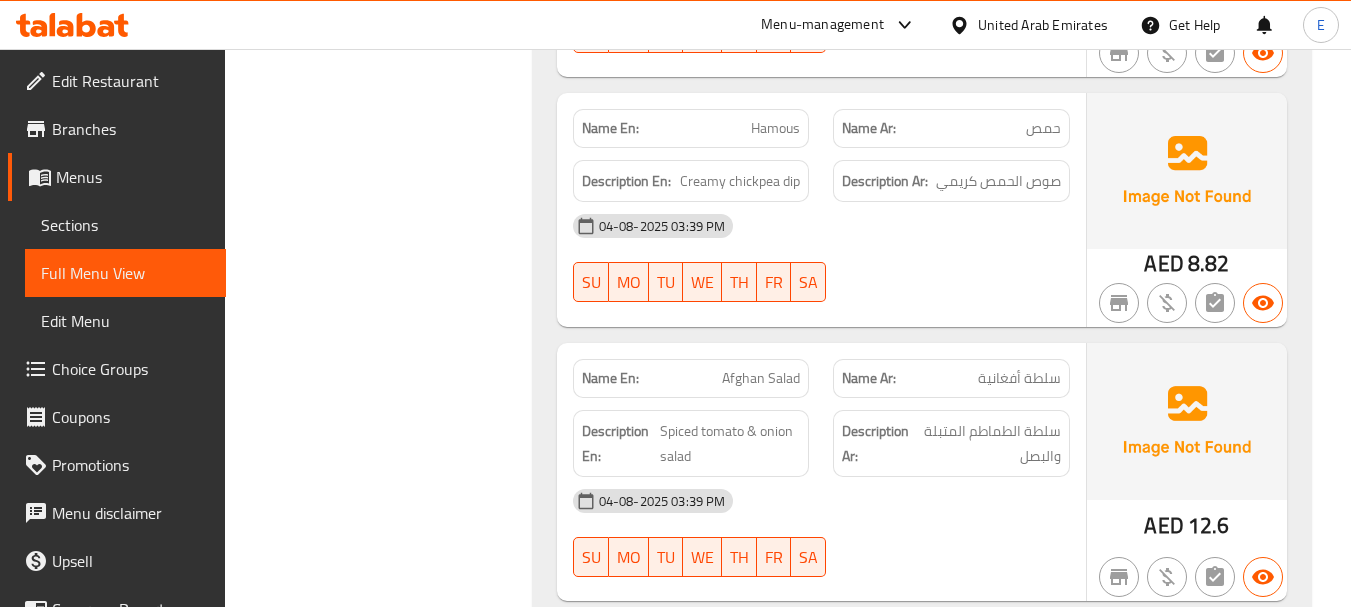 click on "04-08-2025 03:39 PM SU MO TU WE TH FR SA" at bounding box center (821, 258) 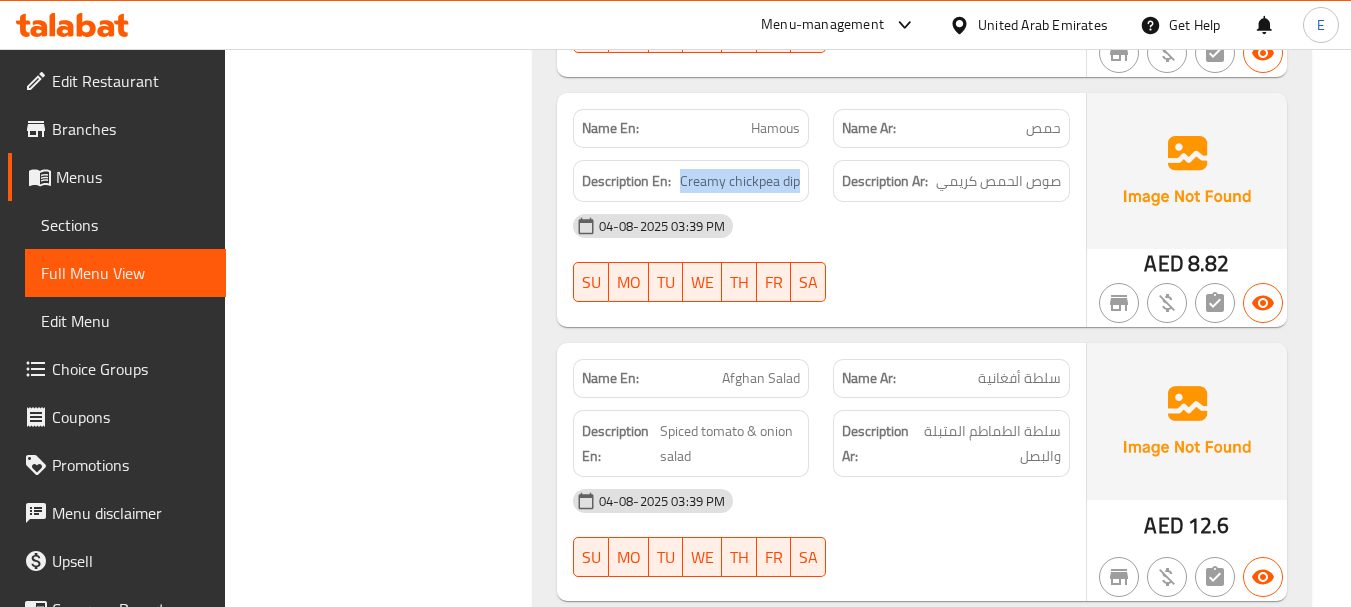 drag, startPoint x: 678, startPoint y: 178, endPoint x: 801, endPoint y: 180, distance: 123.01626 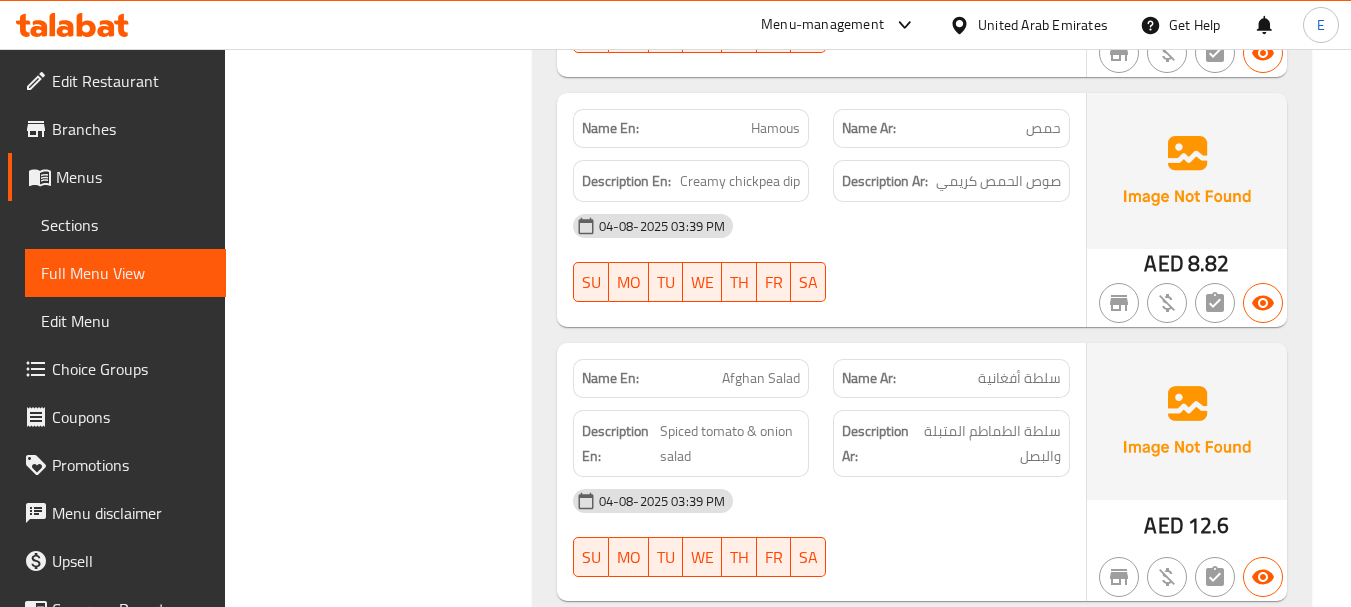 click on "04-08-2025 03:39 PM" at bounding box center (821, 226) 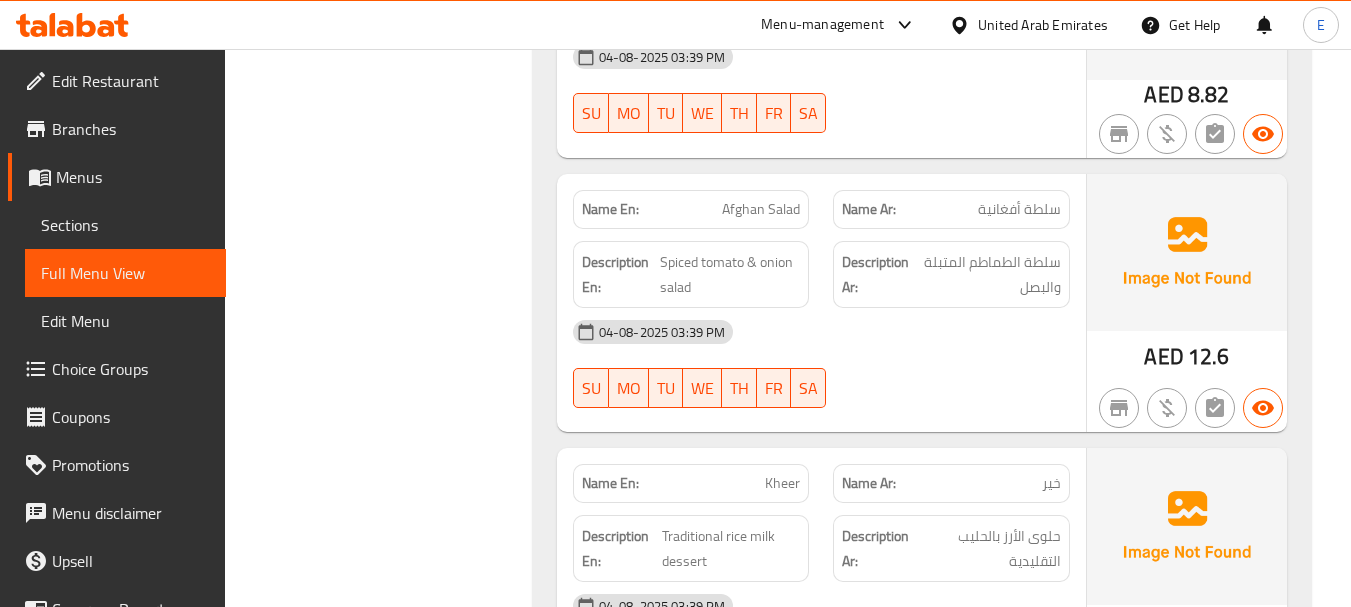 scroll, scrollTop: 3300, scrollLeft: 0, axis: vertical 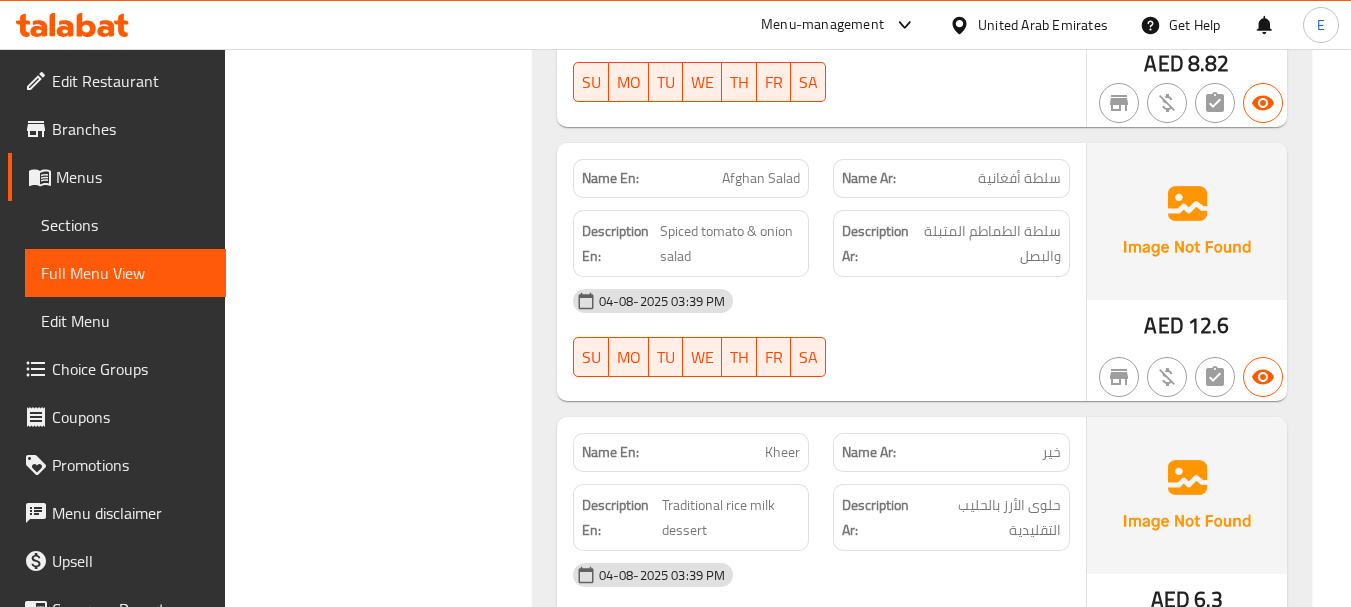 click on "Afghan Salad" at bounding box center (761, 178) 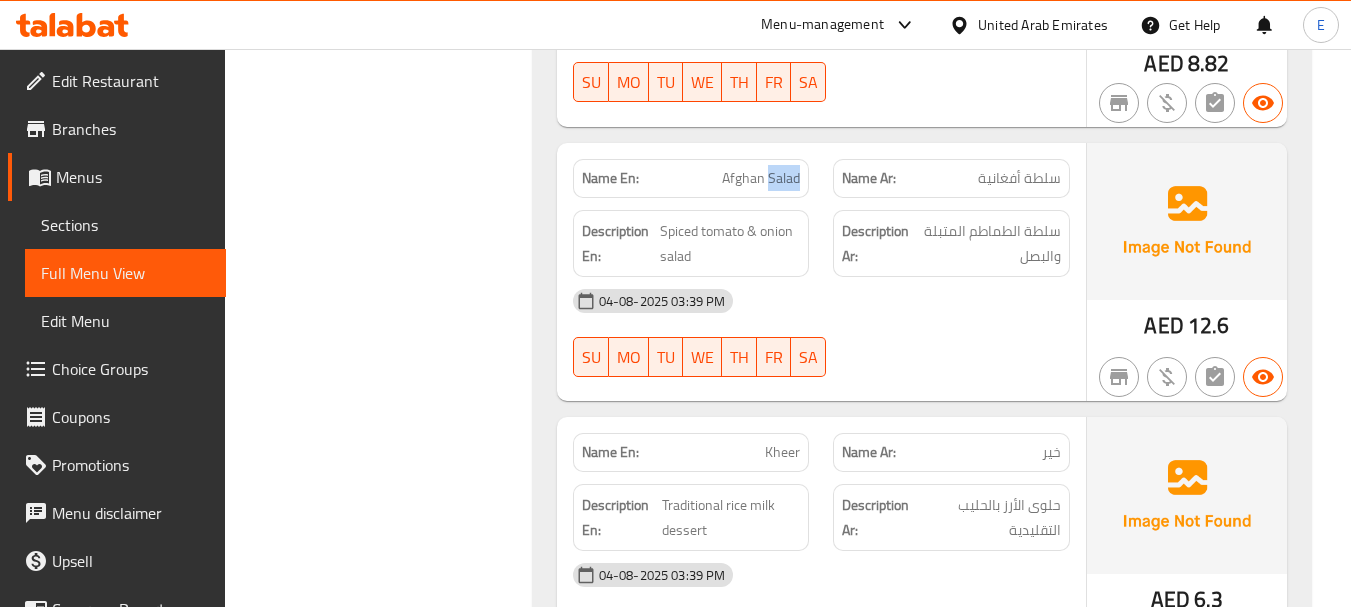 click on "Afghan Salad" at bounding box center [761, 178] 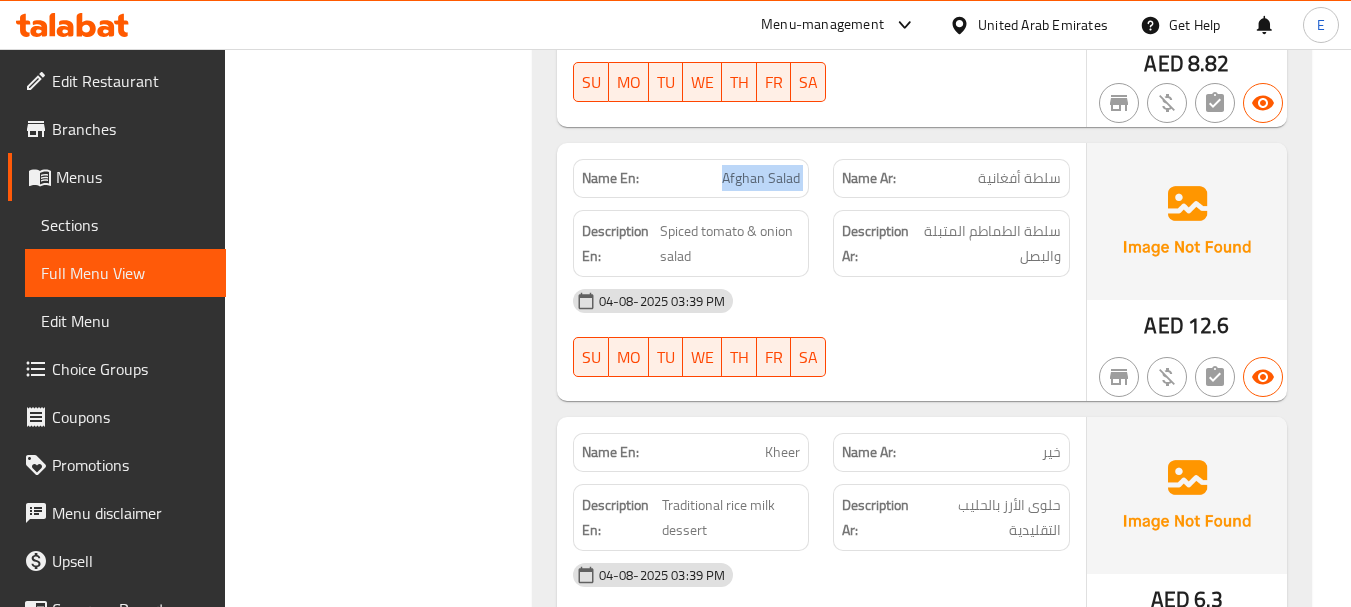 click on "Afghan Salad" at bounding box center [761, 178] 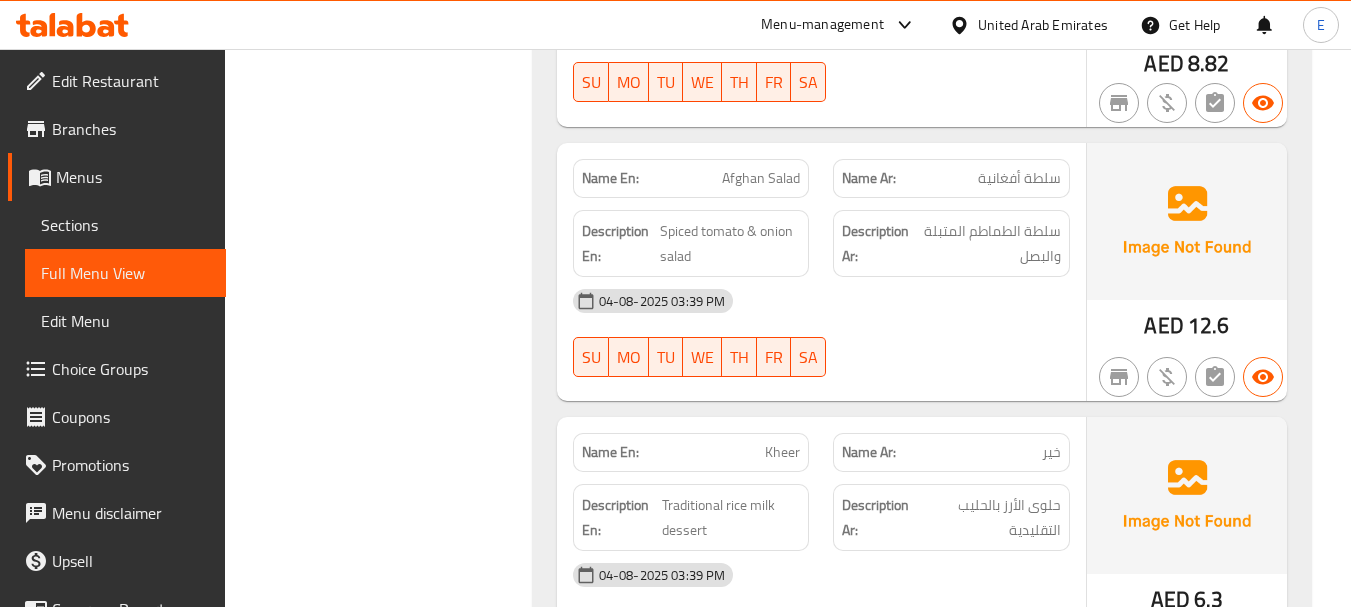 click on "Name Ar: سلطة أفغانية" at bounding box center (951, 178) 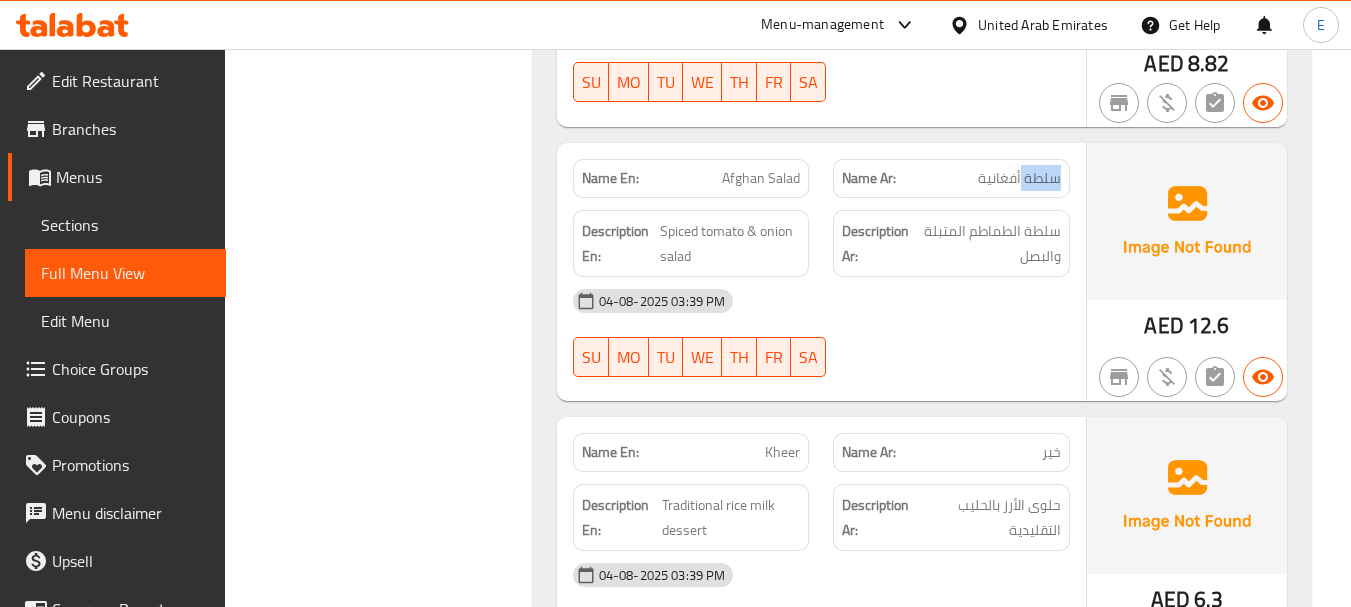 click on "Name Ar: سلطة أفغانية" at bounding box center [951, 178] 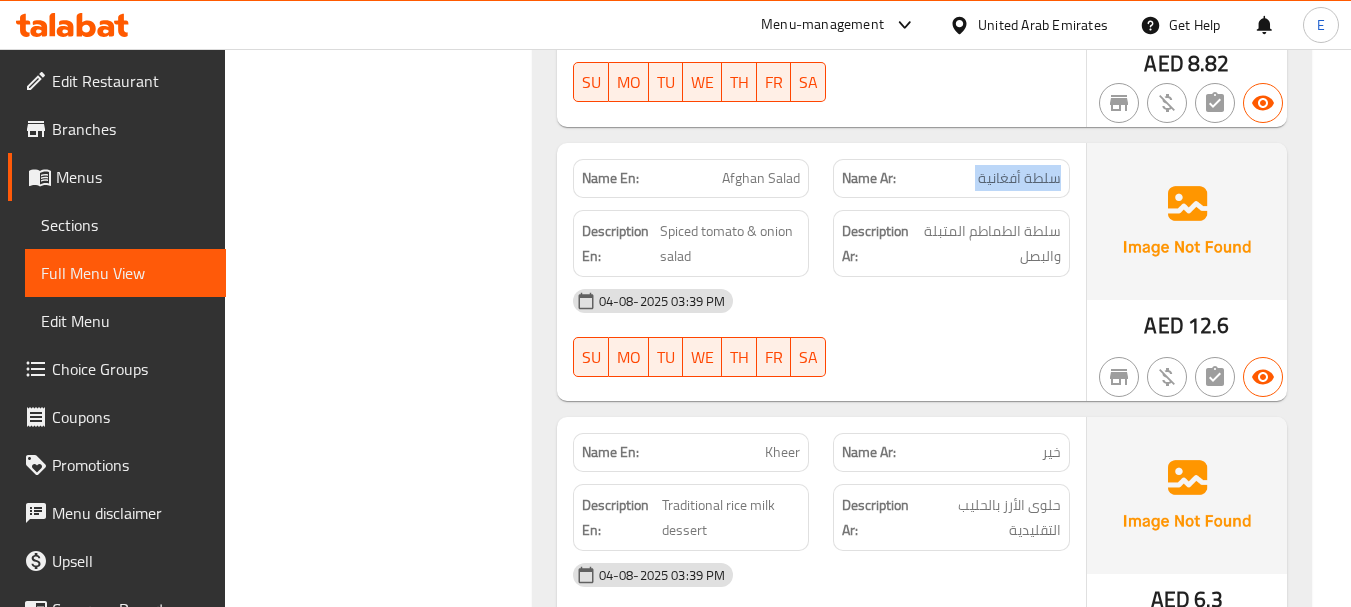 click on "Name Ar: سلطة أفغانية" at bounding box center (951, 178) 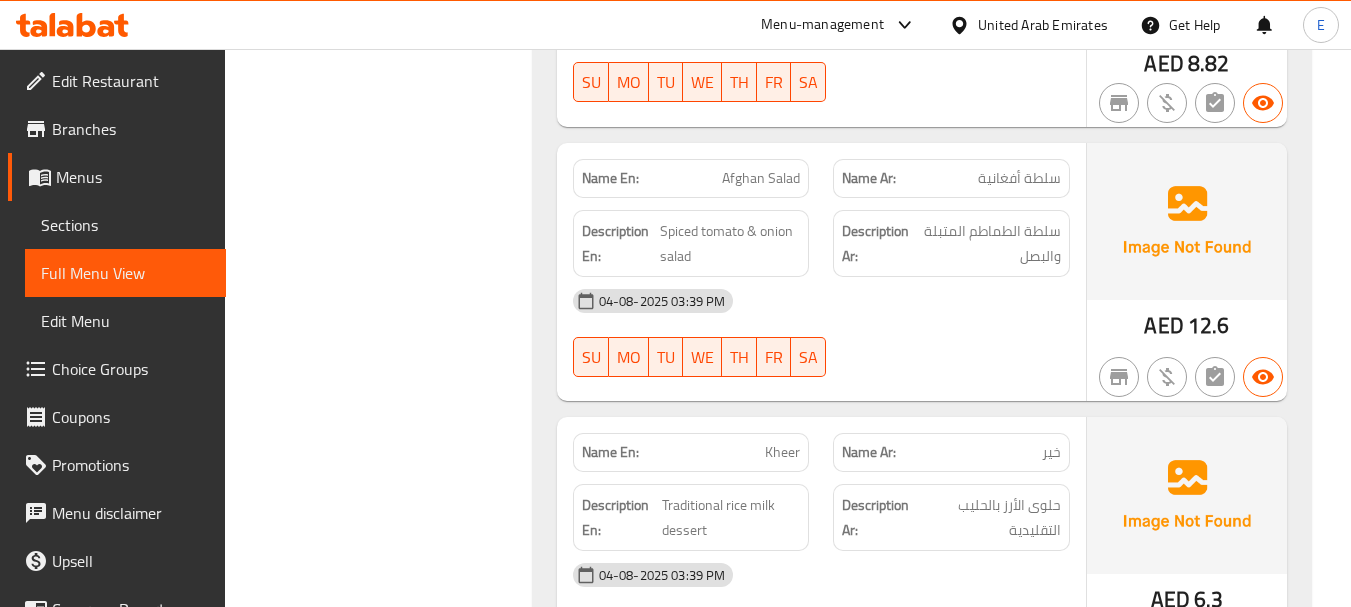 drag, startPoint x: 876, startPoint y: 269, endPoint x: 682, endPoint y: 227, distance: 198.49434 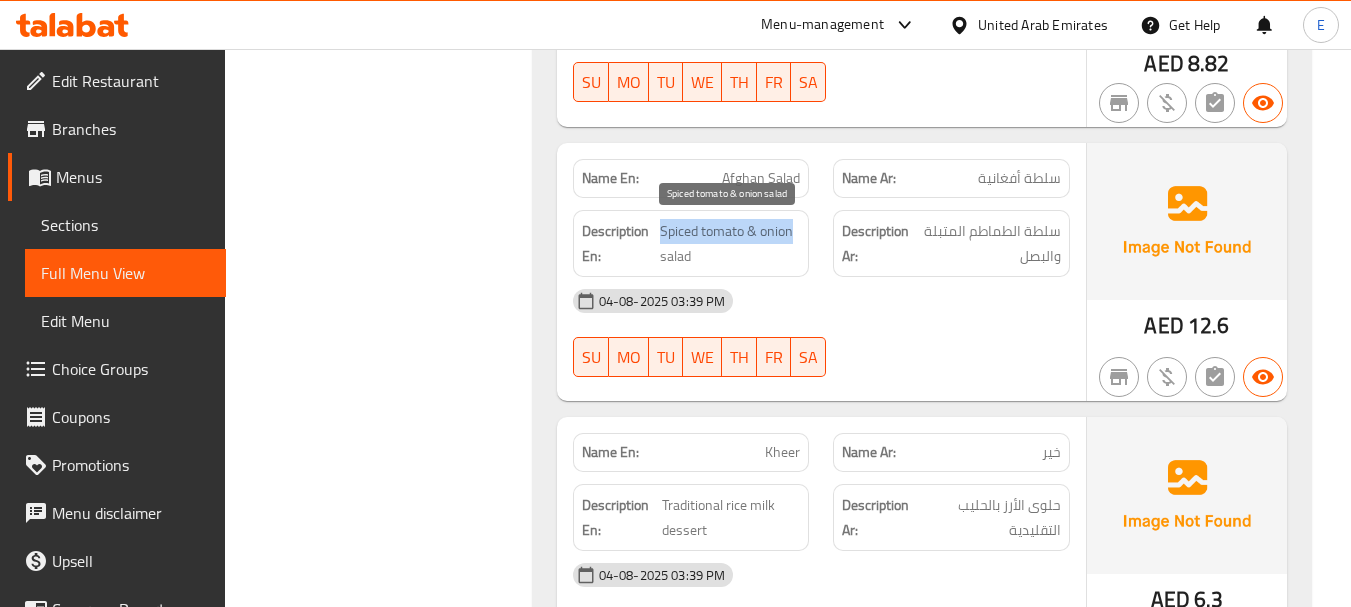 drag, startPoint x: 667, startPoint y: 228, endPoint x: 800, endPoint y: 231, distance: 133.03383 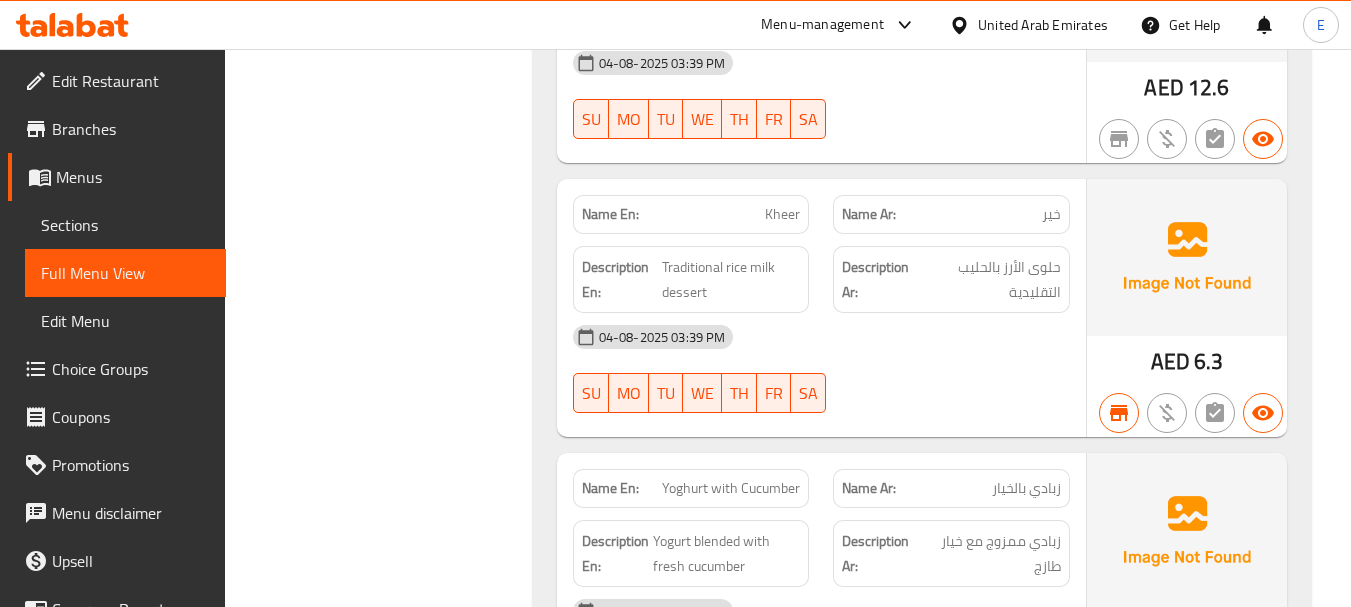 scroll, scrollTop: 3600, scrollLeft: 0, axis: vertical 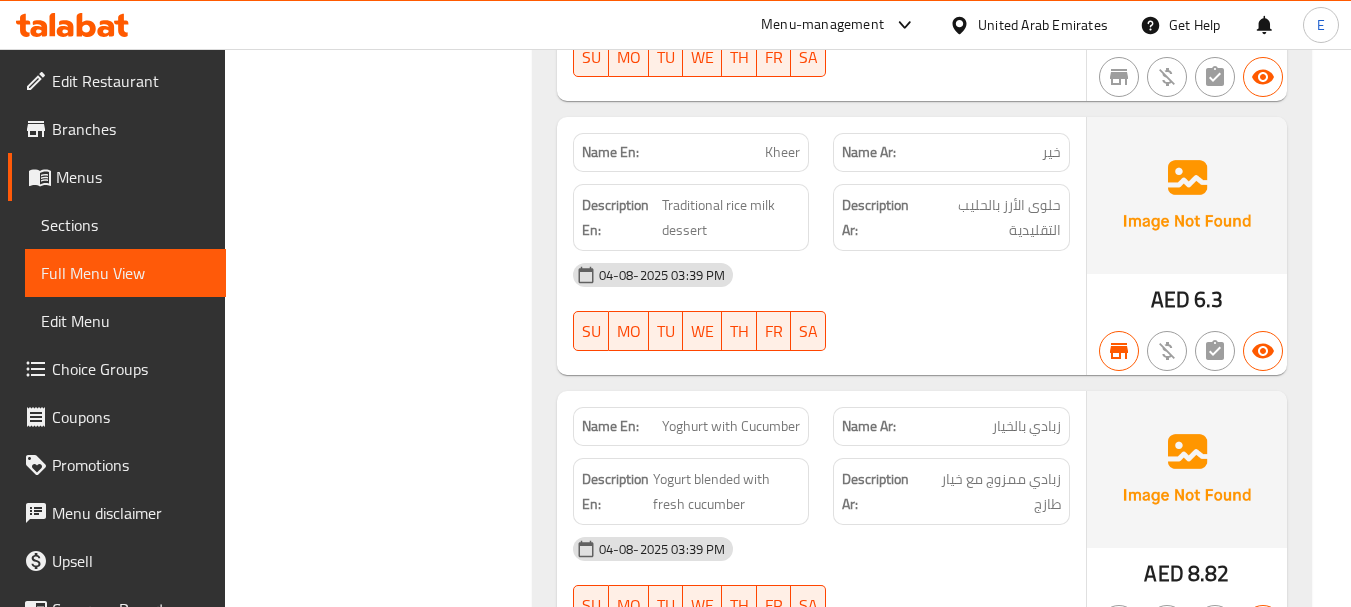 click on "6.3" at bounding box center (1208, 299) 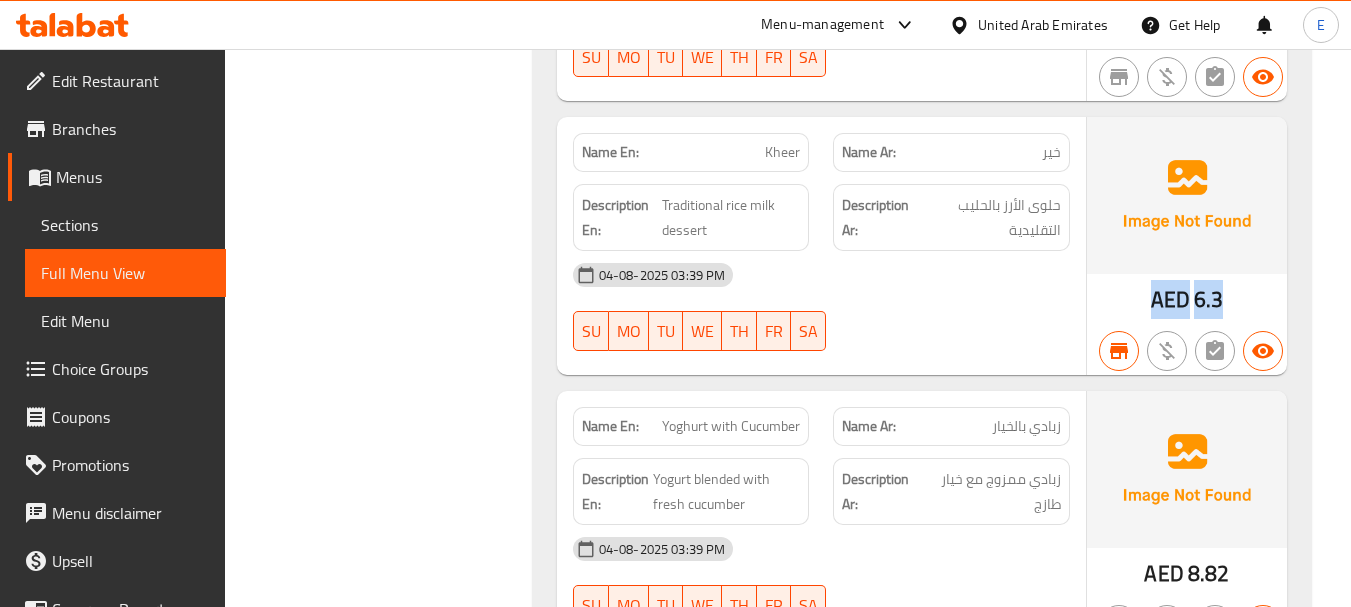 click on "6.3" at bounding box center [1208, 299] 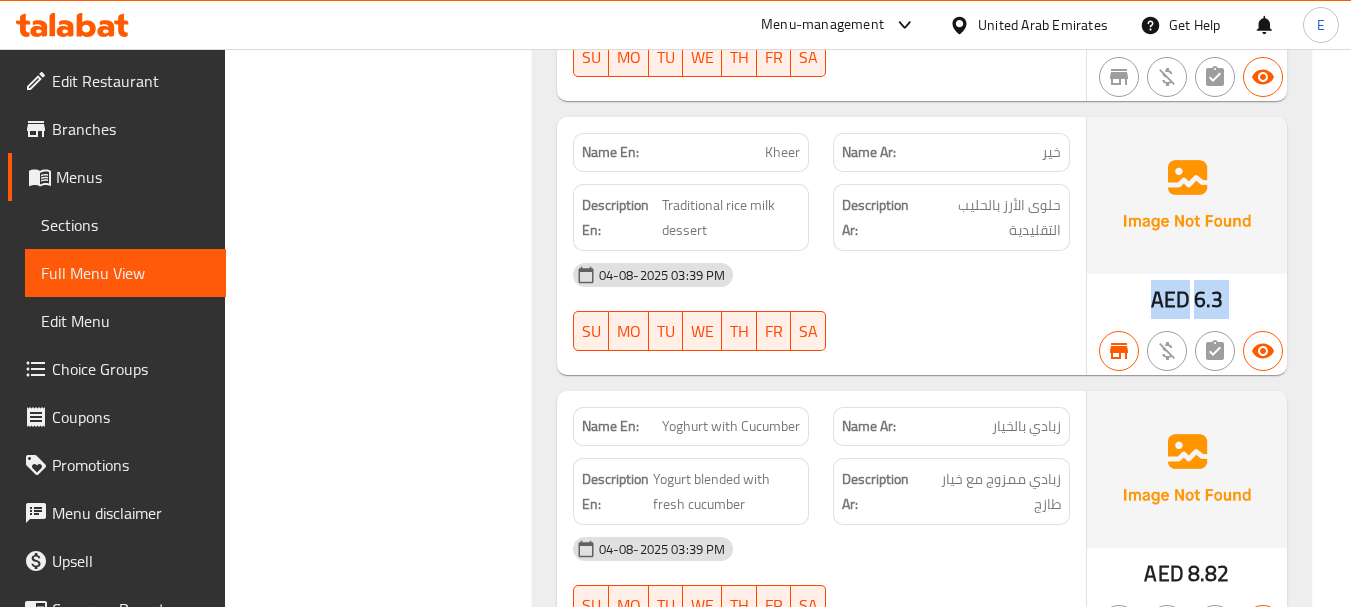 click on "6.3" at bounding box center [1208, 299] 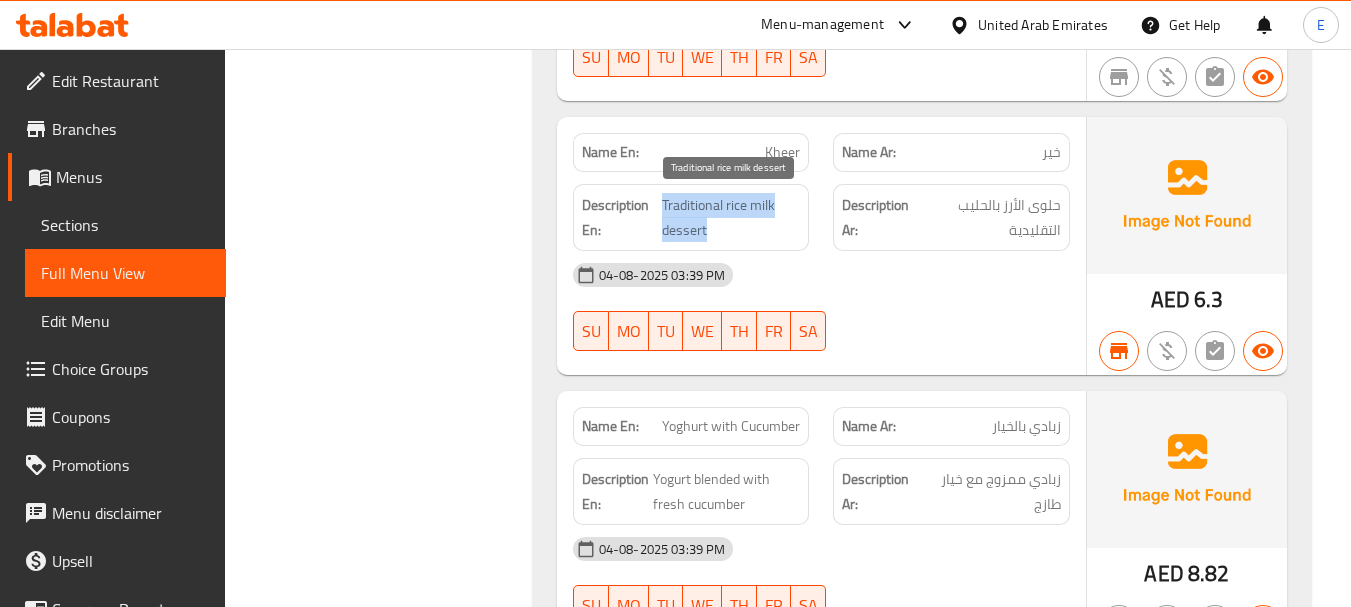 drag, startPoint x: 664, startPoint y: 203, endPoint x: 774, endPoint y: 223, distance: 111.8034 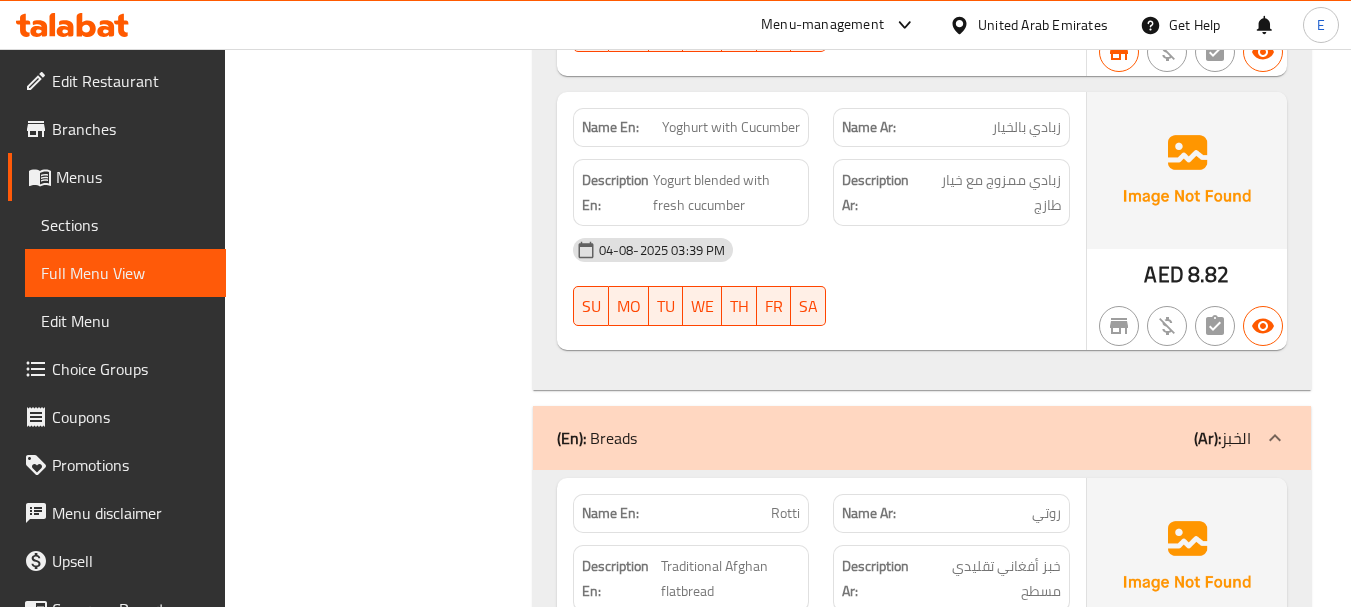 scroll, scrollTop: 3900, scrollLeft: 0, axis: vertical 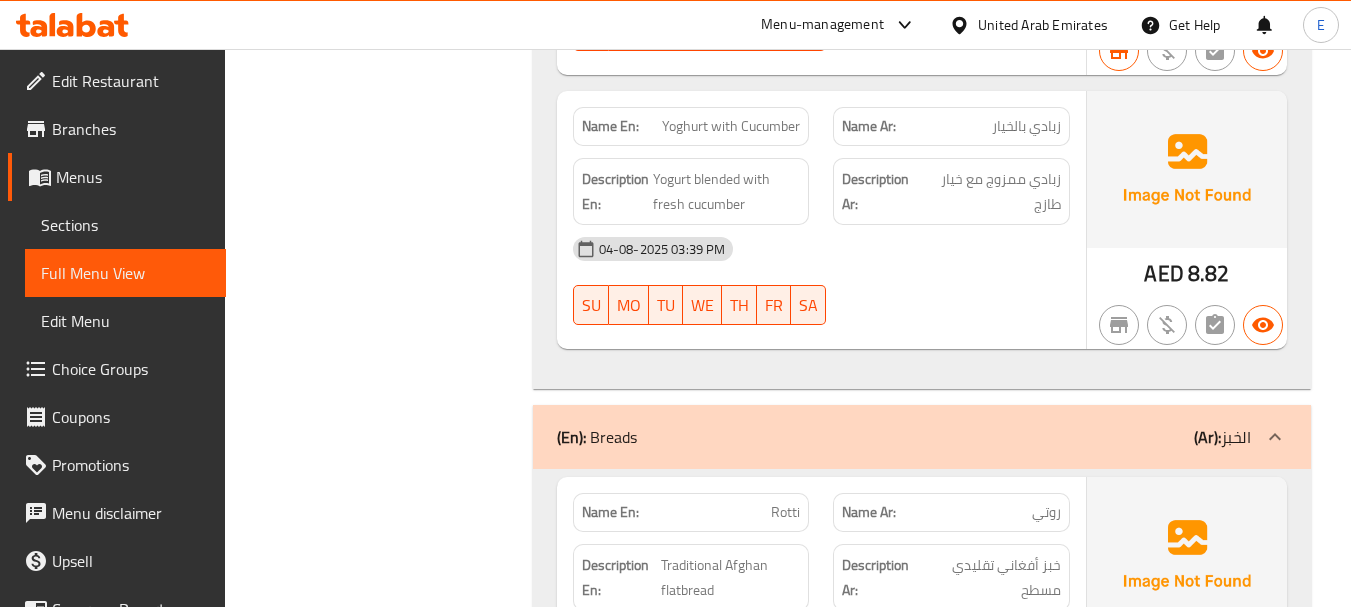 click on "Yoghurt with Cucumber" at bounding box center [731, 126] 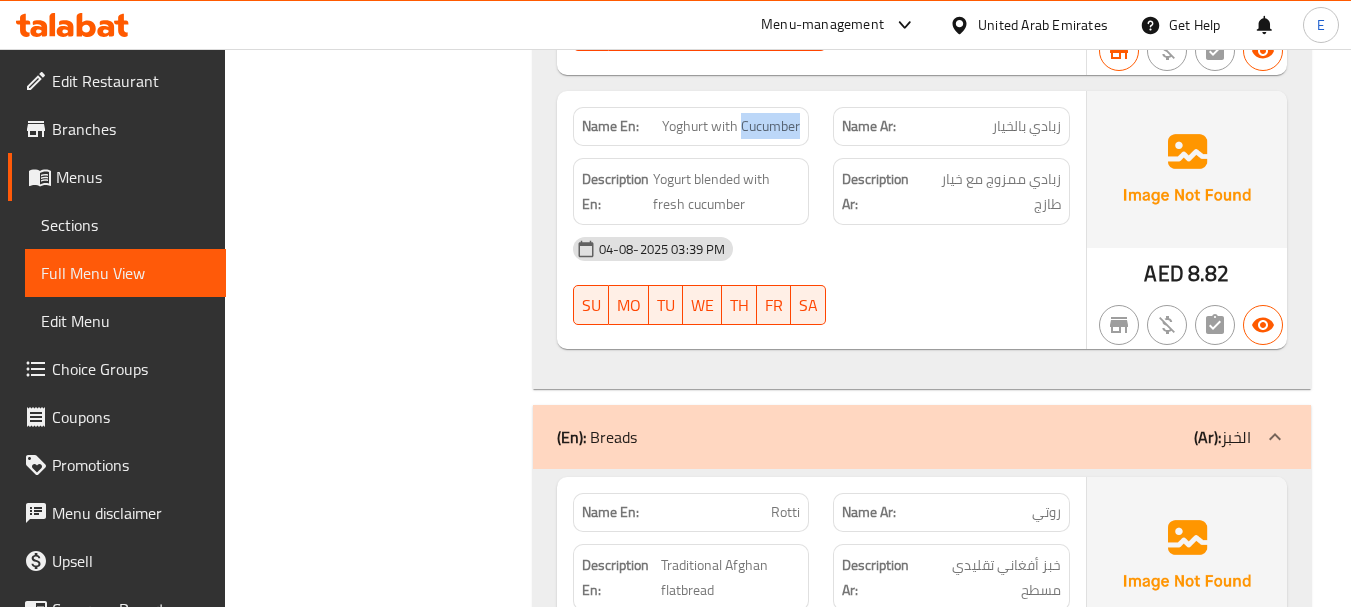 click on "Yoghurt with Cucumber" at bounding box center (731, 126) 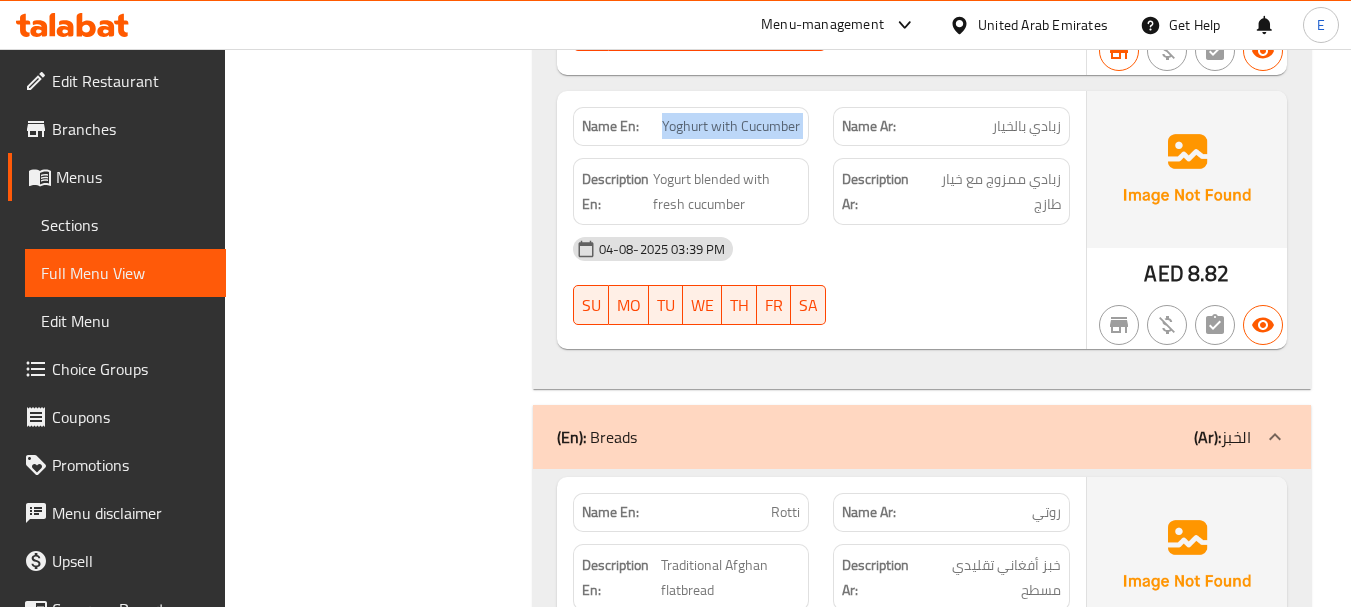 click on "Yoghurt with Cucumber" at bounding box center (731, 126) 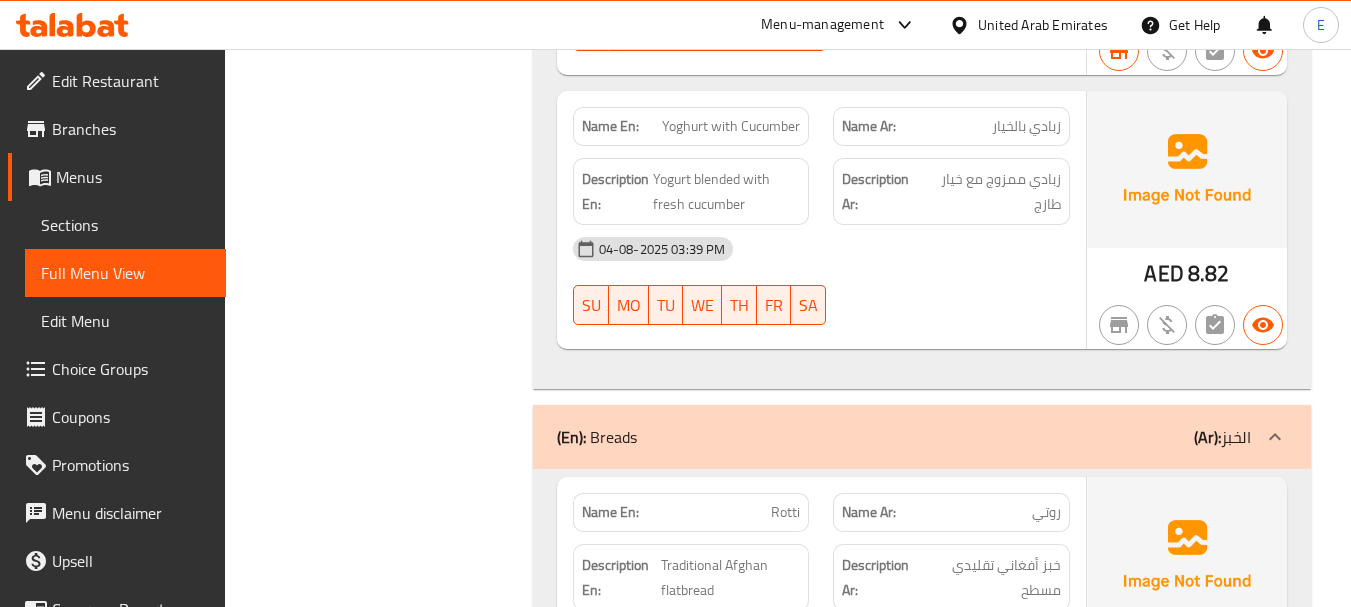 click on "Name Ar: زبادي بالخيار" at bounding box center (951, 126) 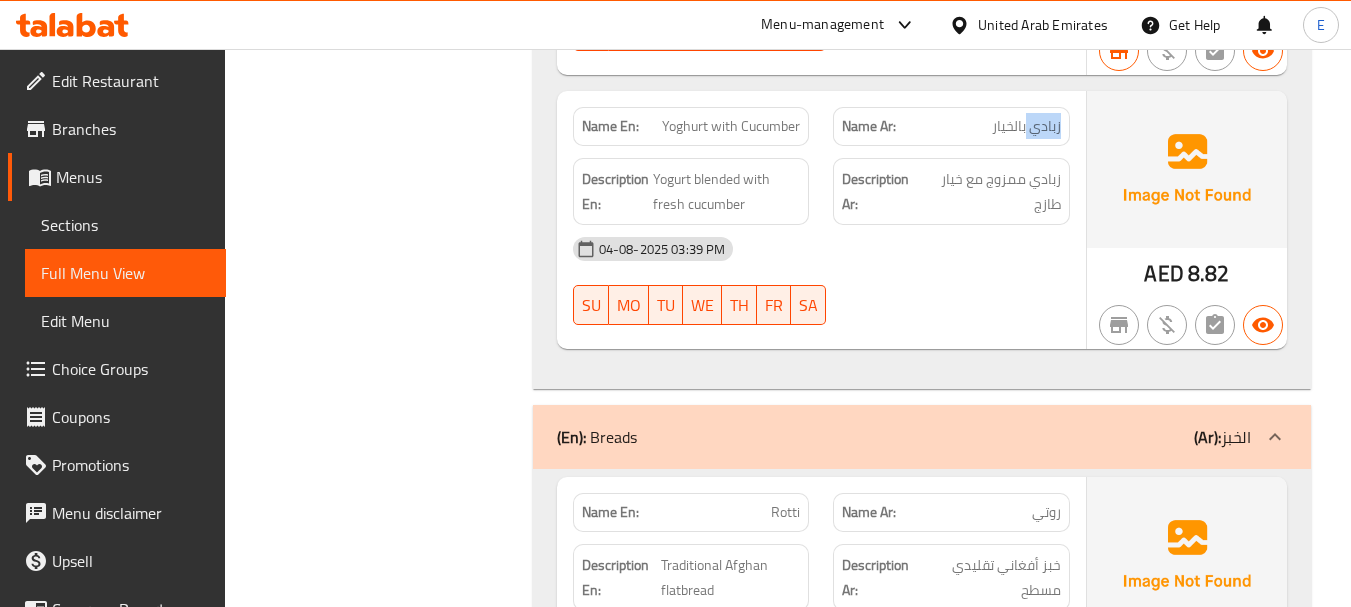 click on "Name Ar: زبادي بالخيار" at bounding box center [951, 126] 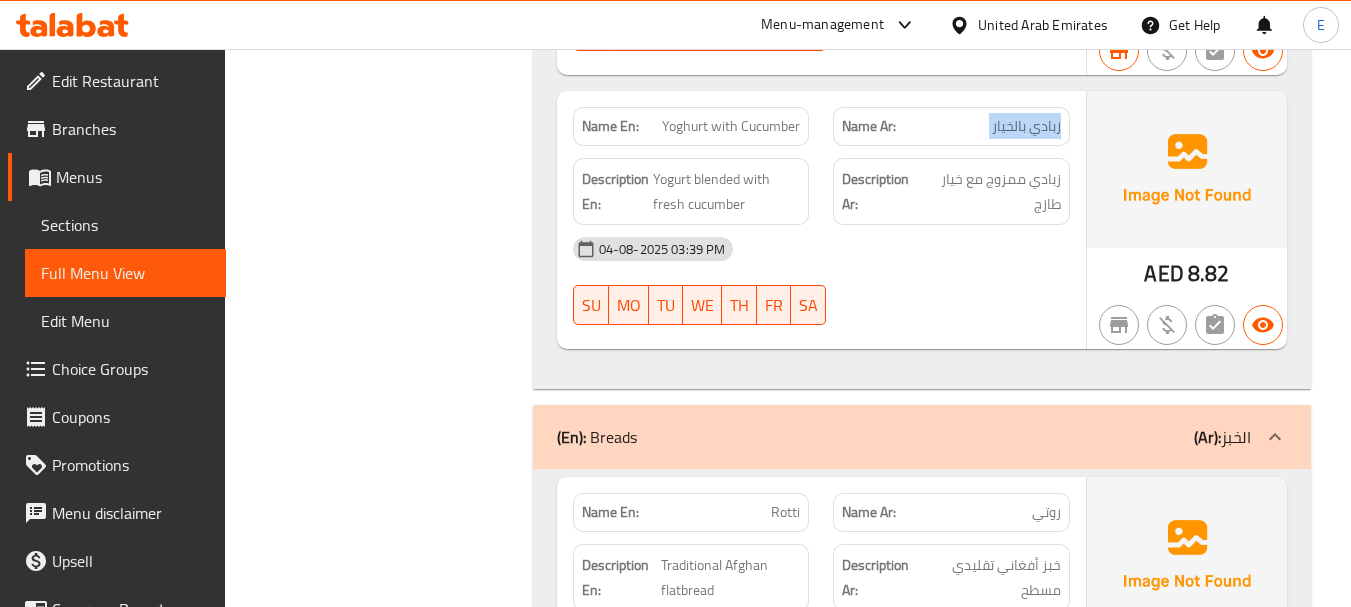 click on "Name Ar: زبادي بالخيار" at bounding box center (951, 126) 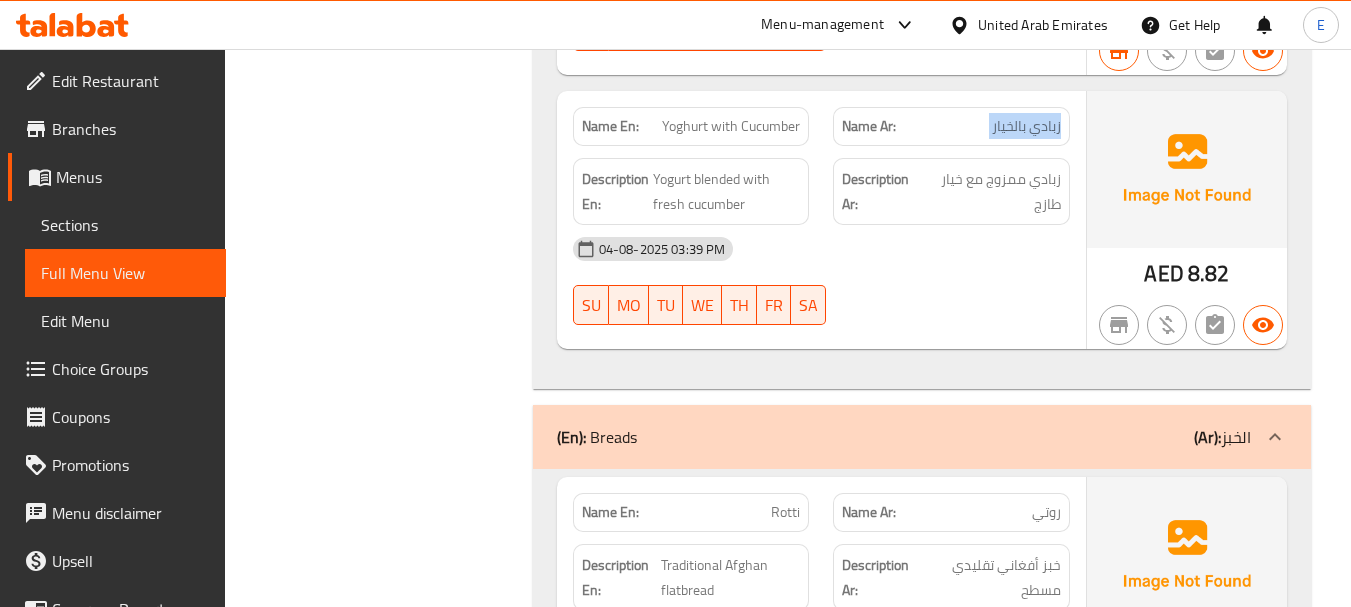 click on "04-08-2025 03:39 PM" at bounding box center [821, 249] 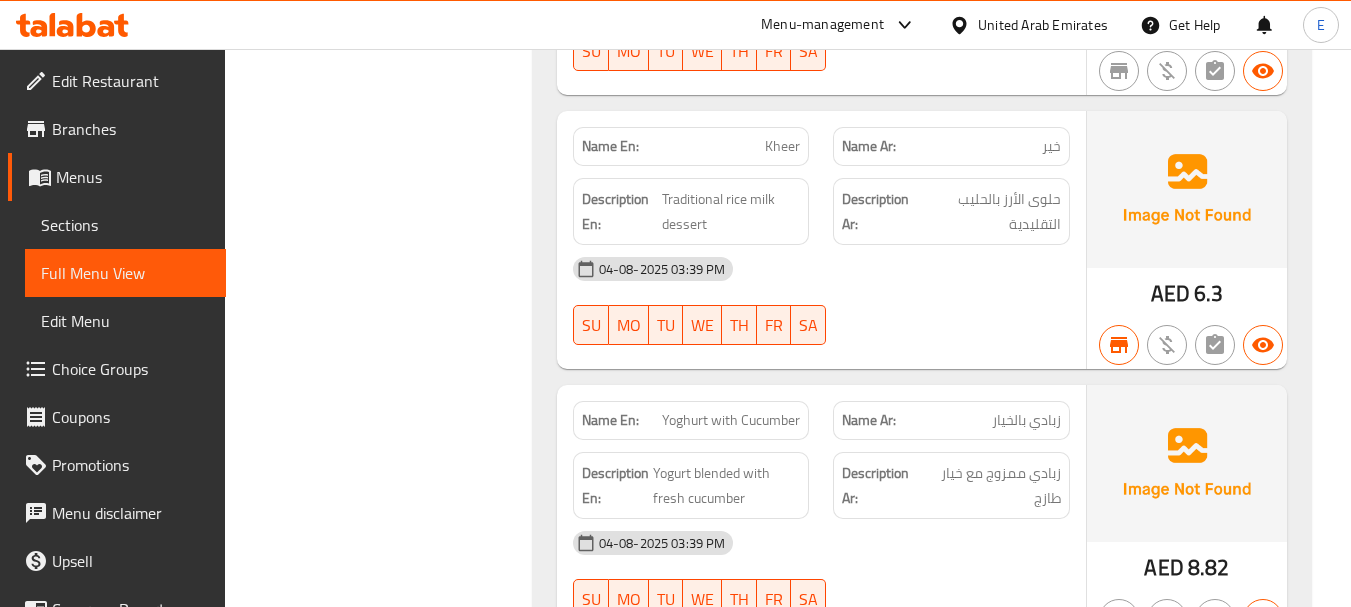 scroll, scrollTop: 3700, scrollLeft: 0, axis: vertical 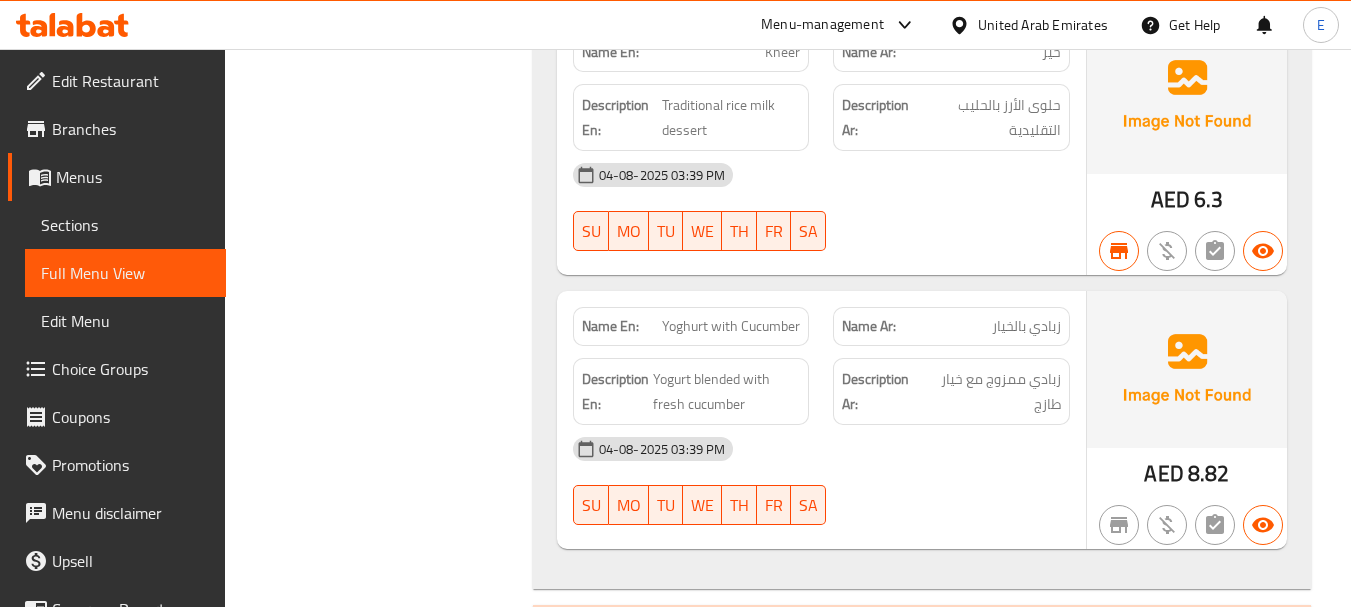 click on "Name En: Yoghurt with Cucumber Name Ar: زبادي بالخيار Description En: Yogurt blended with fresh cucumber Description Ar: زبادي ممزوج مع خيار طازج 04-08-2025 03:39 PM SU MO TU WE TH FR SA" at bounding box center [821, 420] 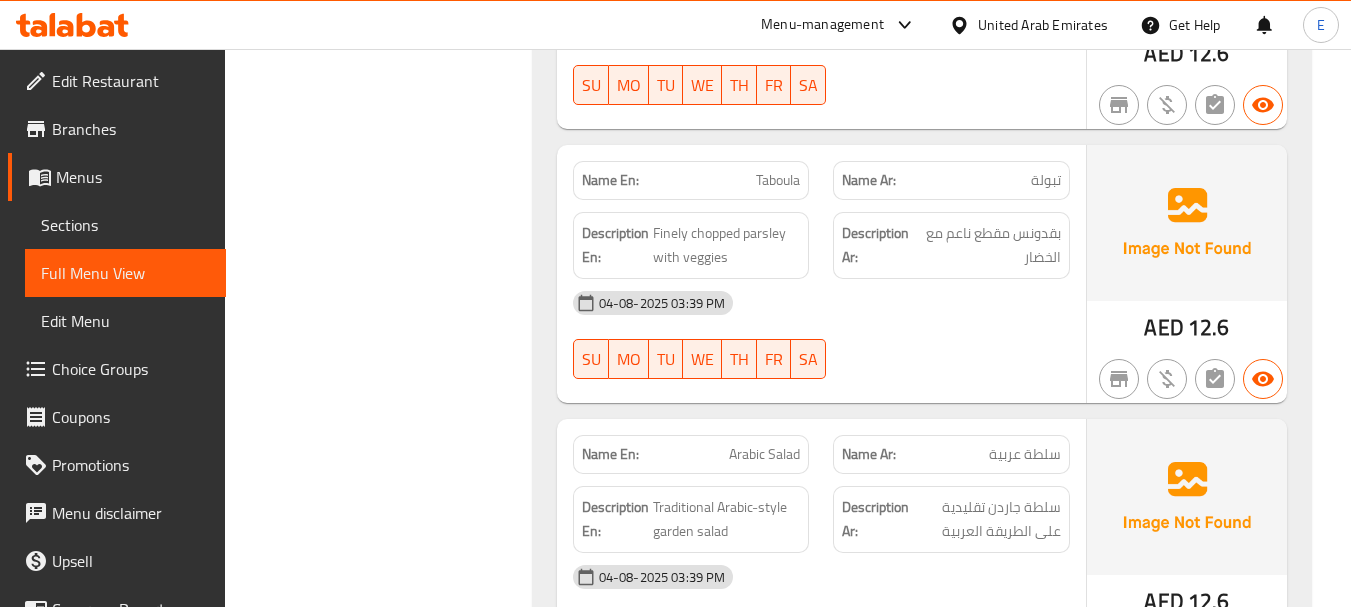 scroll, scrollTop: 2800, scrollLeft: 0, axis: vertical 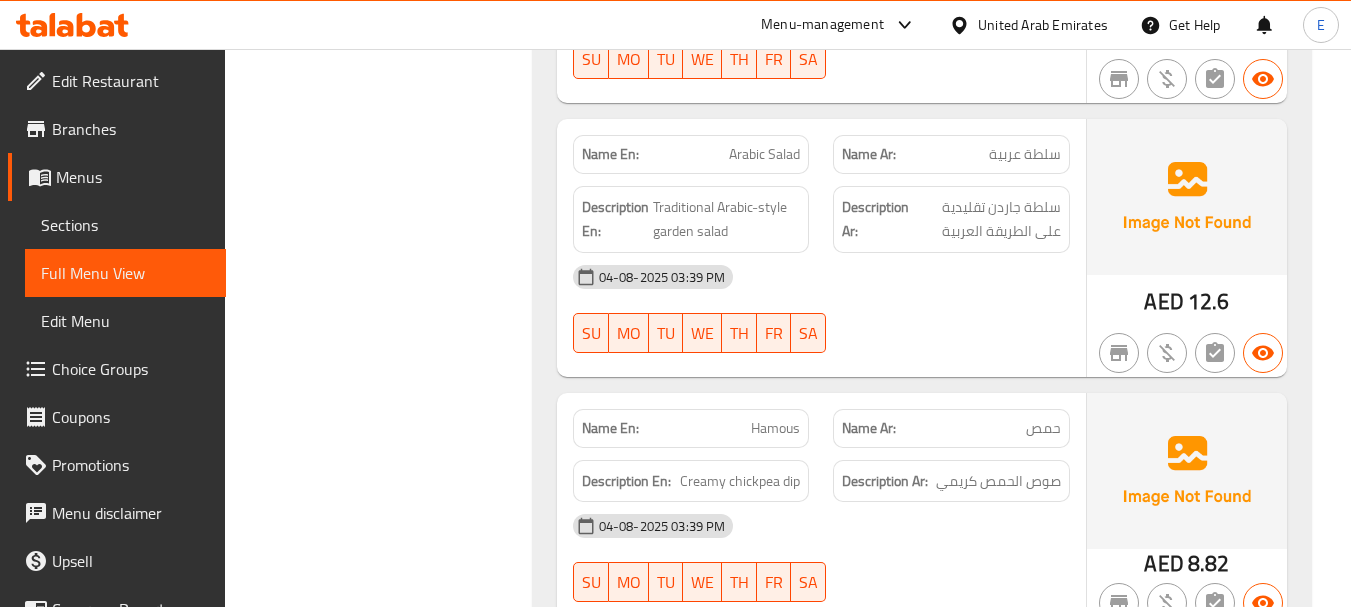 click on "04-08-2025 03:39 PM" at bounding box center (821, -1205) 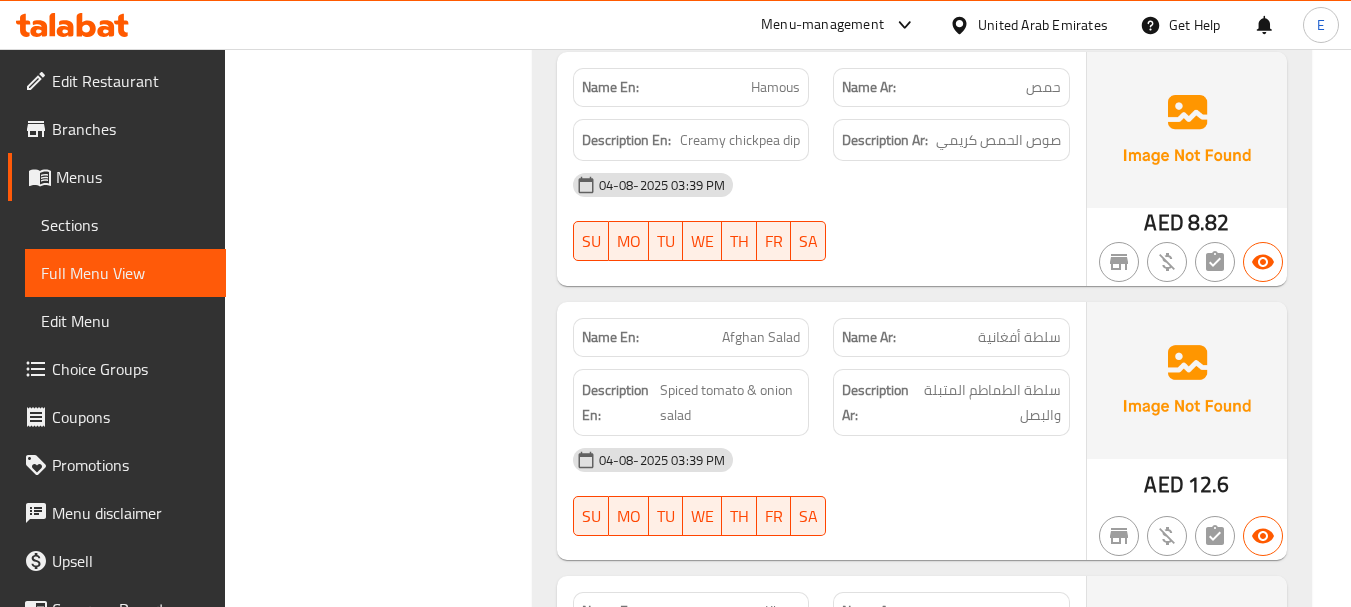 scroll, scrollTop: 3200, scrollLeft: 0, axis: vertical 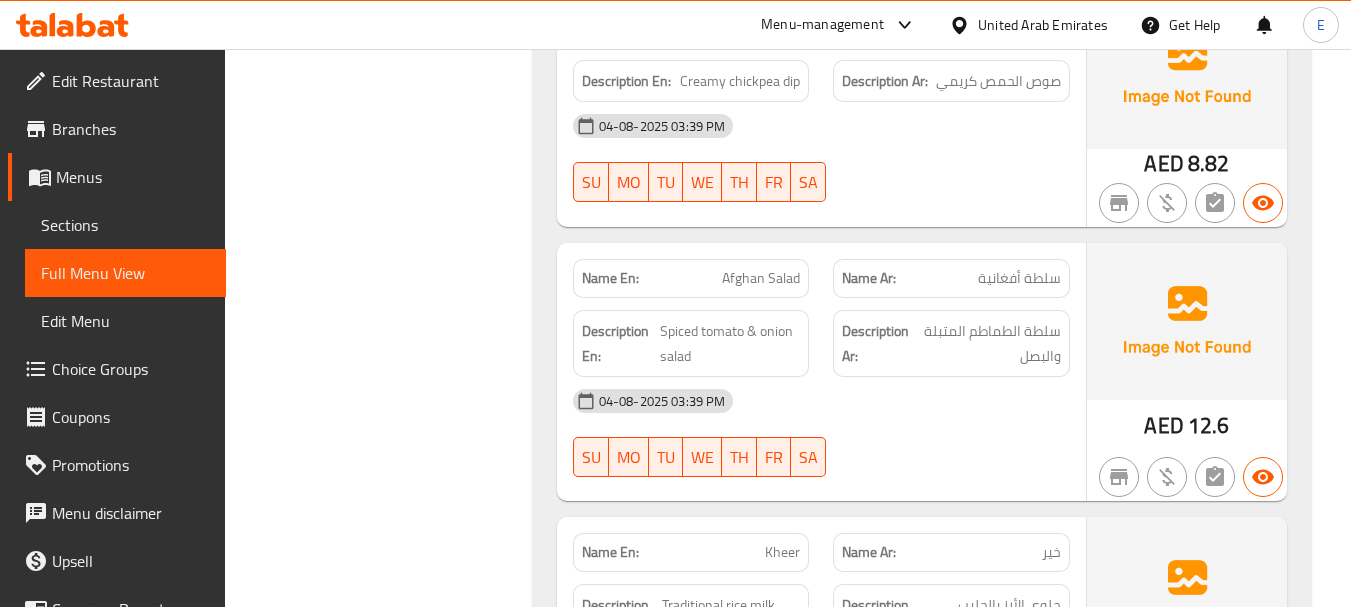 click on "سلطة أفغانية" at bounding box center (1019, 278) 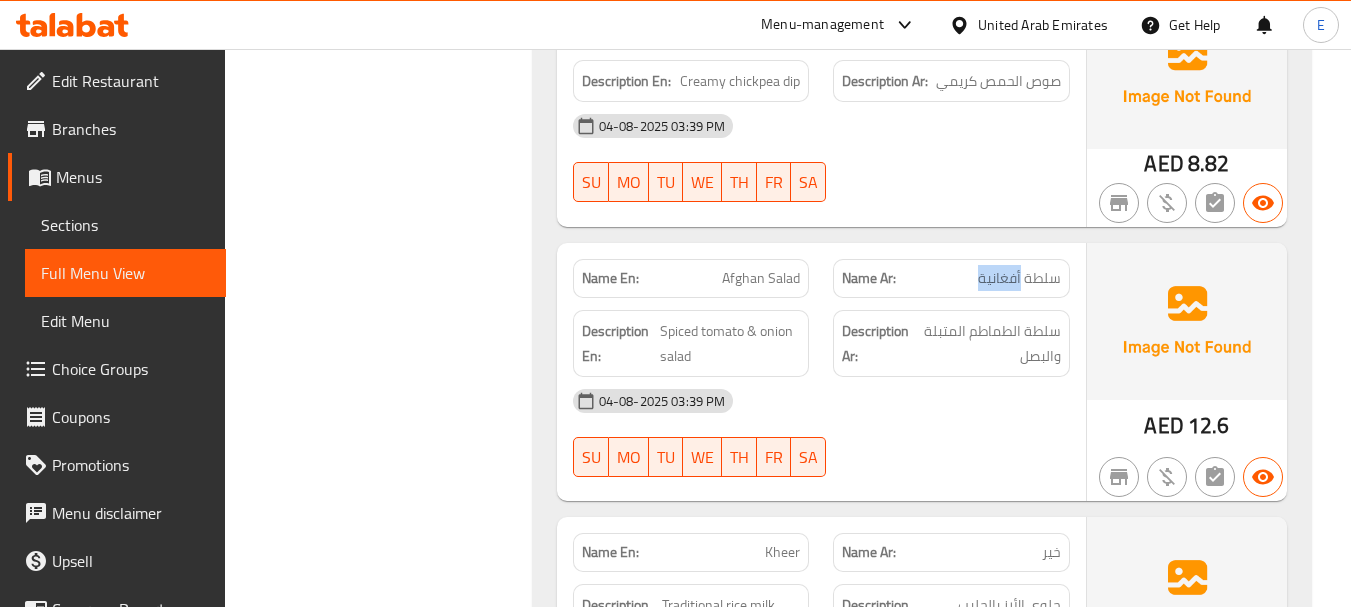 click on "سلطة أفغانية" at bounding box center [1019, 278] 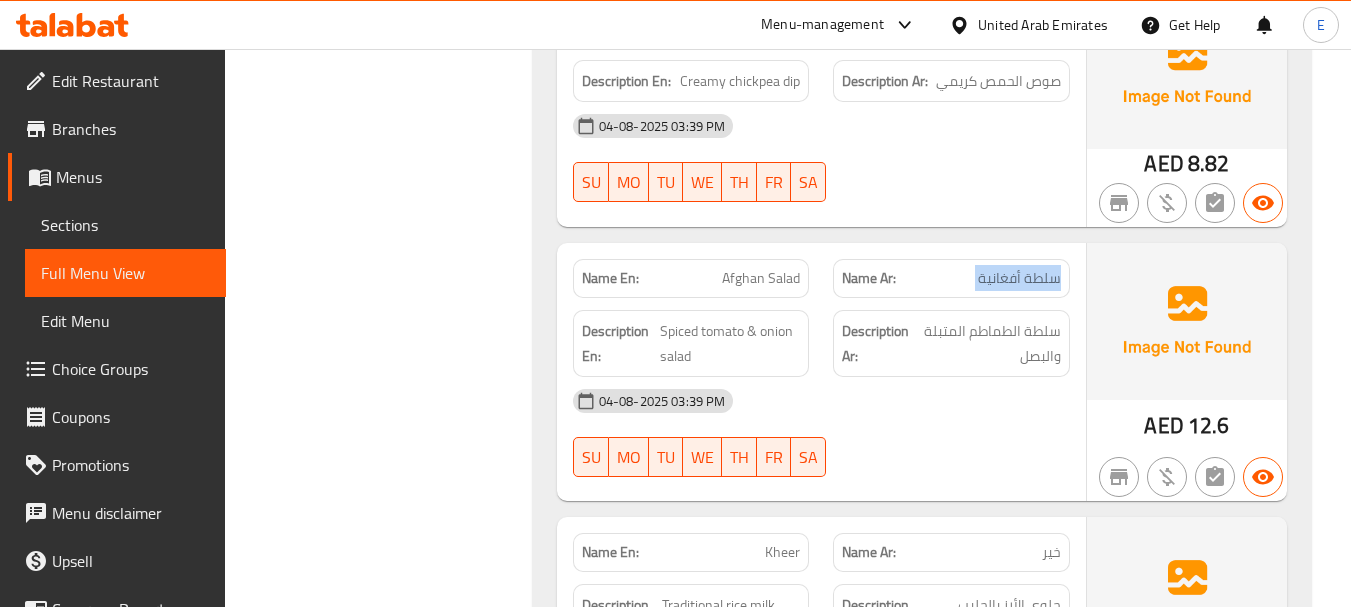 click on "سلطة أفغانية" at bounding box center [1019, 278] 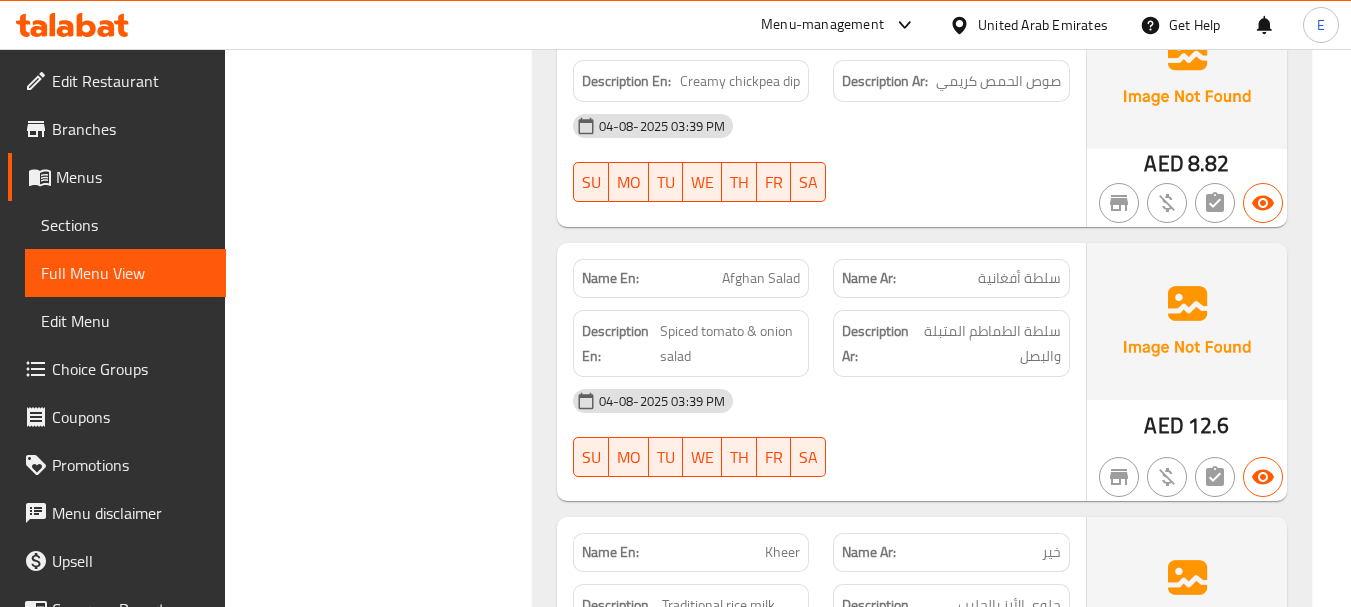 click on "Afghan Salad" at bounding box center (761, 278) 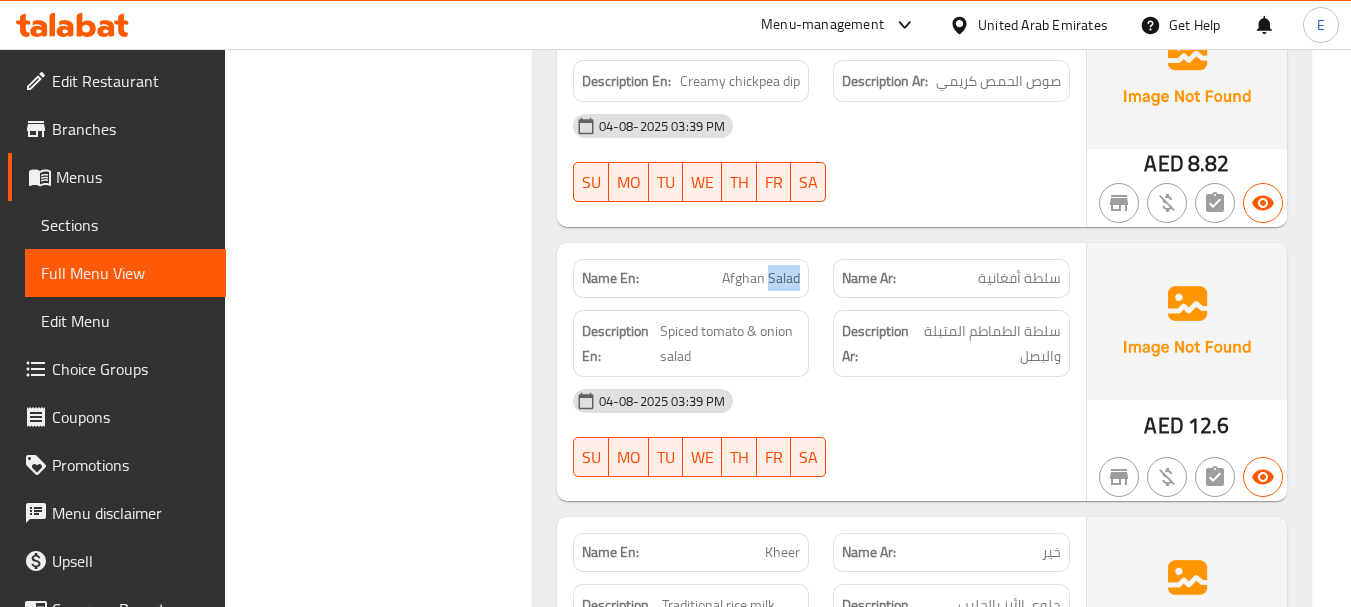 click on "Afghan Salad" at bounding box center [761, 278] 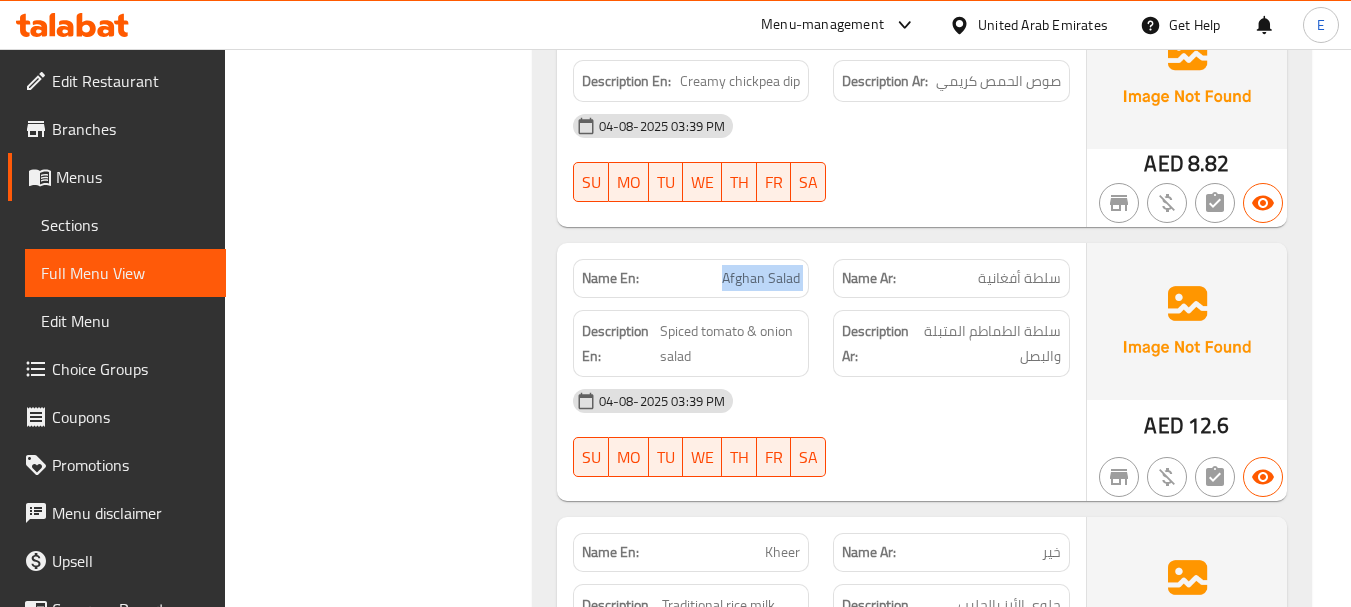 click on "Afghan Salad" at bounding box center (761, 278) 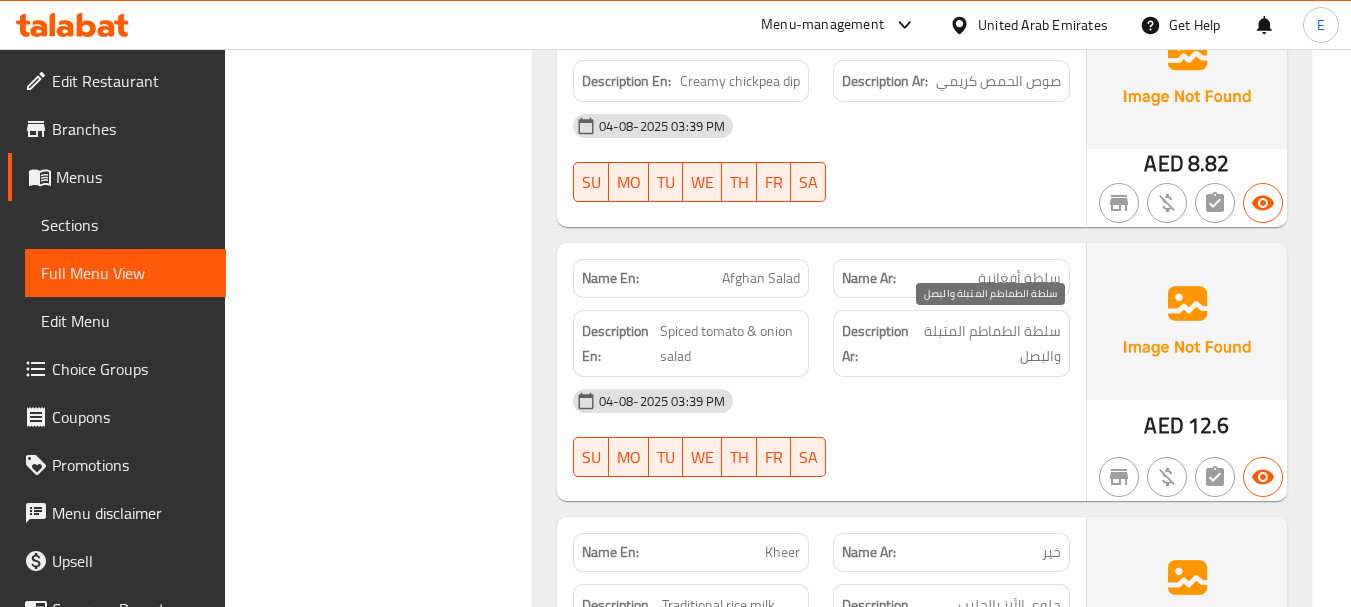 click on "سلطة الطماطم المتبلة والبصل" at bounding box center [988, 343] 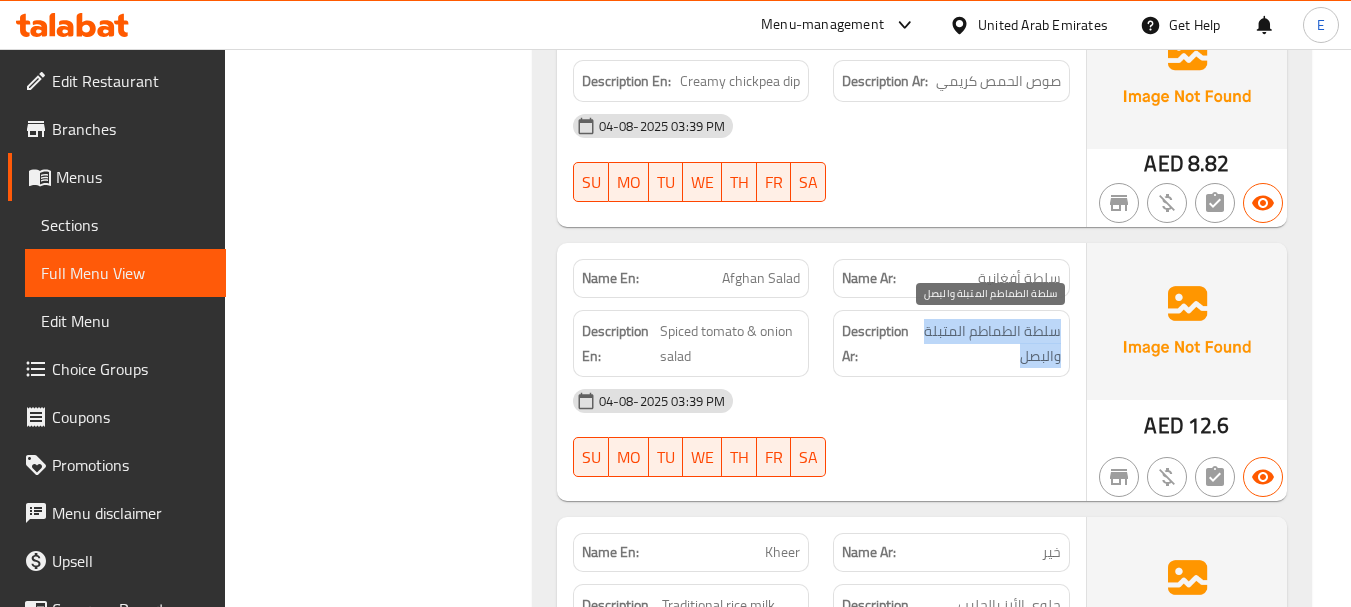 click on "سلطة الطماطم المتبلة والبصل" at bounding box center [988, 343] 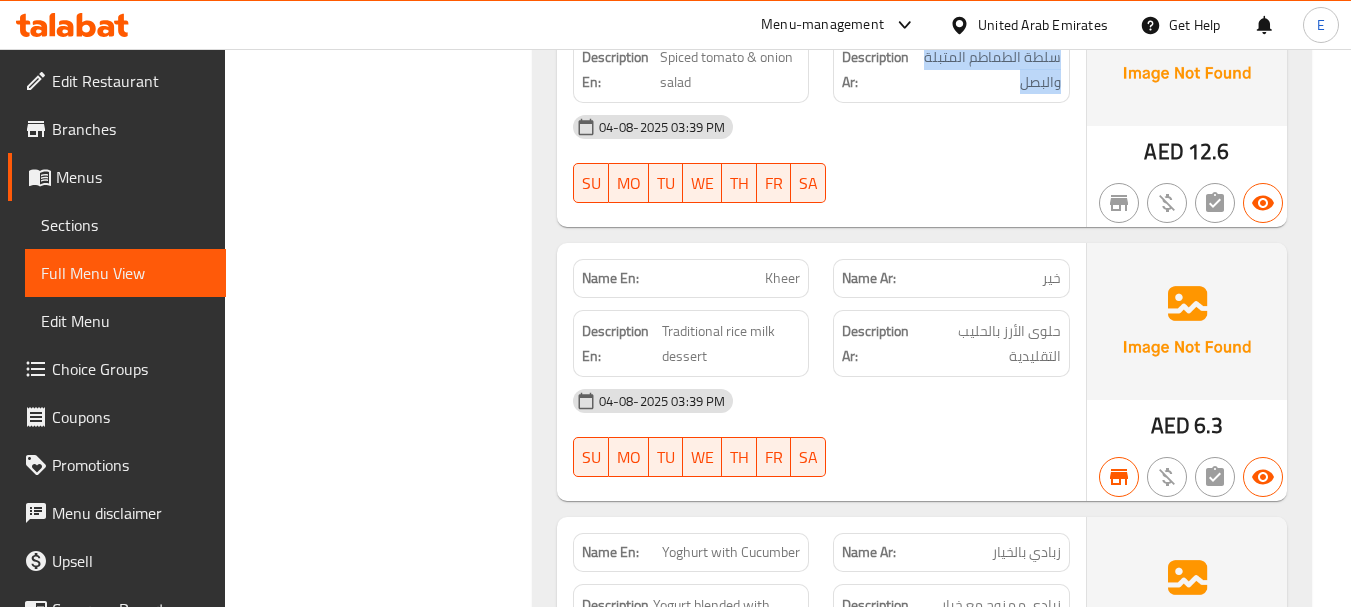 scroll, scrollTop: 3500, scrollLeft: 0, axis: vertical 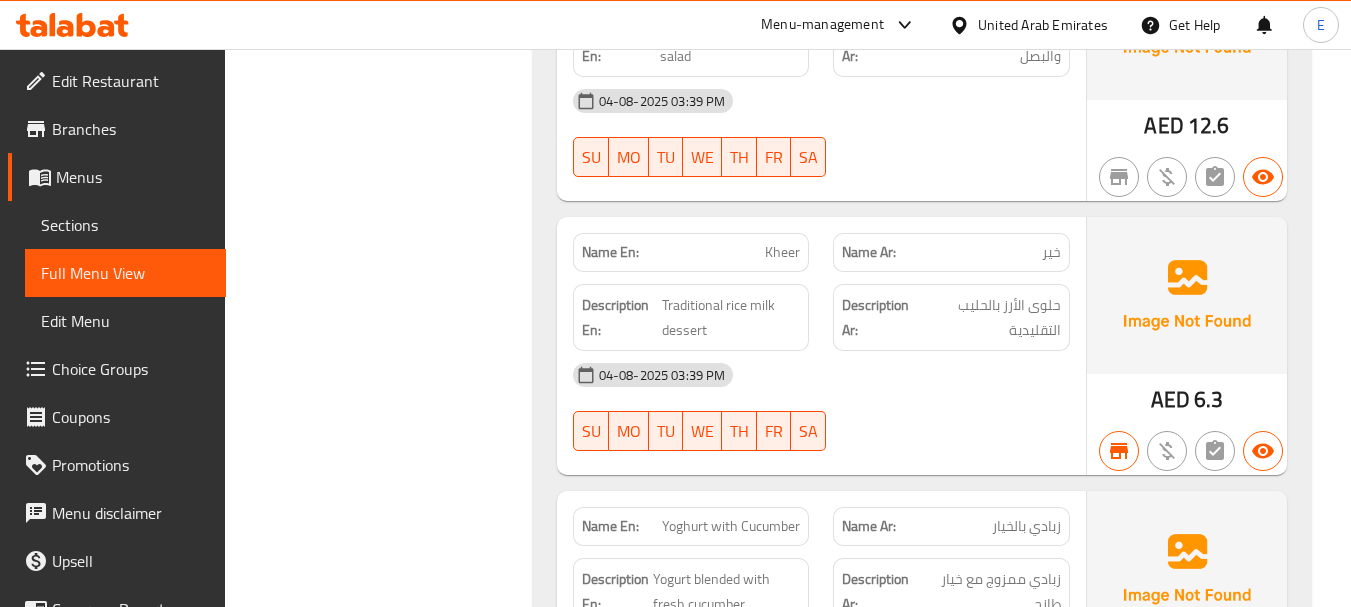 click on "Name En: Kheer" at bounding box center (691, 252) 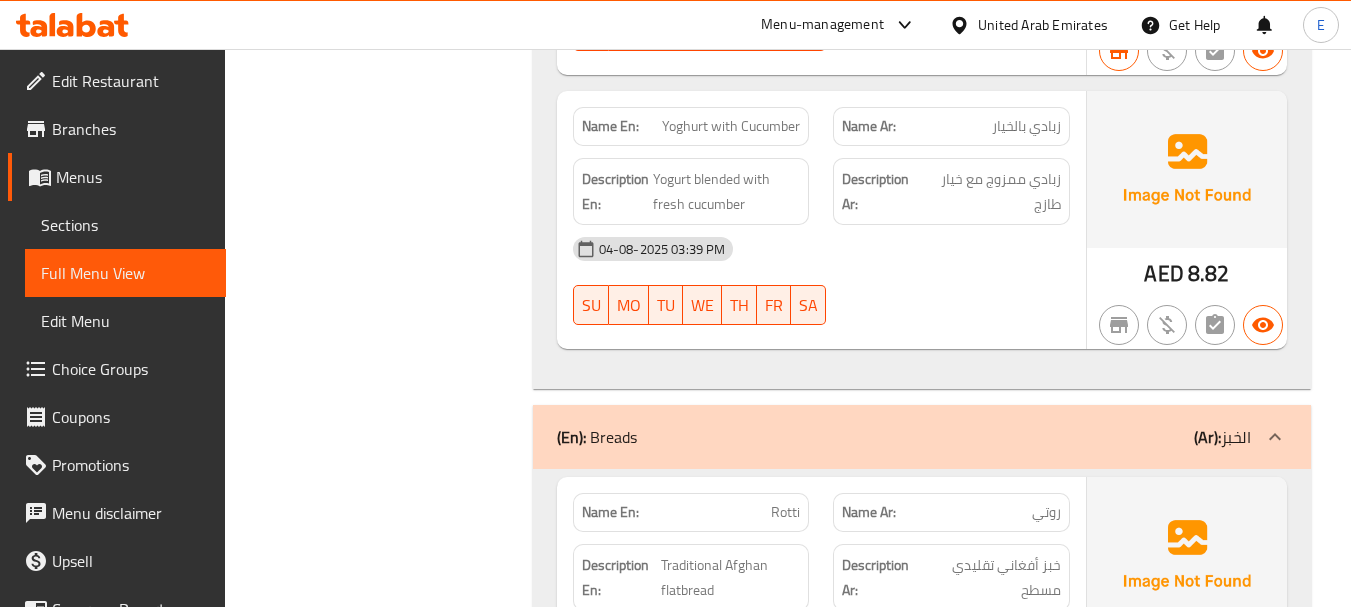 scroll, scrollTop: 4000, scrollLeft: 0, axis: vertical 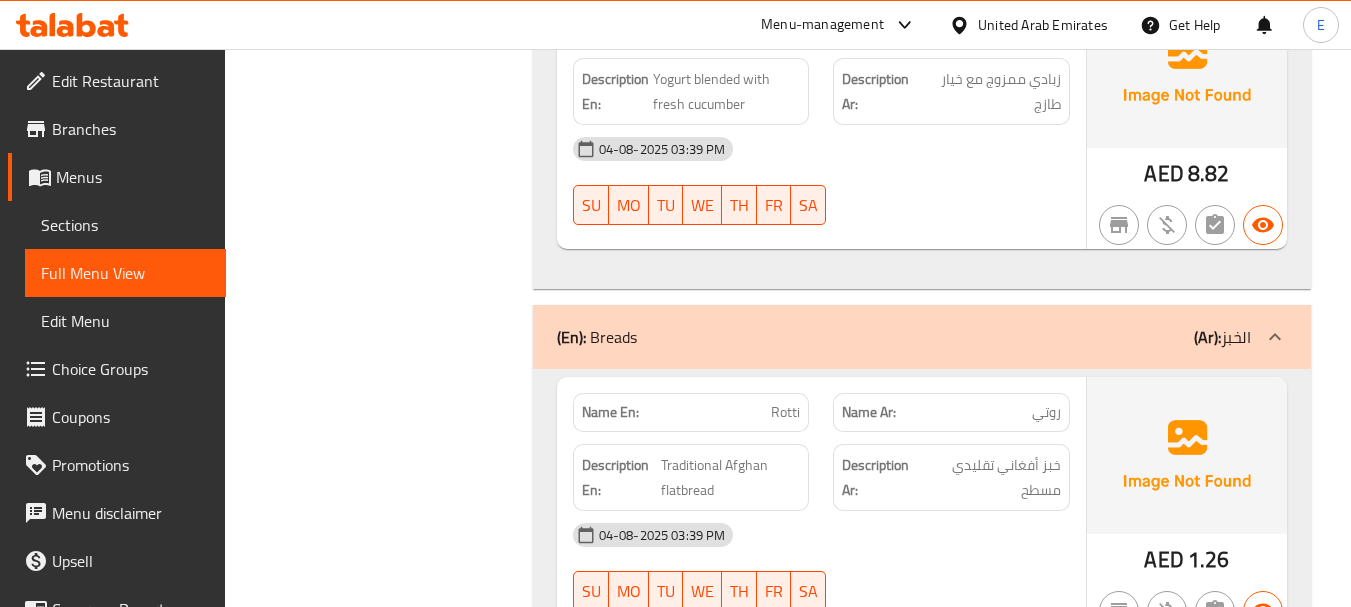 click on "(En):   Breads (Ar): الخبز" at bounding box center (904, -3699) 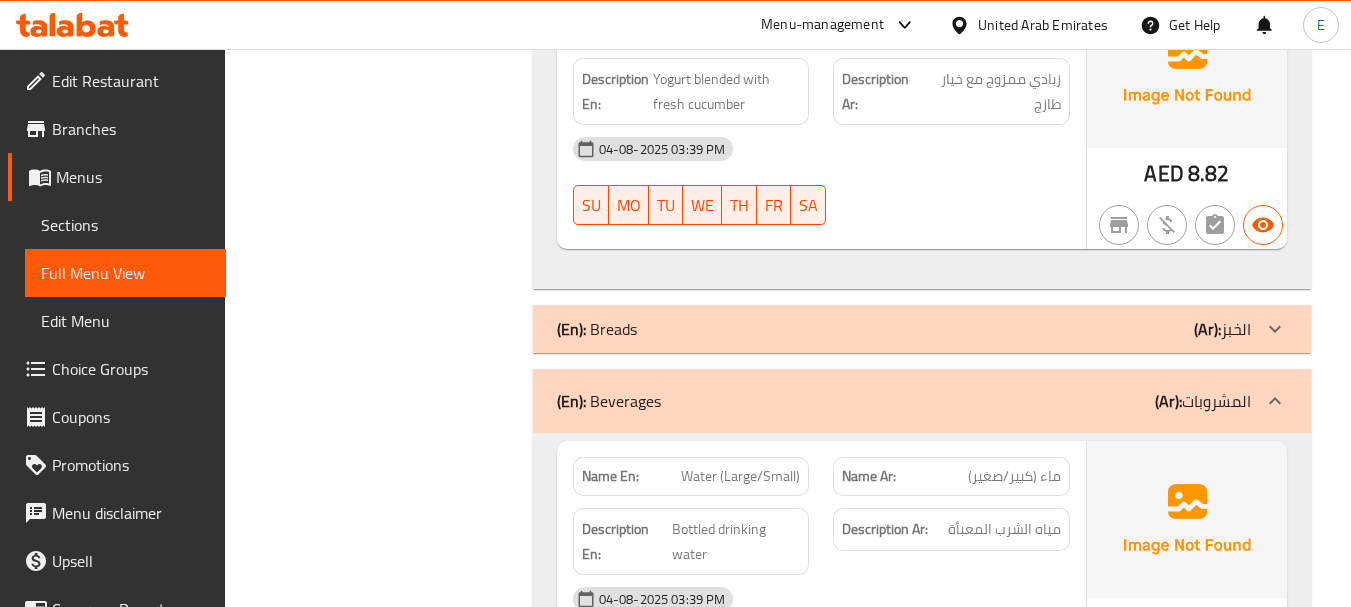 click on "(En):   Breads (Ar): الخبز" at bounding box center [904, -3699] 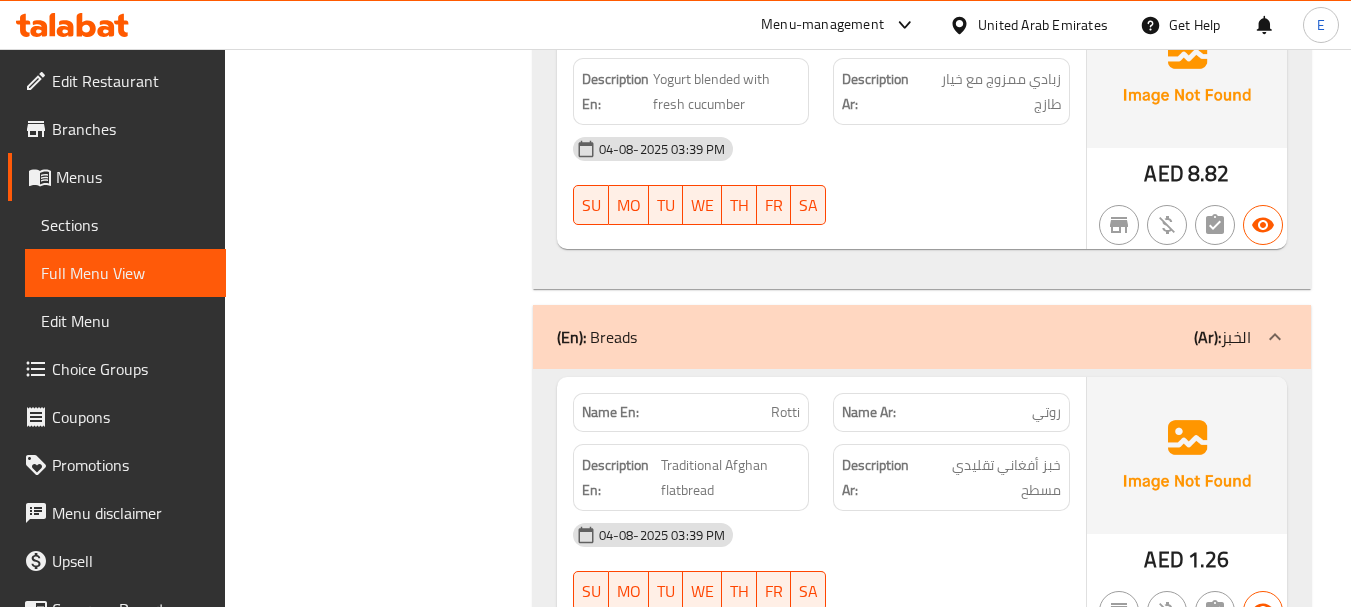 click on "04-08-2025 03:39 PM" at bounding box center (821, 149) 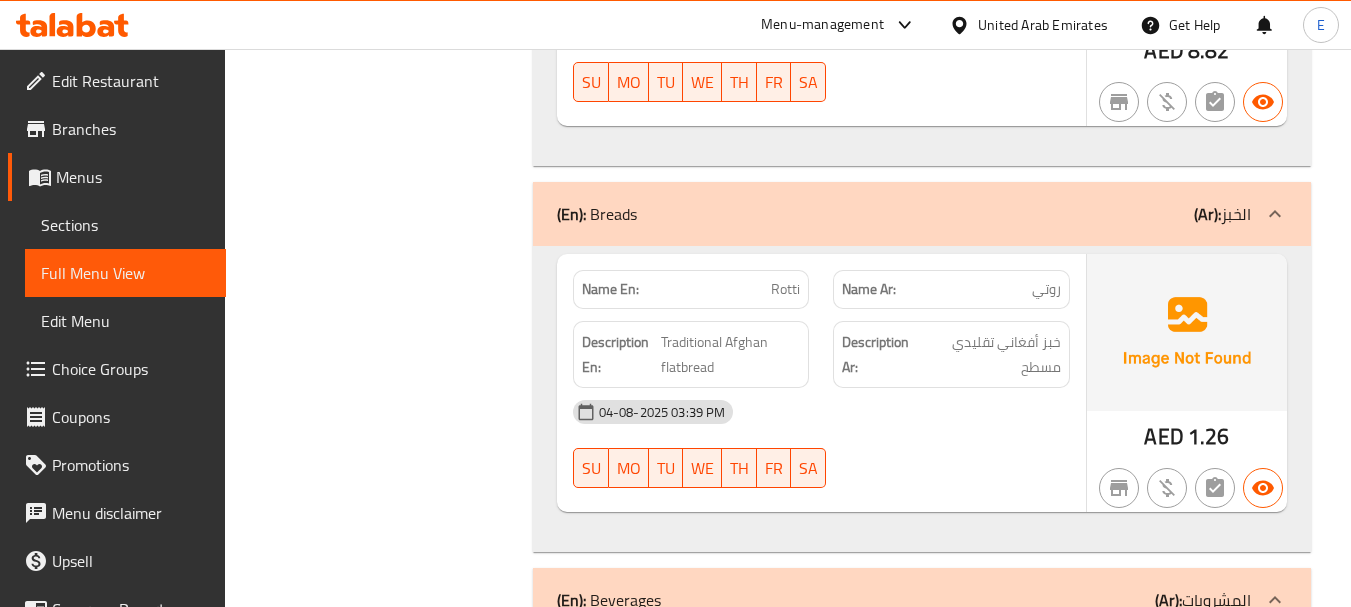scroll, scrollTop: 4200, scrollLeft: 0, axis: vertical 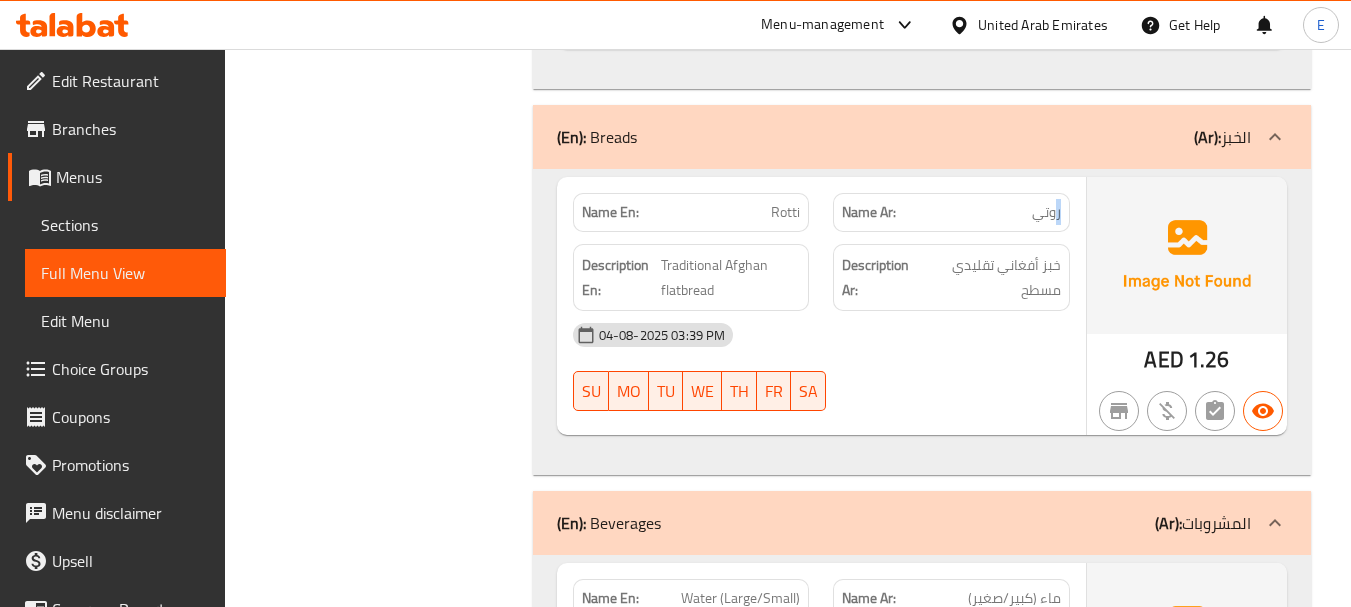 click on "روتي" at bounding box center (1029, -3824) 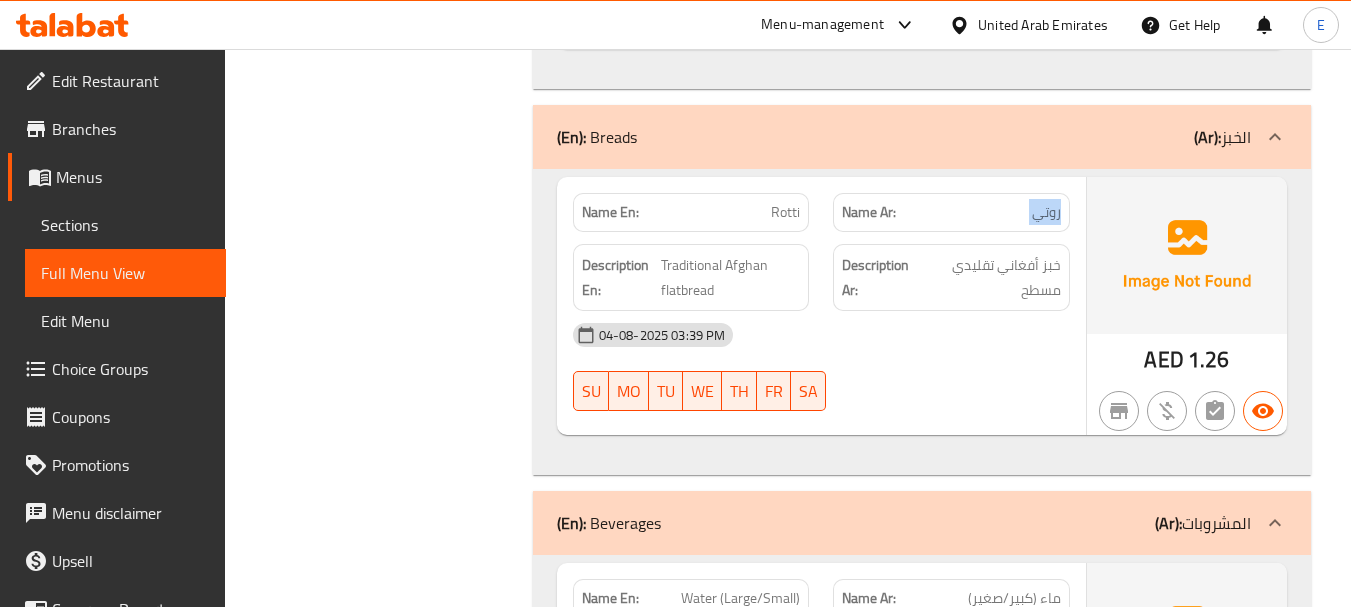 click on "روتي" at bounding box center (1029, -3824) 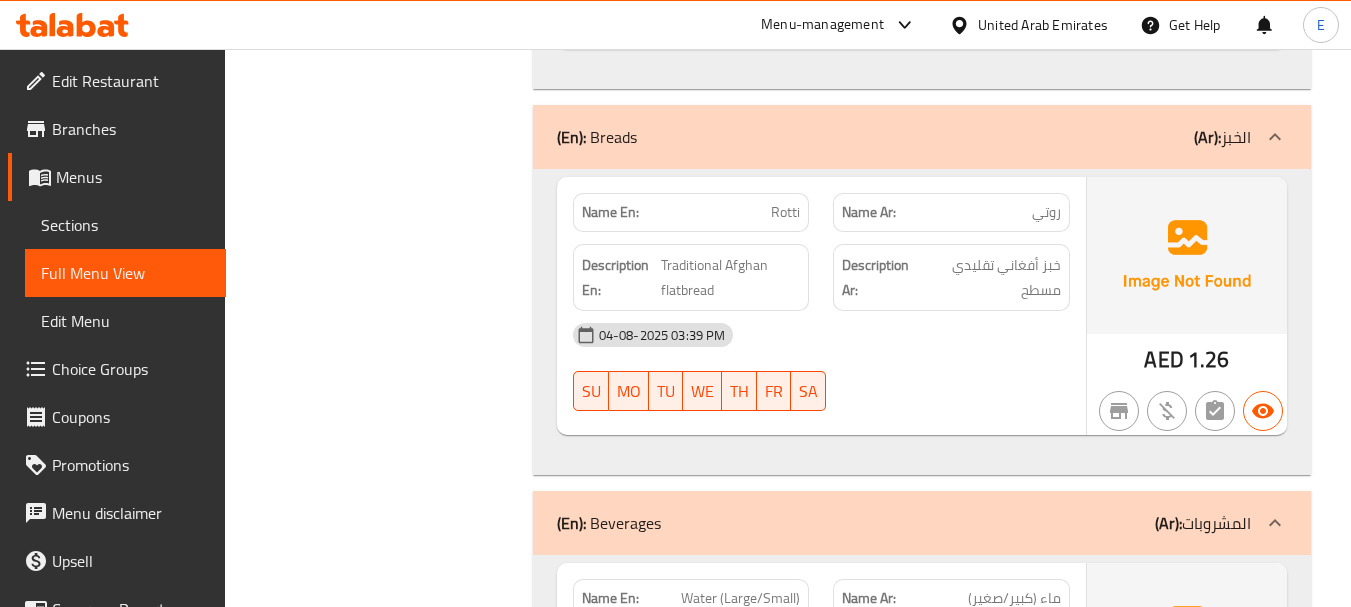 click on "Rotti" at bounding box center [755, -3824] 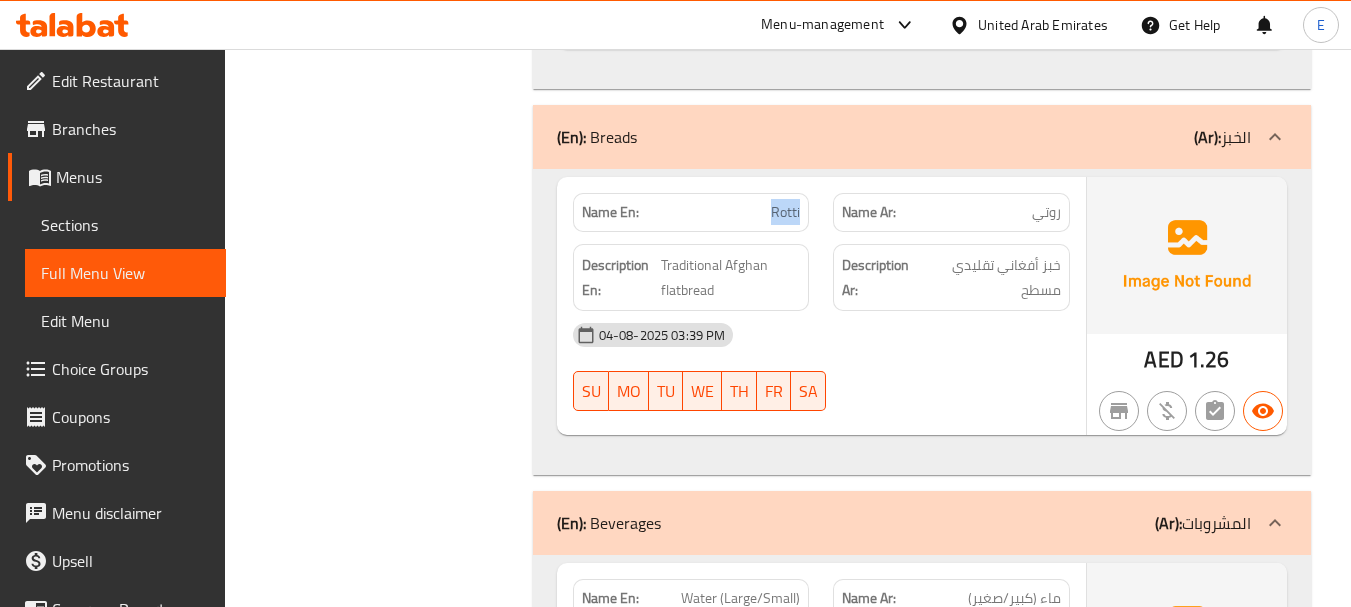 click on "Rotti" at bounding box center [755, -3824] 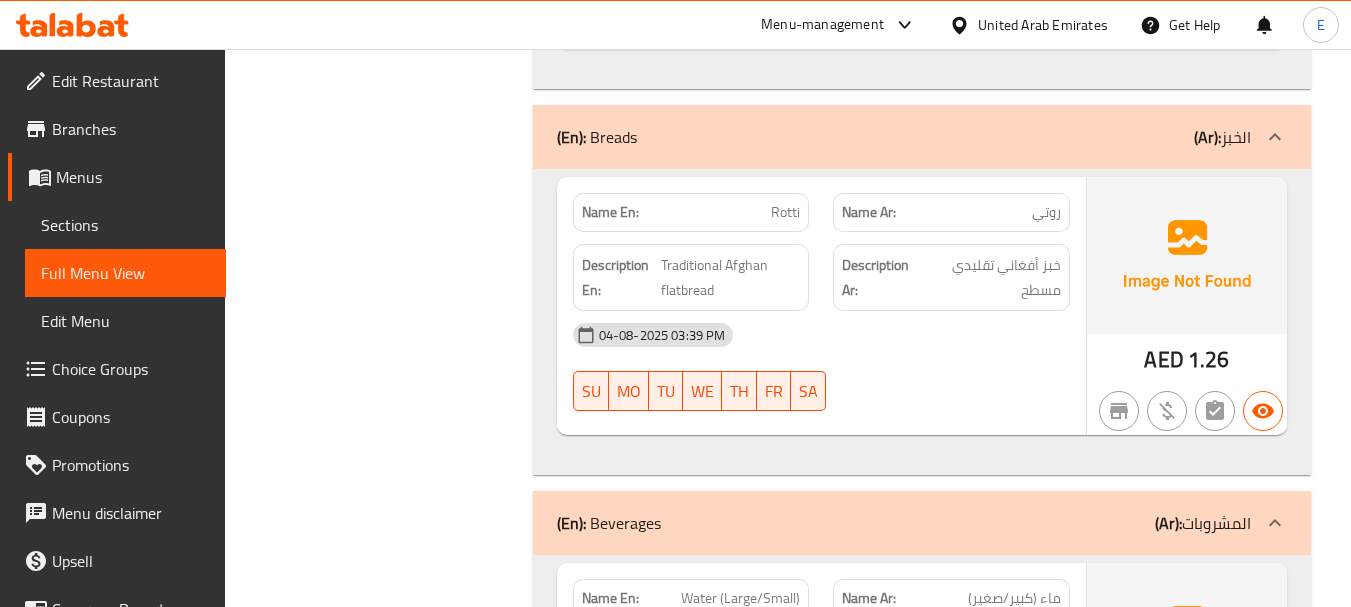 click on "Traditional Afghan flatbread" at bounding box center (727, -3759) 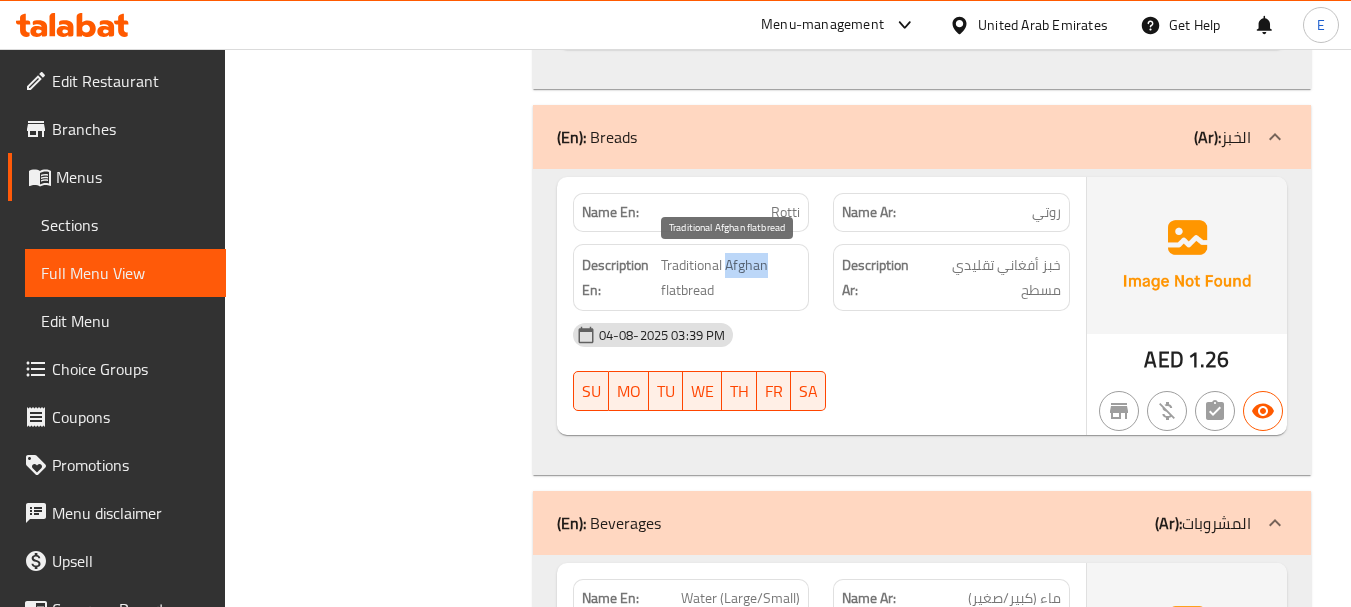 click on "Traditional Afghan flatbread" at bounding box center (730, 277) 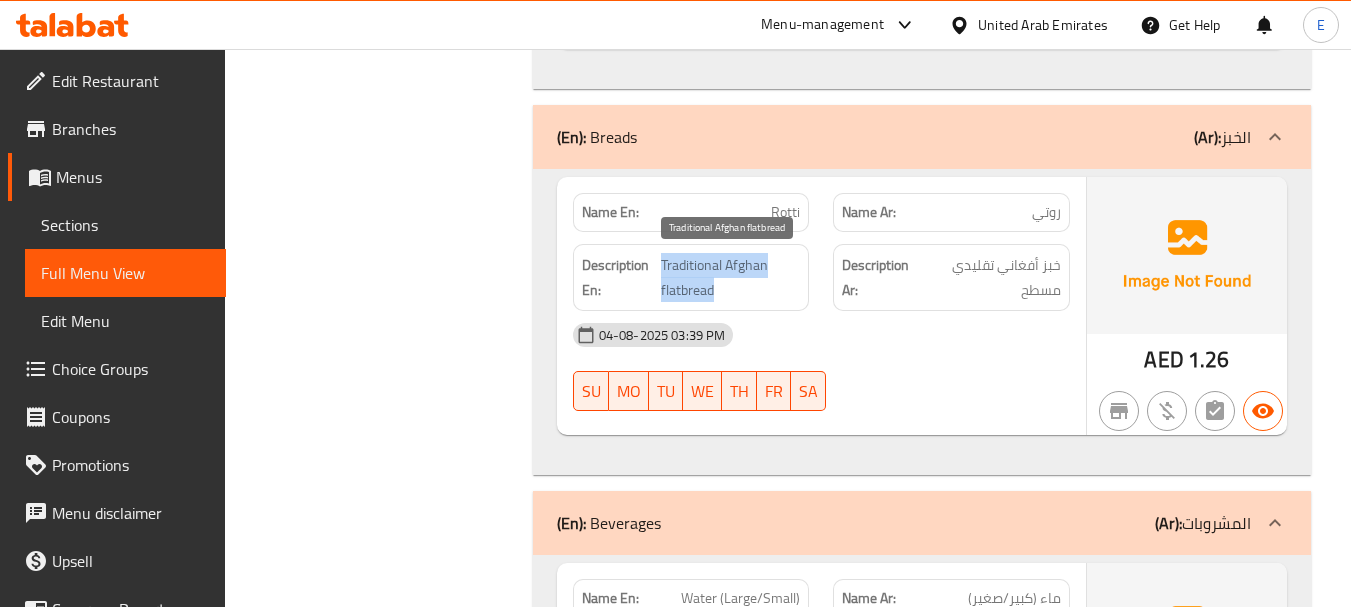 click on "Traditional Afghan flatbread" at bounding box center [730, 277] 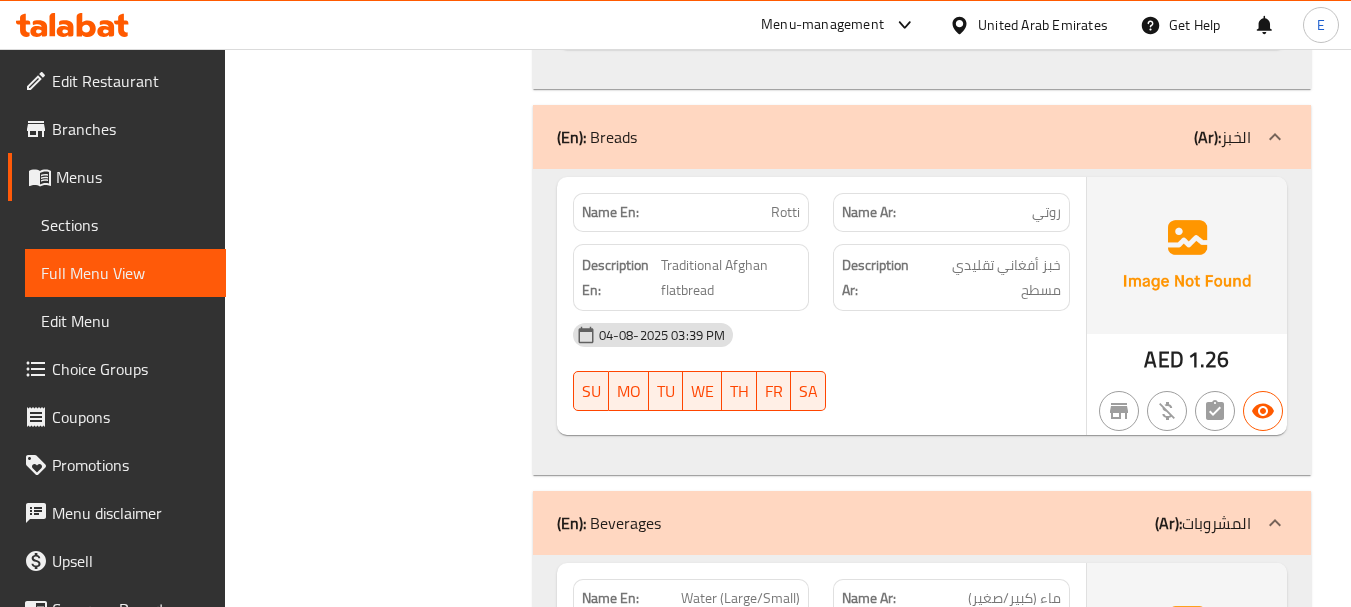 click on "Description Ar: خبز أفغاني تقليدي مسطح" at bounding box center [951, -3759] 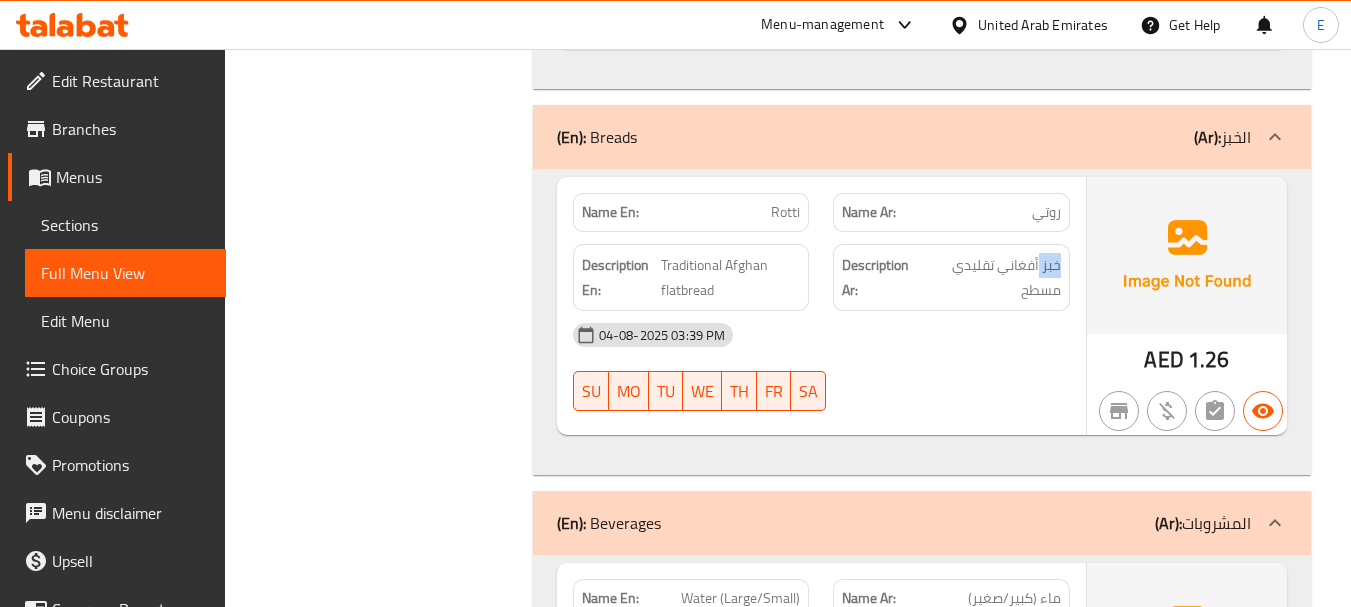 click on "Description Ar: خبز أفغاني تقليدي مسطح" at bounding box center [951, -3759] 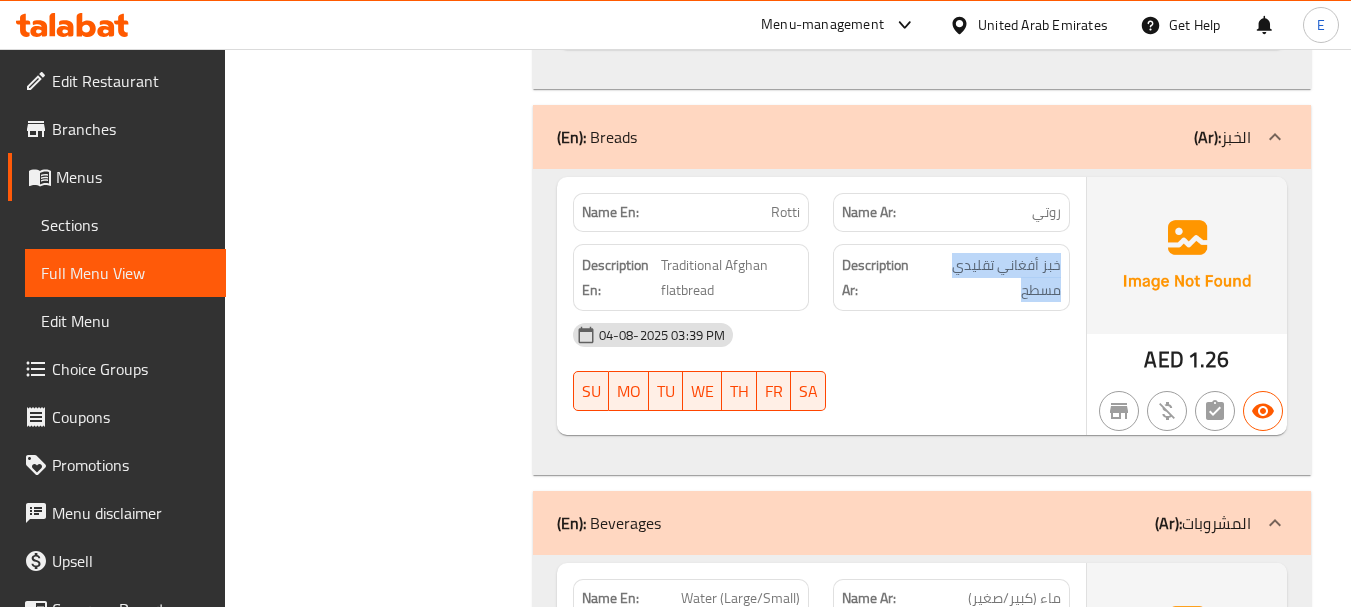 click on "Description Ar: خبز أفغاني تقليدي مسطح" at bounding box center [951, -3759] 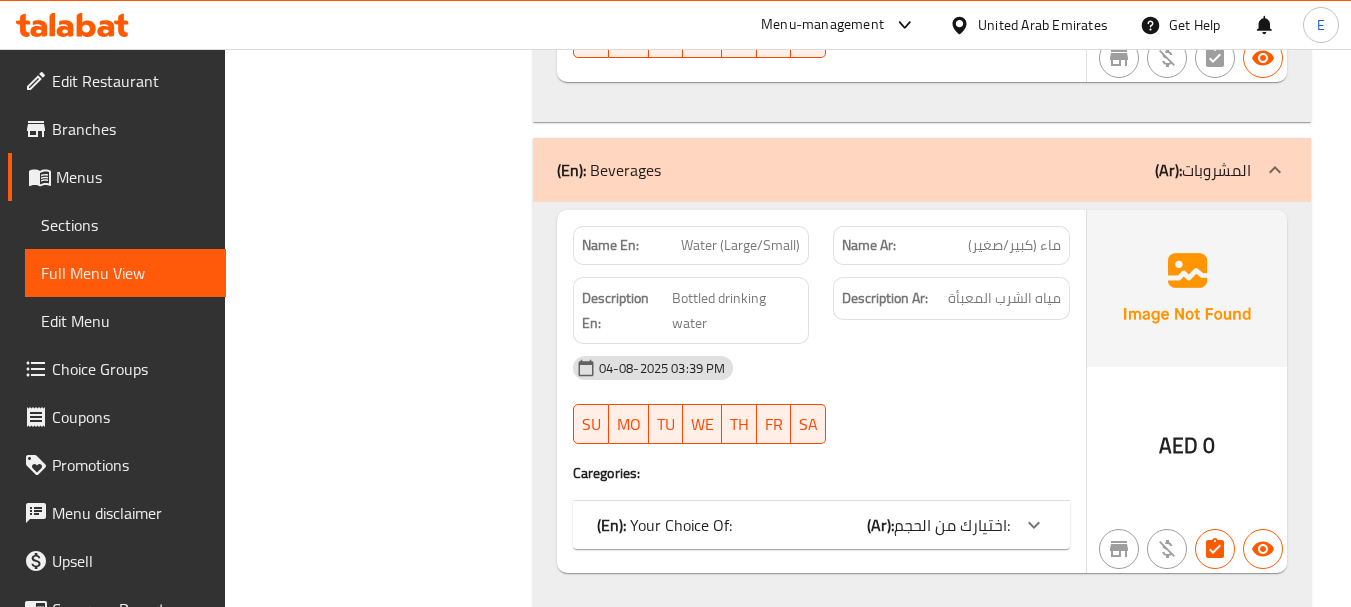 scroll, scrollTop: 4600, scrollLeft: 0, axis: vertical 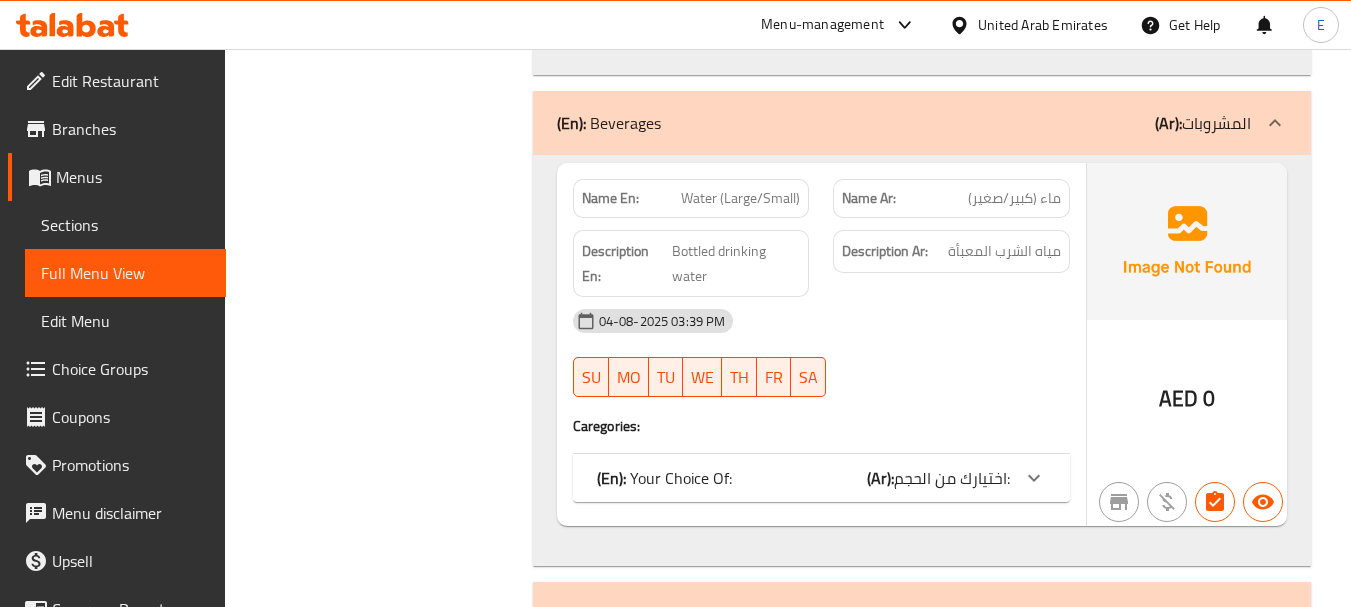 click on "(En):   Your Choice Of: (Ar): اختيارك من الحجم:" at bounding box center (803, 478) 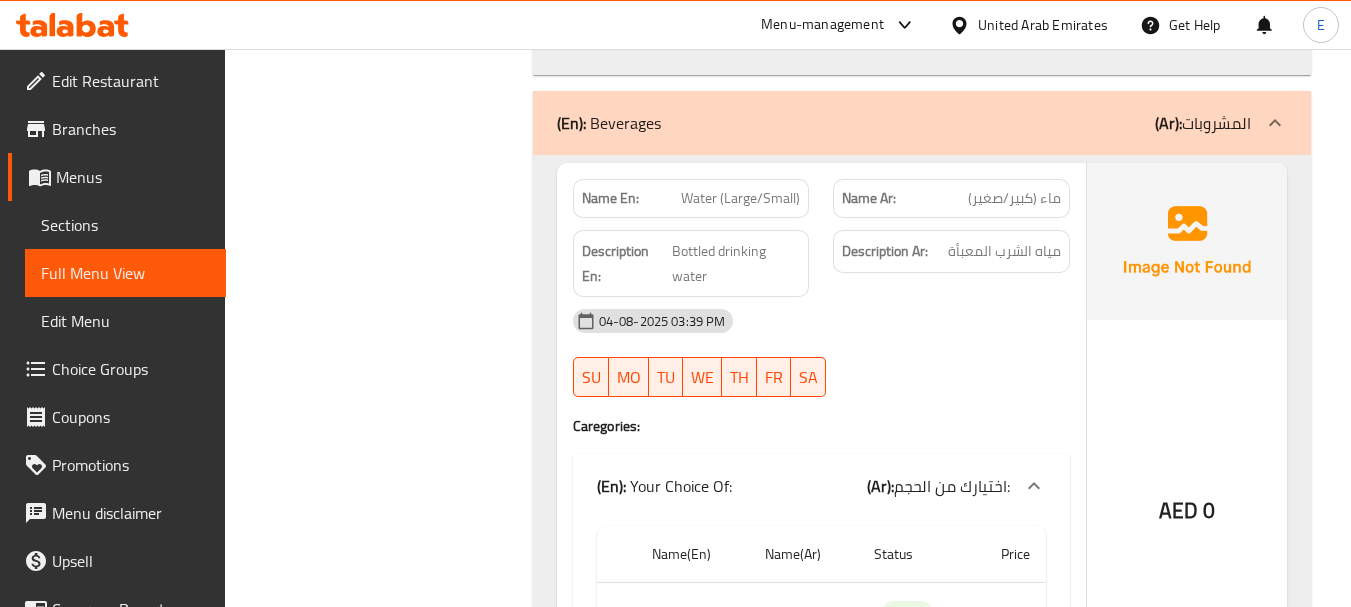 click on "04-08-2025 03:39 PM SU MO TU WE TH FR SA" at bounding box center [821, -4069] 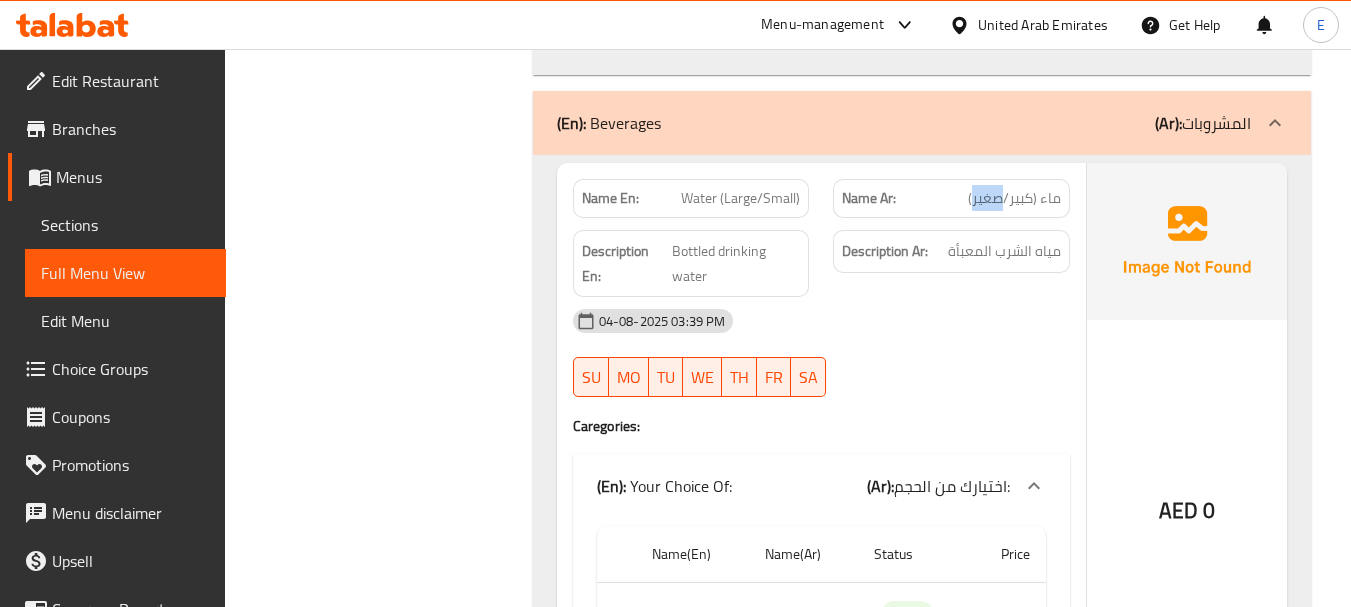 click on "ماء (كبير/صغير)" at bounding box center (1029, -4224) 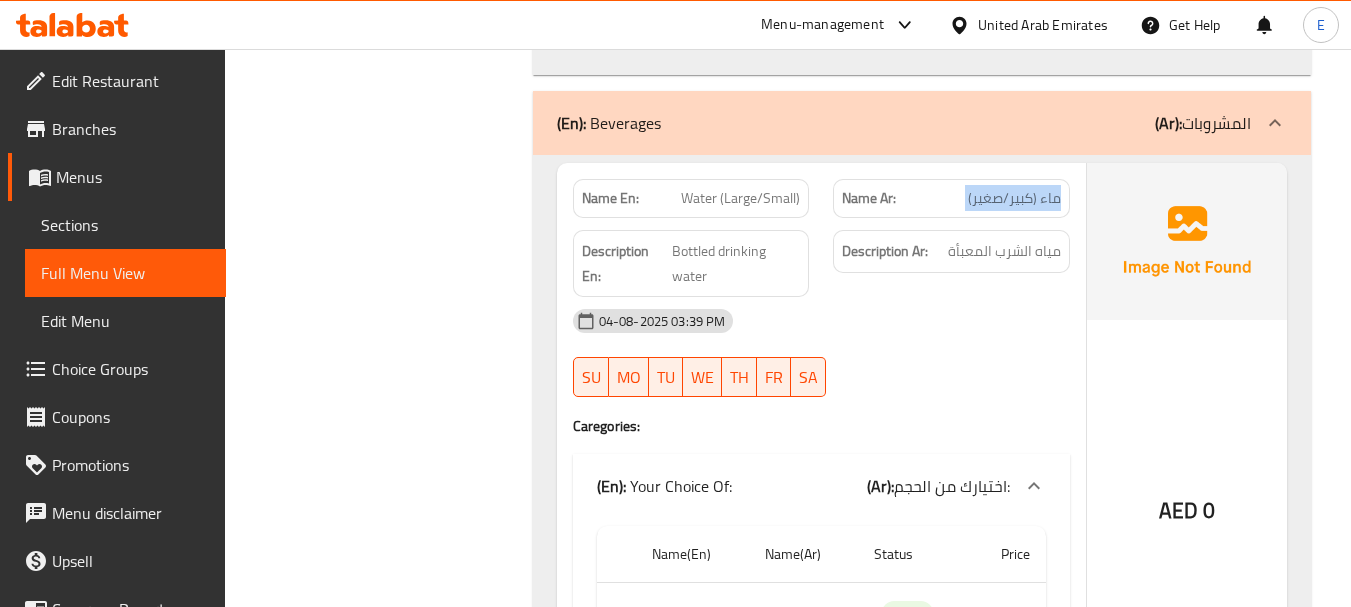 click on "ماء (كبير/صغير)" at bounding box center [1029, -4224] 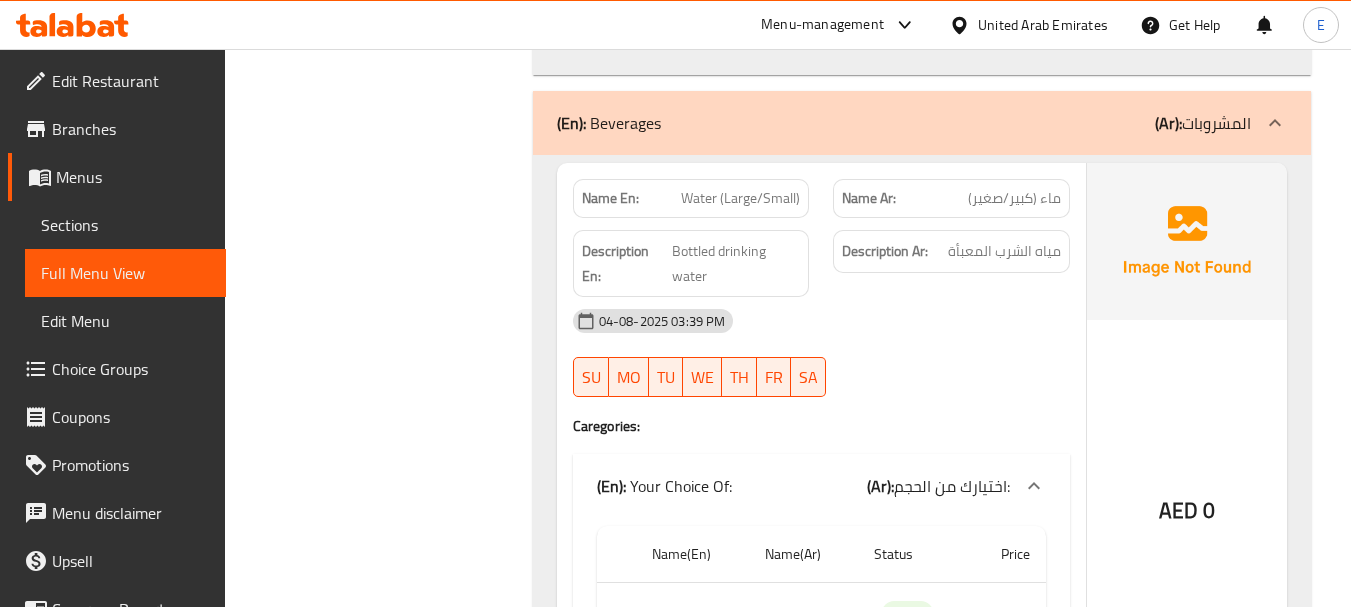 click on "Water (Large/Small)" at bounding box center (755, -4224) 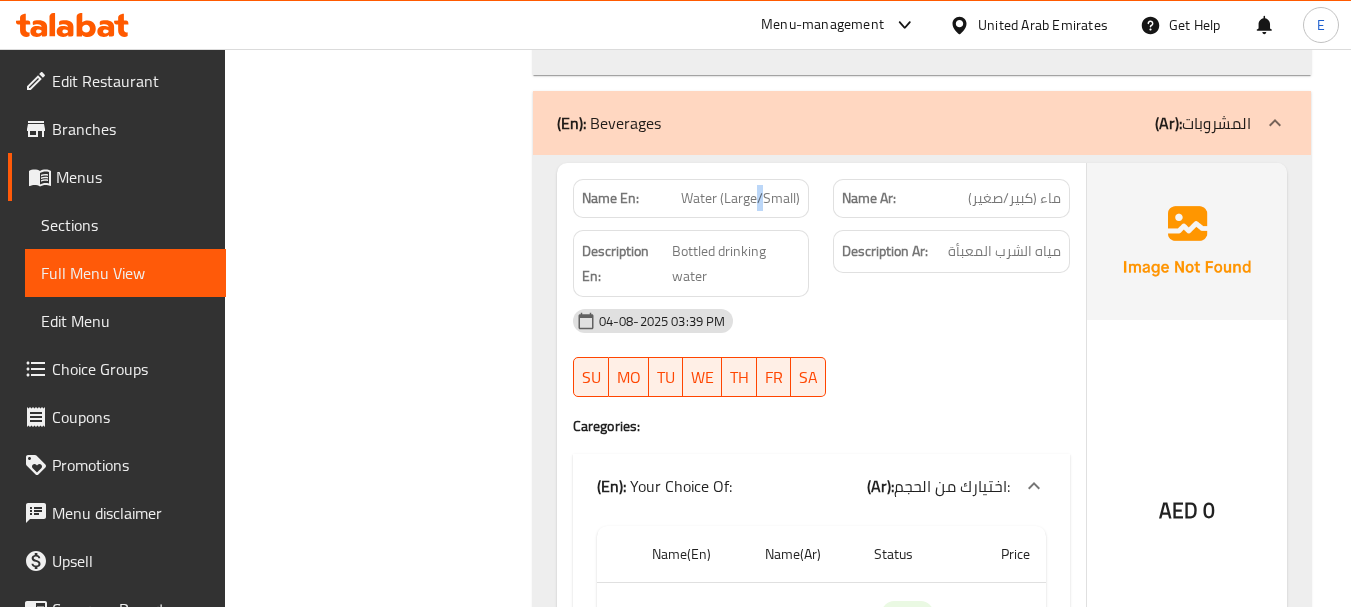 click on "Water (Large/Small)" at bounding box center [755, -4224] 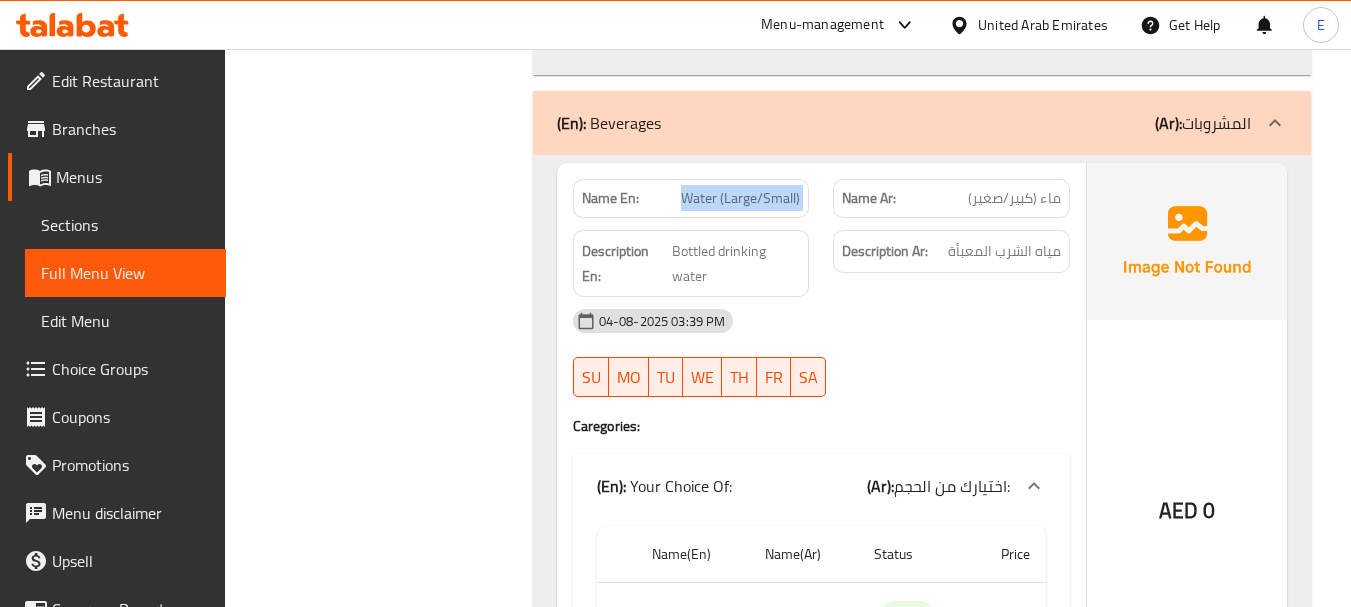 click on "Water (Large/Small)" at bounding box center (755, -4224) 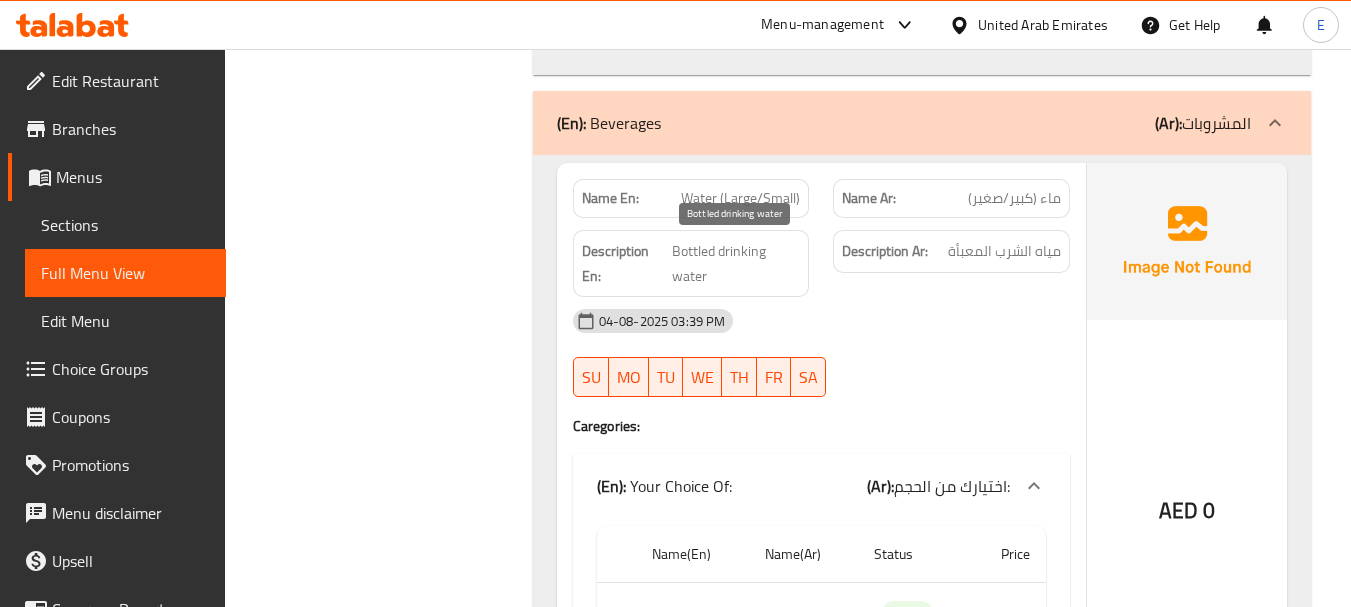 click on "Bottled drinking water" at bounding box center [736, 263] 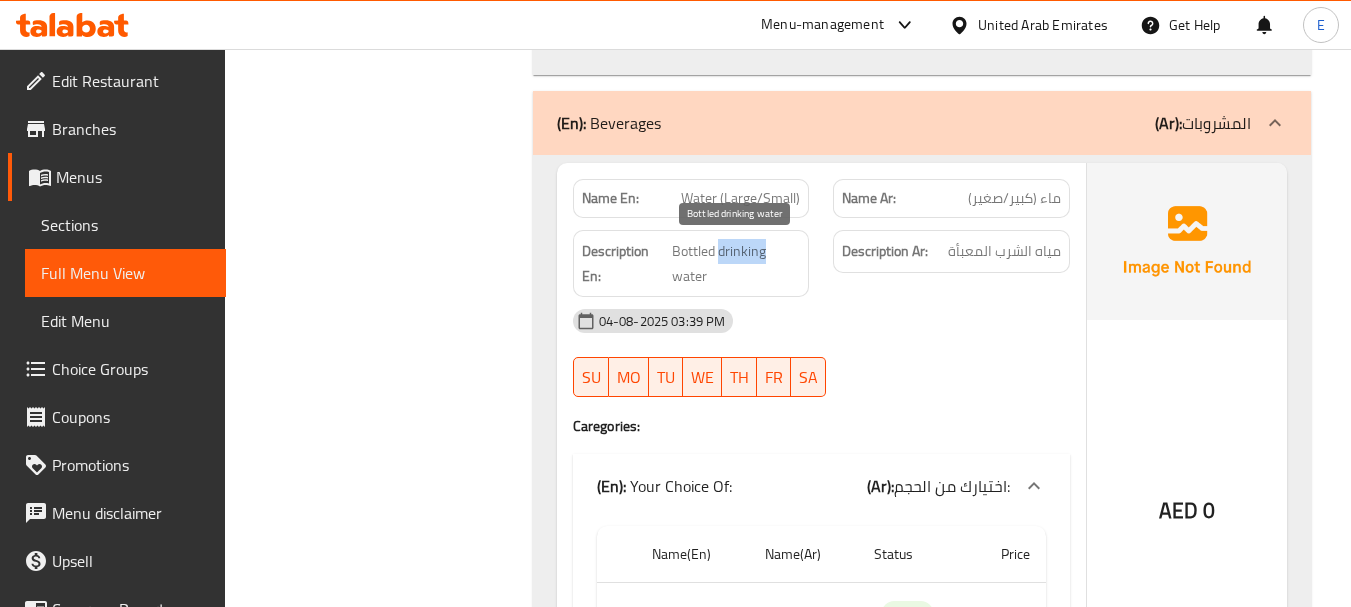 click on "Bottled drinking water" at bounding box center [736, 263] 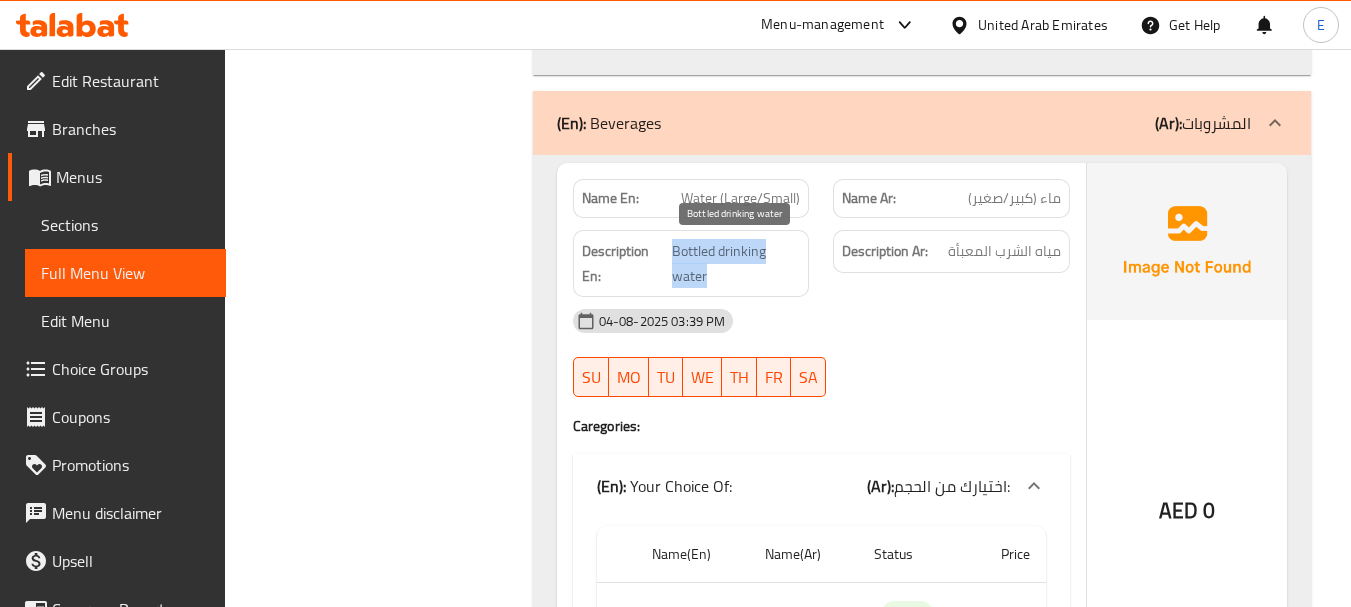 click on "Bottled drinking water" at bounding box center [736, 263] 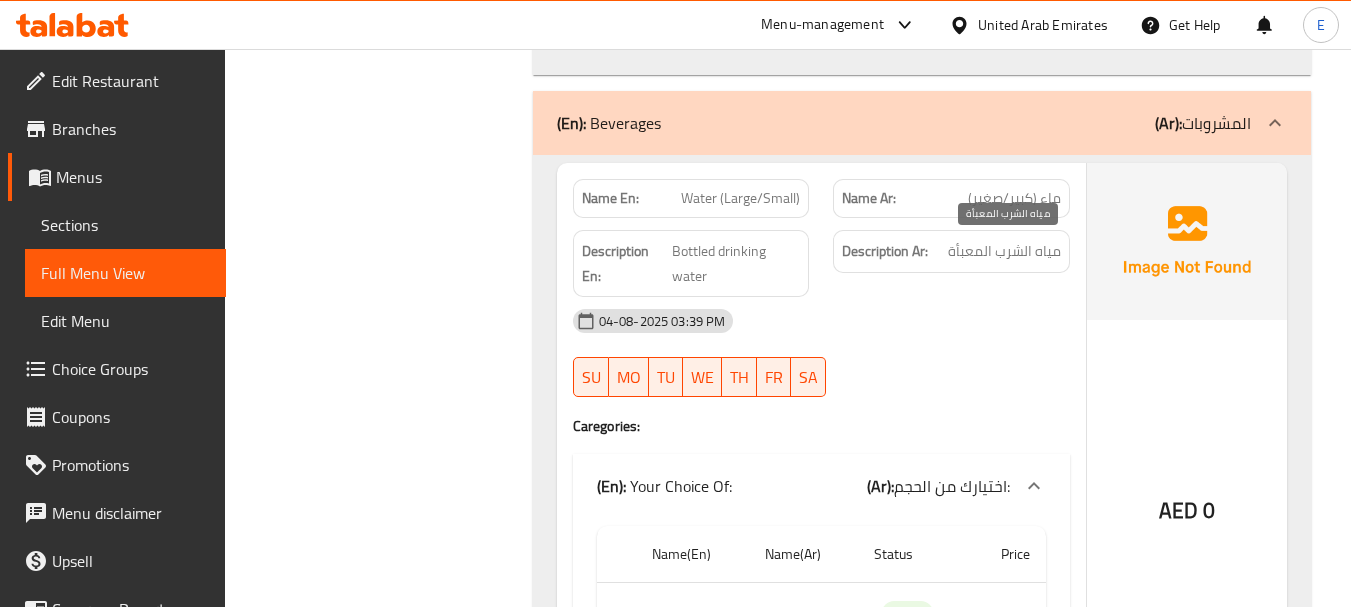 click on "مياه الشرب المعبأة" at bounding box center [1004, 251] 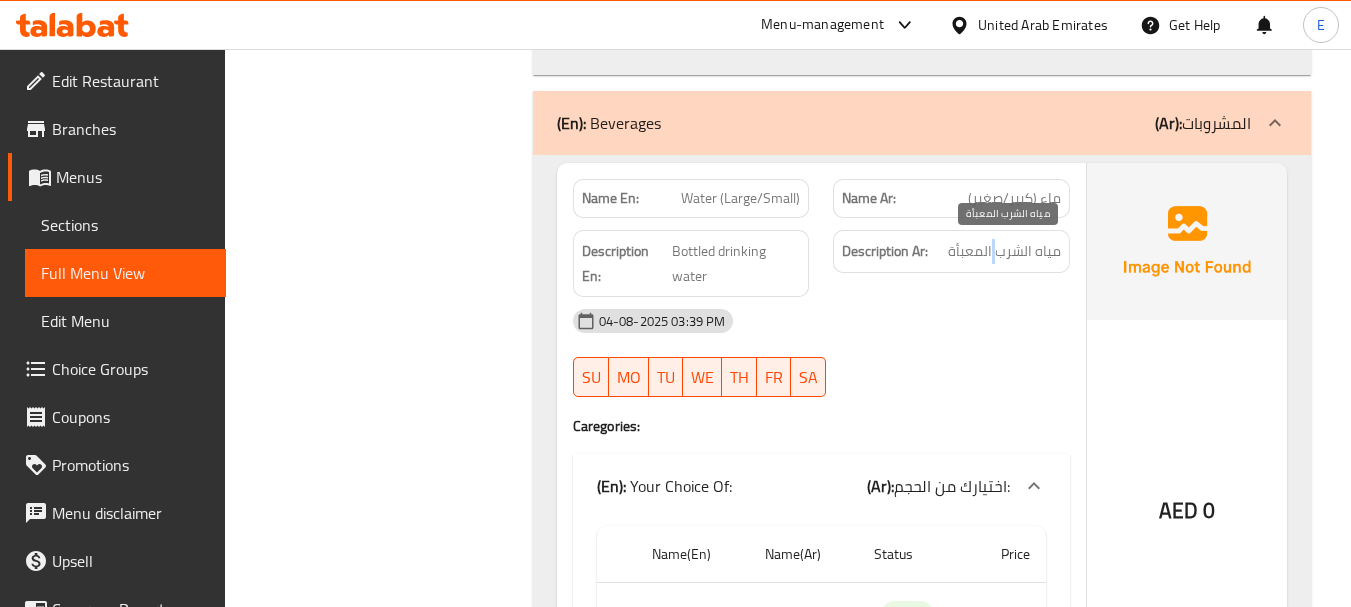 click on "مياه الشرب المعبأة" at bounding box center (1004, 251) 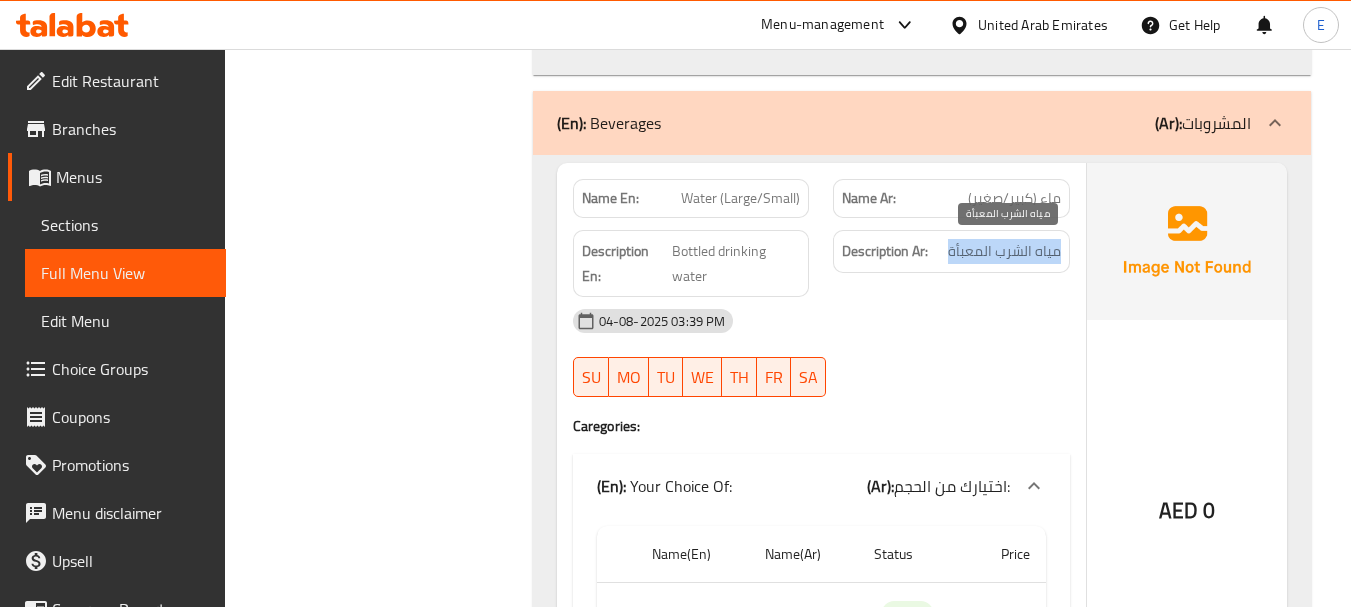 click on "مياه الشرب المعبأة" at bounding box center [1004, 251] 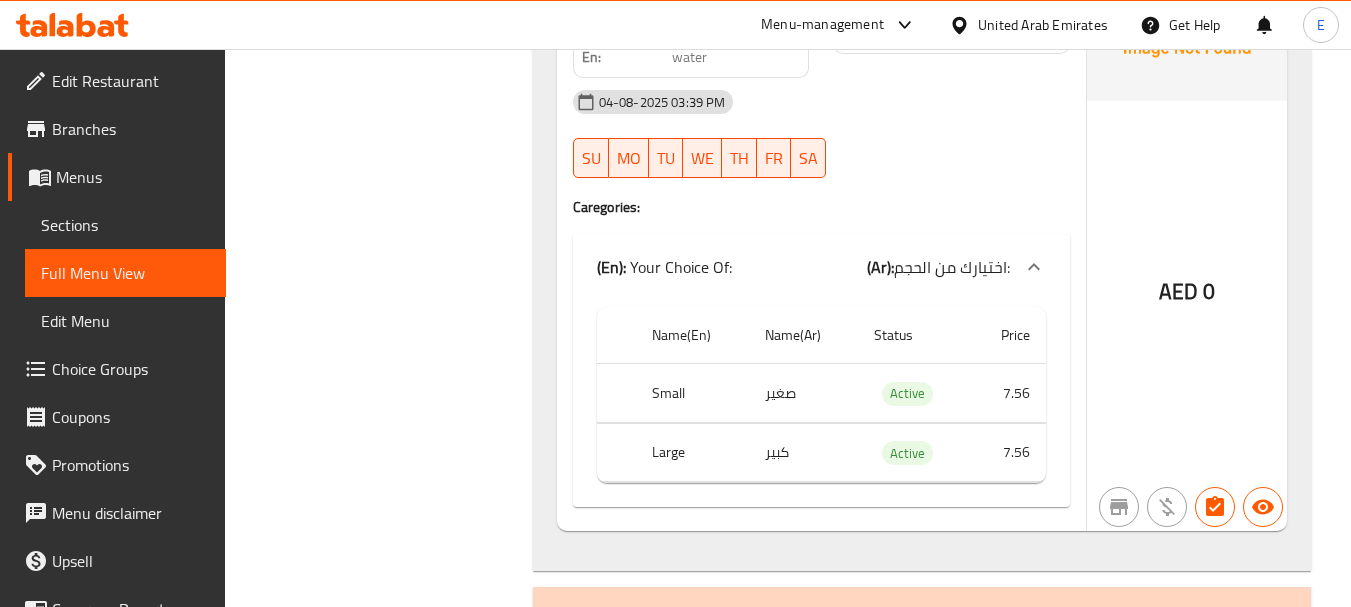 scroll, scrollTop: 5000, scrollLeft: 0, axis: vertical 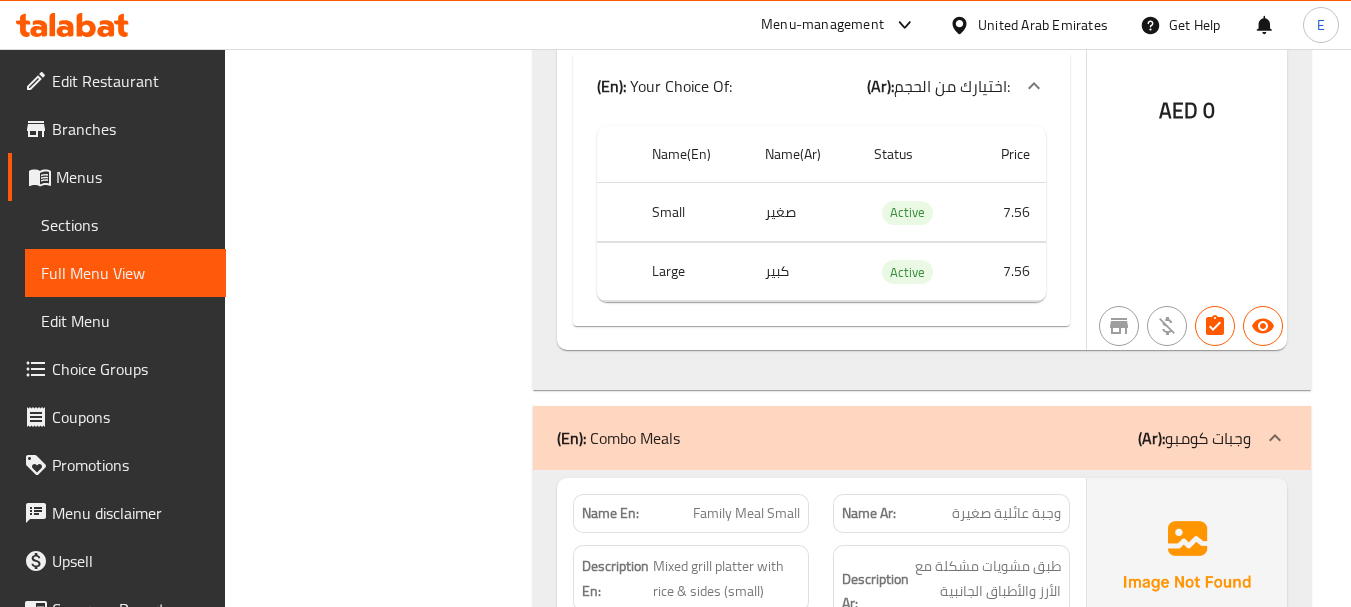 click on "7.56" at bounding box center (1008, 212) 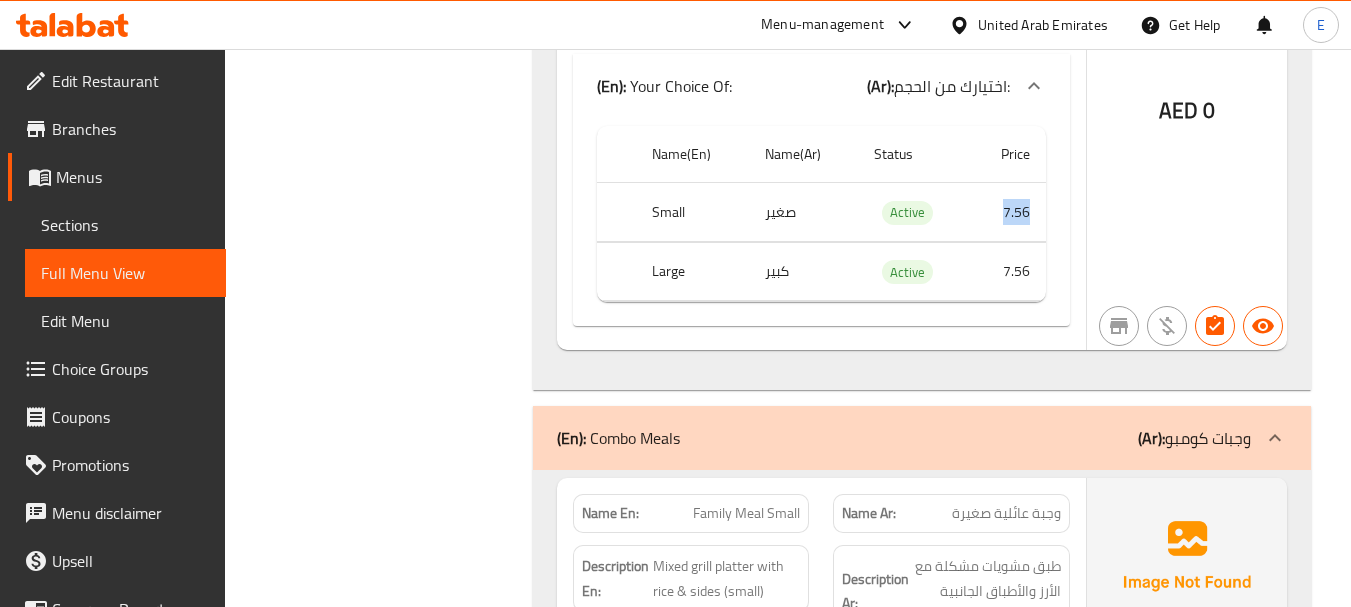 click on "7.56" at bounding box center (1008, 212) 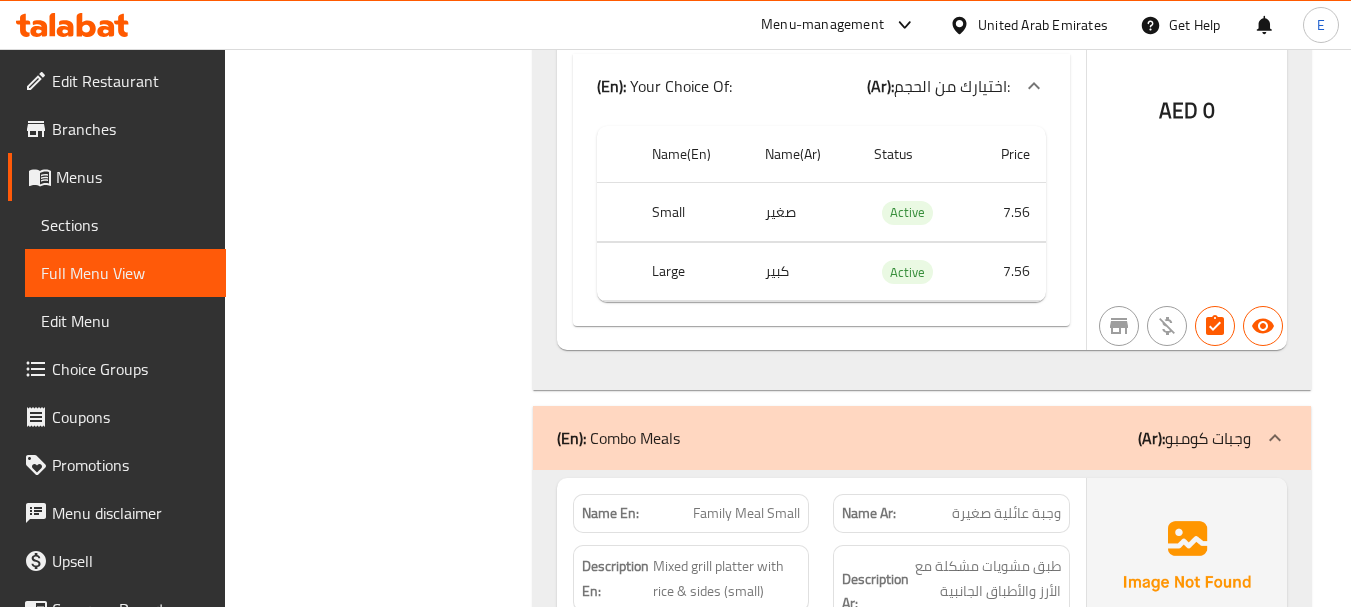 click on "كبير" at bounding box center (803, 271) 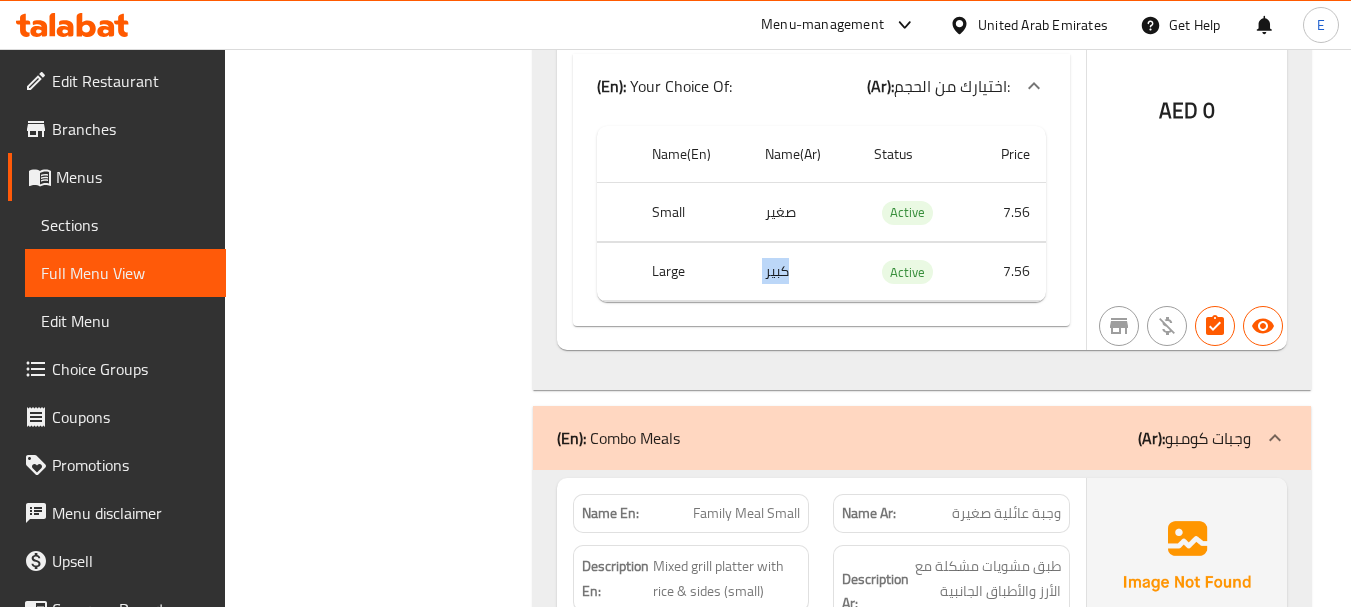 click on "كبير" at bounding box center (803, 271) 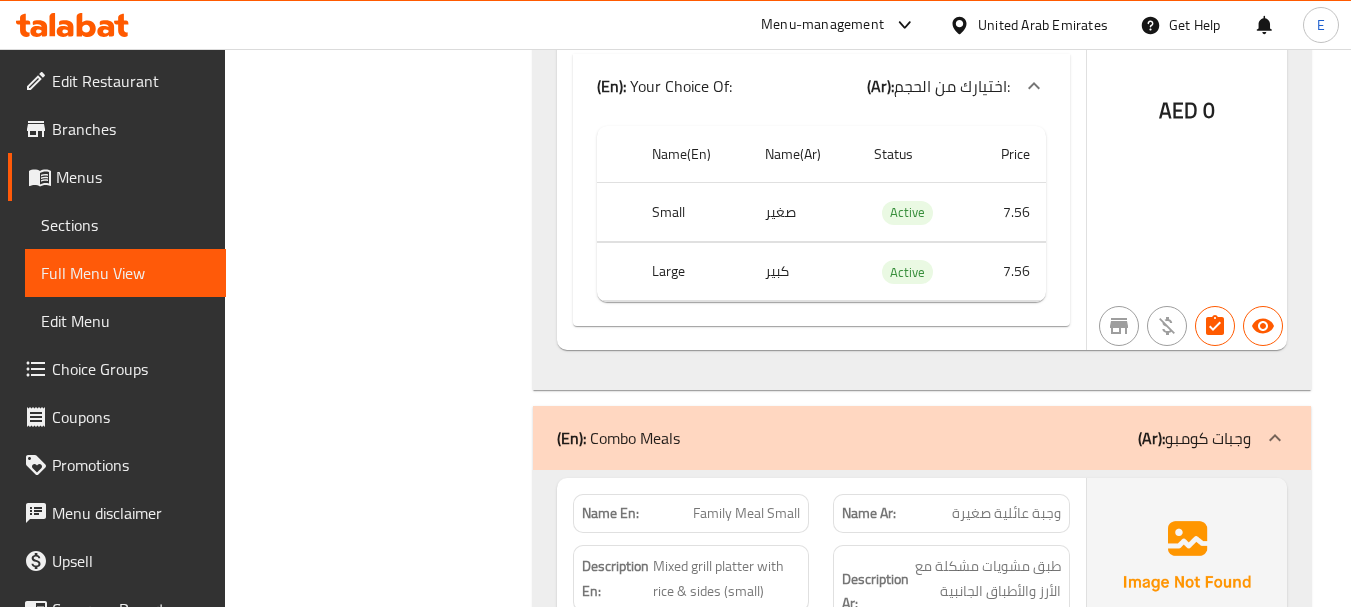 click on "Large" at bounding box center [692, 271] 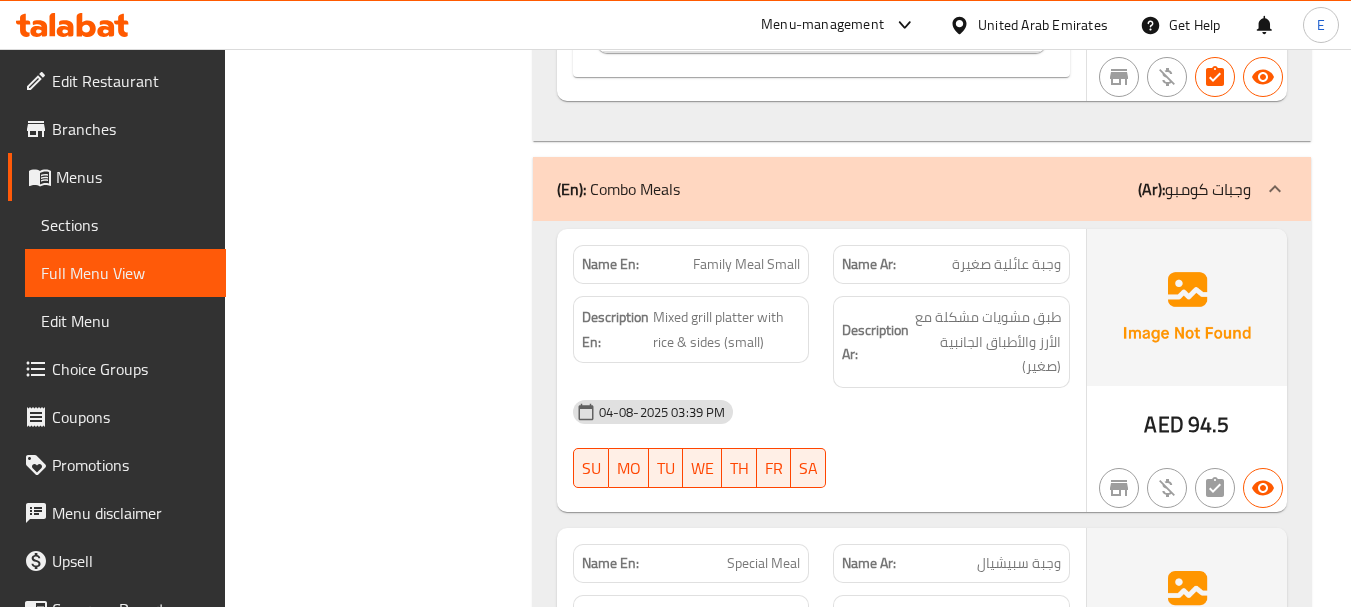 scroll, scrollTop: 5300, scrollLeft: 0, axis: vertical 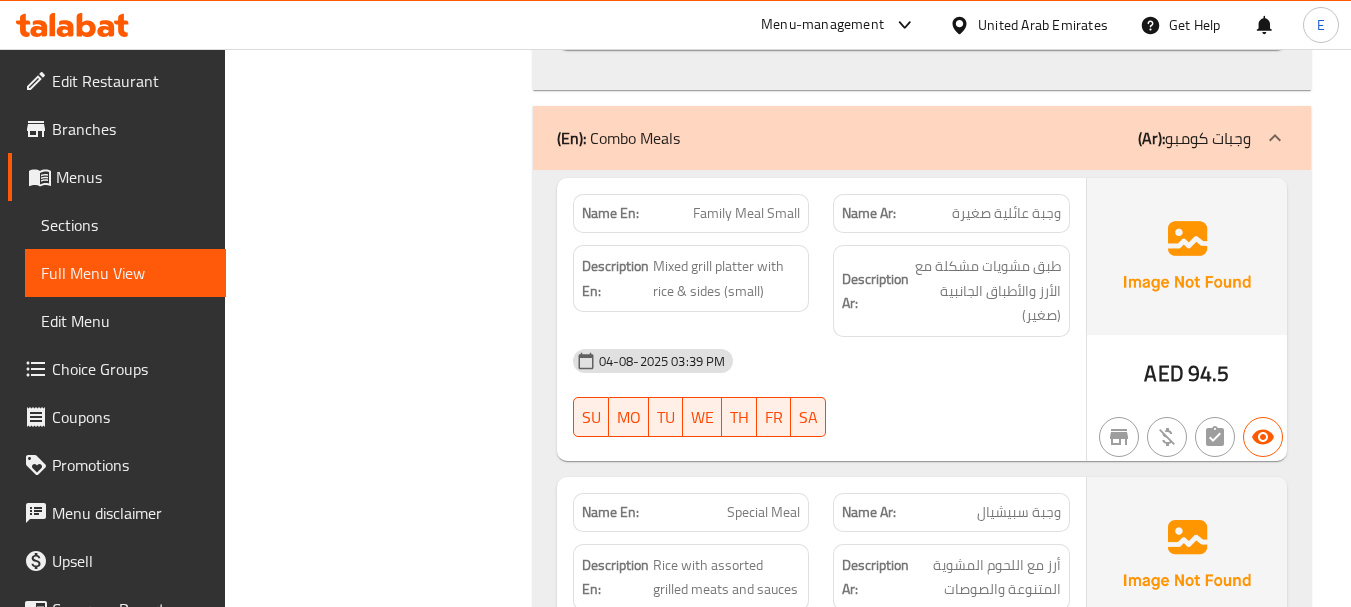 click on "94.5" at bounding box center (1209, -4777) 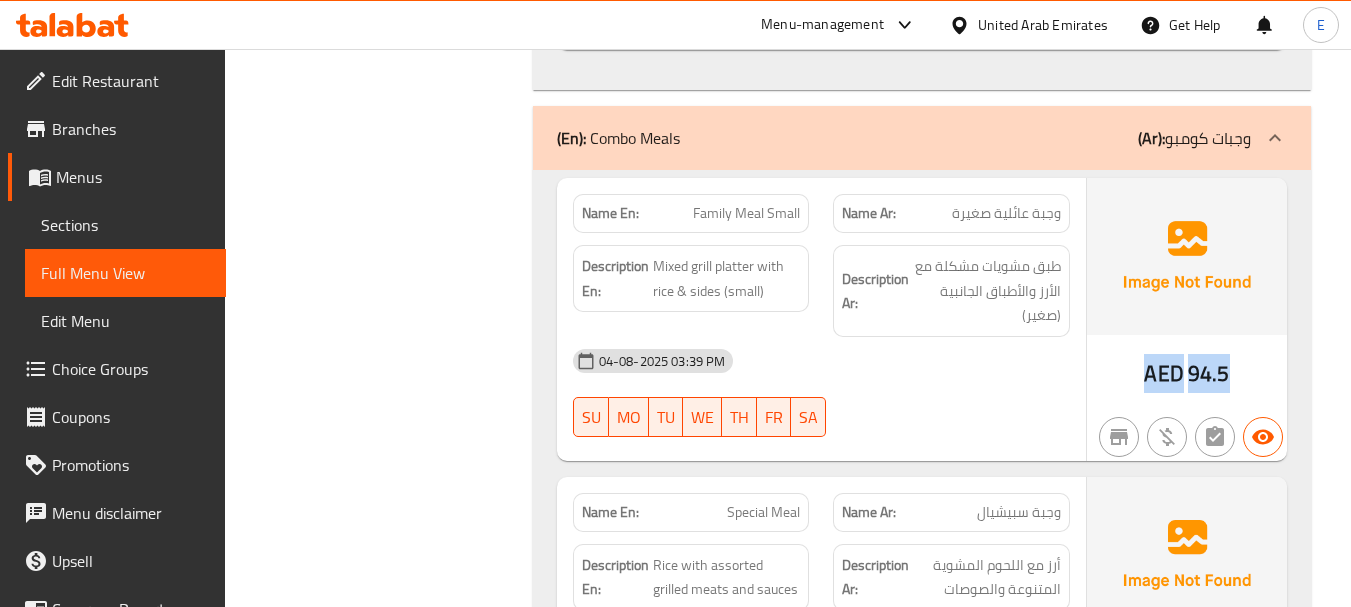 click on "94.5" at bounding box center (1209, -4777) 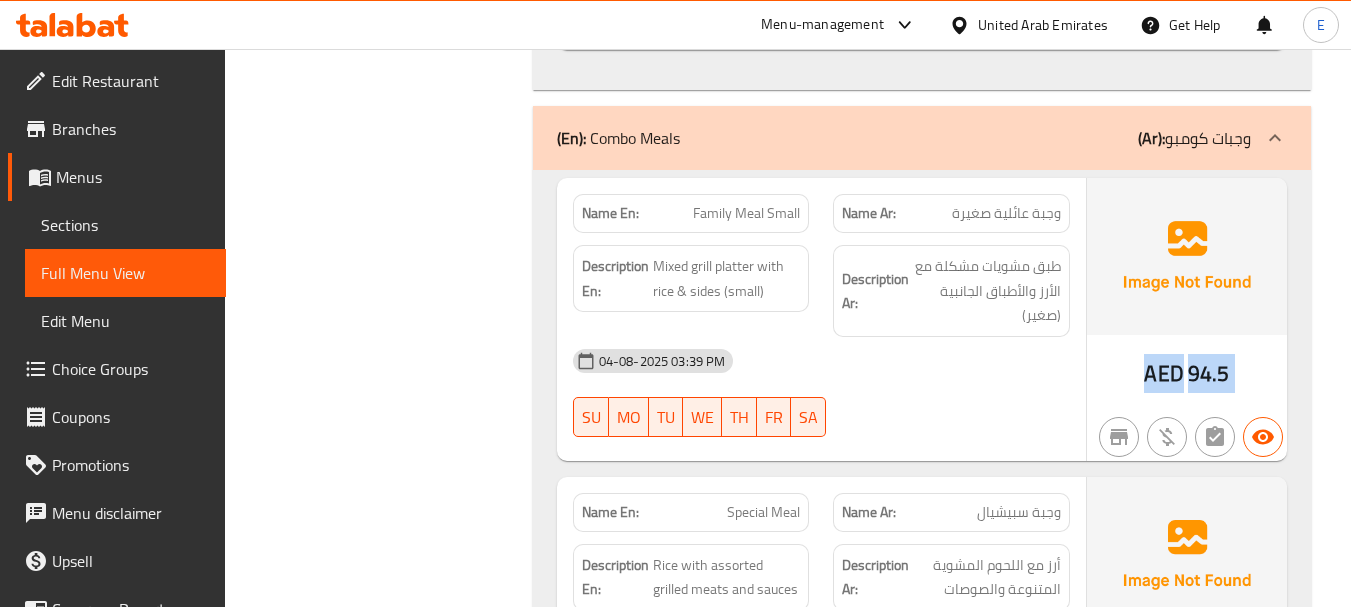 click on "94.5" at bounding box center [1209, -4777] 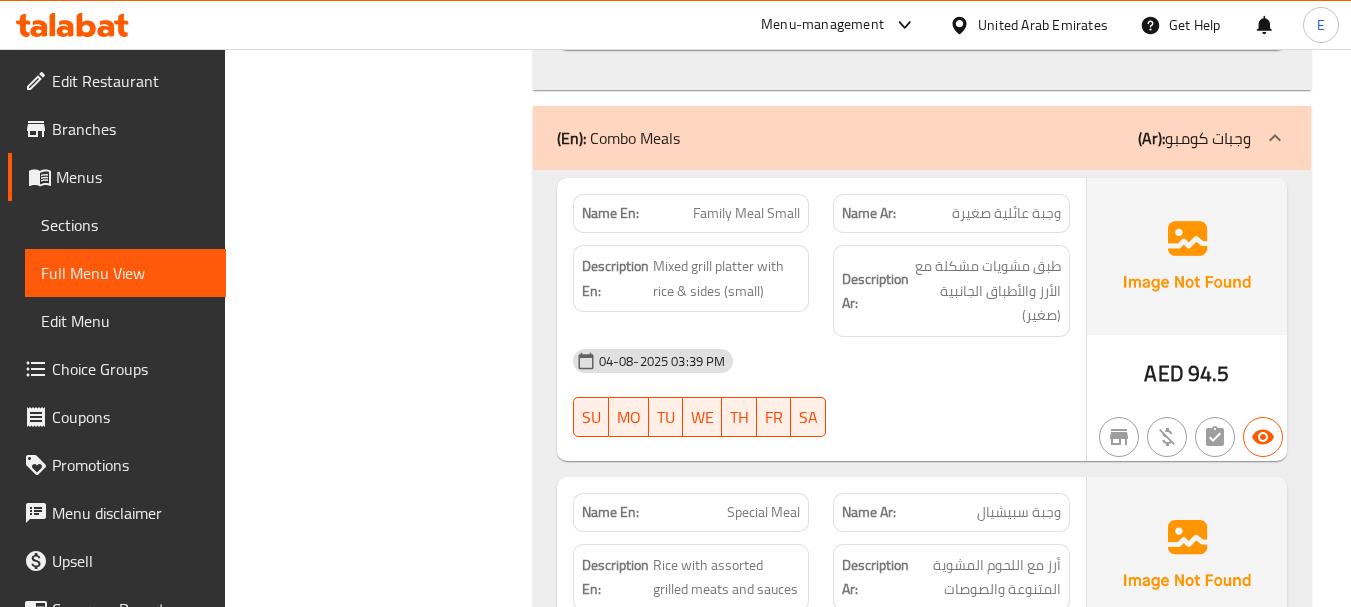 click on "Name Ar: وجبة عائلية صغيرة" at bounding box center [951, -4924] 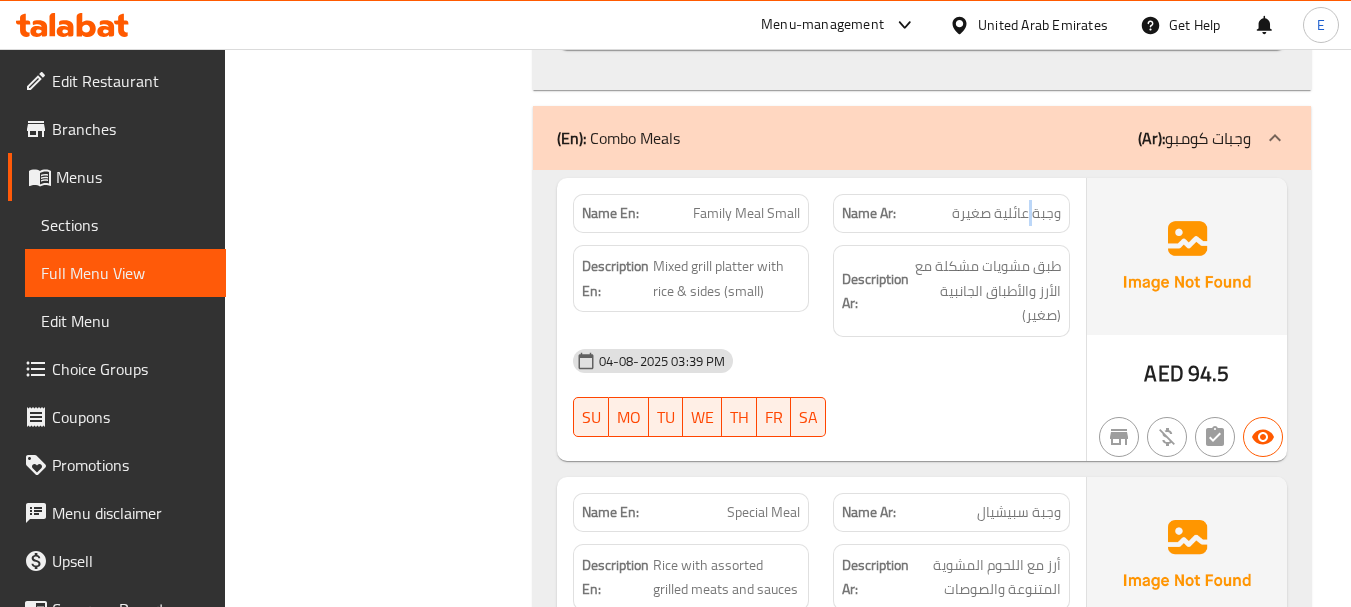 click on "Name Ar: وجبة عائلية صغيرة" at bounding box center [951, -4924] 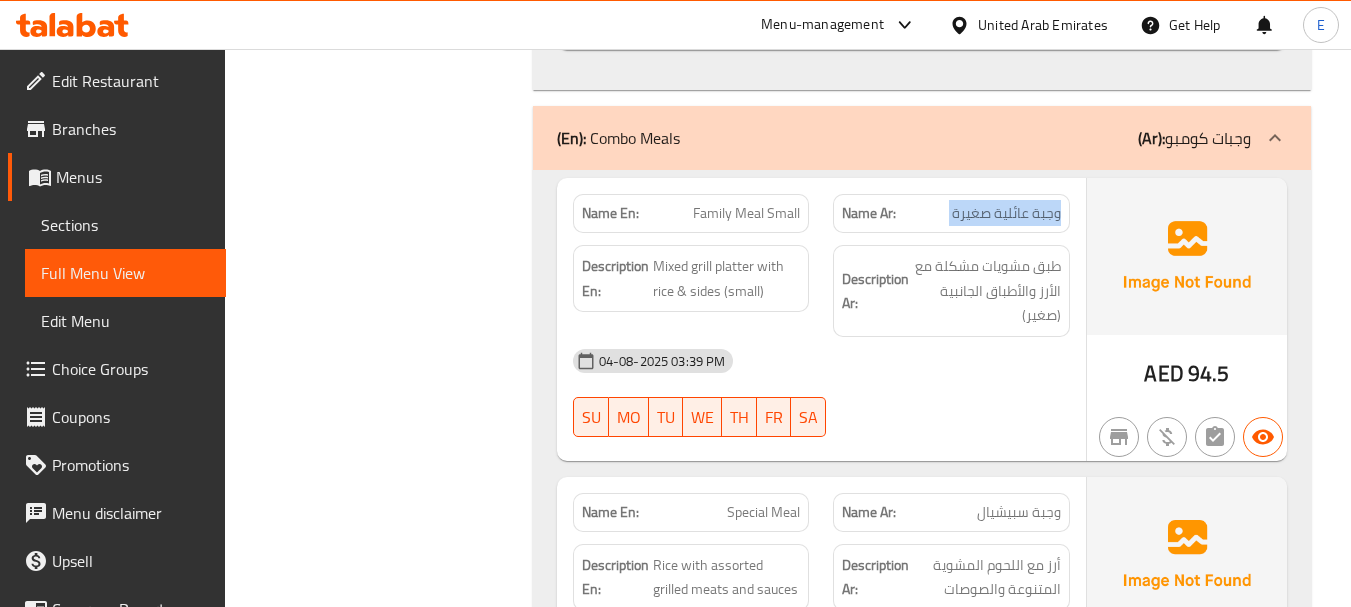 click on "Name Ar: وجبة عائلية صغيرة" at bounding box center (951, -4924) 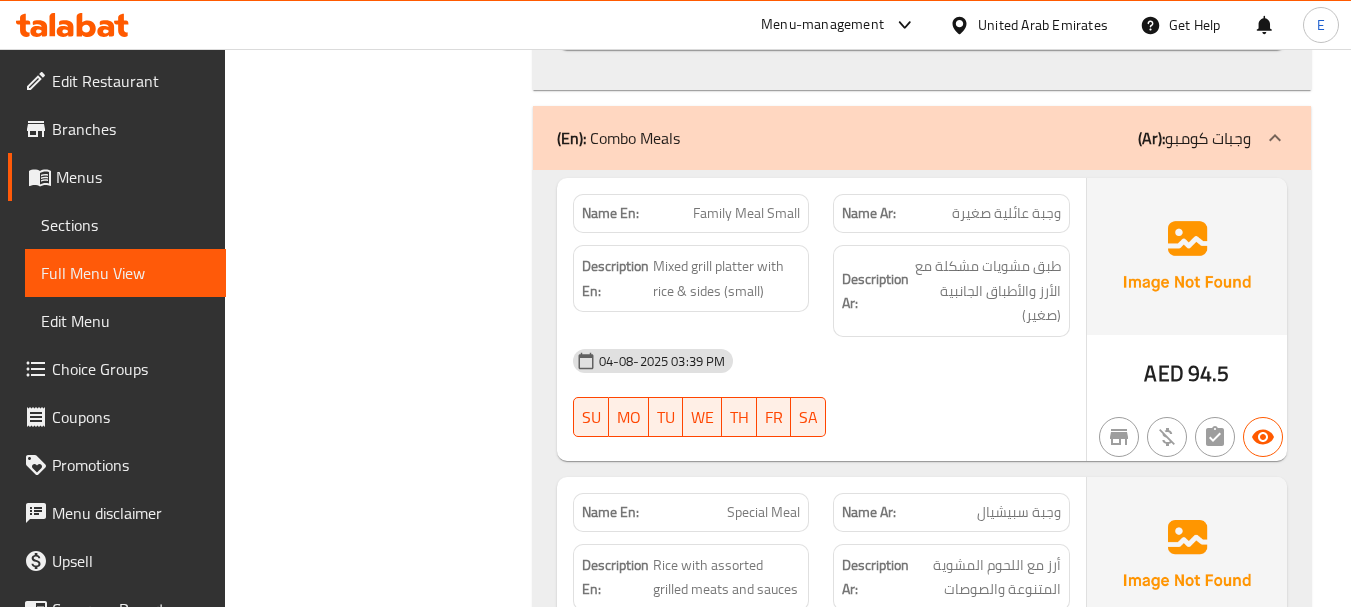 click on "Name En: Family Meal Small" at bounding box center (691, -4924) 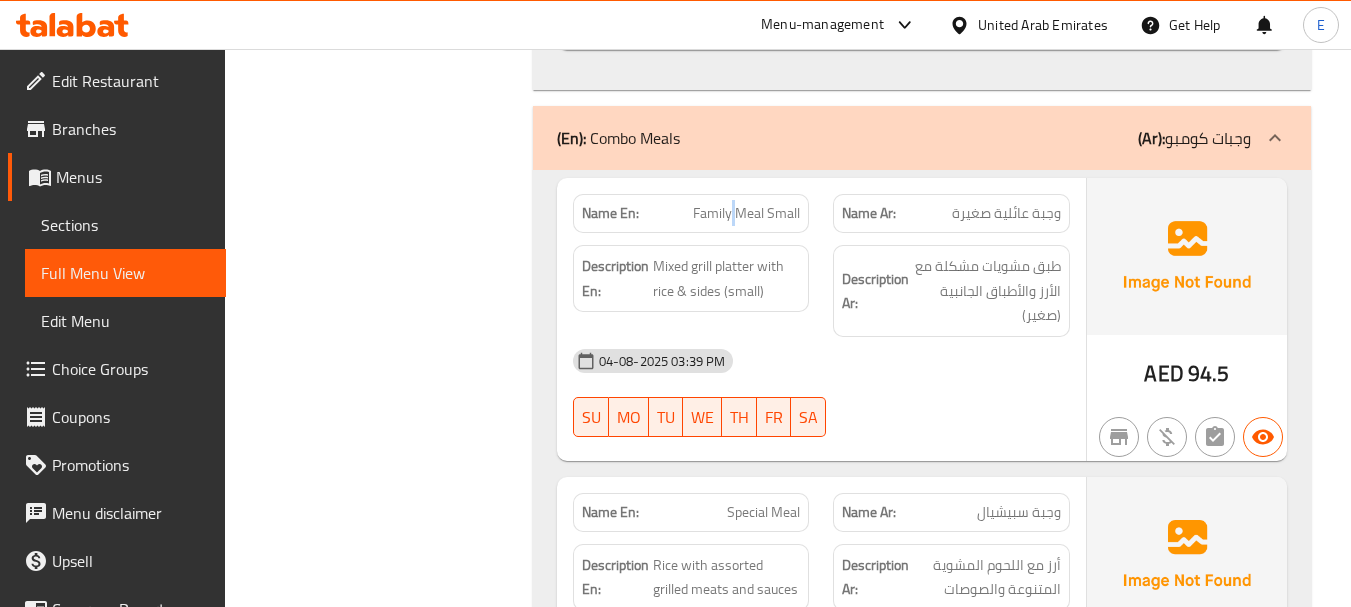 click on "Name En: Family Meal Small" at bounding box center [691, -4924] 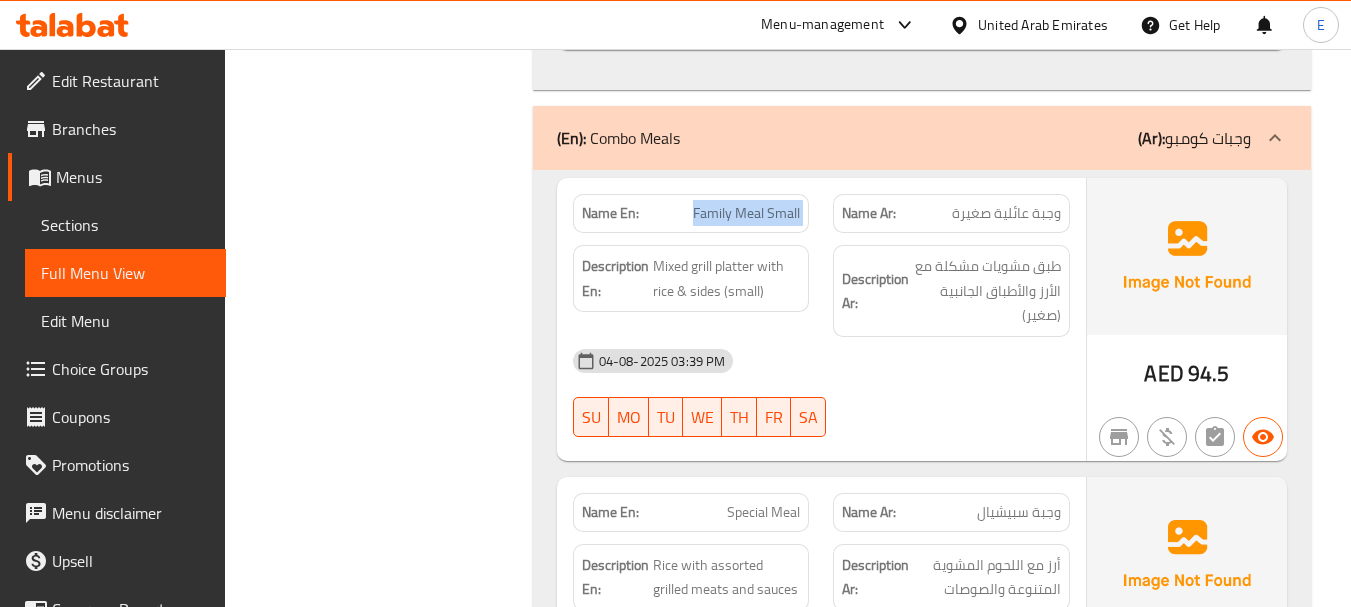 click on "Name En: Family Meal Small" at bounding box center [691, -4924] 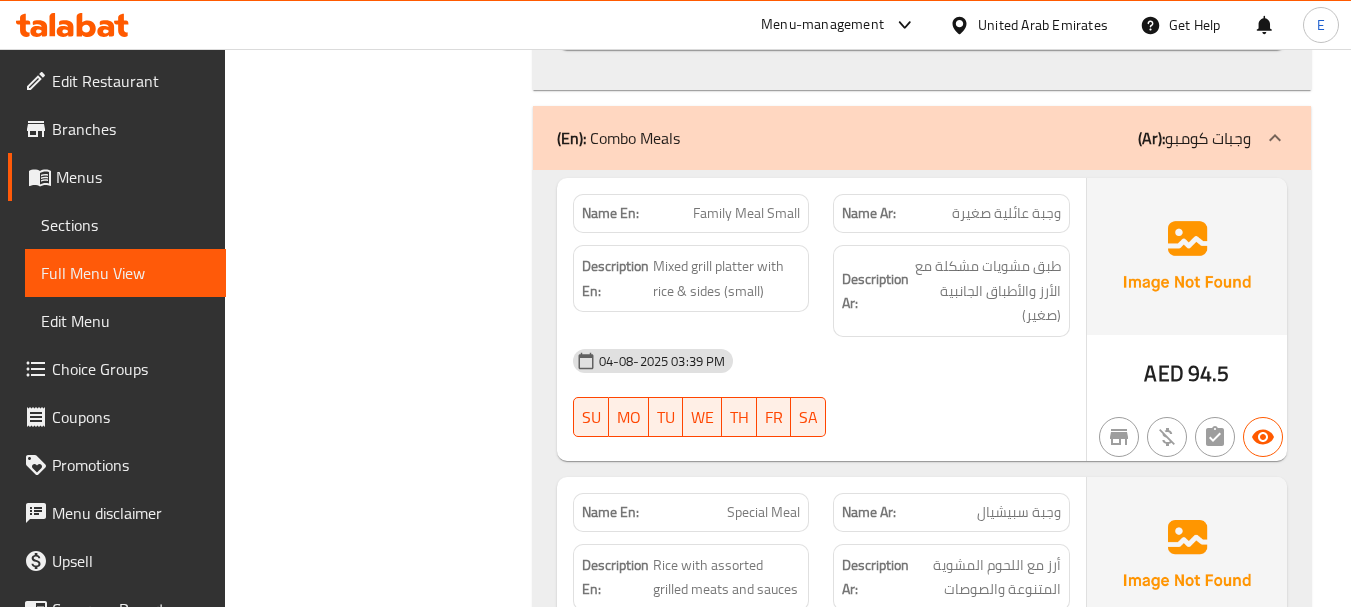 click on "04-08-2025 03:39 PM" at bounding box center [821, -4801] 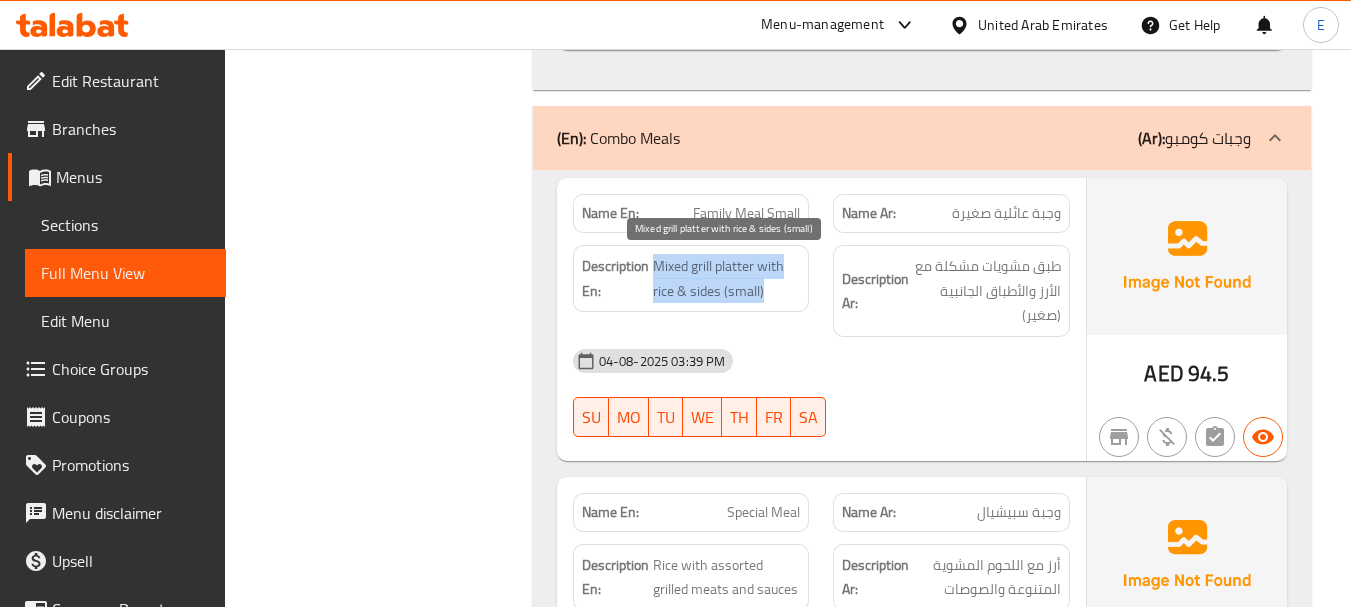 drag, startPoint x: 652, startPoint y: 261, endPoint x: 786, endPoint y: 288, distance: 136.69308 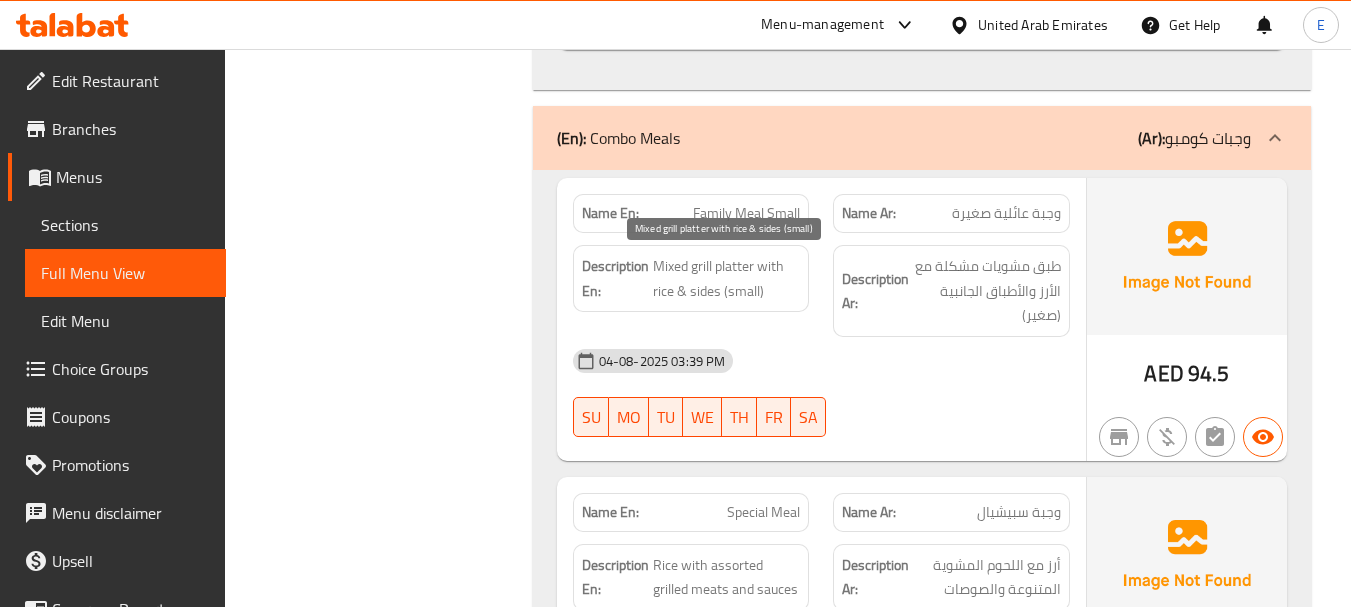 click on "Mixed grill platter with rice & sides (small)" at bounding box center [727, 278] 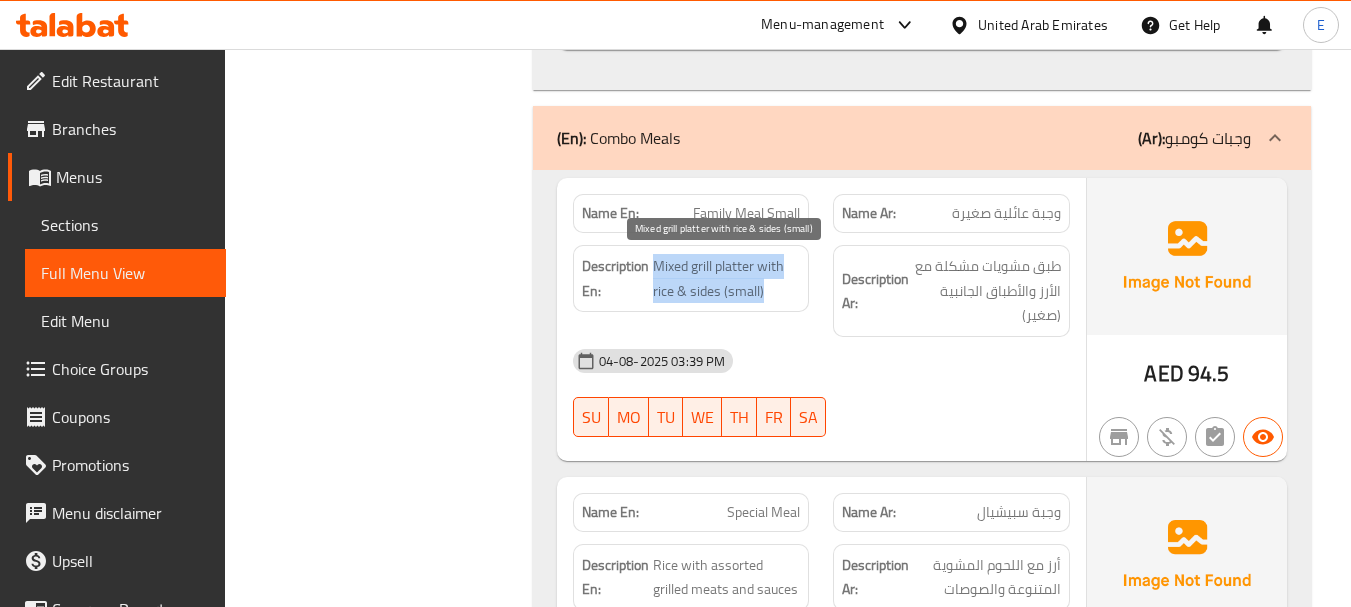 click on "Mixed grill platter with rice & sides (small)" at bounding box center (727, 278) 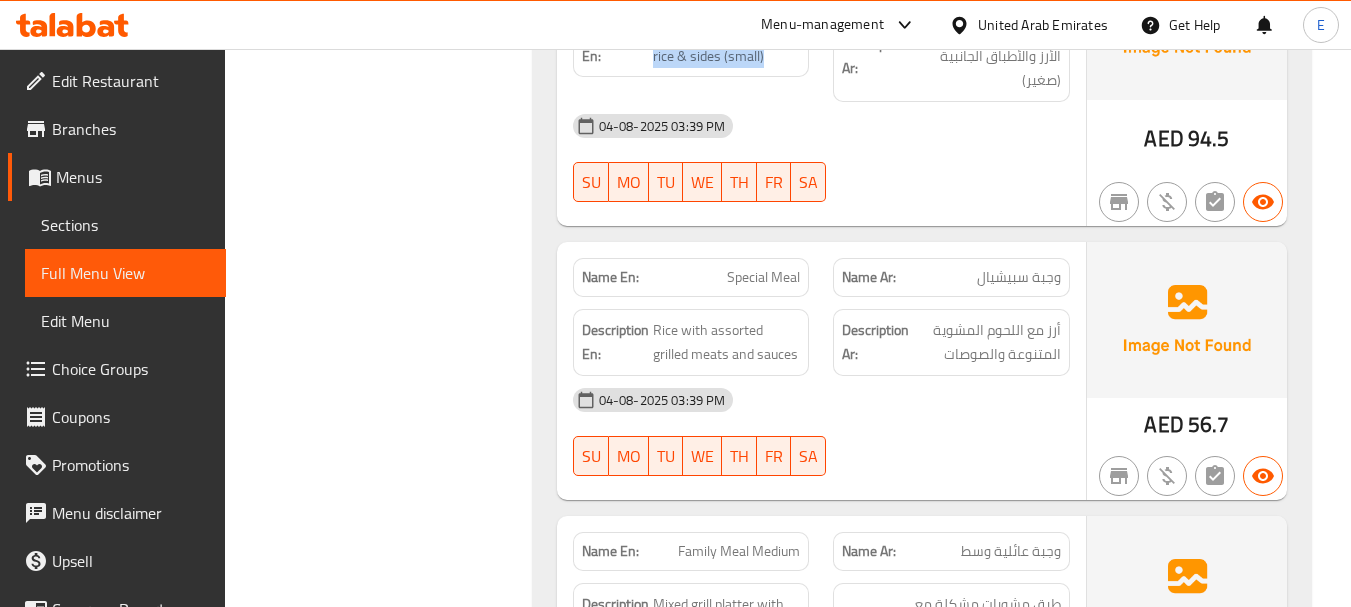 scroll, scrollTop: 5600, scrollLeft: 0, axis: vertical 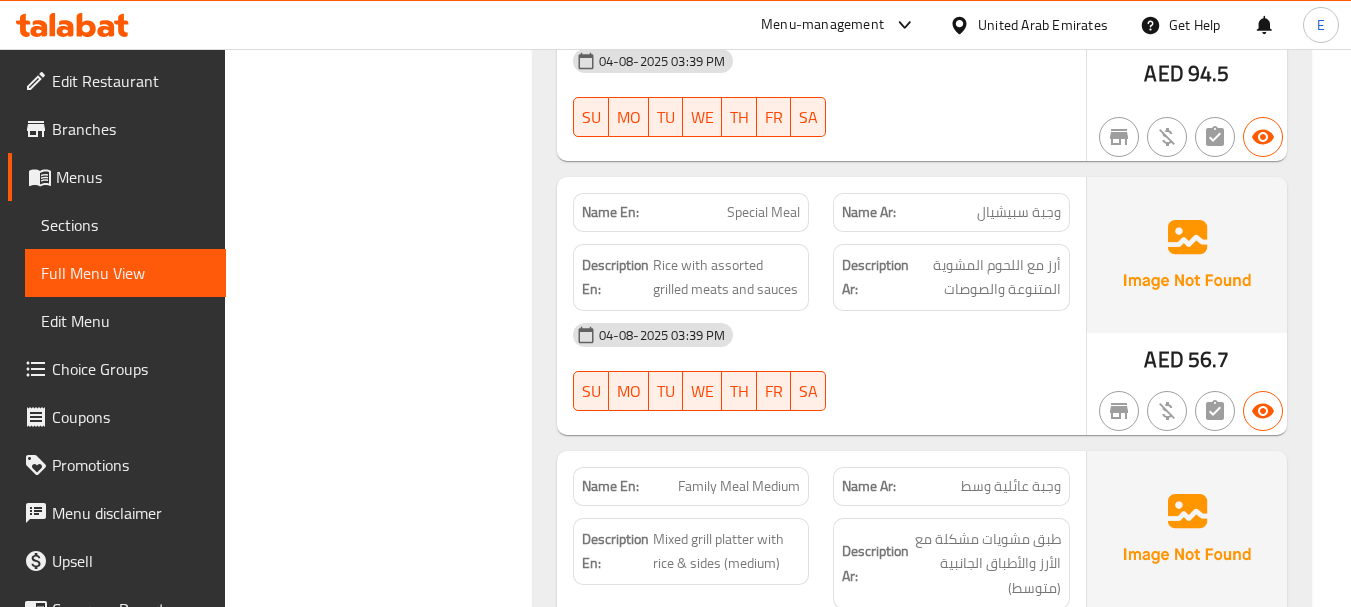 click on "وجبة سبيشيال" at bounding box center (1003, -4950) 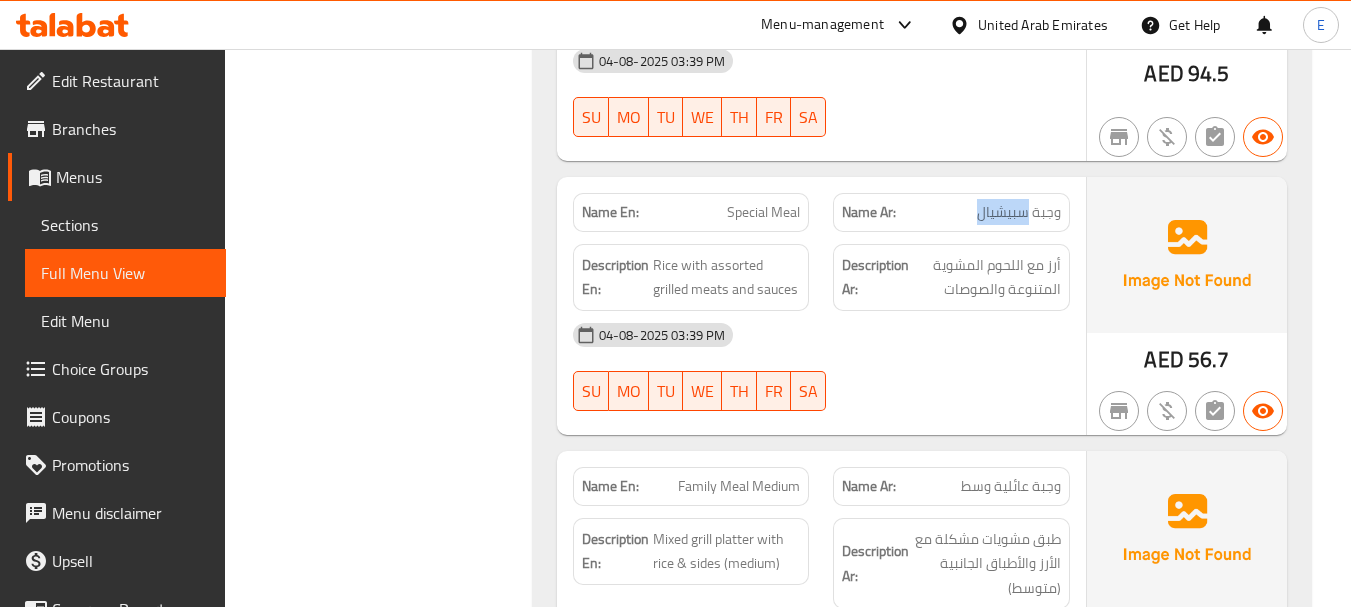 click on "وجبة سبيشيال" at bounding box center [1003, -4950] 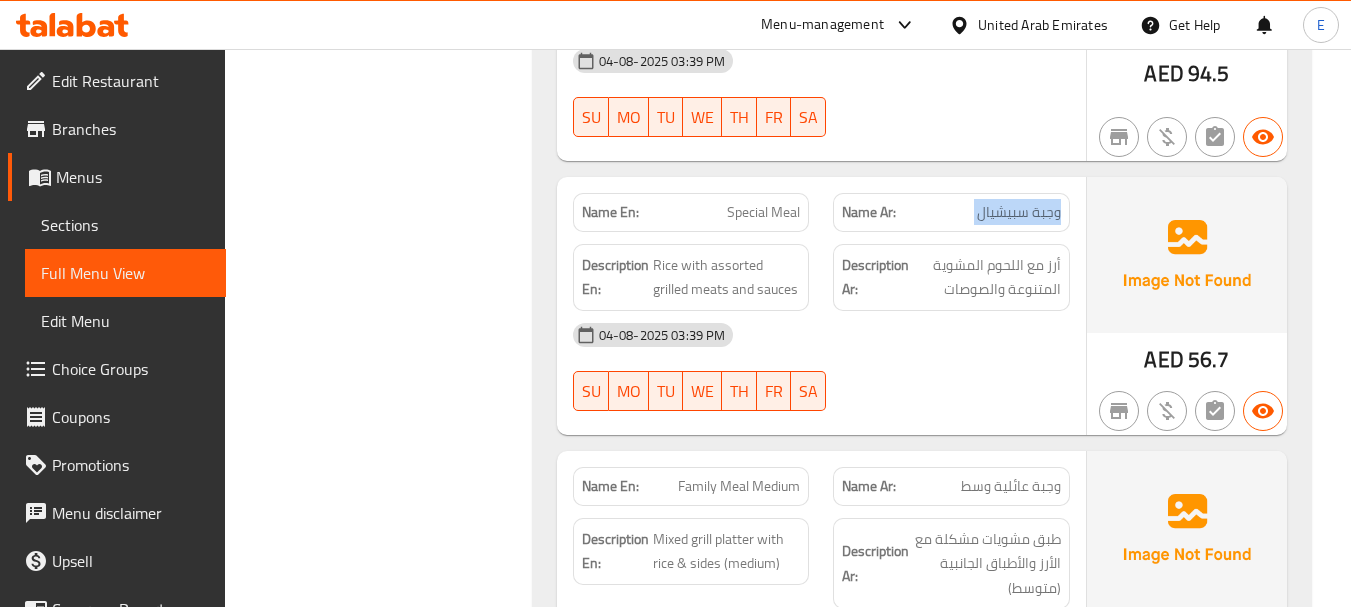 click on "وجبة سبيشيال" at bounding box center (1003, -4950) 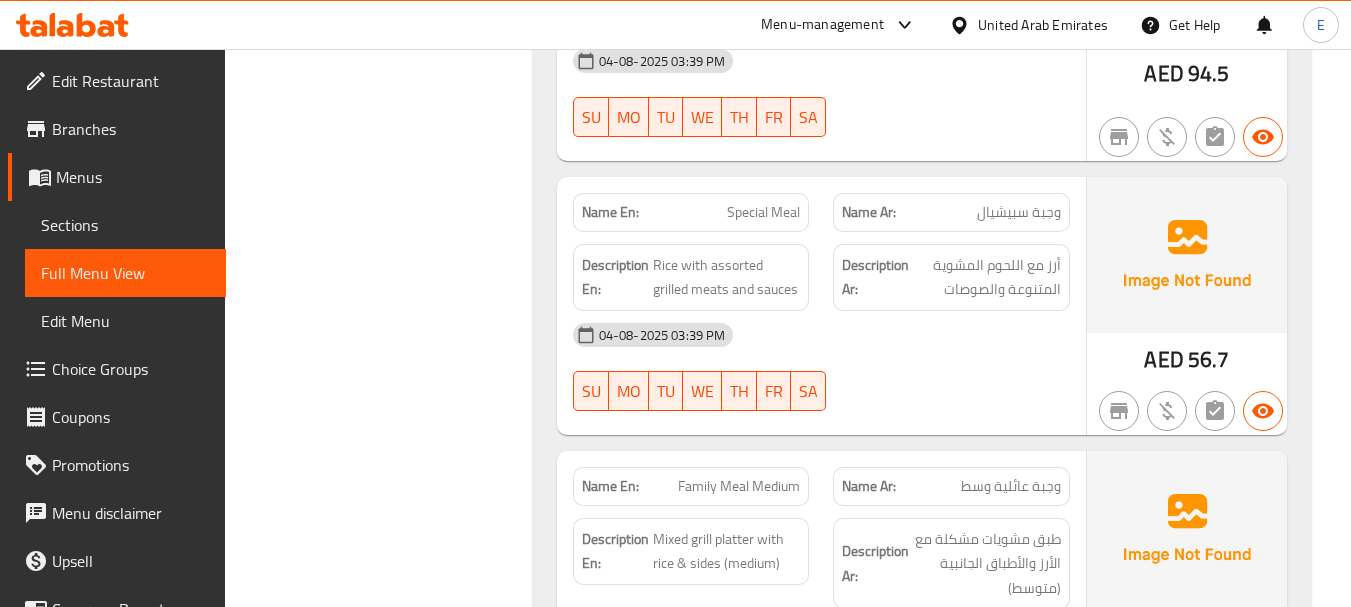 click on "Special Meal" at bounding box center (756, -4950) 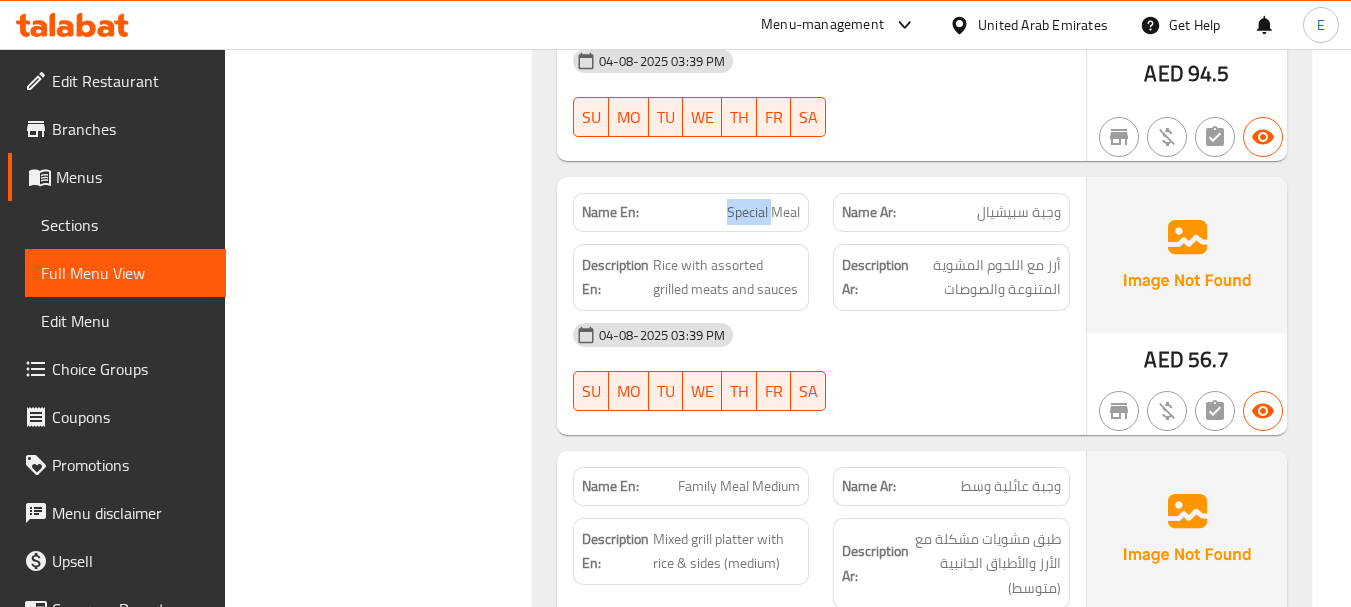 click on "Special Meal" at bounding box center [756, -4950] 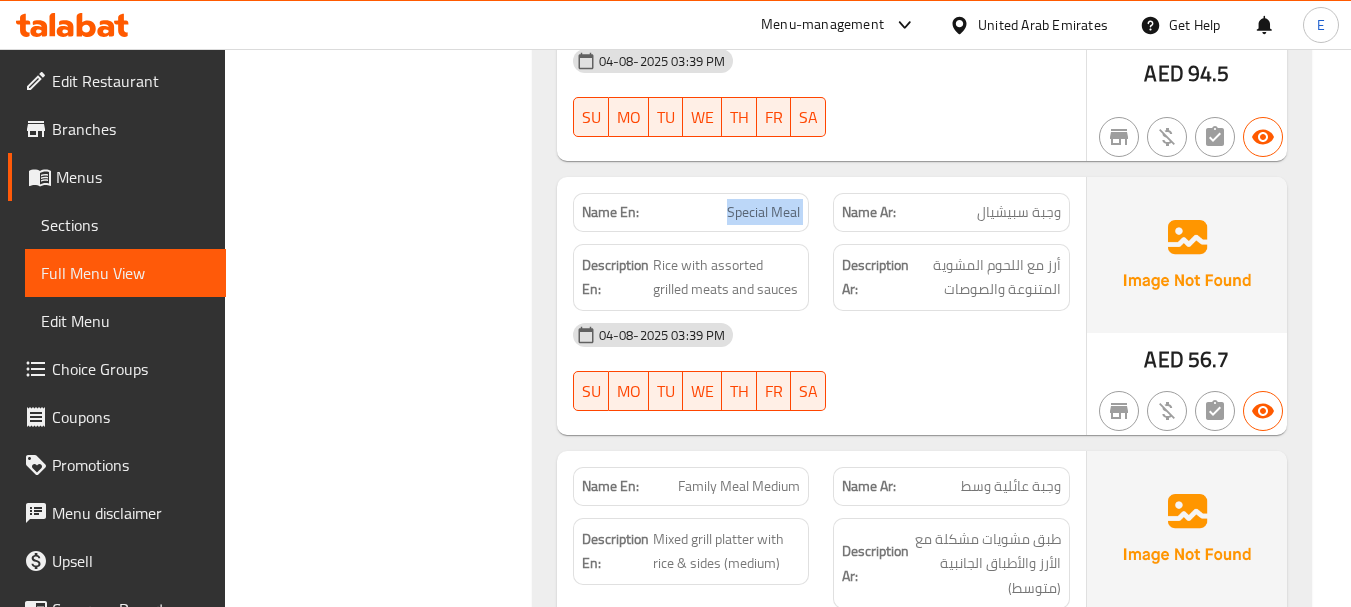 click on "Special Meal" at bounding box center (756, -4950) 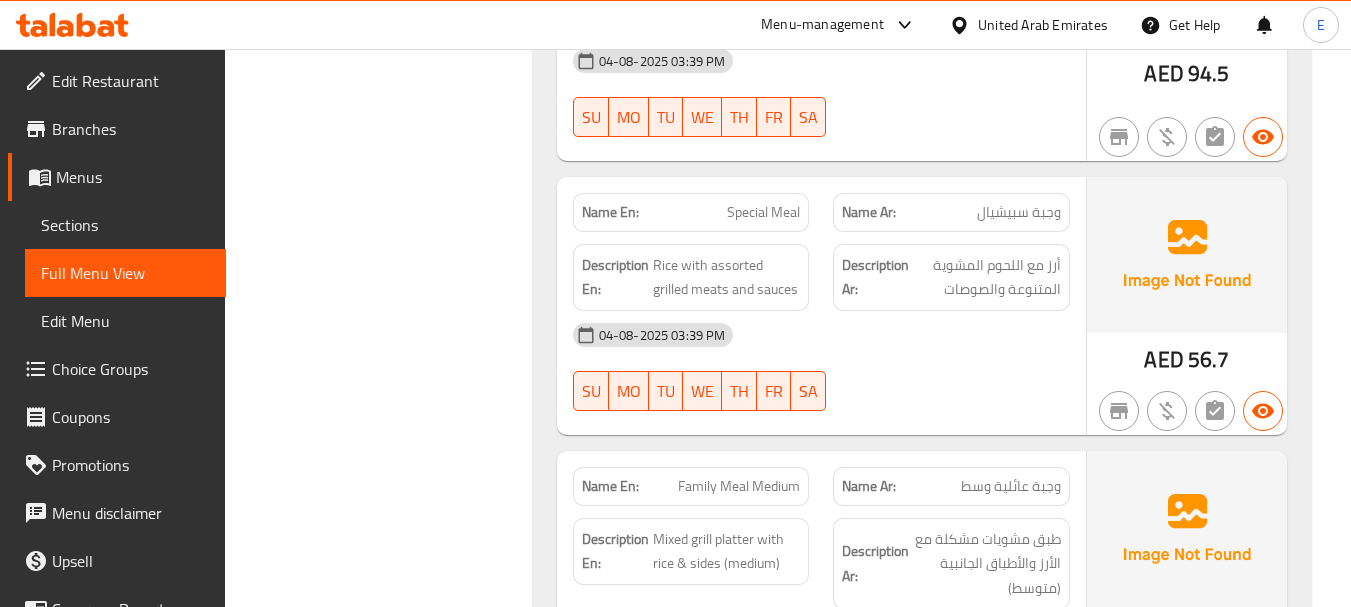 click on "AED" at bounding box center (1163, -4803) 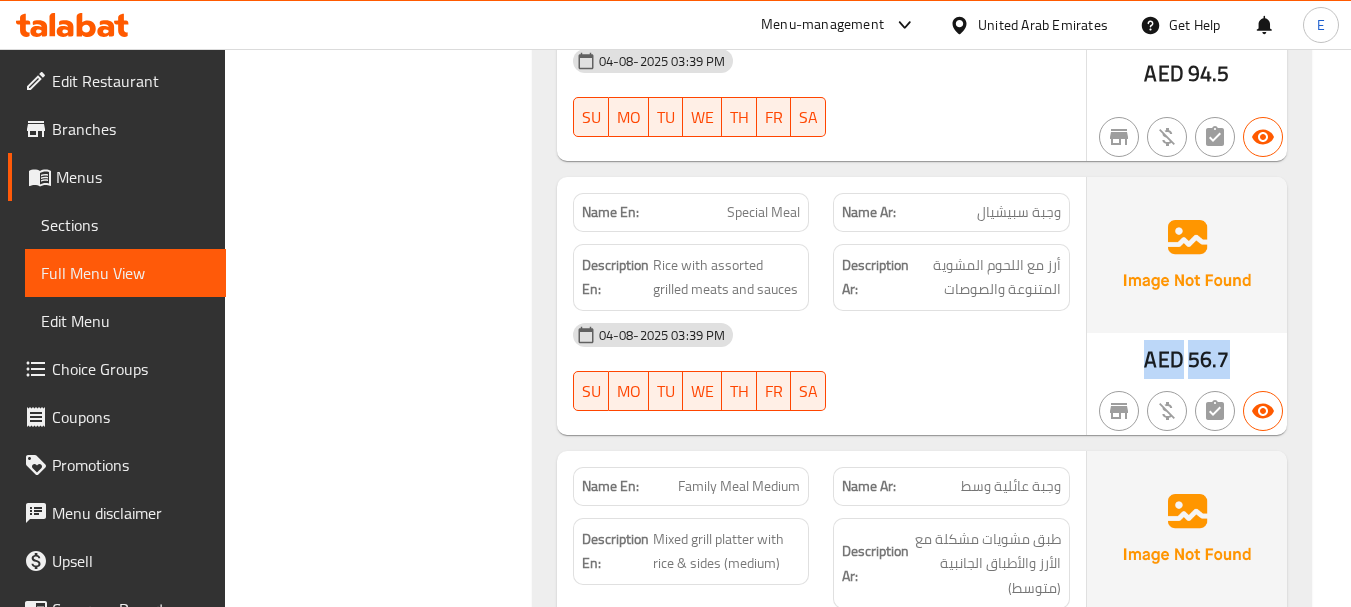 click on "AED" at bounding box center [1163, -4803] 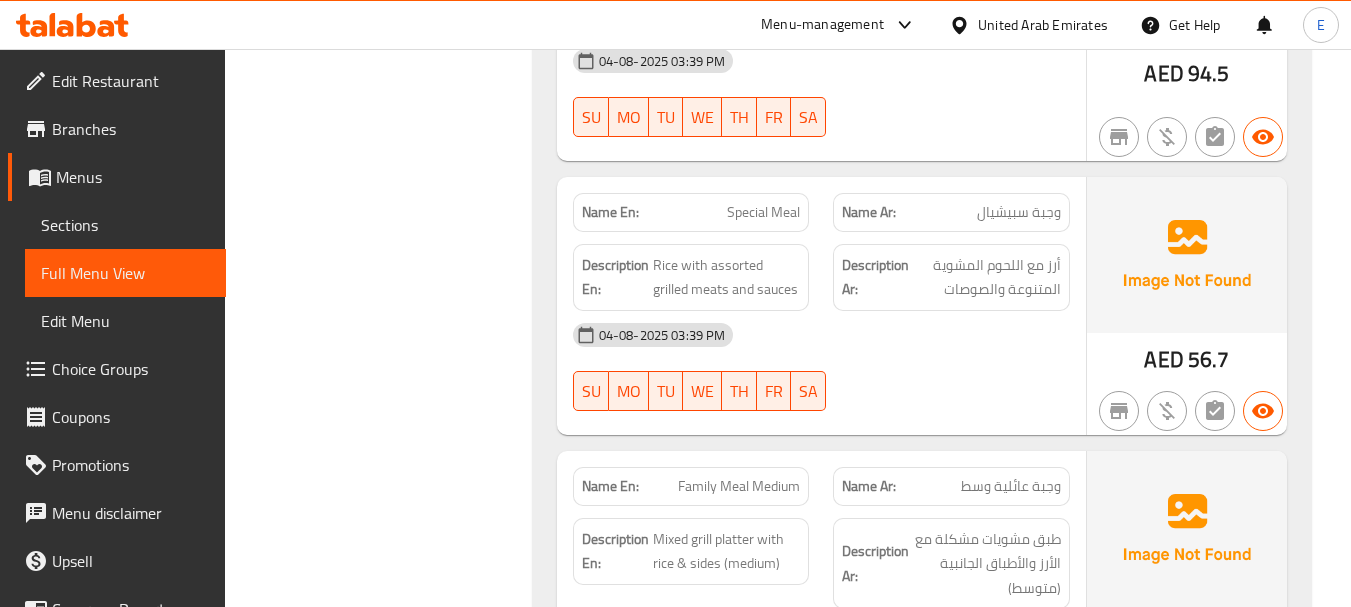 click on "وجبة سبيشيال" at bounding box center [1003, -4950] 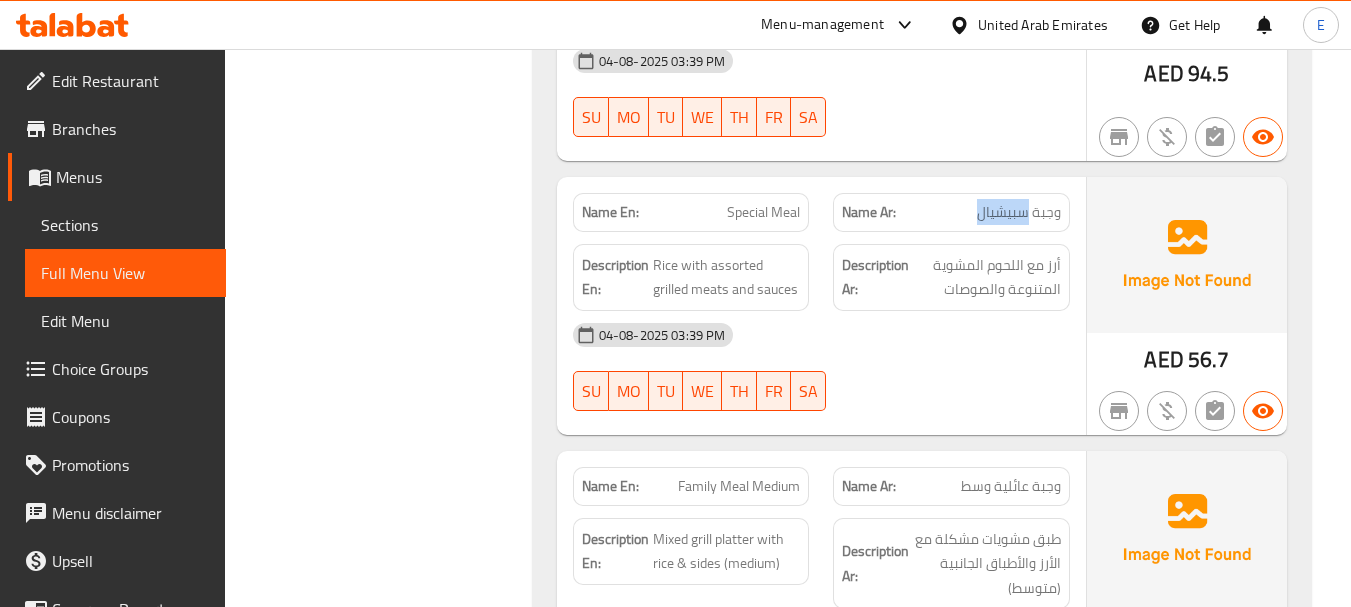 click on "وجبة سبيشيال" at bounding box center (1003, -4950) 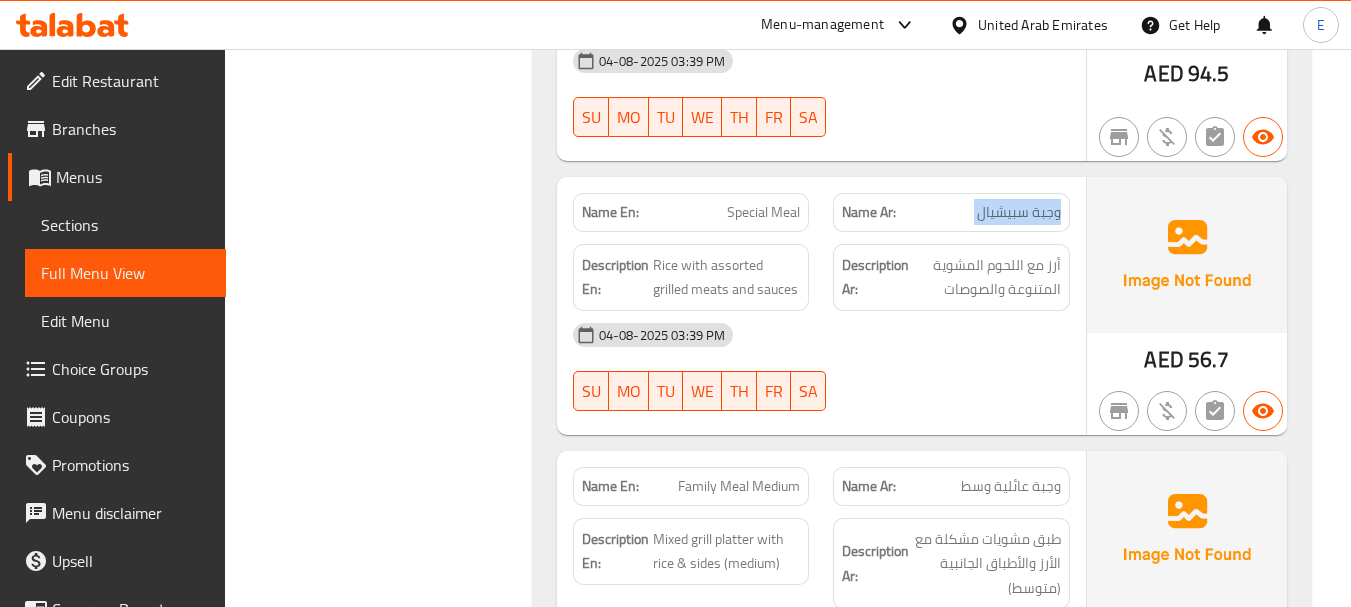 click on "وجبة سبيشيال" at bounding box center (1003, -4950) 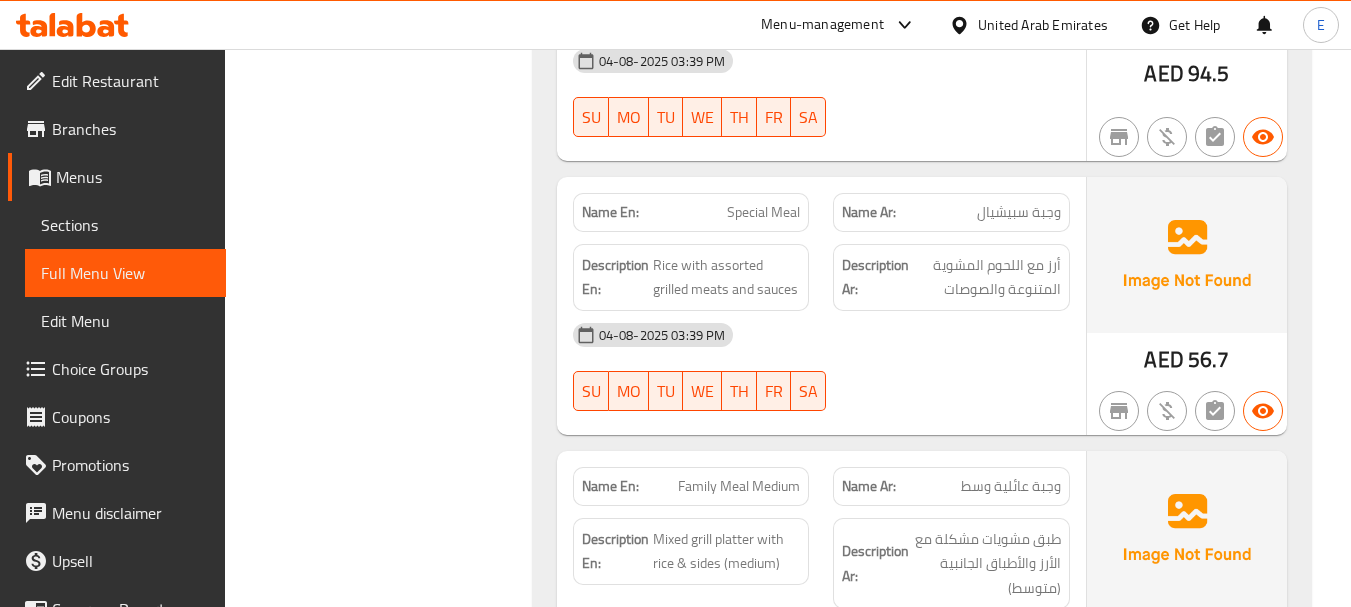 click on "Special Meal" at bounding box center (756, -4950) 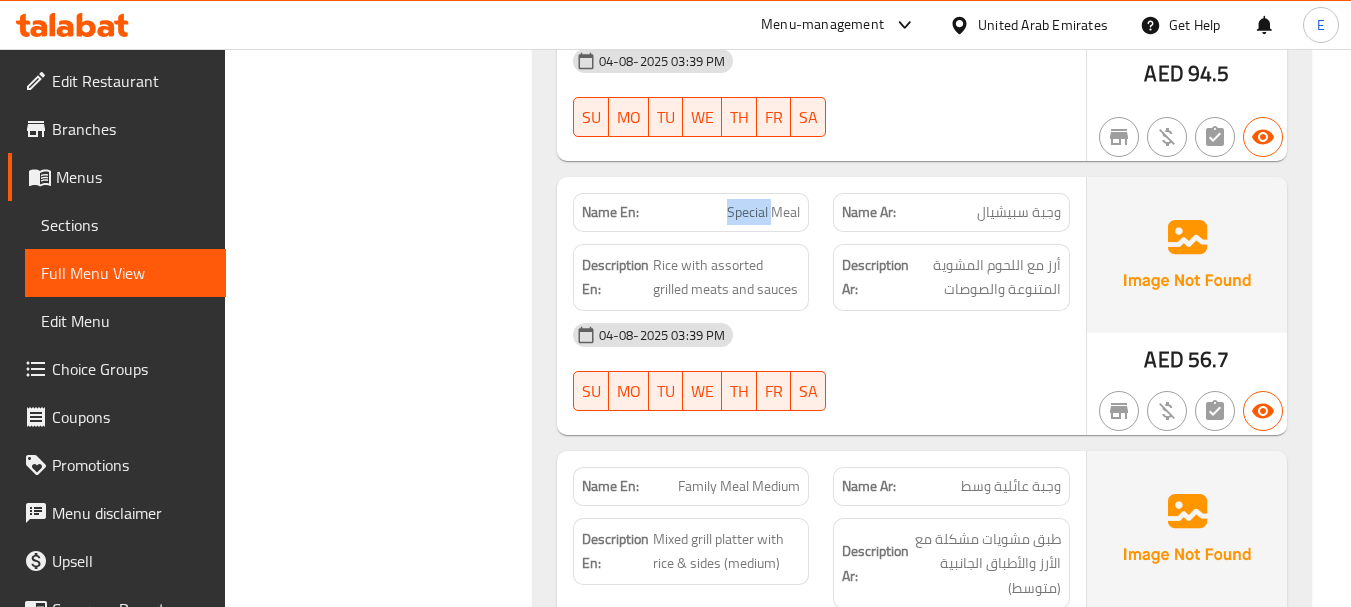click on "Special Meal" at bounding box center [756, -4950] 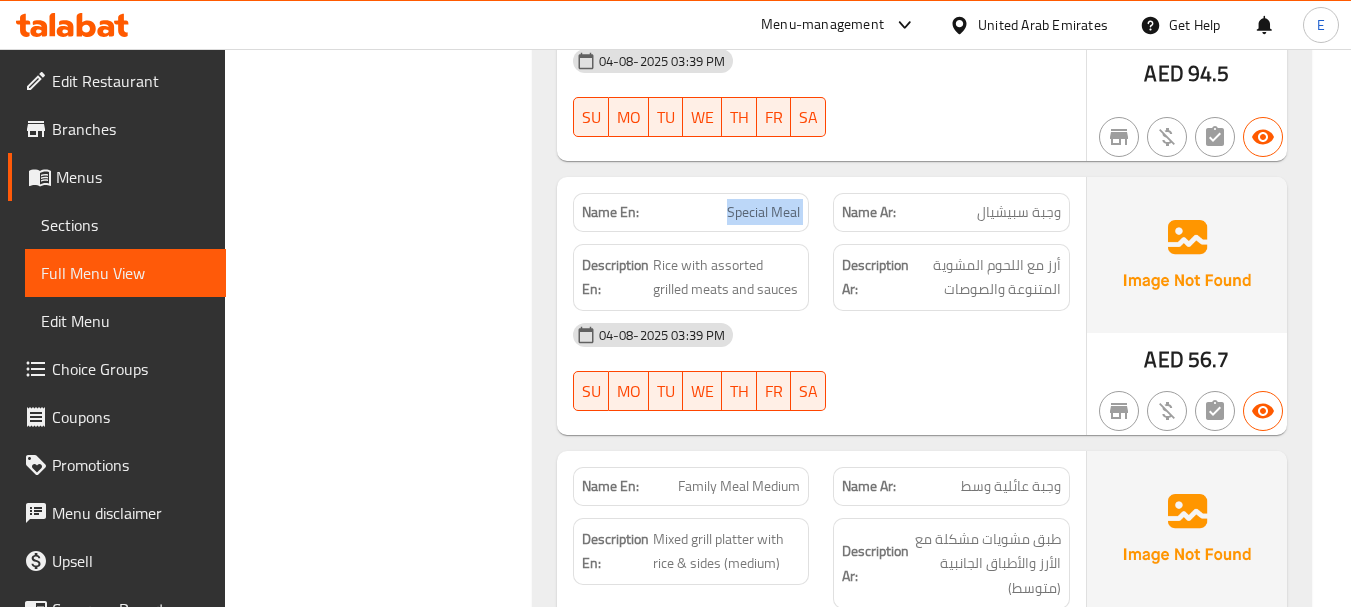 click on "Special Meal" at bounding box center [756, -4950] 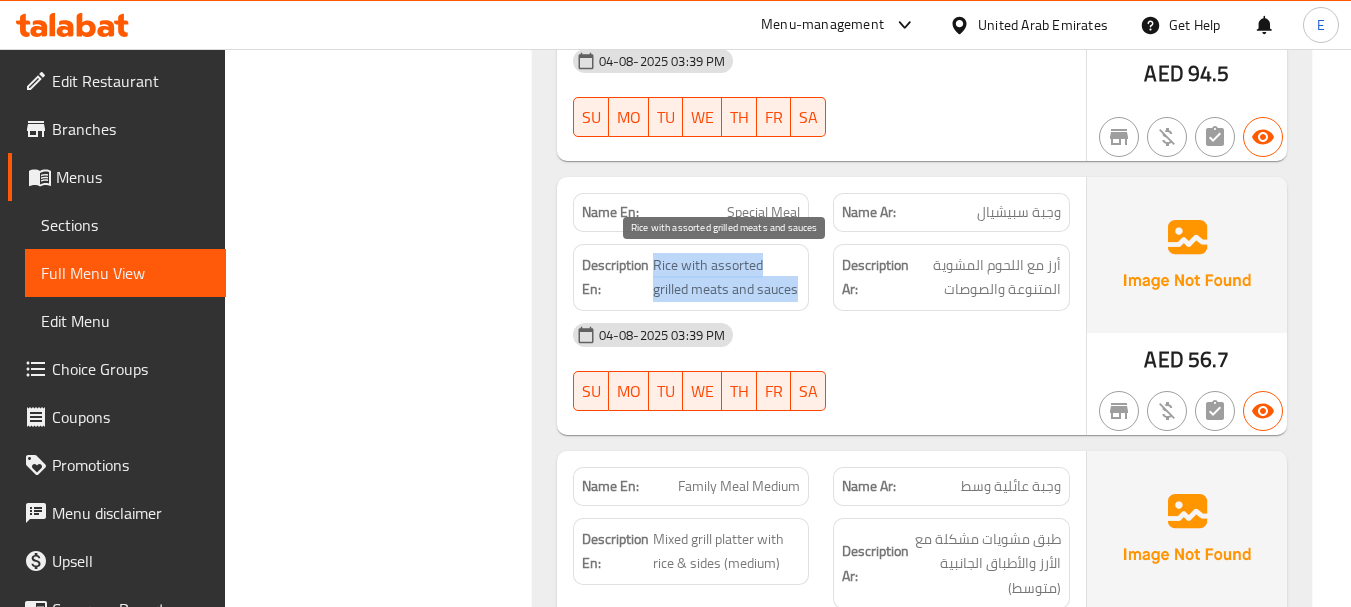 drag, startPoint x: 653, startPoint y: 258, endPoint x: 770, endPoint y: 297, distance: 123.32883 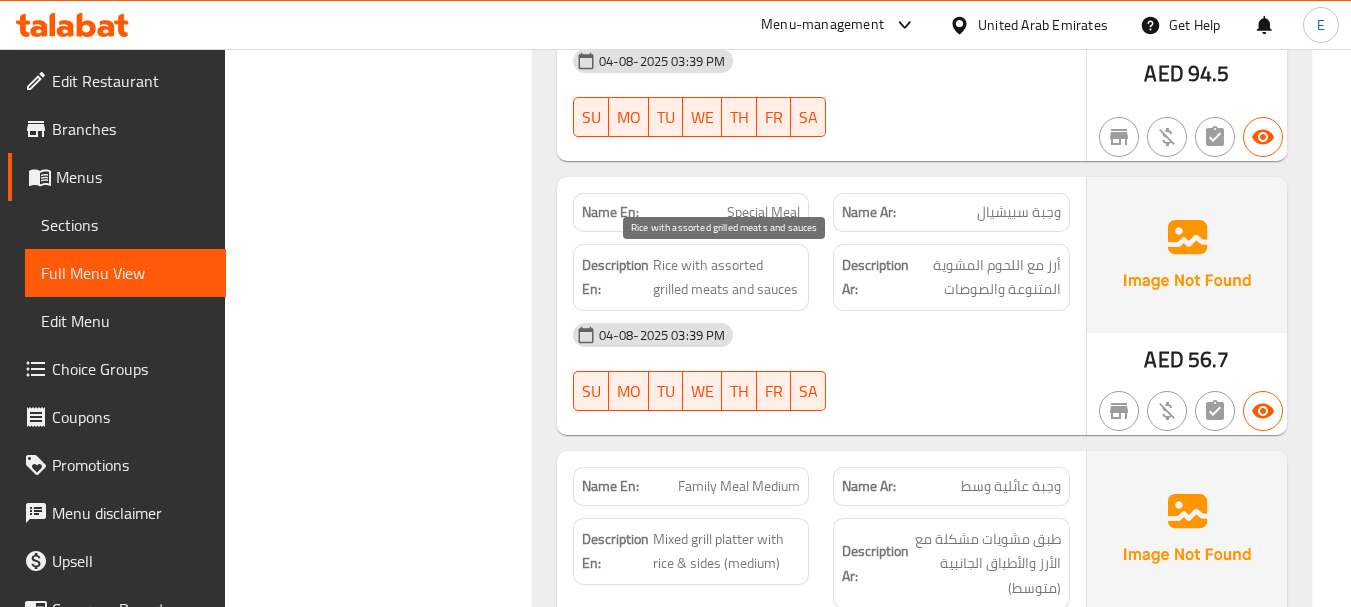 click on "Rice with assorted grilled meats and sauces" at bounding box center (727, 277) 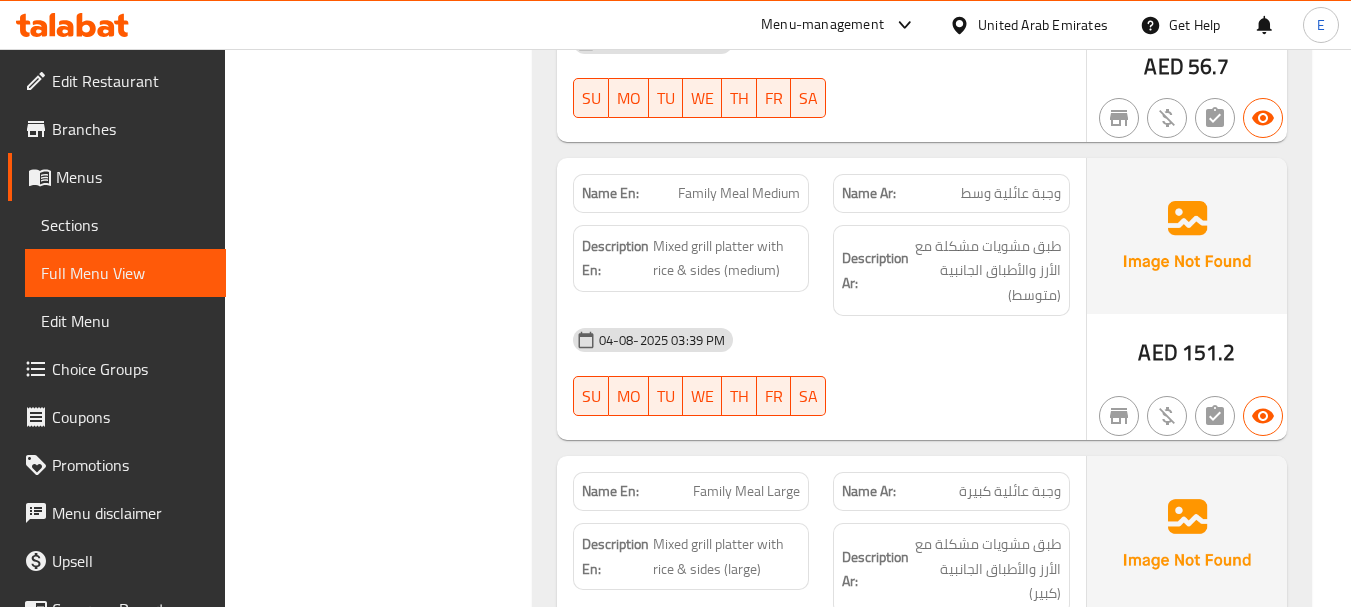 scroll, scrollTop: 5900, scrollLeft: 0, axis: vertical 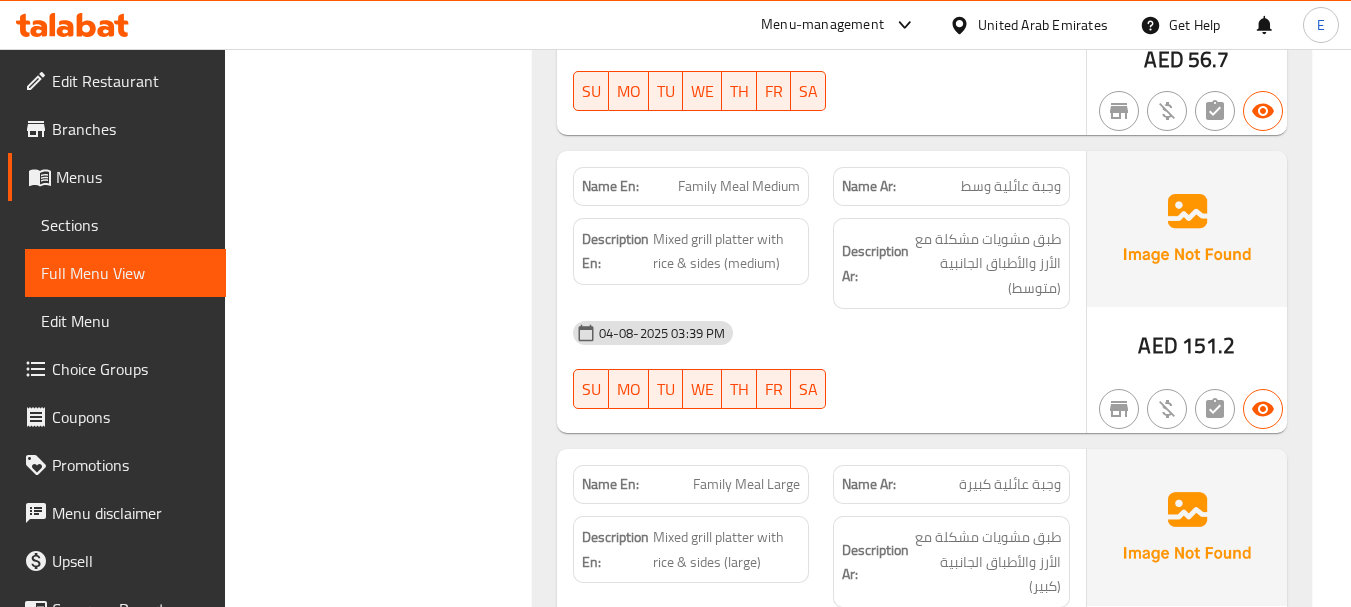 click on "151.2" at bounding box center (1209, -4829) 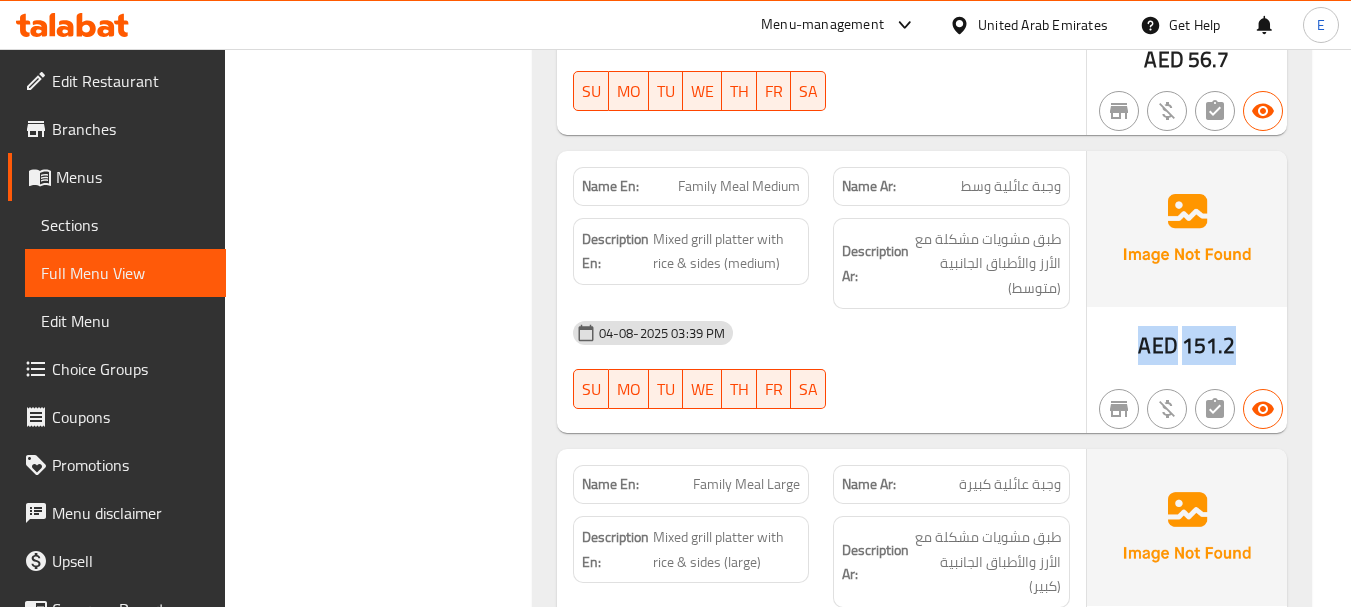 click on "151.2" at bounding box center (1209, -4829) 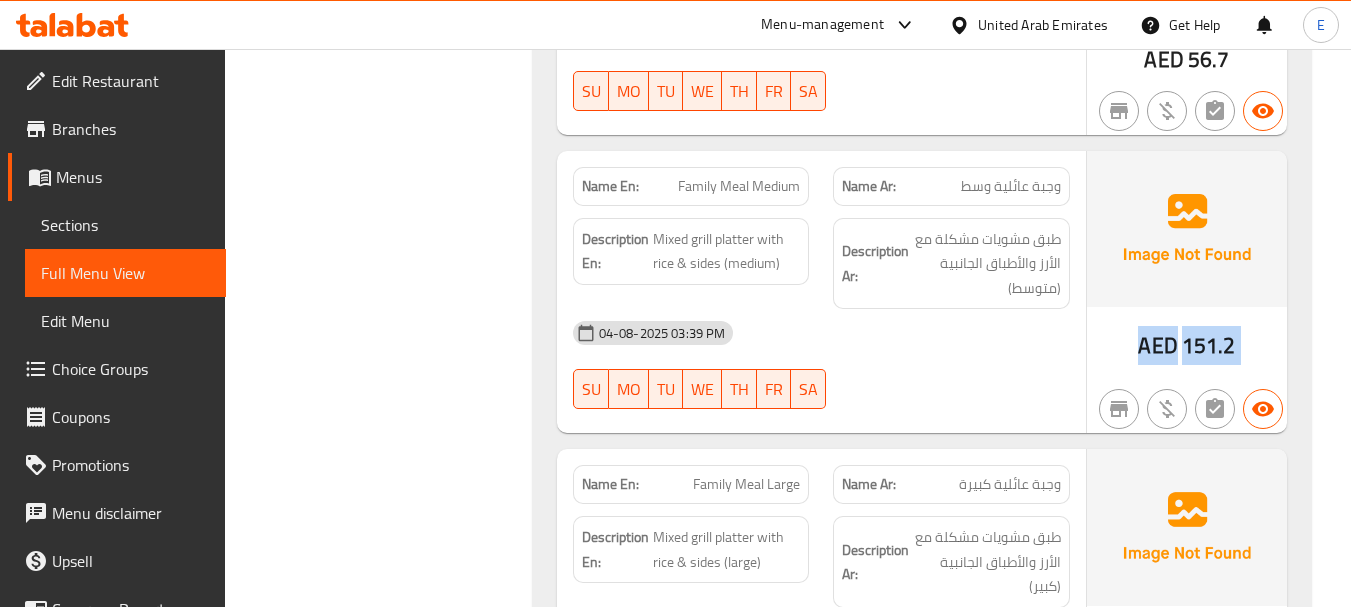 click on "151.2" at bounding box center (1209, -4829) 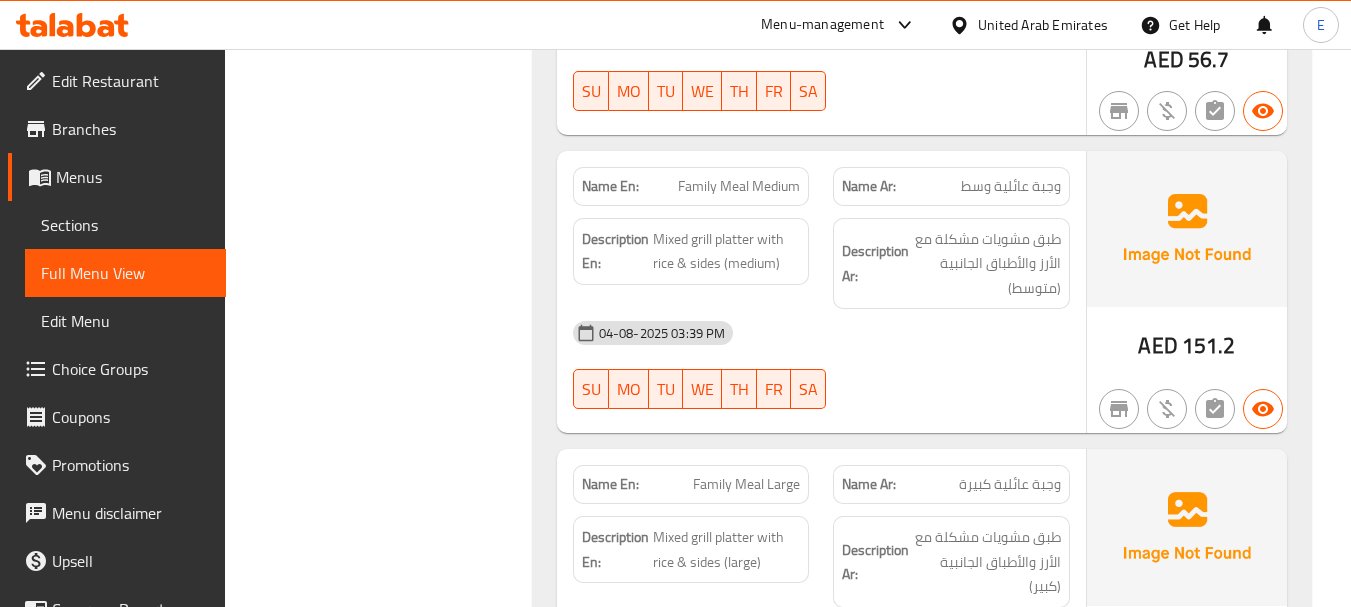 click on "Name En: Family Meal Medium" at bounding box center (691, -4976) 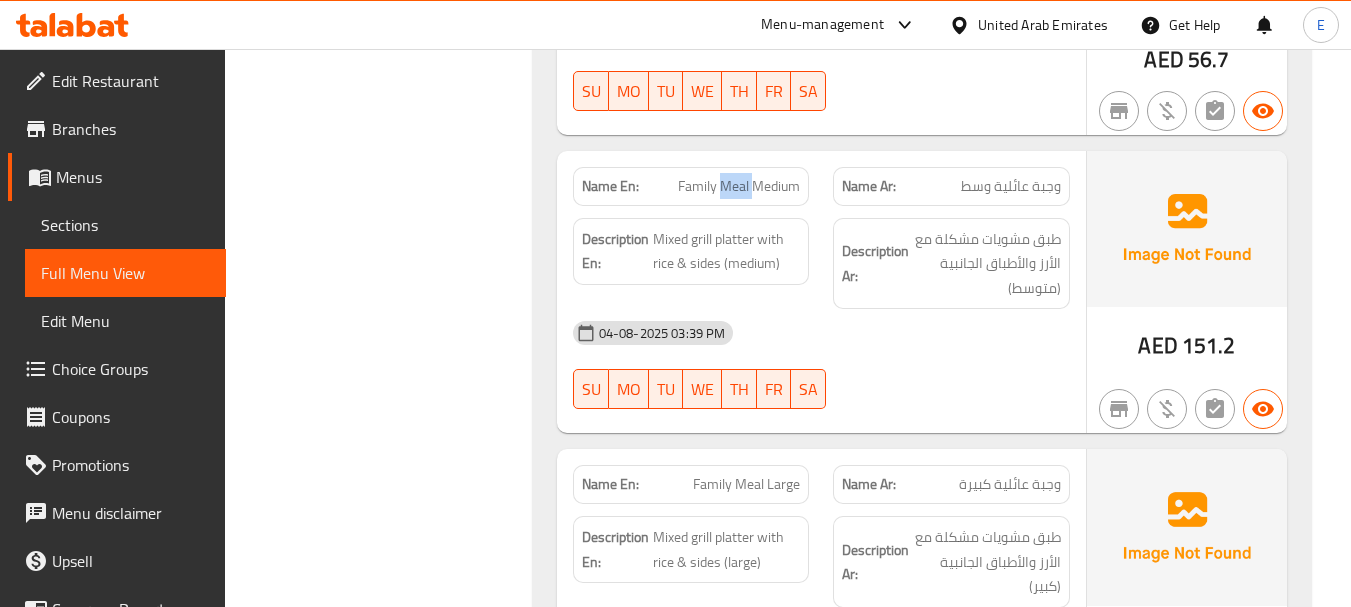 click on "Name En: Family Meal Medium" at bounding box center (691, -4976) 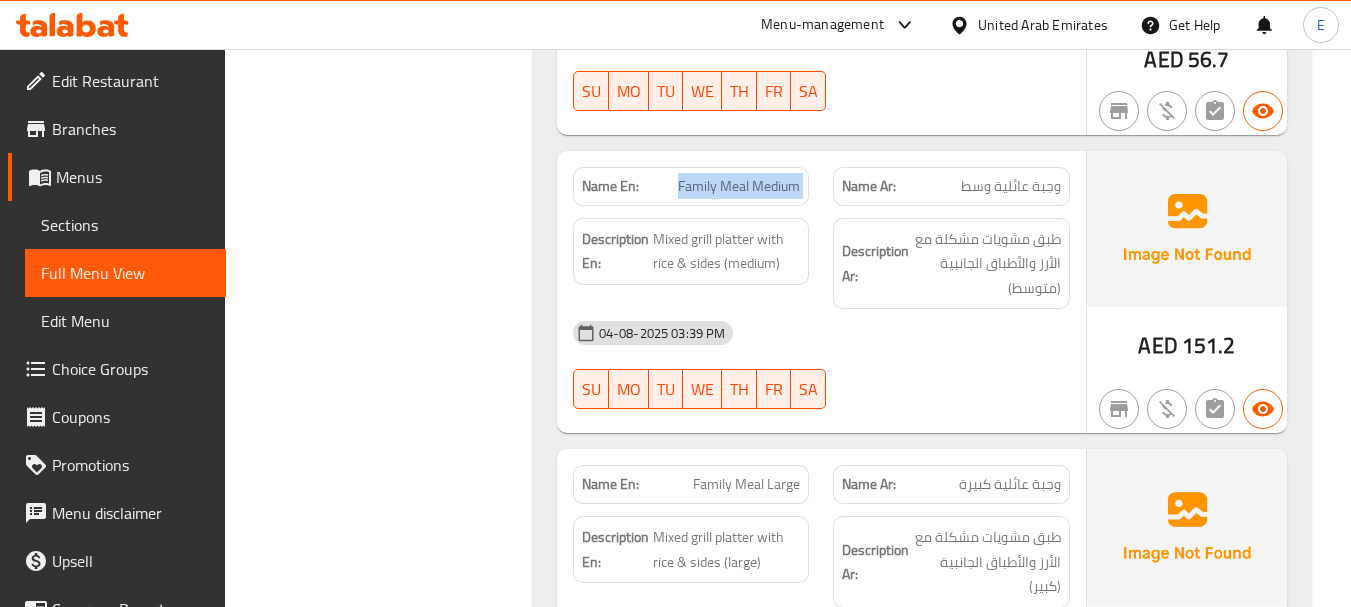 click on "Name En: Family Meal Medium" at bounding box center [691, -4976] 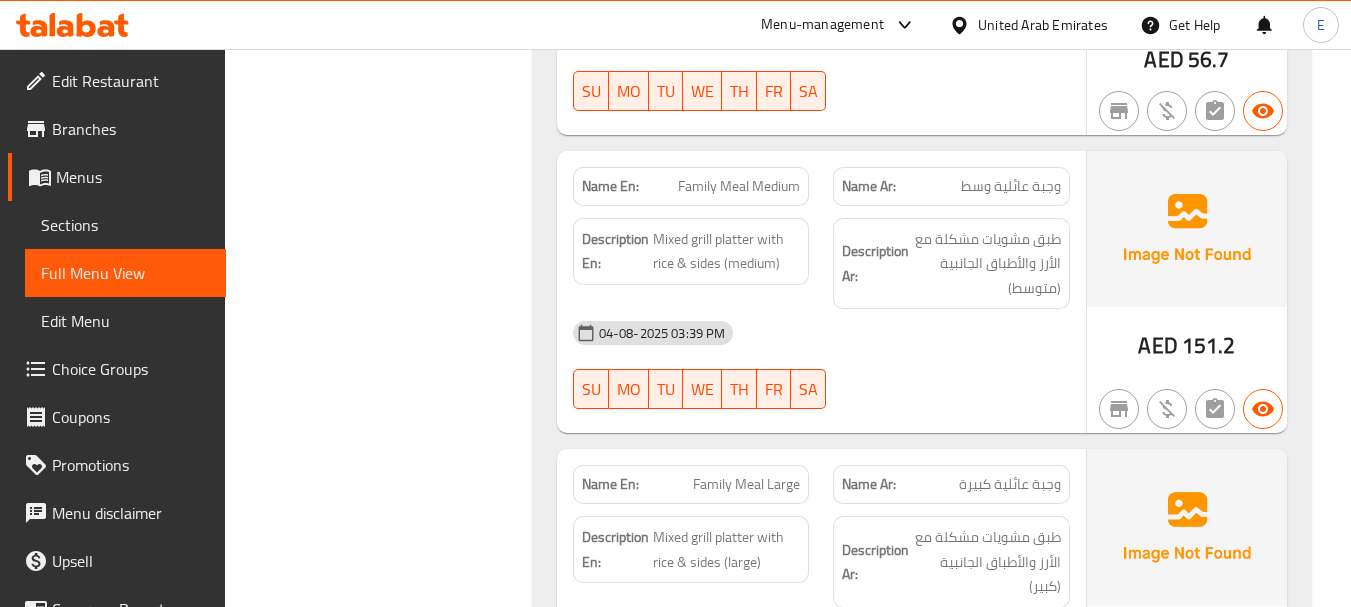 click on "وجبة عائلية وسط" at bounding box center (1029, -4976) 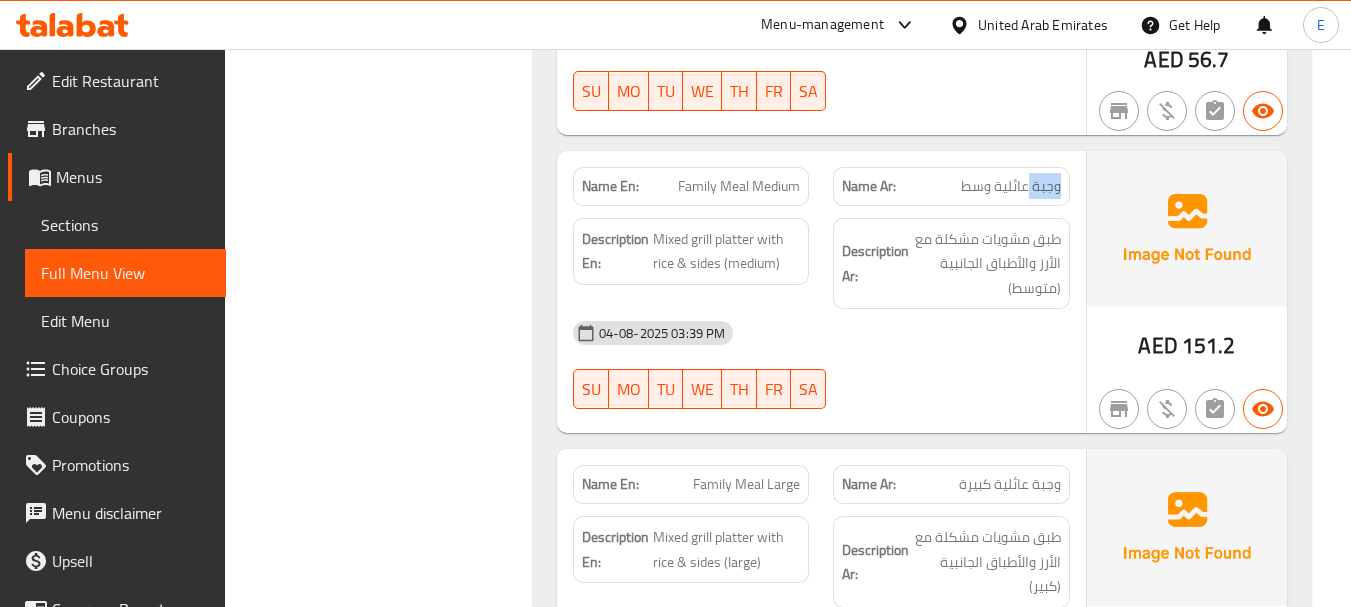 click on "وجبة عائلية وسط" at bounding box center (1029, -4976) 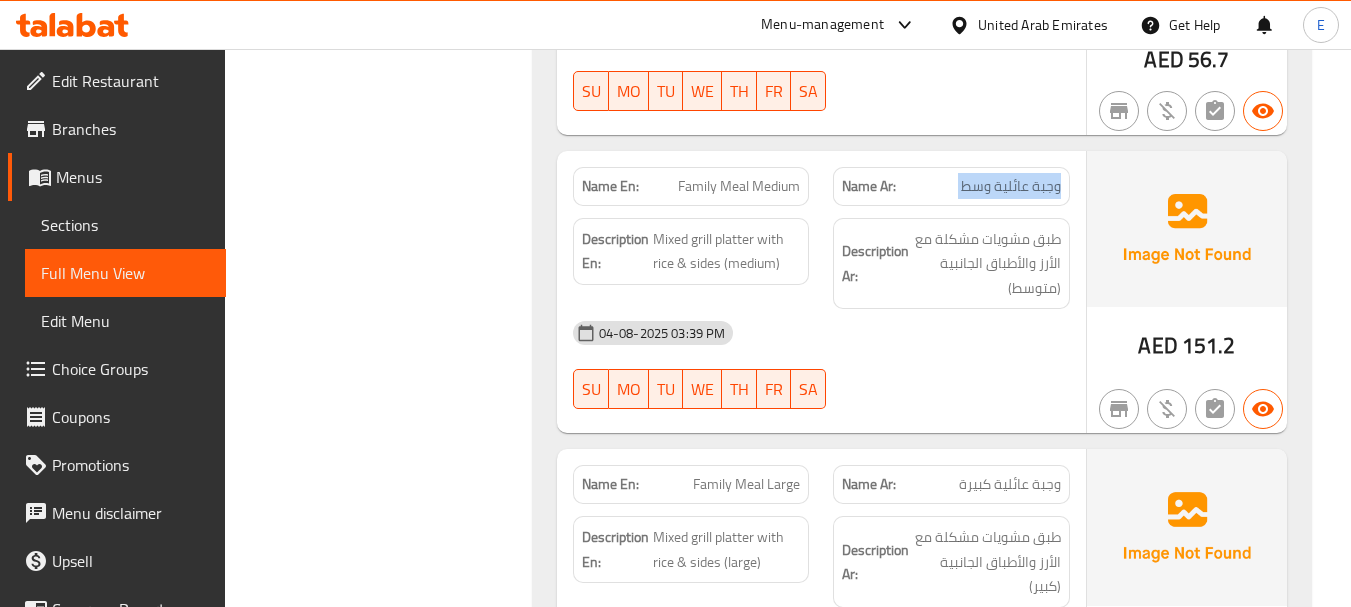 click on "وجبة عائلية وسط" at bounding box center (1029, -4976) 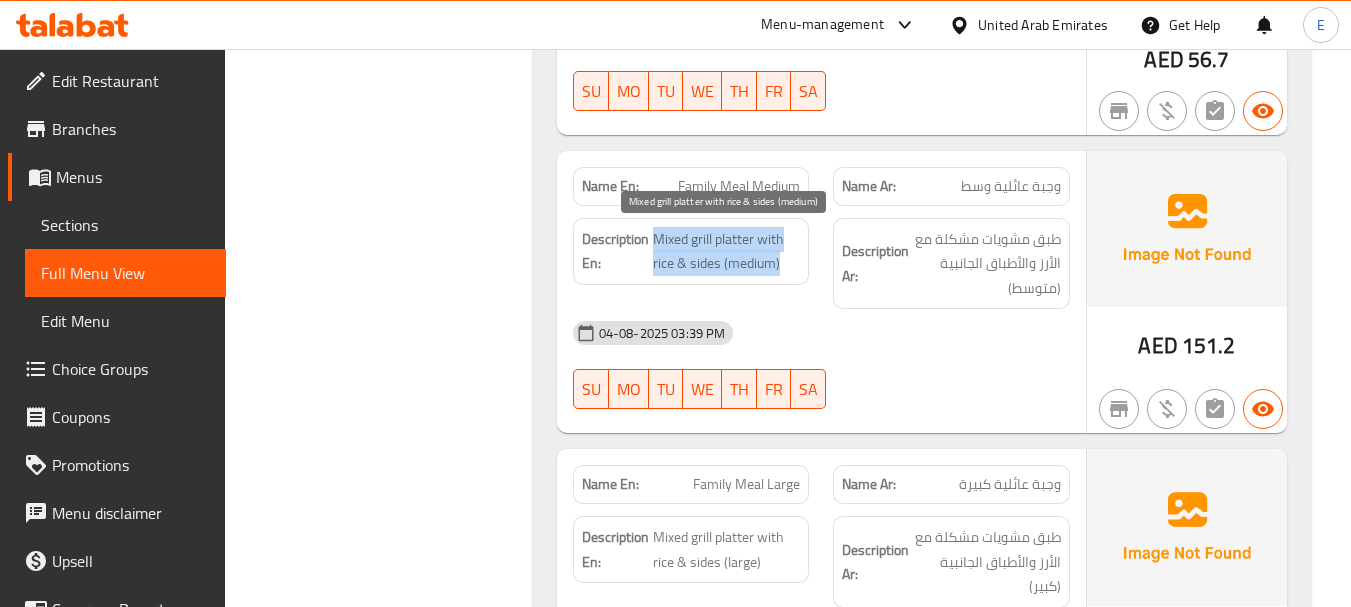 drag, startPoint x: 652, startPoint y: 229, endPoint x: 797, endPoint y: 264, distance: 149.16434 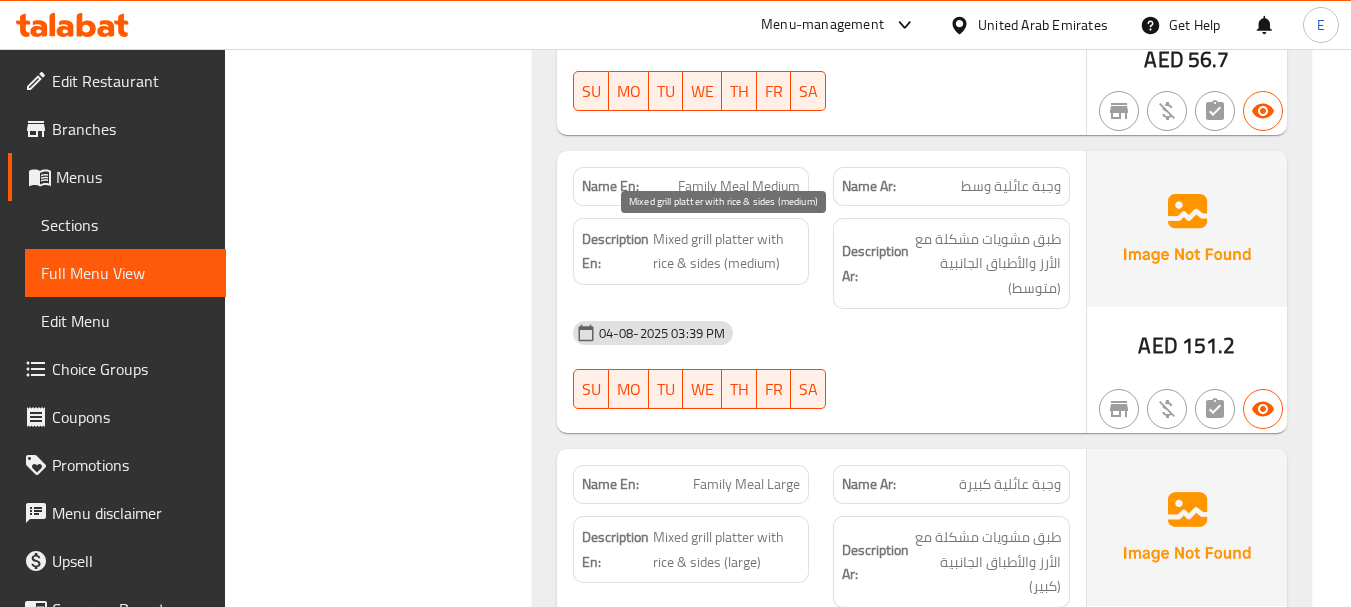 click on "Mixed grill platter with rice & sides (medium)" at bounding box center (727, 251) 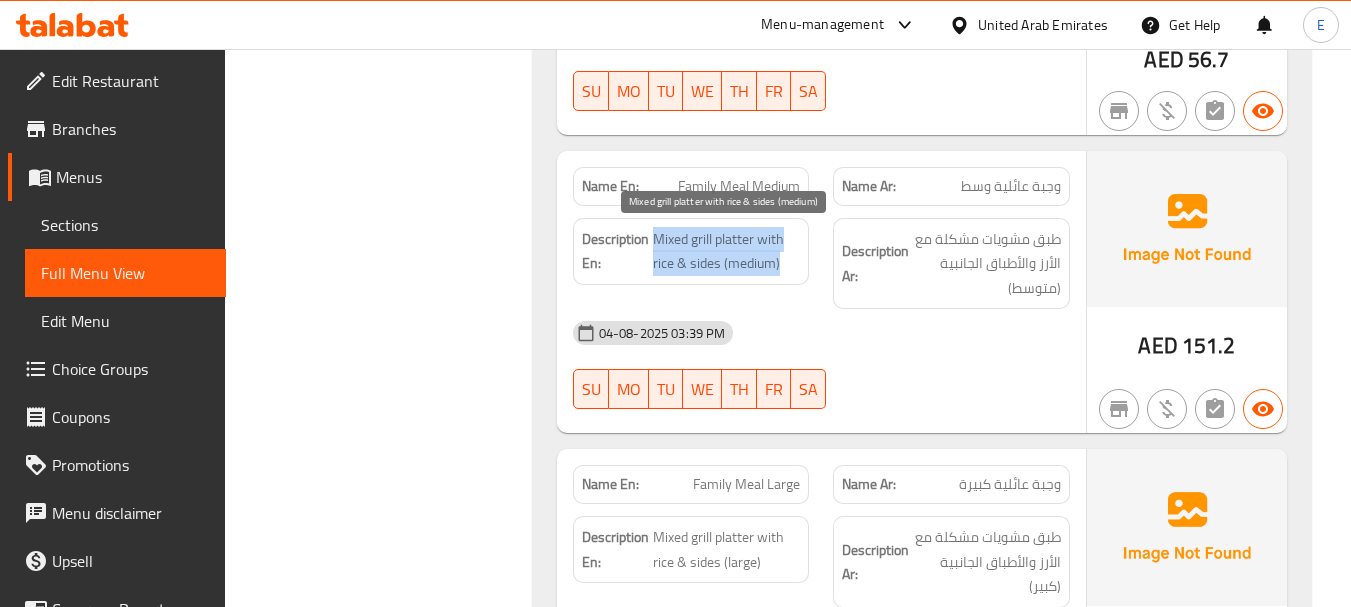 click on "Mixed grill platter with rice & sides (medium)" at bounding box center [727, 251] 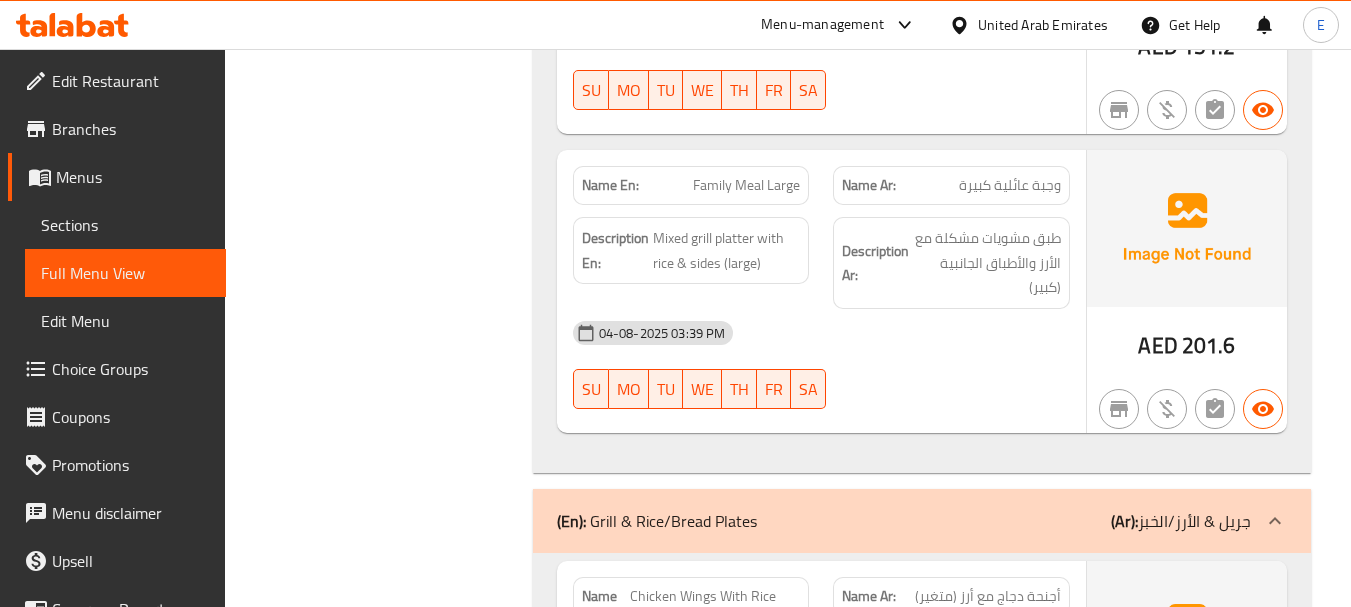 scroll, scrollTop: 6200, scrollLeft: 0, axis: vertical 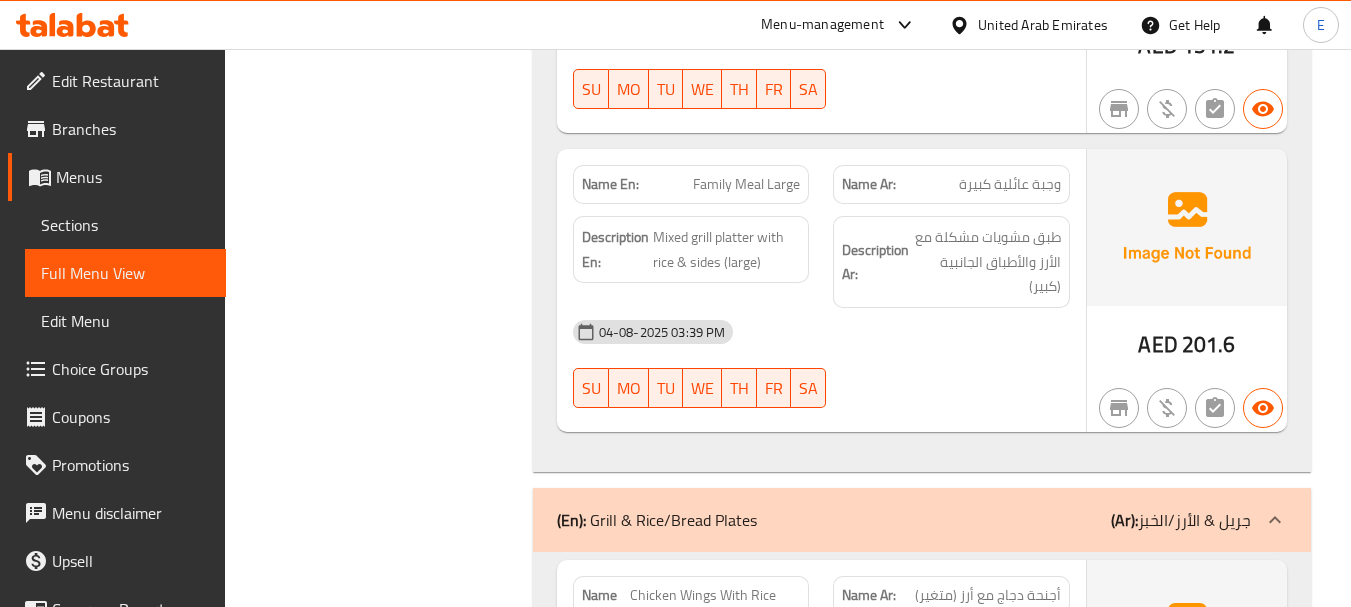 click on "Name Ar: وجبة عائلية كبيرة" at bounding box center (951, -5002) 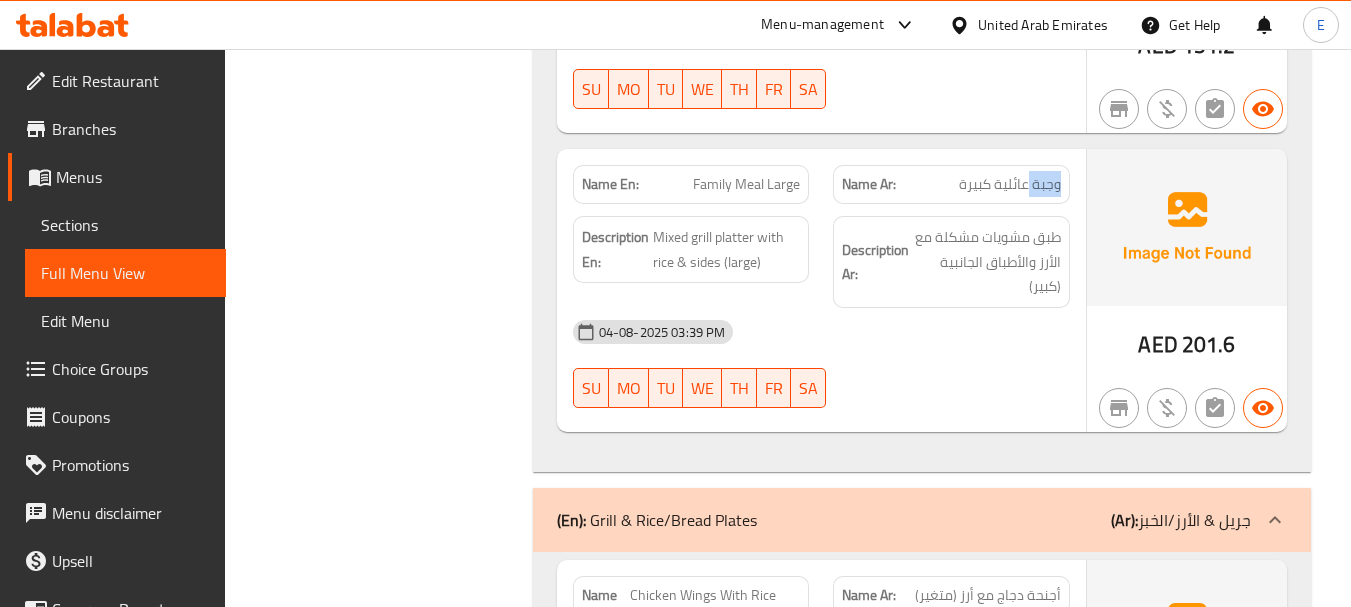 click on "Name Ar: وجبة عائلية كبيرة" at bounding box center [951, -5002] 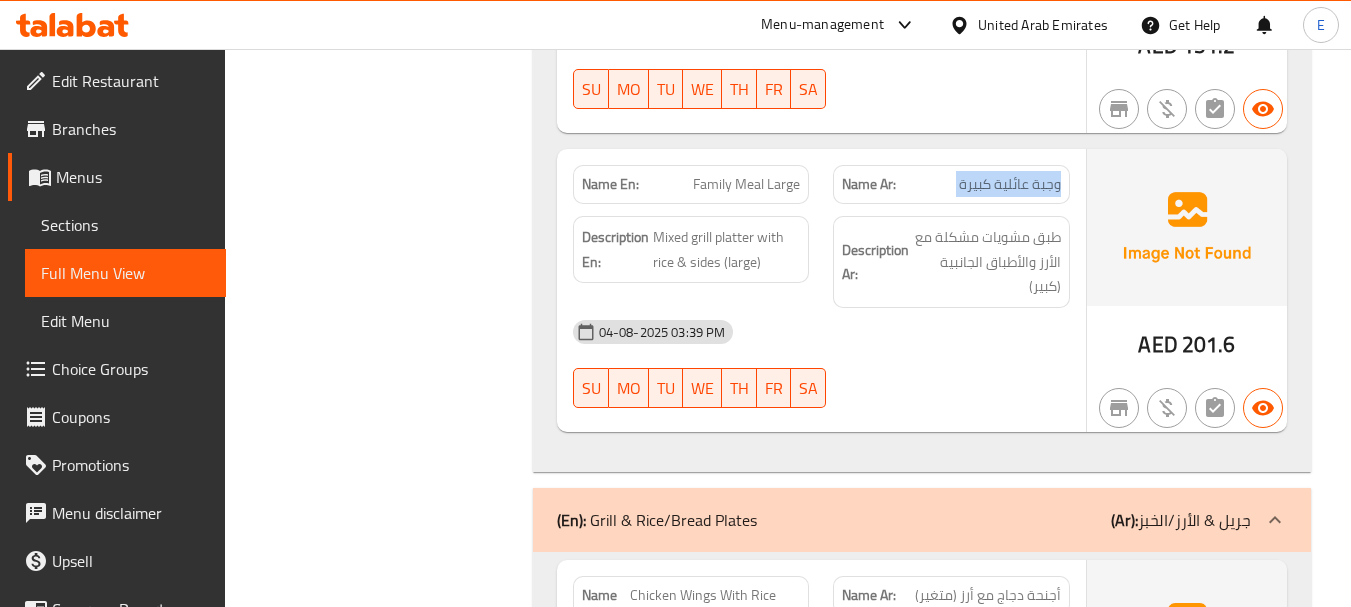 click on "Name Ar: وجبة عائلية كبيرة" at bounding box center [951, -5002] 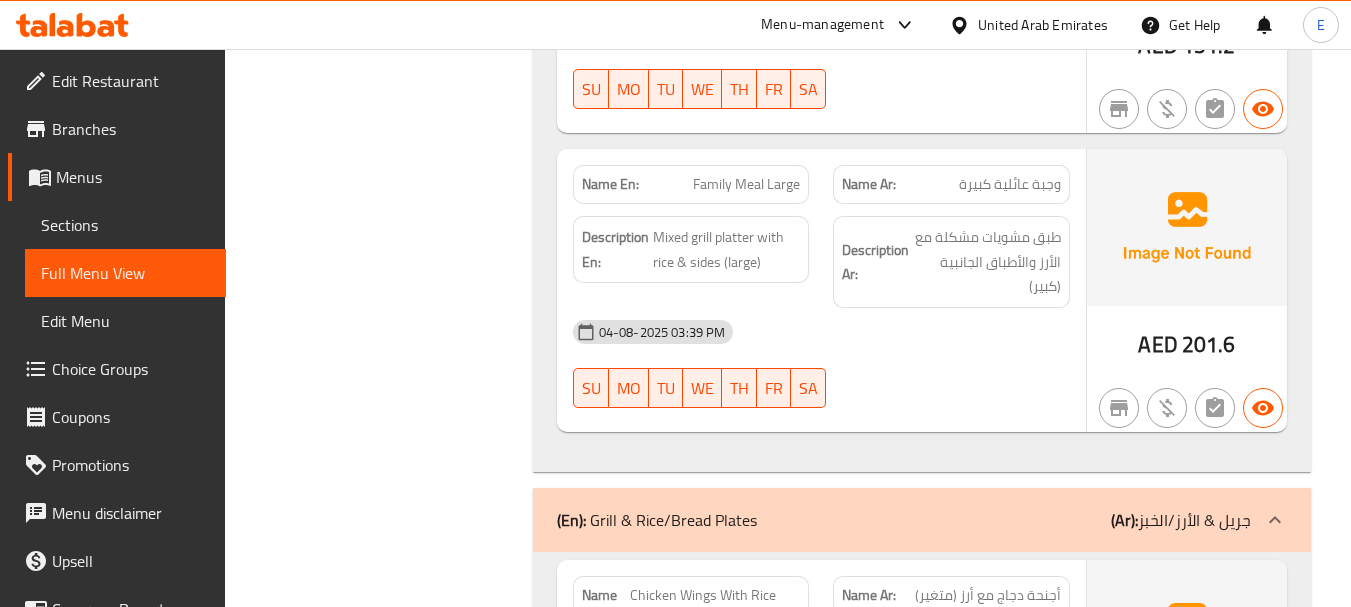 click on "Family Meal Large" at bounding box center (787, -5002) 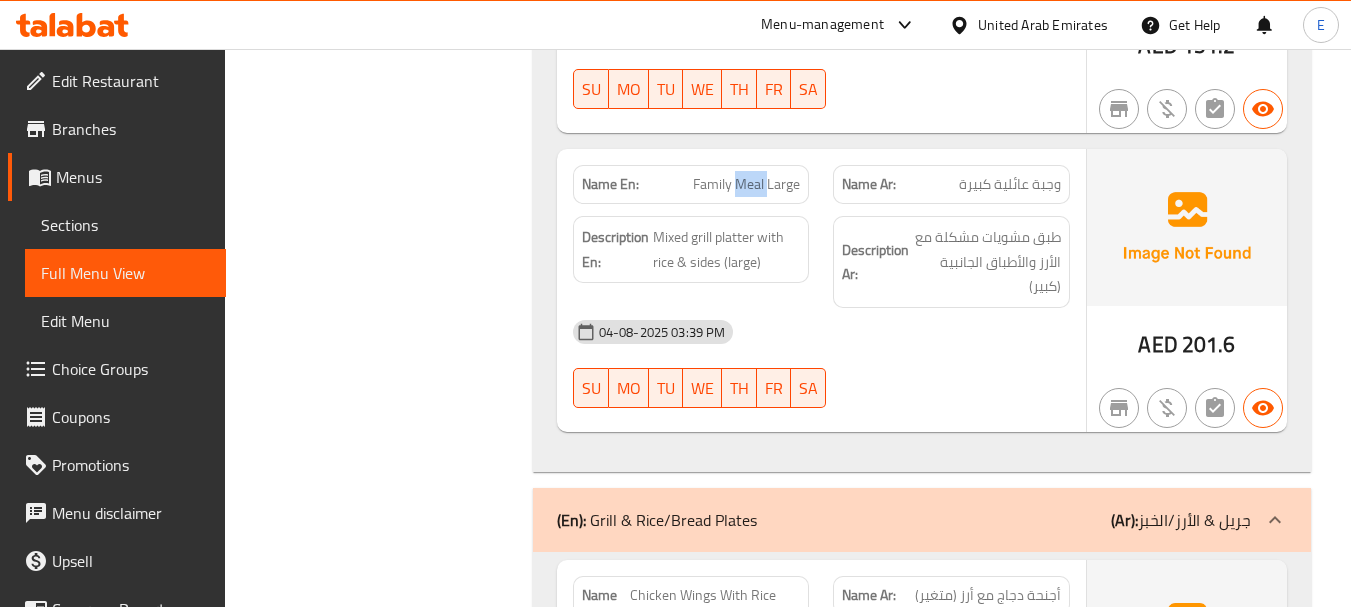 click on "Family Meal Large" at bounding box center [787, -5002] 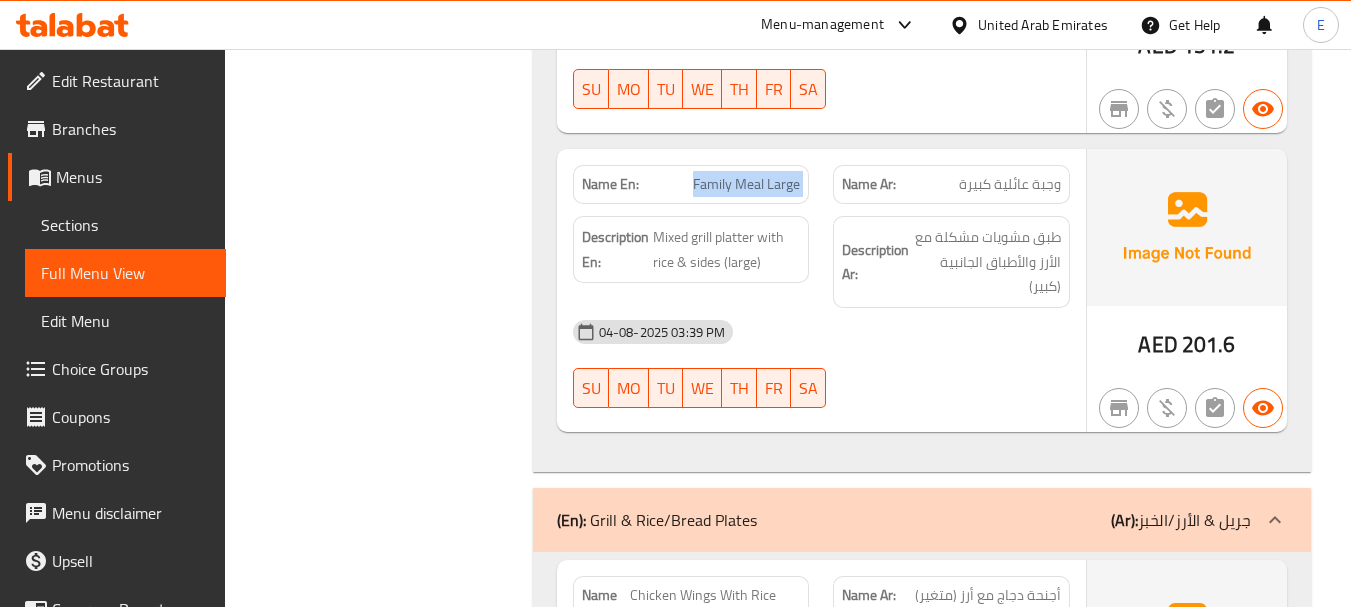 click on "Family Meal Large" at bounding box center (787, -5002) 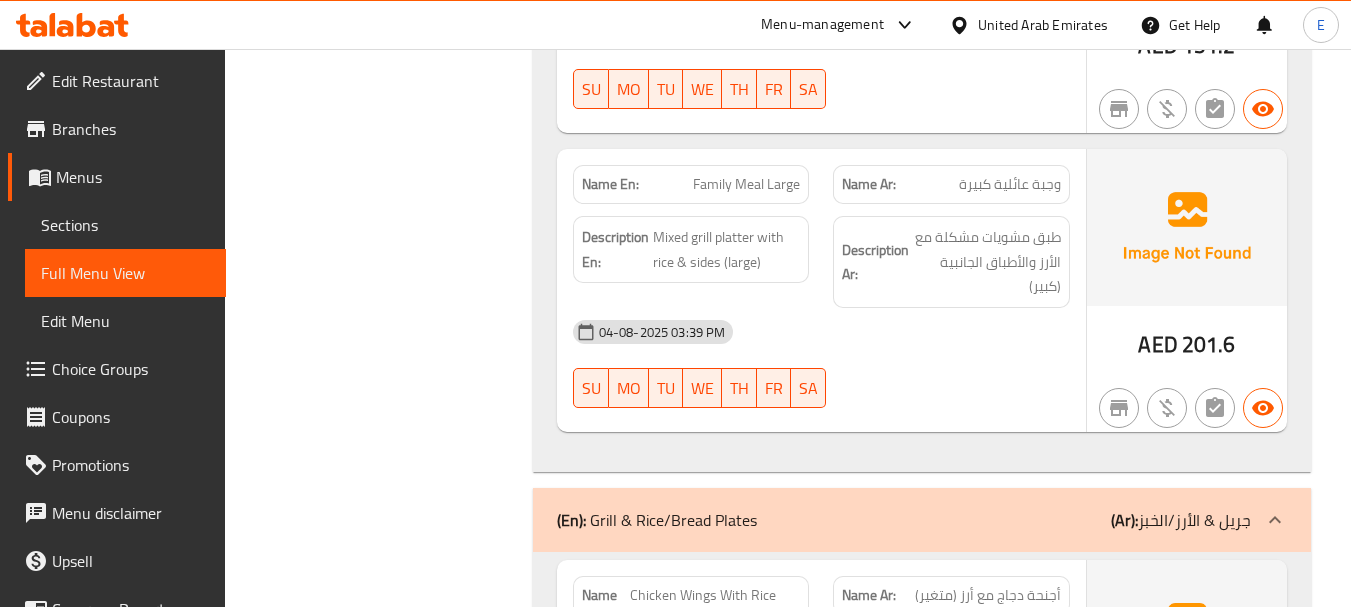 click on "04-08-2025 03:39 PM" at bounding box center [821, -4879] 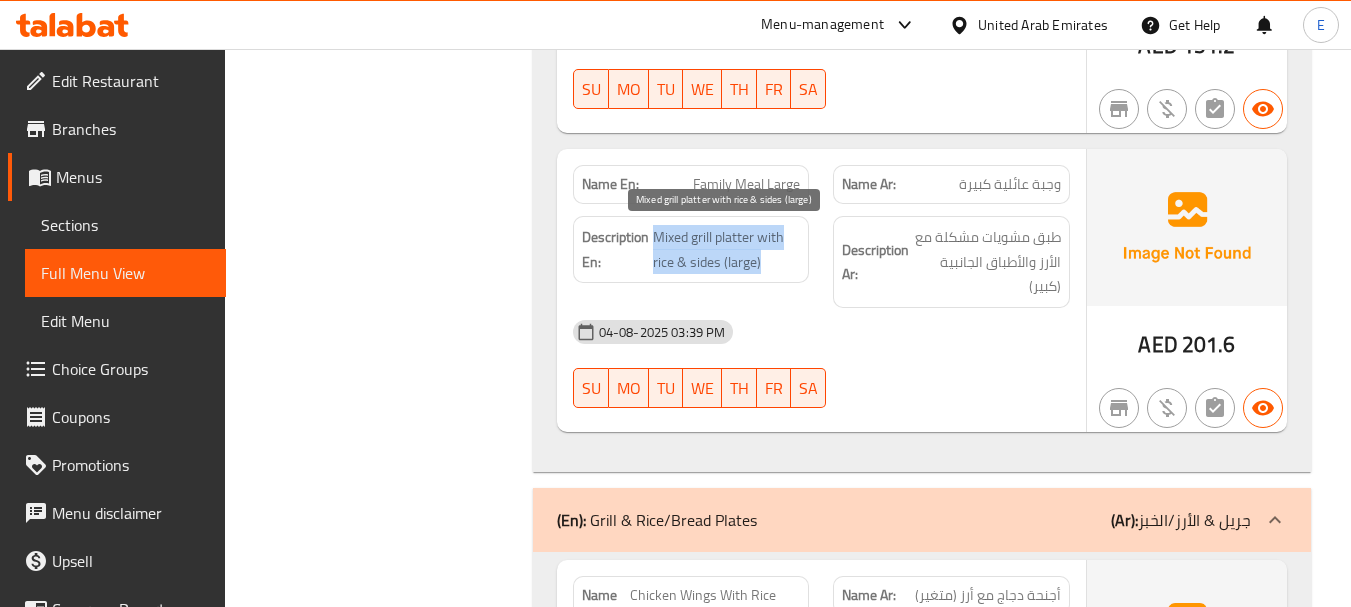 drag, startPoint x: 652, startPoint y: 235, endPoint x: 792, endPoint y: 260, distance: 142.21463 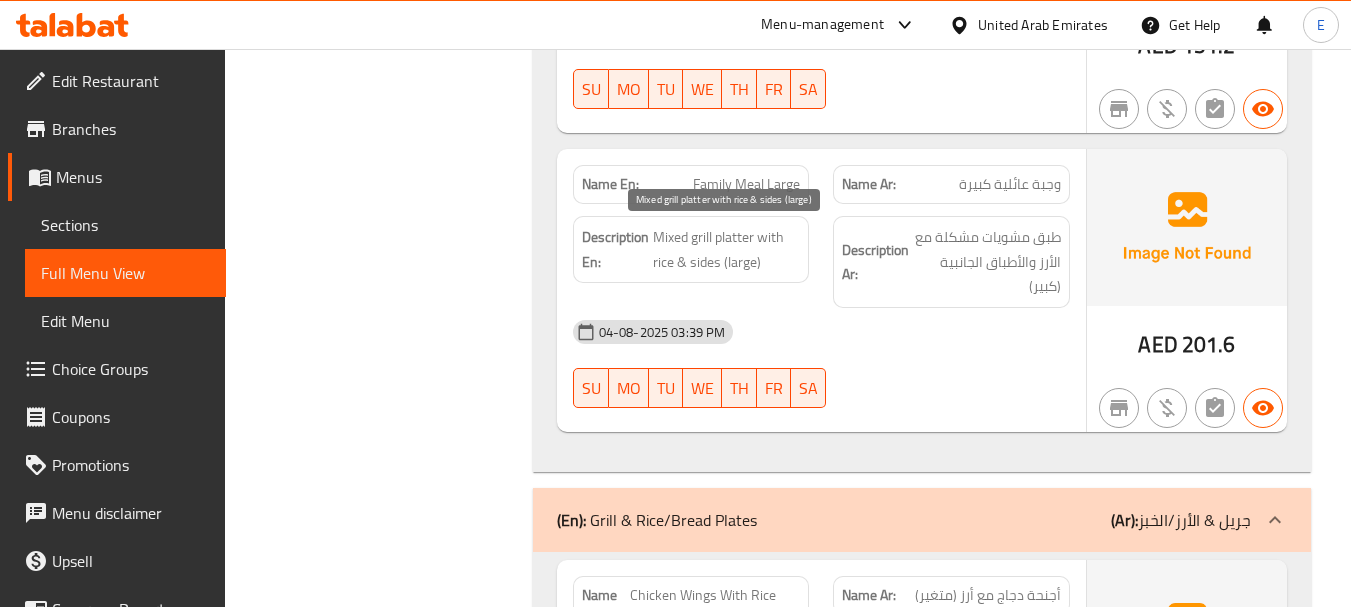 click on "Mixed grill platter with rice & sides (large)" at bounding box center [727, 249] 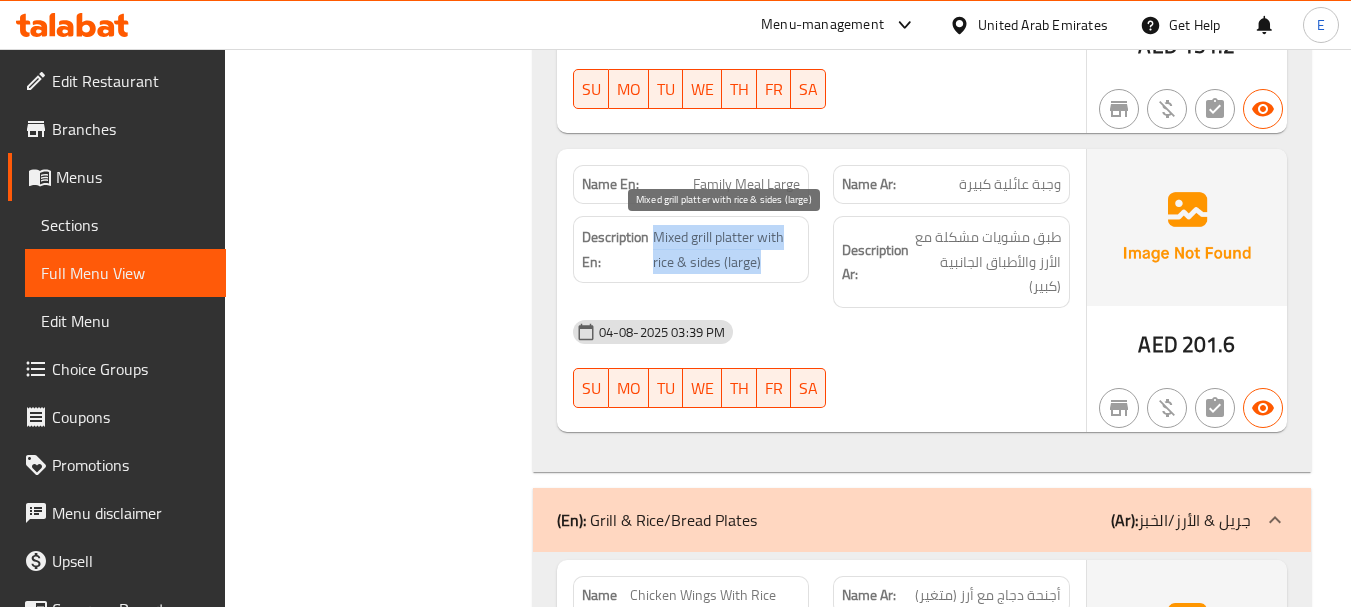click on "Mixed grill platter with rice & sides (large)" at bounding box center (727, 249) 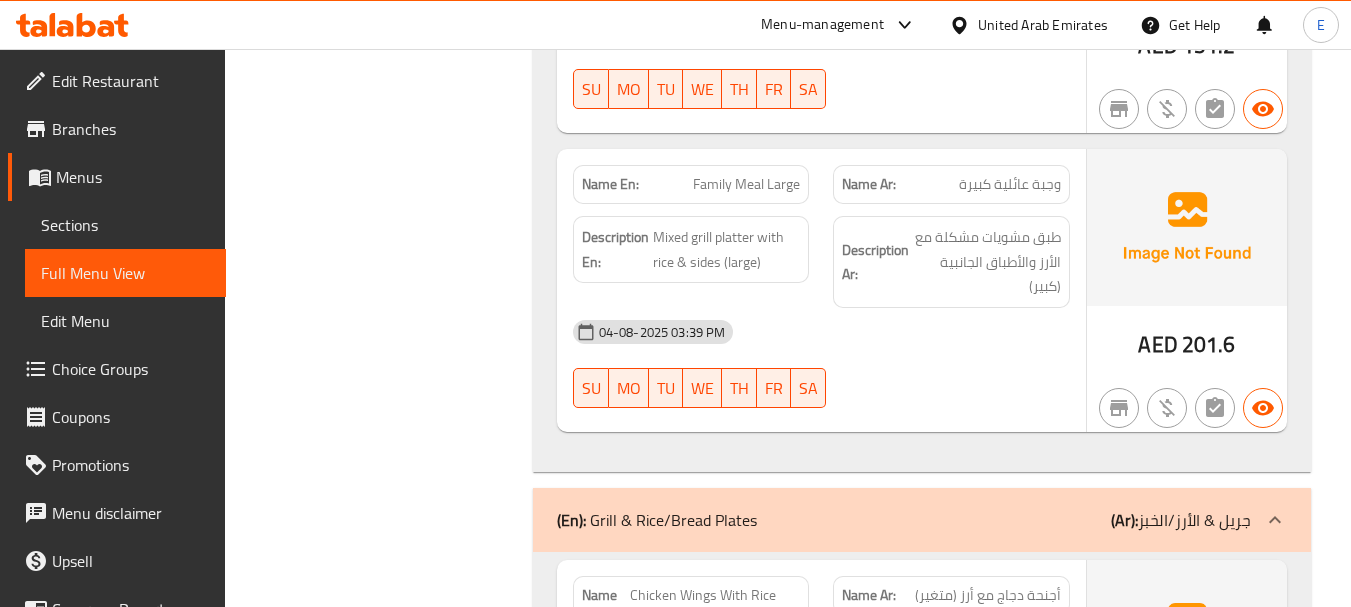 click on "04-08-2025 03:39 PM SU MO TU WE TH FR SA" at bounding box center [821, -4847] 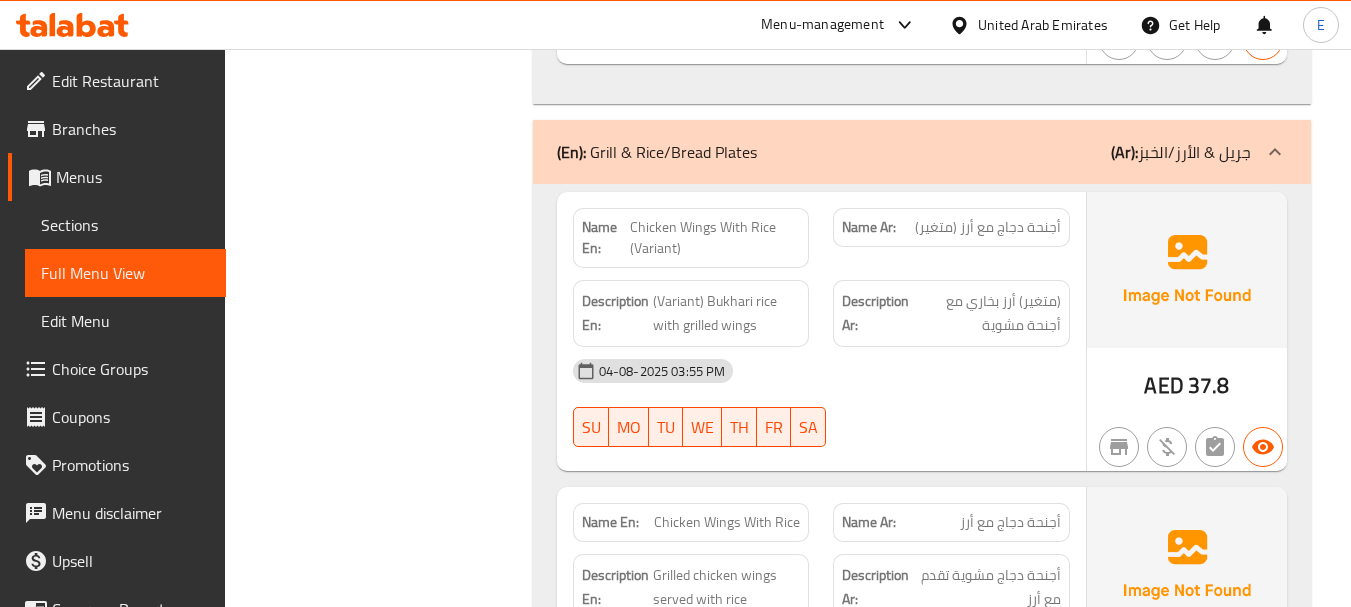 scroll, scrollTop: 6600, scrollLeft: 0, axis: vertical 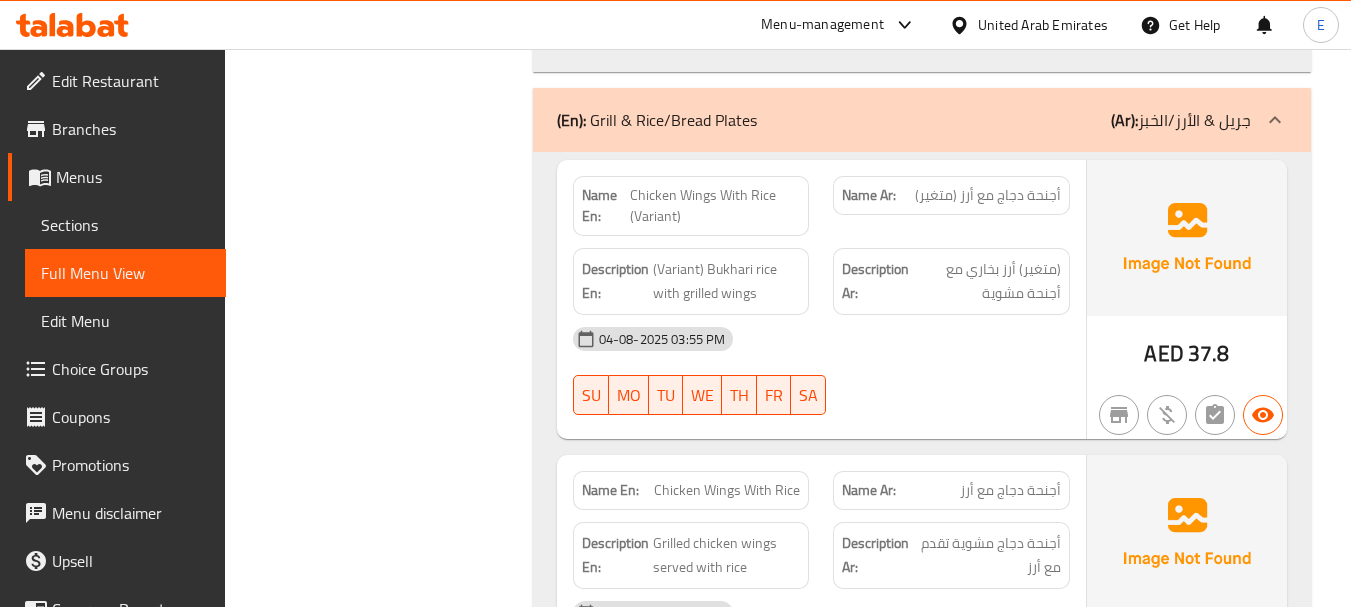 click on "04-08-2025 03:55 PM SU MO TU WE TH FR SA" at bounding box center [821, -6069] 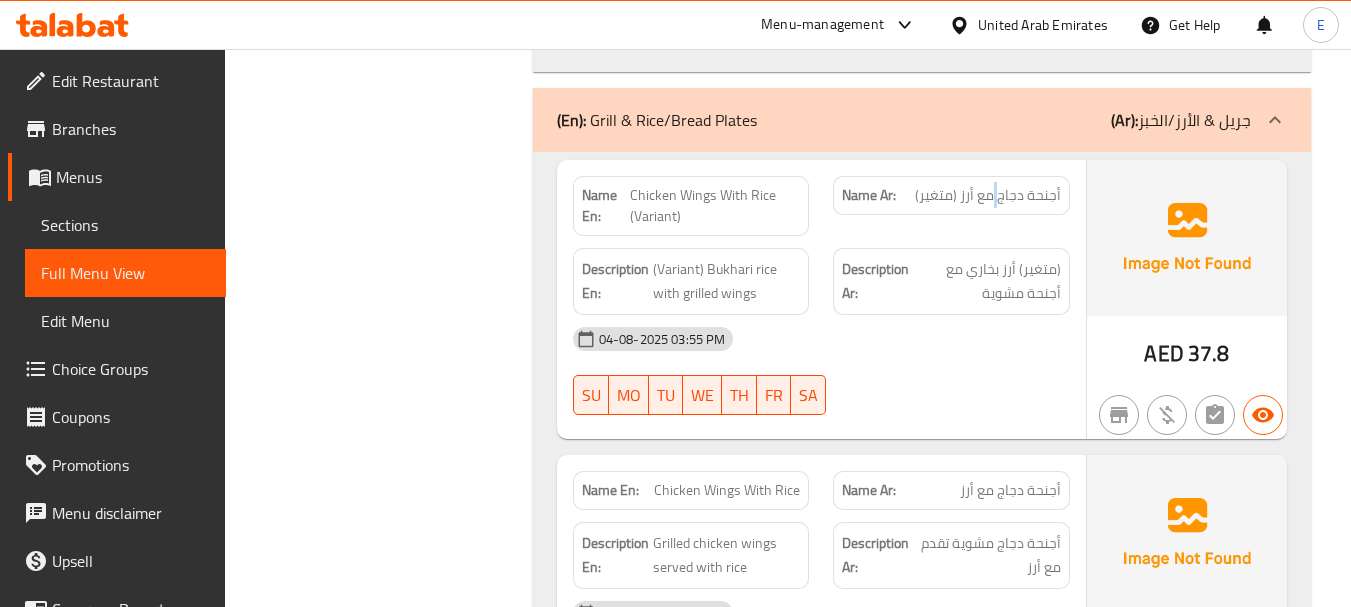 click on "أجنحة دجاج مع أرز (متغير)" at bounding box center (1029, -6224) 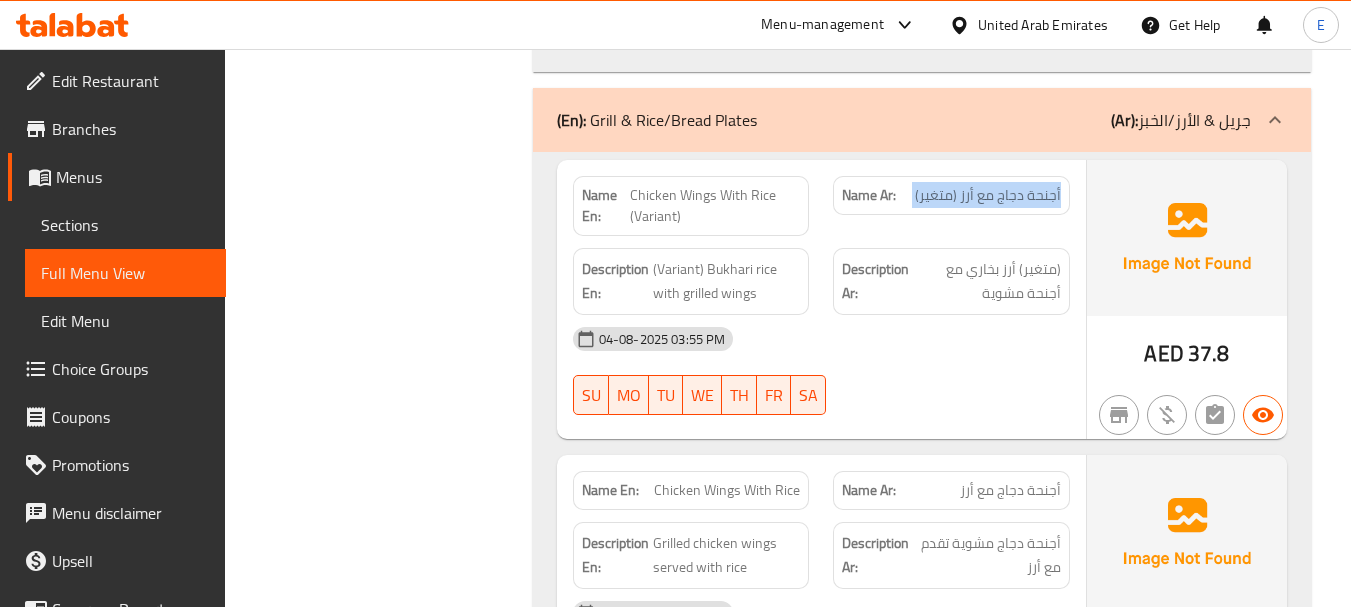 click on "أجنحة دجاج مع أرز (متغير)" at bounding box center (1029, -6224) 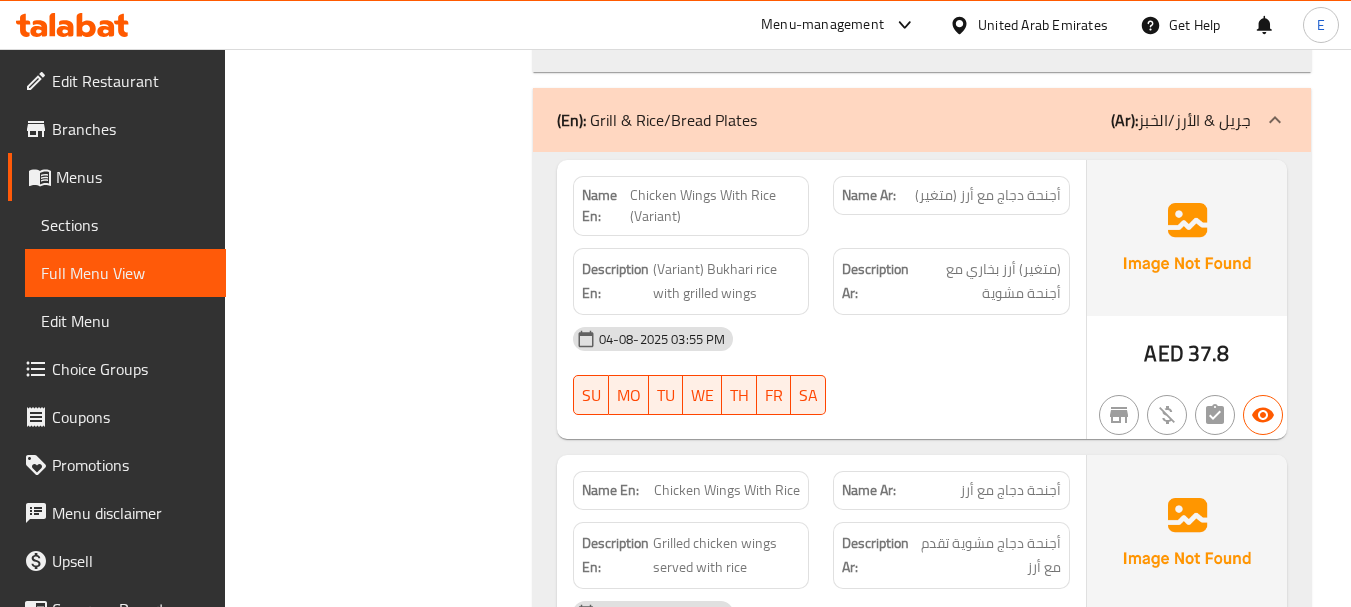 click on "Chicken Wings With Rice (Variant)" at bounding box center (755, -6224) 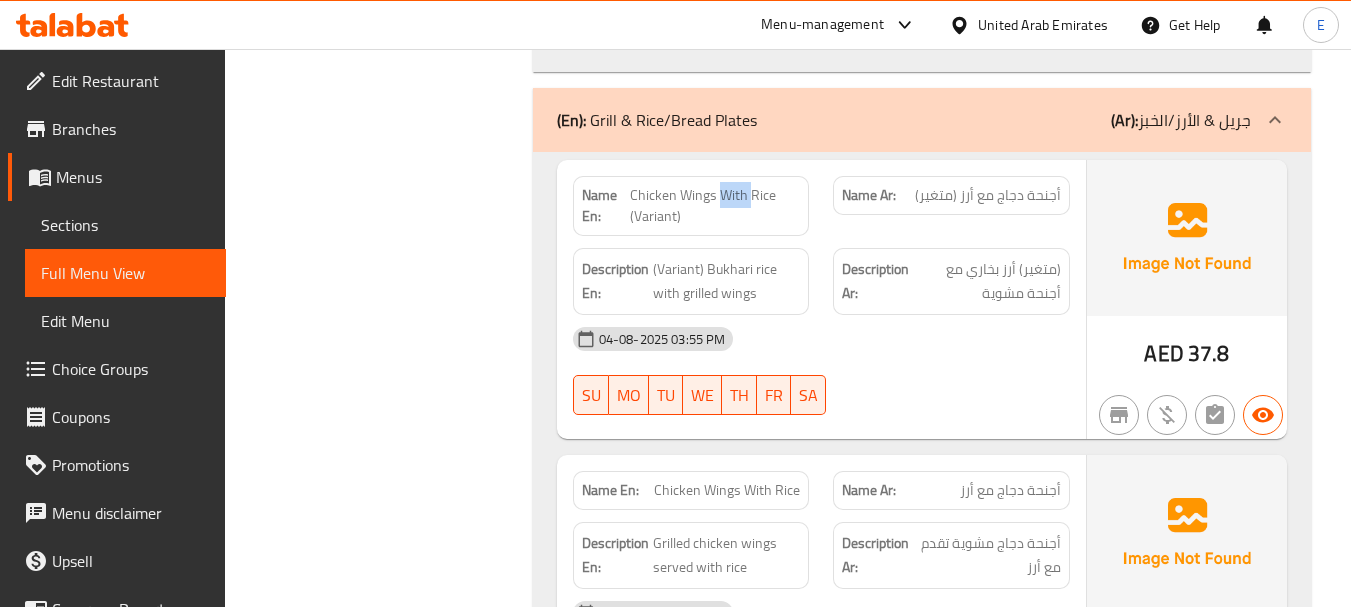 click on "Chicken Wings With Rice (Variant)" at bounding box center (755, -6224) 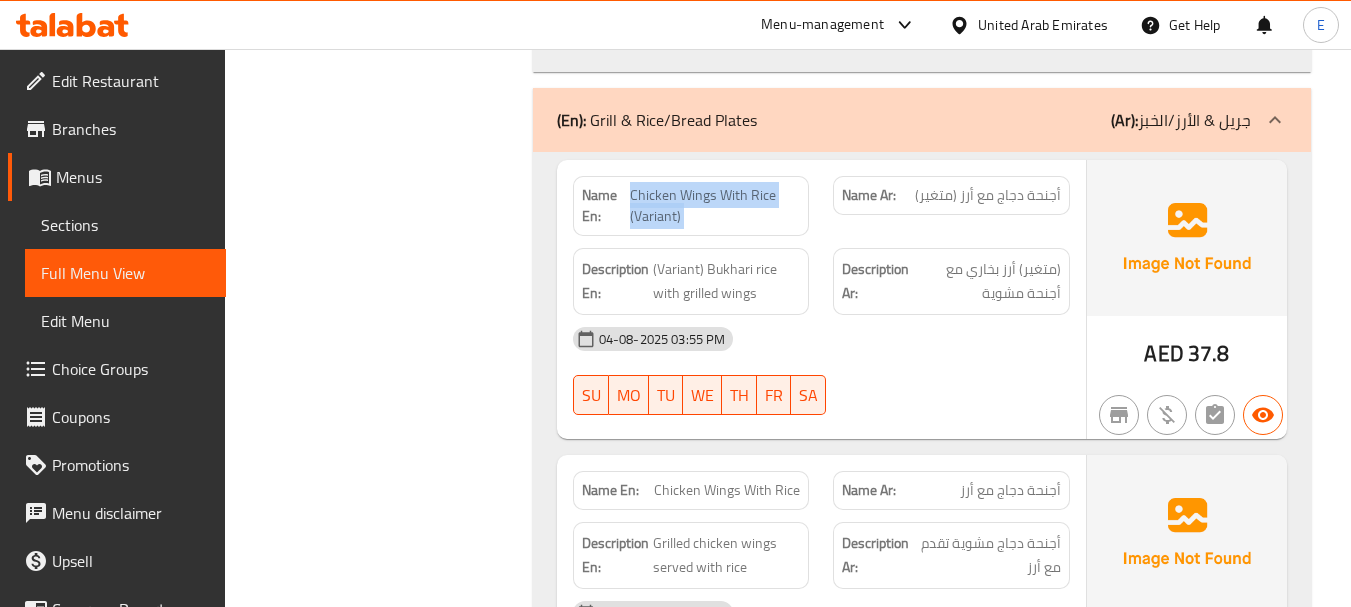 click on "Chicken Wings With Rice (Variant)" at bounding box center [755, -6224] 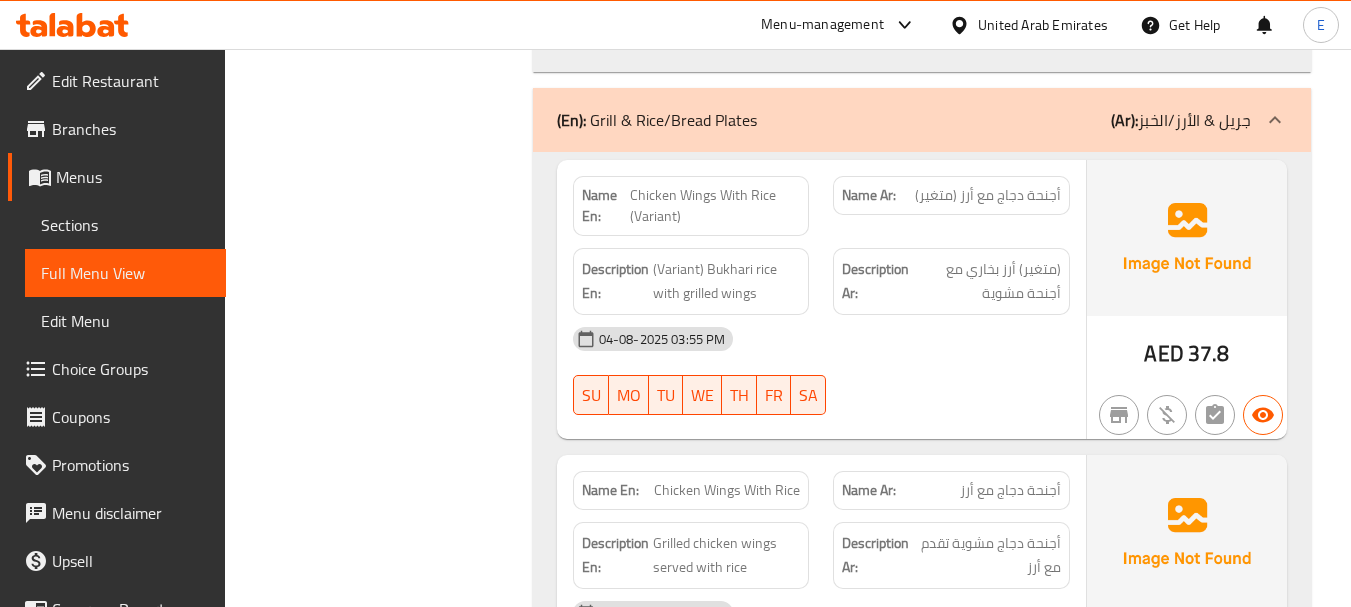 click on "Chicken Wings With Rice (Variant)" at bounding box center [755, -6224] 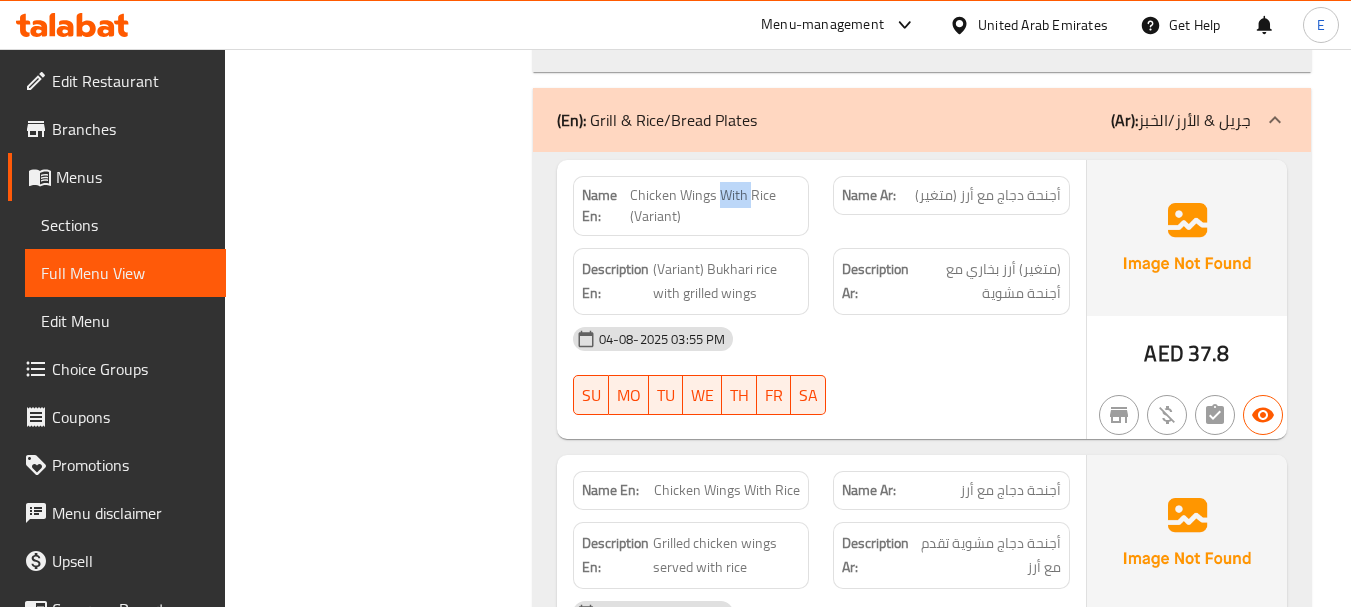 click on "Chicken Wings With Rice (Variant)" at bounding box center (755, -6224) 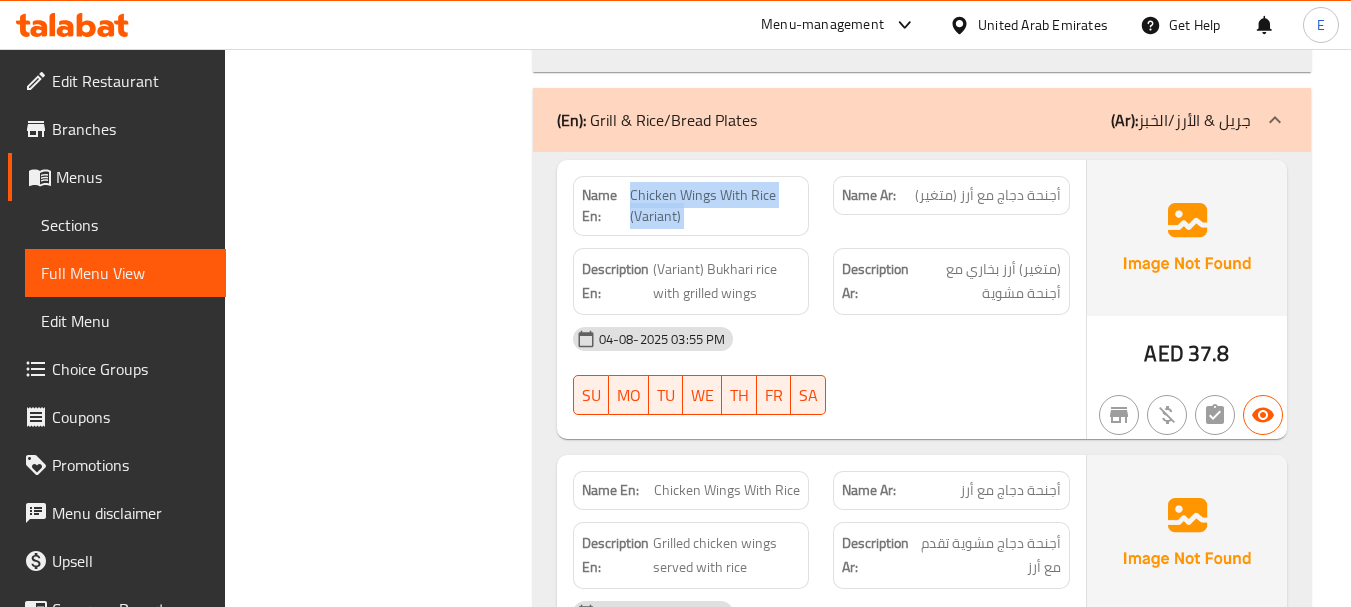 click on "Chicken Wings With Rice (Variant)" at bounding box center [755, -6224] 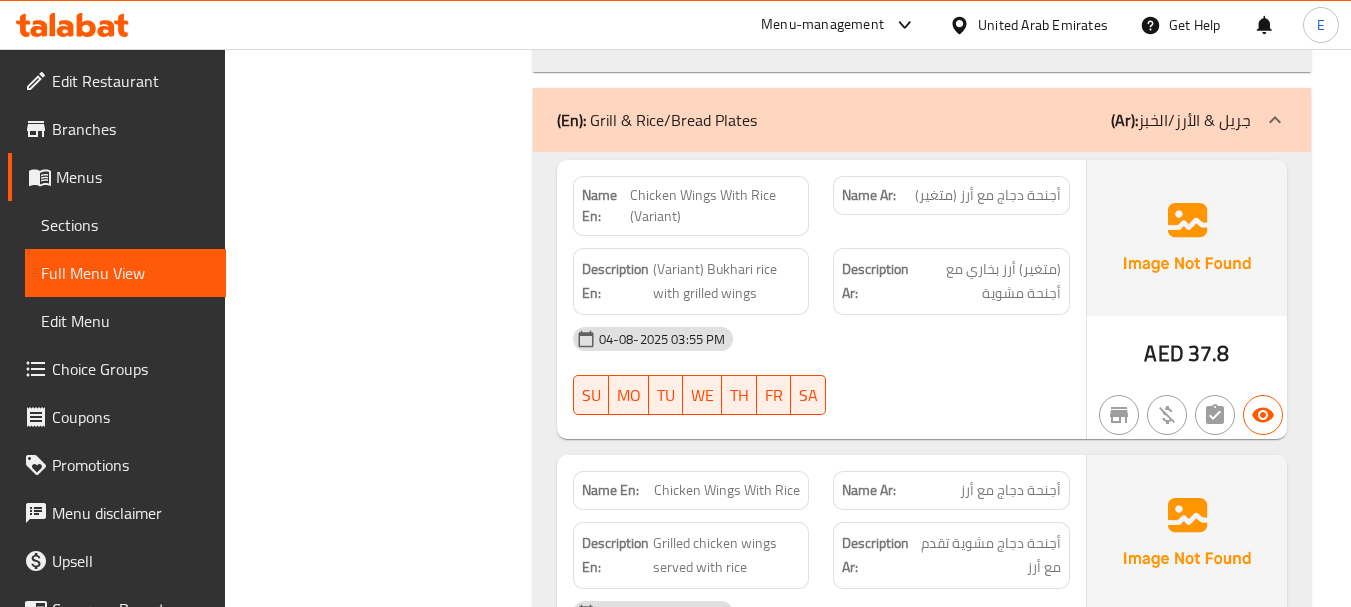 click on "أجنحة دجاج مع أرز (متغير)" at bounding box center [1029, -6224] 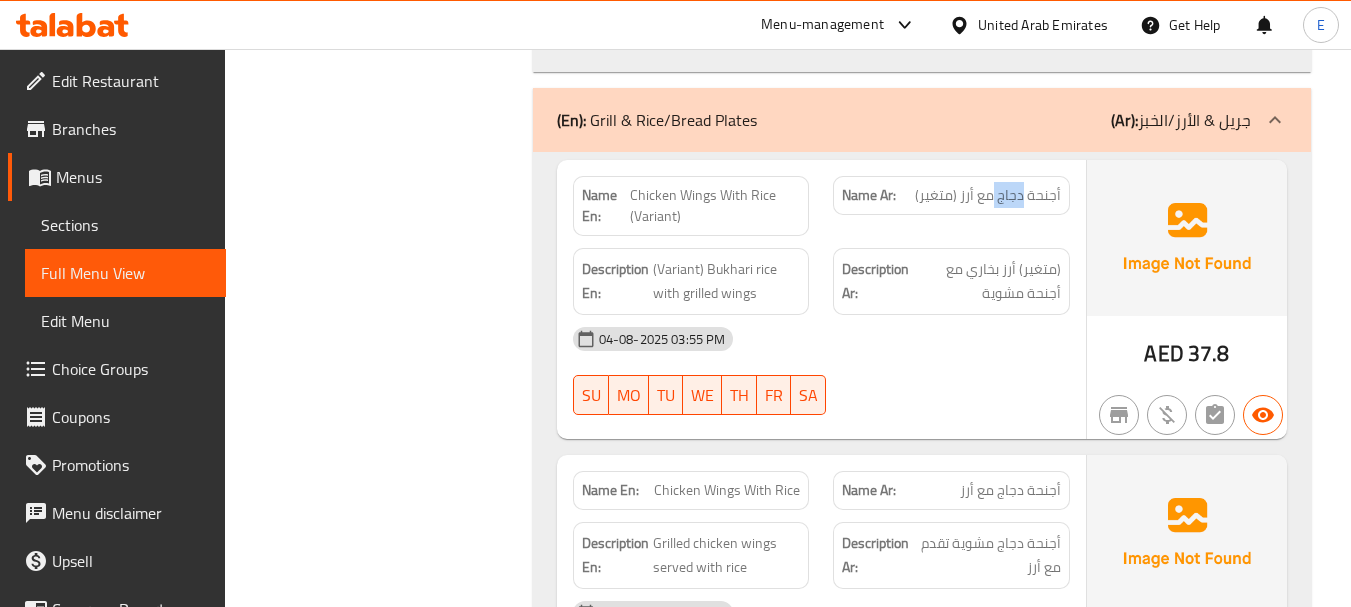 click on "أجنحة دجاج مع أرز (متغير)" at bounding box center (1029, -6224) 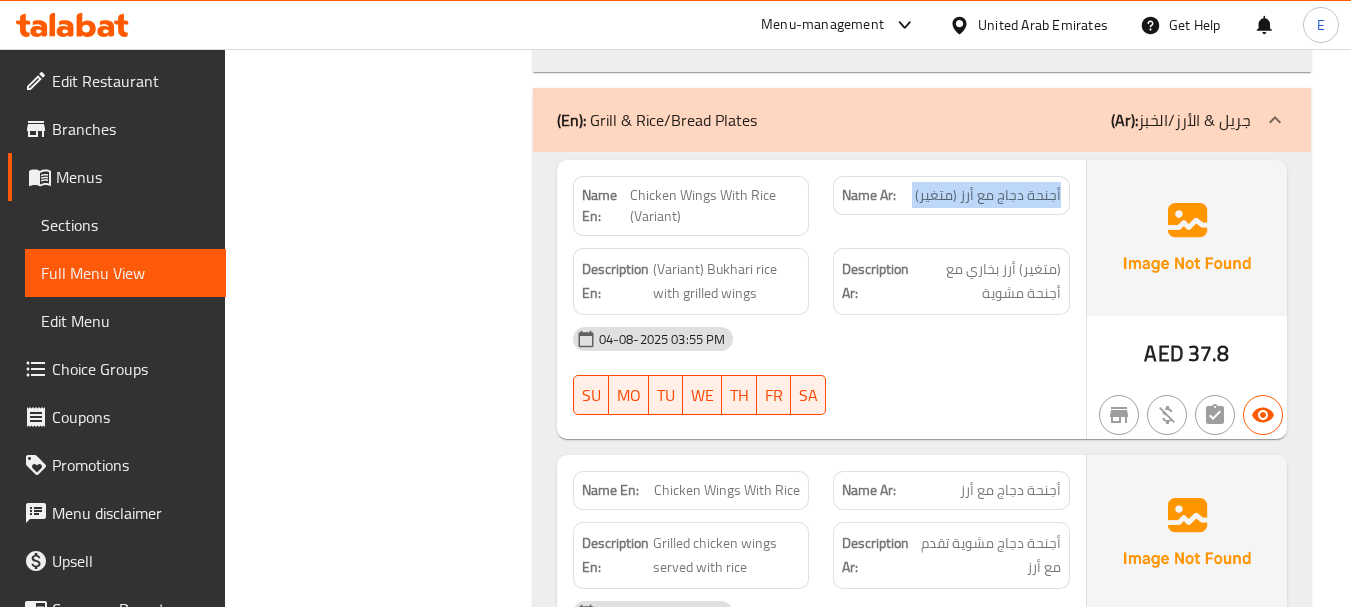 click on "أجنحة دجاج مع أرز (متغير)" at bounding box center (1029, -6224) 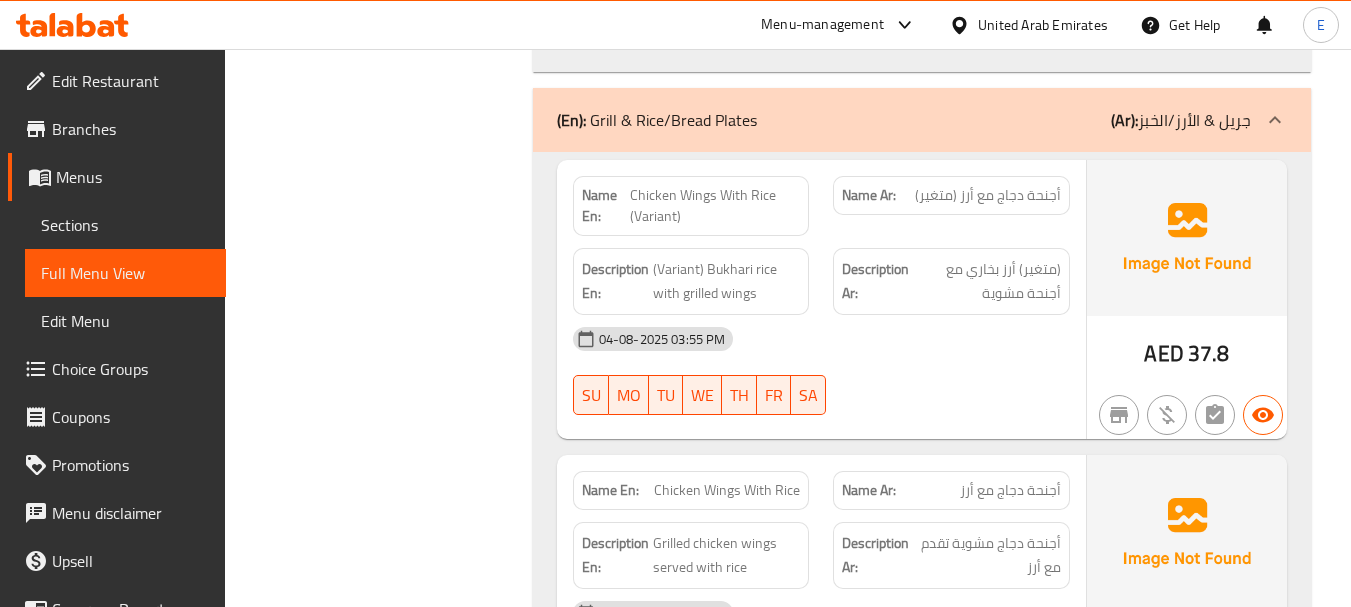 click on "04-08-2025 03:55 PM SU MO TU WE TH FR SA" at bounding box center (821, -6069) 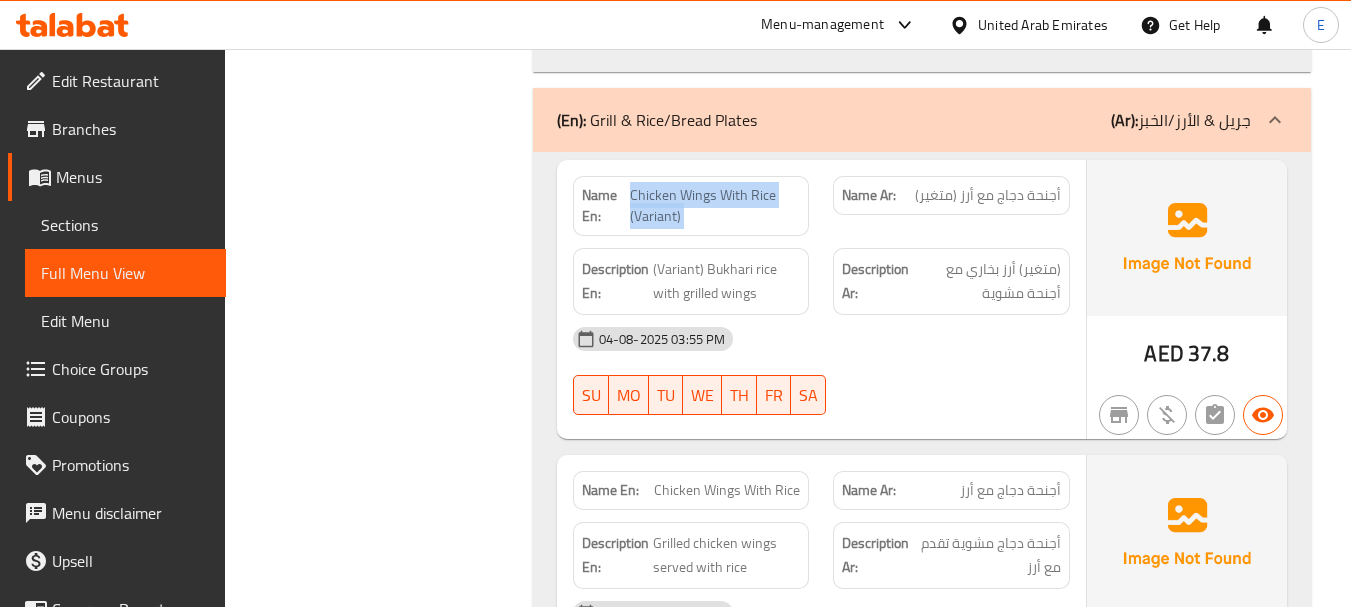 click on "Chicken Wings With Rice (Variant)" at bounding box center [755, -6224] 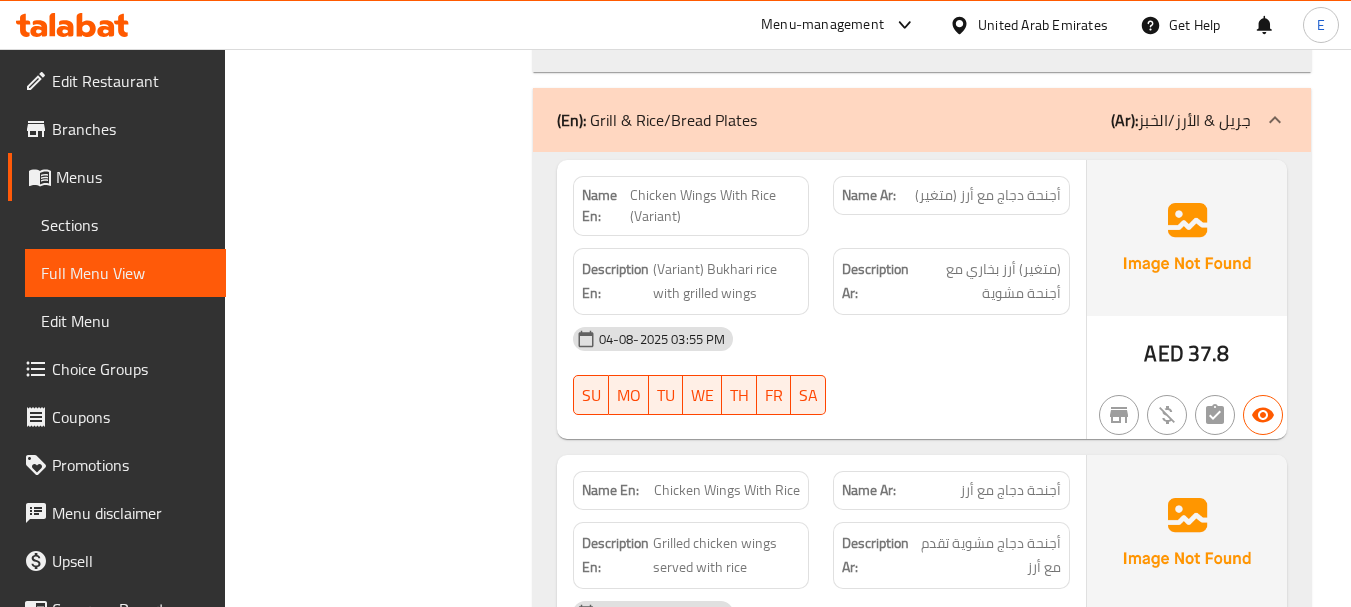 click on "Name Ar: أجنحة دجاج مع أرز (متغير)" at bounding box center (951, -6224) 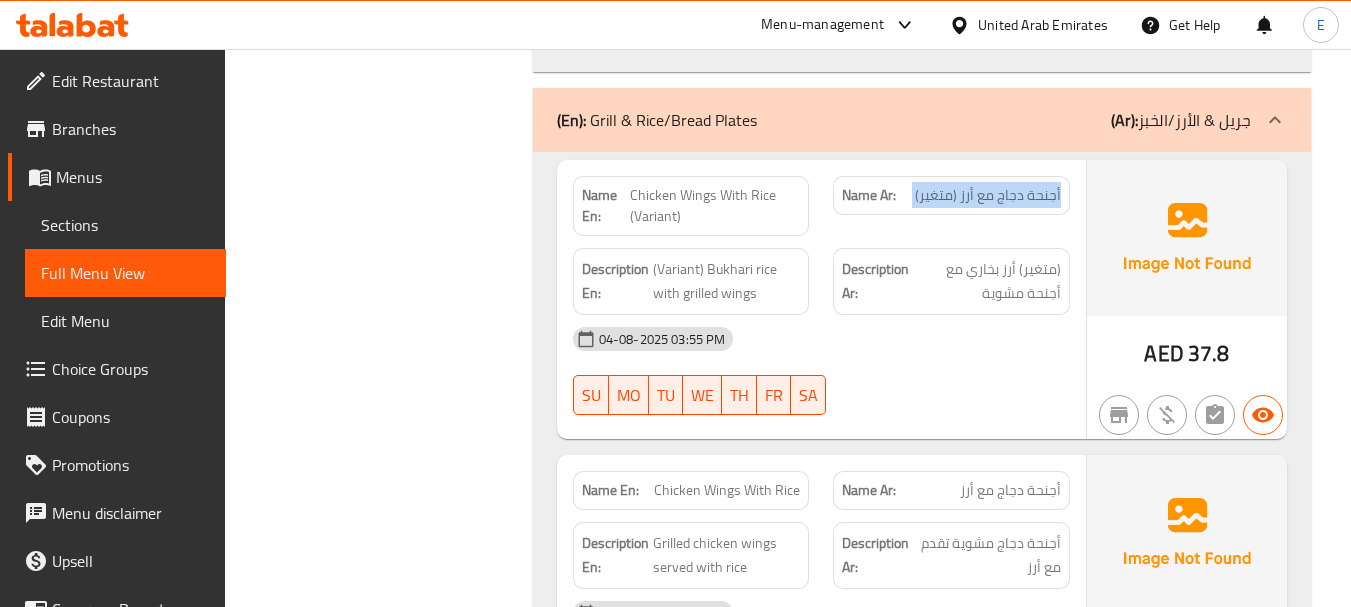 click on "Name Ar: أجنحة دجاج مع أرز (متغير)" at bounding box center (951, -6224) 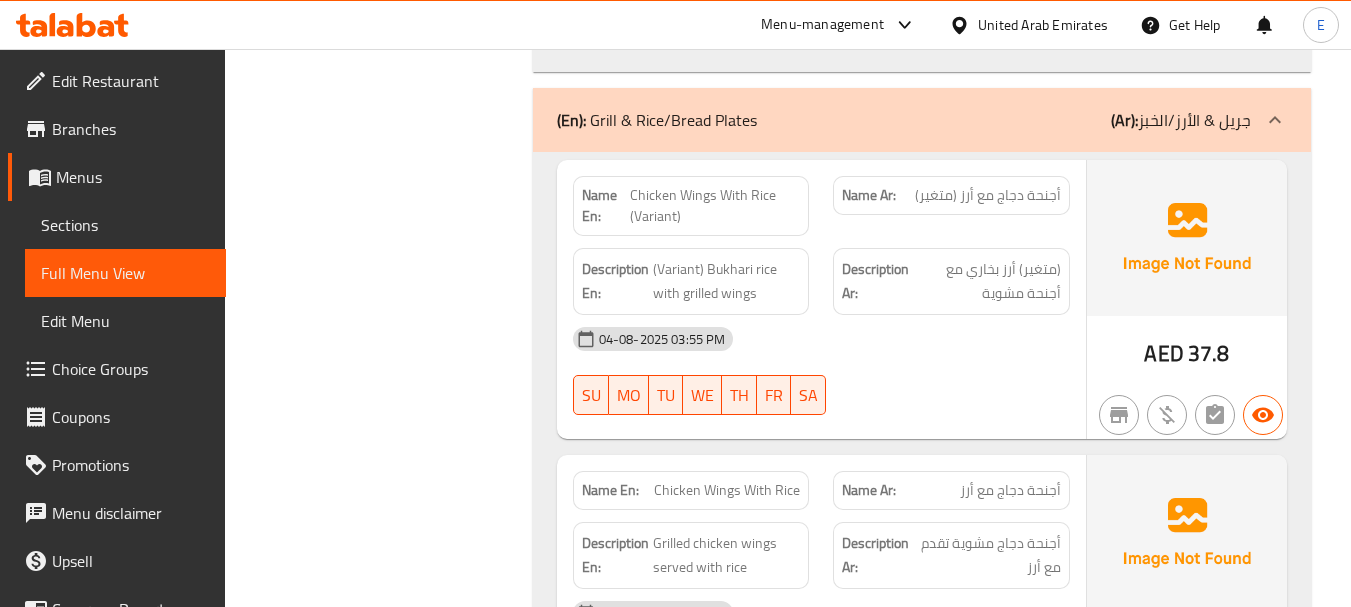 click on "04-08-2025 03:55 PM SU MO TU WE TH FR SA" at bounding box center (821, -6069) 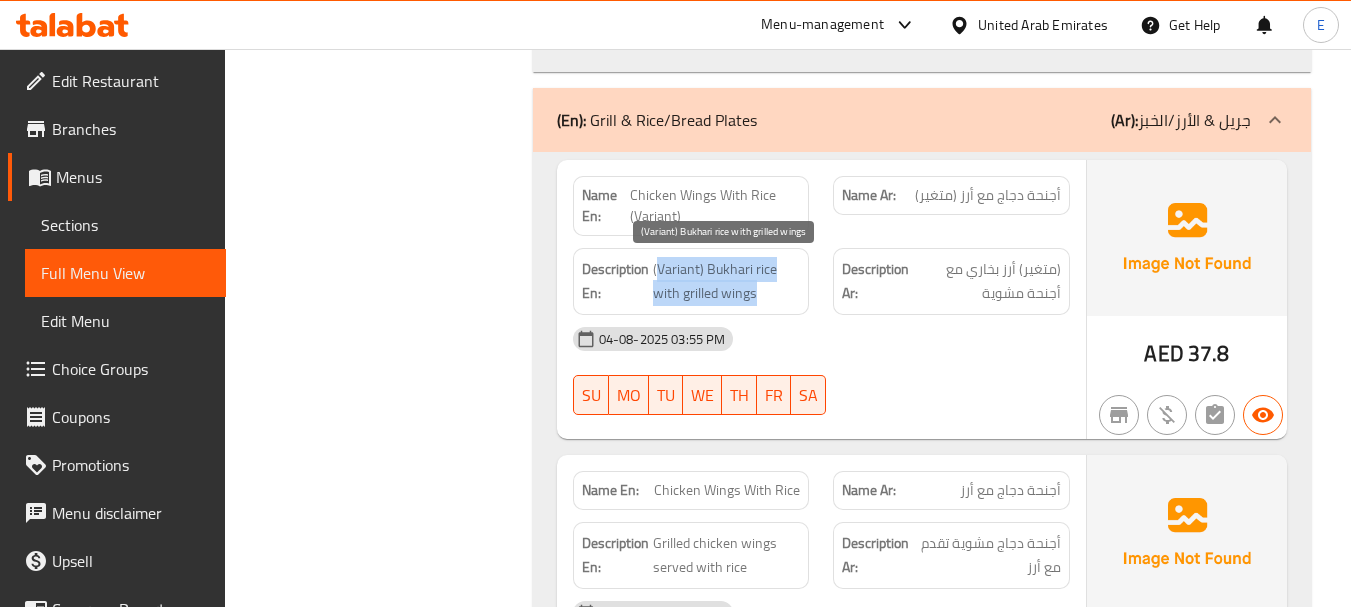 drag, startPoint x: 655, startPoint y: 262, endPoint x: 786, endPoint y: 290, distance: 133.95895 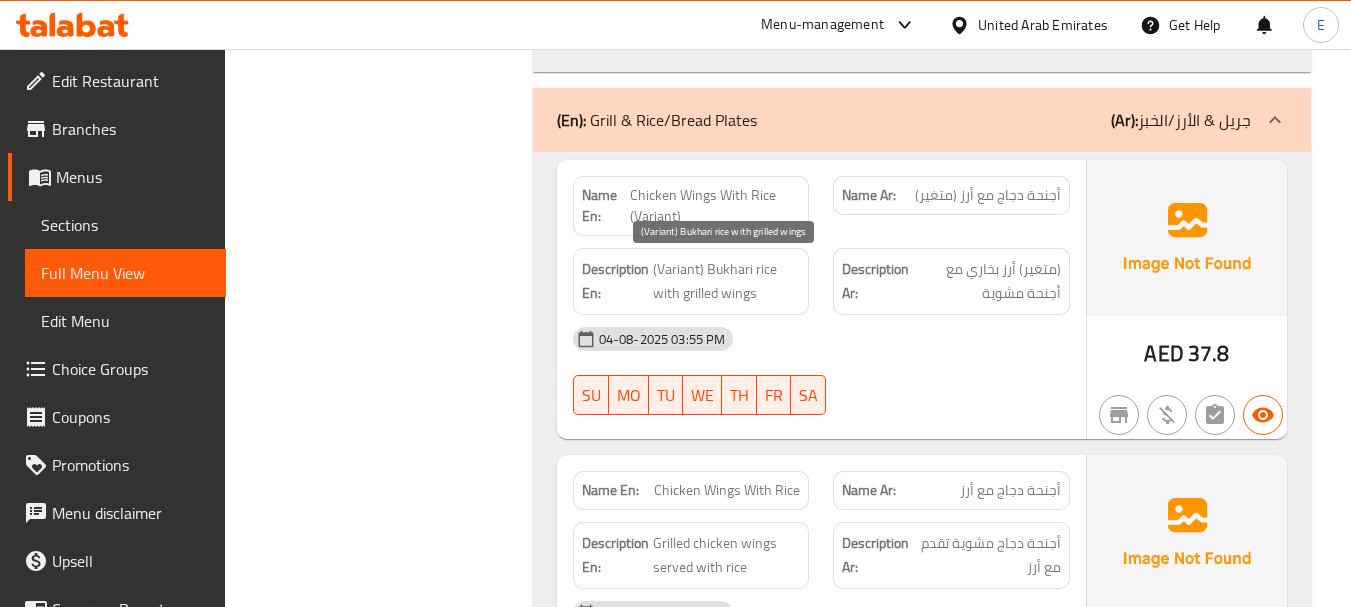 click on "(Variant) Bukhari rice with grilled wings" at bounding box center (727, 281) 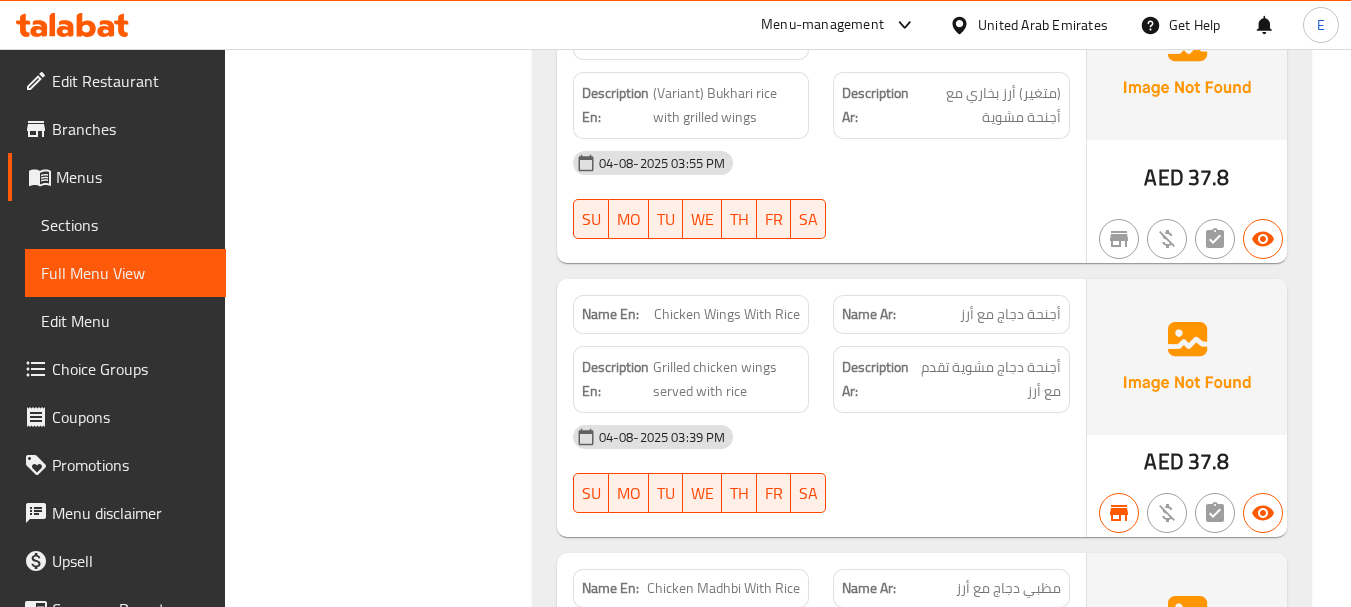 scroll, scrollTop: 6900, scrollLeft: 0, axis: vertical 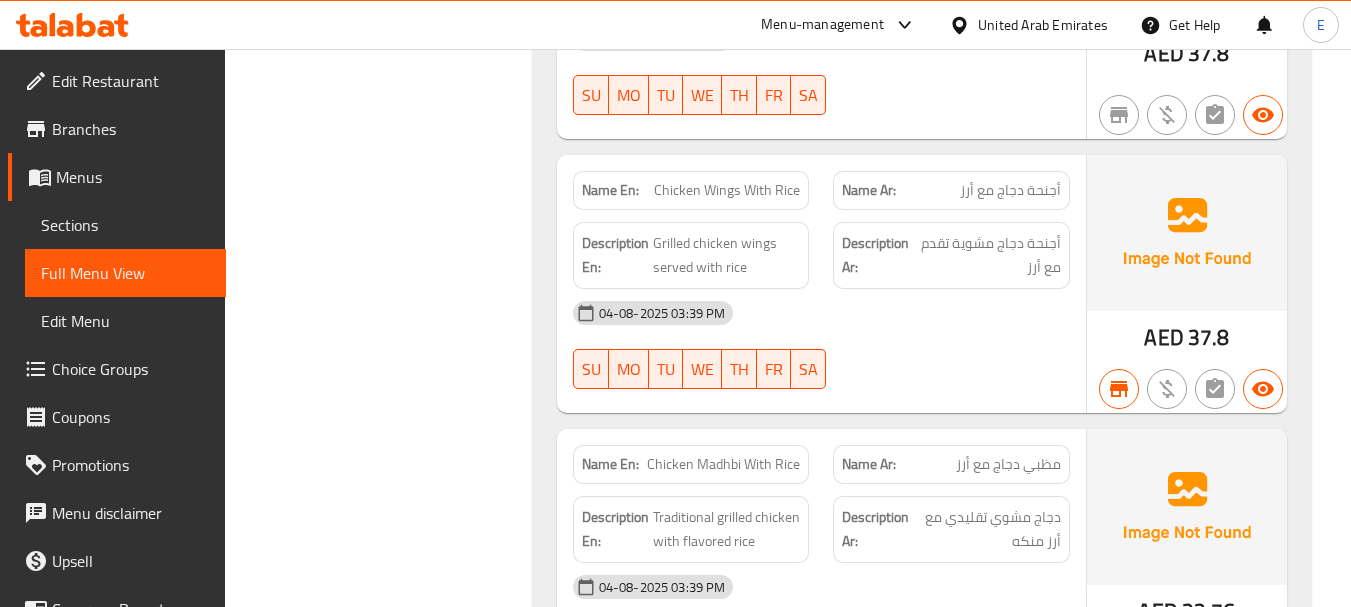 click on "Name En: Chicken Wings With Rice" at bounding box center [691, -6250] 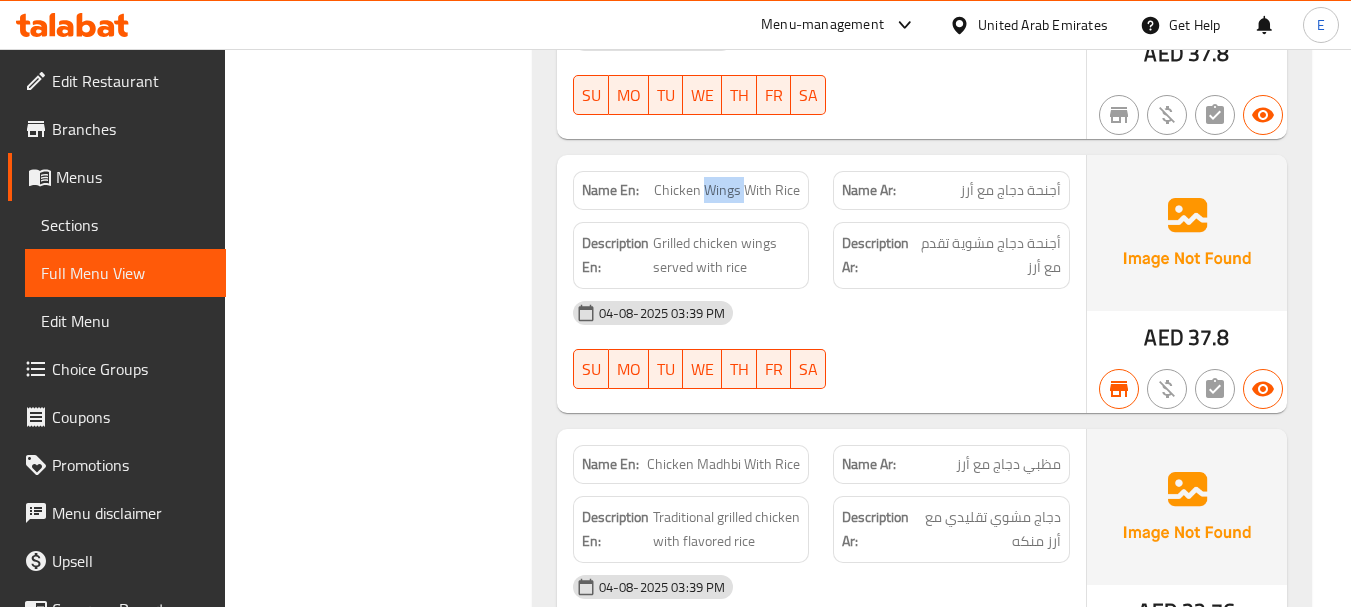 click on "Name En: Chicken Wings With Rice" at bounding box center [691, -6250] 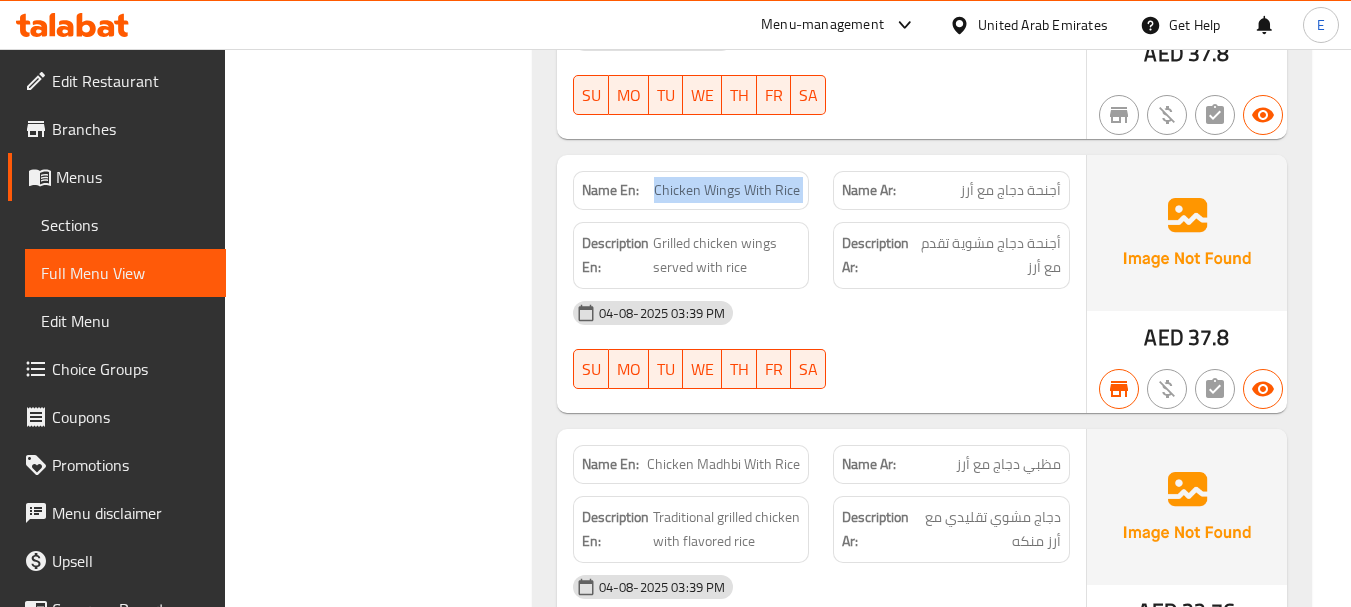 click on "Name En: Chicken Wings With Rice" at bounding box center [691, -6250] 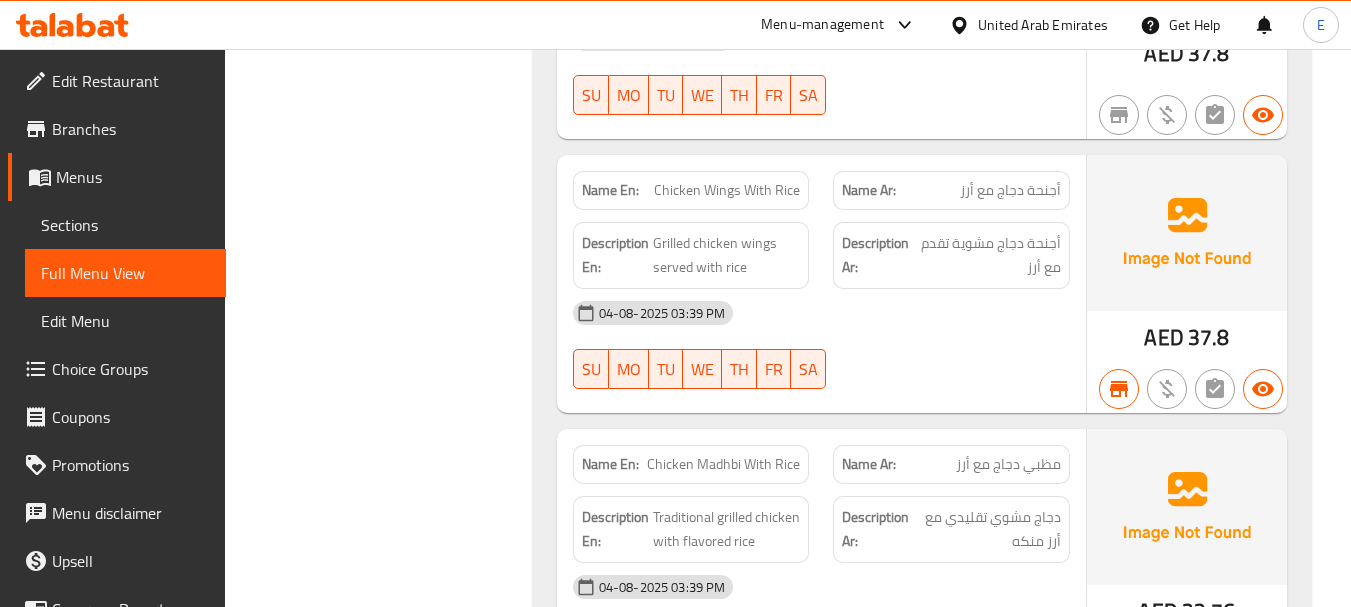 click on "أجنحة دجاج مع أرز" at bounding box center [1003, -6250] 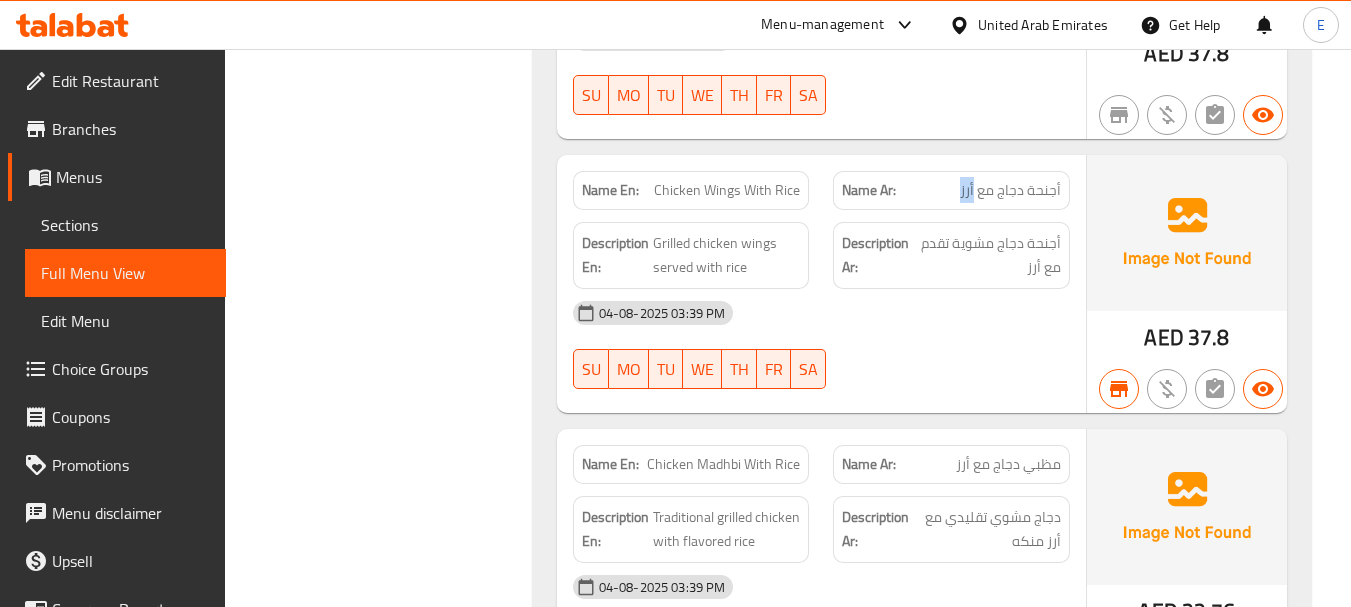 click on "أجنحة دجاج مع أرز" at bounding box center [1003, -6250] 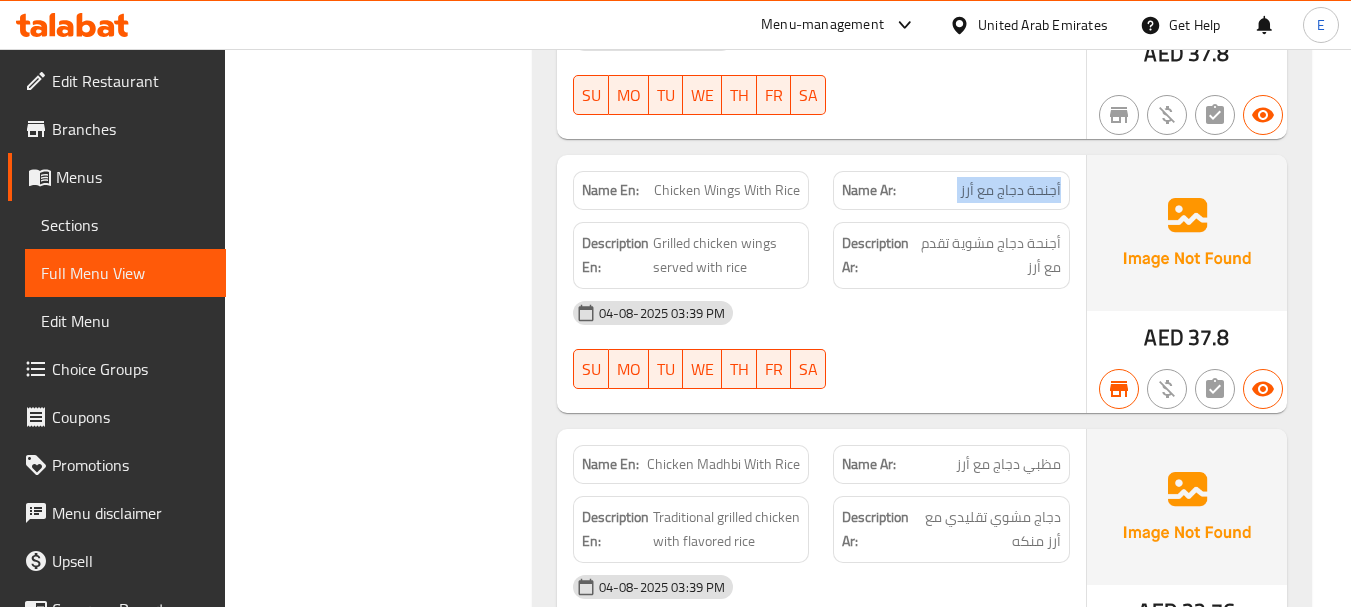 click on "أجنحة دجاج مع أرز" at bounding box center [1003, -6250] 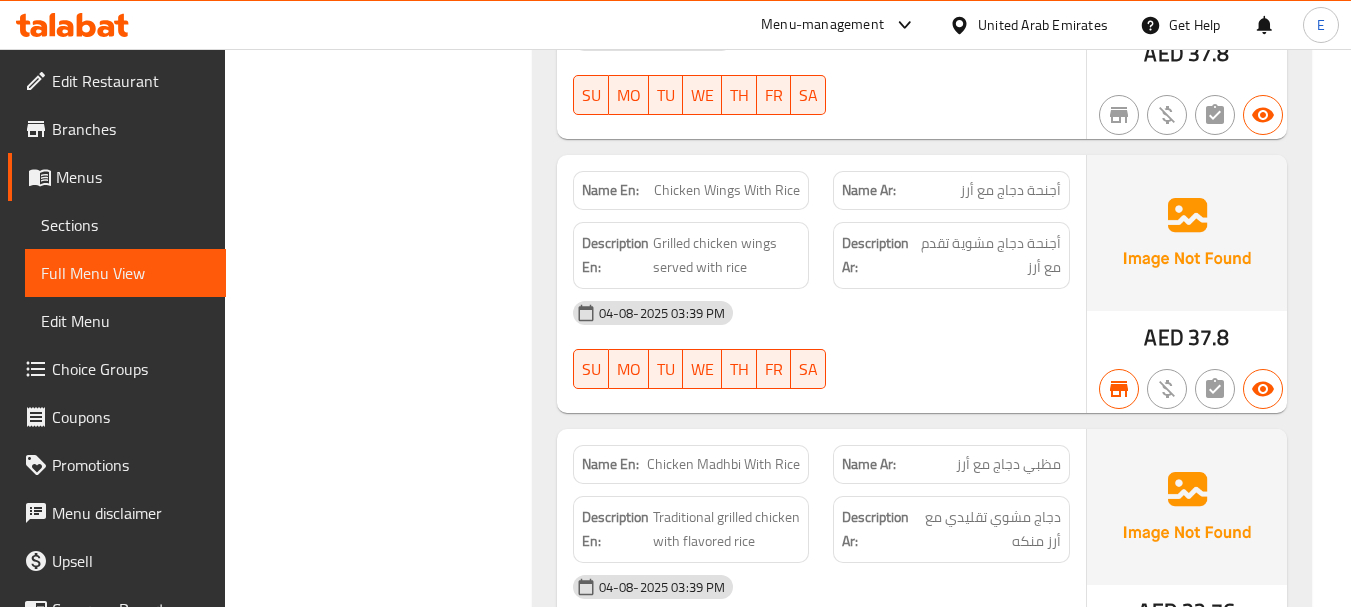 click on "04-08-2025 03:39 PM" at bounding box center (821, -6127) 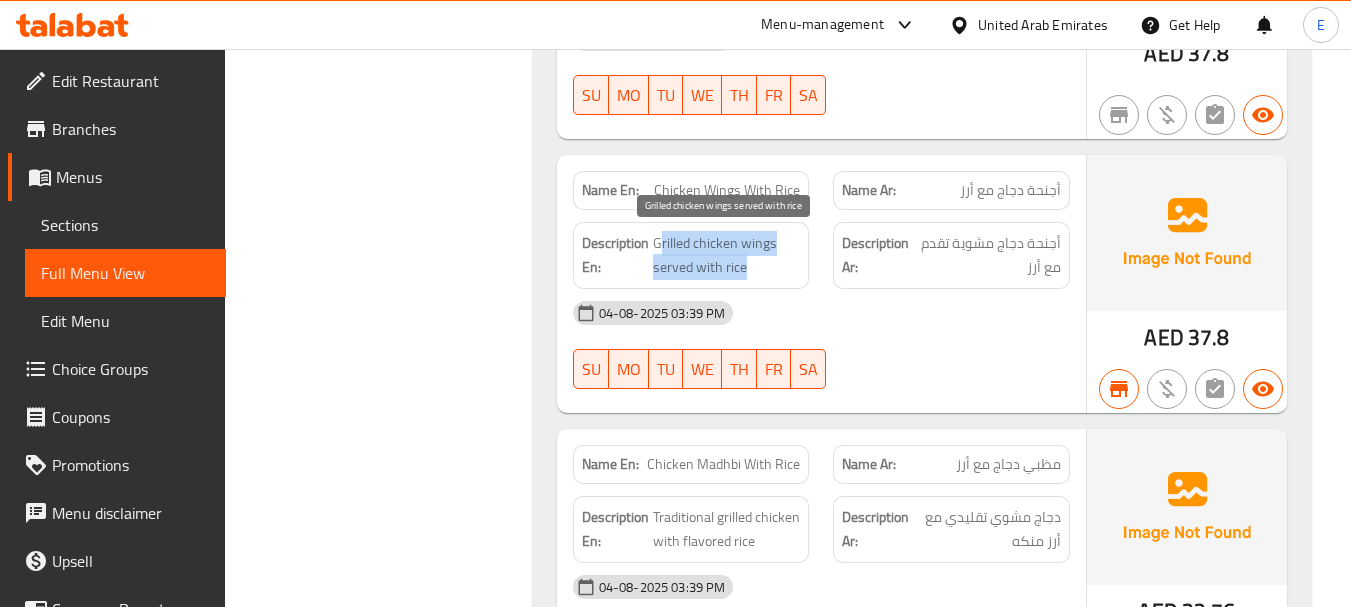 drag, startPoint x: 658, startPoint y: 240, endPoint x: 783, endPoint y: 269, distance: 128.31992 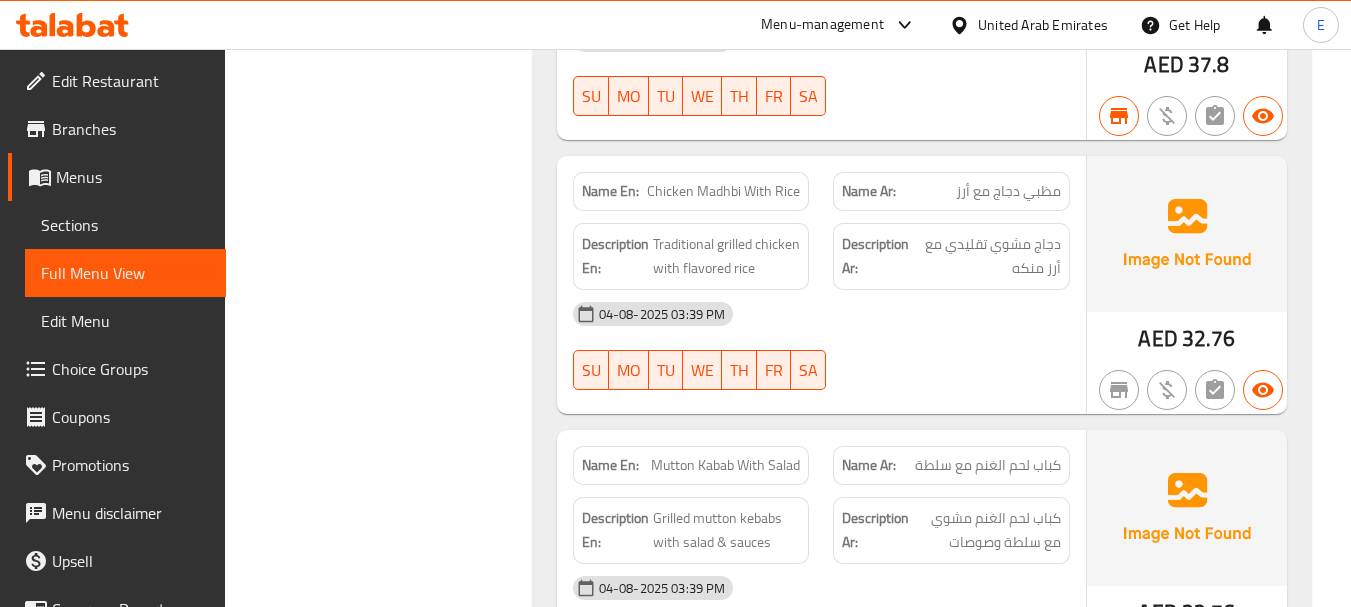 scroll, scrollTop: 7200, scrollLeft: 0, axis: vertical 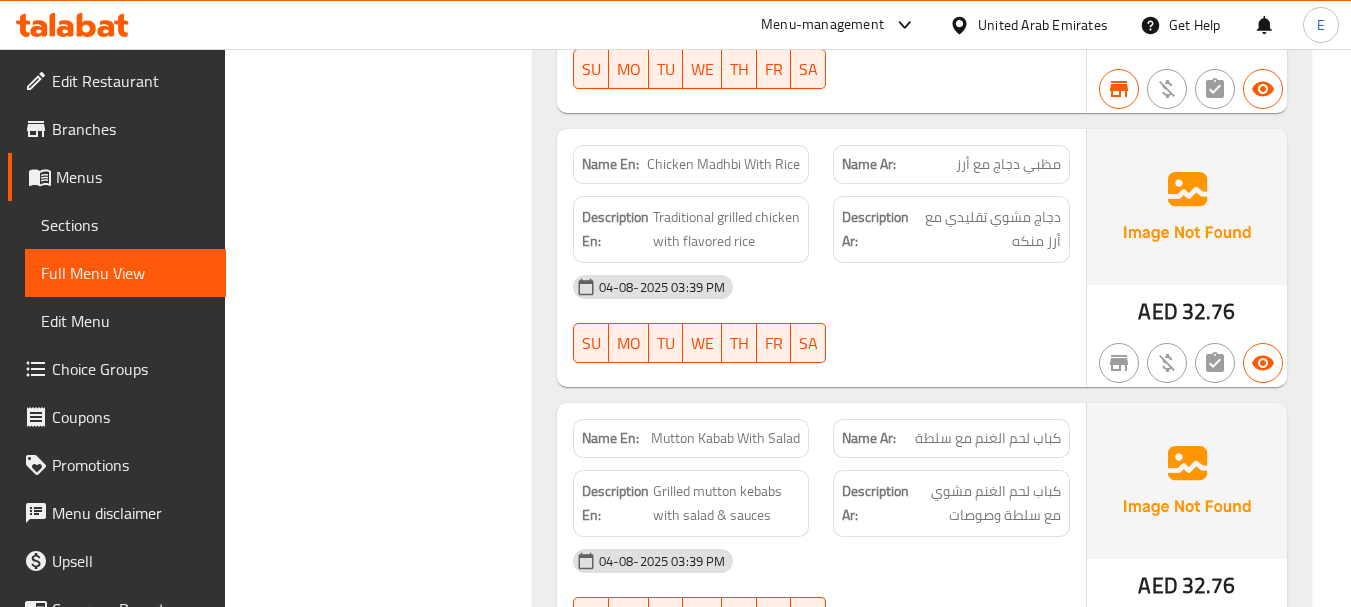 click on "Chicken Madhbi With Rice" at bounding box center [766, -6276] 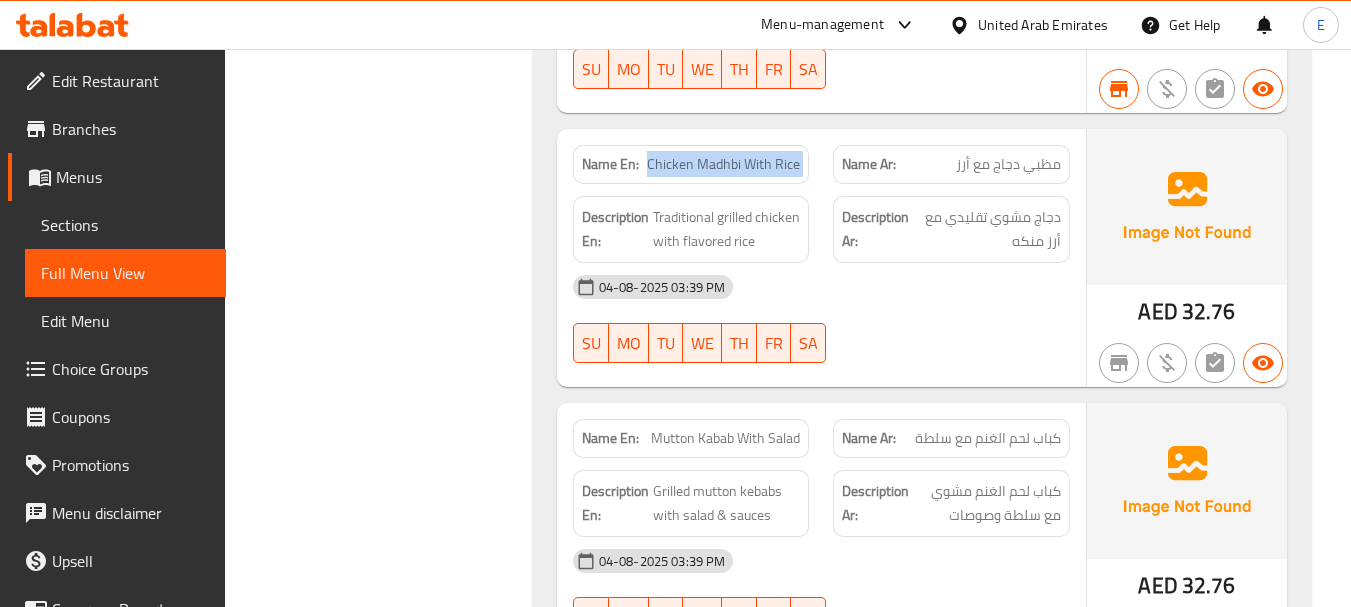 click on "Chicken Madhbi With Rice" at bounding box center [766, -6276] 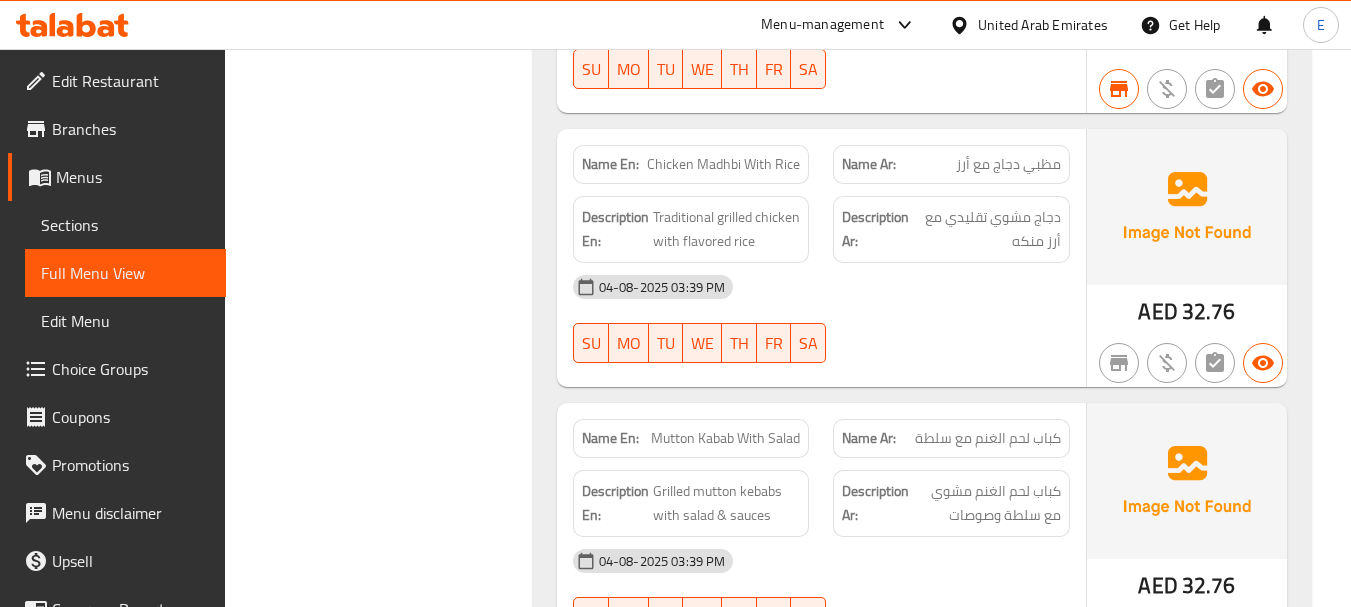 click on "32.76" at bounding box center [1209, -6129] 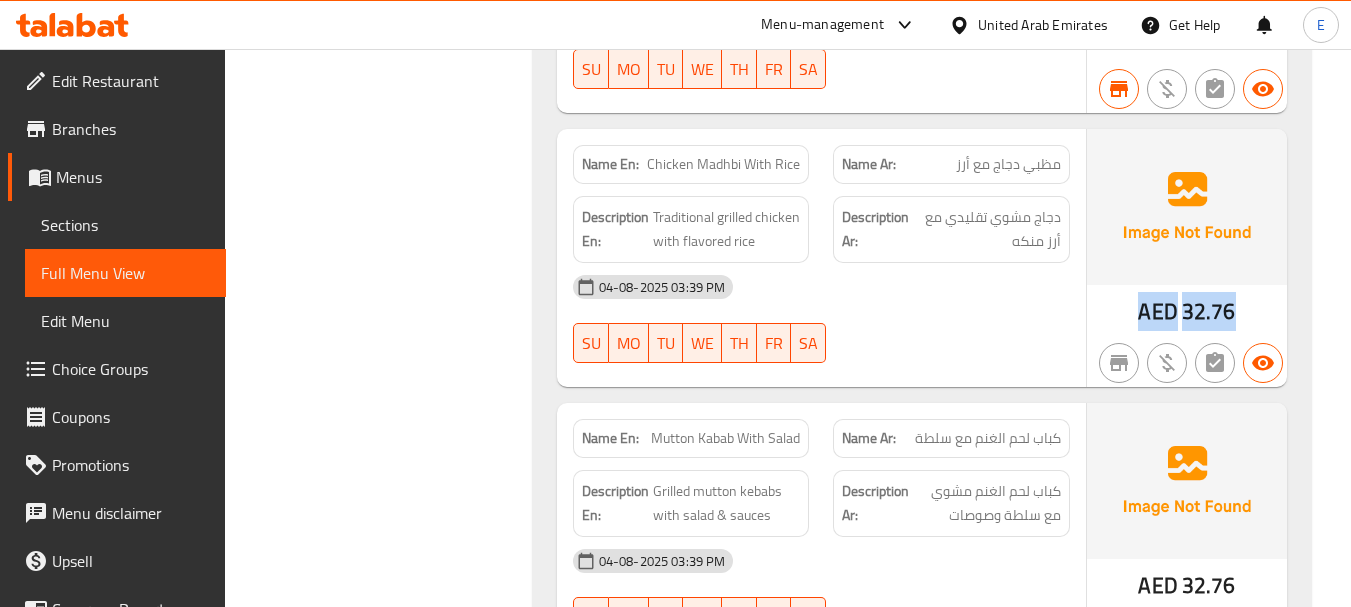 click on "32.76" at bounding box center (1209, -6129) 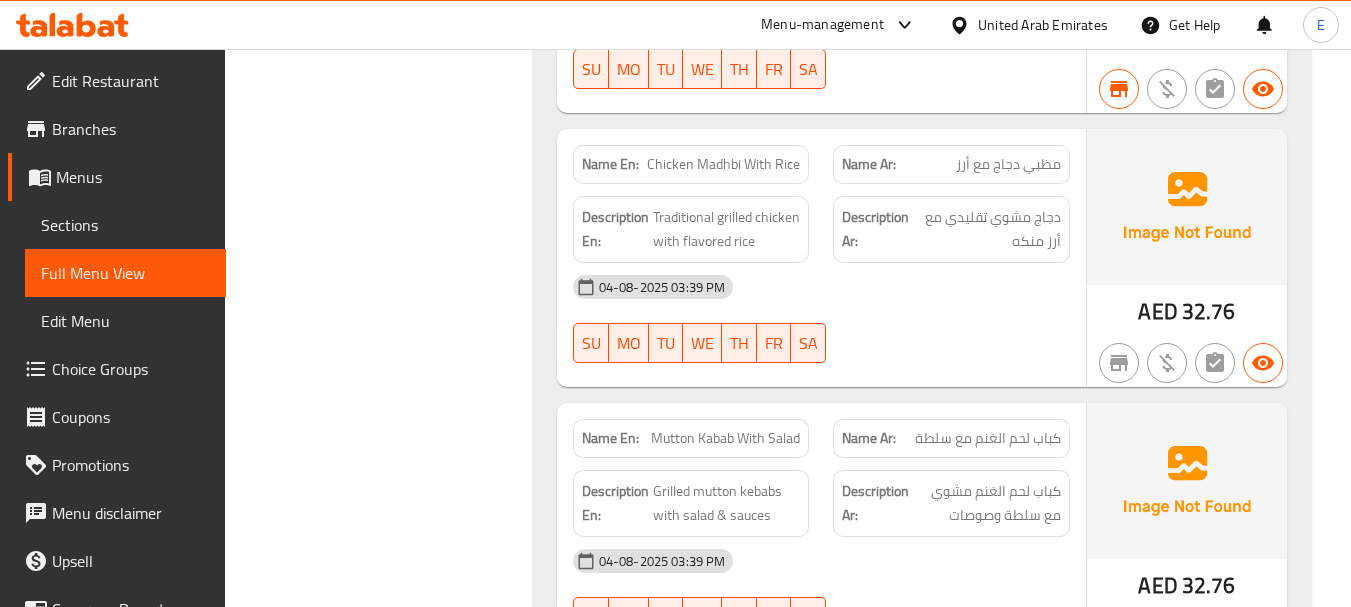 click on "مظبي دجاج مع أرز" at bounding box center (1029, -6276) 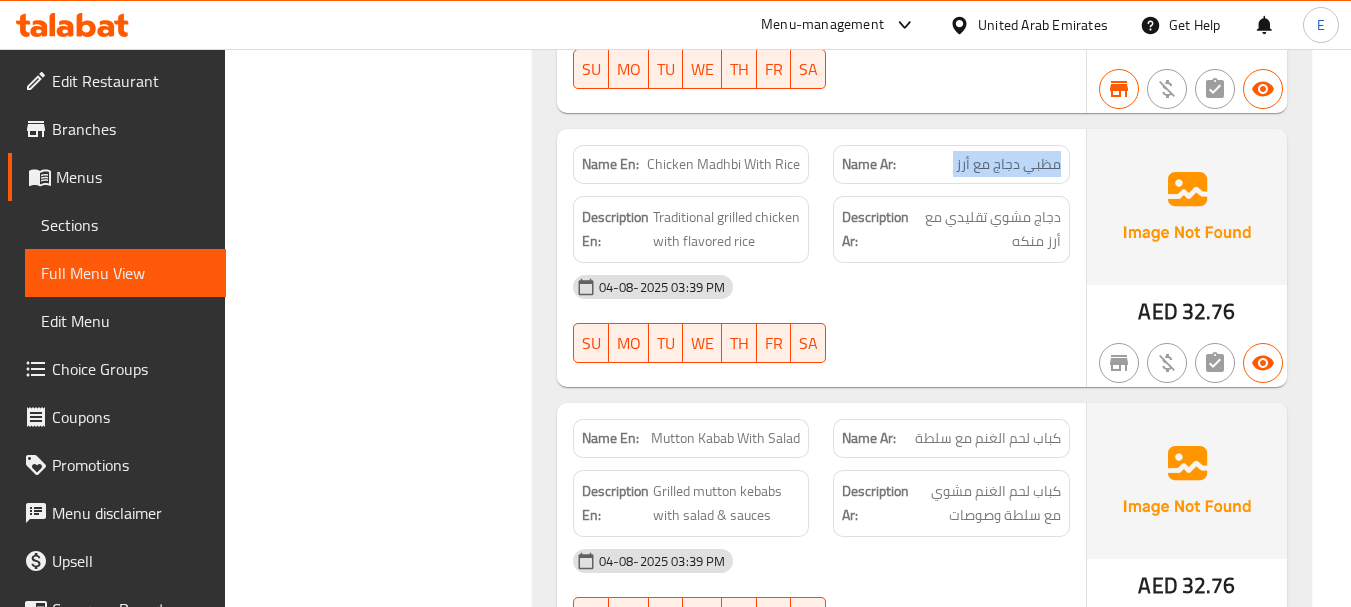 click on "مظبي دجاج مع أرز" at bounding box center [1029, -6276] 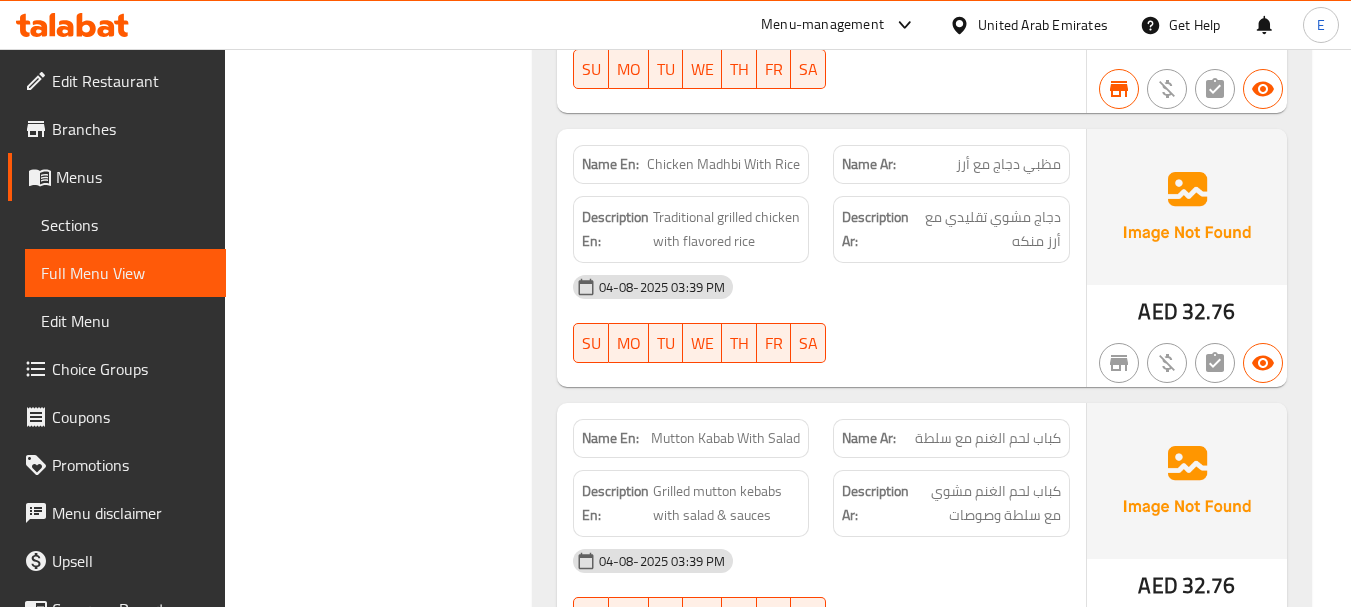 click on "Chicken Madhbi With Rice" at bounding box center [766, -6276] 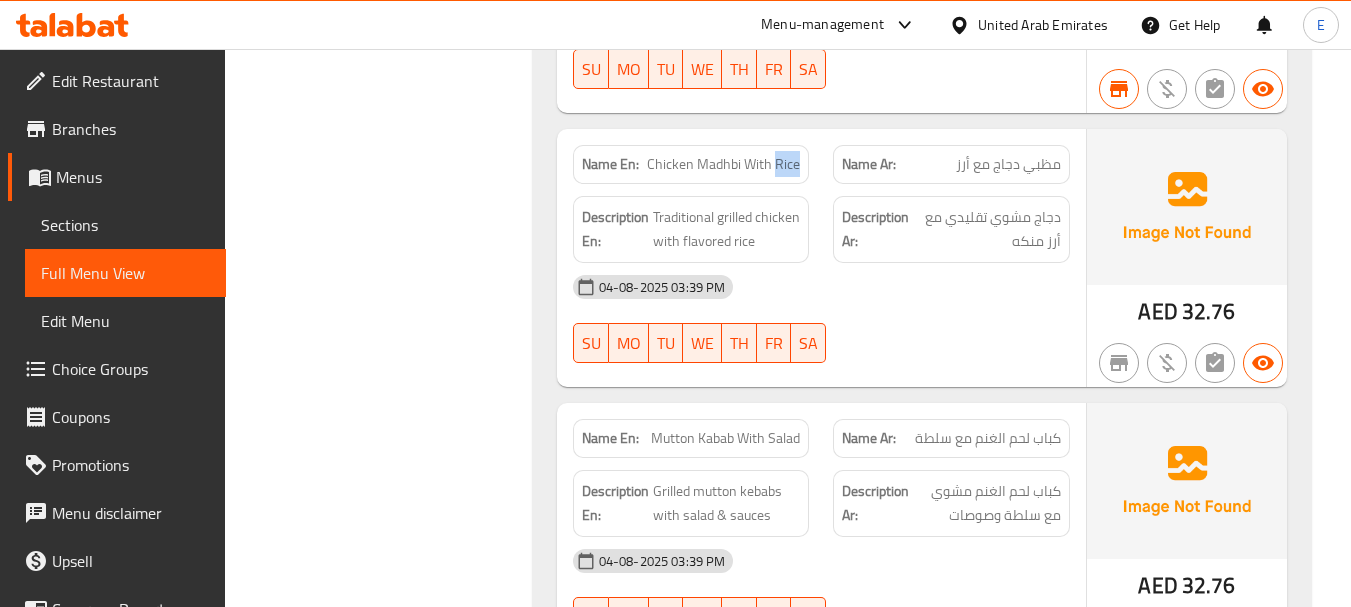 click on "Chicken Madhbi With Rice" at bounding box center (766, -6276) 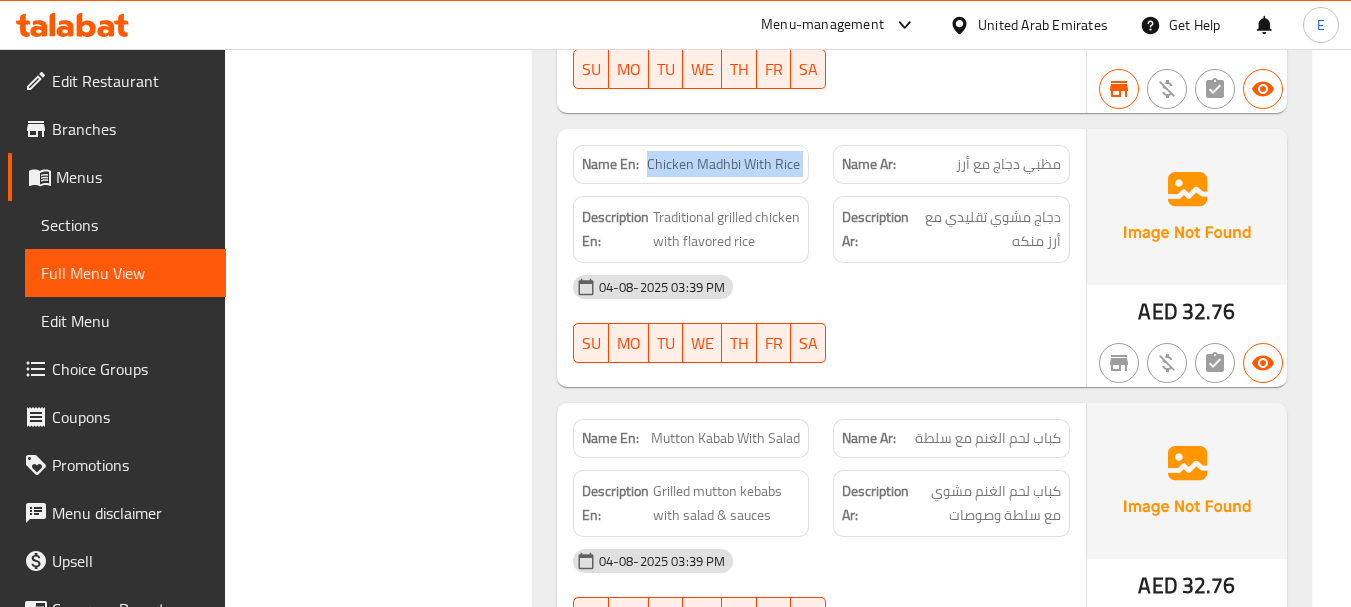 click on "Chicken Madhbi With Rice" at bounding box center (766, -6276) 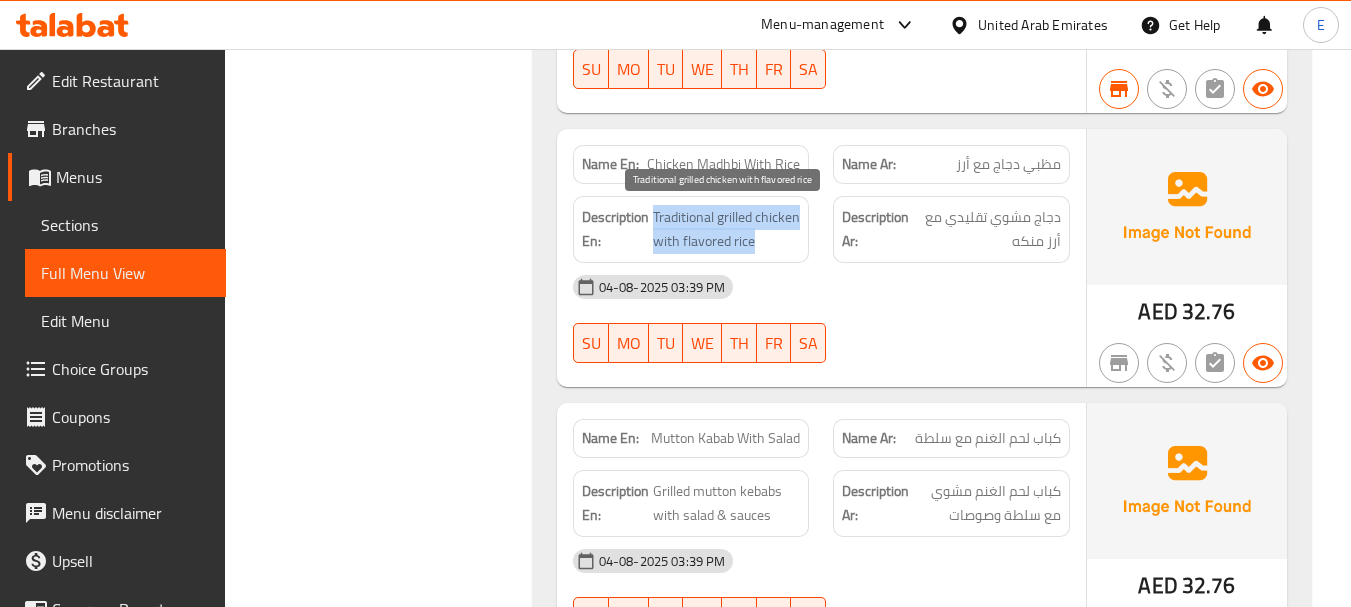 drag, startPoint x: 655, startPoint y: 212, endPoint x: 795, endPoint y: 247, distance: 144.3087 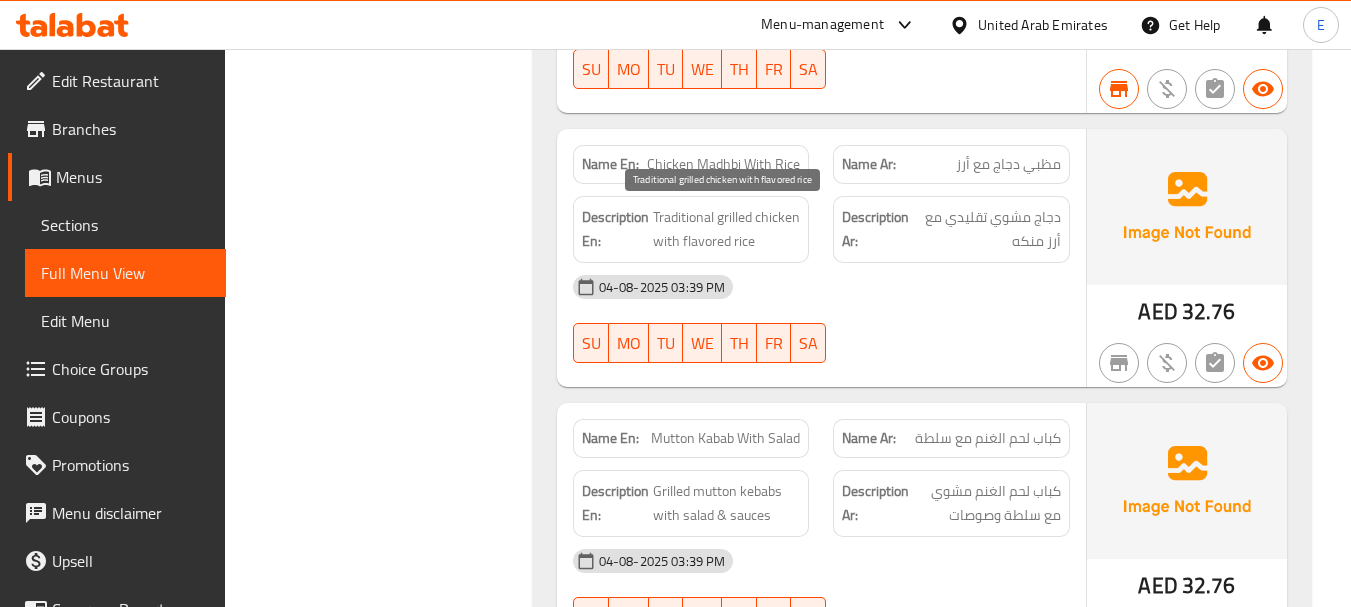 click on "Traditional grilled chicken with flavored rice" at bounding box center (727, 229) 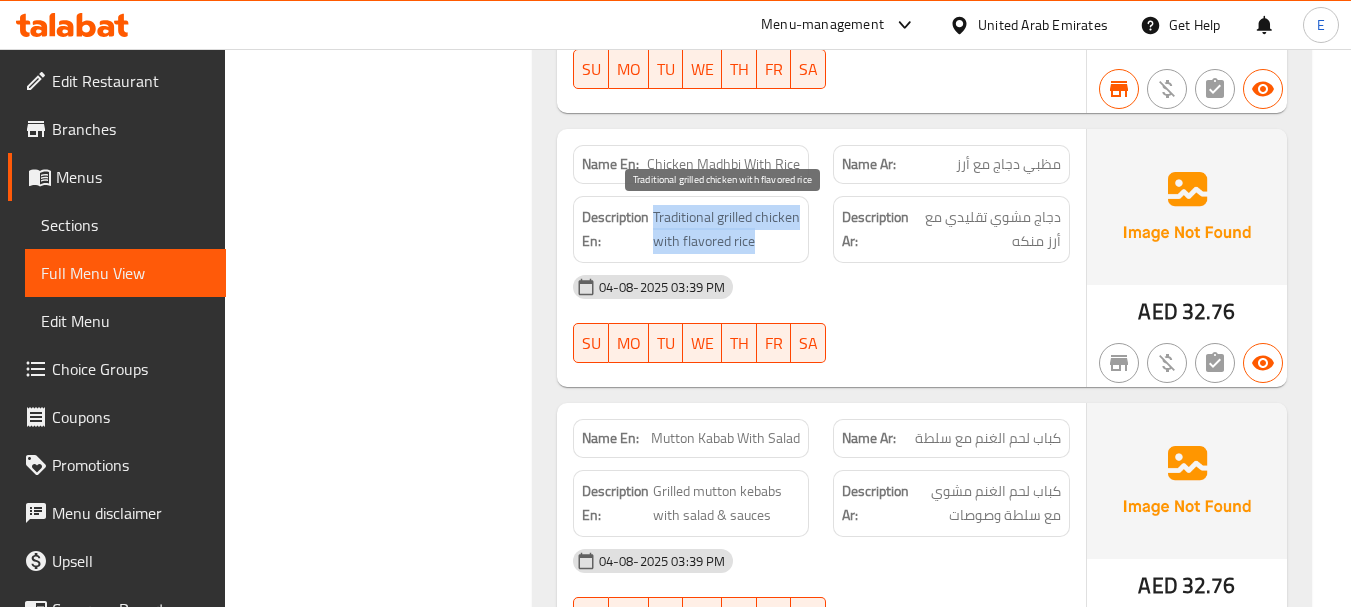 click on "Traditional grilled chicken with flavored rice" at bounding box center [727, 229] 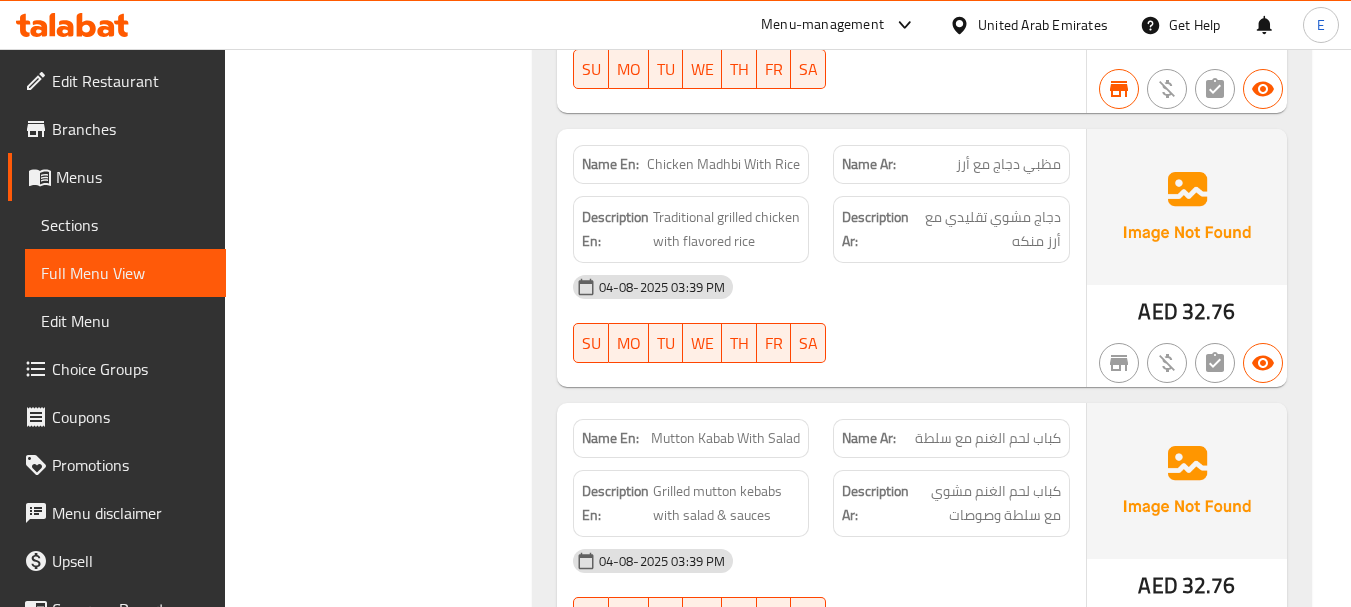 click on "04-08-2025 03:39 PM SU MO TU WE TH FR SA" at bounding box center (821, -6121) 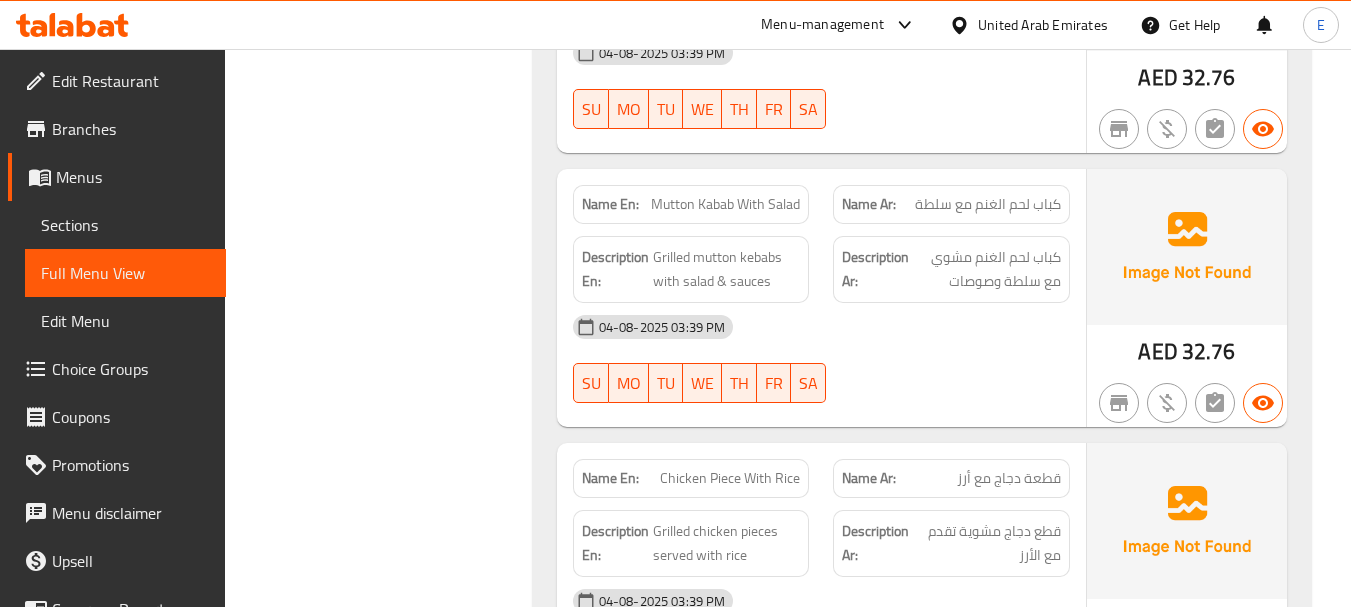 scroll, scrollTop: 7500, scrollLeft: 0, axis: vertical 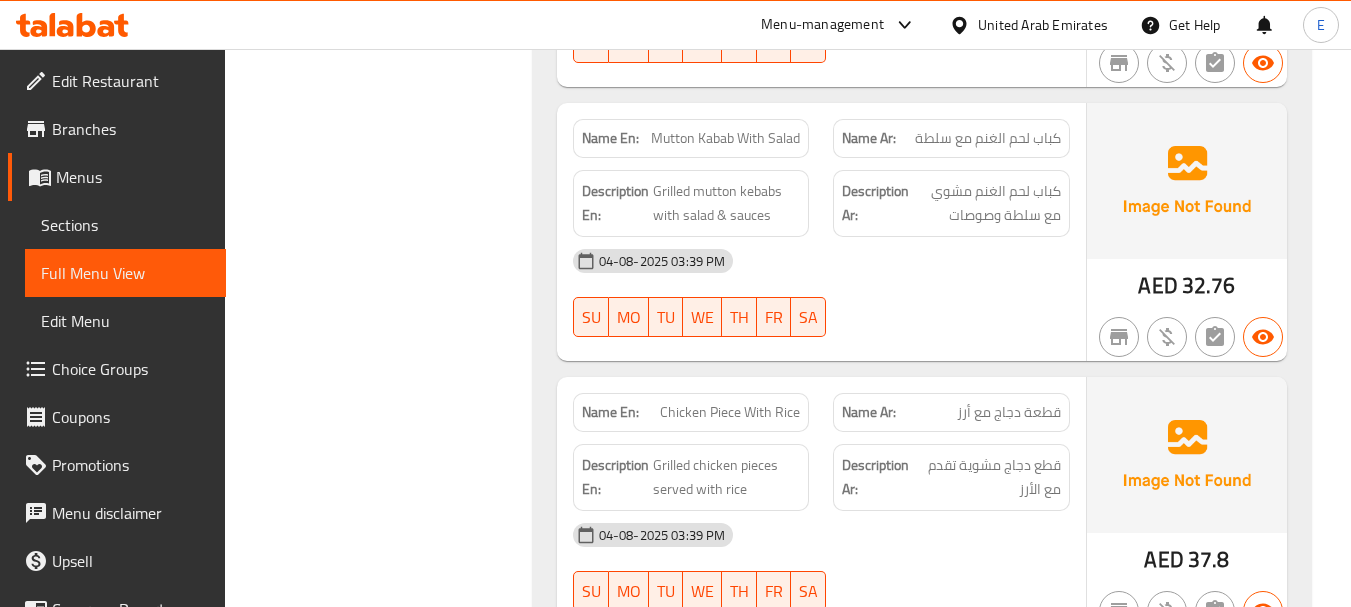 click on "كباب لحم الغنم مع سلطة" at bounding box center [1051, -6302] 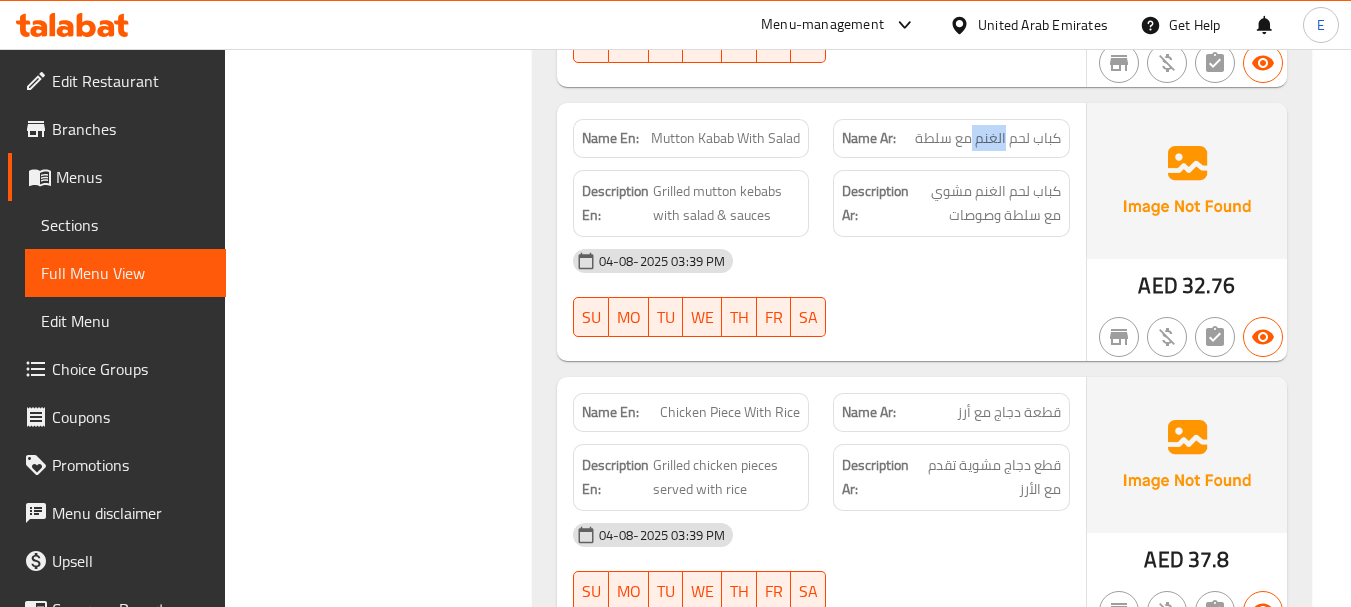 click on "كباب لحم الغنم مع سلطة" at bounding box center (1051, -6302) 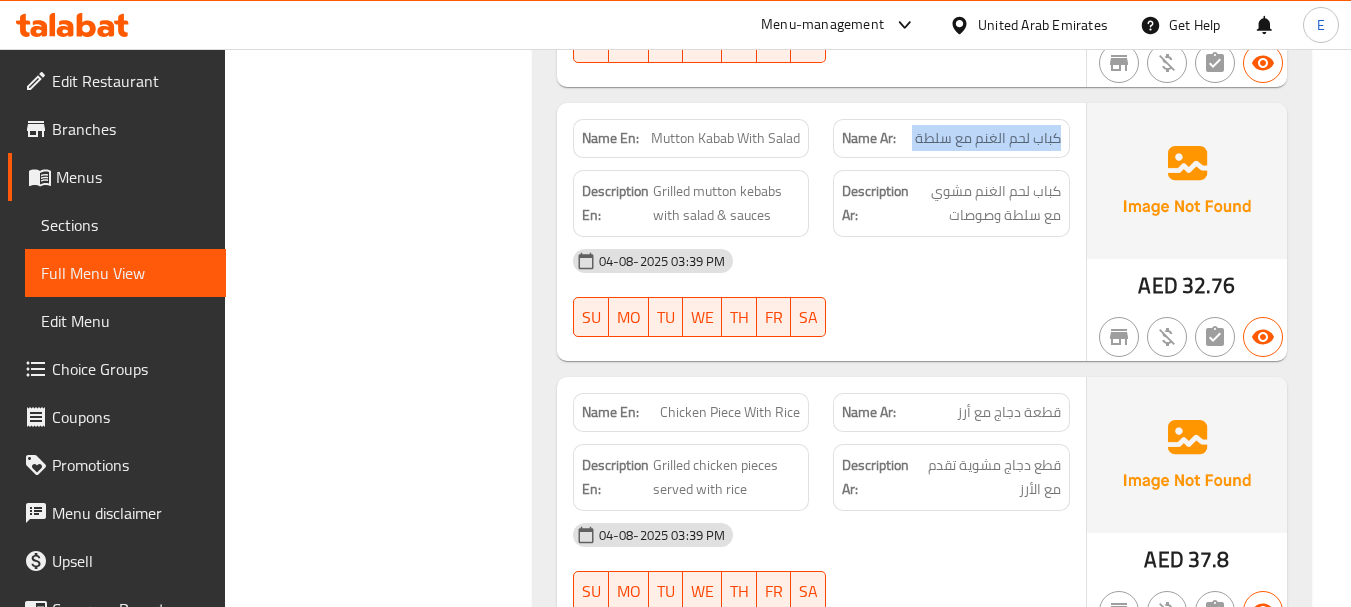 click on "كباب لحم الغنم مع سلطة" at bounding box center (1051, -6302) 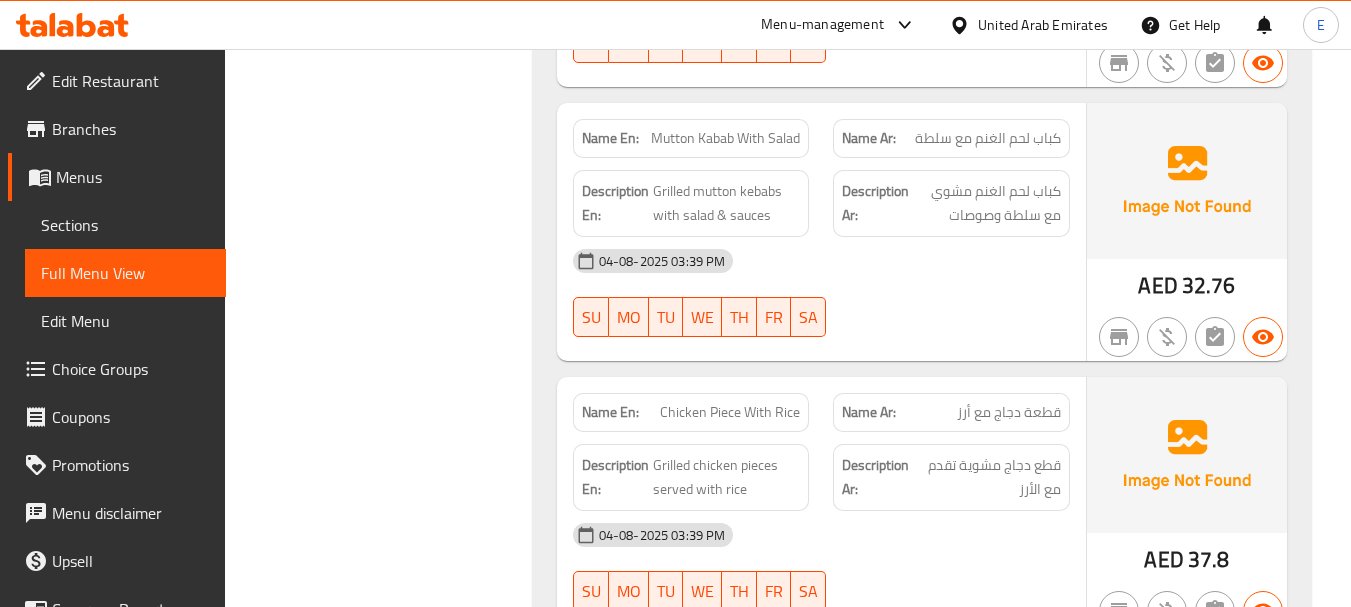 click on "Mutton Kabab With Salad" at bounding box center (787, -6302) 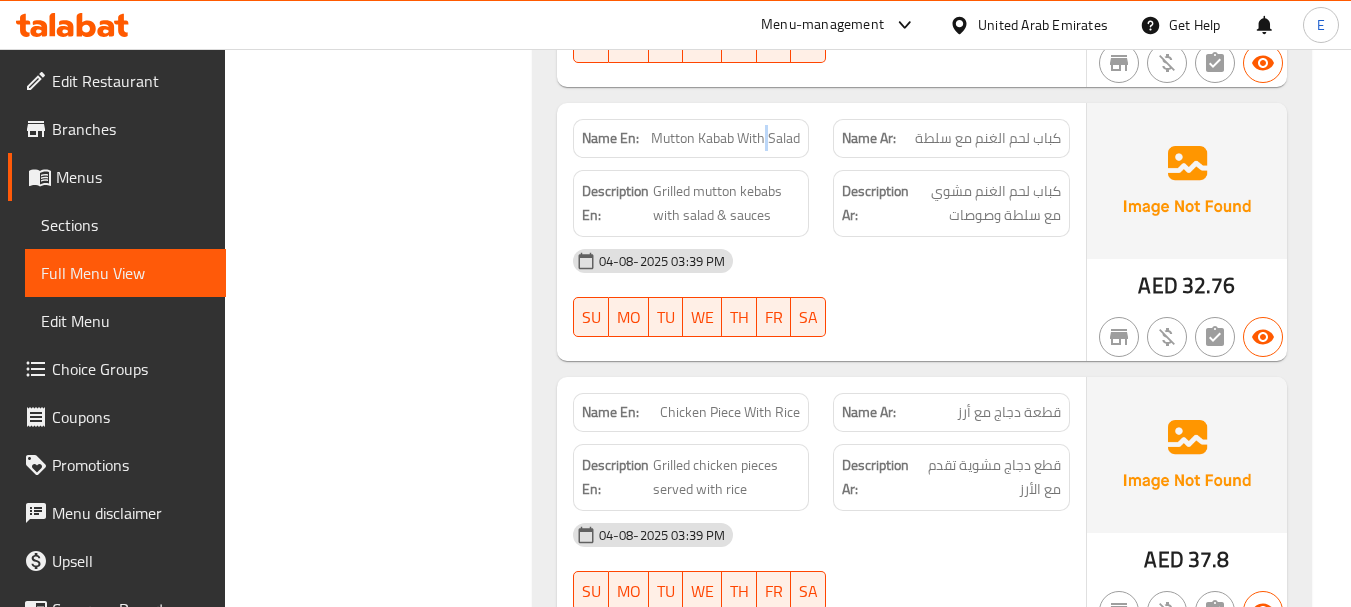 click on "Mutton Kabab With Salad" at bounding box center [787, -6302] 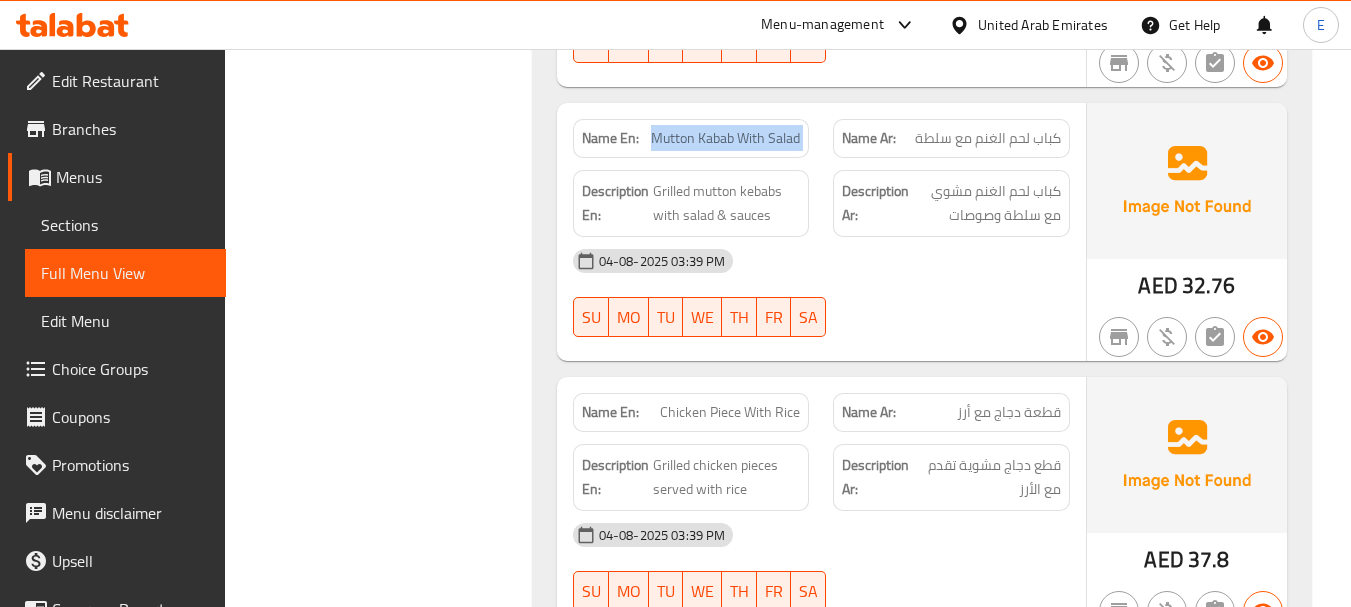 click on "Mutton Kabab With Salad" at bounding box center (787, -6302) 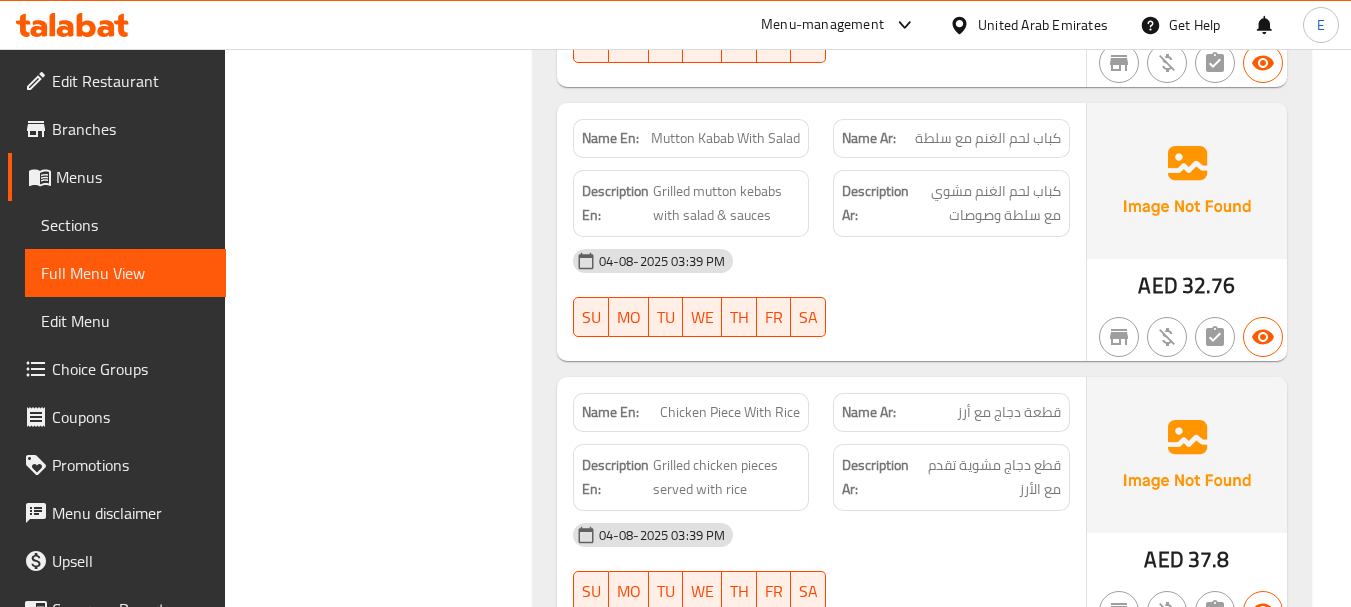click on "04-08-2025 03:39 PM" at bounding box center (821, -6179) 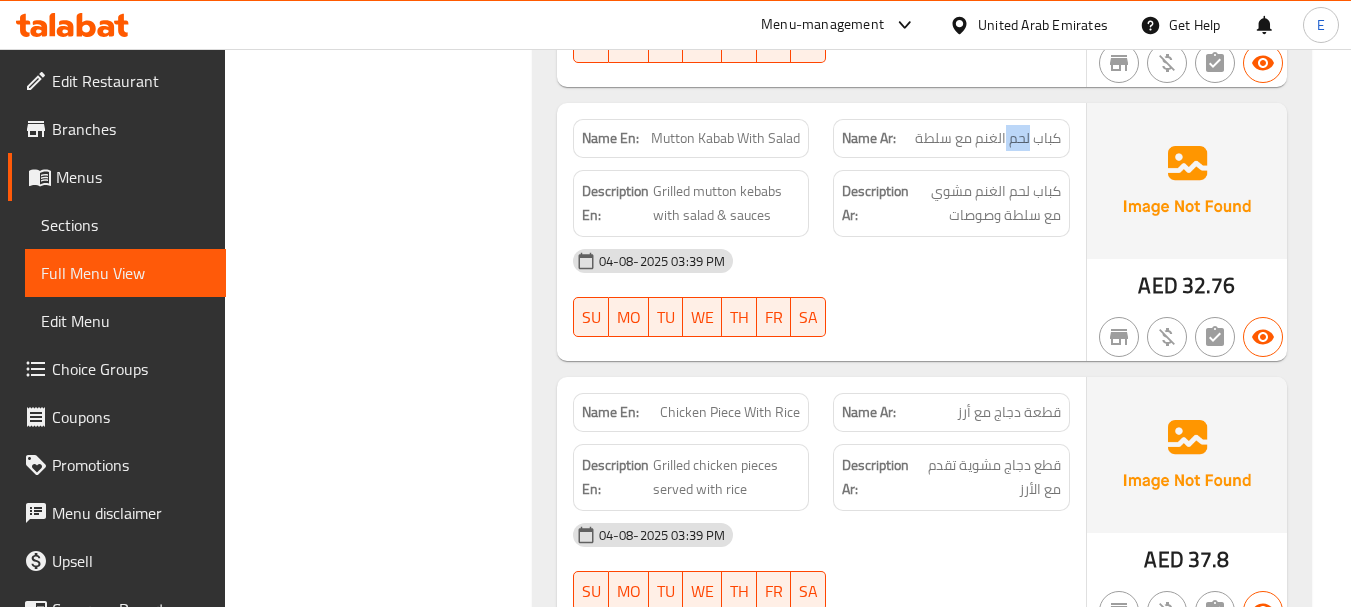 click on "كباب لحم الغنم مع سلطة" at bounding box center (1051, -6302) 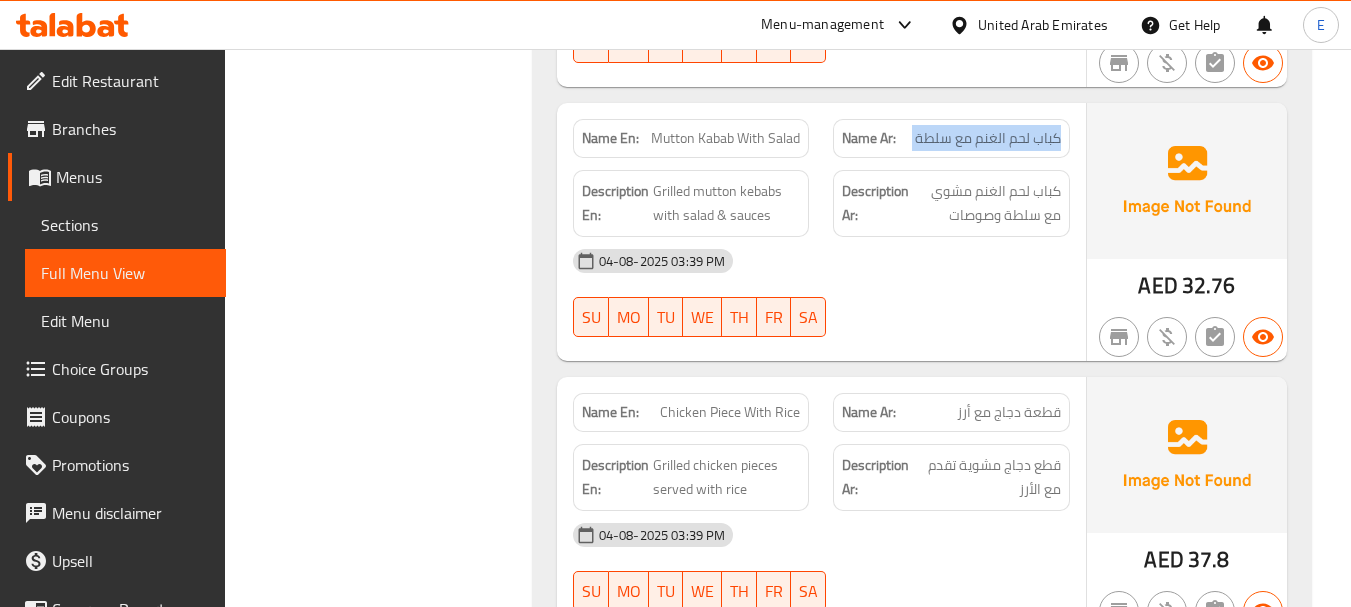click on "كباب لحم الغنم مع سلطة" at bounding box center (1051, -6302) 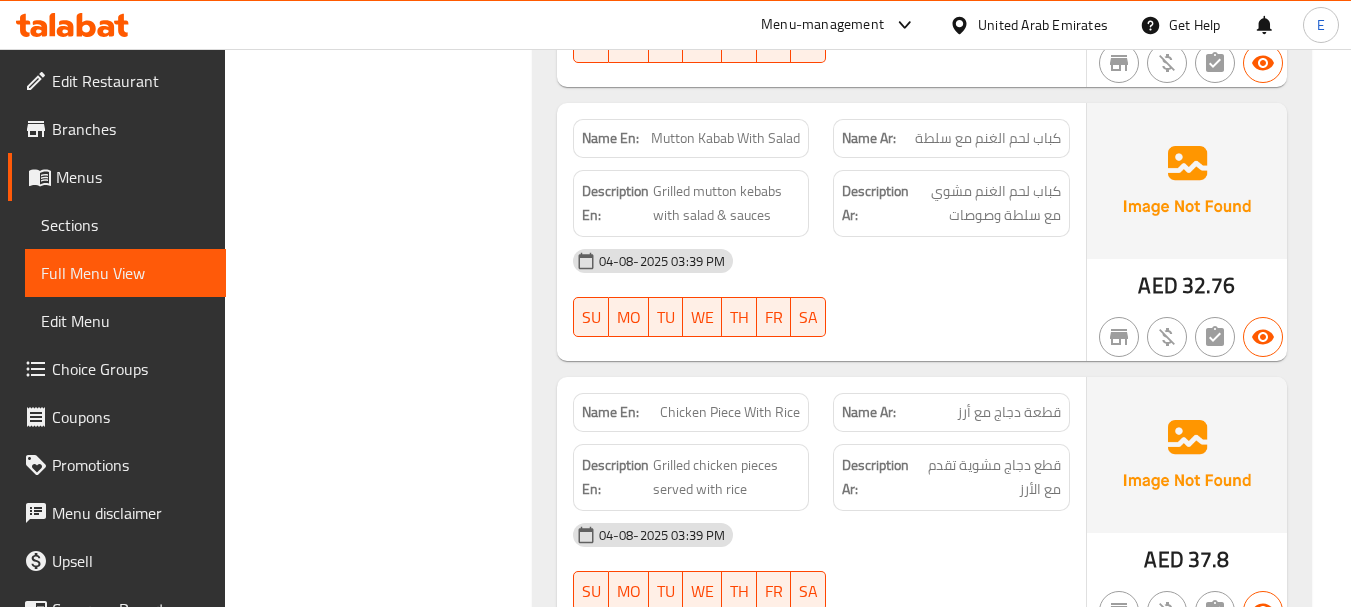 click on "Mutton Kabab With Salad" at bounding box center (787, -6302) 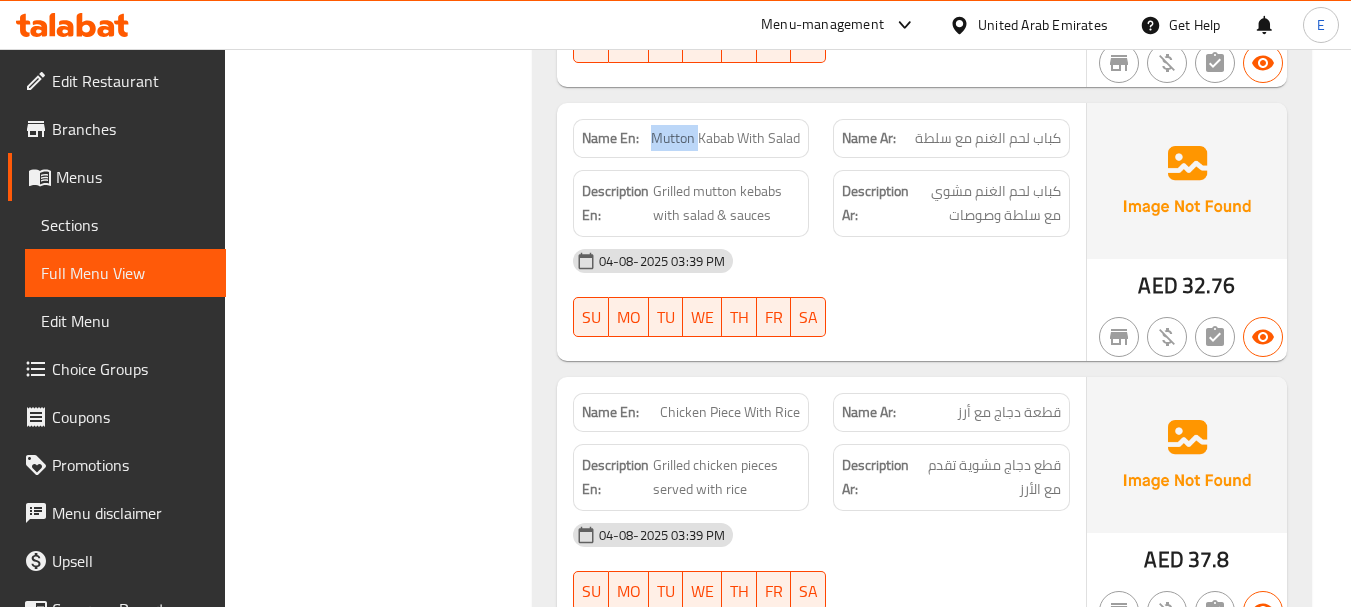 click on "Mutton Kabab With Salad" at bounding box center [787, -6302] 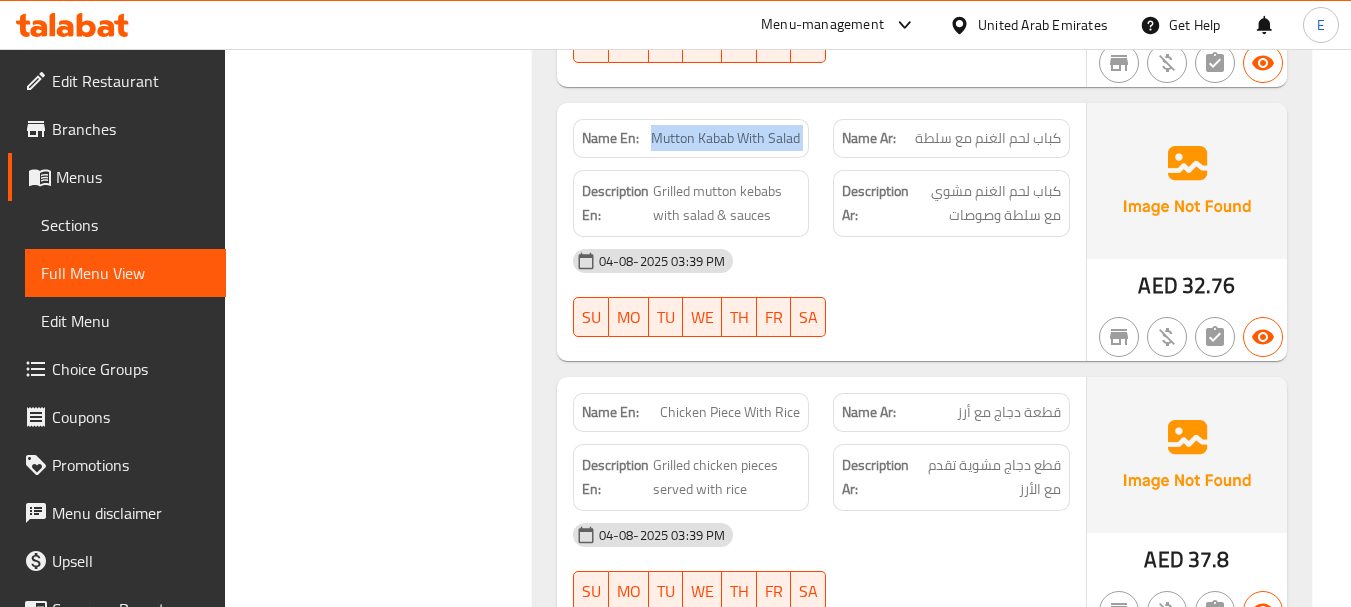 click on "Mutton Kabab With Salad" at bounding box center [787, -6302] 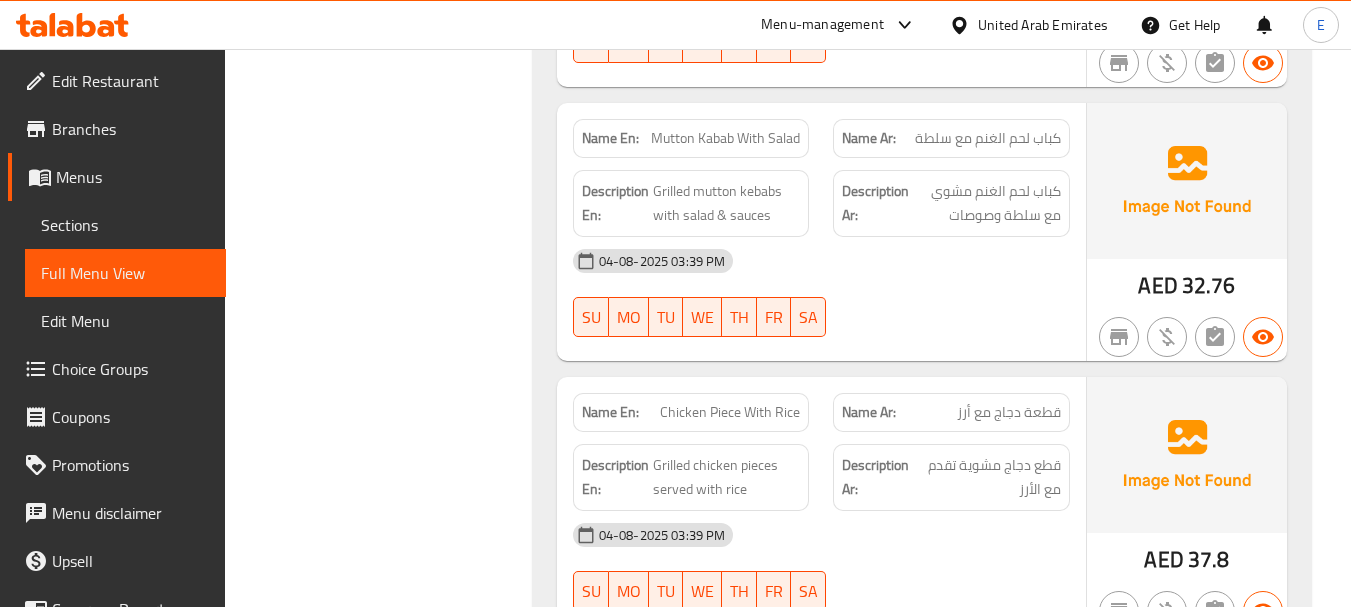 click on "04-08-2025 03:39 PM" at bounding box center [821, -6179] 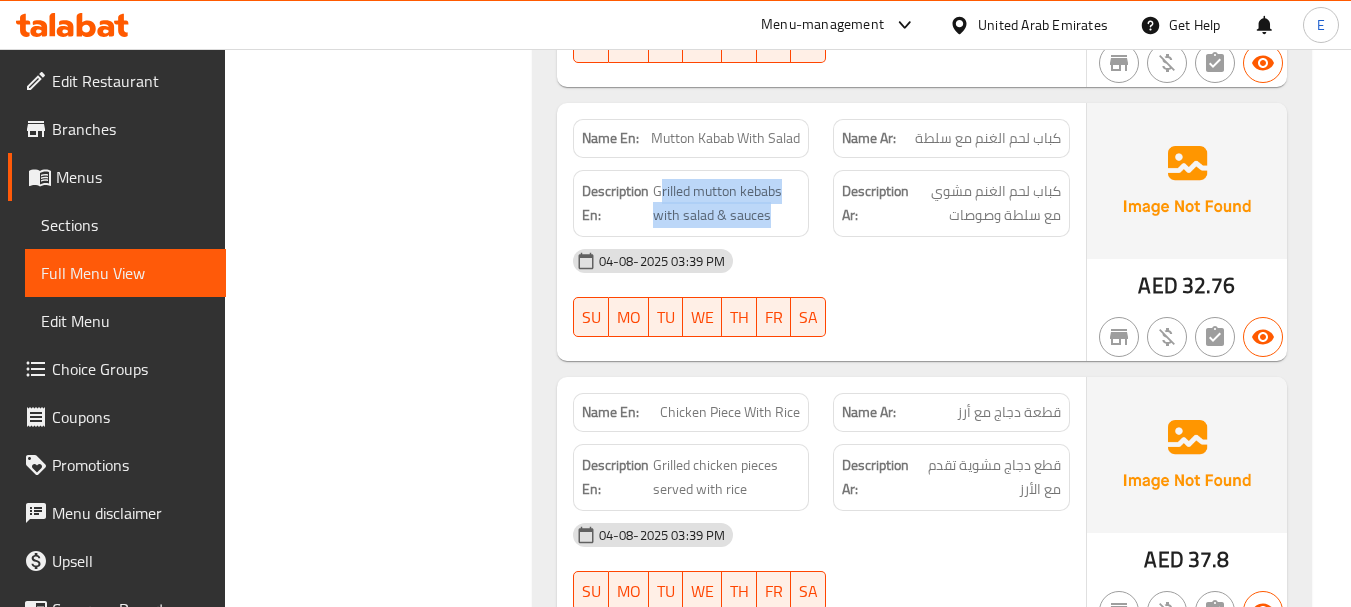 drag, startPoint x: 658, startPoint y: 192, endPoint x: 804, endPoint y: 209, distance: 146.98639 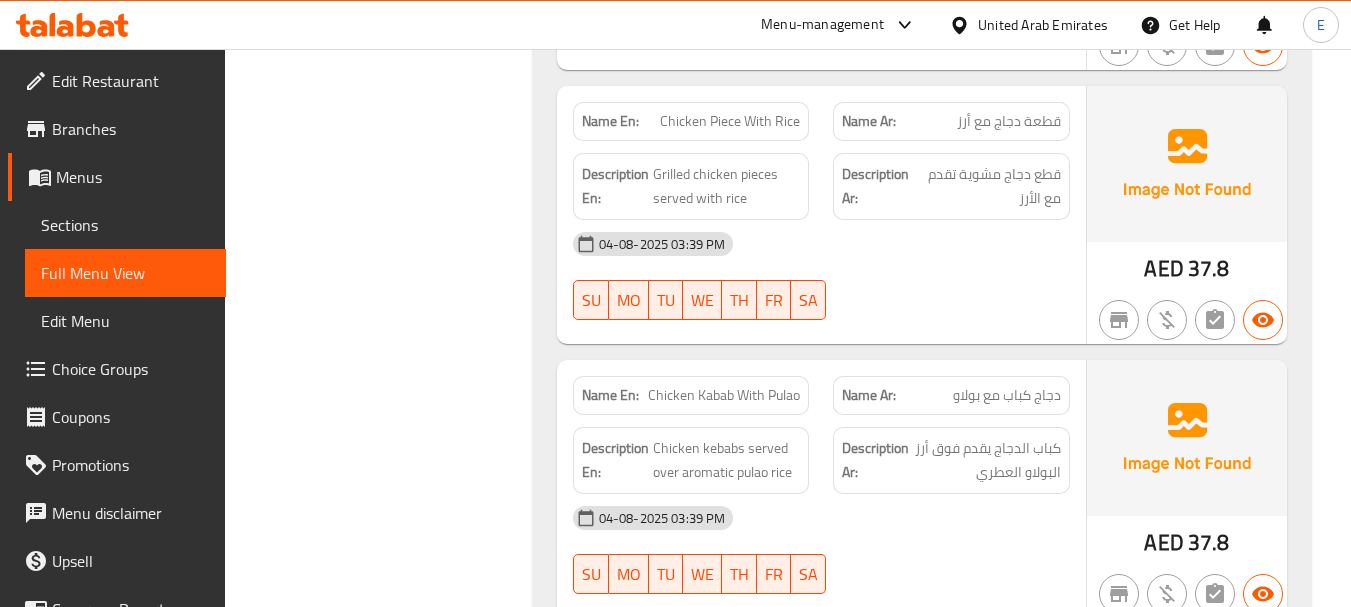 scroll, scrollTop: 7800, scrollLeft: 0, axis: vertical 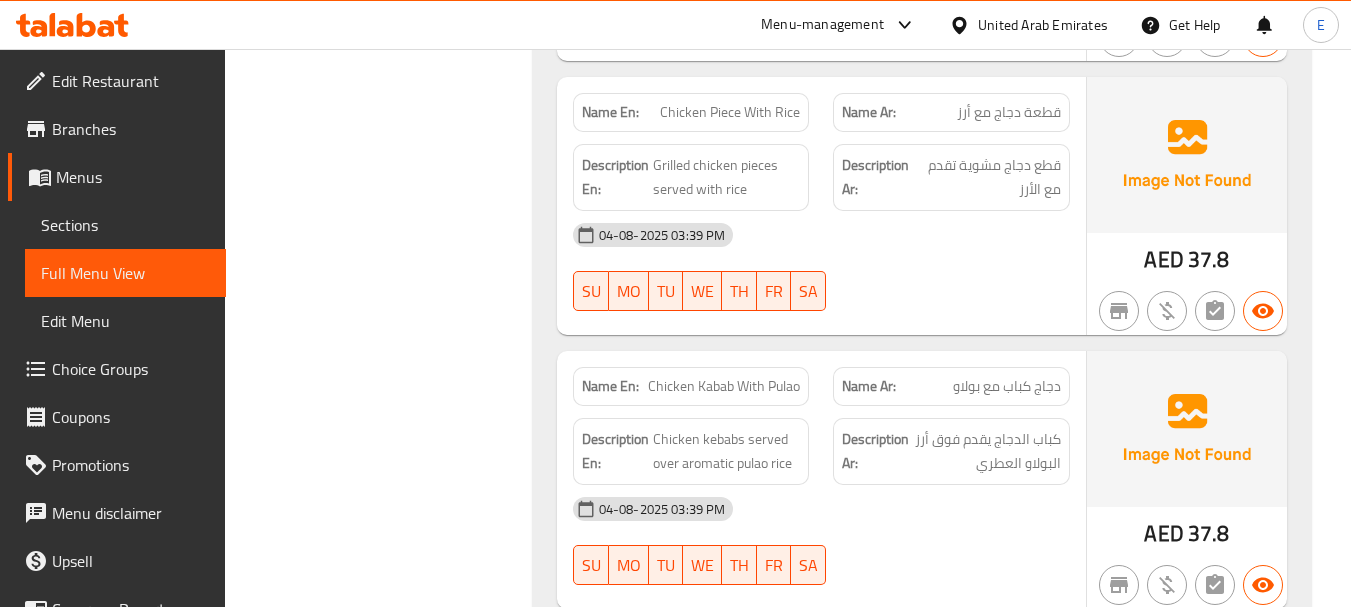 click on "قطعة دجاج مع أرز" at bounding box center [1025, -6328] 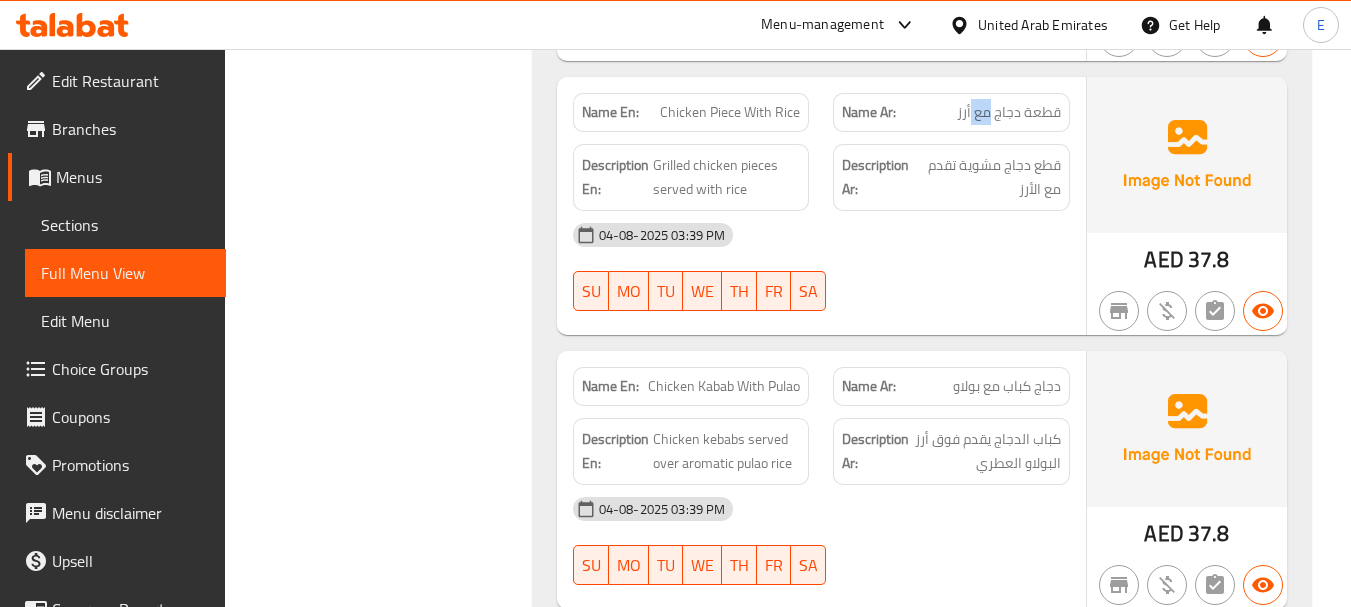 click on "قطعة دجاج مع أرز" at bounding box center (1025, -6328) 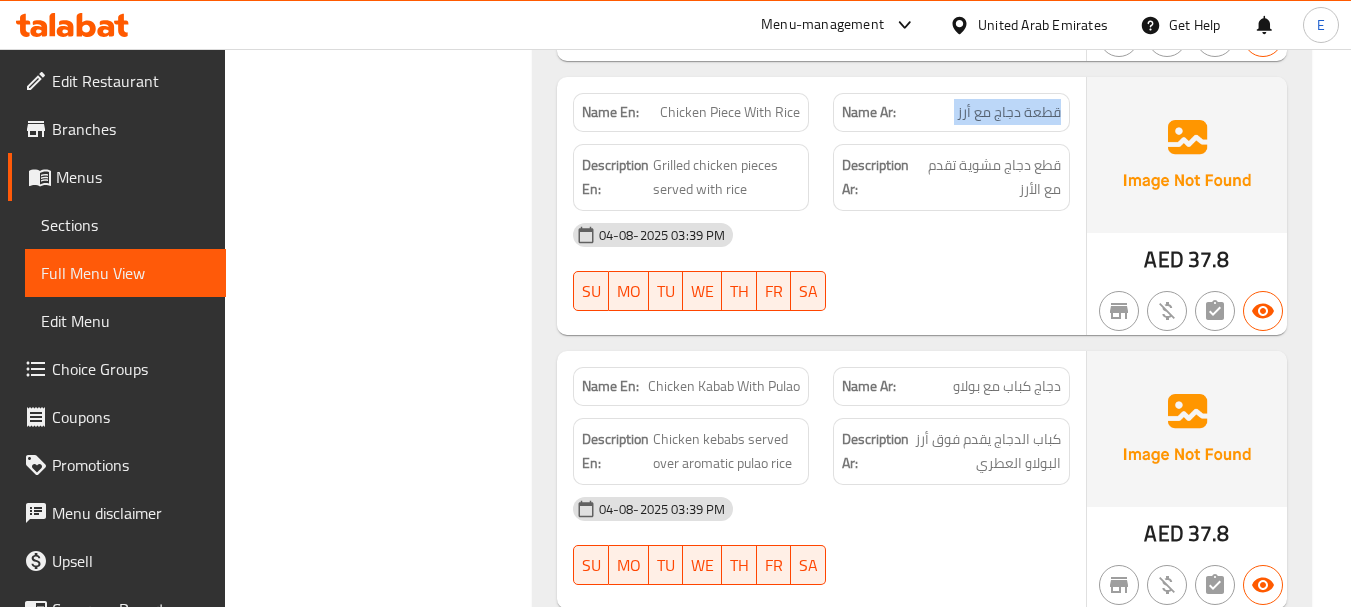 click on "قطعة دجاج مع أرز" at bounding box center [1025, -6328] 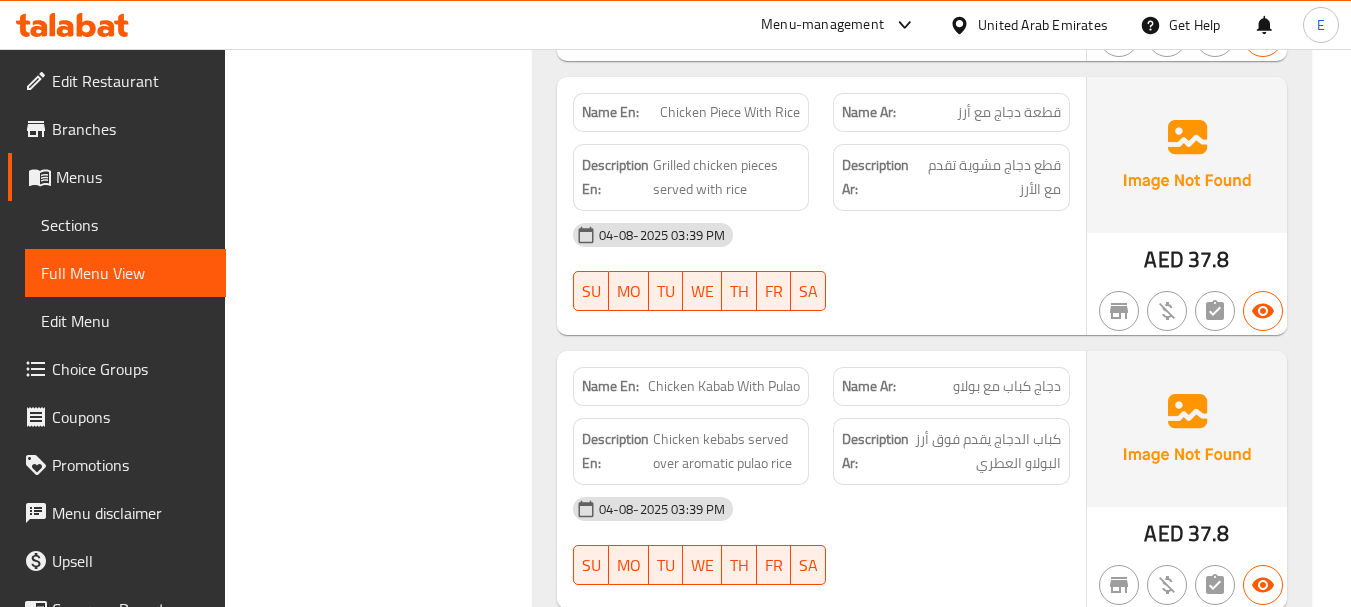 click on "Chicken Piece With Rice" at bounding box center (759, -6328) 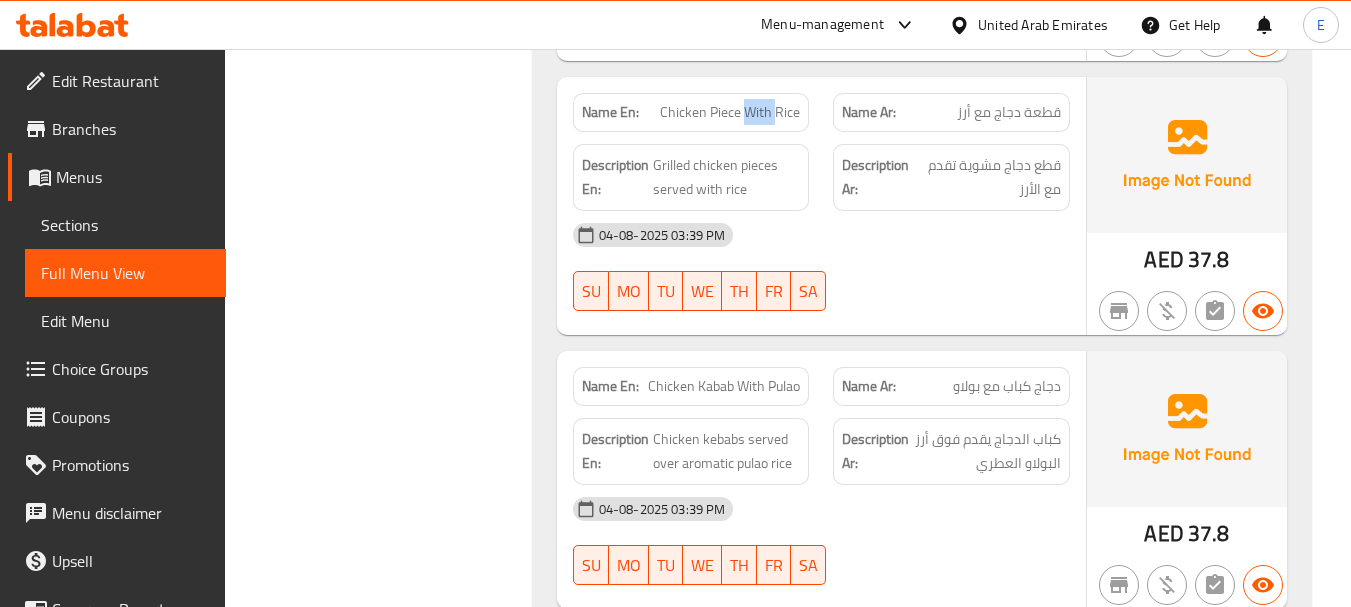 click on "Chicken Piece With Rice" at bounding box center [759, -6328] 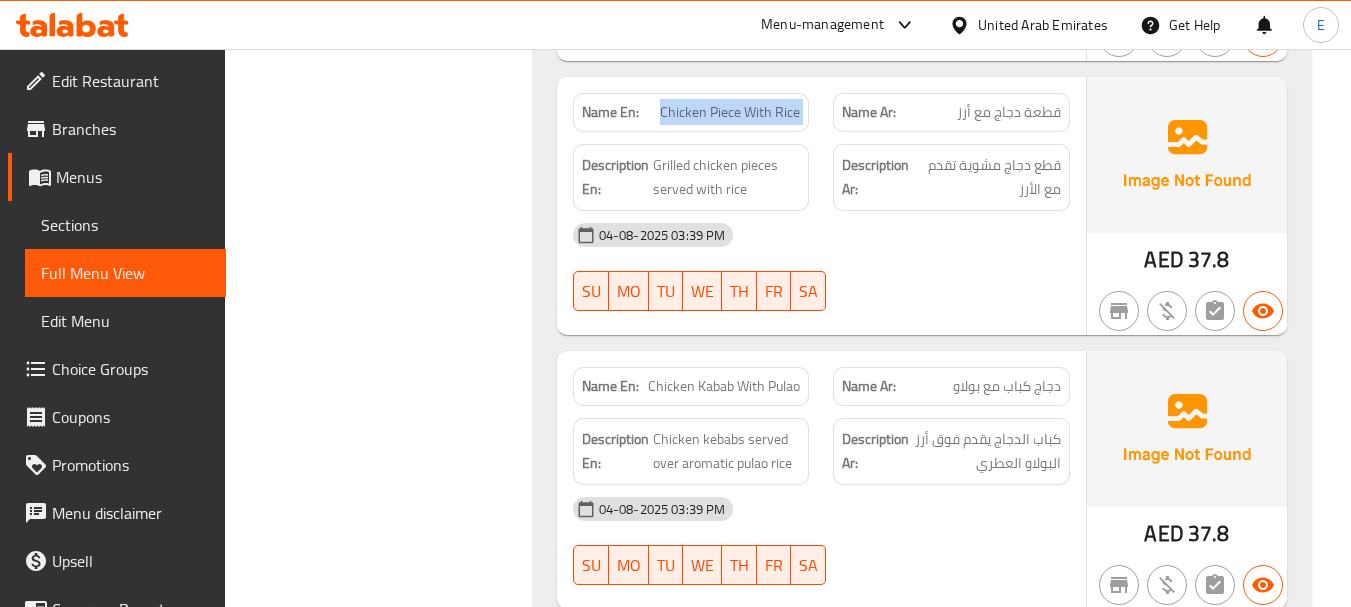 click on "Chicken Piece With Rice" at bounding box center (759, -6328) 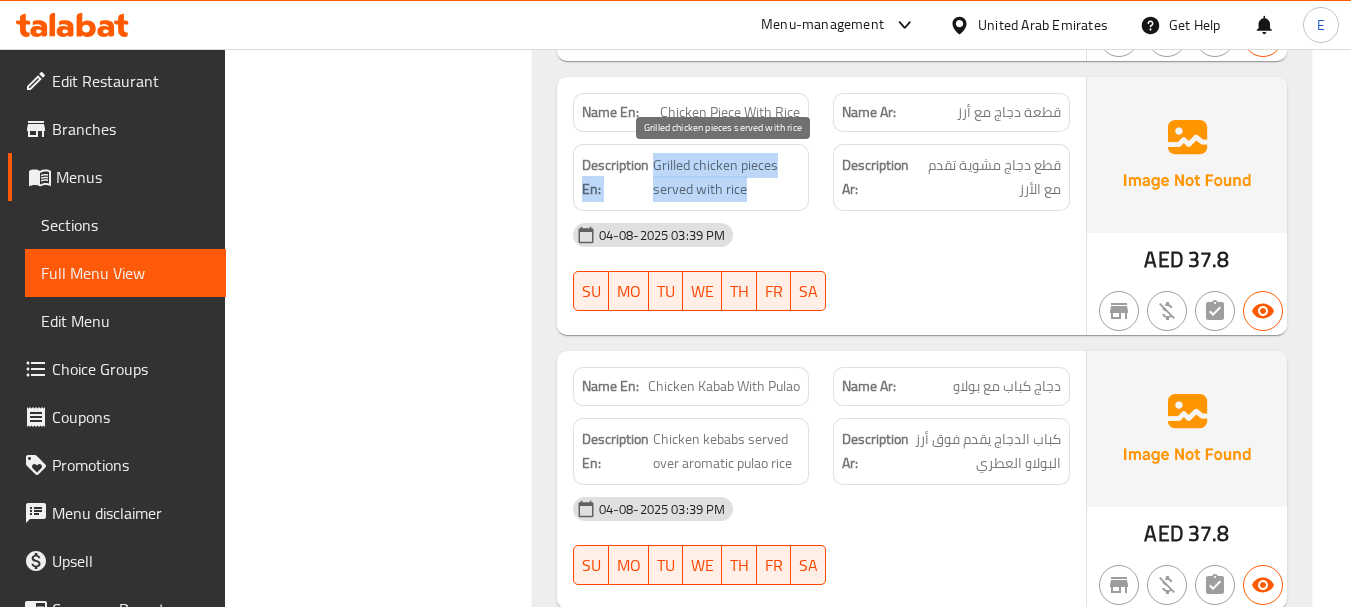 drag, startPoint x: 647, startPoint y: 162, endPoint x: 773, endPoint y: 187, distance: 128.45622 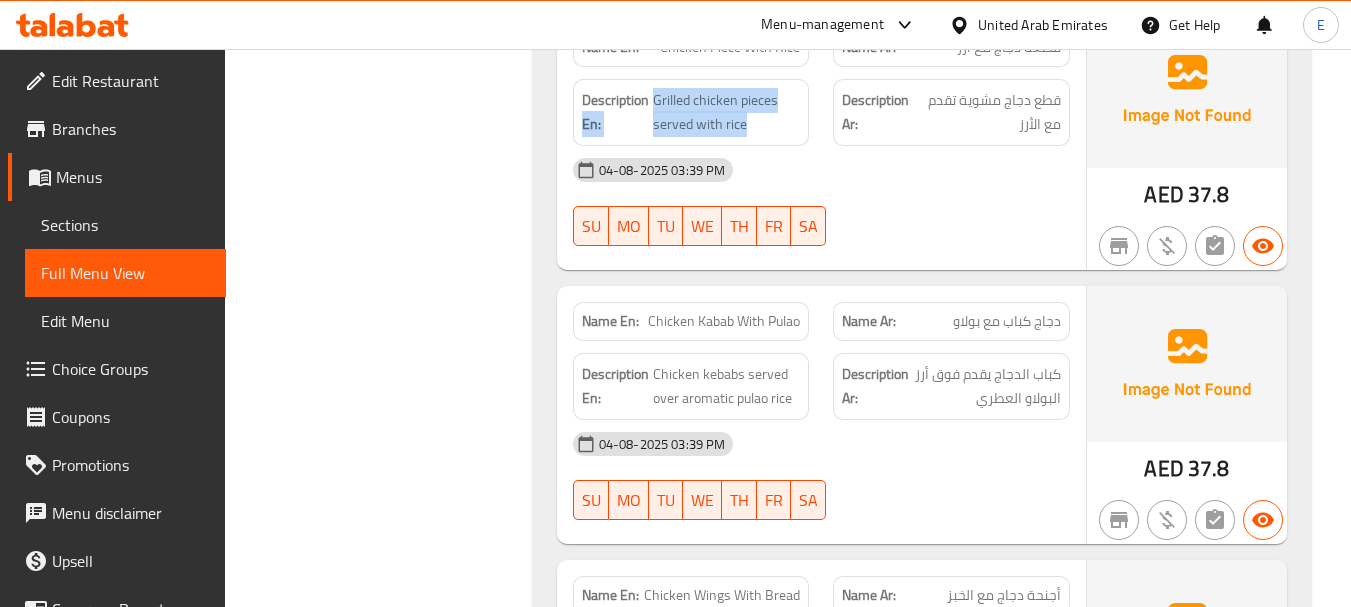 scroll, scrollTop: 8000, scrollLeft: 0, axis: vertical 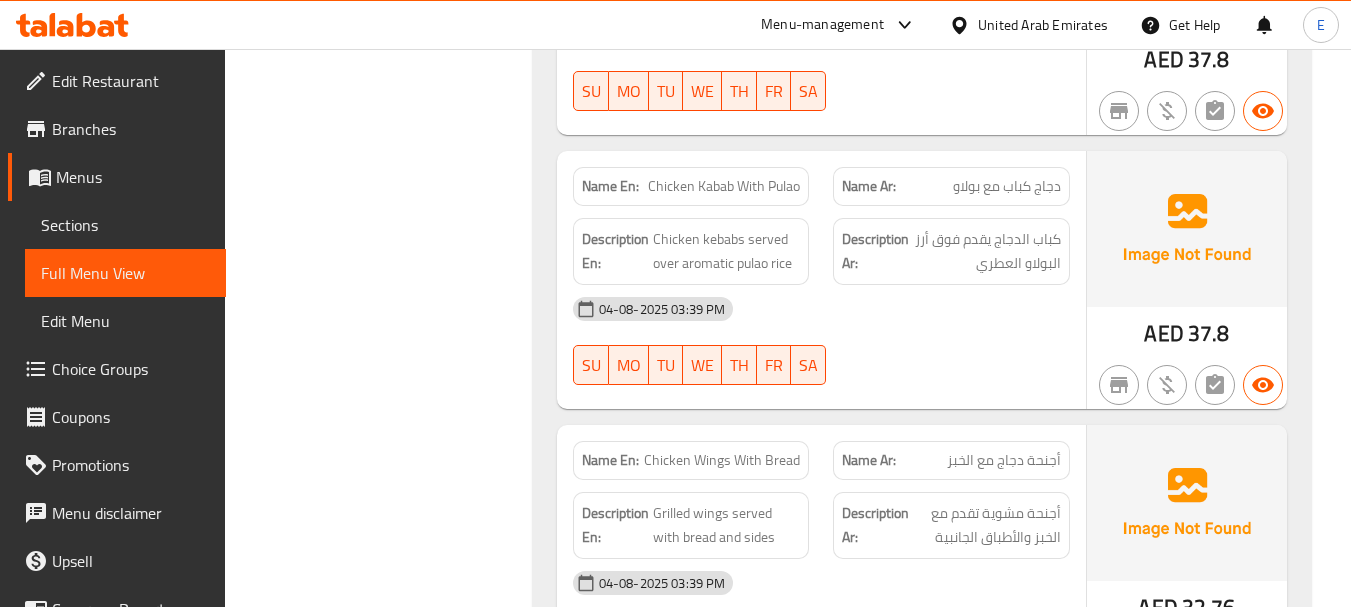 click on "AED" at bounding box center [1163, -4637] 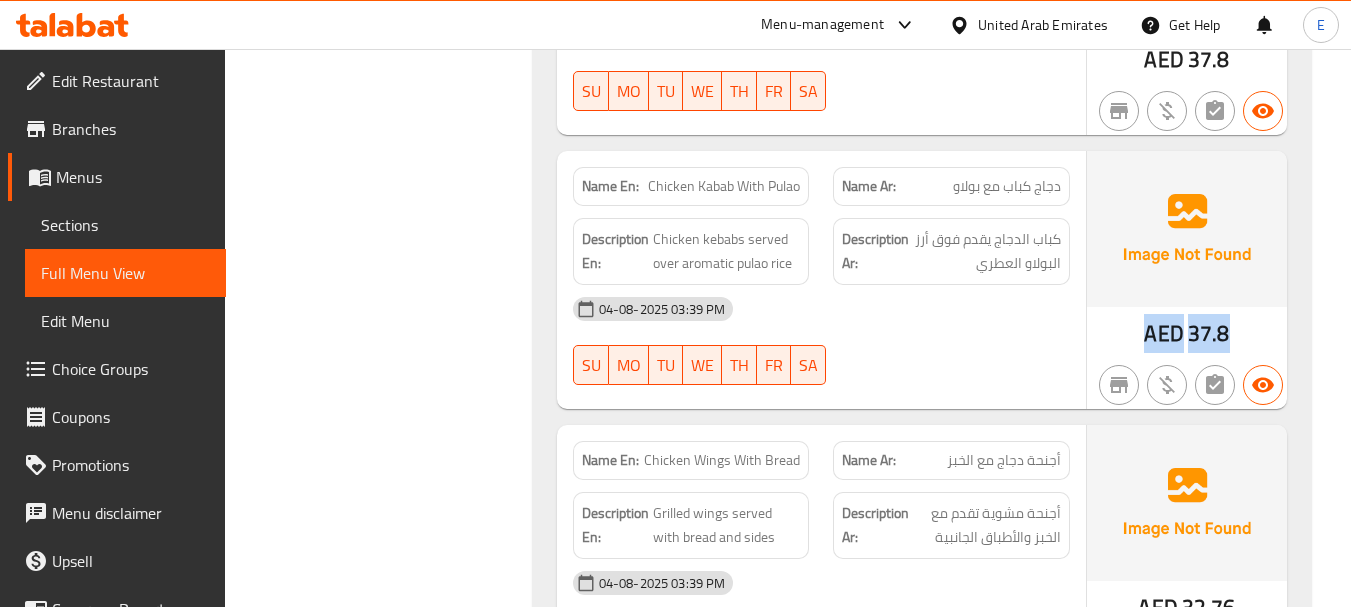 click on "AED" at bounding box center (1163, -4637) 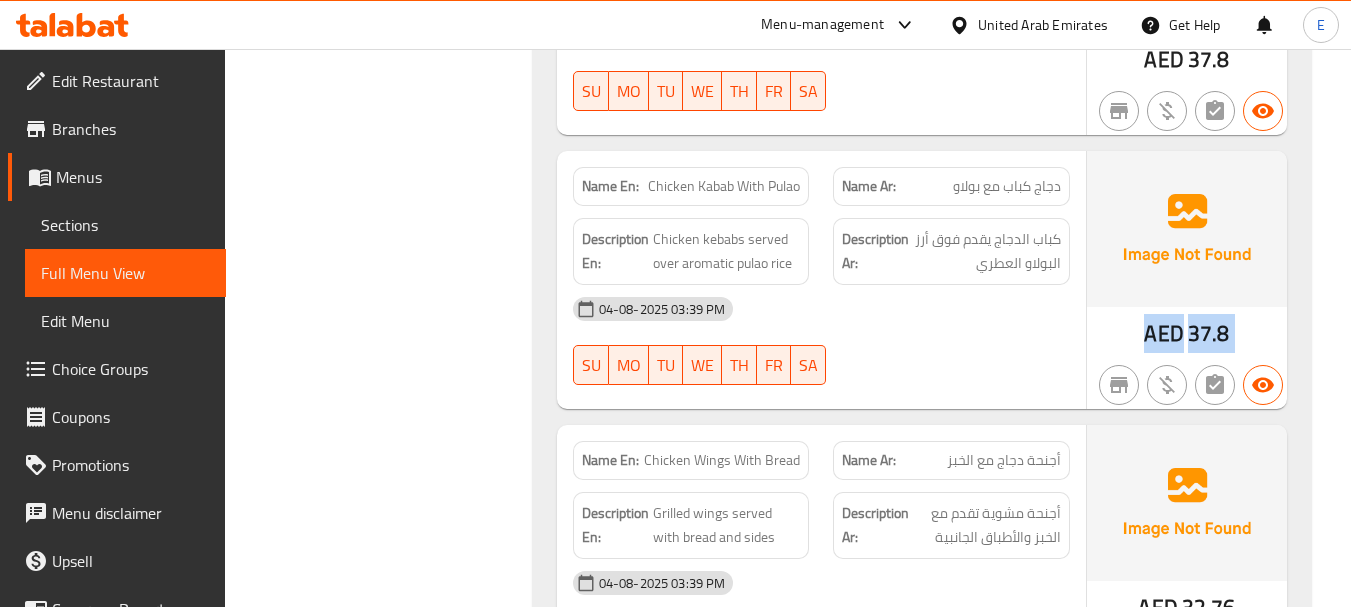 click on "AED" at bounding box center (1163, -4637) 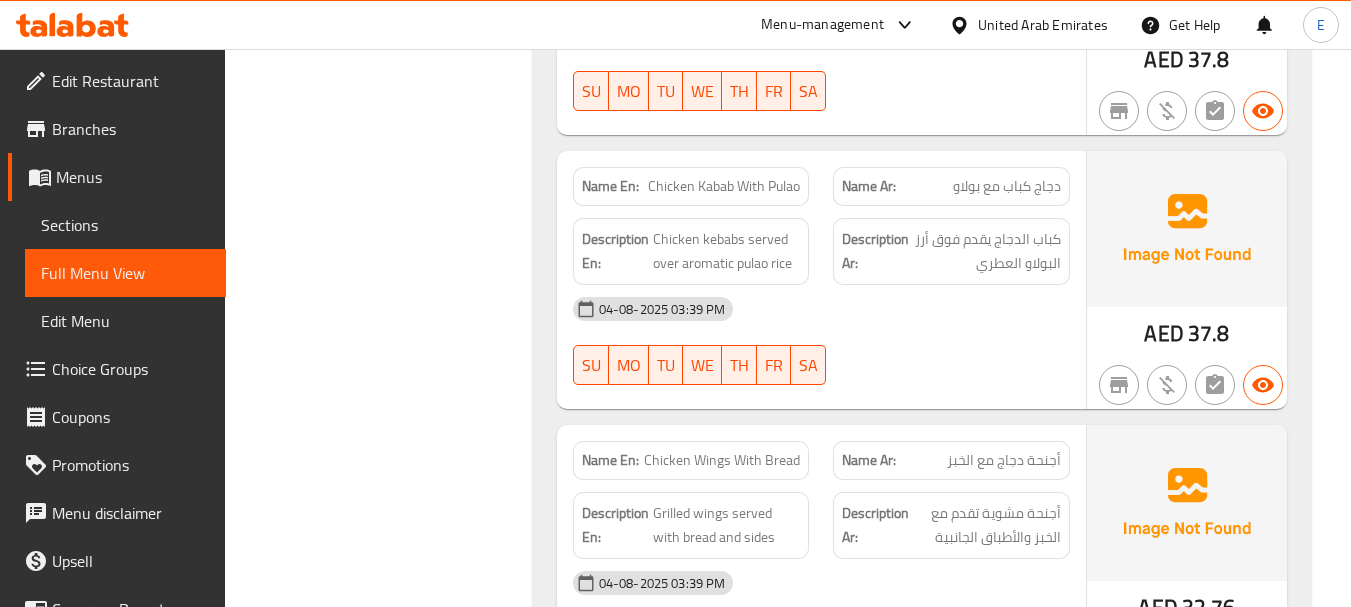 click on "دجاج كباب مع بولاو" at bounding box center (1043, -4772) 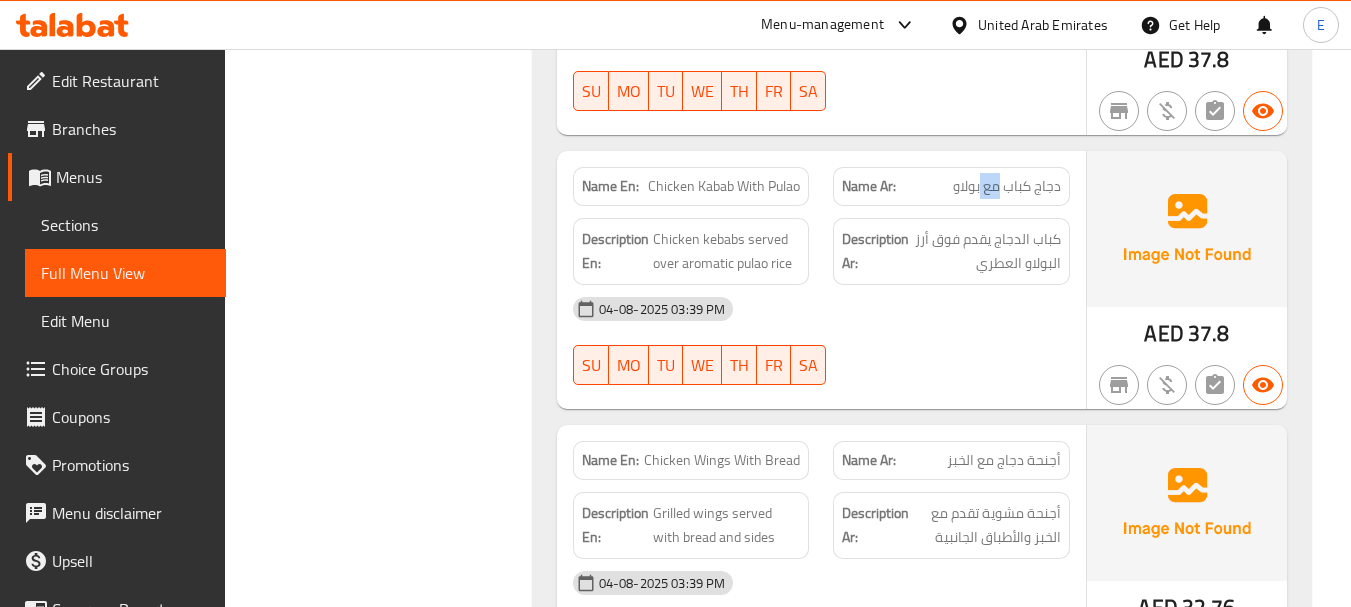 click on "دجاج كباب مع بولاو" at bounding box center (1043, -4772) 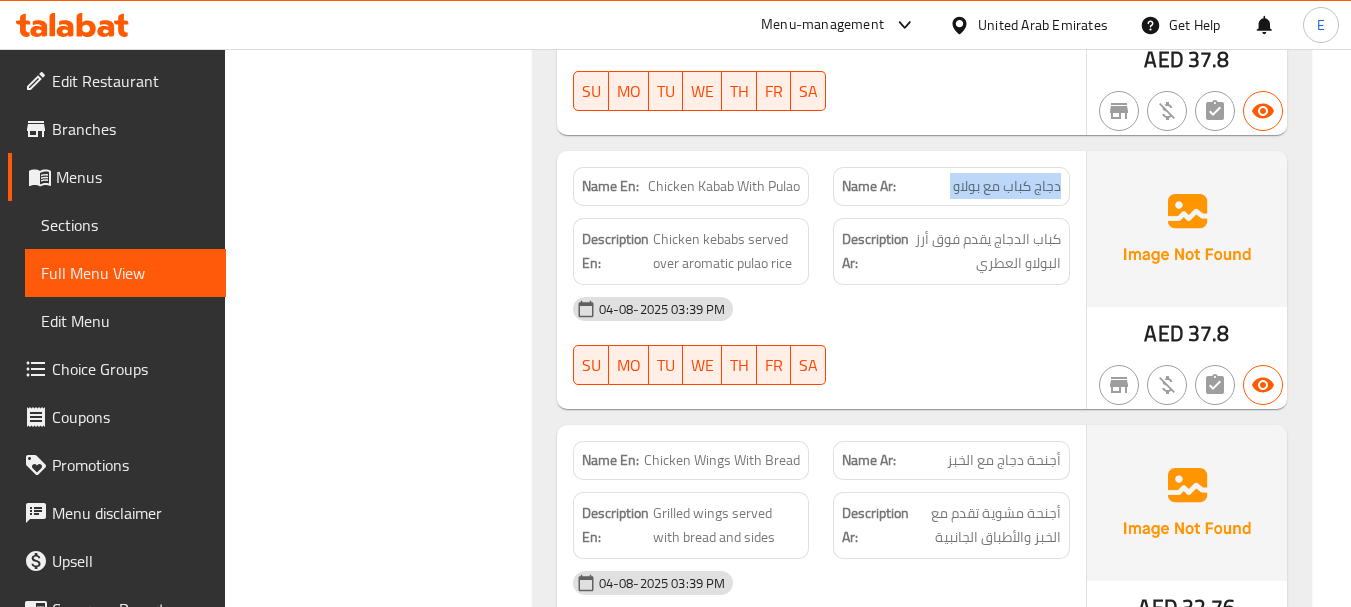 click on "دجاج كباب مع بولاو" at bounding box center [1043, -4772] 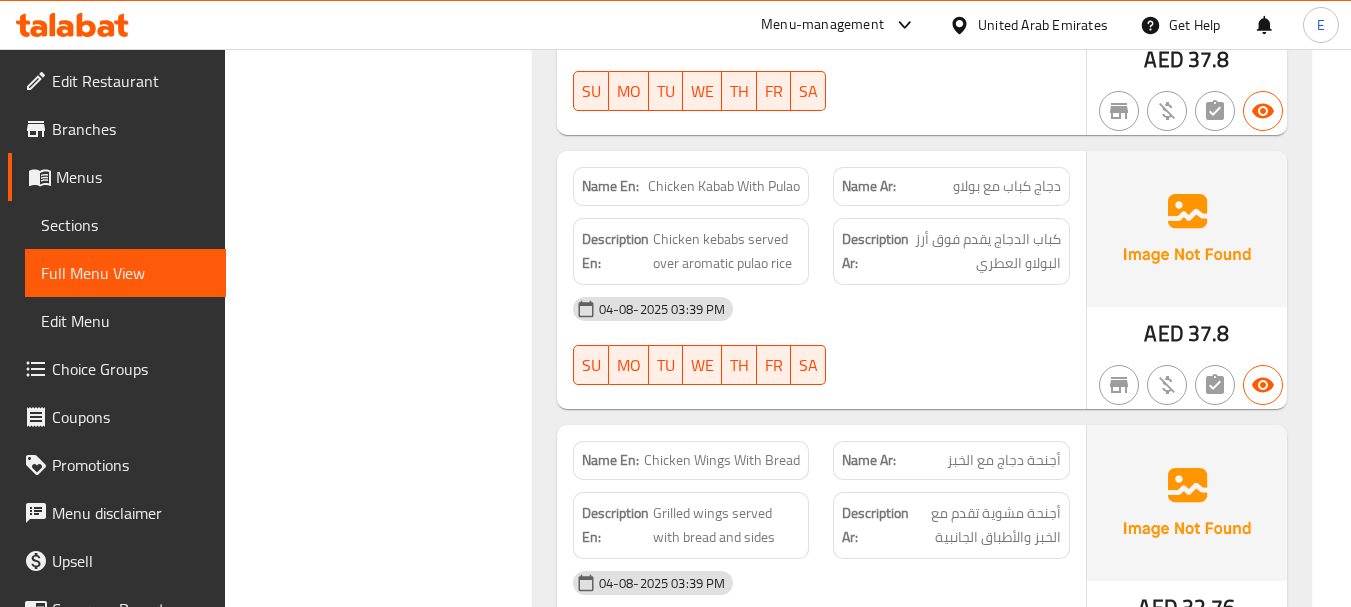 click on "Chicken Kabab With Pulao" at bounding box center (775, -4772) 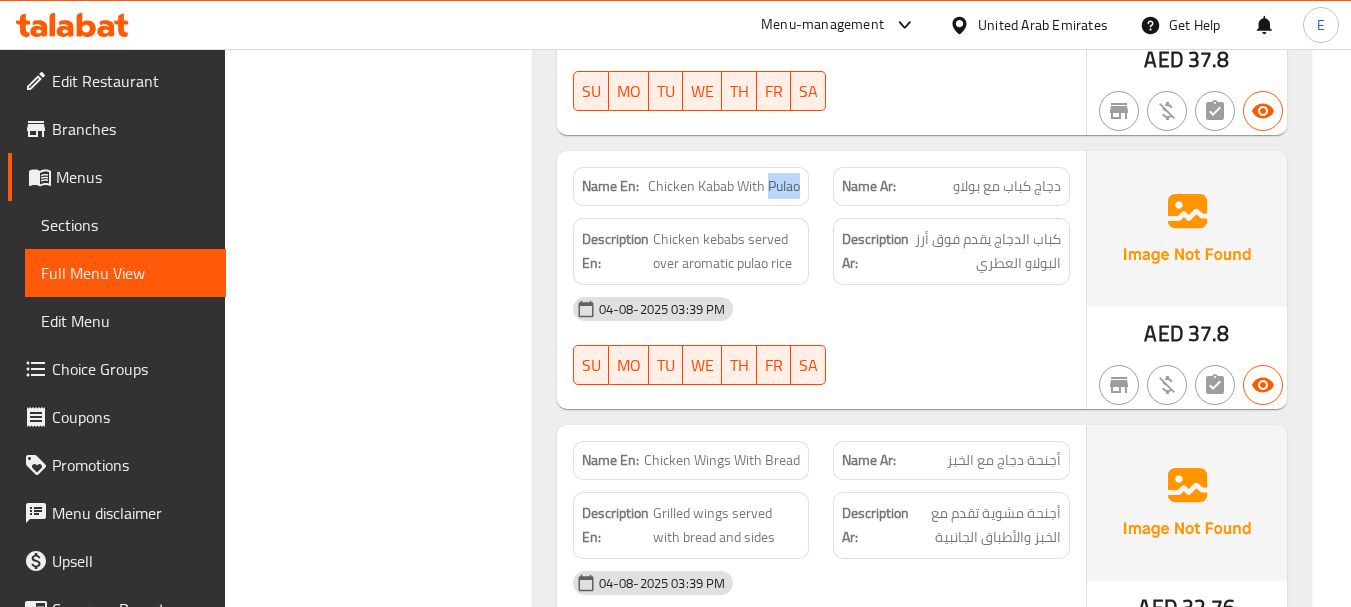 click on "Chicken Kabab With Pulao" at bounding box center (775, -4772) 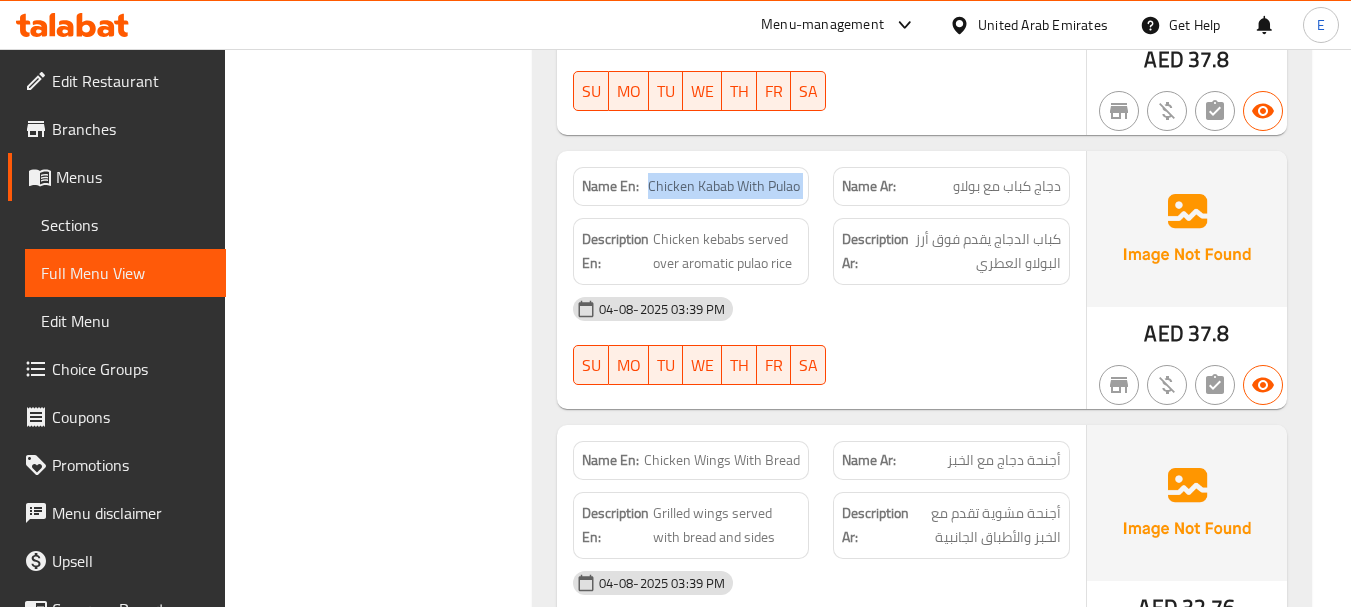 click on "Chicken Kabab With Pulao" at bounding box center [775, -4772] 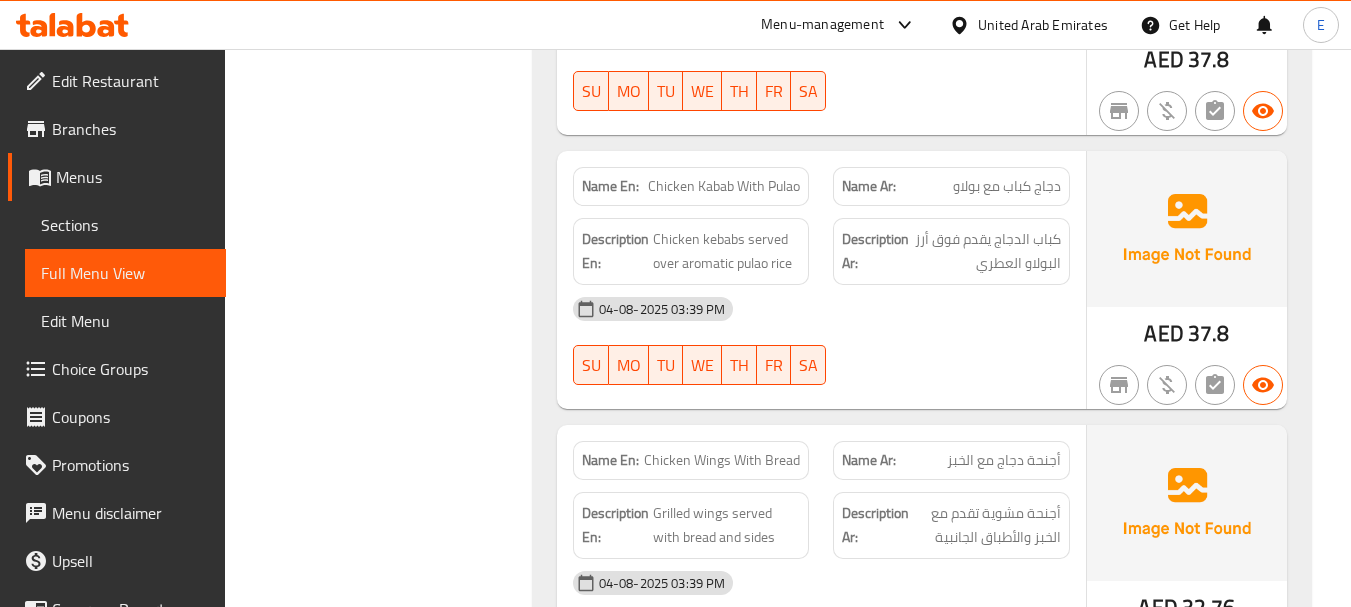 click on "04-08-2025 03:39 PM" at bounding box center [821, -4674] 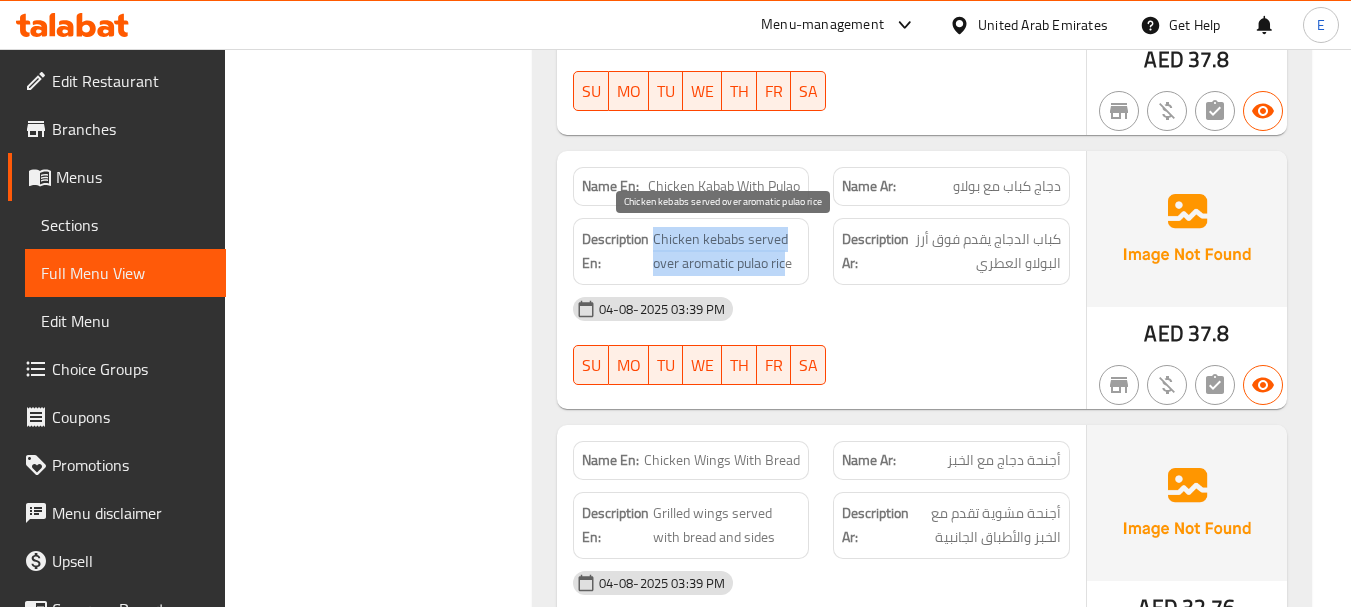 drag, startPoint x: 652, startPoint y: 240, endPoint x: 788, endPoint y: 265, distance: 138.2787 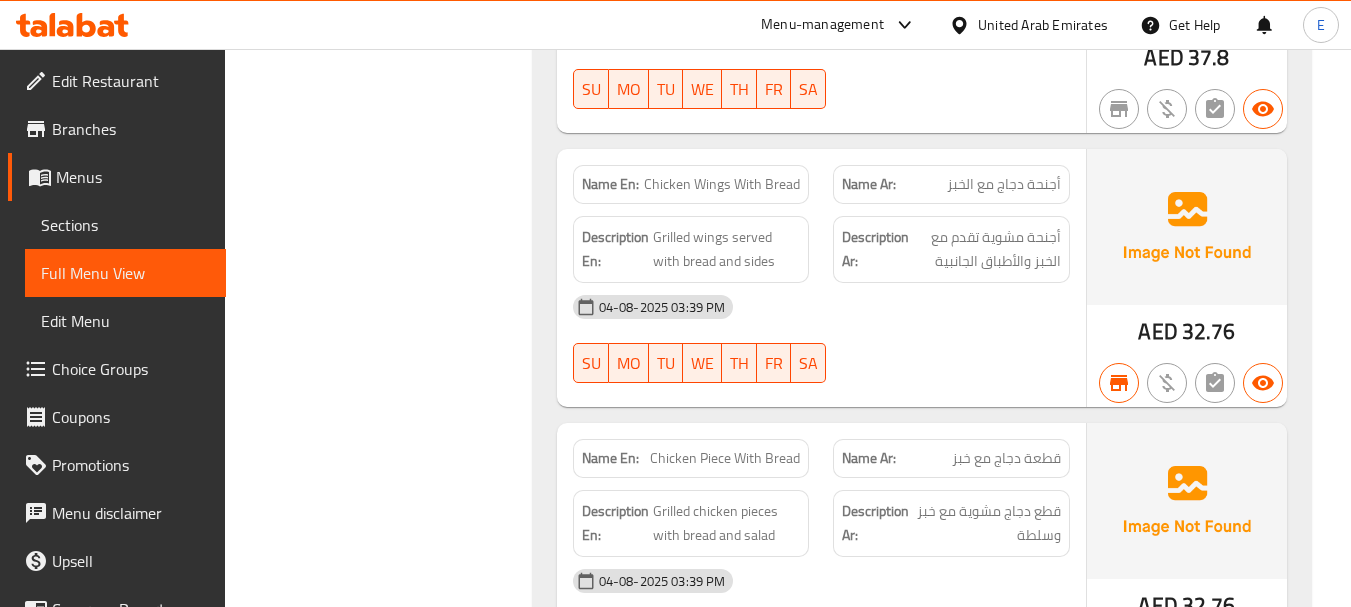 scroll, scrollTop: 8300, scrollLeft: 0, axis: vertical 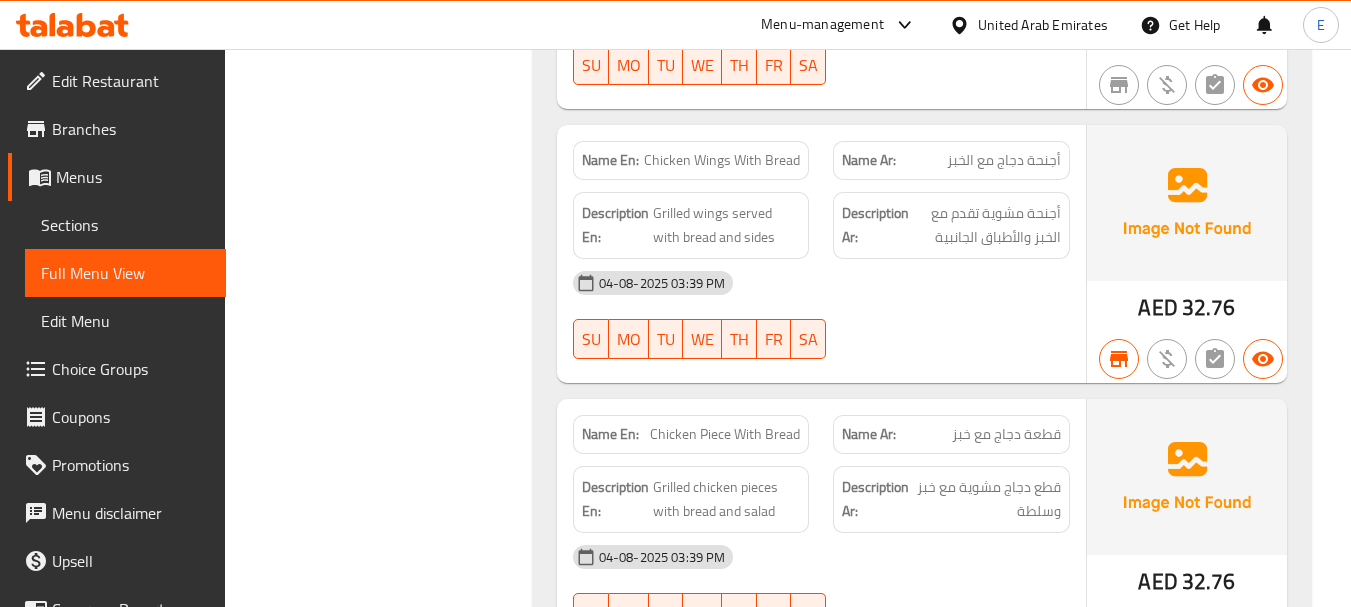 click on "AED" at bounding box center (1163, -4675) 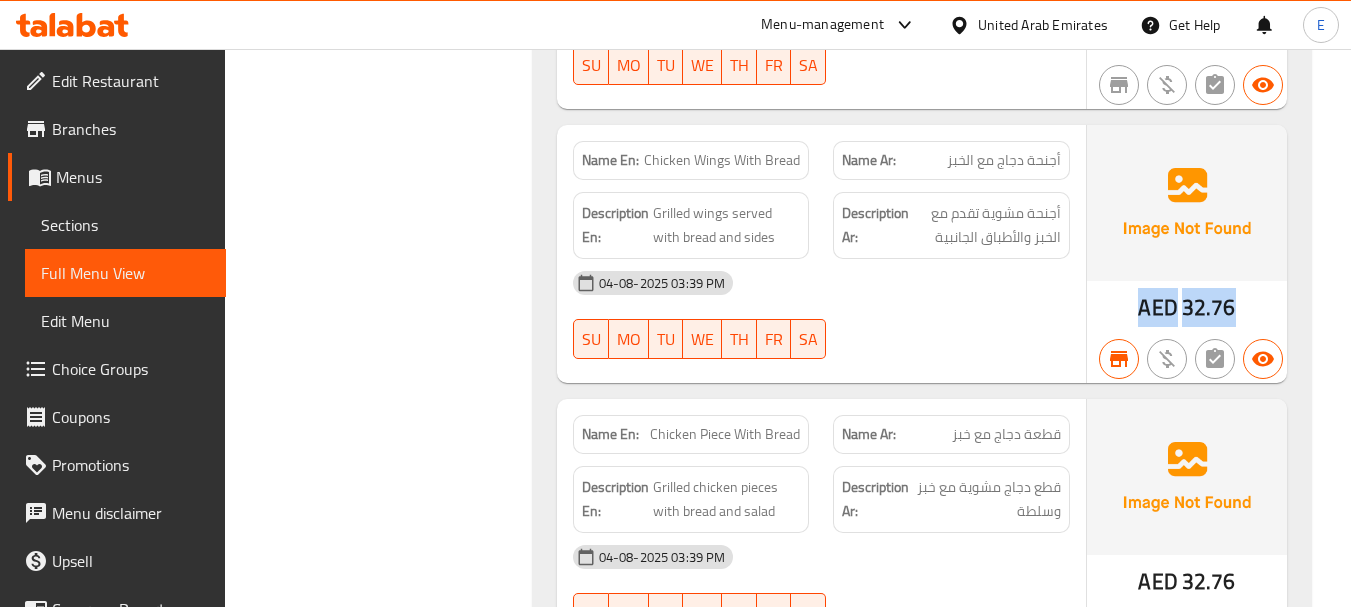 click on "AED" at bounding box center (1163, -4675) 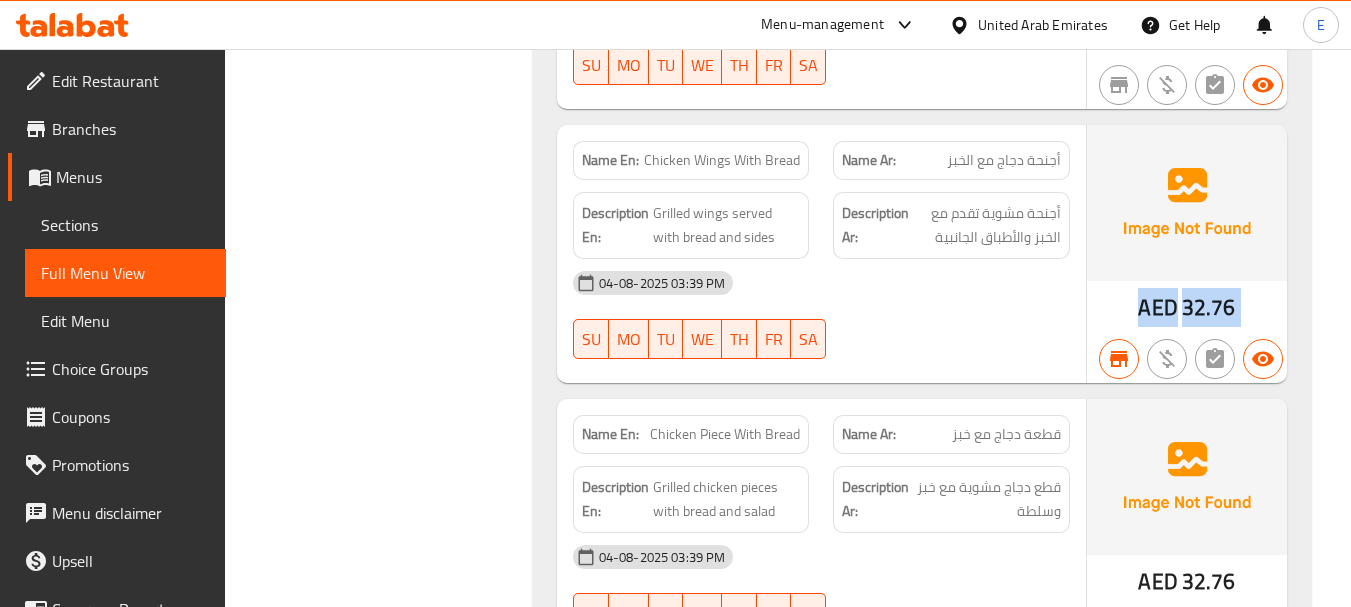click on "AED" at bounding box center [1163, -4675] 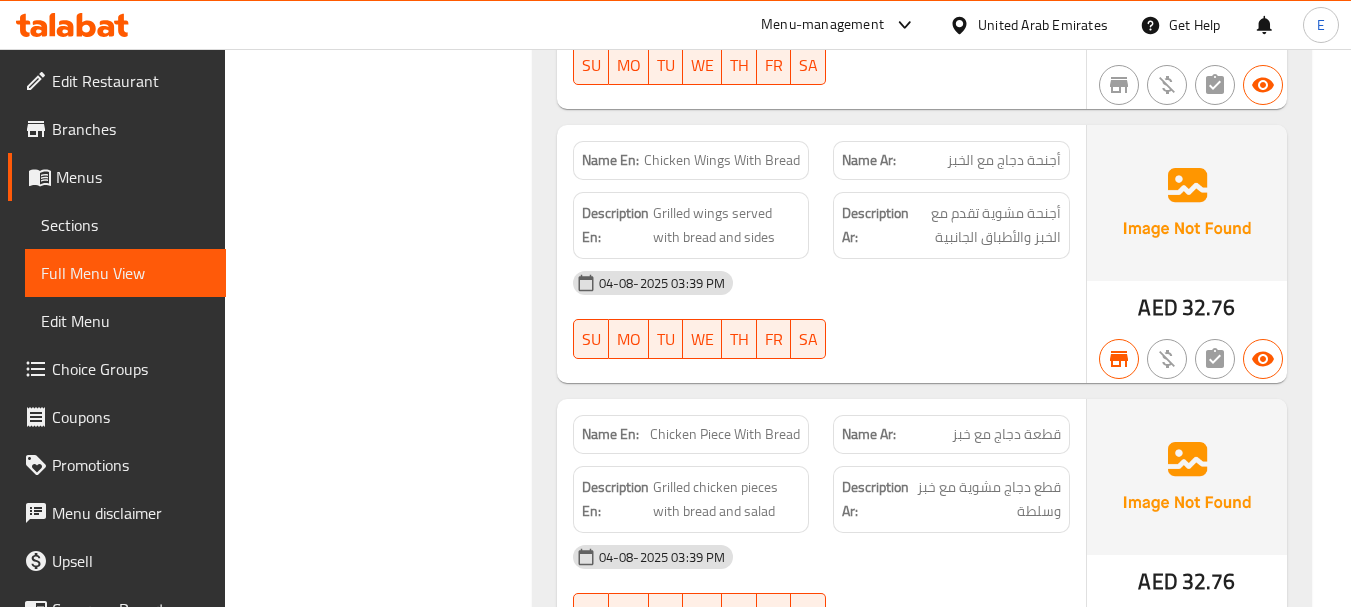 click on "Name Ar: أجنحة دجاج مع الخبز" at bounding box center [951, -4822] 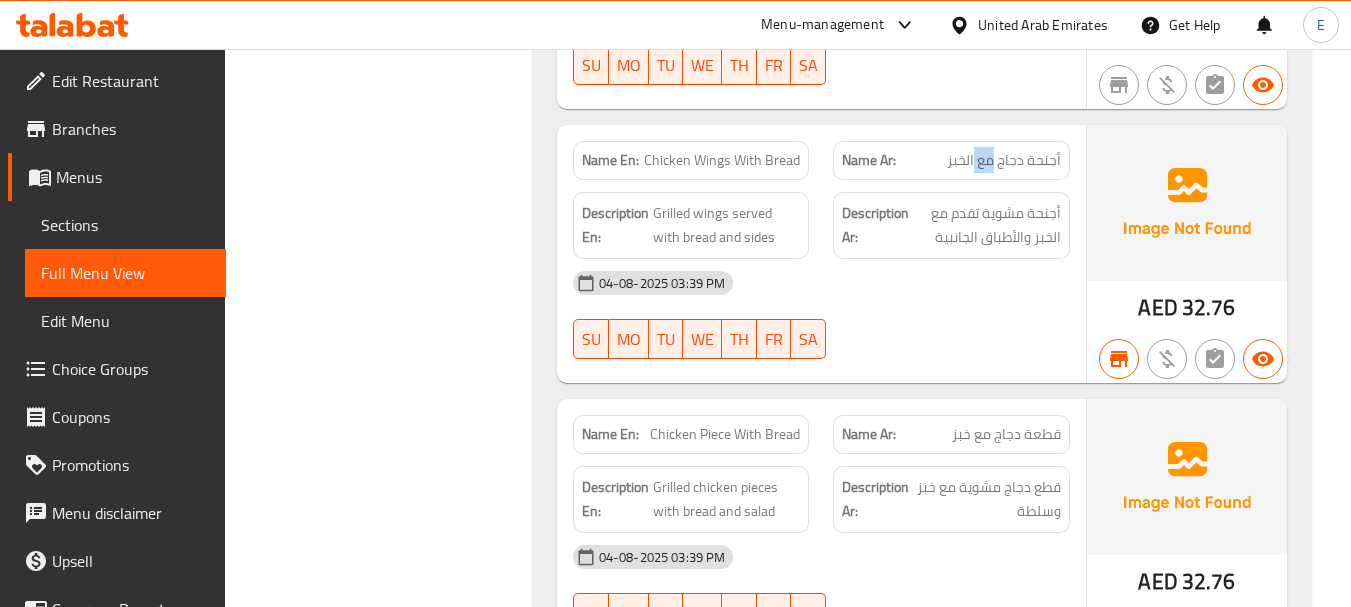 click on "Name Ar: أجنحة دجاج مع الخبز" at bounding box center [951, -4822] 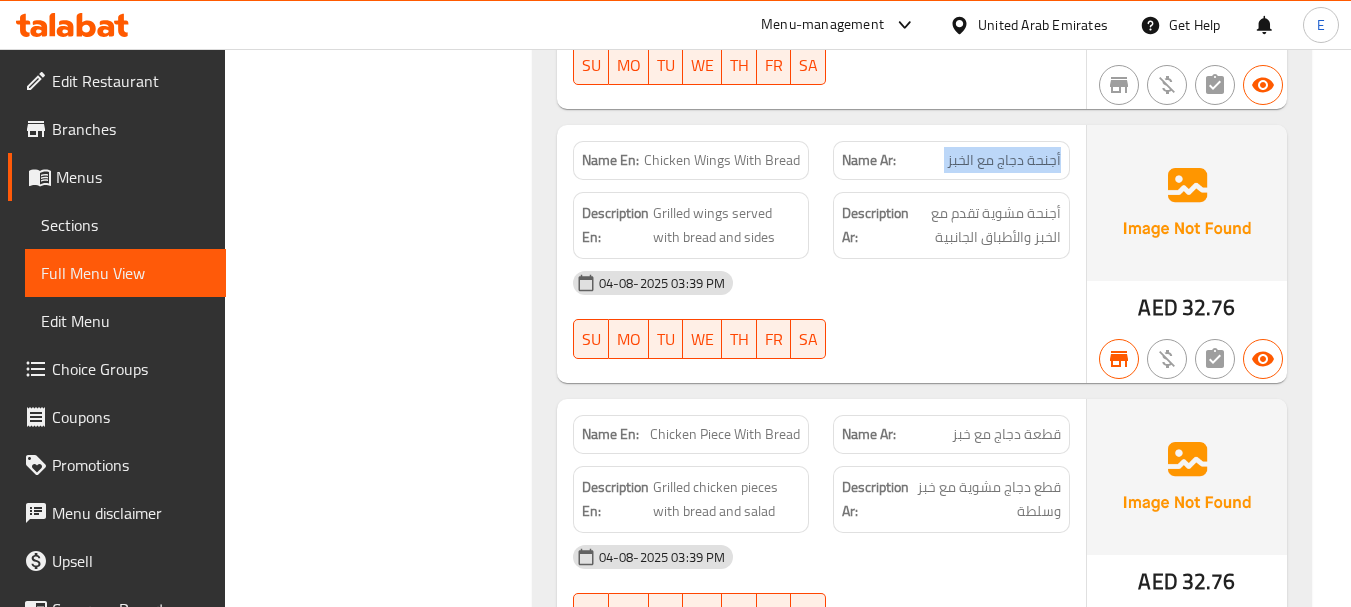 click on "Name Ar: أجنحة دجاج مع الخبز" at bounding box center (951, -4822) 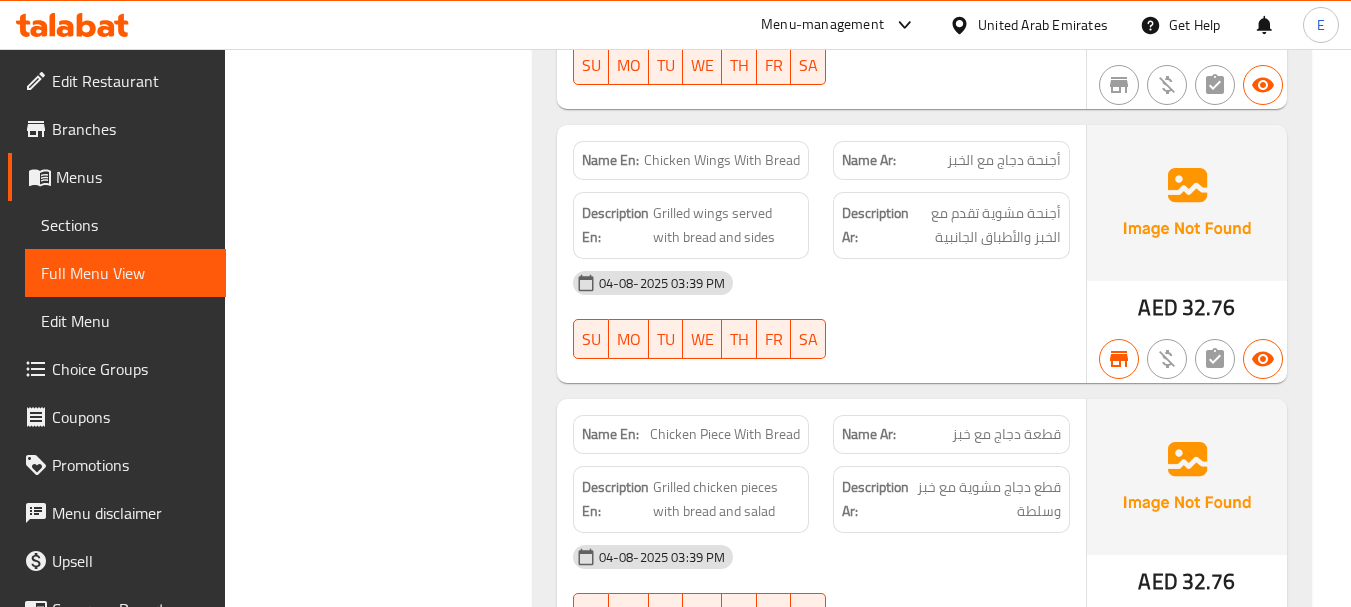 click on "Name En: Chicken Wings With Bread" at bounding box center [691, -4822] 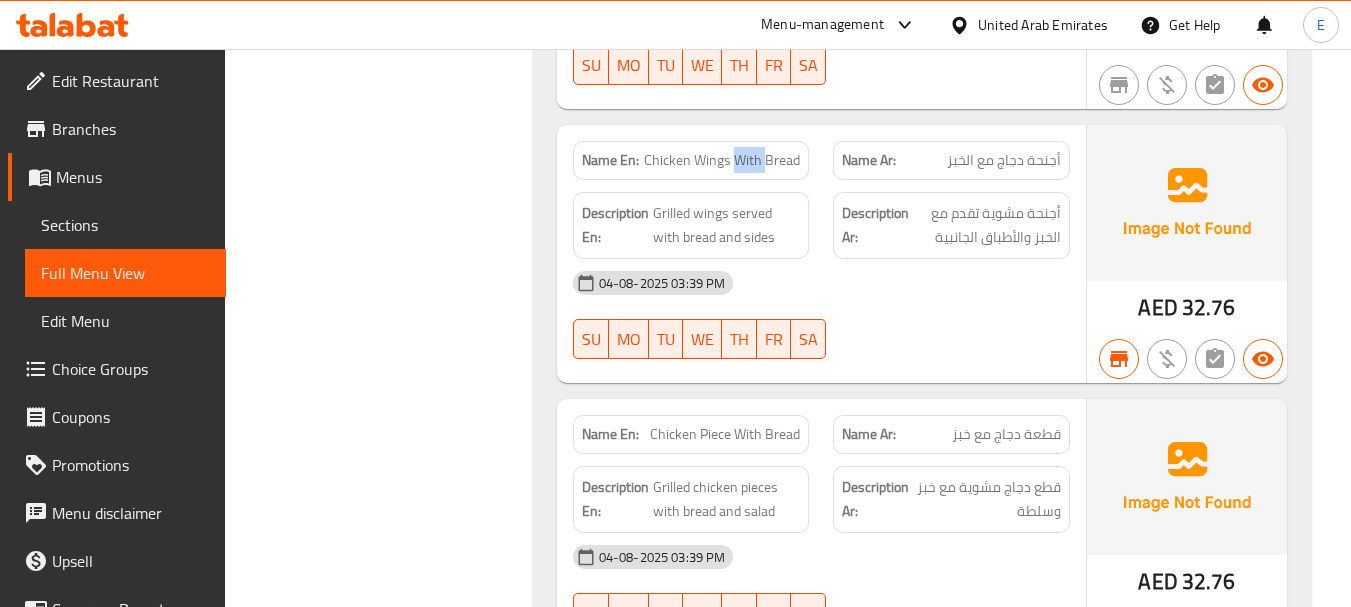 click on "Name En: Chicken Wings With Bread" at bounding box center [691, -4822] 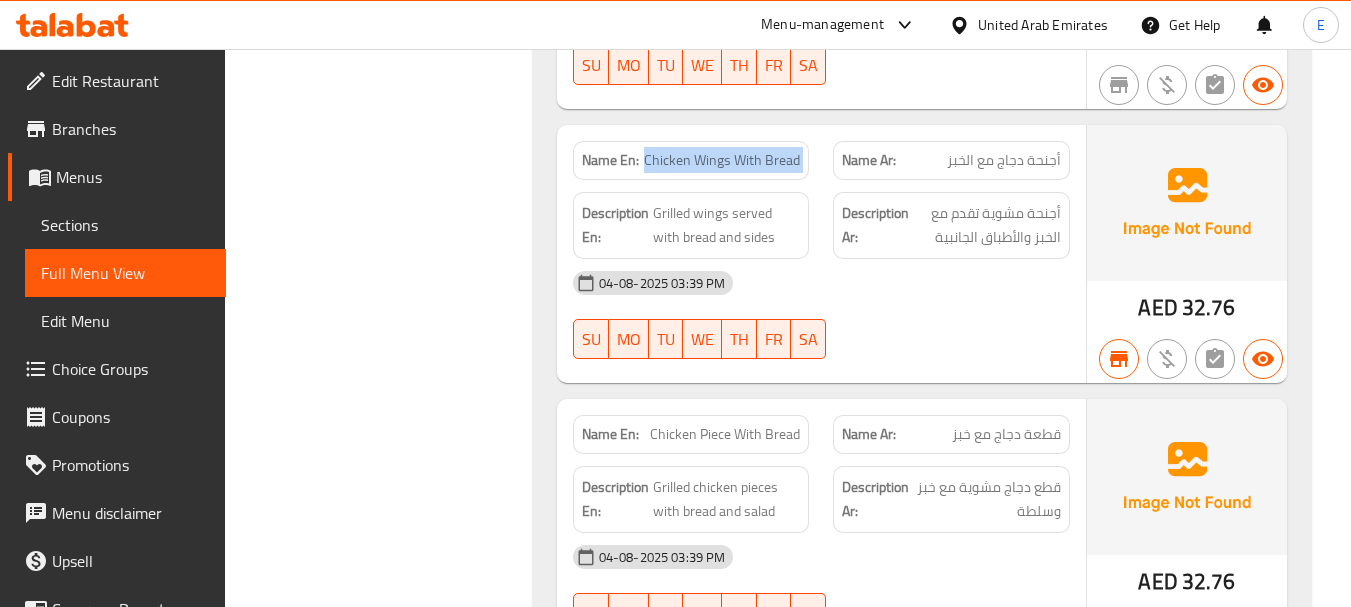 click on "Name En: Chicken Wings With Bread" at bounding box center (691, -4822) 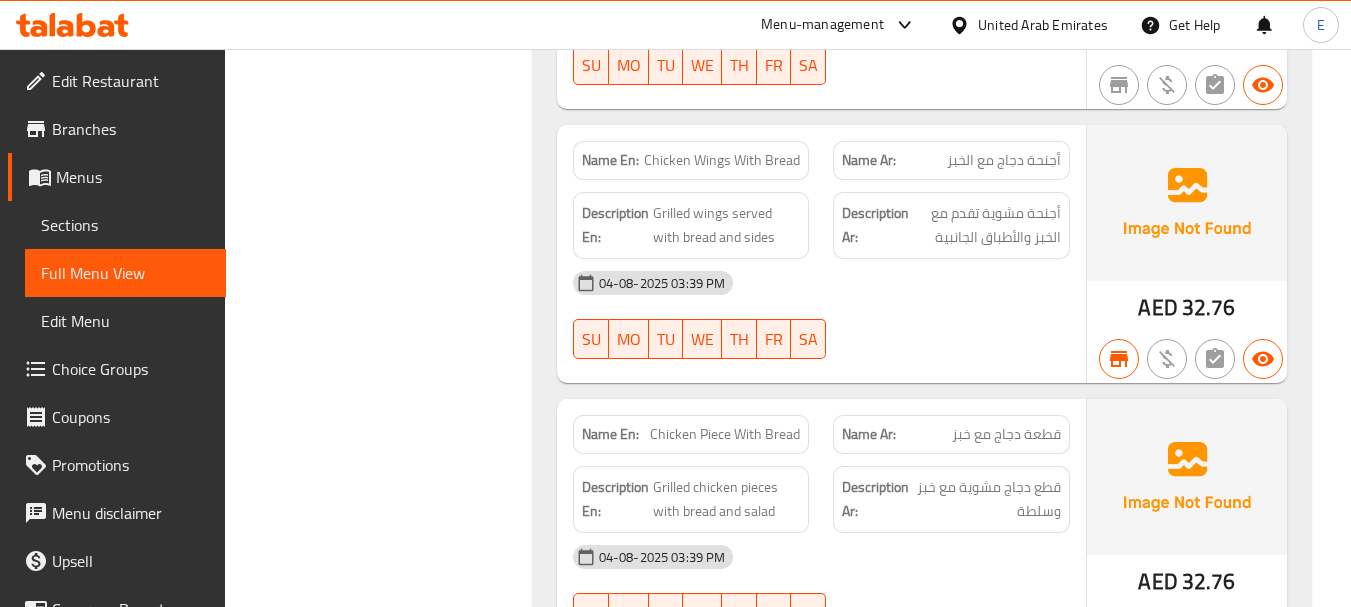 click on "04-08-2025 03:39 PM" at bounding box center (821, -4699) 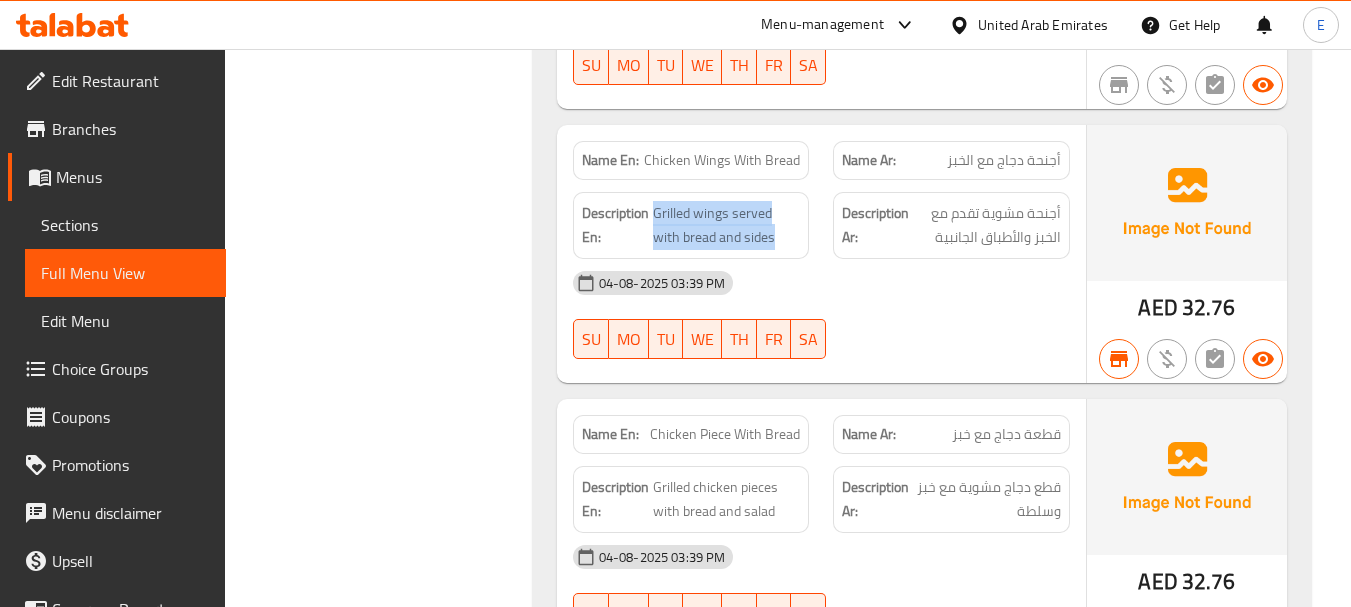drag, startPoint x: 652, startPoint y: 198, endPoint x: 807, endPoint y: 234, distance: 159.12573 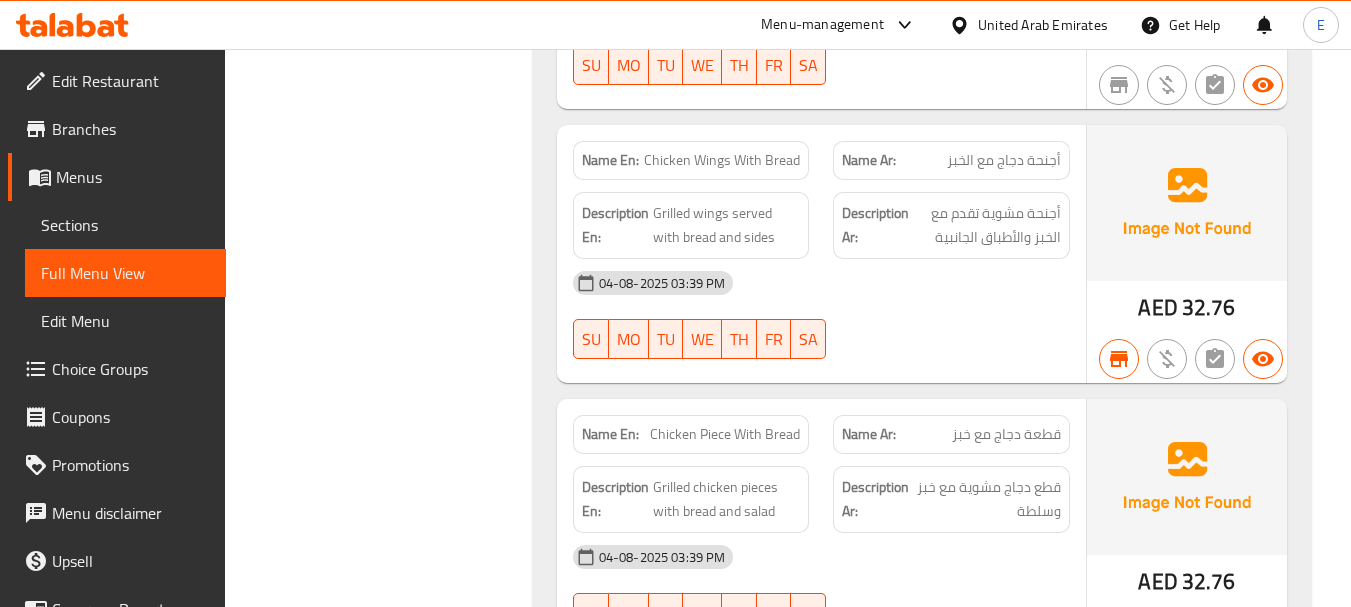 click on "04-08-2025 03:39 PM" at bounding box center (821, -4699) 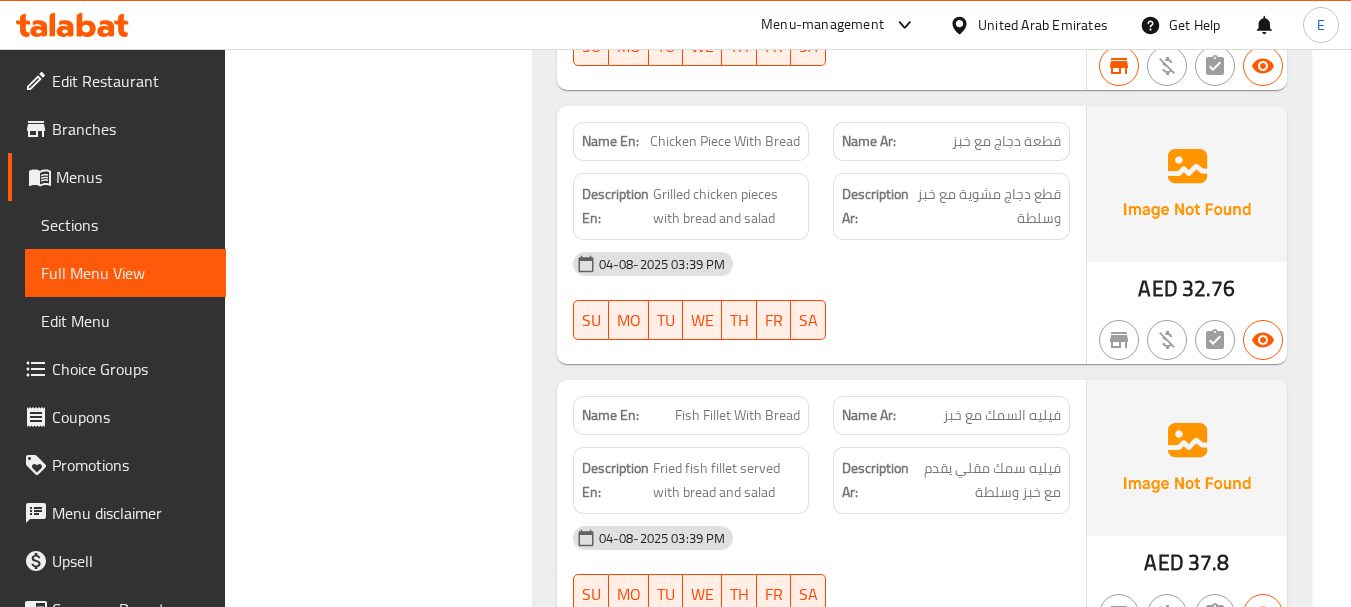 scroll, scrollTop: 8600, scrollLeft: 0, axis: vertical 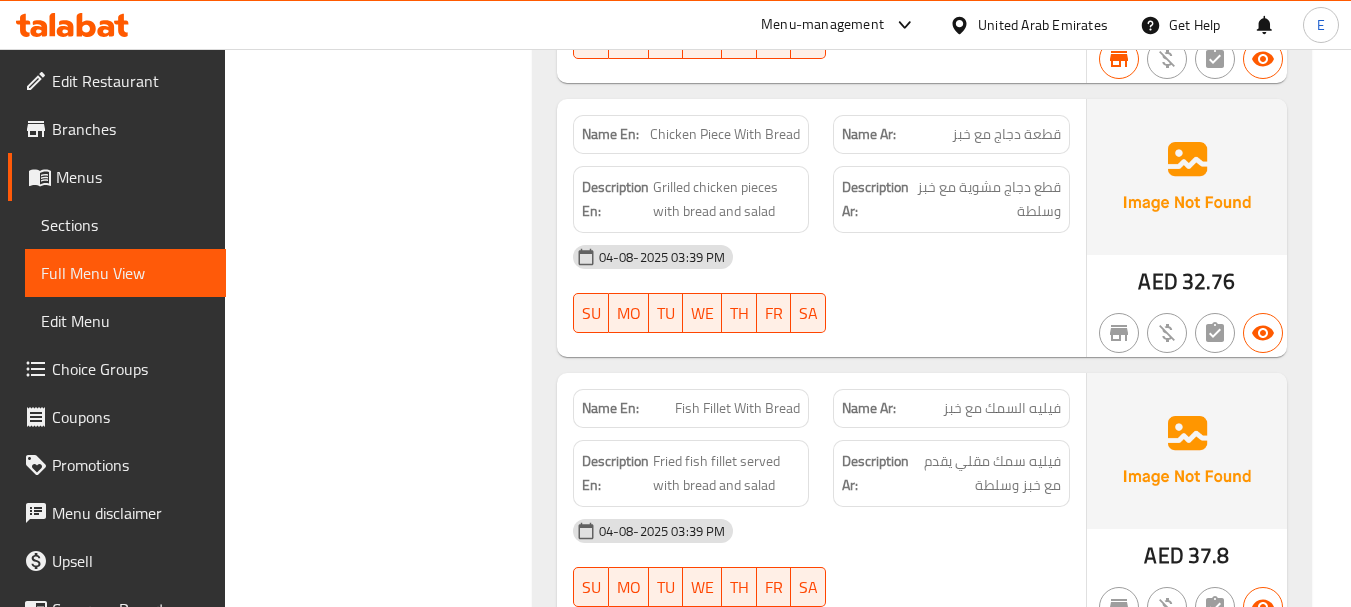 click on "Chicken Piece With Bread" at bounding box center [782, -4848] 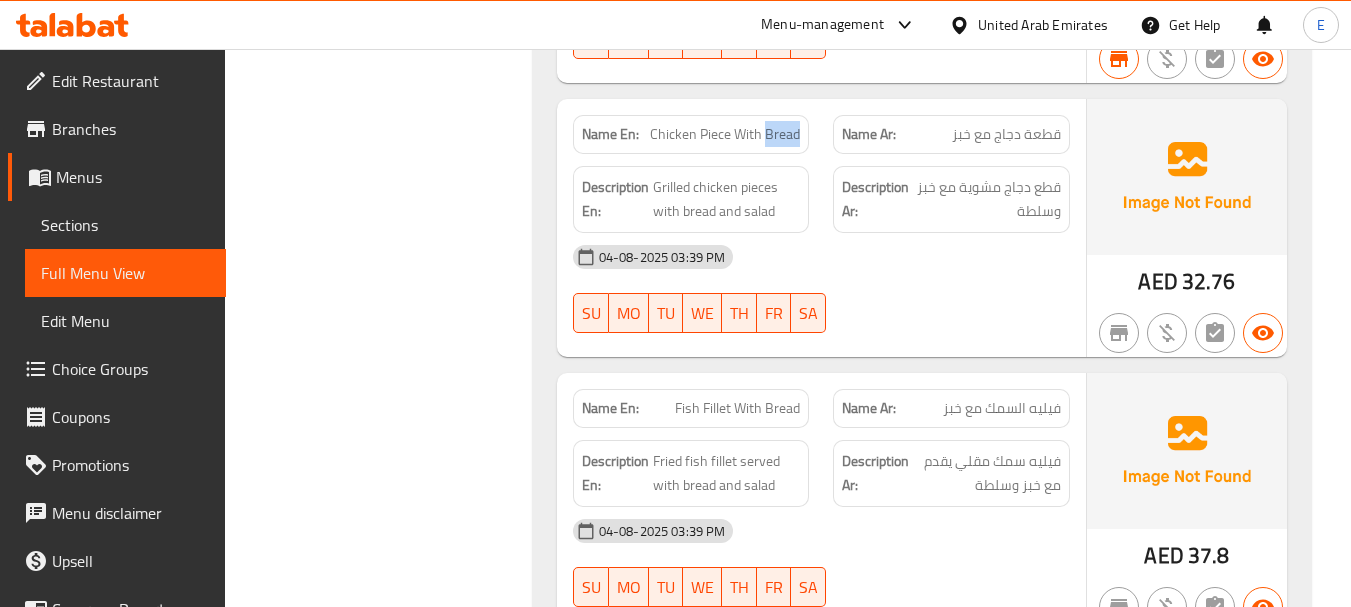 click on "Chicken Piece With Bread" at bounding box center [782, -4848] 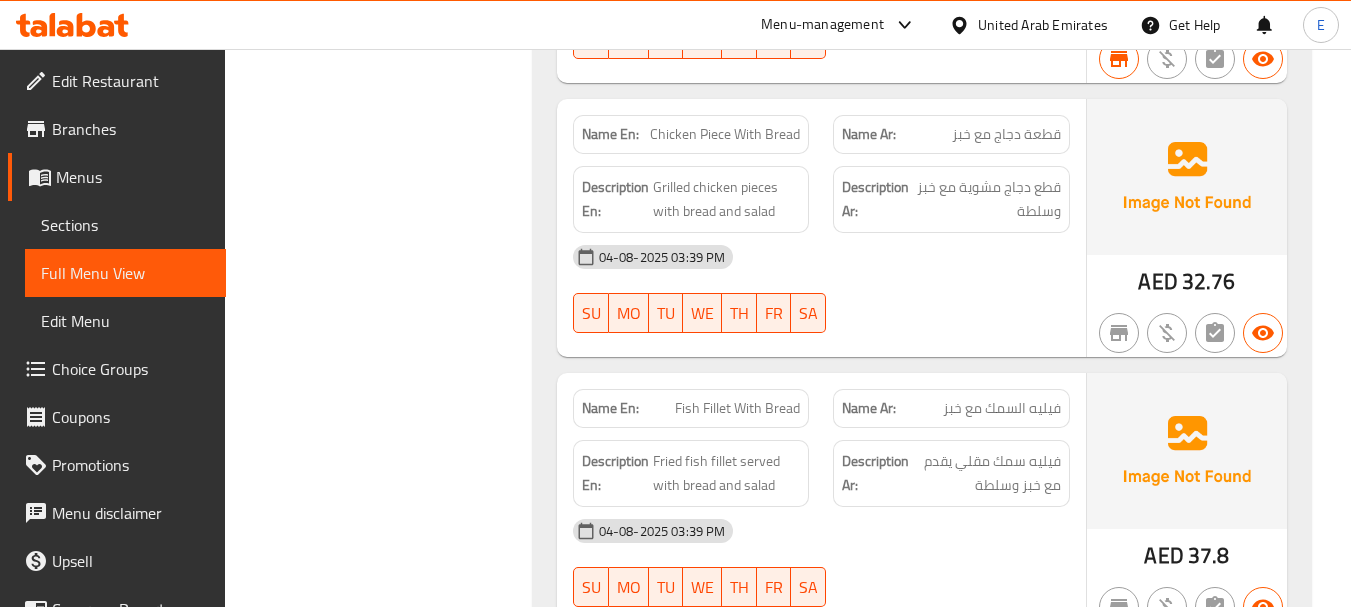 click on "قطعة دجاج مع خبز" at bounding box center (1051, -4848) 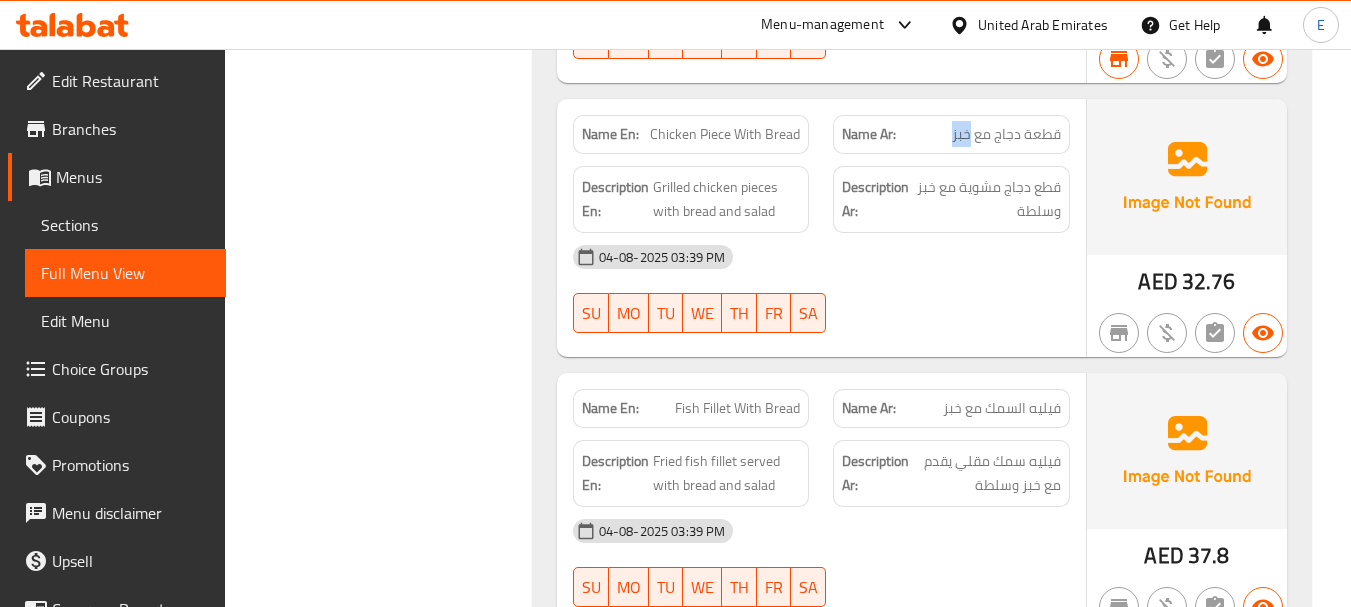 click on "قطعة دجاج مع خبز" at bounding box center (1051, -4848) 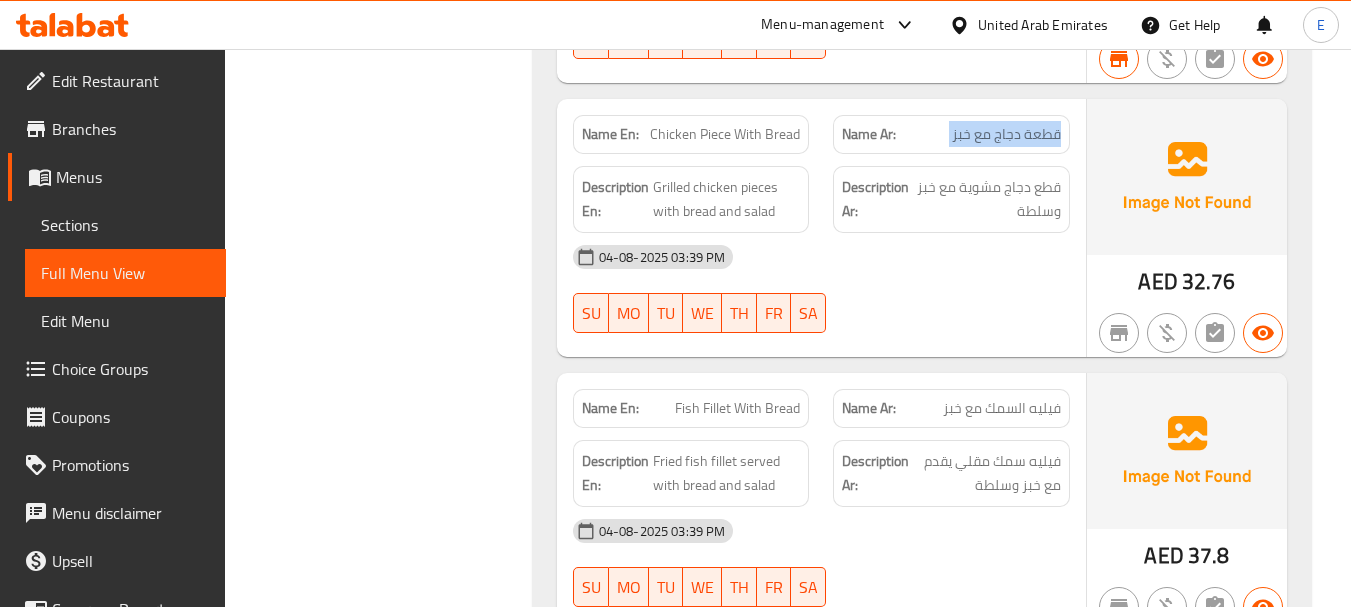 click on "قطعة دجاج مع خبز" at bounding box center (1051, -4848) 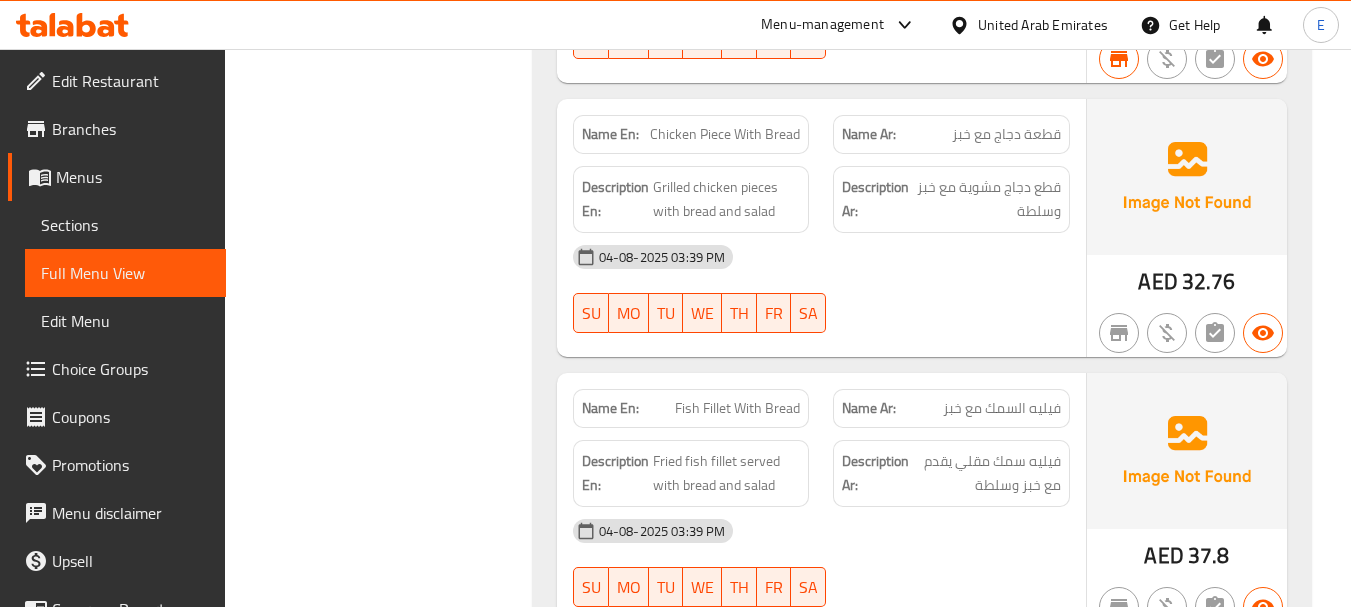 click on "Chicken Piece With Bread" at bounding box center (782, -4848) 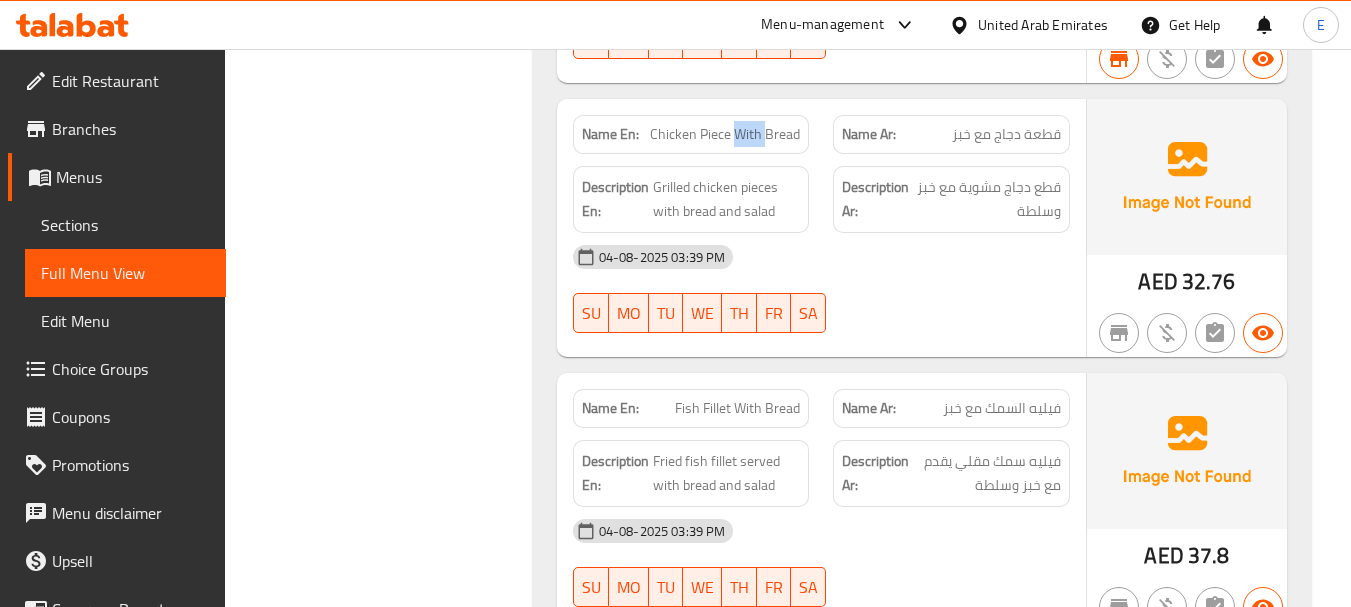click on "Chicken Piece With Bread" at bounding box center [782, -4848] 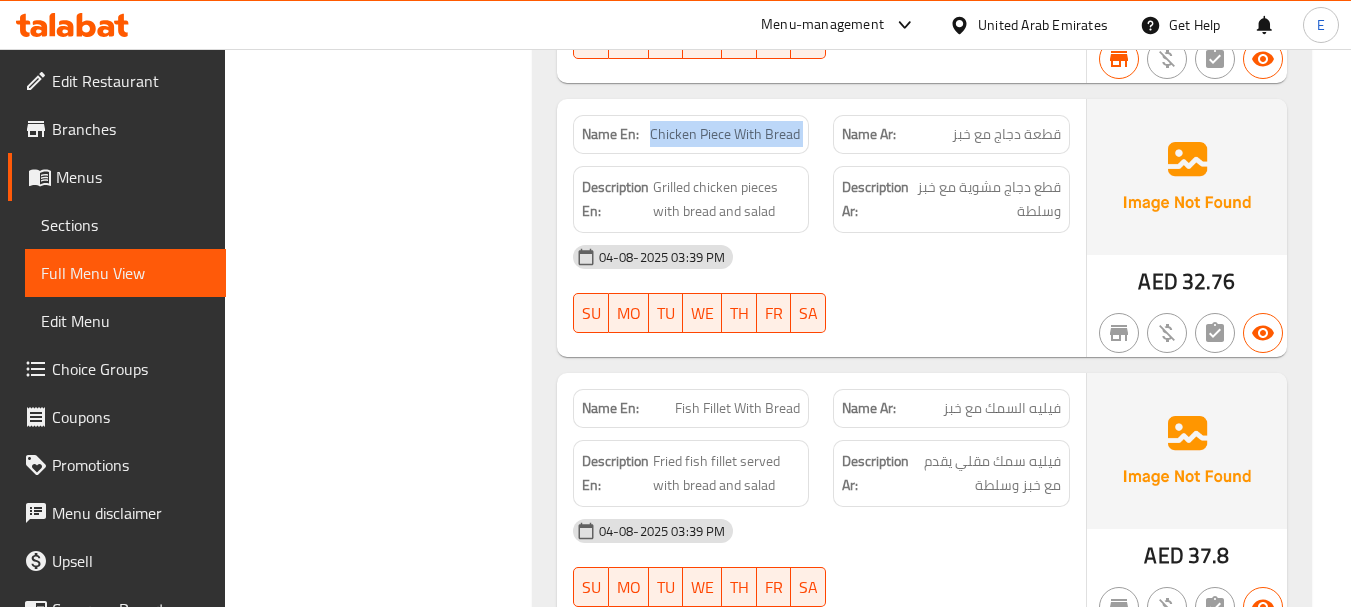 click on "Chicken Piece With Bread" at bounding box center [782, -4848] 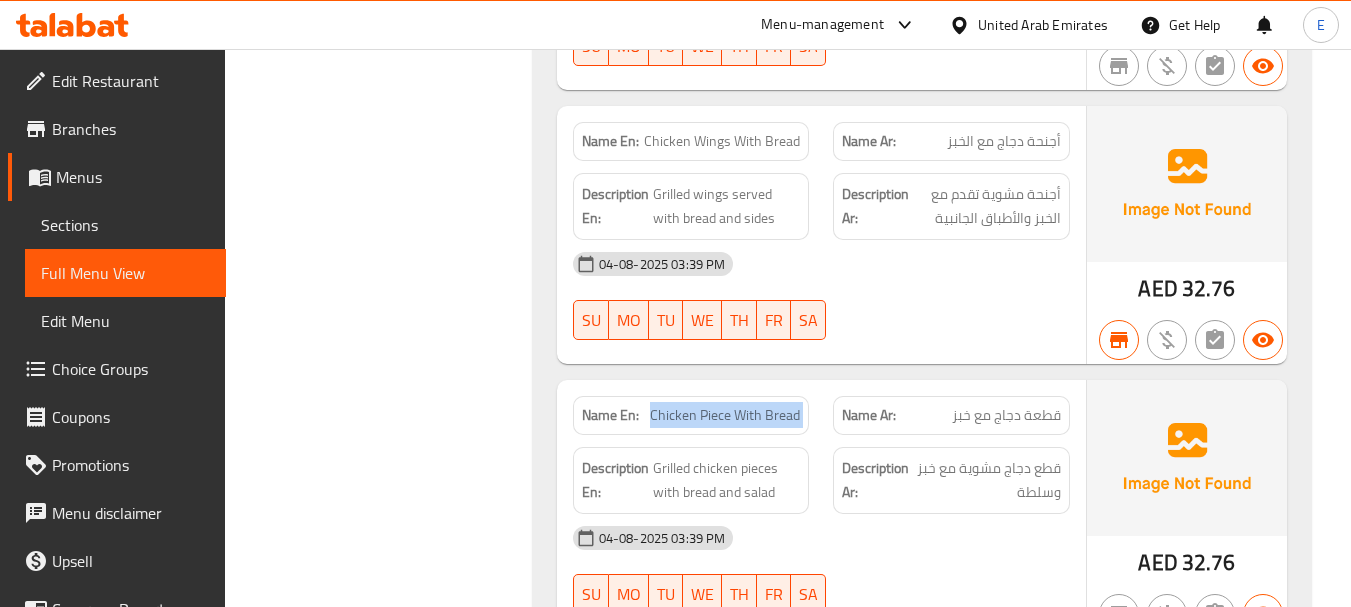 scroll, scrollTop: 8200, scrollLeft: 0, axis: vertical 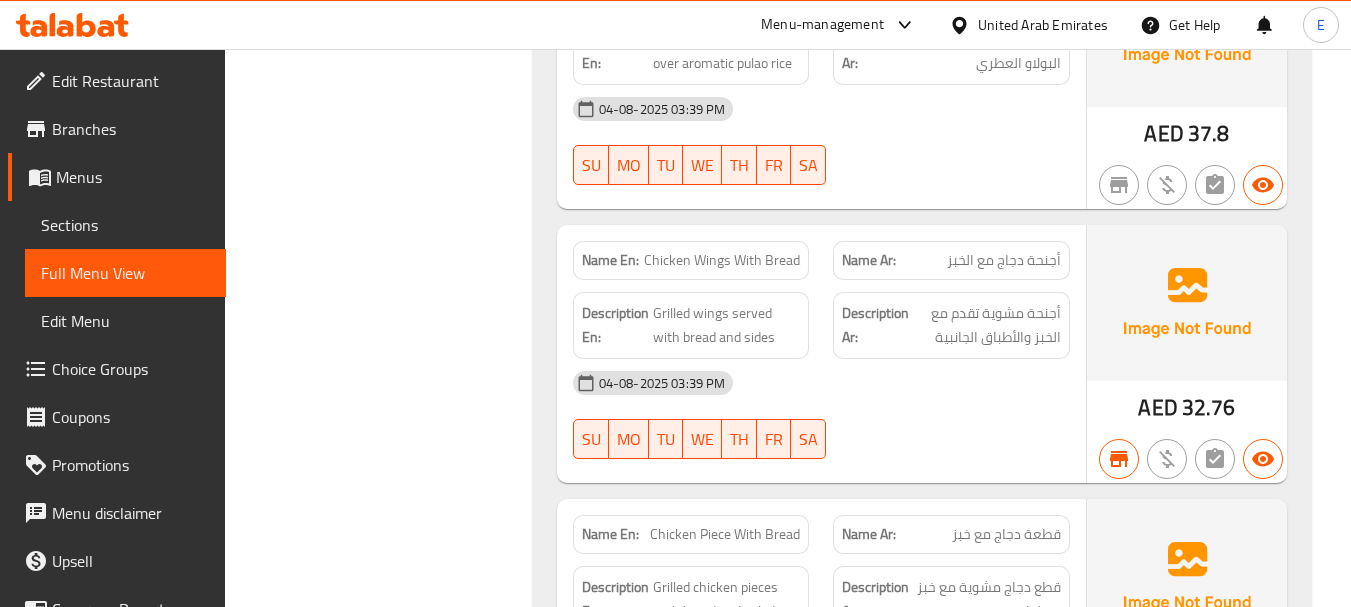 click on "أجنحة دجاج مع الخبز" at bounding box center (1019, -4722) 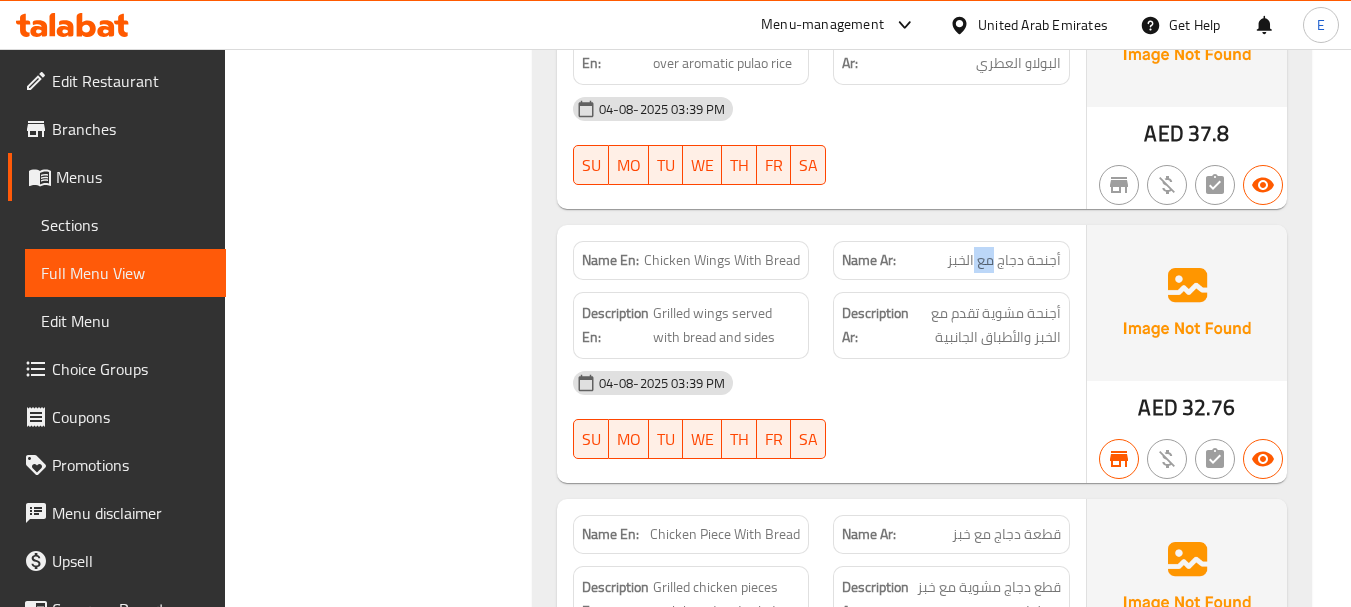 click on "أجنحة دجاج مع الخبز" at bounding box center [1019, -4722] 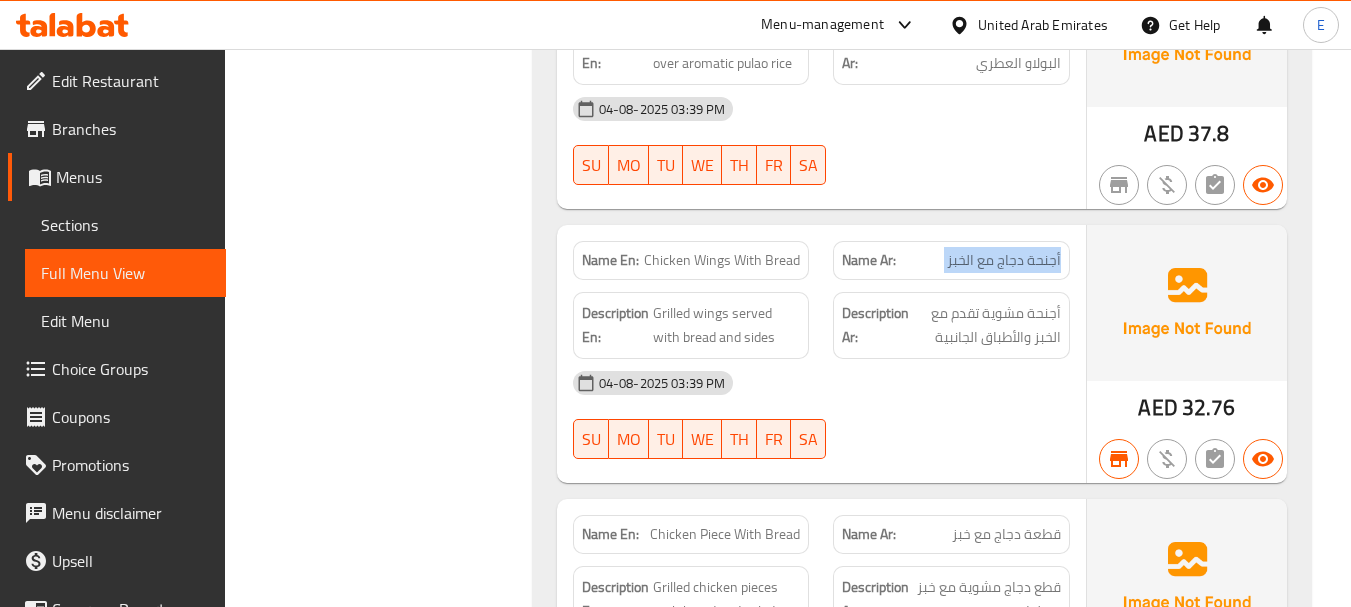 click on "أجنحة دجاج مع الخبز" at bounding box center [1019, -4722] 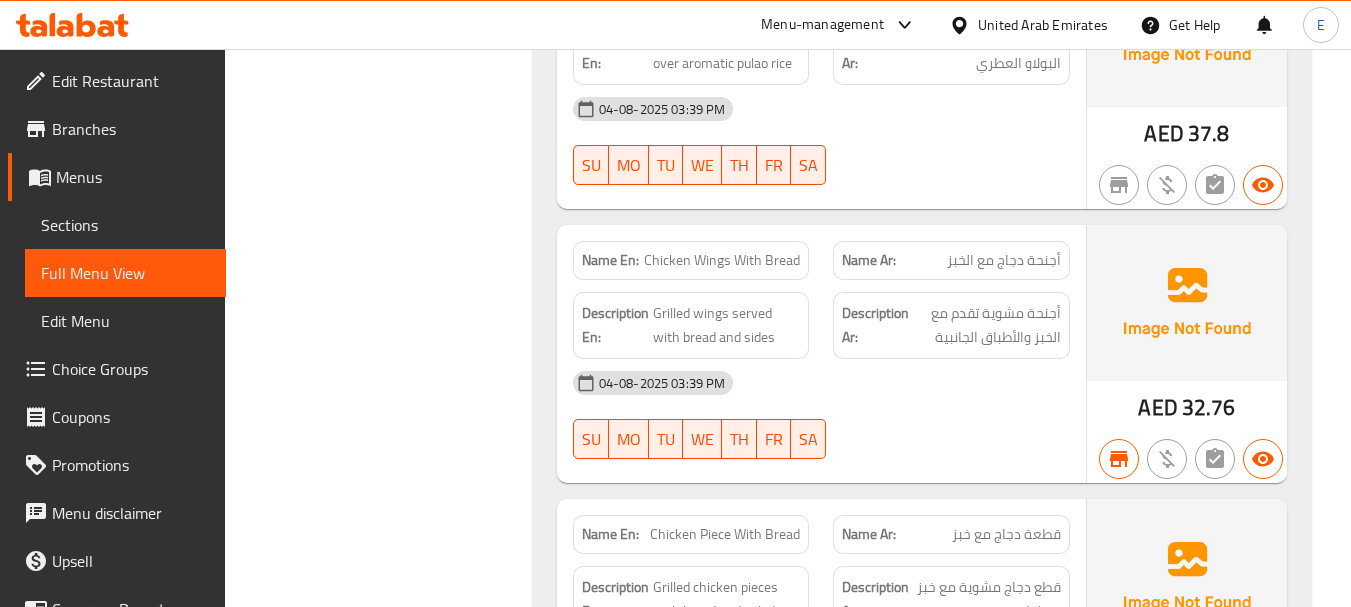 click on "Chicken Wings With Bread" at bounding box center [761, -4722] 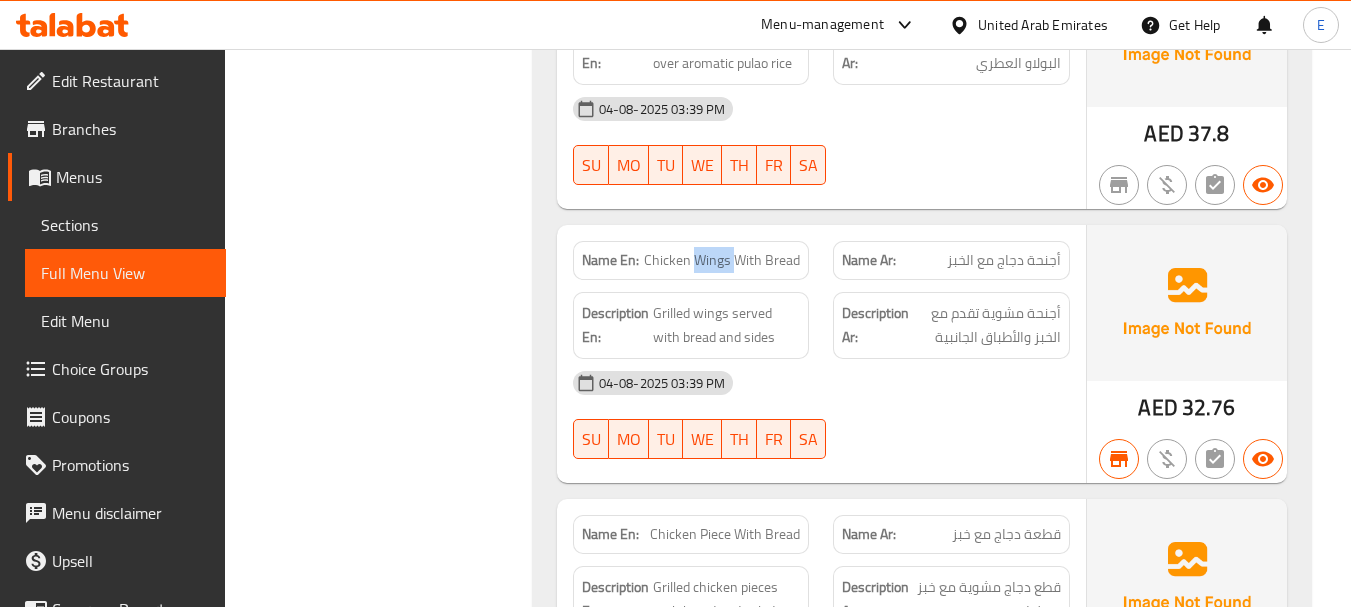 click on "Chicken Wings With Bread" at bounding box center [761, -4722] 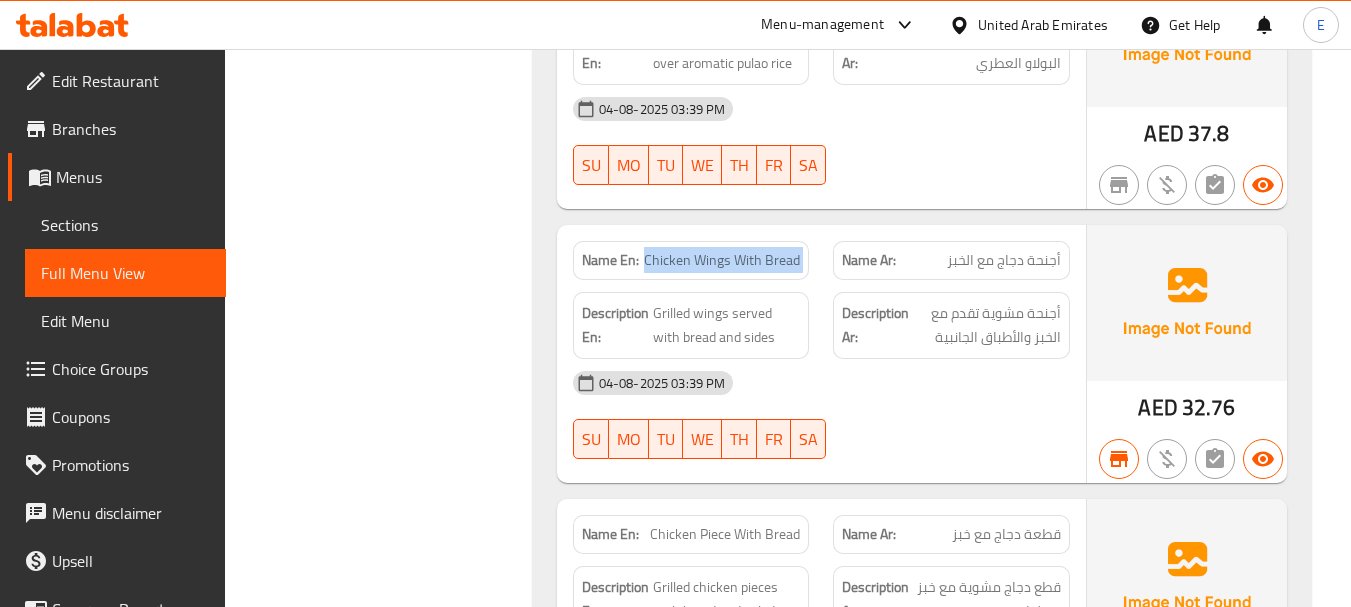 click on "Chicken Wings With Bread" at bounding box center (761, -4722) 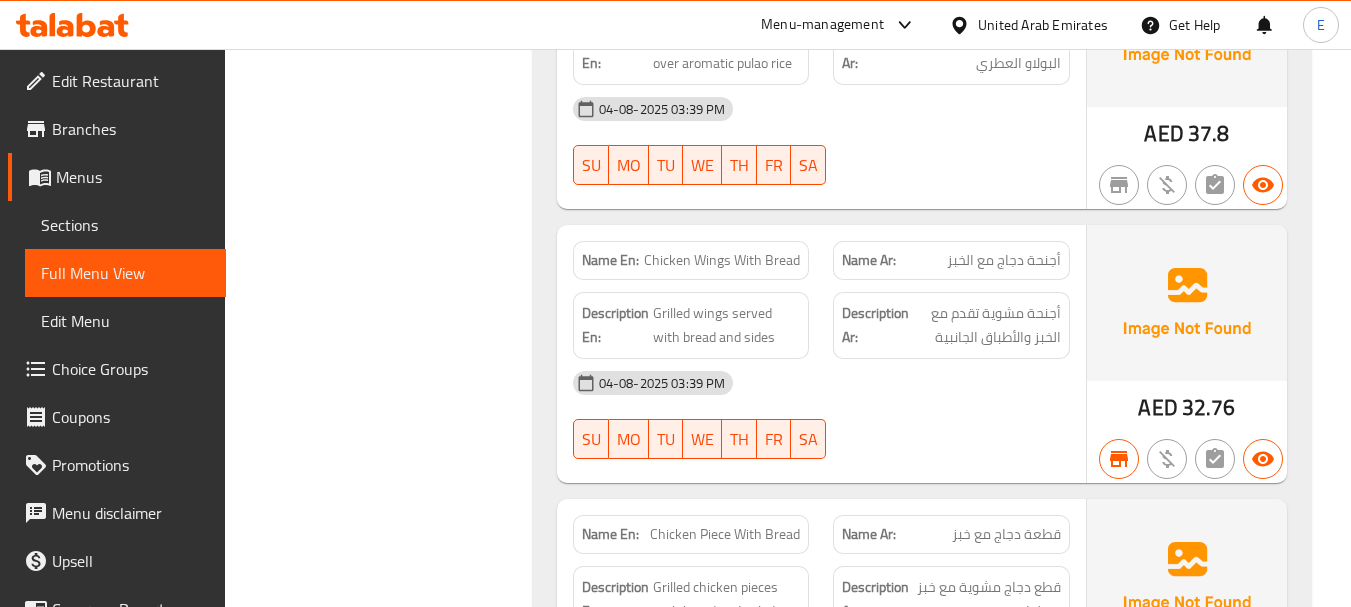 click on "04-08-2025 03:39 PM SU MO TU WE TH FR SA" at bounding box center (821, -4567) 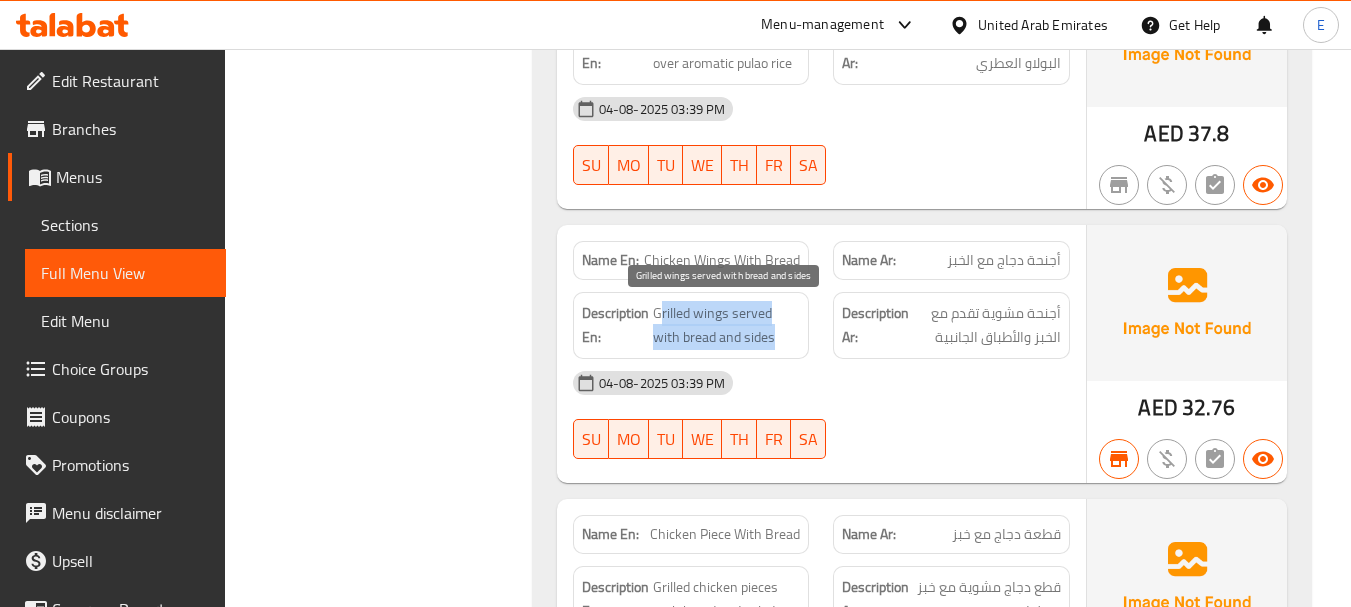 drag, startPoint x: 659, startPoint y: 301, endPoint x: 798, endPoint y: 336, distance: 143.33876 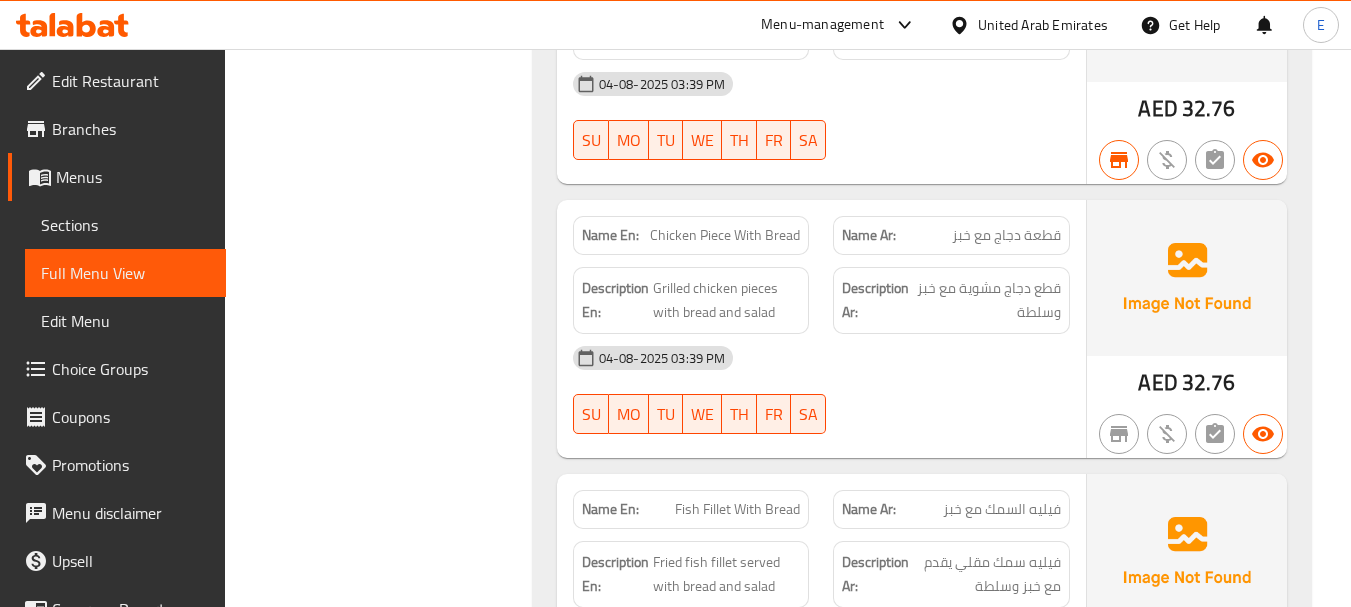 scroll, scrollTop: 8500, scrollLeft: 0, axis: vertical 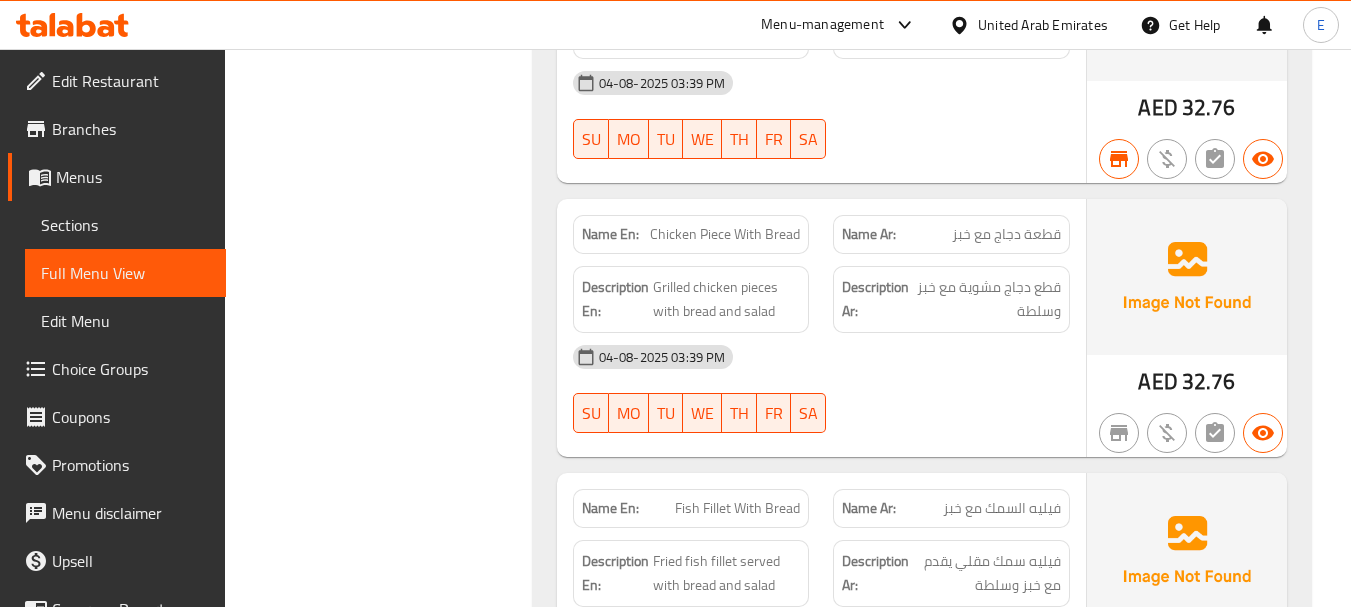 click on "قطعة دجاج مع خبز" at bounding box center [1051, -4748] 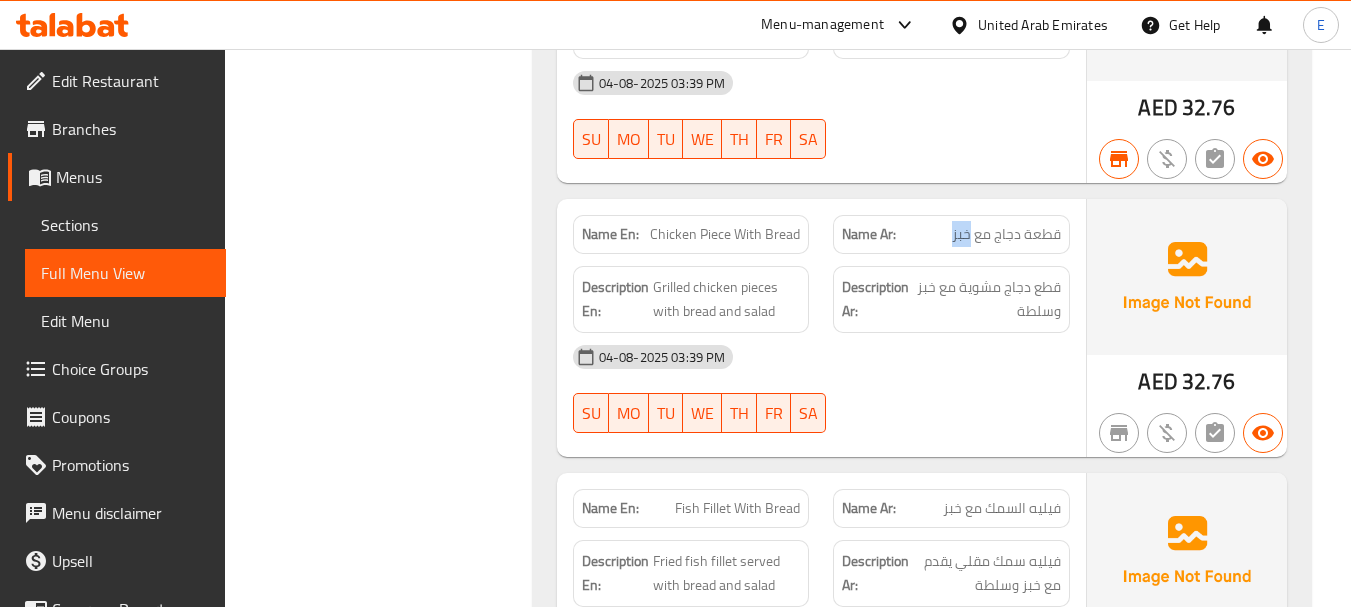 click on "قطعة دجاج مع خبز" at bounding box center [1051, -4748] 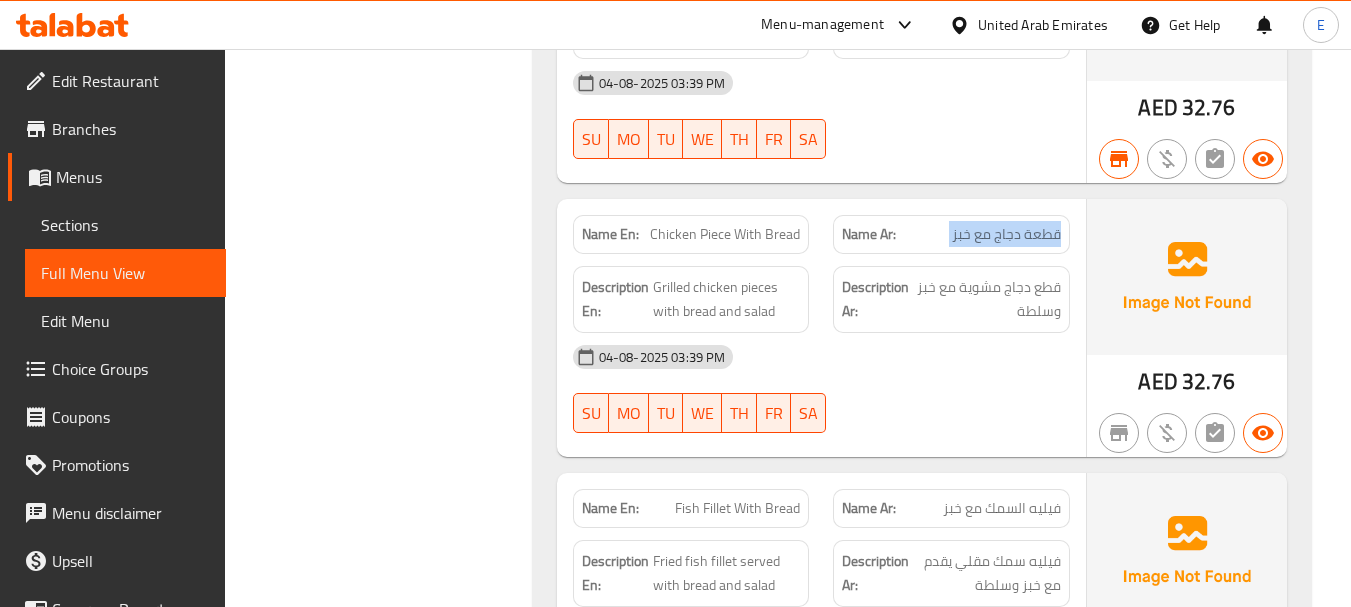 click on "قطعة دجاج مع خبز" at bounding box center (1051, -4748) 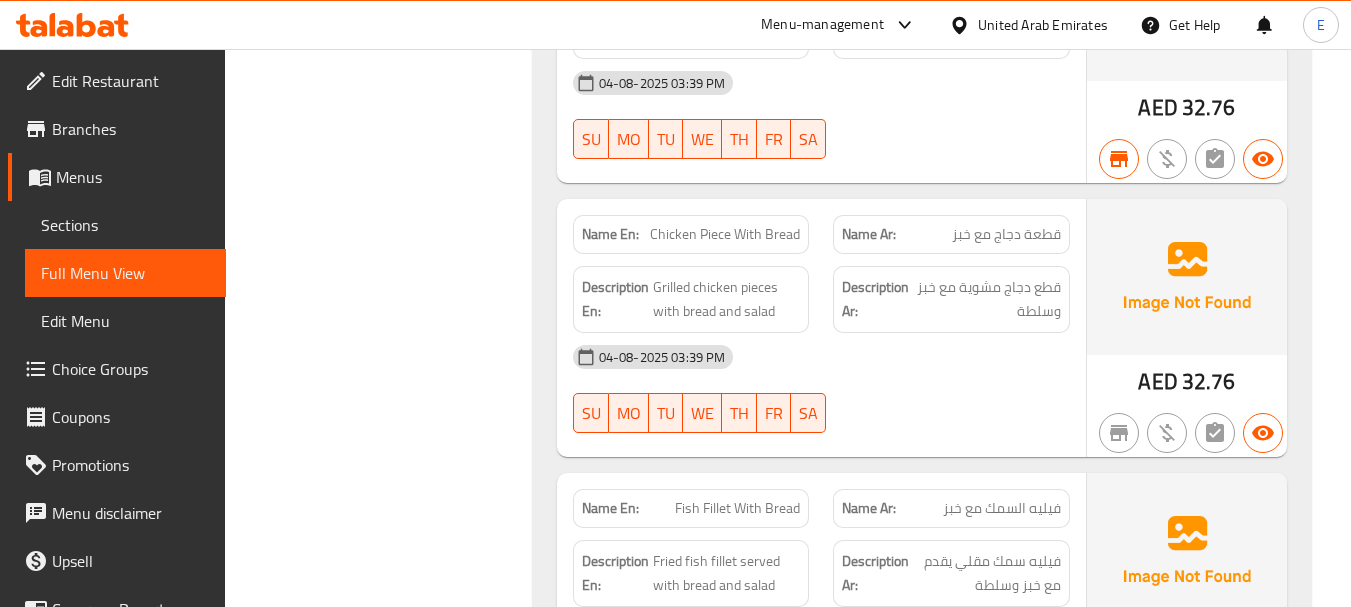 click on "Chicken Piece With Bread" at bounding box center (782, -4748) 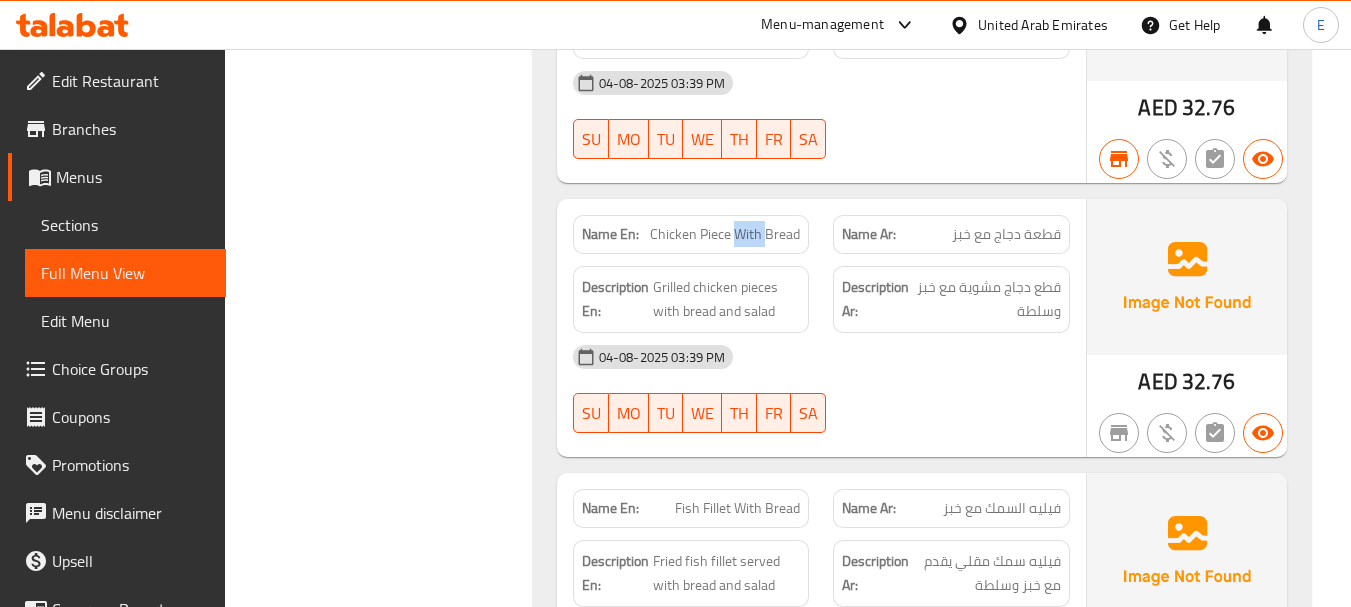 click on "Chicken Piece With Bread" at bounding box center [782, -4748] 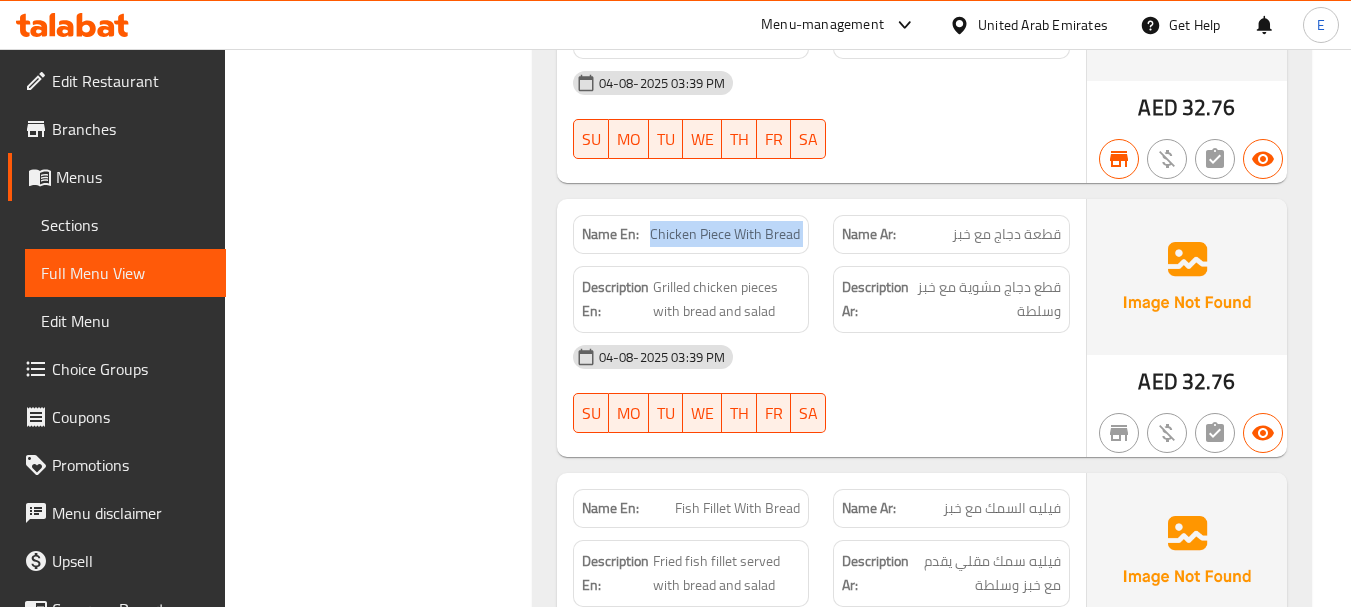 click on "Chicken Piece With Bread" at bounding box center (782, -4748) 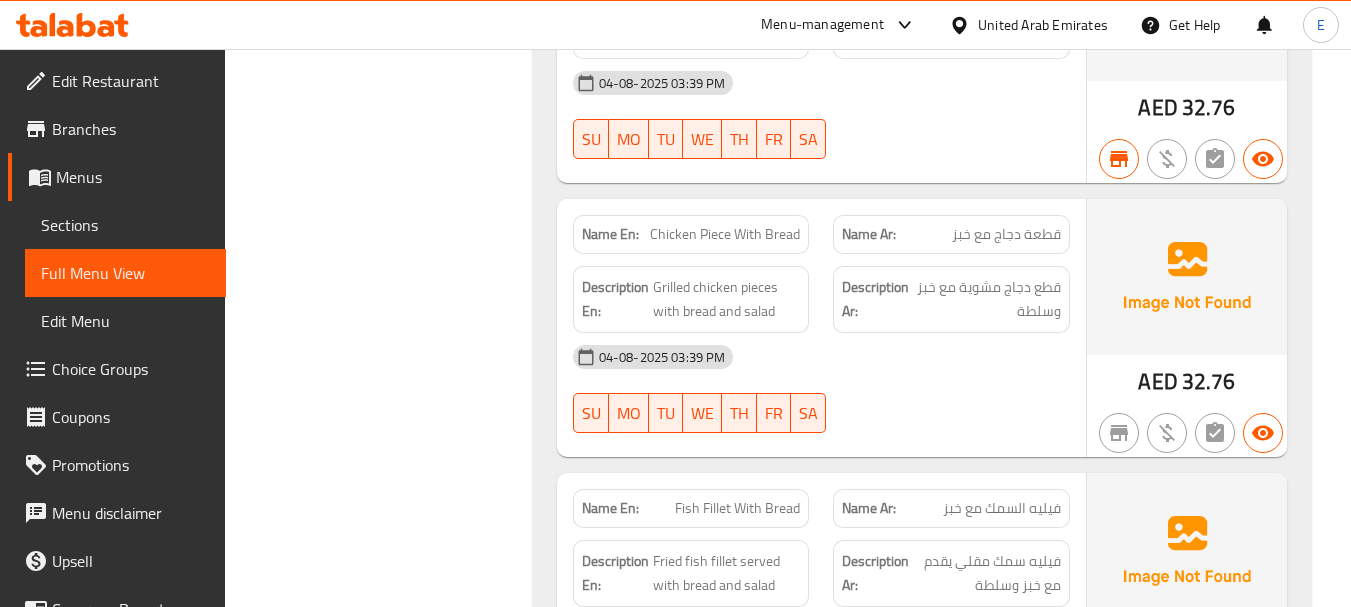 click on "04-08-2025 03:39 PM" at bounding box center [821, -4625] 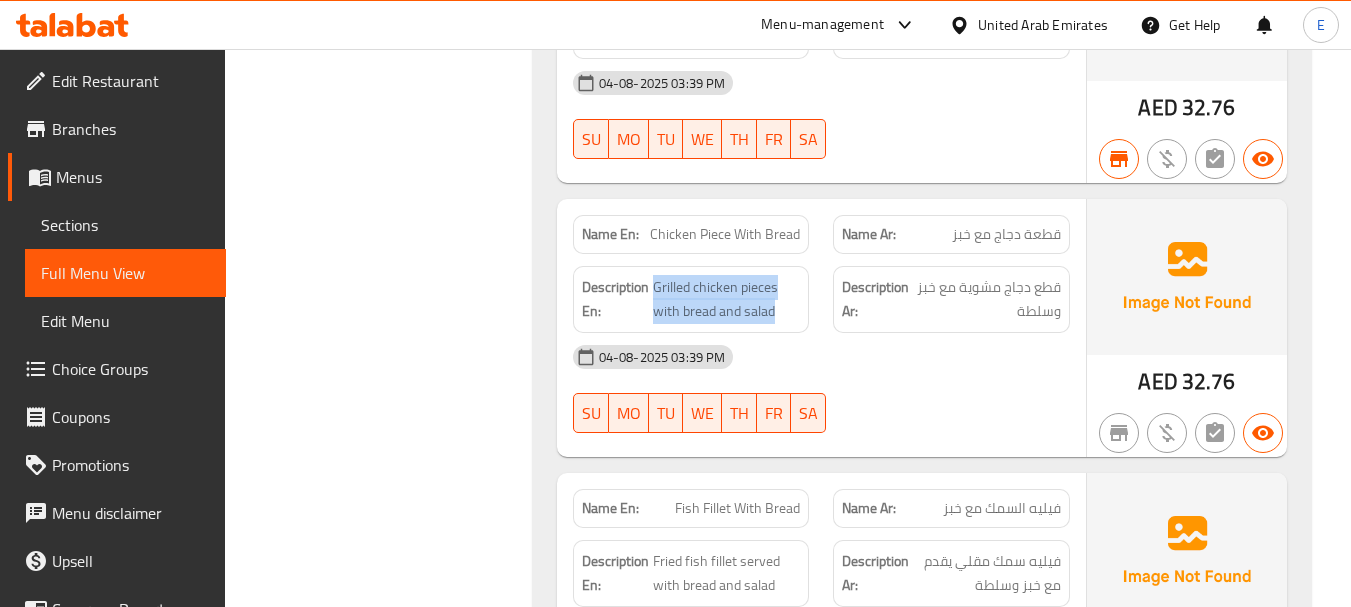 drag, startPoint x: 653, startPoint y: 284, endPoint x: 801, endPoint y: 305, distance: 149.48244 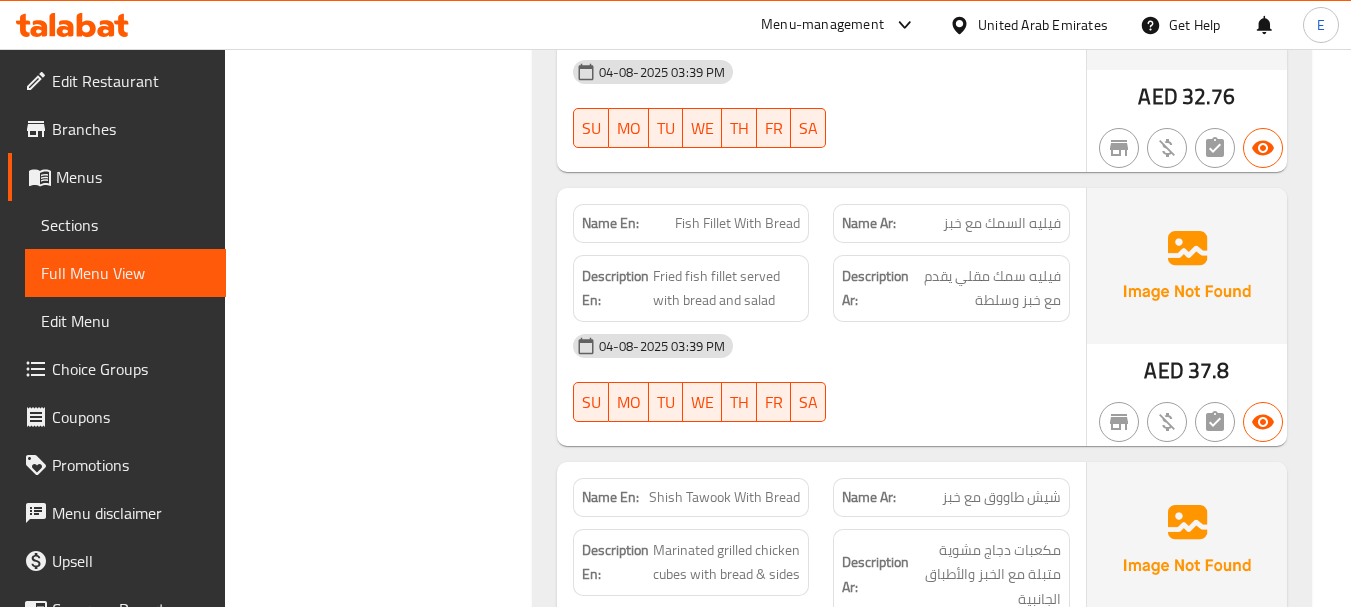 scroll, scrollTop: 8800, scrollLeft: 0, axis: vertical 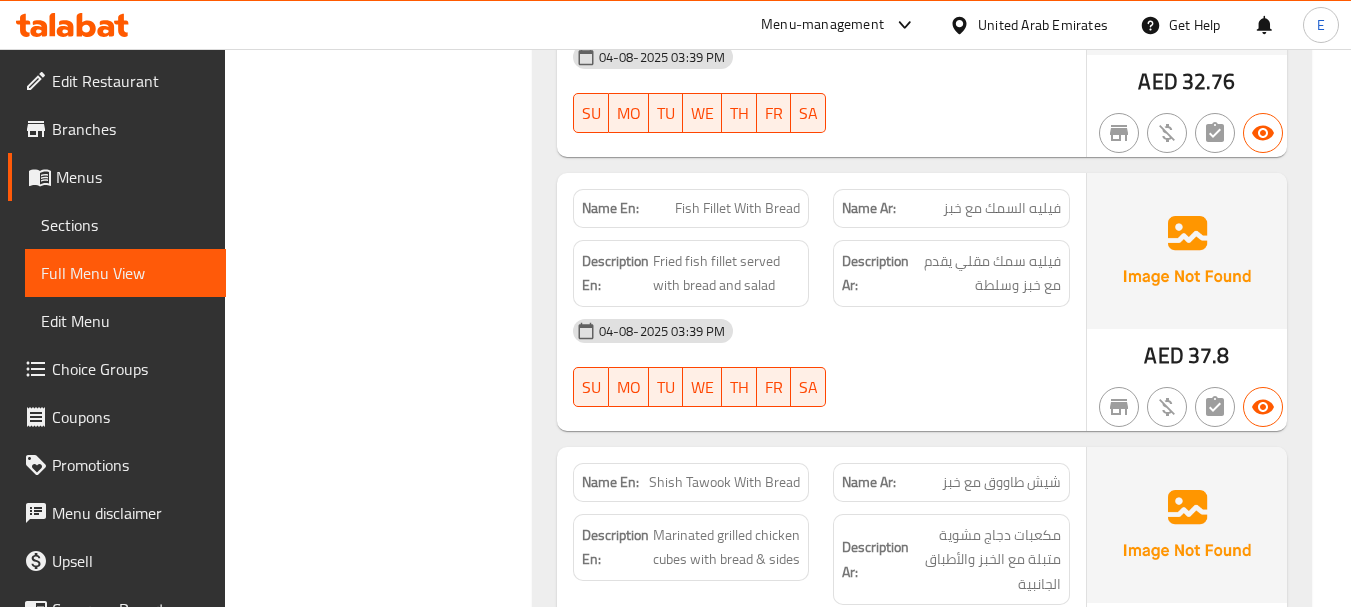 click on "Fish Fillet With Bread" at bounding box center [731, -4774] 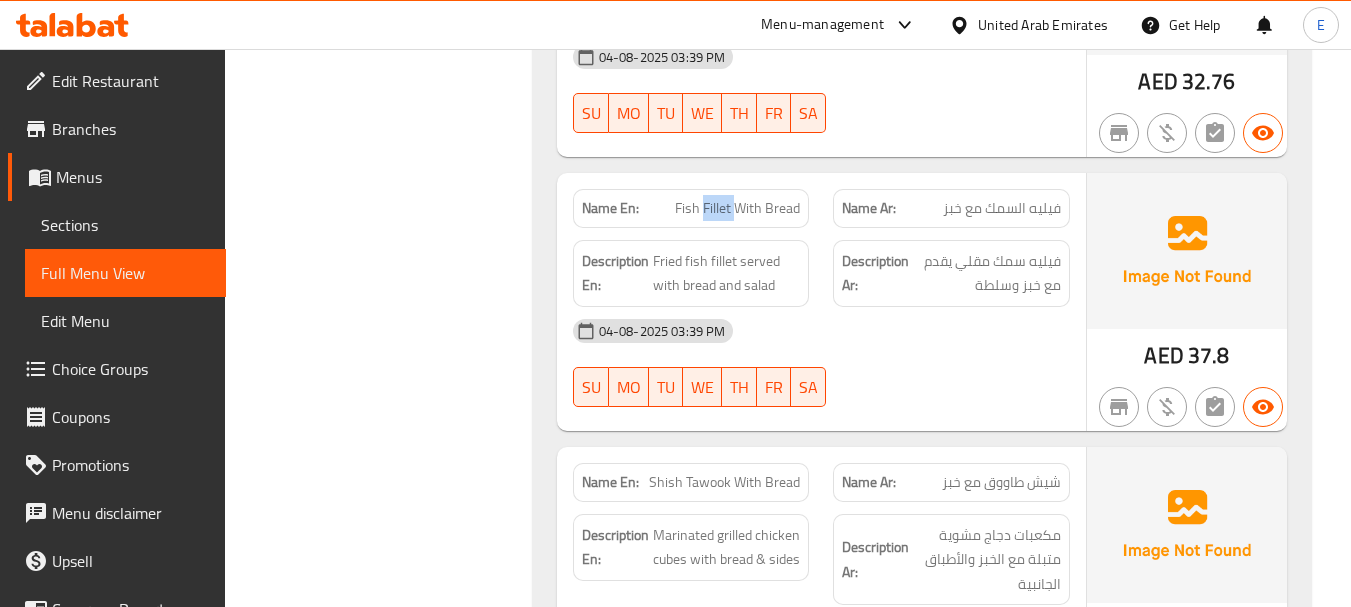 click on "Fish Fillet With Bread" at bounding box center (731, -4774) 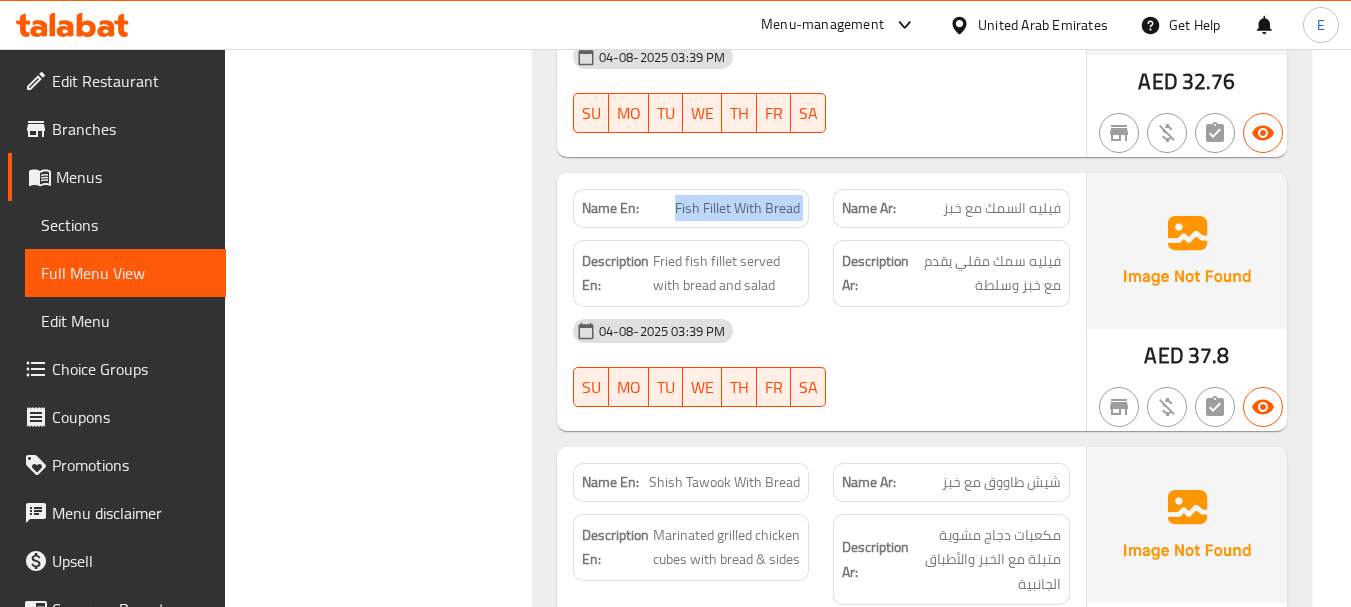 click on "Fish Fillet With Bread" at bounding box center (731, -4774) 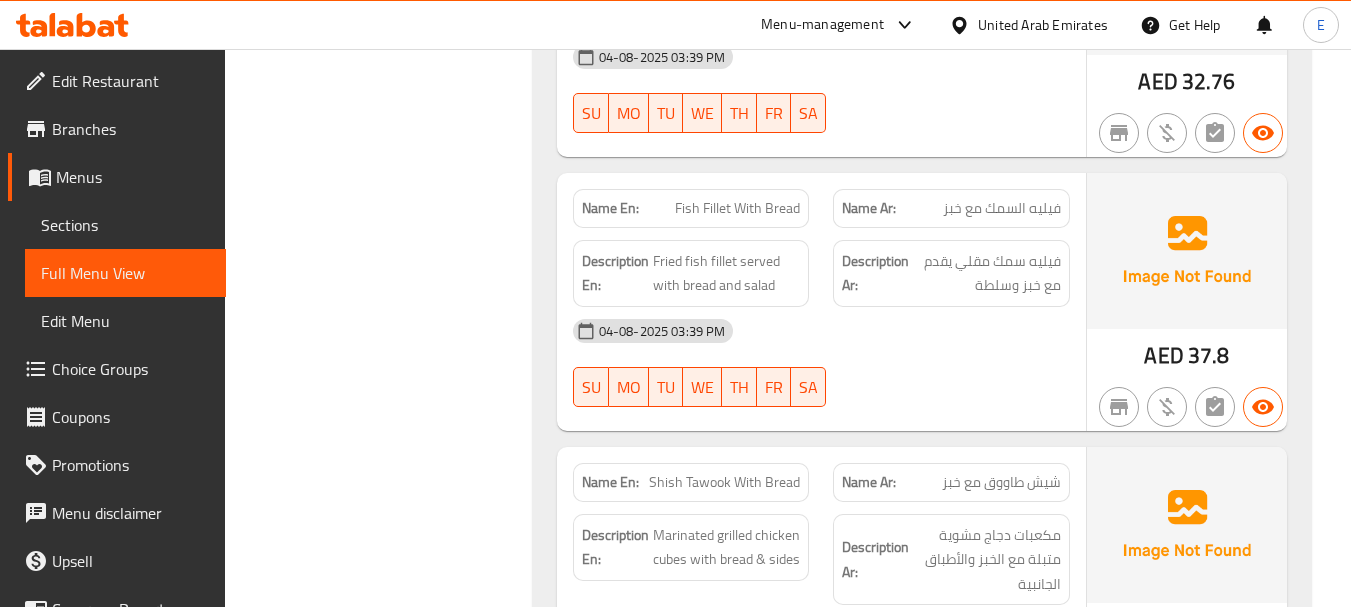 click on "فيليه السمك مع خبز" at bounding box center [1026, -4774] 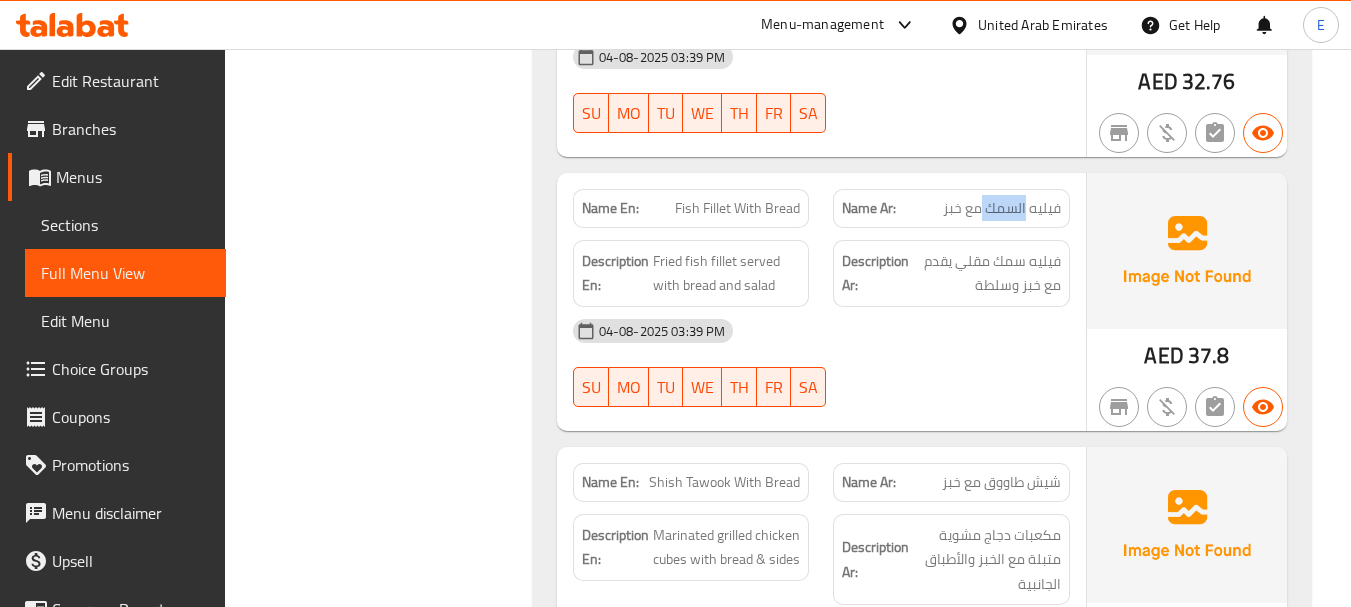 click on "فيليه السمك مع خبز" at bounding box center (1026, -4774) 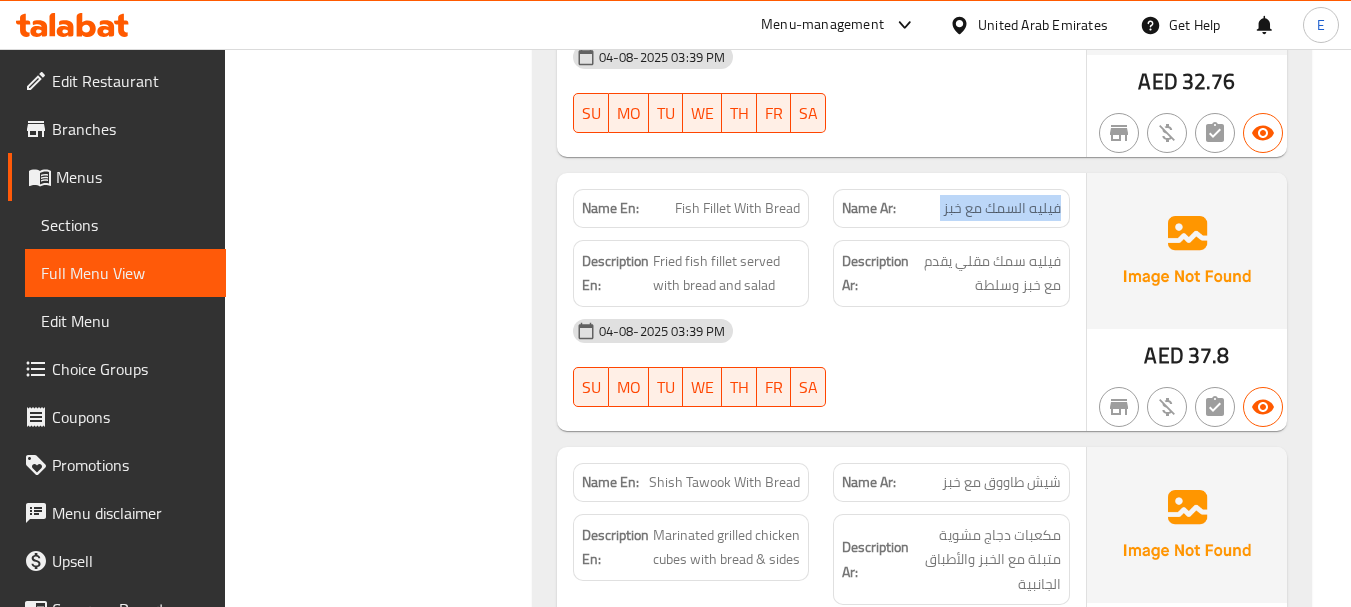 click on "فيليه السمك مع خبز" at bounding box center (1026, -4774) 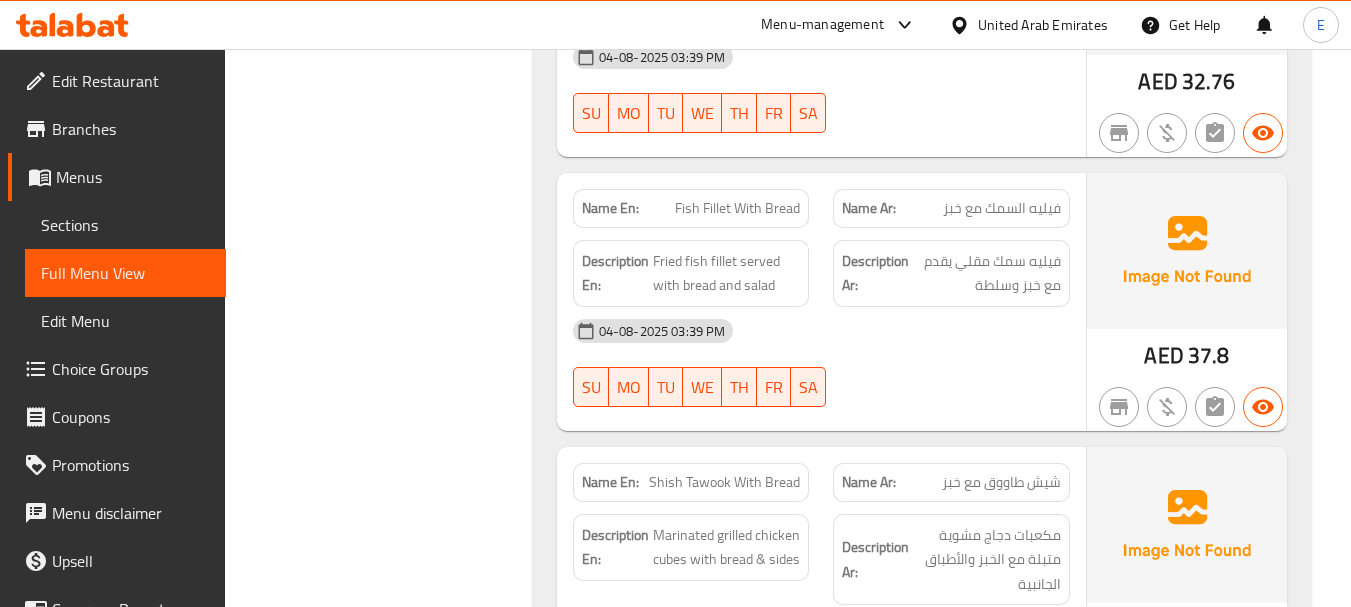click on "04-08-2025 03:39 PM" at bounding box center (821, -4651) 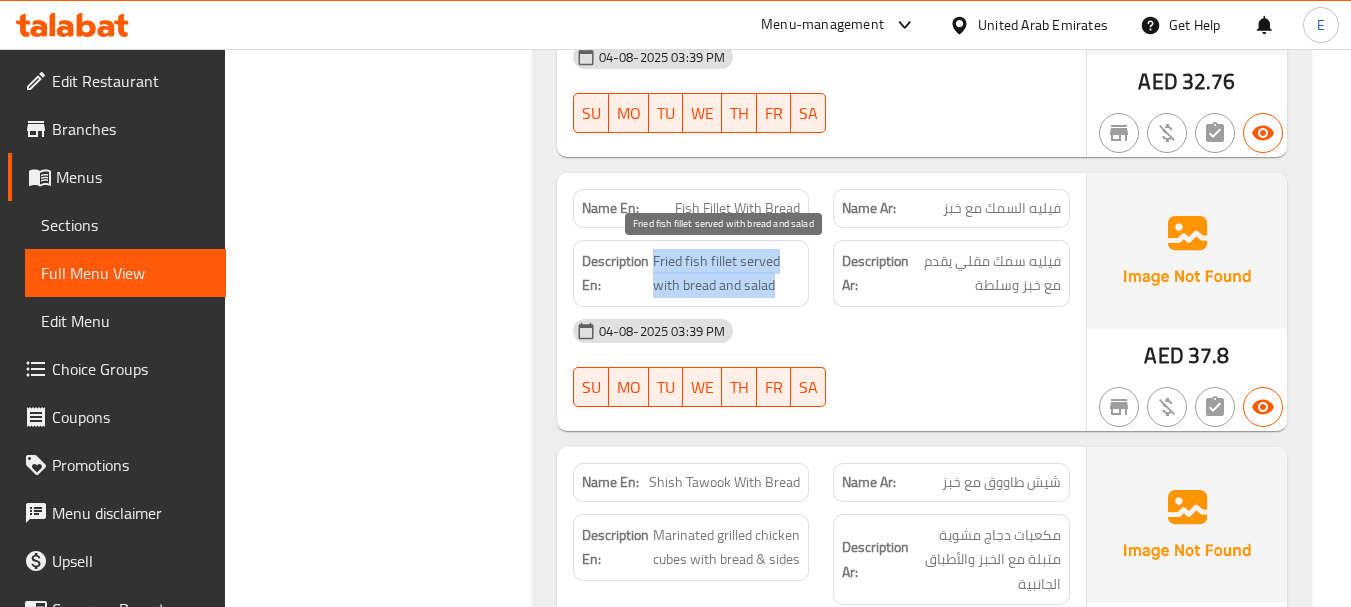 drag, startPoint x: 652, startPoint y: 263, endPoint x: 784, endPoint y: 281, distance: 133.22162 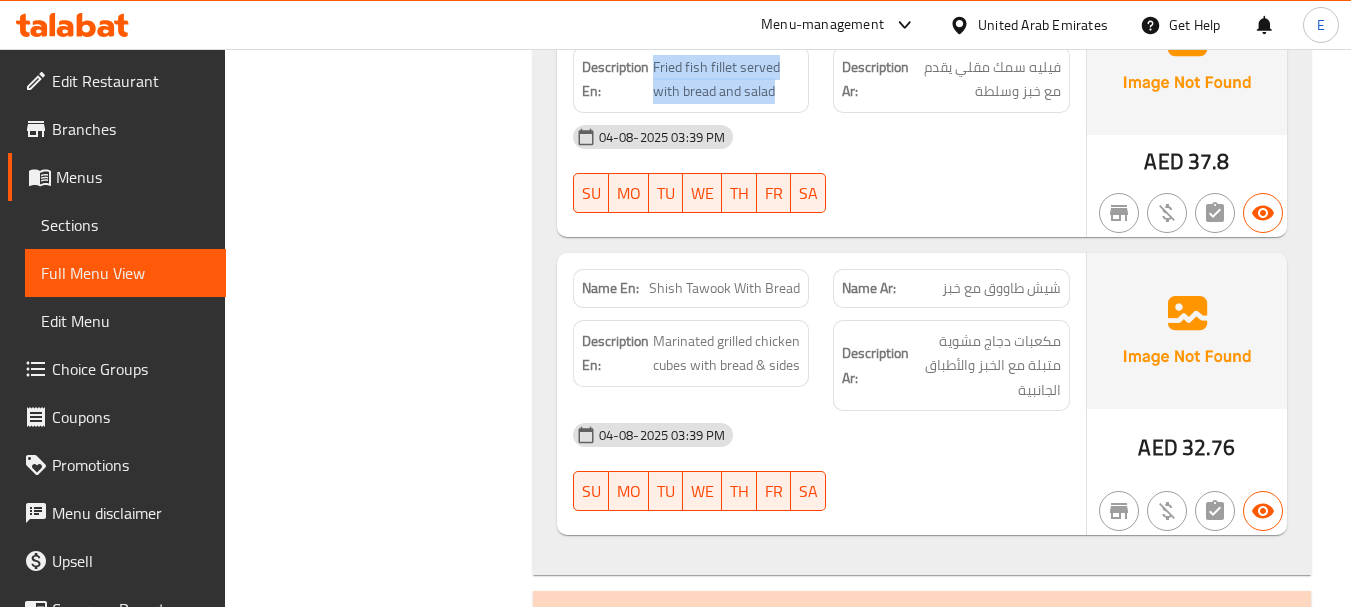 scroll, scrollTop: 9000, scrollLeft: 0, axis: vertical 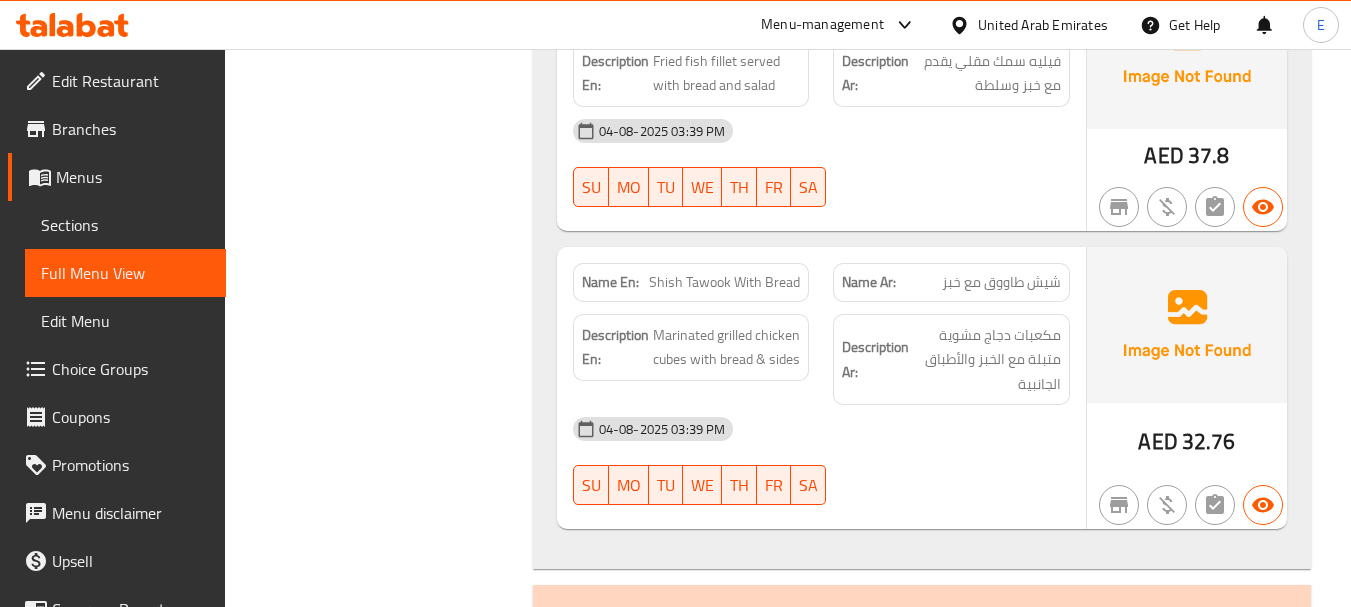 click on "شيش طاووق مع خبز" at bounding box center (1001, 282) 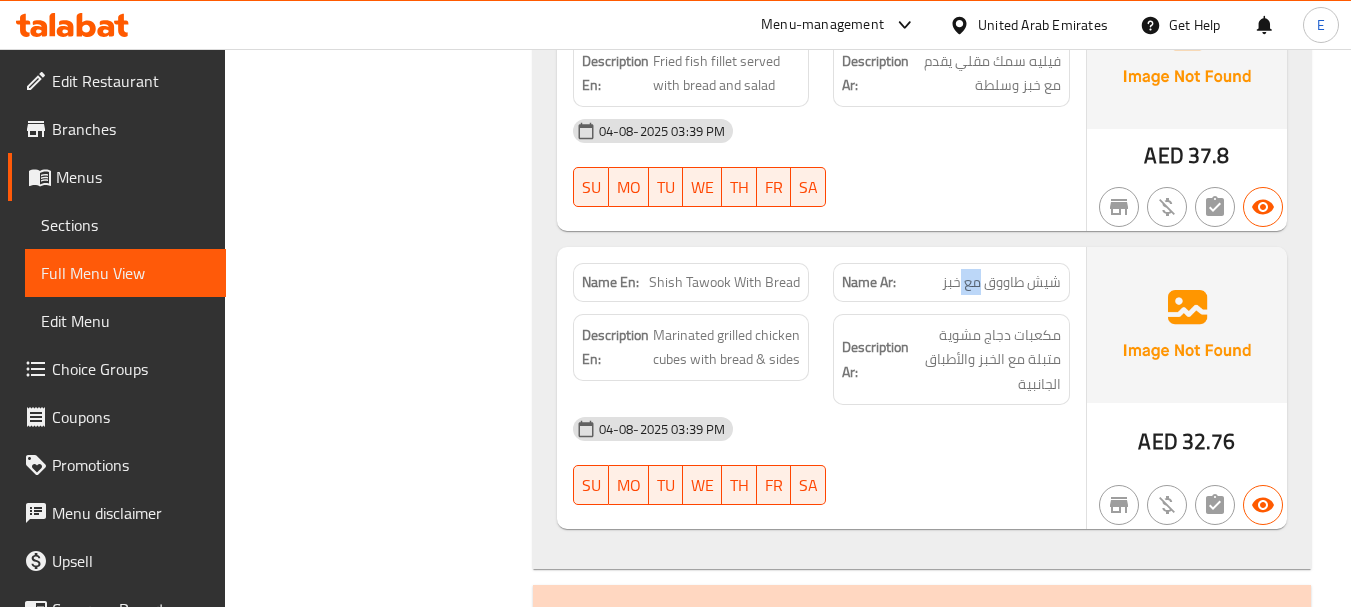 click on "شيش طاووق مع خبز" at bounding box center [1001, 282] 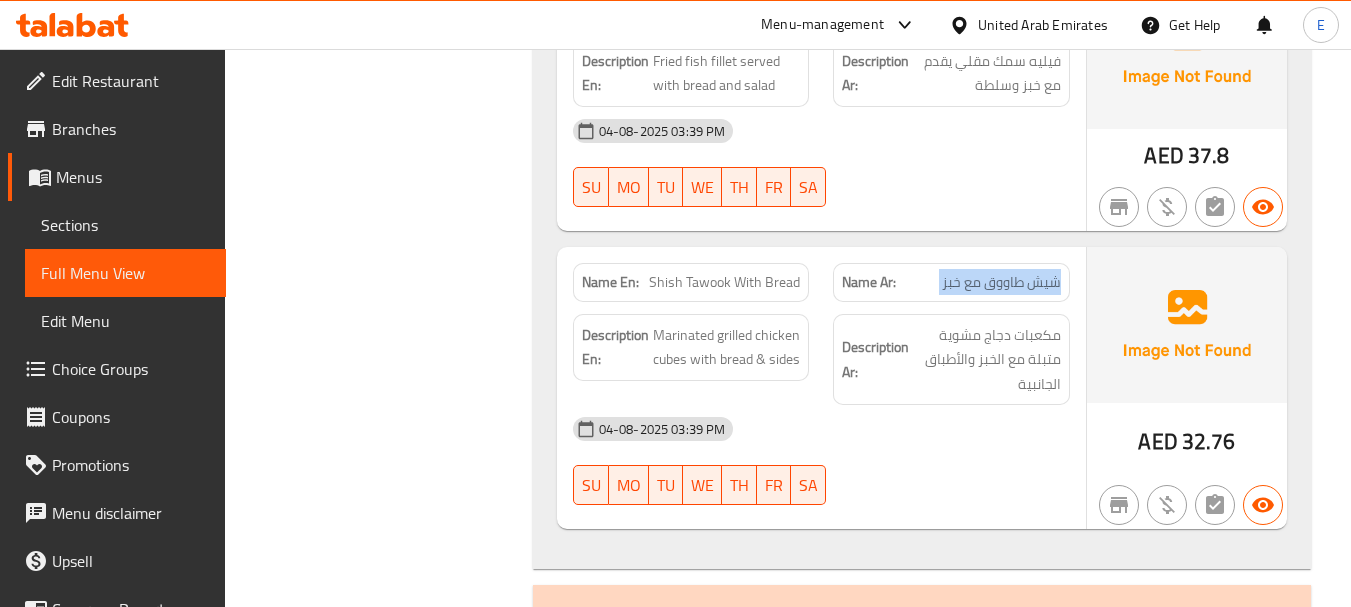 click on "شيش طاووق مع خبز" at bounding box center [1001, 282] 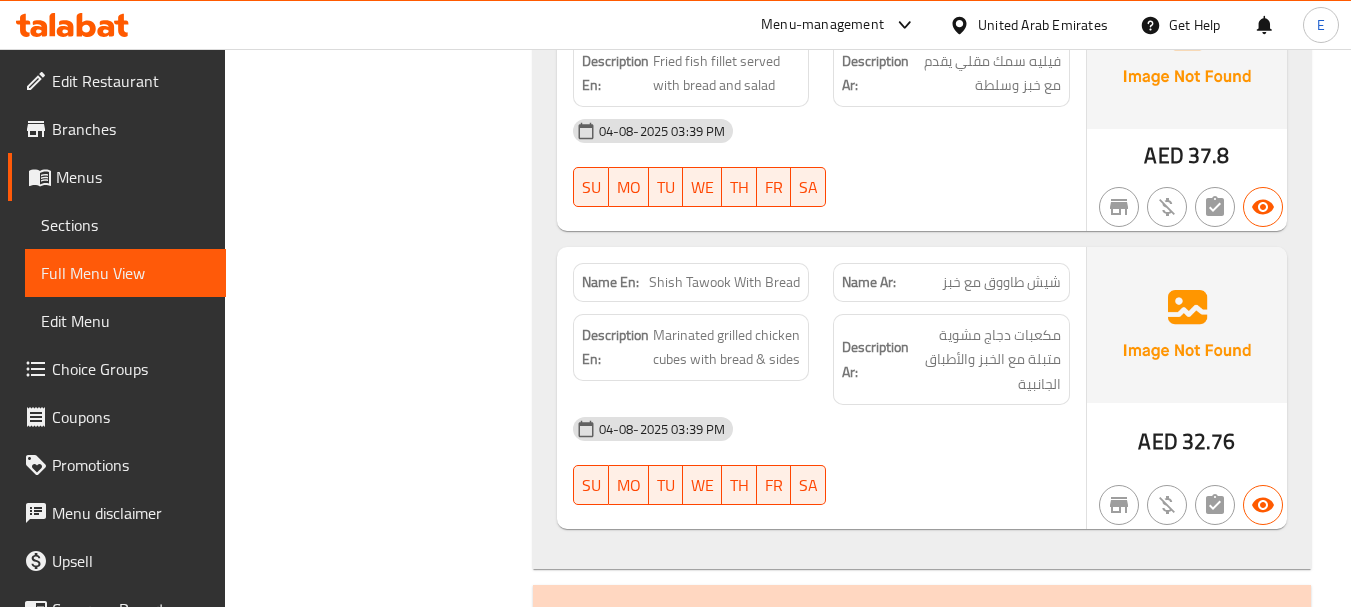 click on "Shish Tawook With Bread" at bounding box center (724, 282) 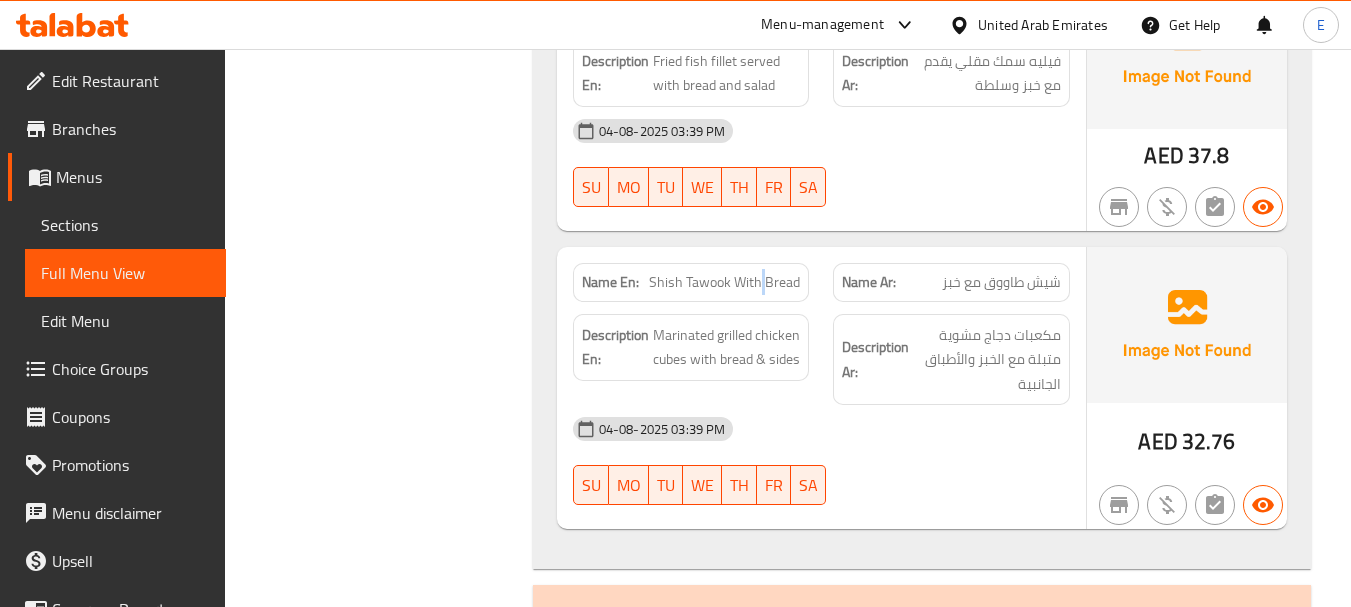 click on "Shish Tawook With Bread" at bounding box center (724, 282) 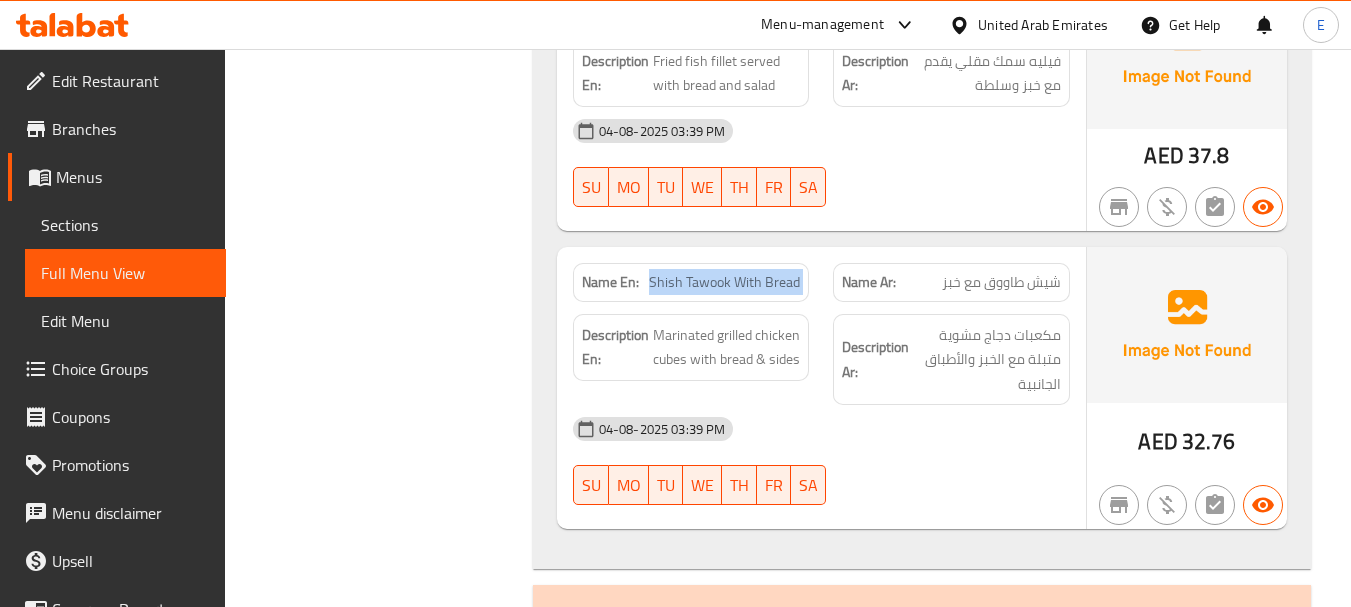 click on "Shish Tawook With Bread" at bounding box center [724, 282] 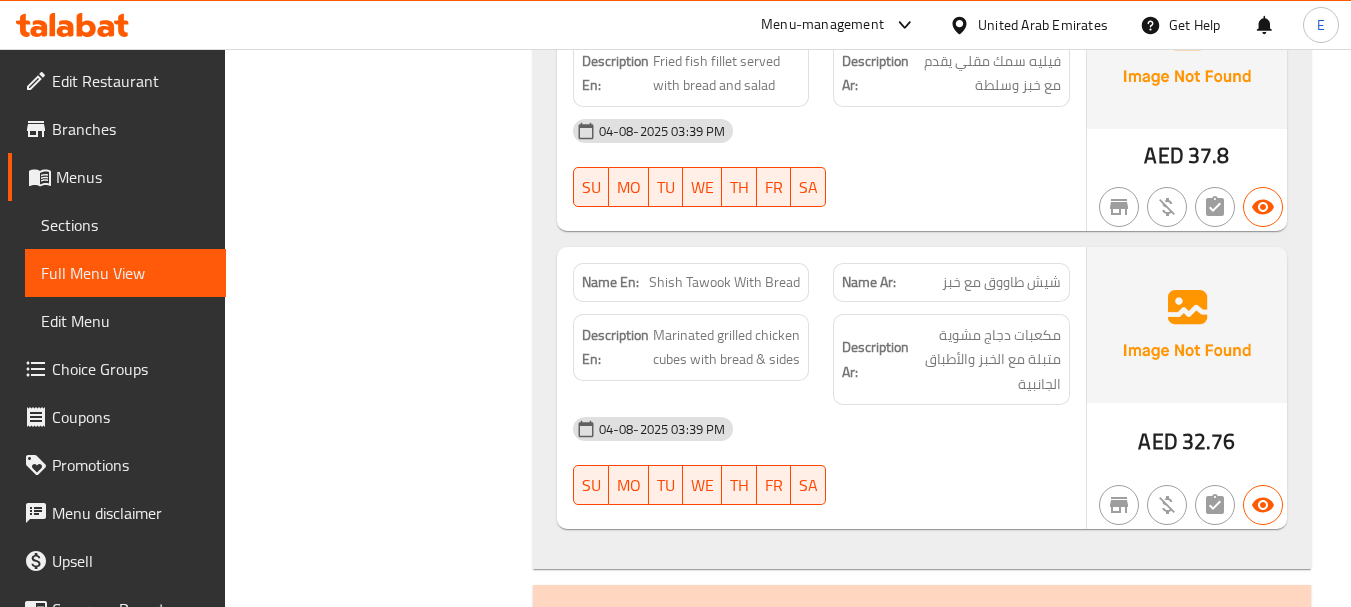 click on "04-08-2025 03:39 PM" at bounding box center (821, 429) 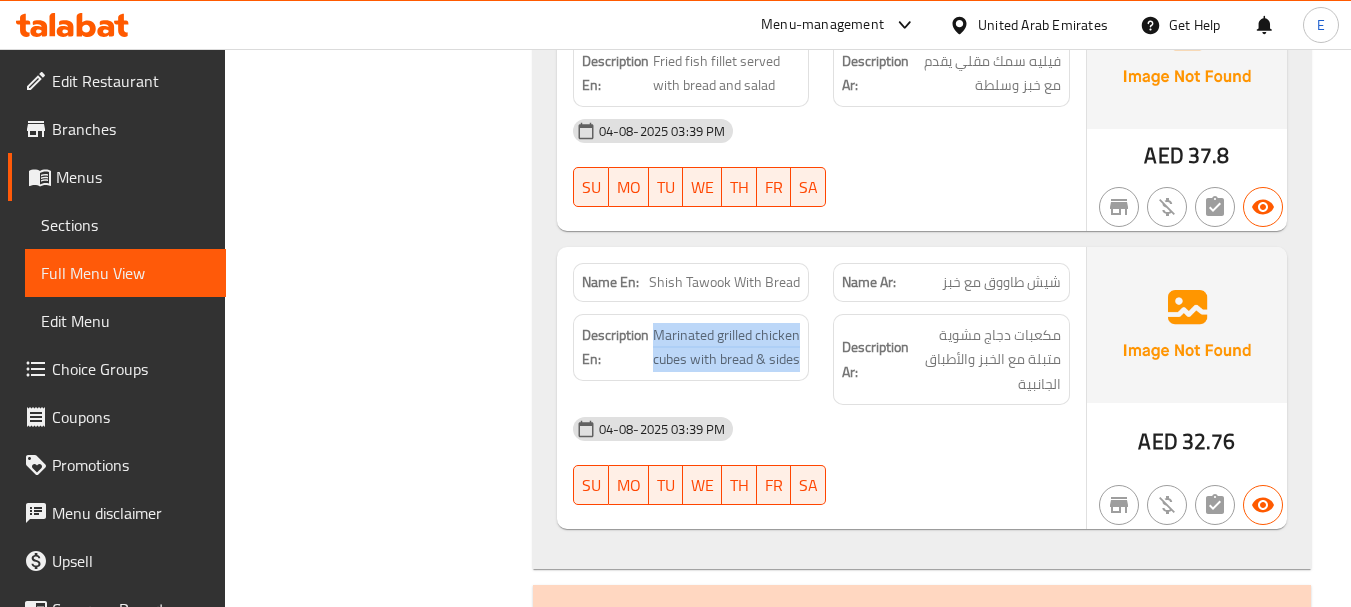 drag, startPoint x: 655, startPoint y: 333, endPoint x: 807, endPoint y: 350, distance: 152.94771 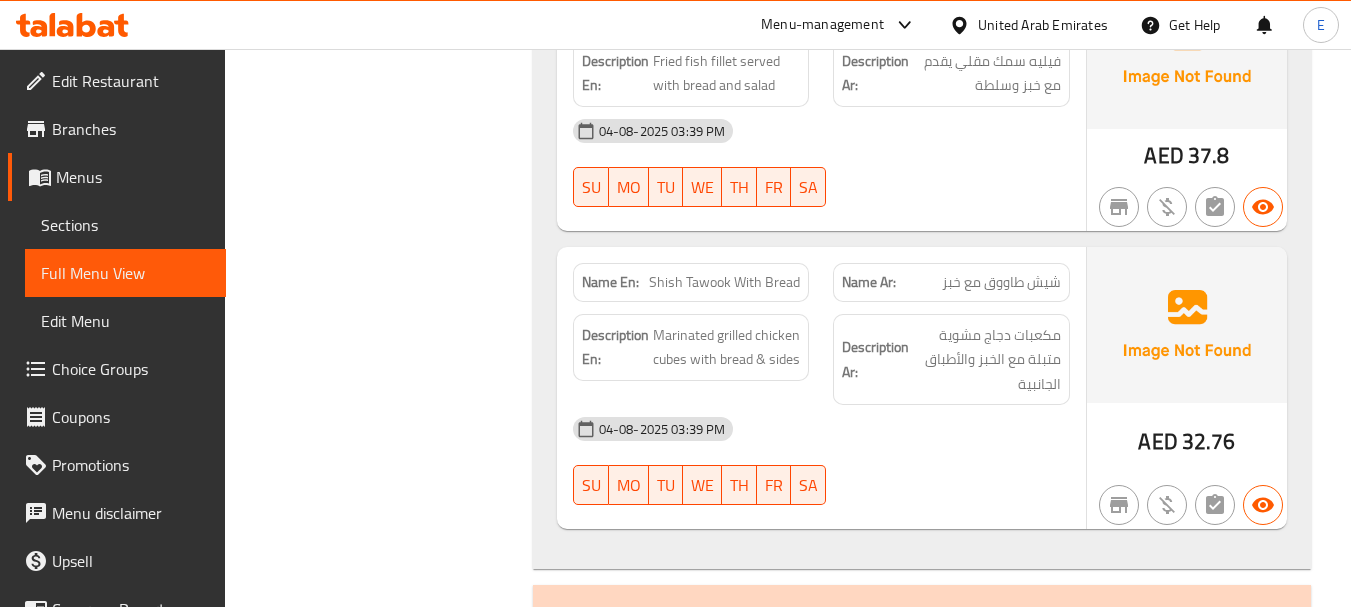 click on "Description En: Marinated grilled chicken cubes with bread & sides" at bounding box center [691, 347] 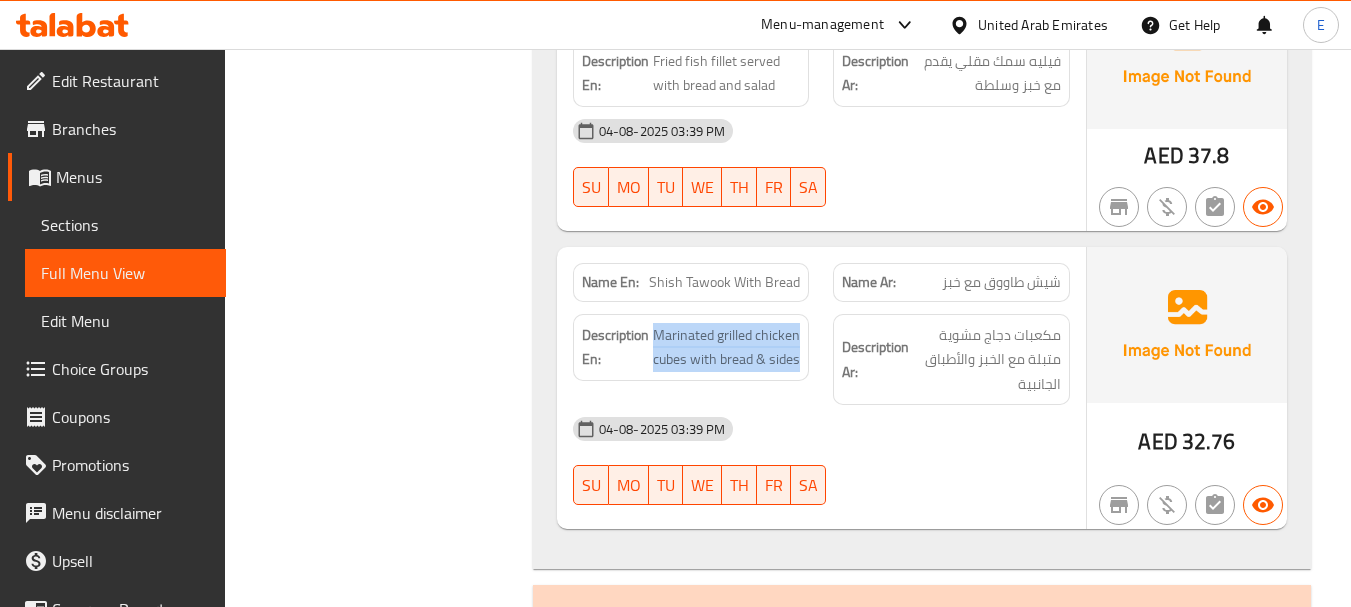 click on "Description En: Marinated grilled chicken cubes with bread & sides" at bounding box center (691, 347) 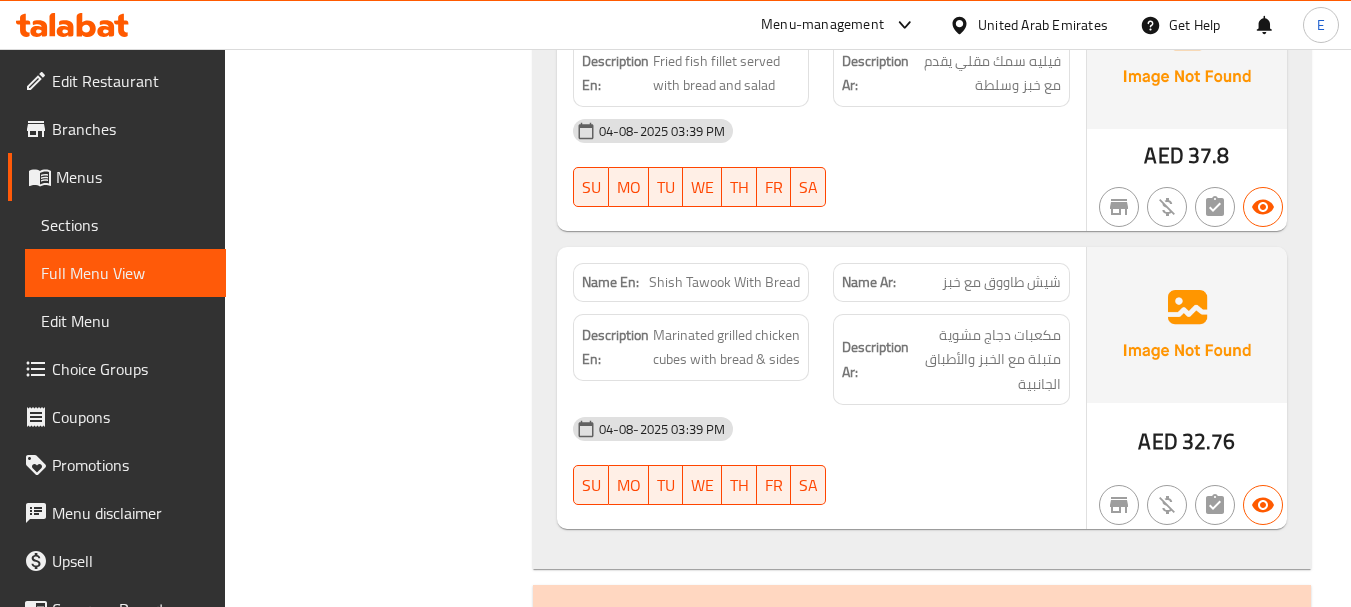 click on "Filter Branches Branches Popular filters Free items Branch specific items Has choices Upsell items Availability filters Available Not available View filters Collapse sections Collapse categories Collapse Choices" at bounding box center [386, -659] 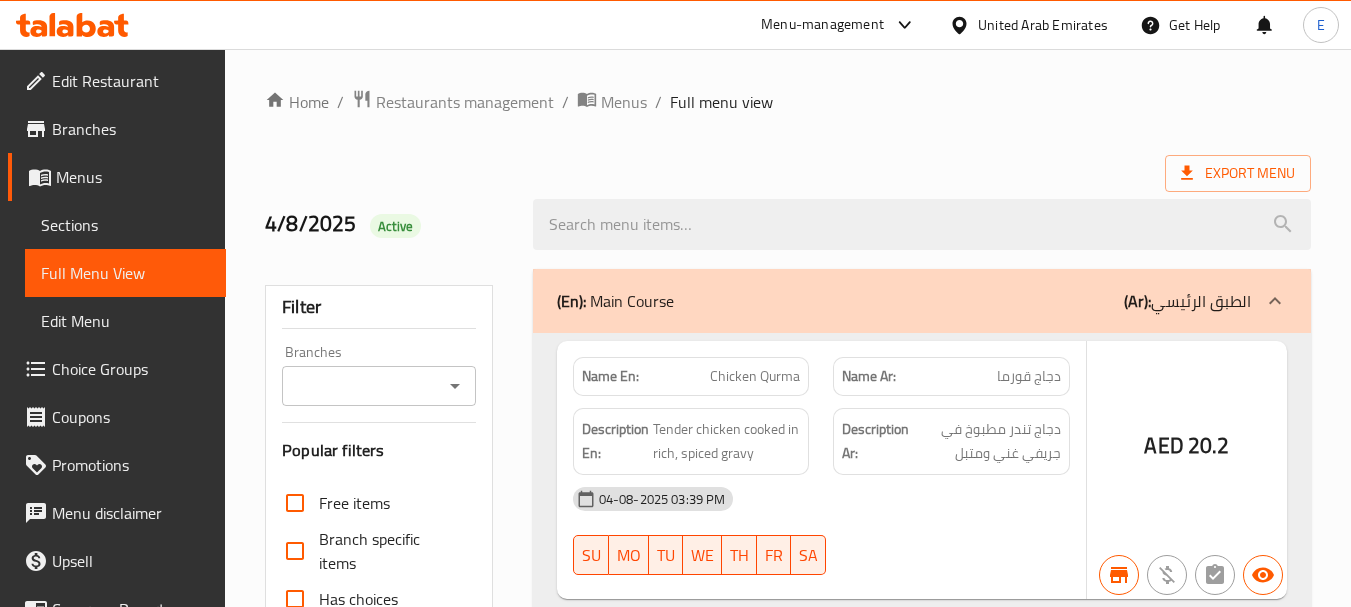 scroll, scrollTop: 0, scrollLeft: 0, axis: both 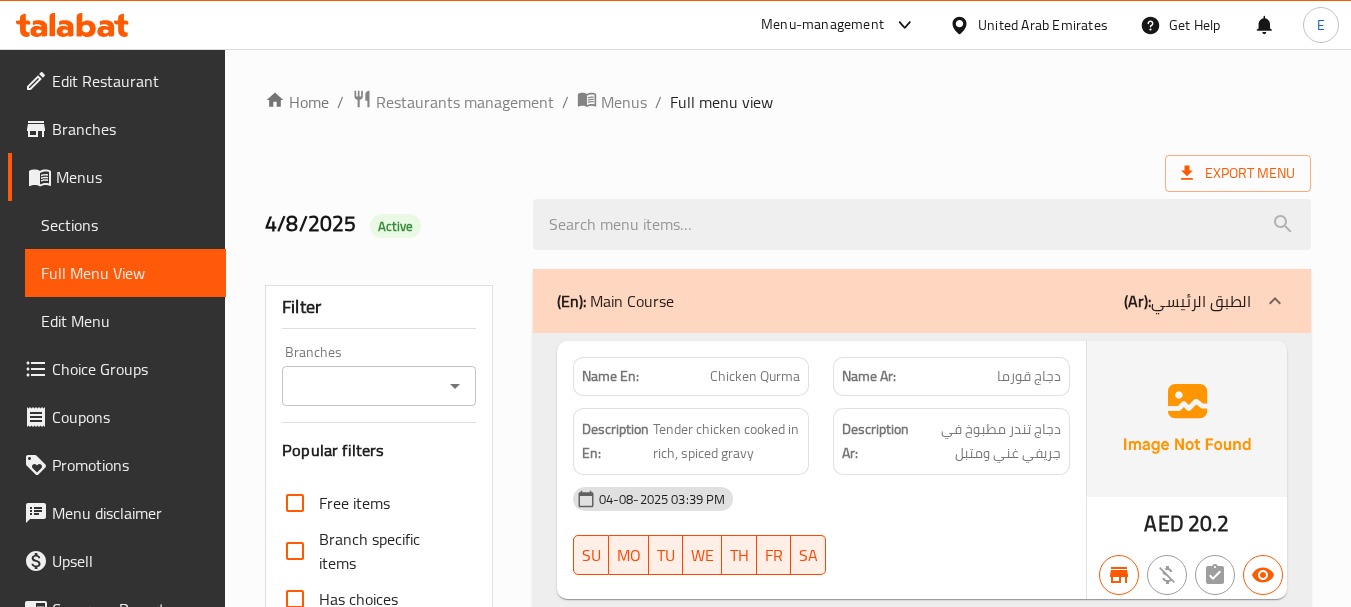 click on "Sections" at bounding box center [125, 225] 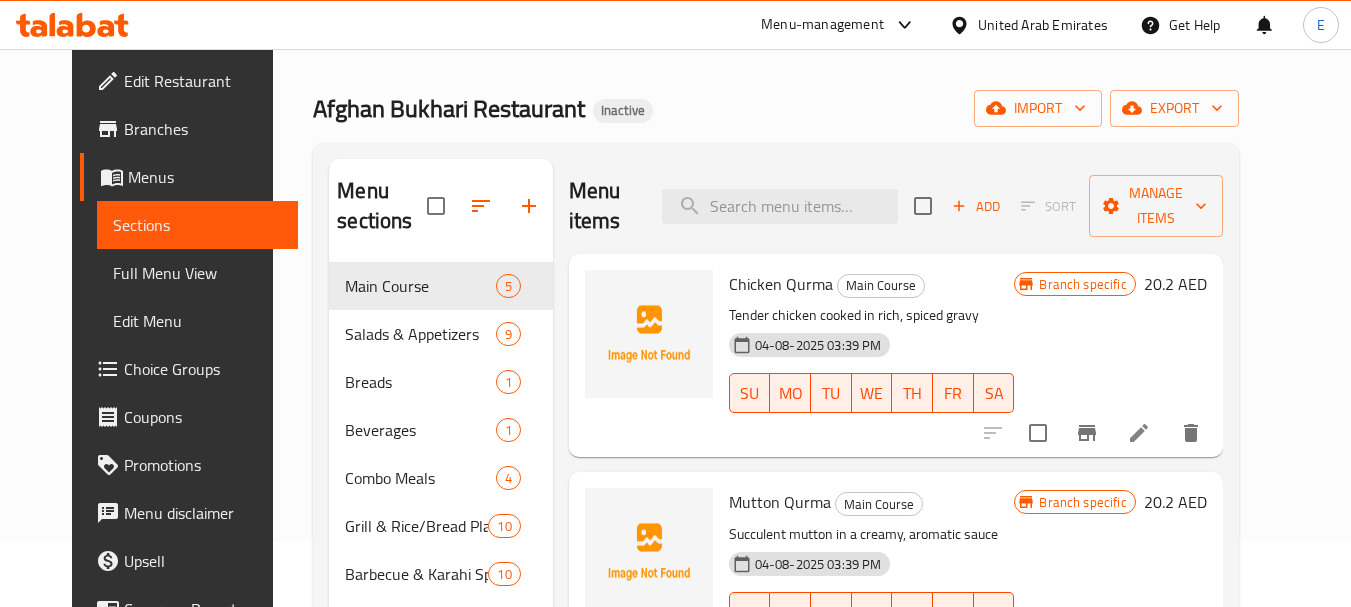 scroll, scrollTop: 100, scrollLeft: 0, axis: vertical 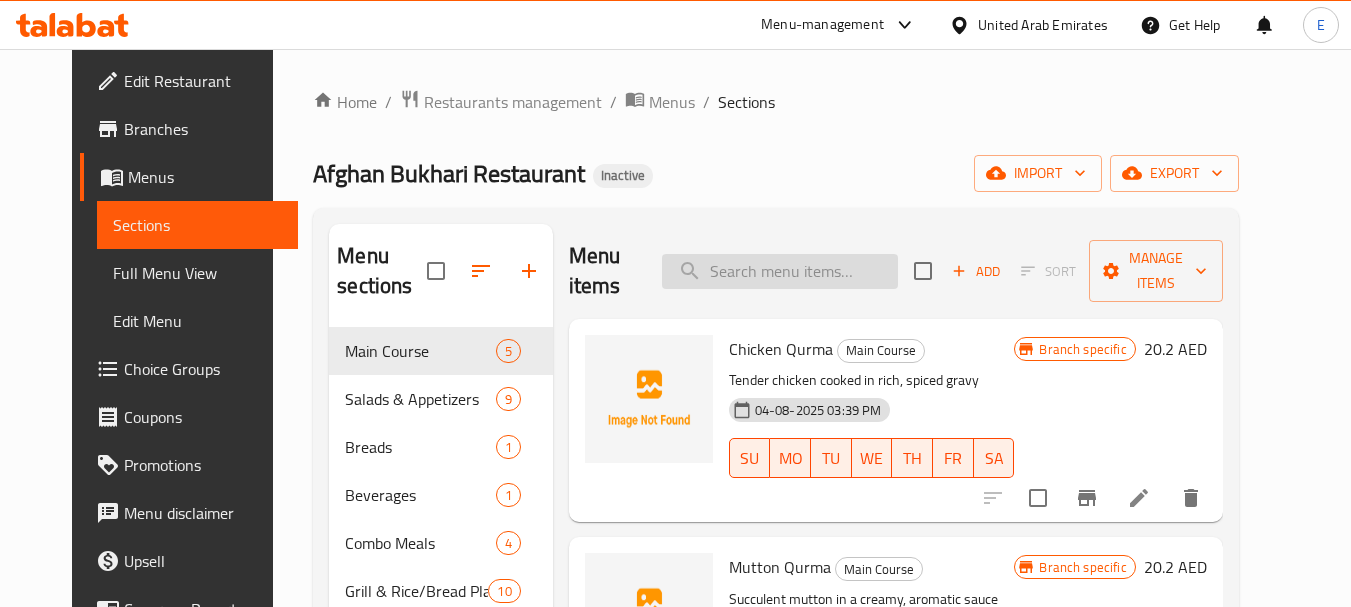 click at bounding box center [780, 271] 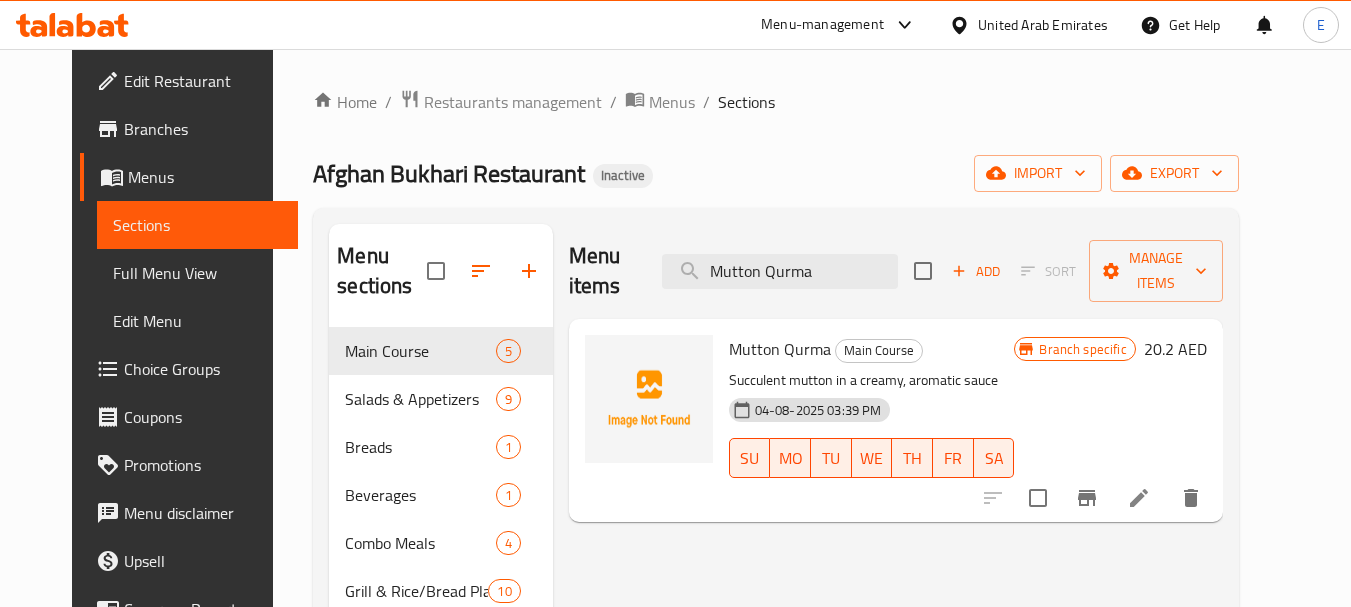type on "Mutton Qurma" 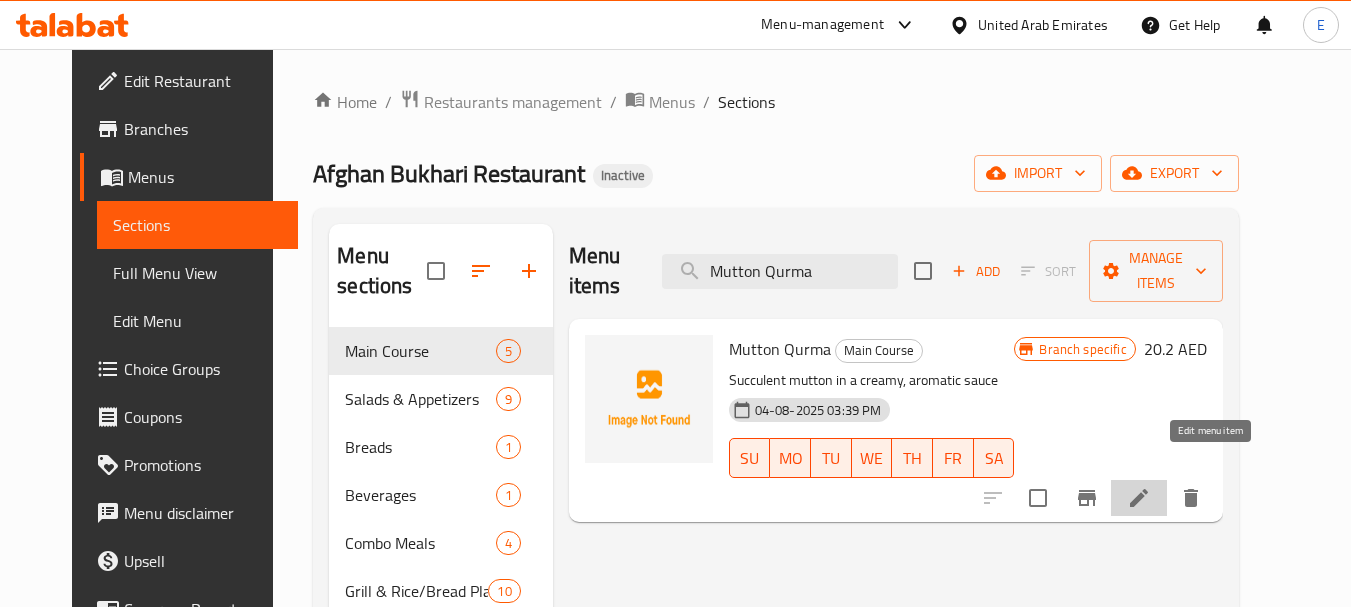 click 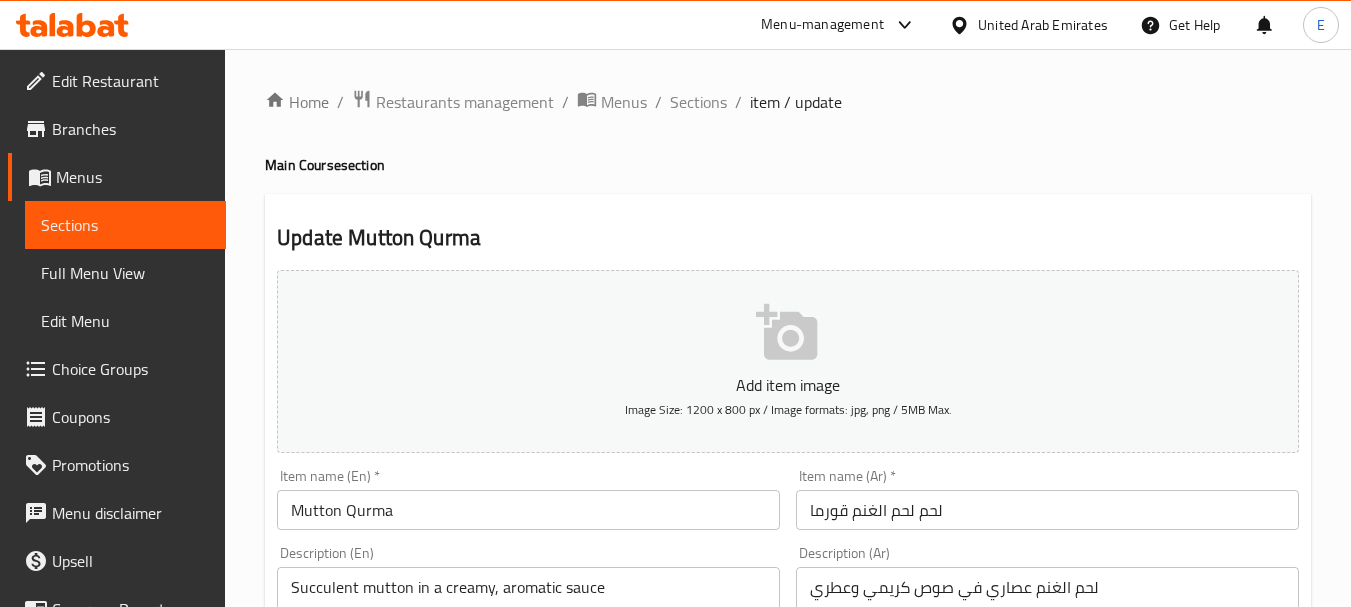 scroll, scrollTop: 100, scrollLeft: 0, axis: vertical 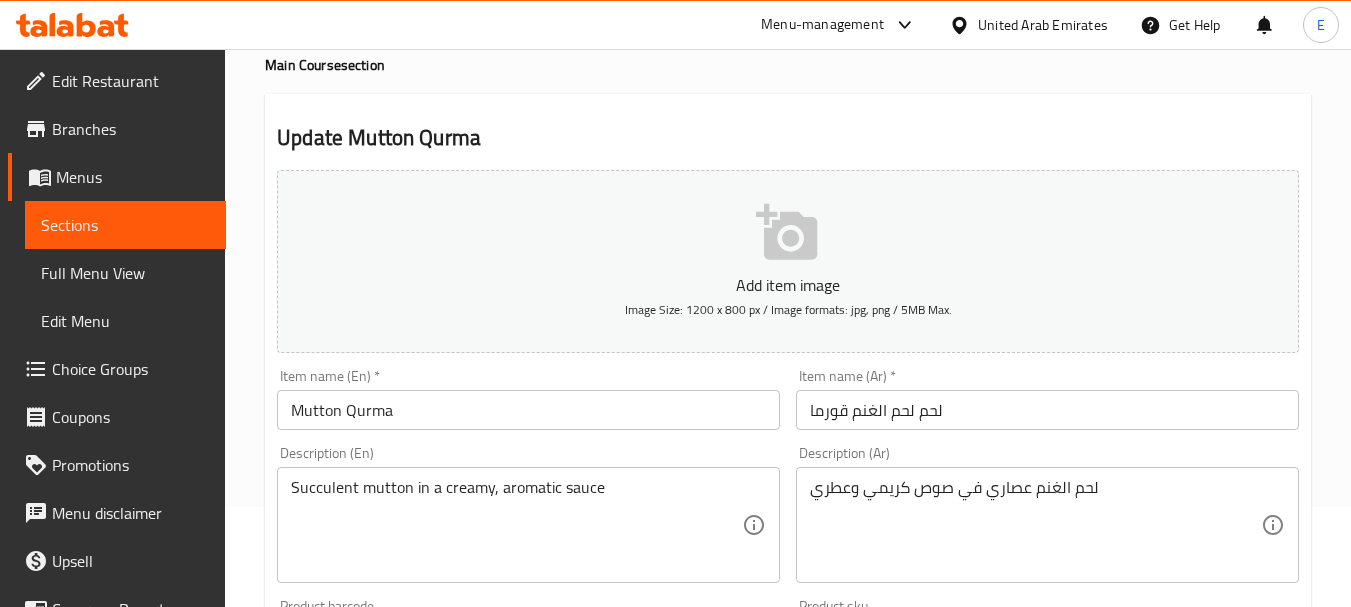 click on "لحم لحم الغنم قورما" at bounding box center (1047, 410) 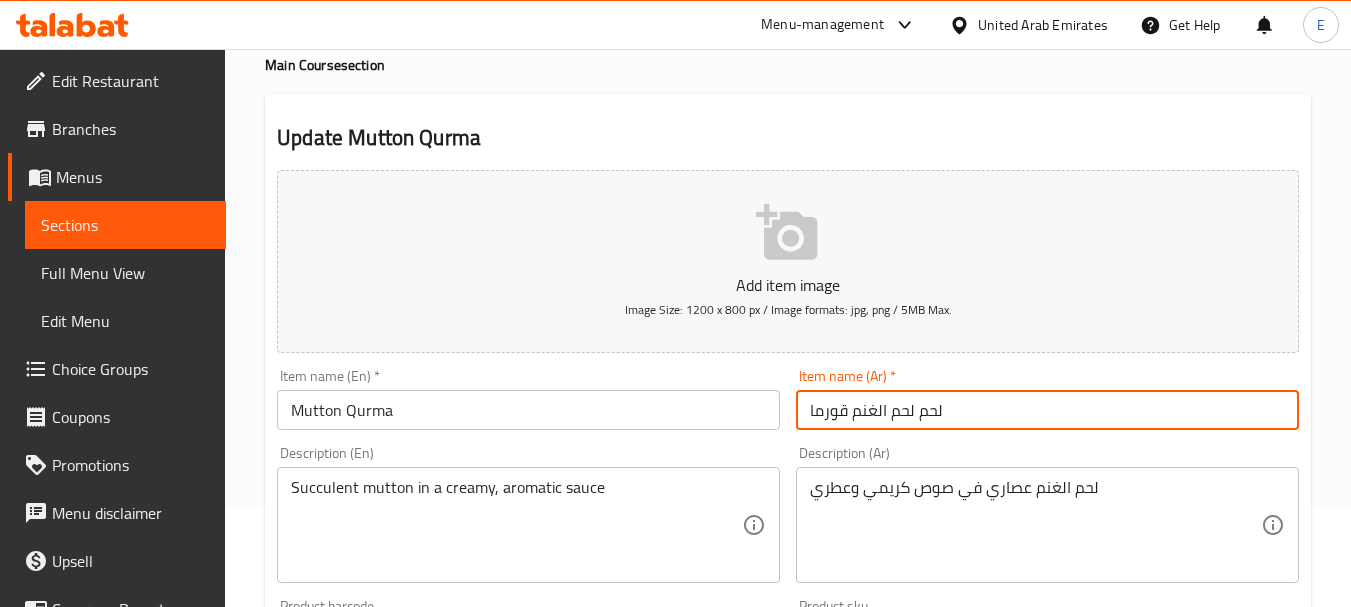 click on "لحم لحم الغنم قورما" at bounding box center (1047, 410) 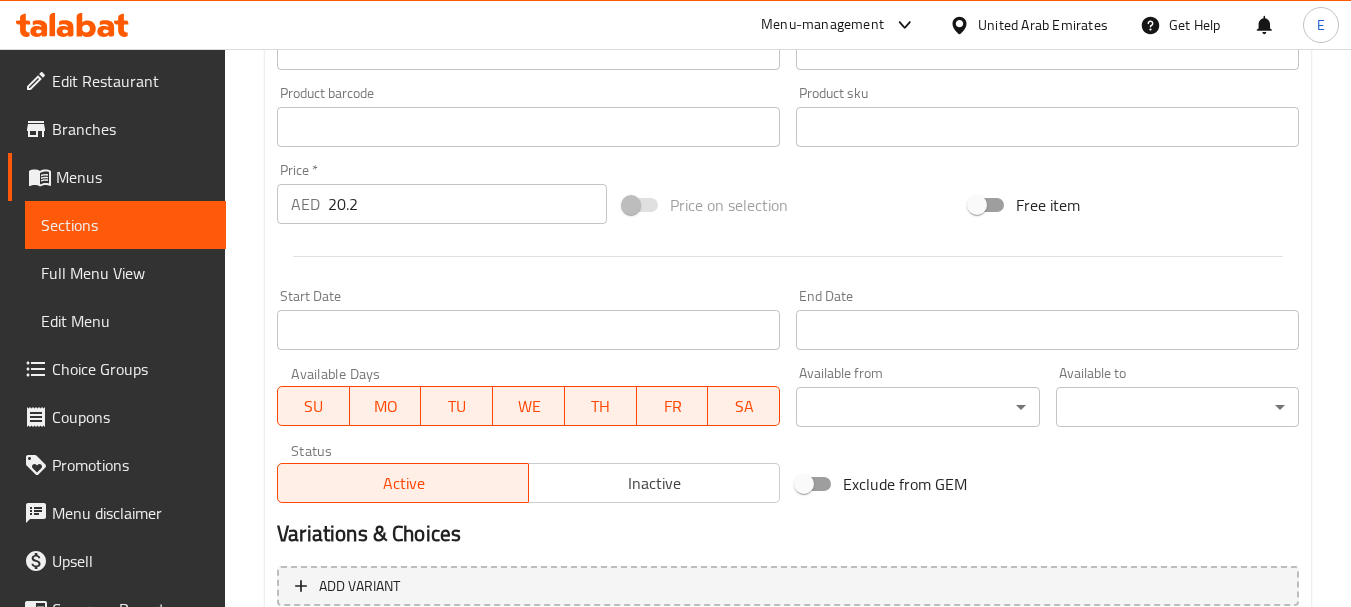 scroll, scrollTop: 806, scrollLeft: 0, axis: vertical 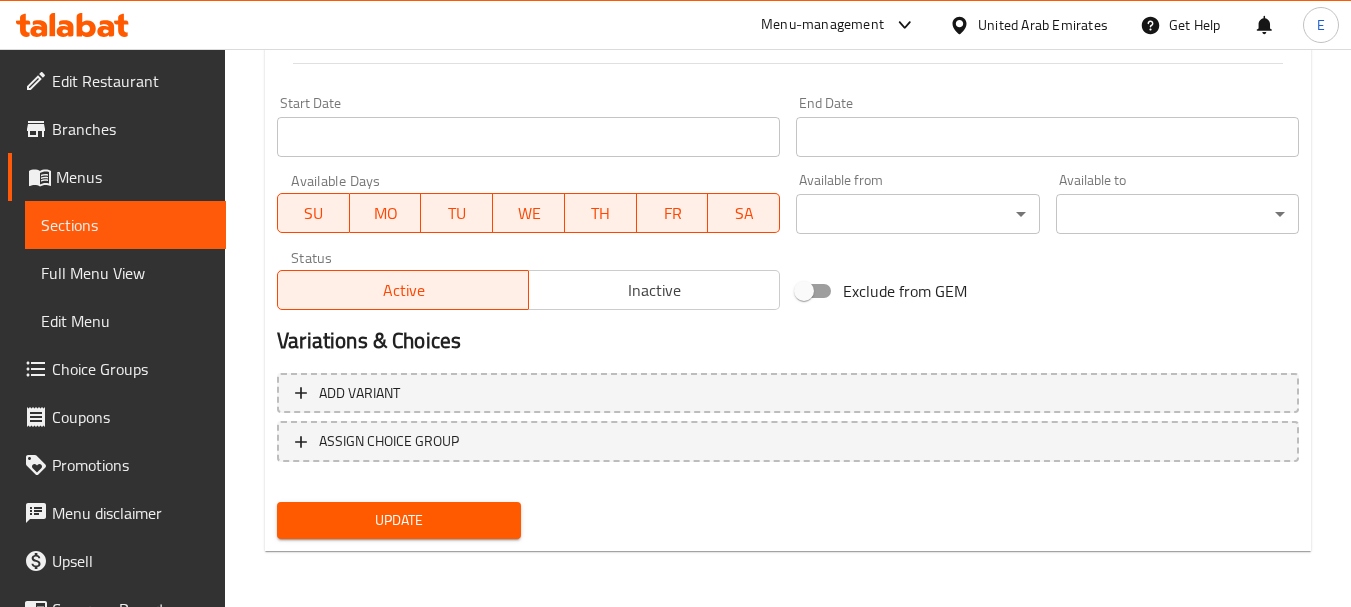 type on "لحم الغنم قورما" 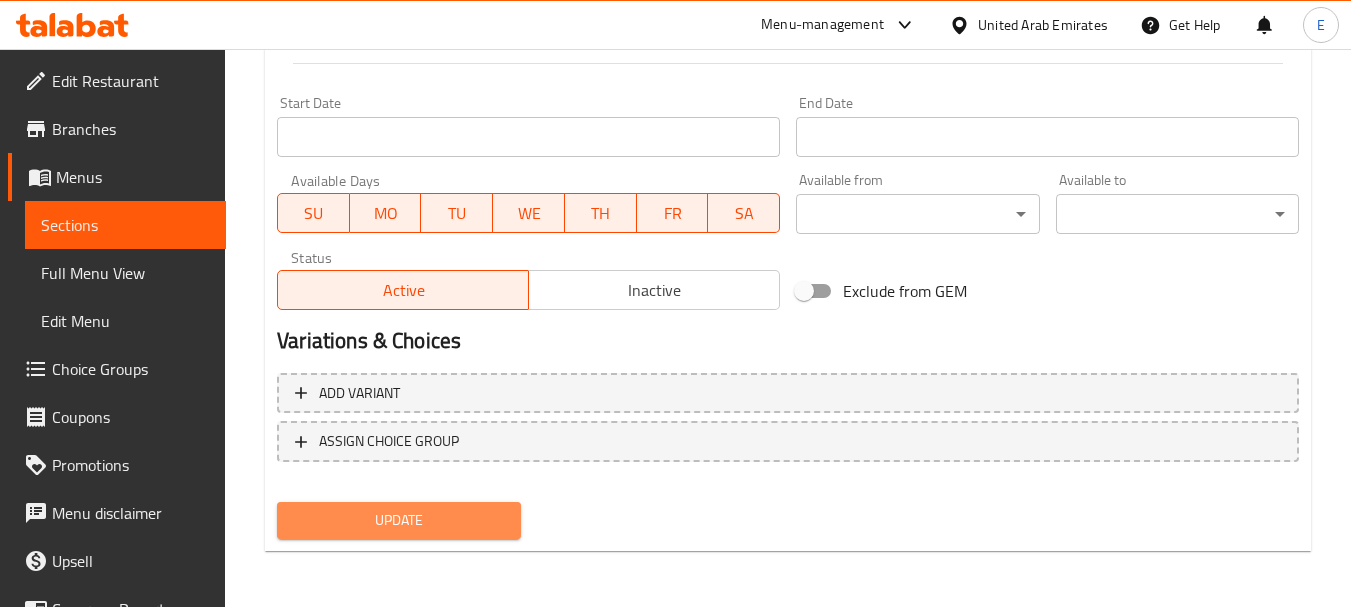 click on "Update" at bounding box center (398, 520) 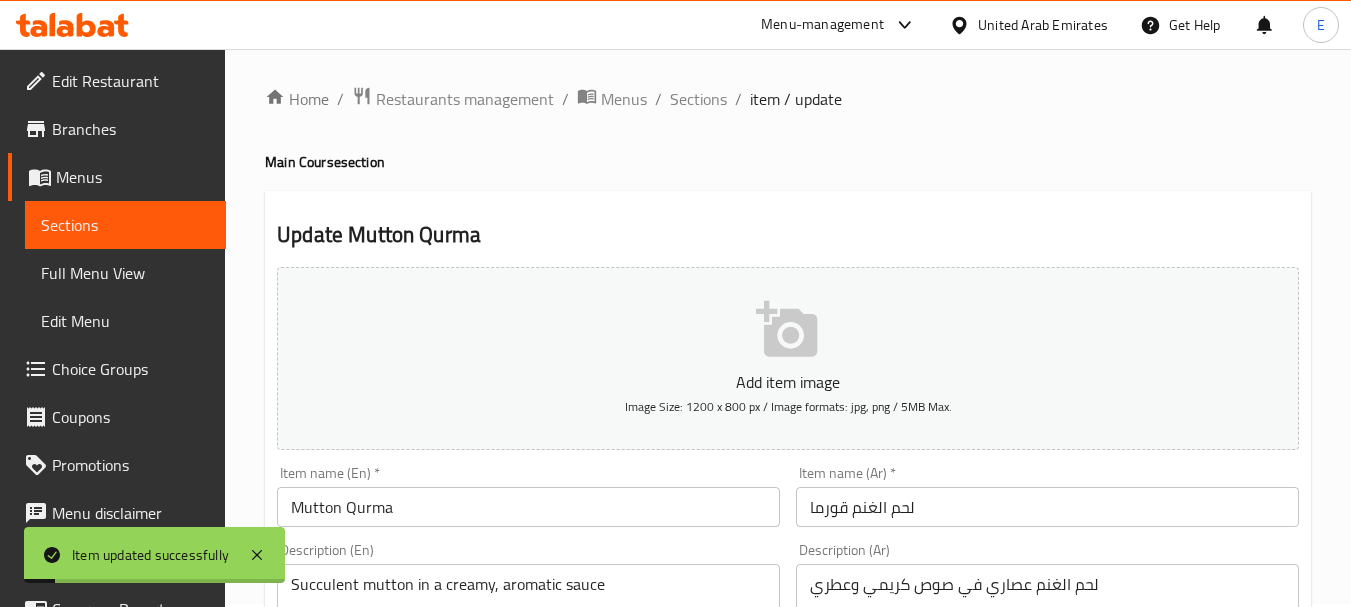scroll, scrollTop: 0, scrollLeft: 0, axis: both 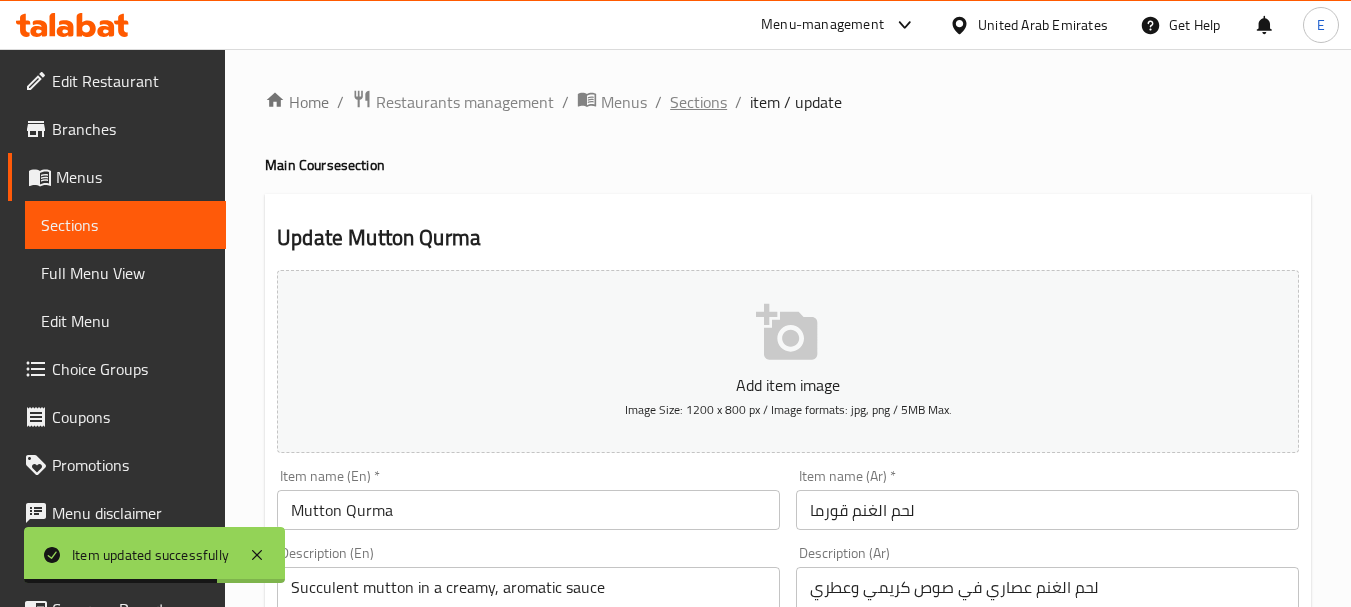 click on "Sections" at bounding box center [698, 102] 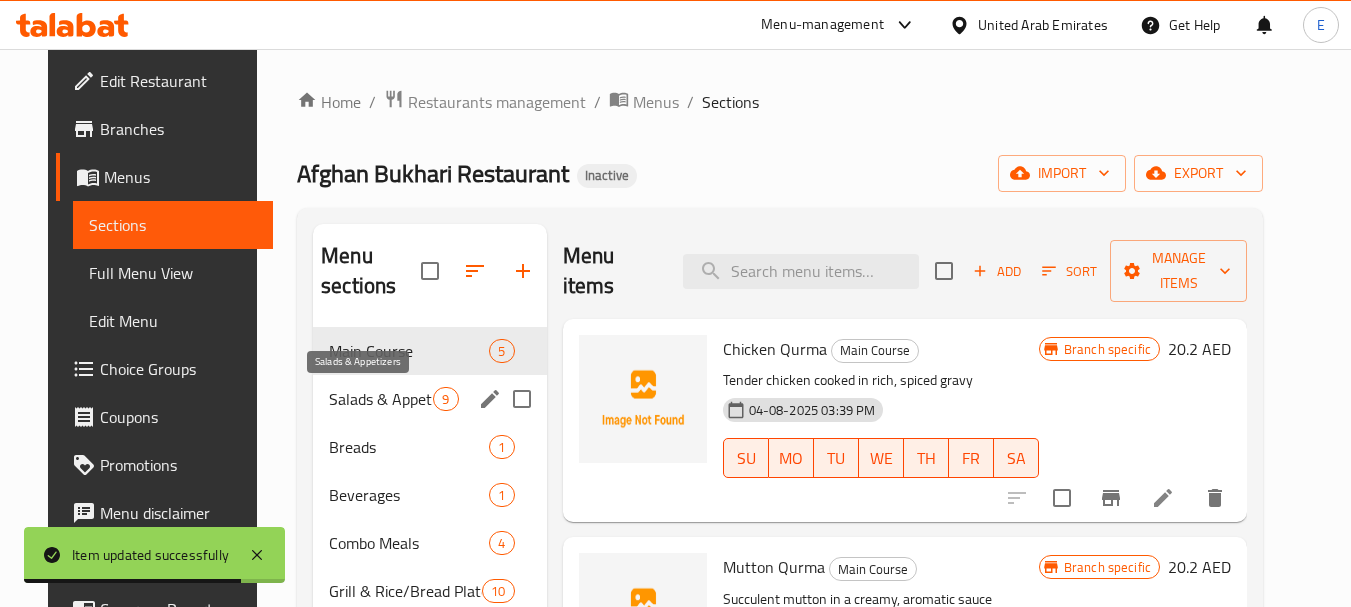click on "Salads & Appetizers 9" at bounding box center [430, 399] 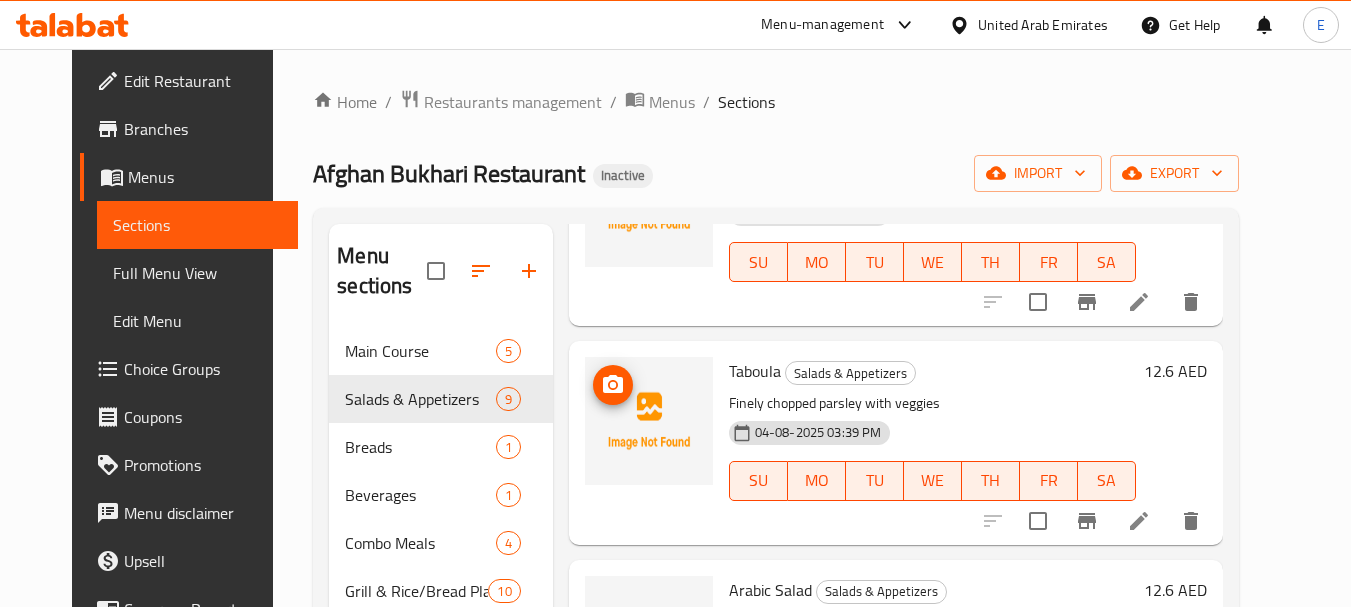 scroll, scrollTop: 900, scrollLeft: 0, axis: vertical 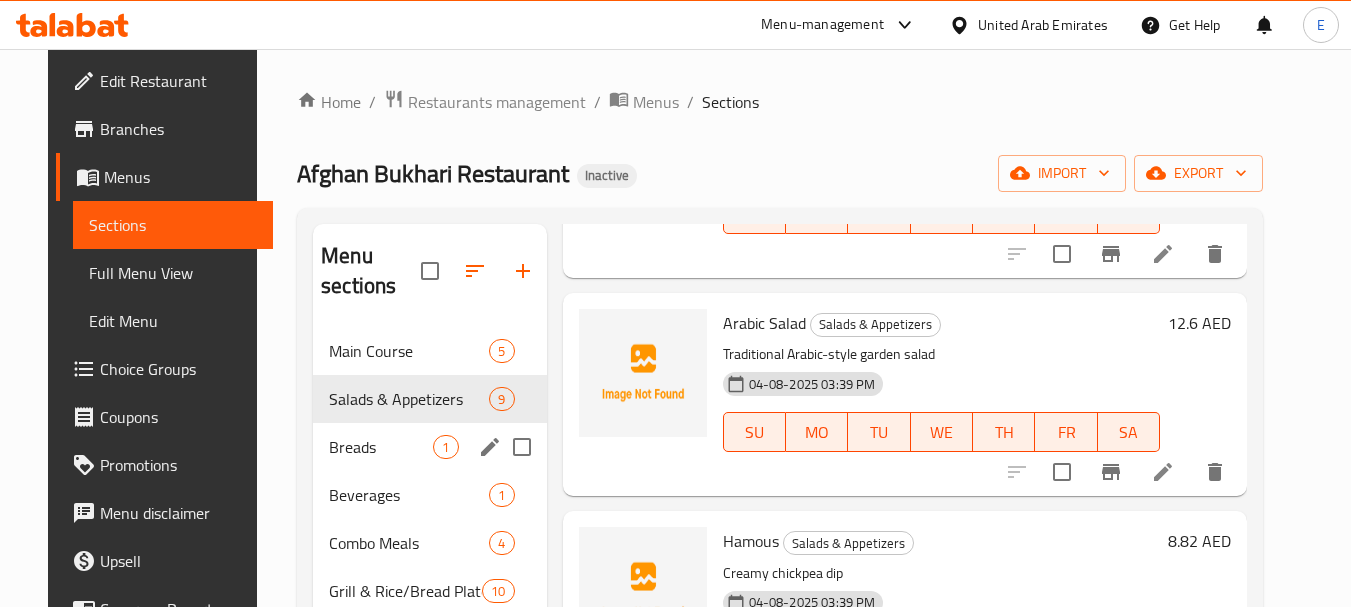 click on "Breads" at bounding box center (381, 447) 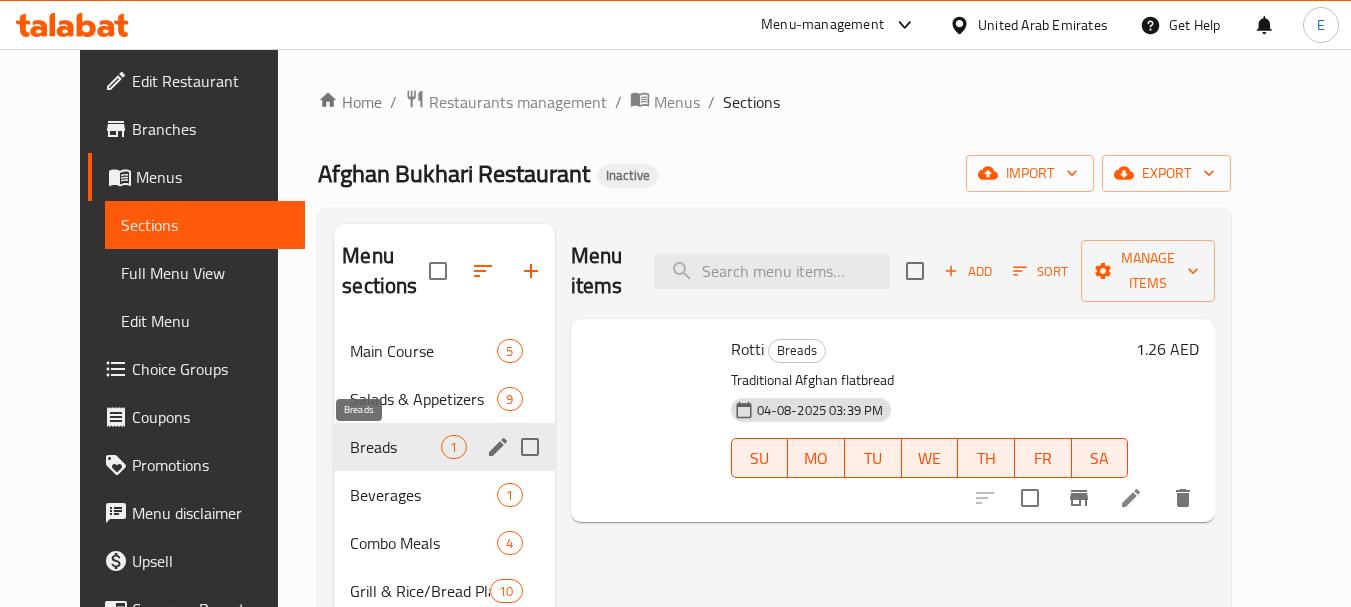 scroll, scrollTop: 0, scrollLeft: 0, axis: both 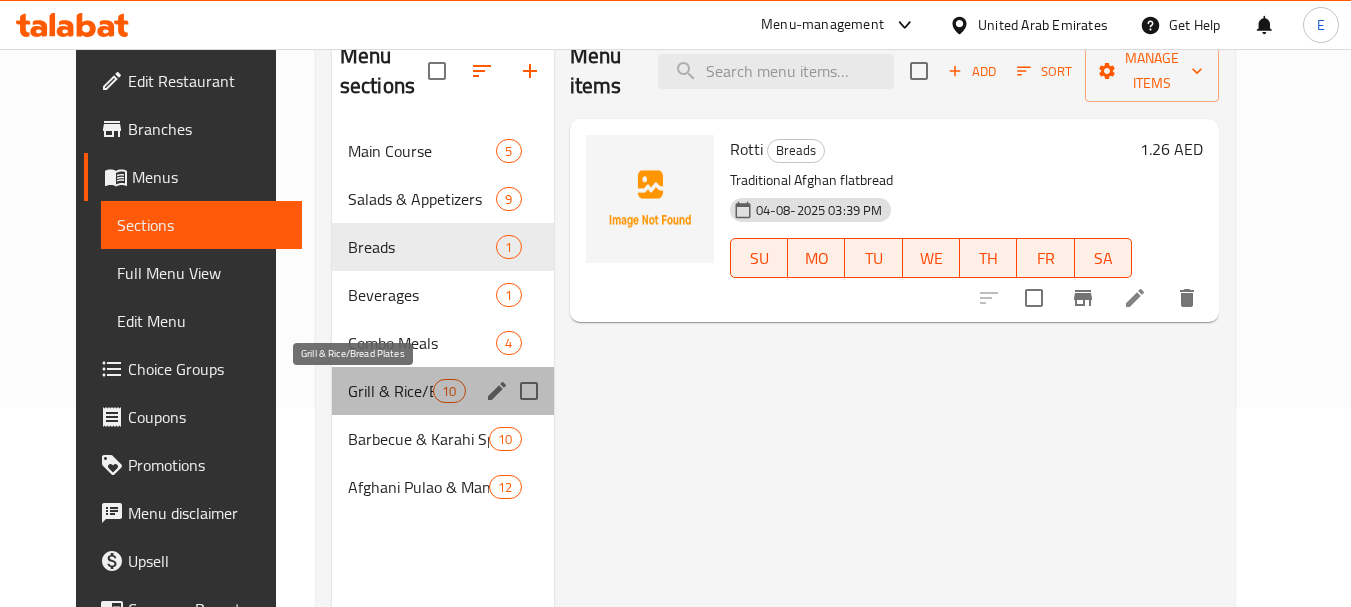 click on "Grill & Rice/Bread Plates" at bounding box center [390, 391] 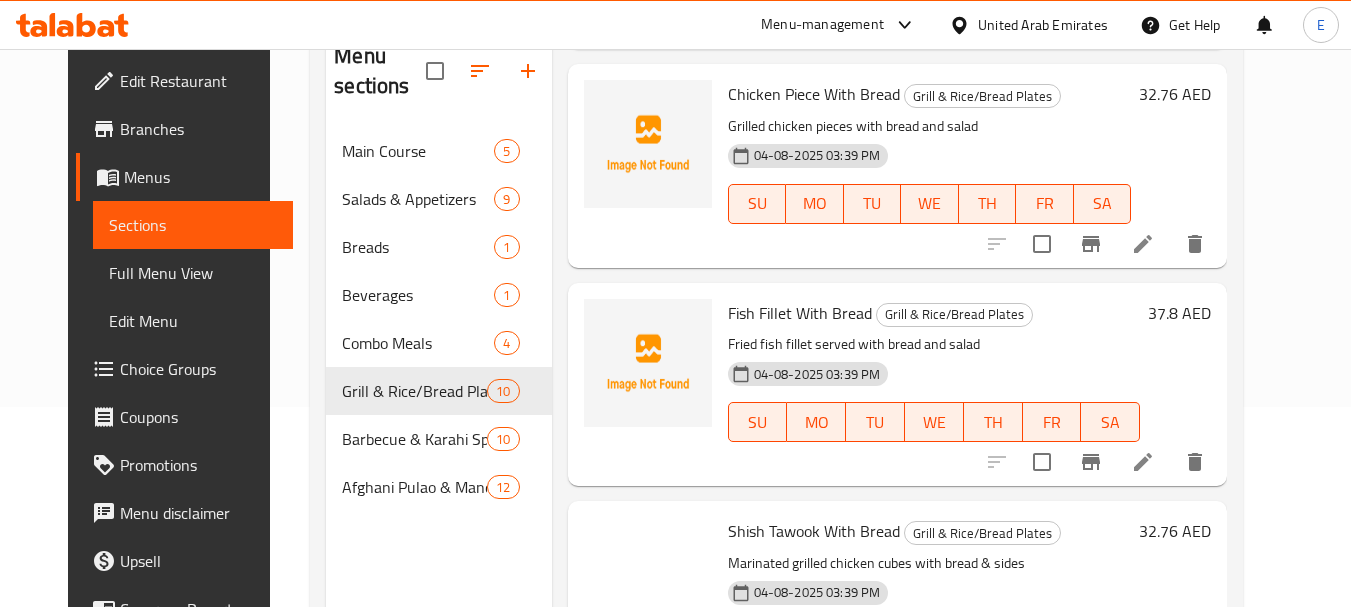 scroll, scrollTop: 1658, scrollLeft: 0, axis: vertical 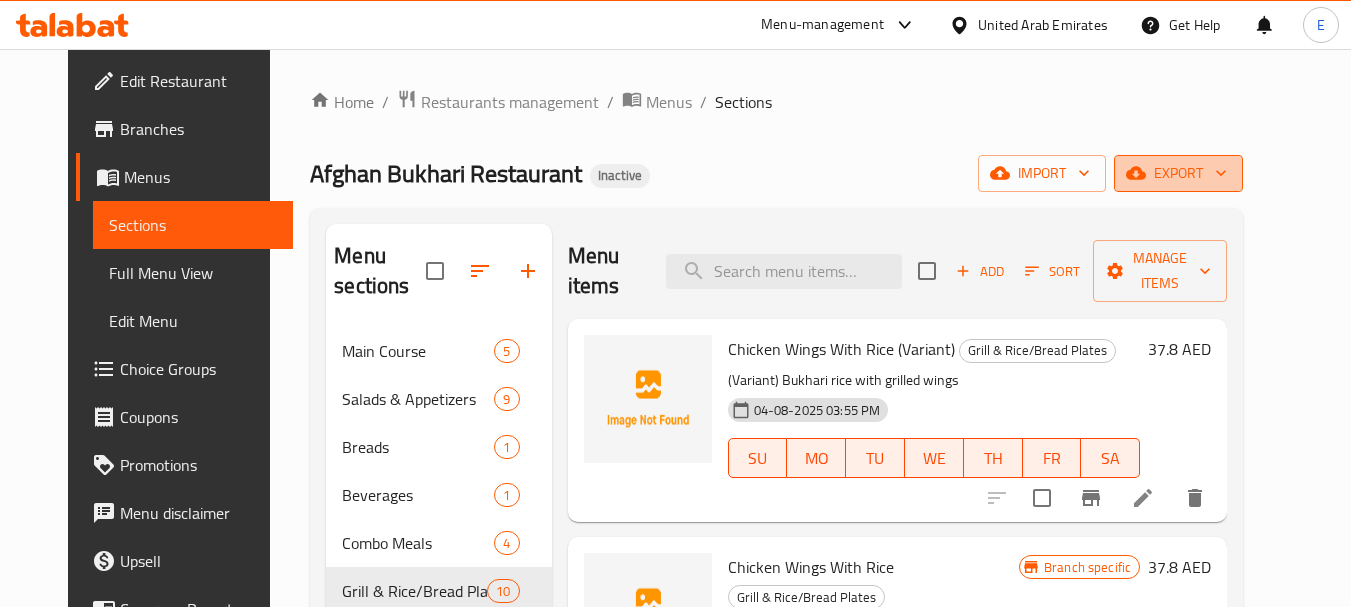 click on "export" at bounding box center (1178, 173) 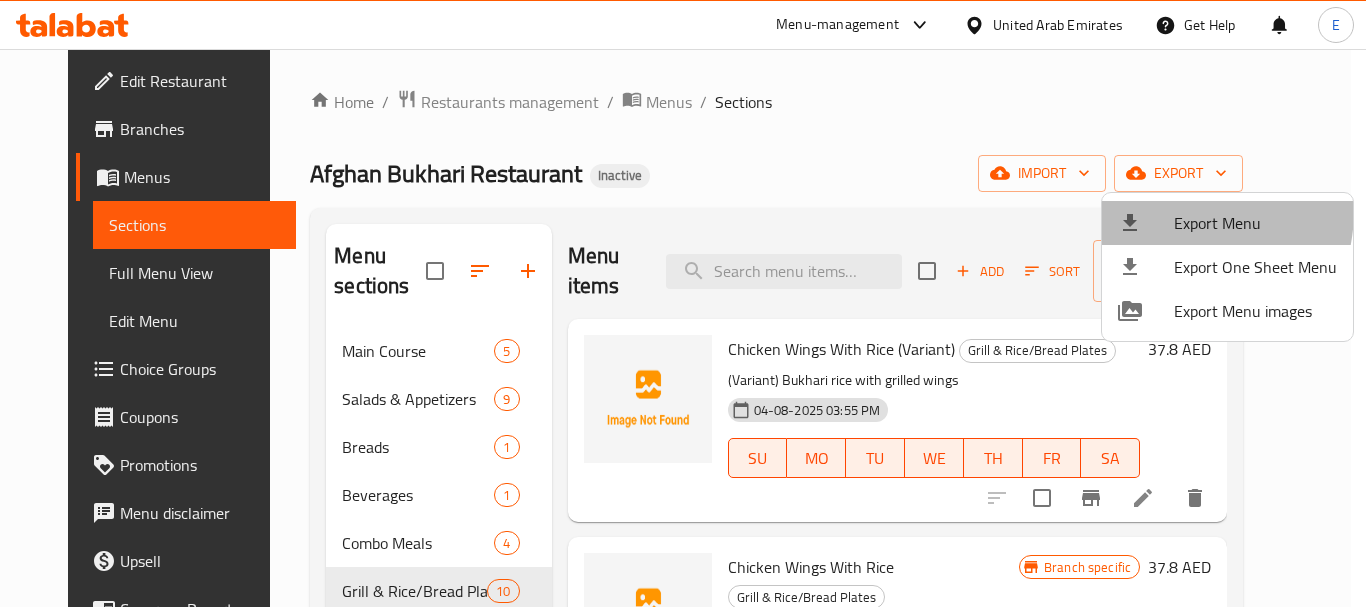 click on "Export Menu" at bounding box center [1227, 223] 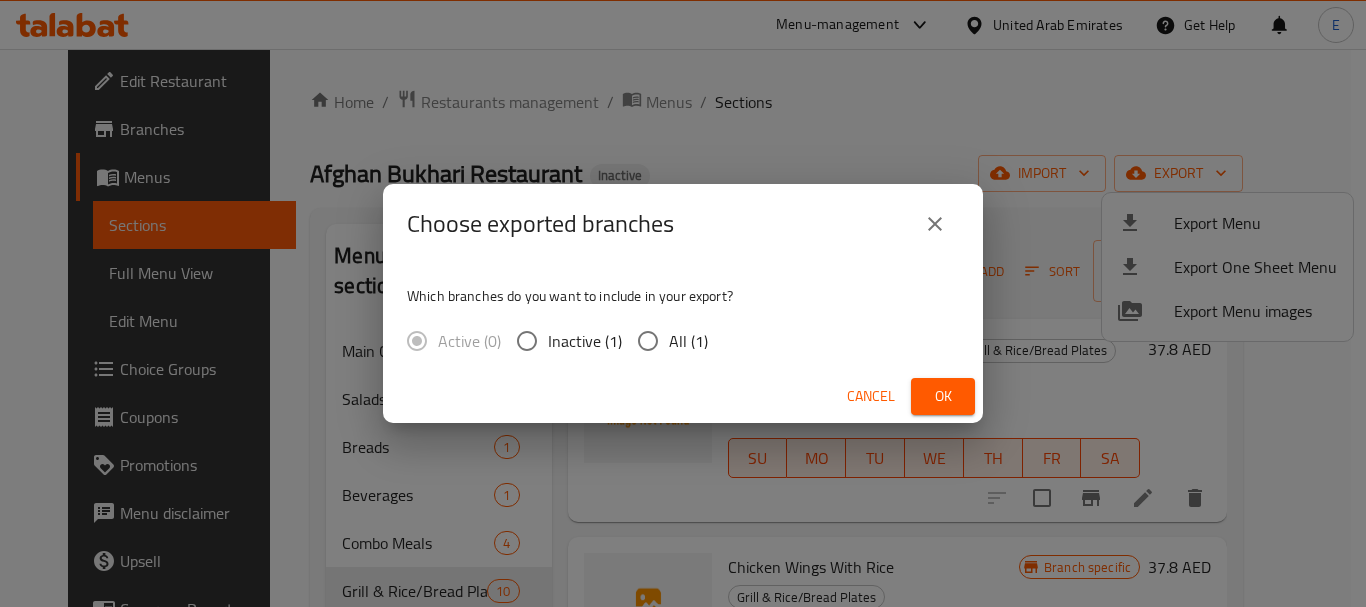 click on "All (1)" at bounding box center [688, 341] 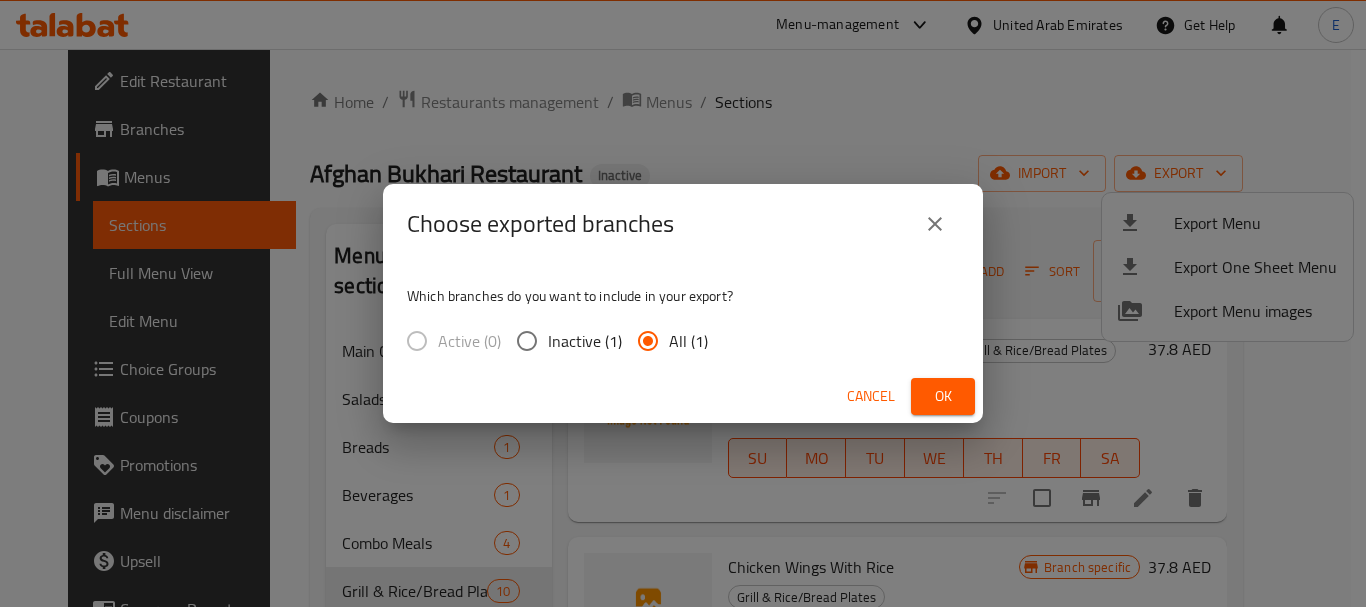 click on "Ok" at bounding box center (943, 396) 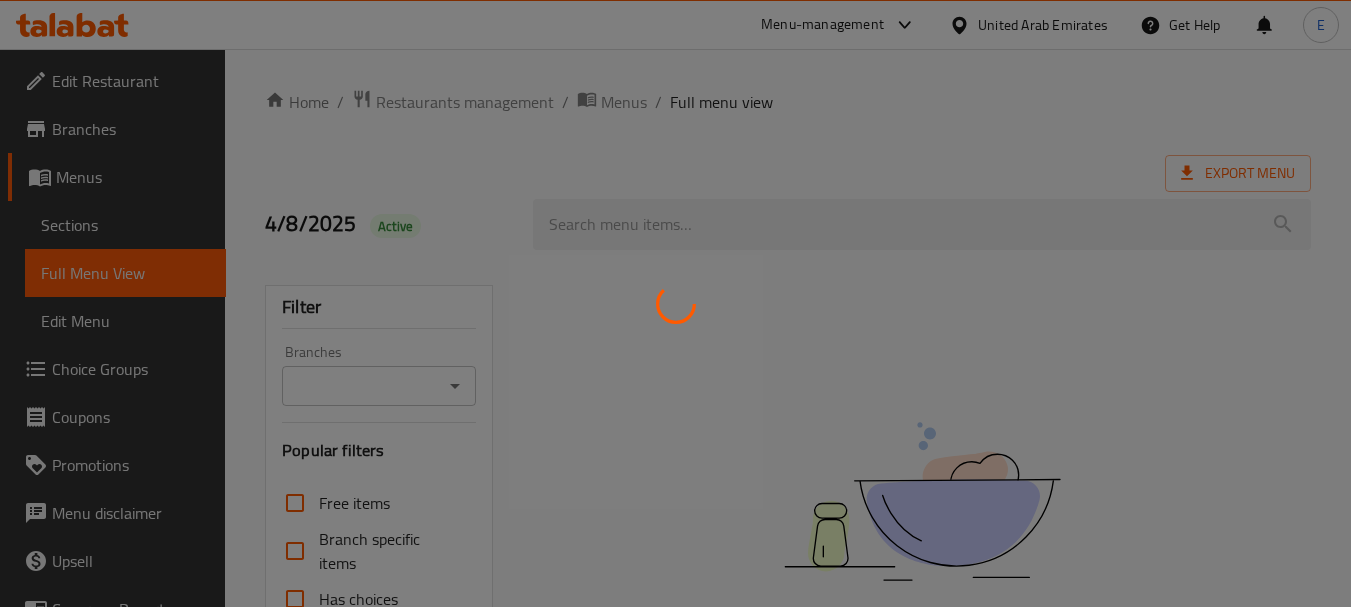 scroll, scrollTop: 0, scrollLeft: 0, axis: both 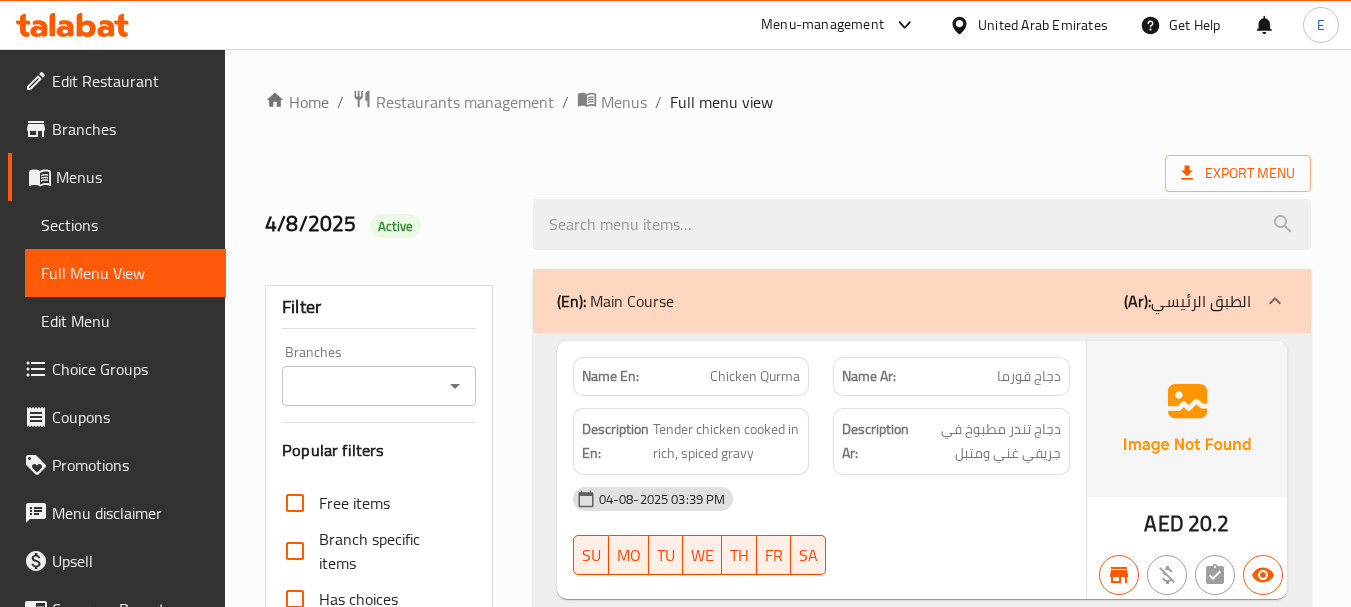 click on "Export Menu" at bounding box center [788, 173] 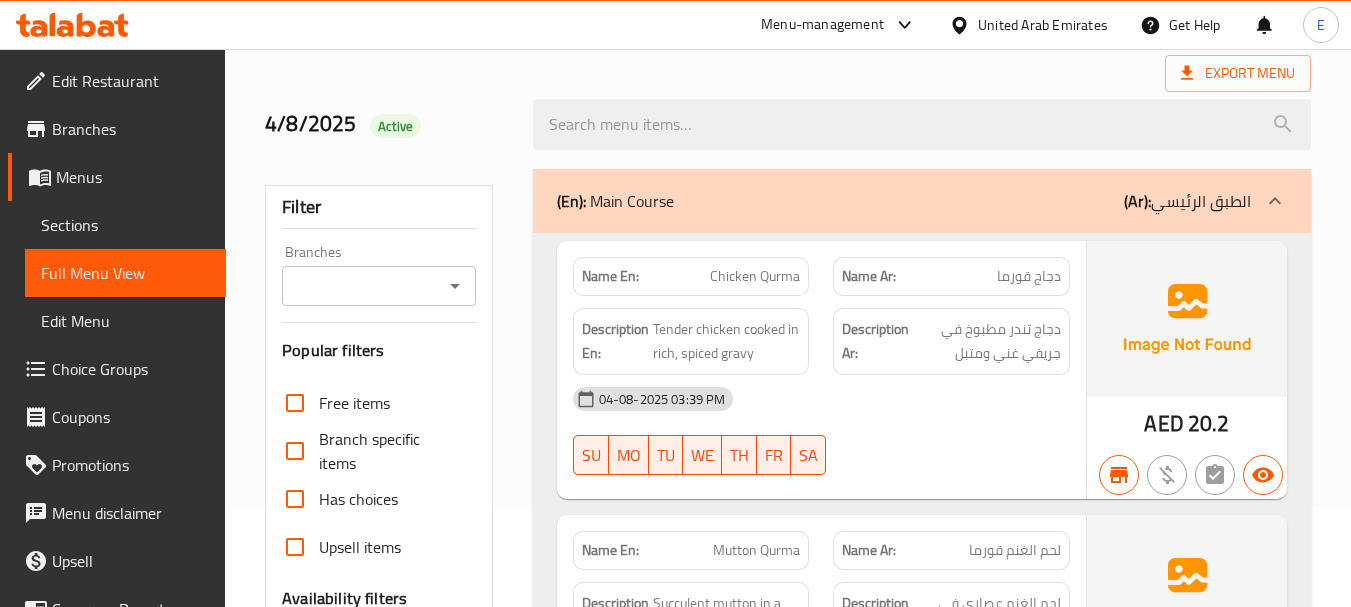 click on "دجاج قورما" at bounding box center (1029, 276) 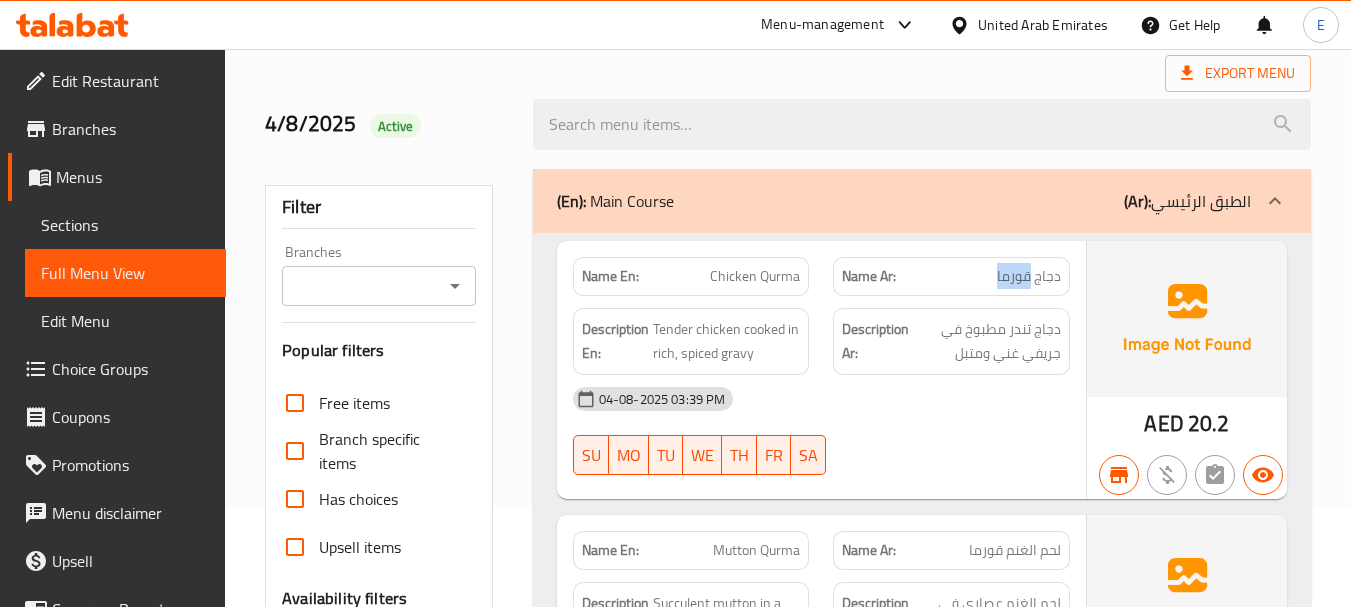 click on "دجاج قورما" at bounding box center (1029, 276) 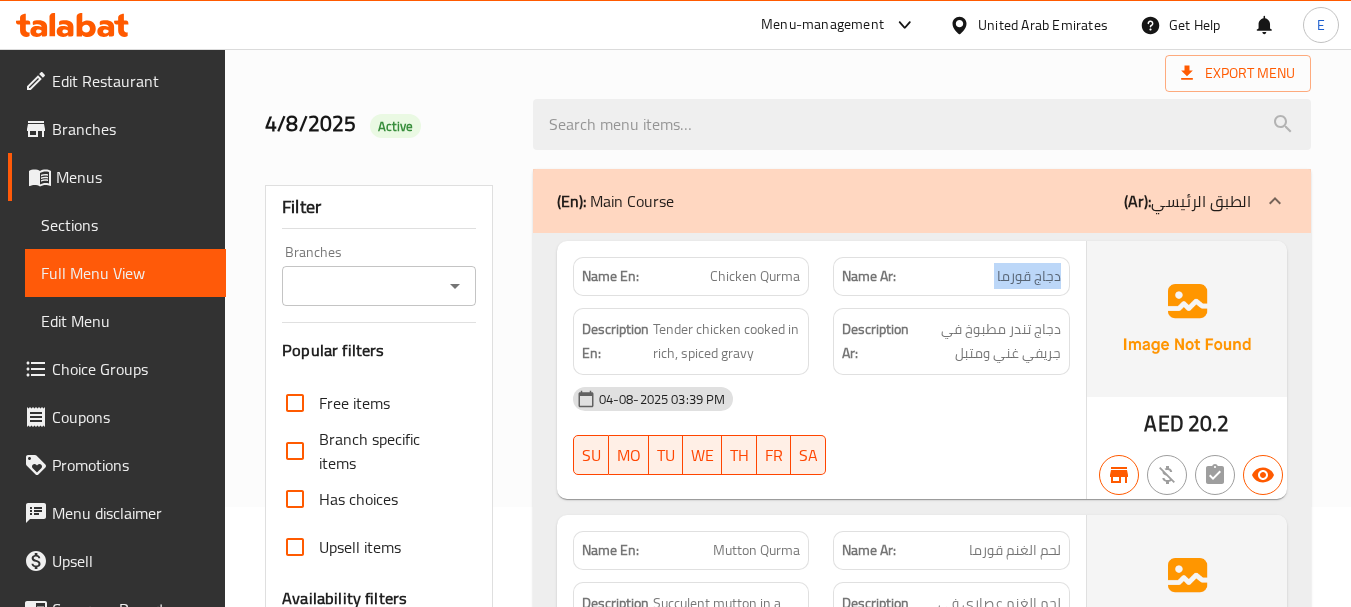 click on "دجاج قورما" at bounding box center [1029, 276] 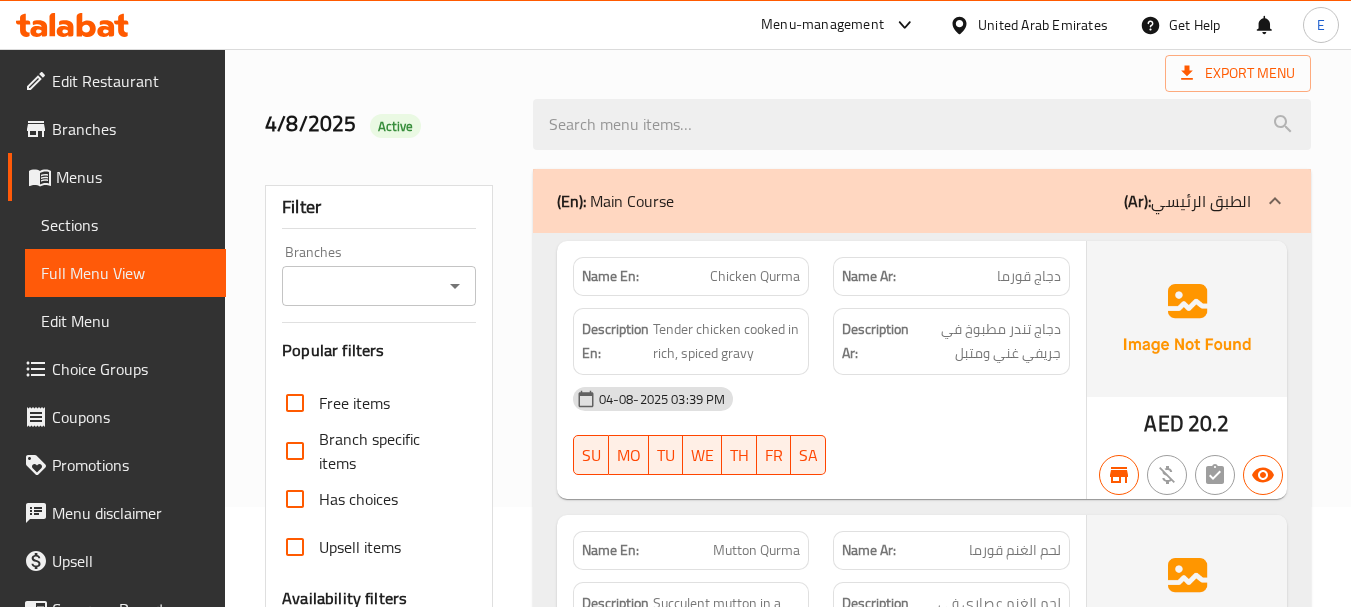 click on "Chicken Qurma" at bounding box center (755, 276) 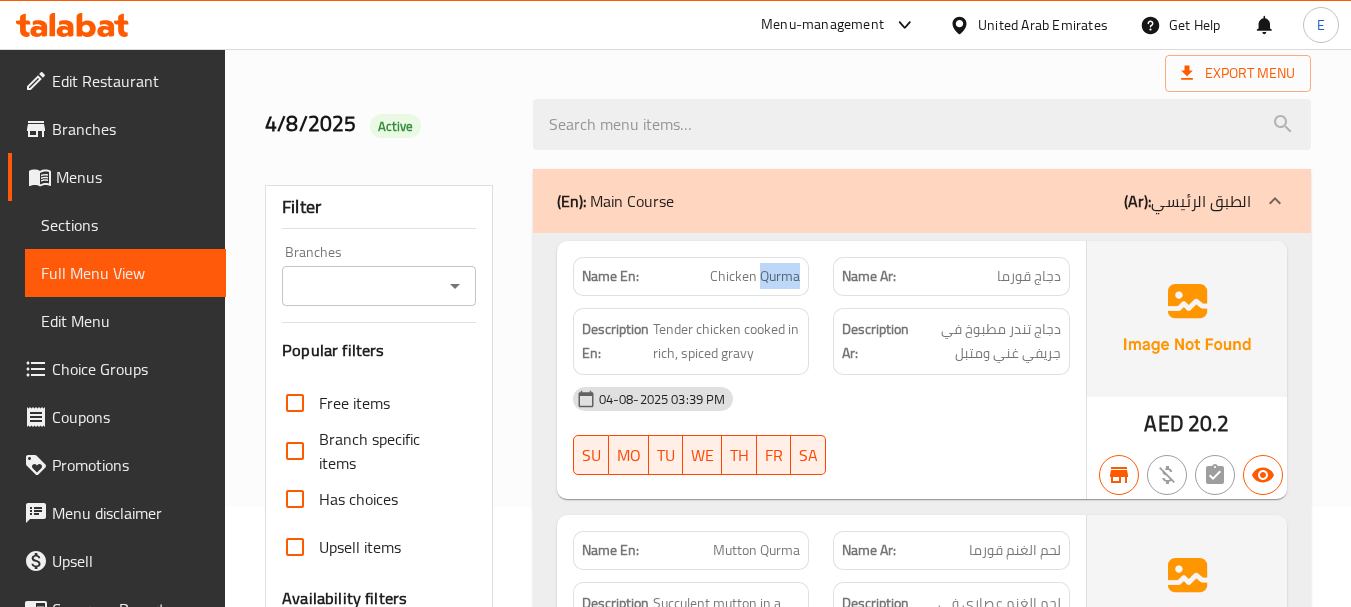click on "Chicken Qurma" at bounding box center (755, 276) 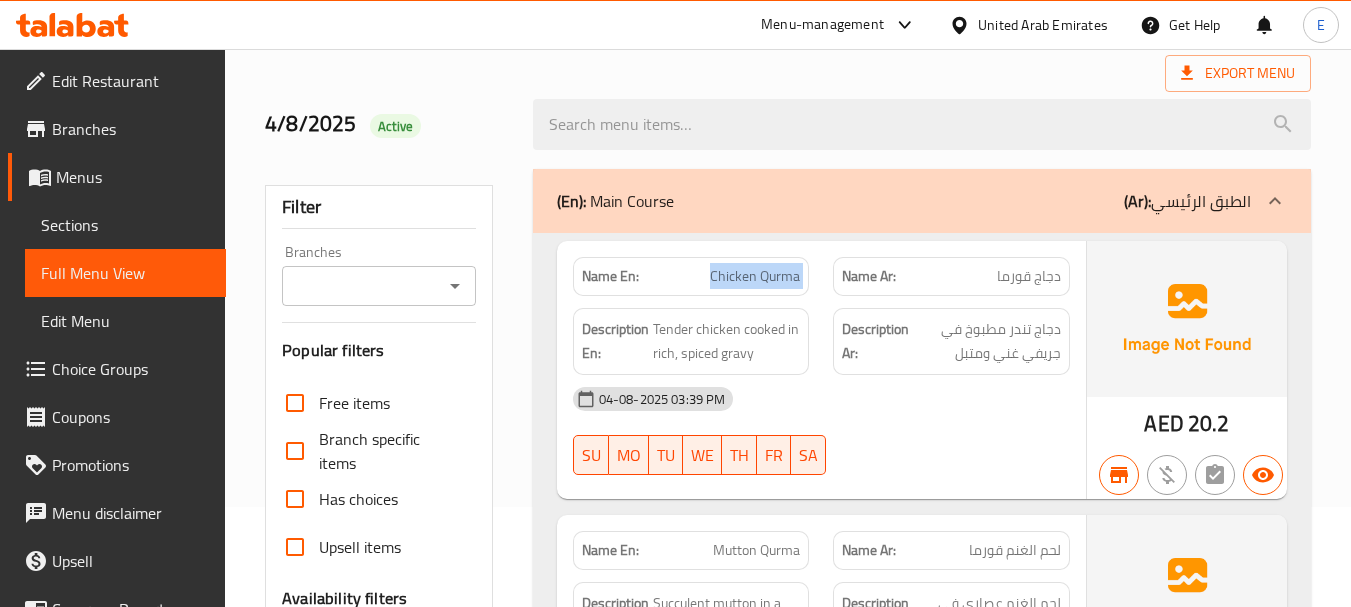 click on "Chicken Qurma" at bounding box center [755, 276] 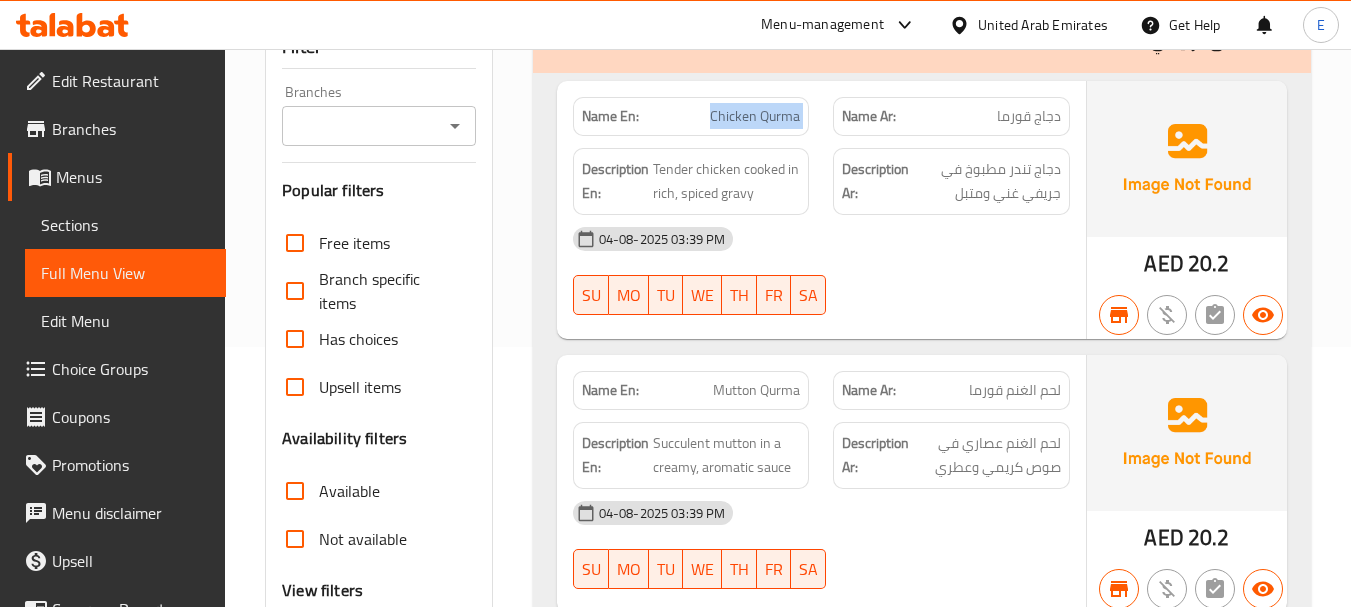 scroll, scrollTop: 300, scrollLeft: 0, axis: vertical 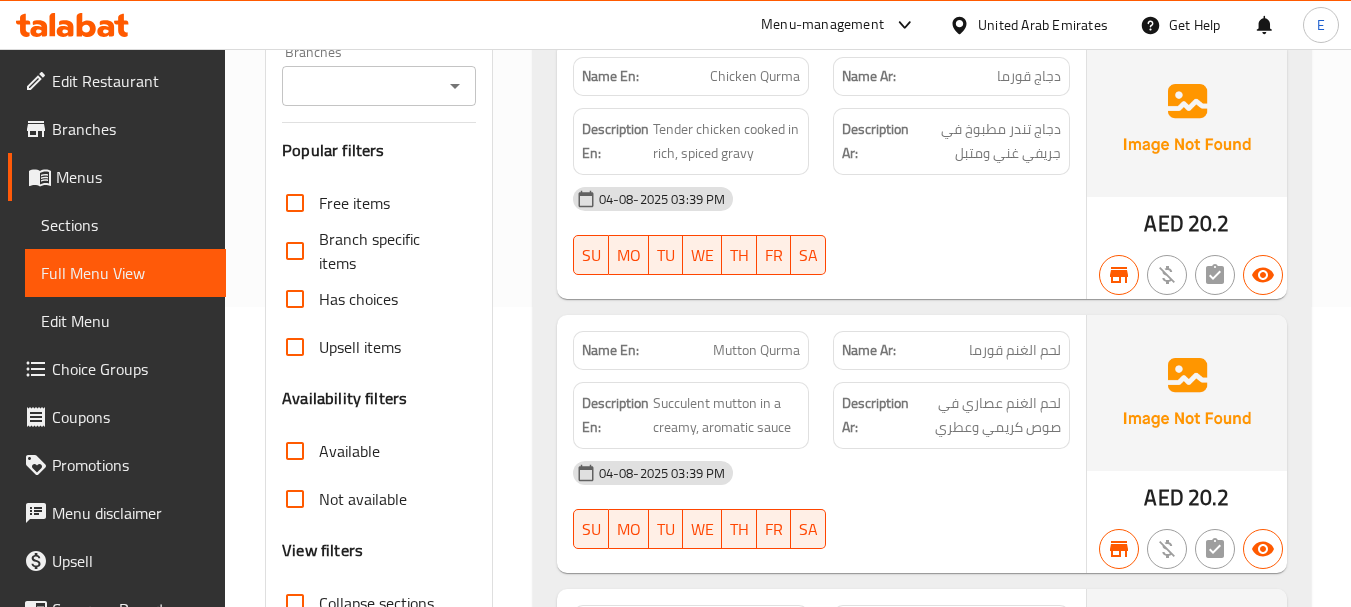 click on "لحم الغنم قورما" at bounding box center (1015, 350) 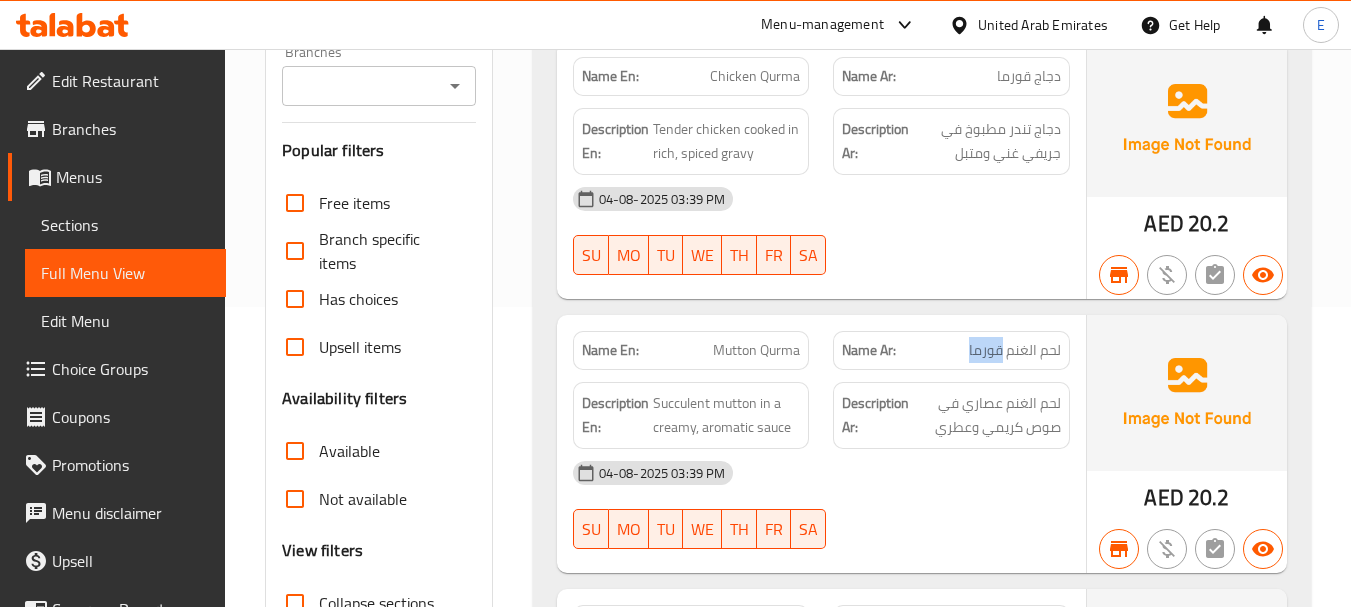 click on "لحم الغنم قورما" at bounding box center (1015, 350) 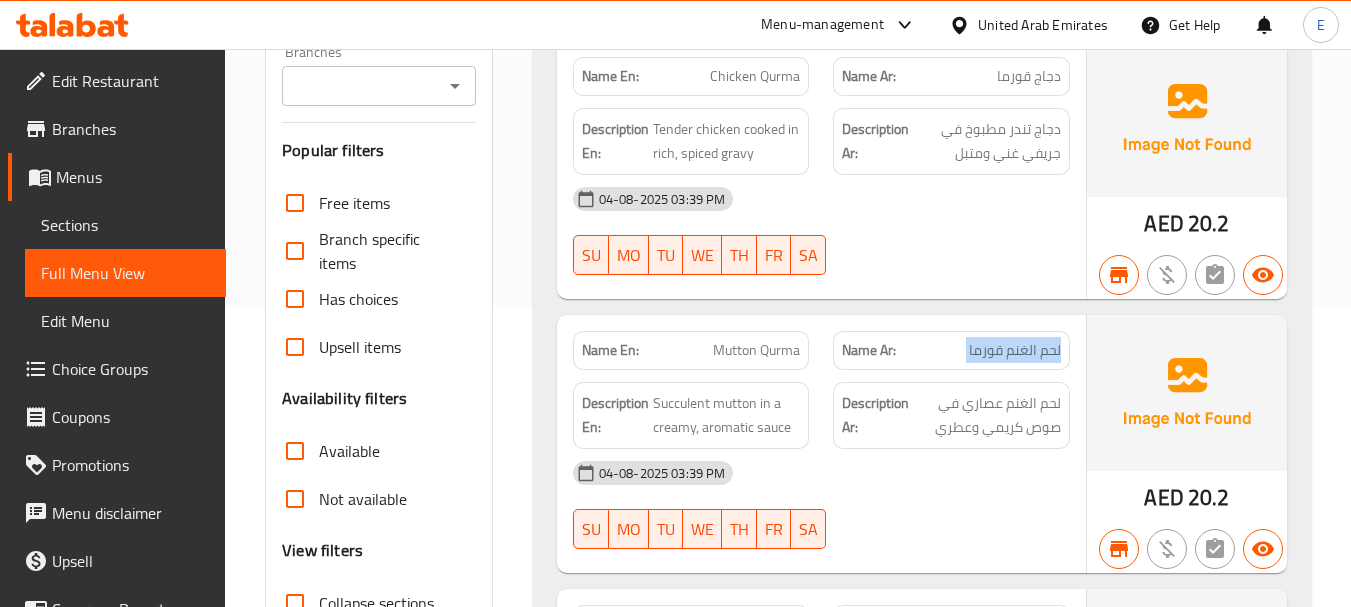 click on "لحم الغنم قورما" at bounding box center (1015, 350) 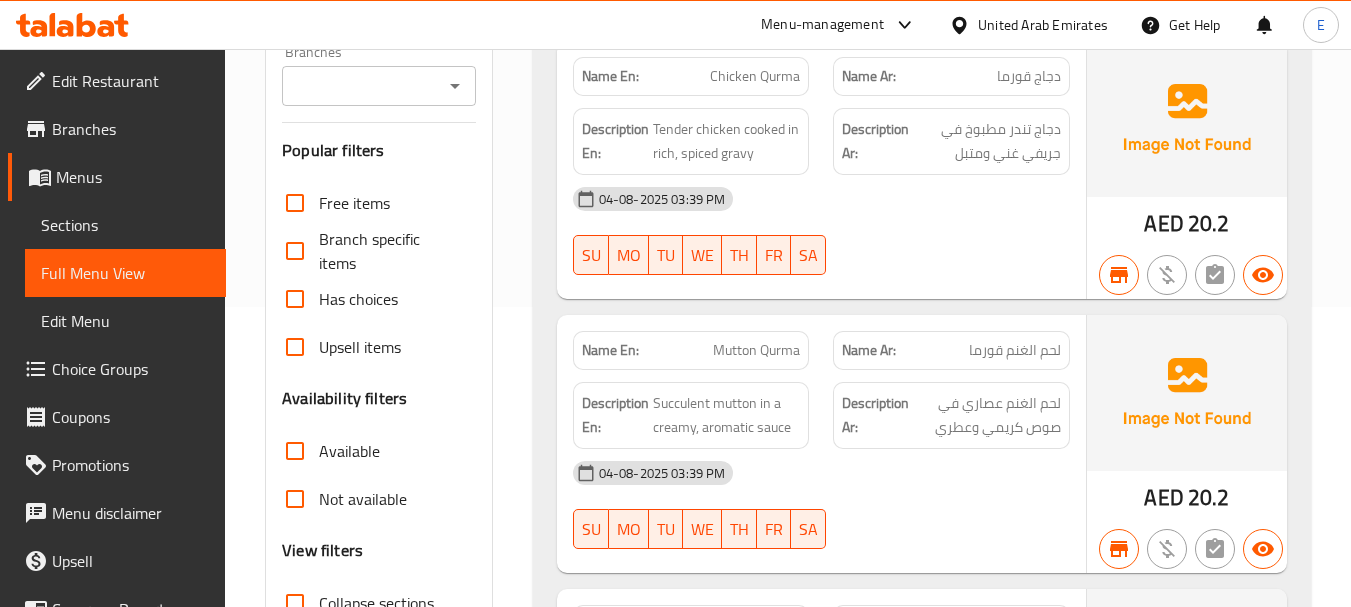 click on "Mutton Qurma" at bounding box center [756, 350] 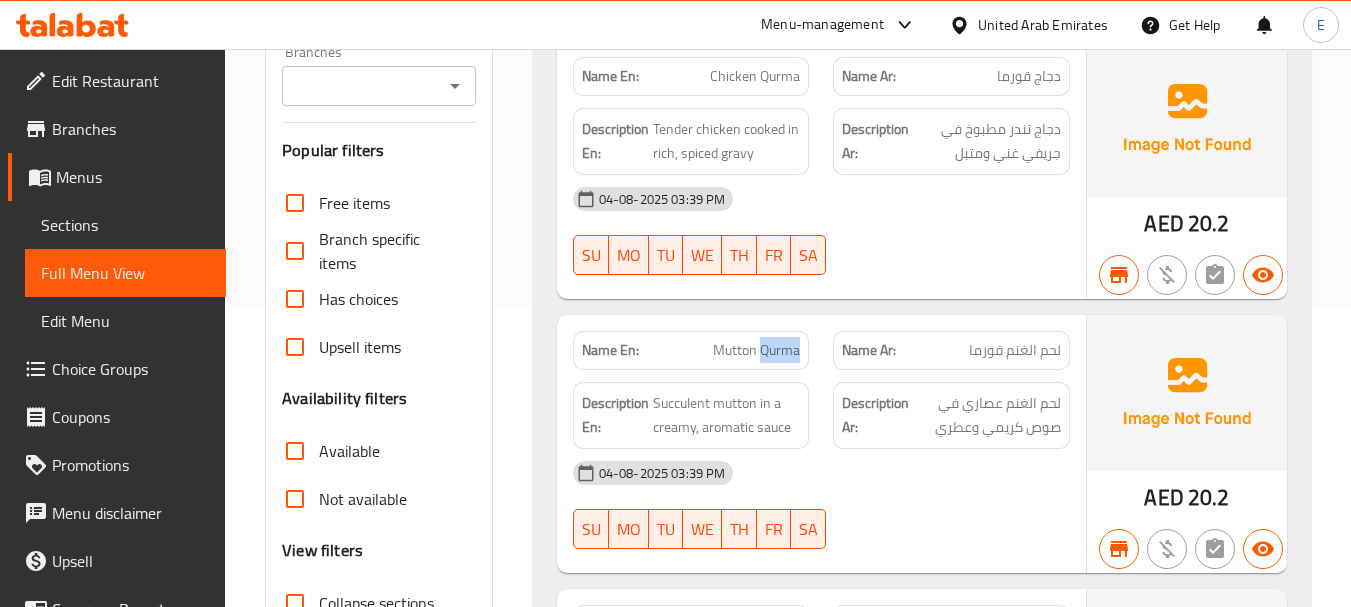 click on "Mutton Qurma" at bounding box center [756, 350] 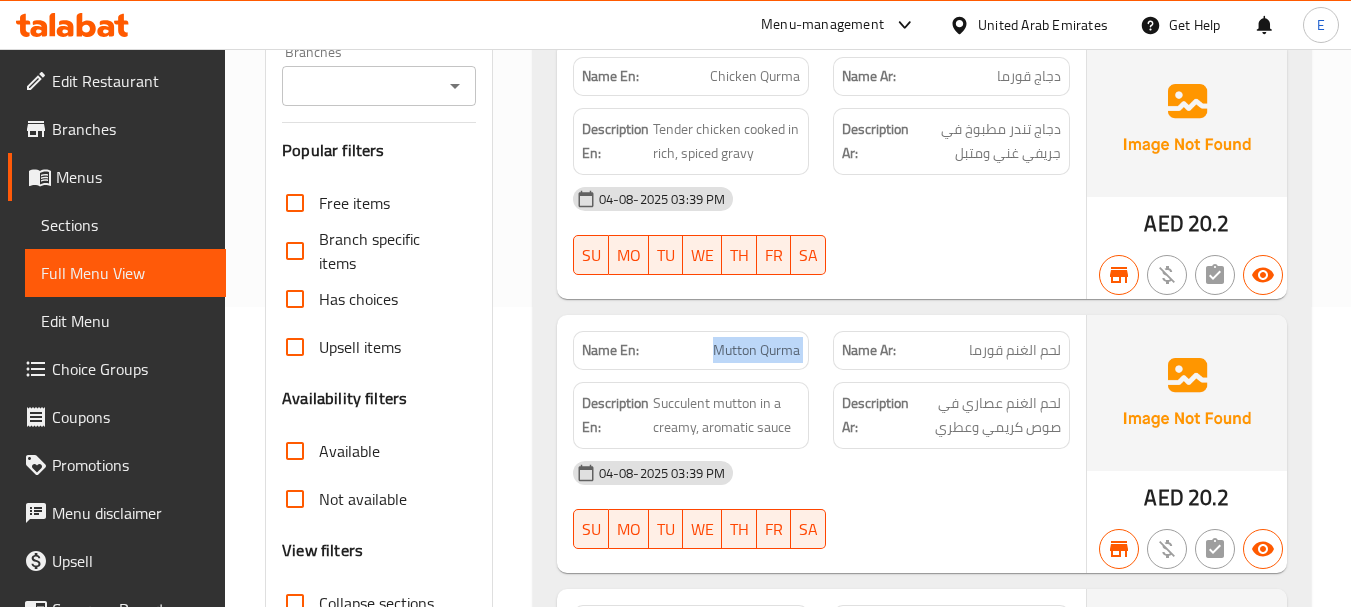 click on "Mutton Qurma" at bounding box center [756, 350] 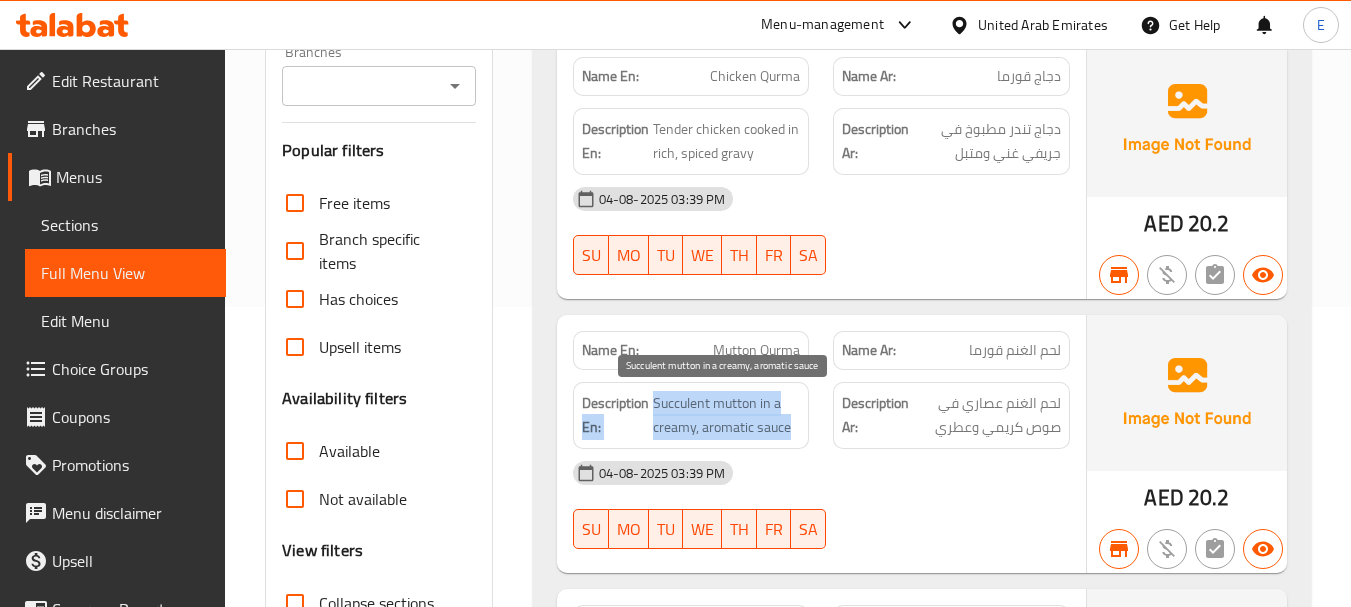 drag, startPoint x: 649, startPoint y: 401, endPoint x: 797, endPoint y: 434, distance: 151.63443 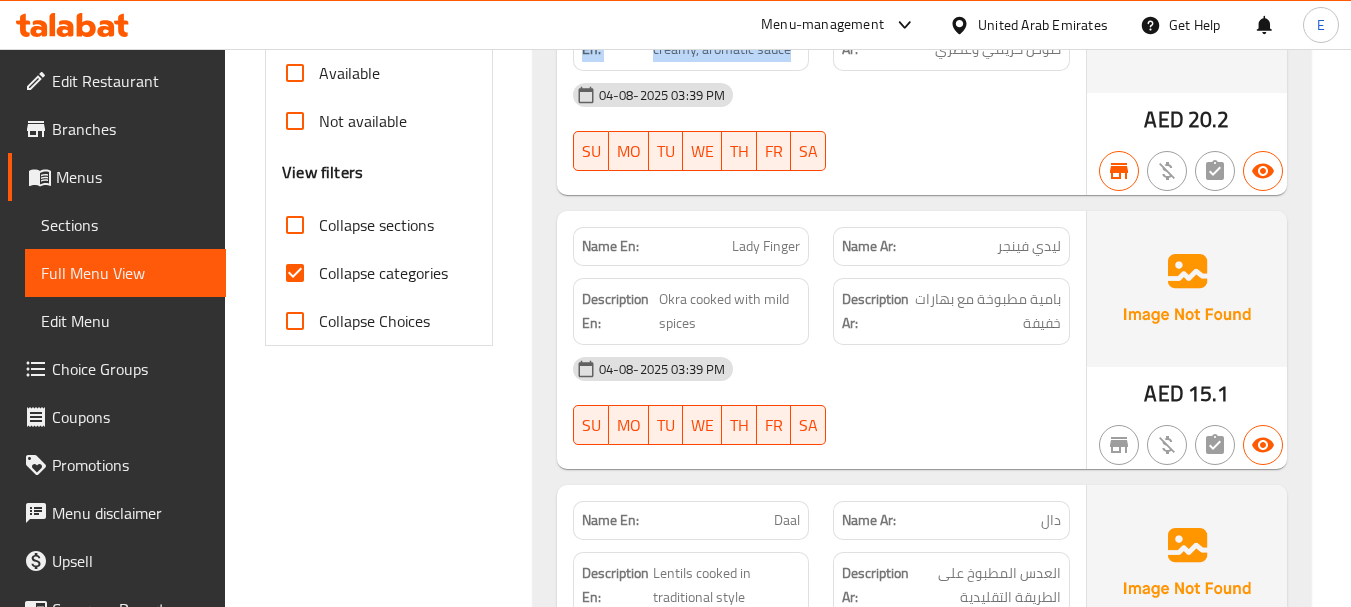 scroll, scrollTop: 700, scrollLeft: 0, axis: vertical 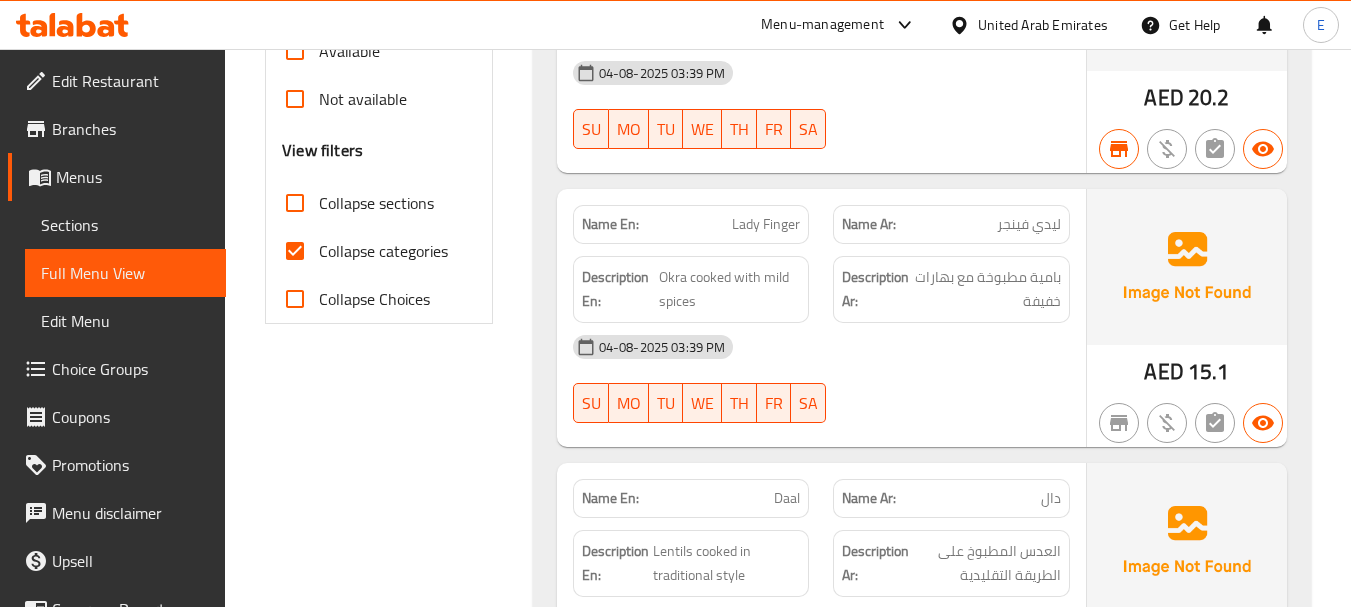 click on "ليدي فينجر" at bounding box center [1029, 224] 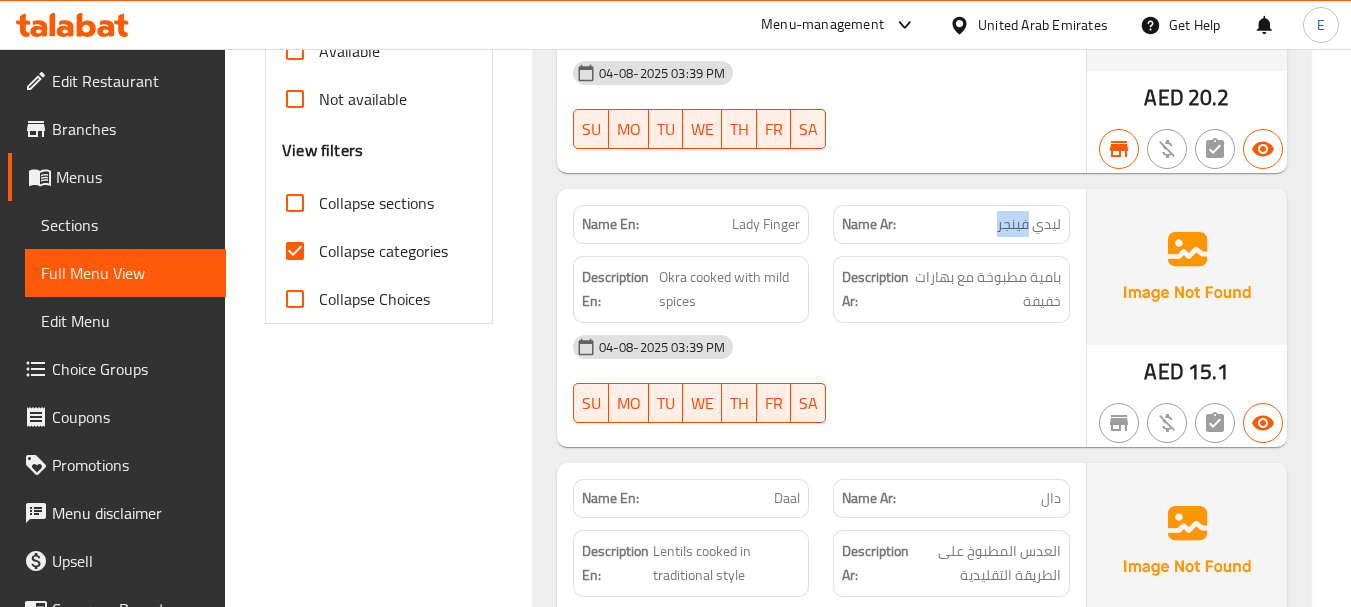 click on "ليدي فينجر" at bounding box center (1029, 224) 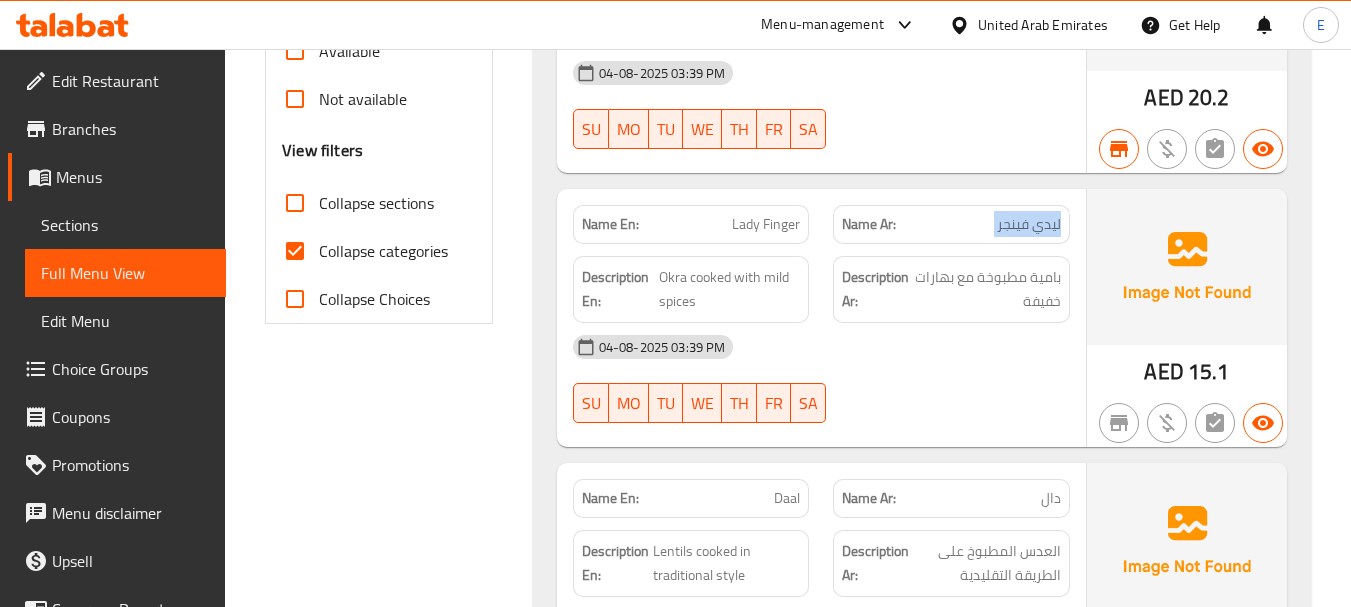 click on "ليدي فينجر" at bounding box center [1029, 224] 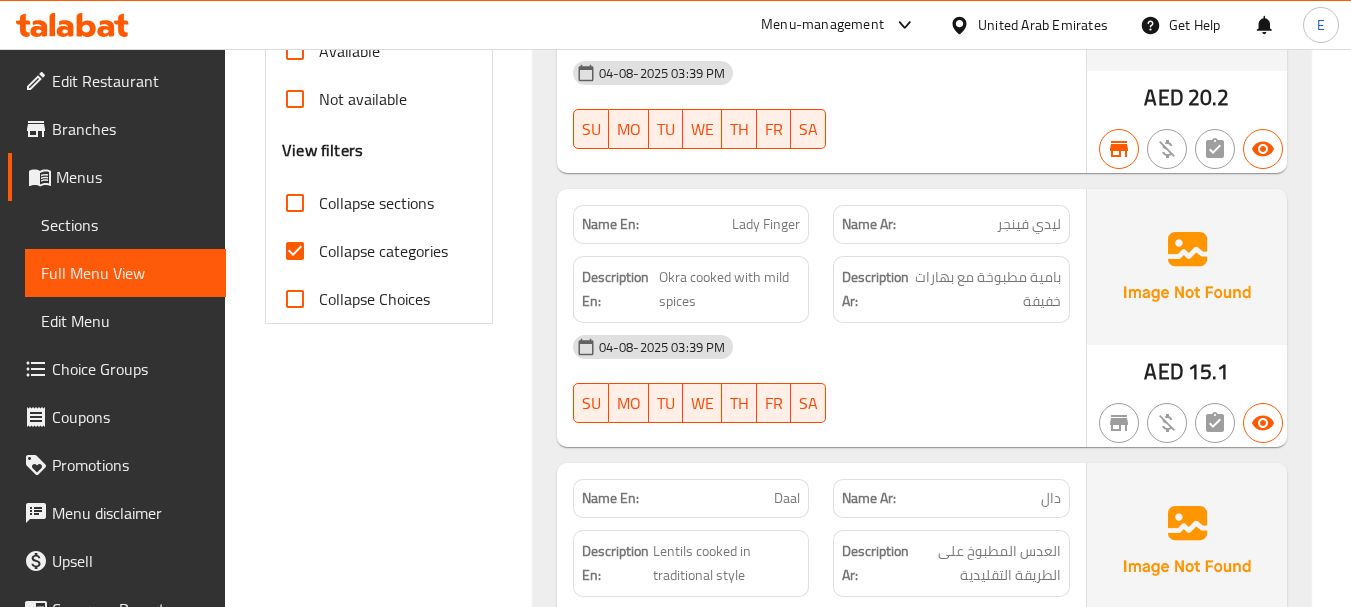 click on "Lady Finger" at bounding box center (766, 224) 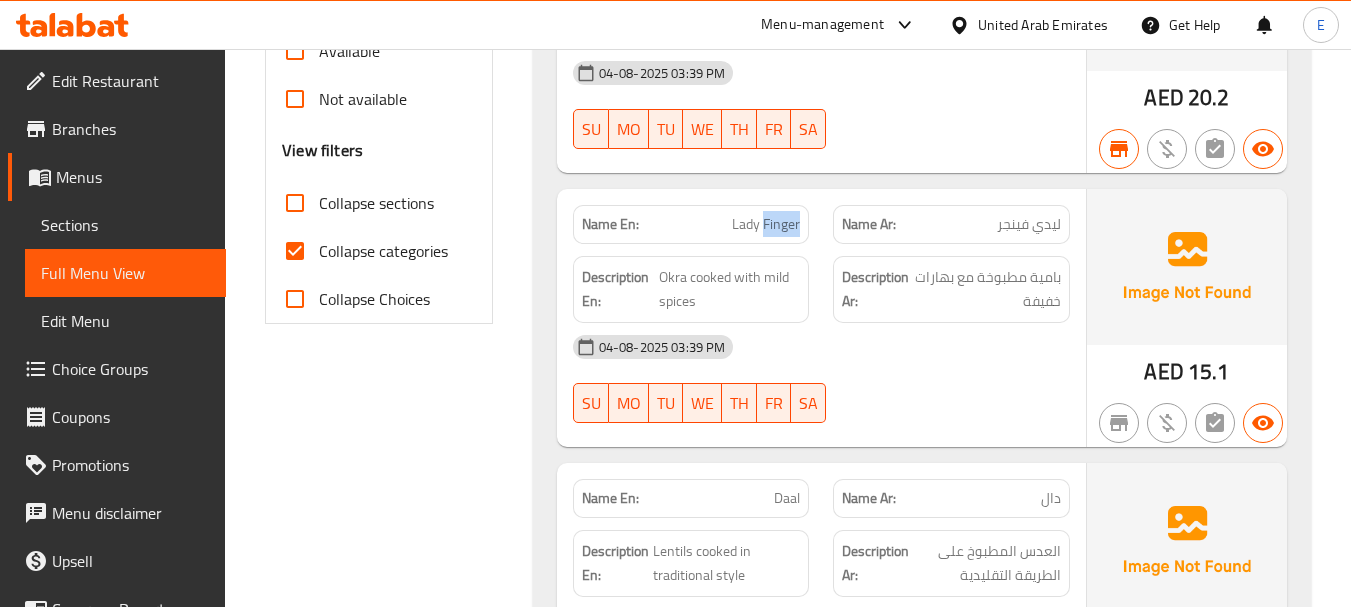 click on "Lady Finger" at bounding box center (766, 224) 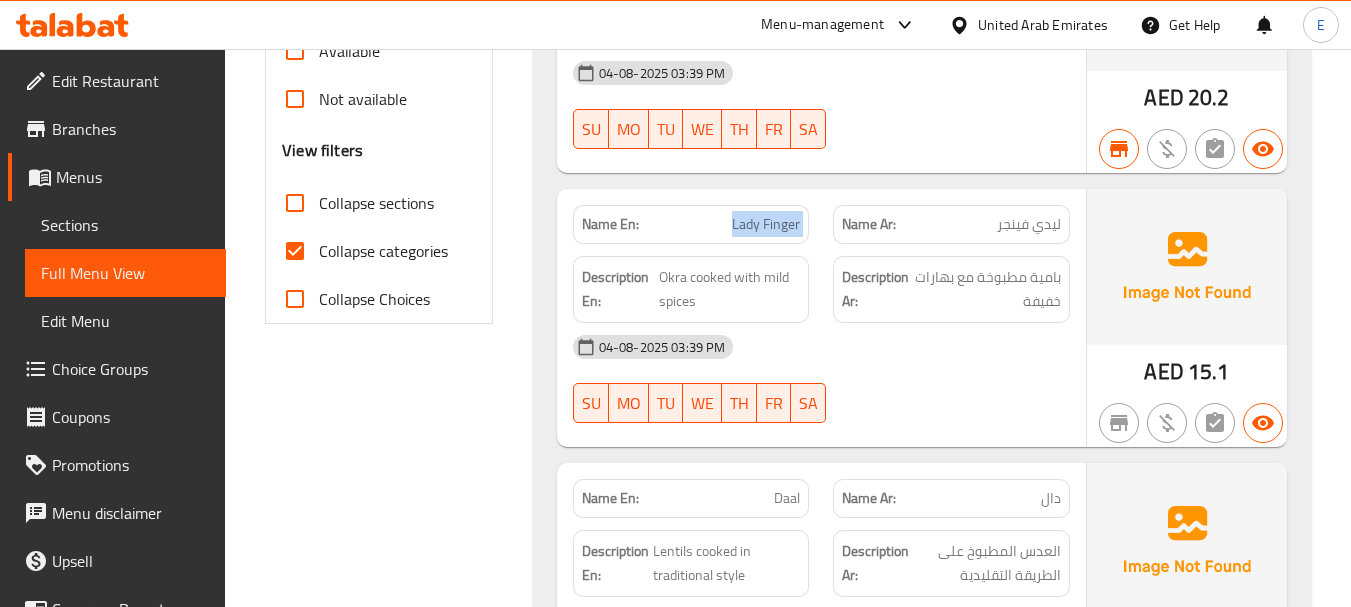 click on "Lady Finger" at bounding box center (766, 224) 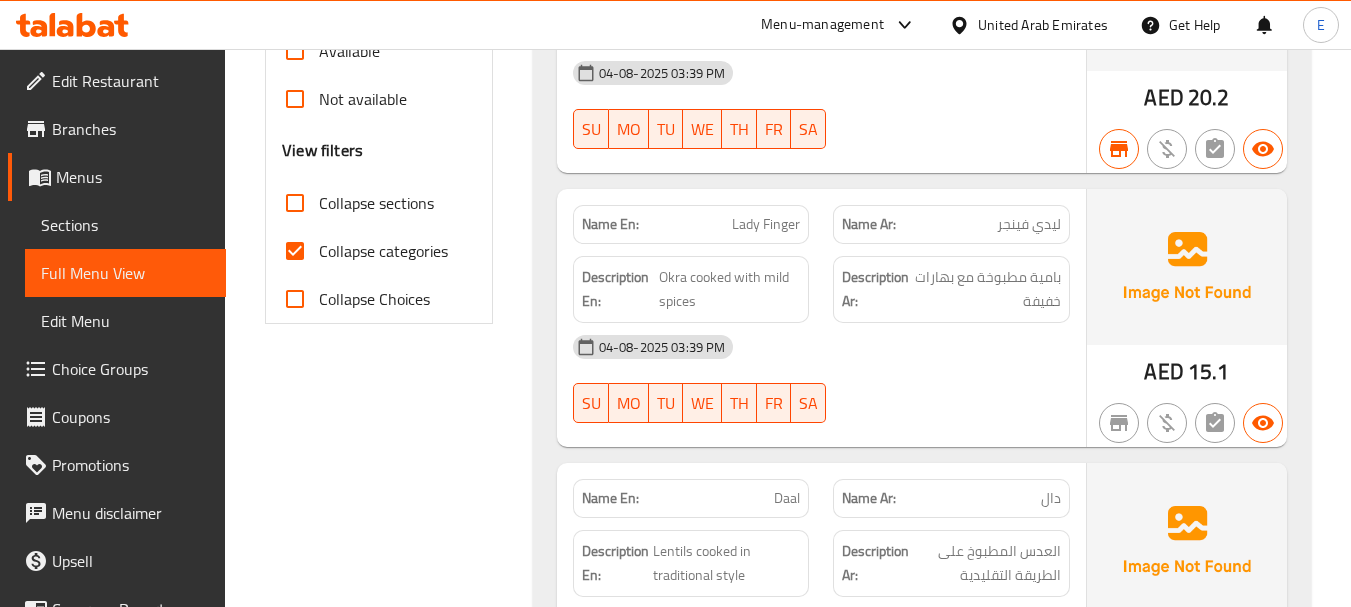 click on "04-08-2025 03:39 PM" at bounding box center [821, 347] 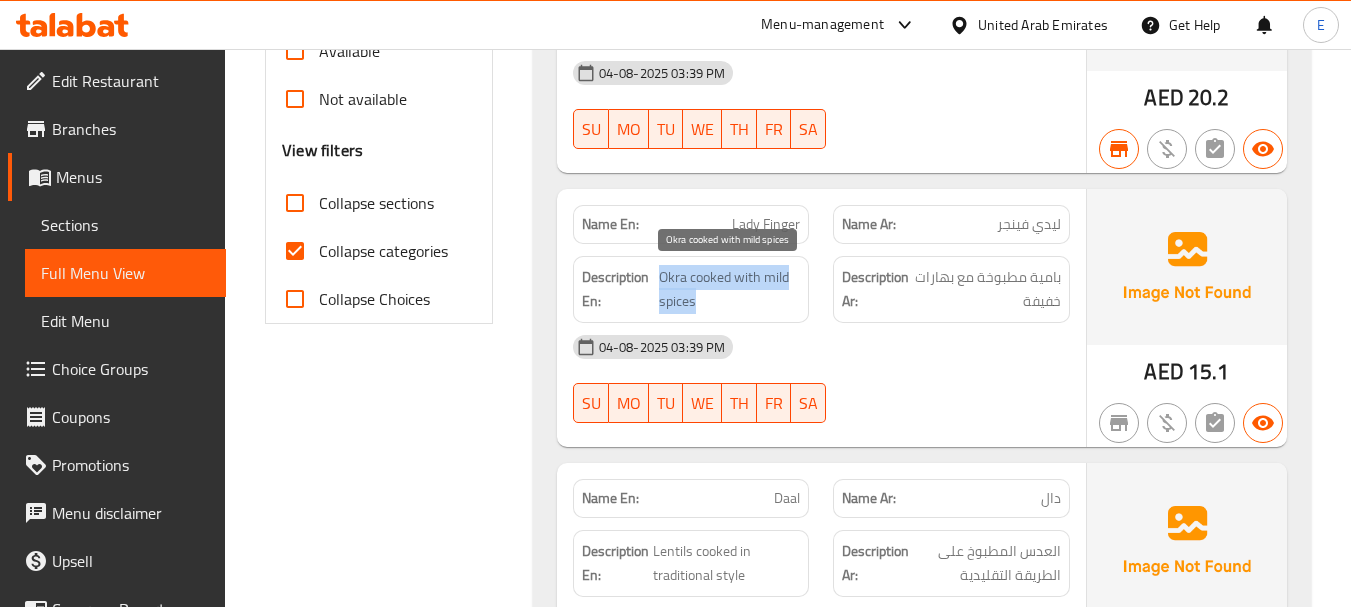 drag, startPoint x: 657, startPoint y: 277, endPoint x: 790, endPoint y: 299, distance: 134.80727 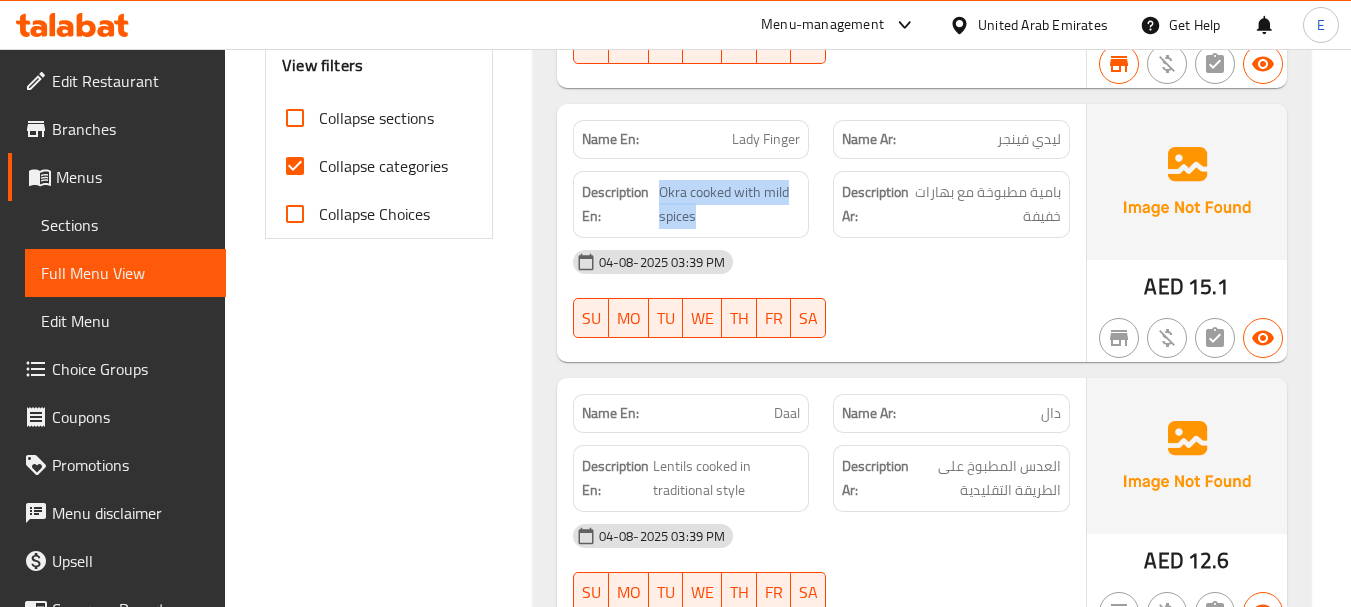 scroll, scrollTop: 900, scrollLeft: 0, axis: vertical 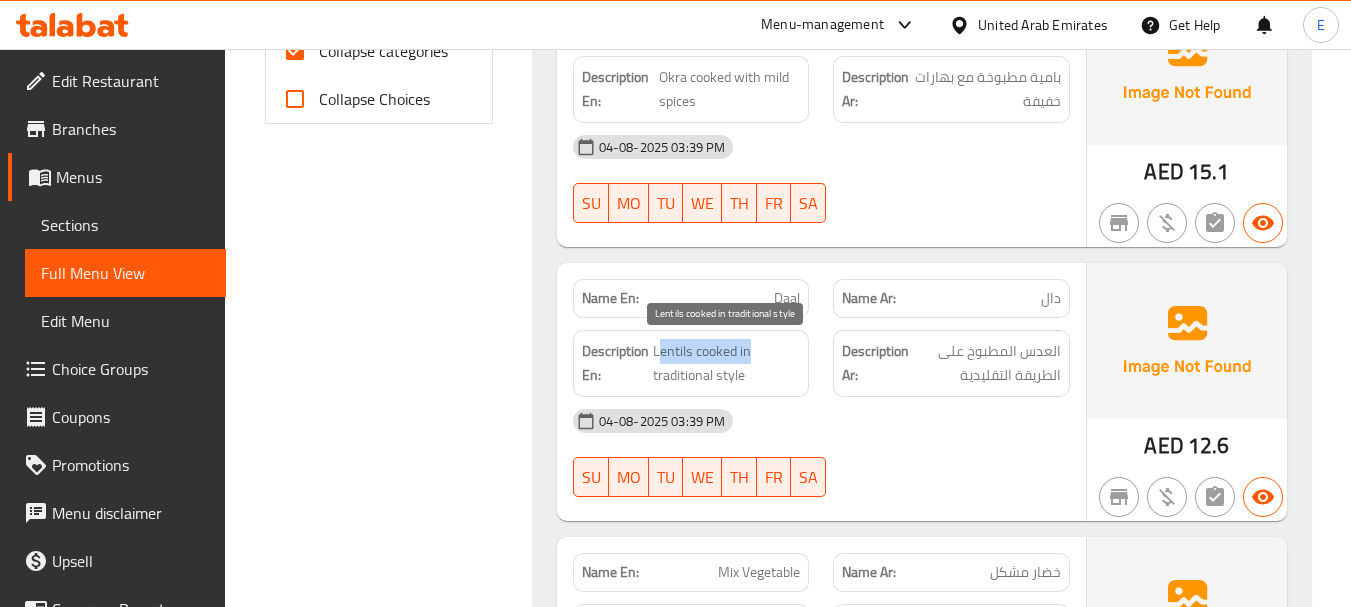 drag, startPoint x: 657, startPoint y: 351, endPoint x: 756, endPoint y: 354, distance: 99.04544 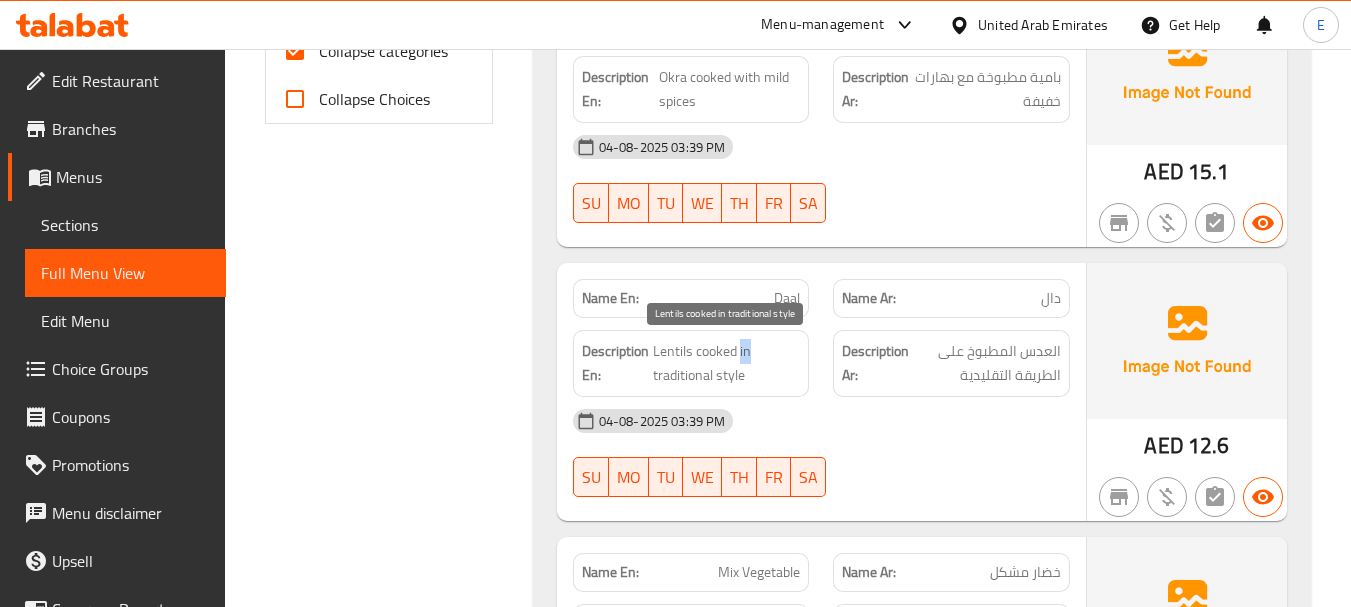 click on "Lentils cooked in traditional style" at bounding box center [726, 363] 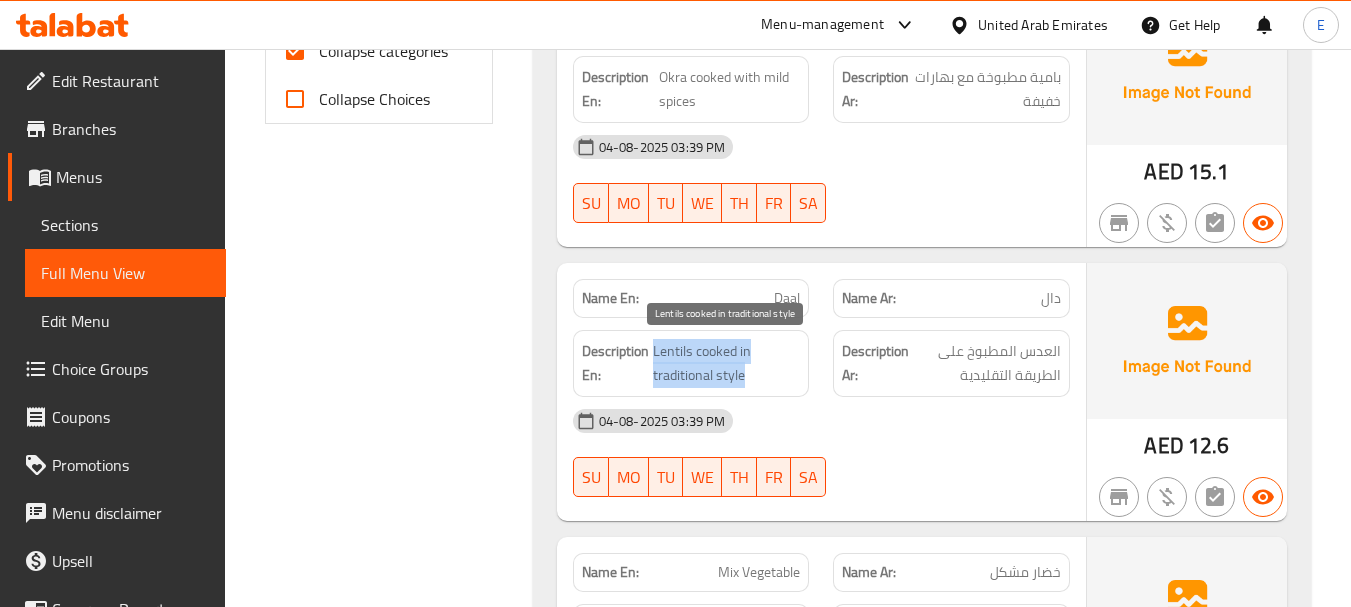 click on "Lentils cooked in traditional style" at bounding box center (726, 363) 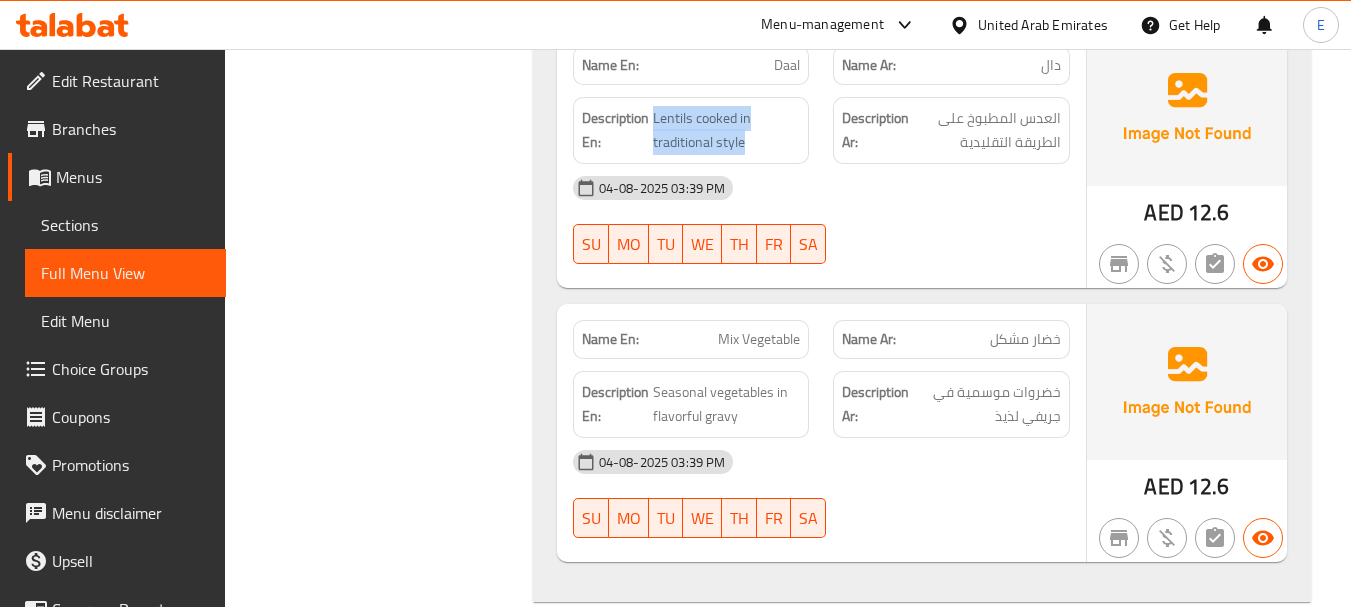 scroll, scrollTop: 1200, scrollLeft: 0, axis: vertical 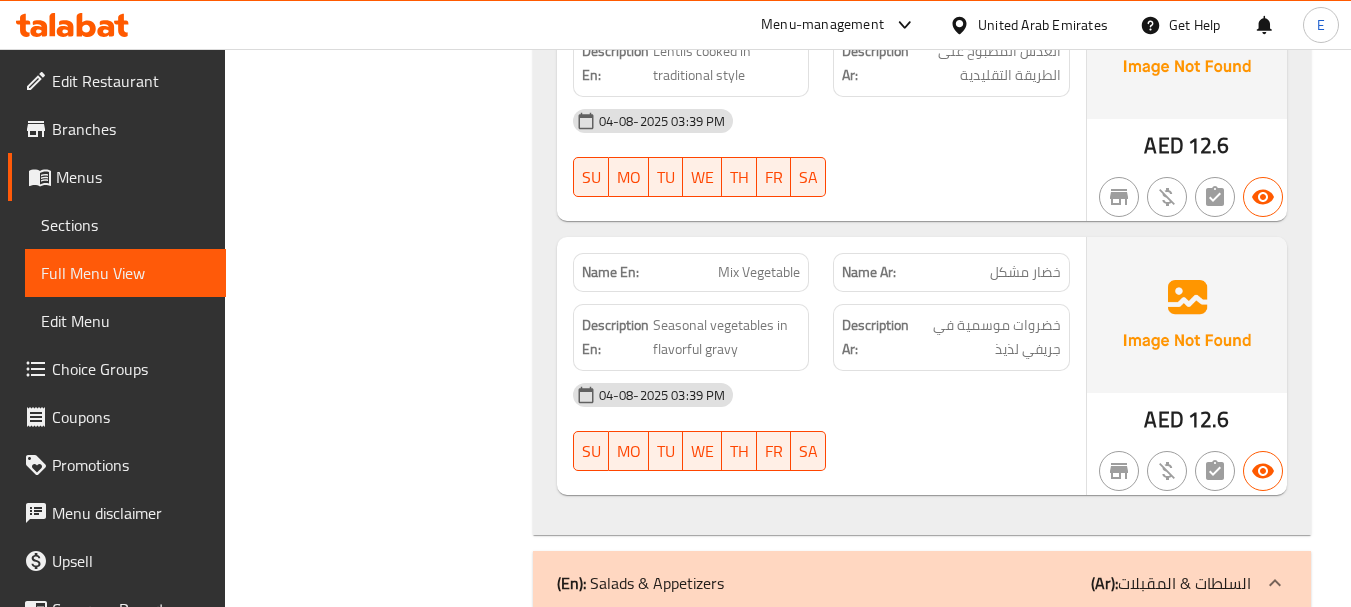 click on "Mix Vegetable" at bounding box center [759, 272] 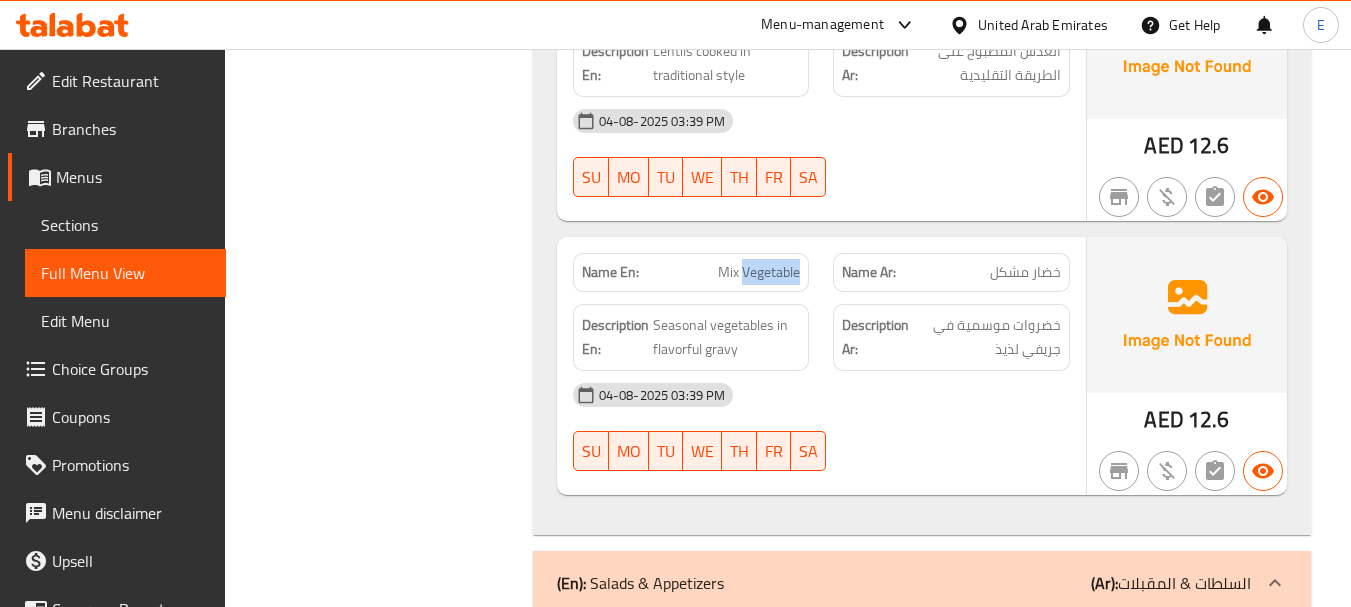 click on "Mix Vegetable" at bounding box center [759, 272] 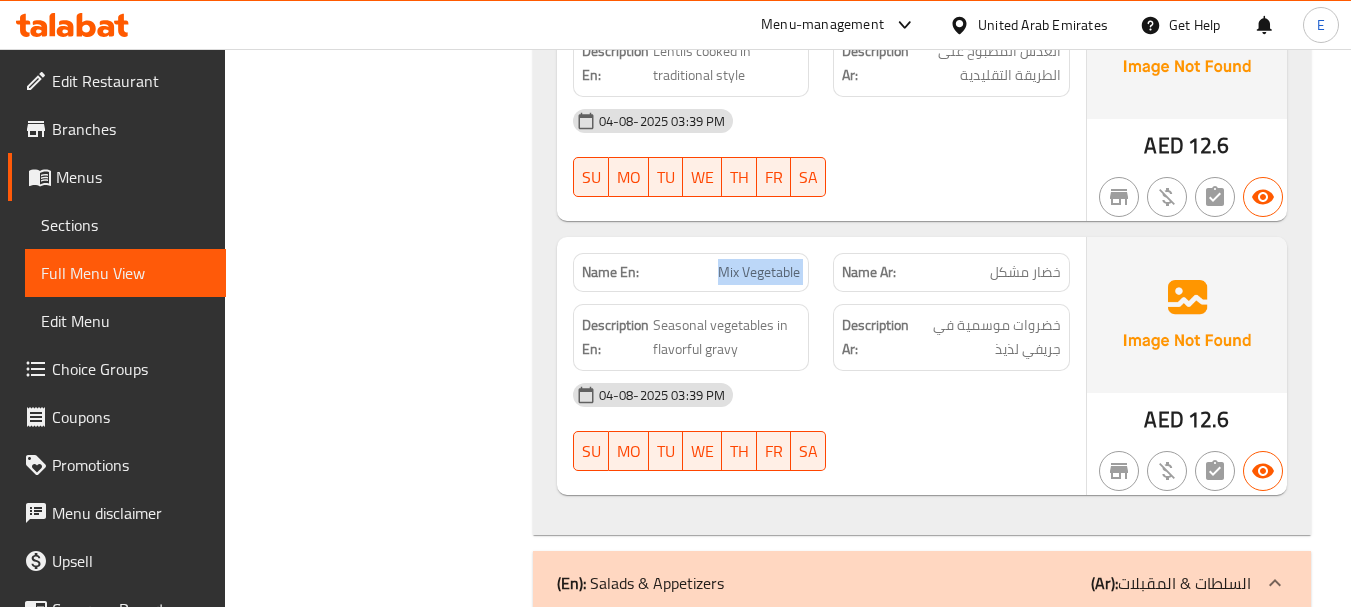 click on "Mix Vegetable" at bounding box center [759, 272] 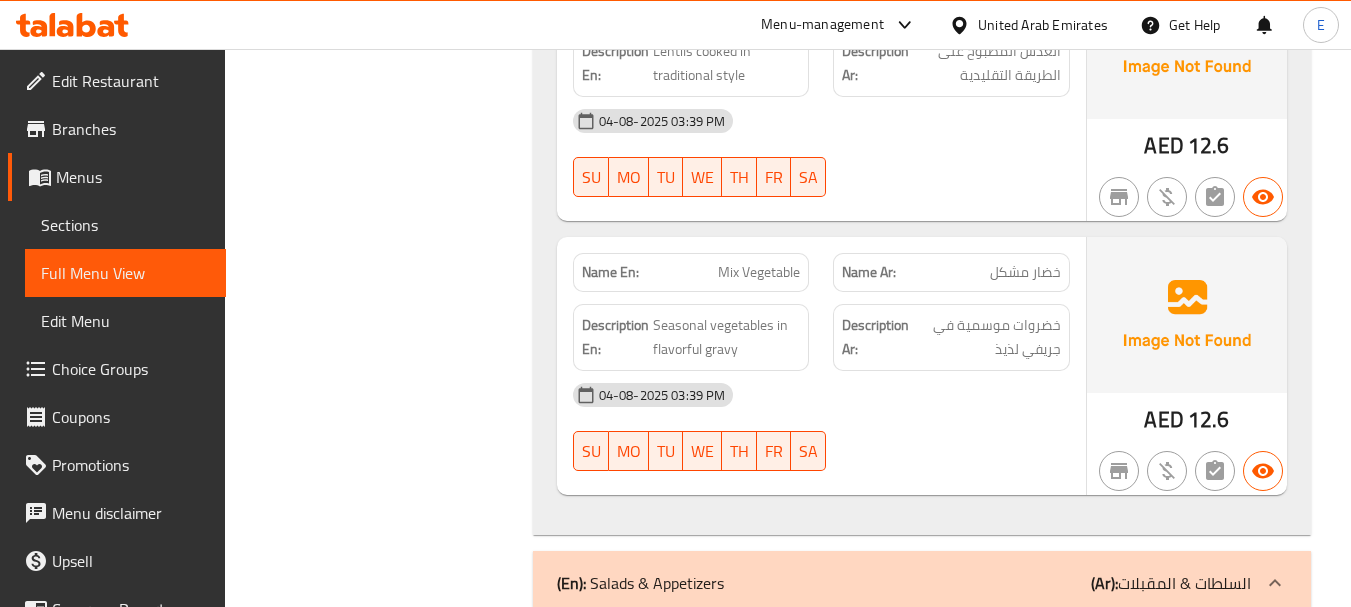 click on "Name Ar: خضار مشكل" at bounding box center [951, 272] 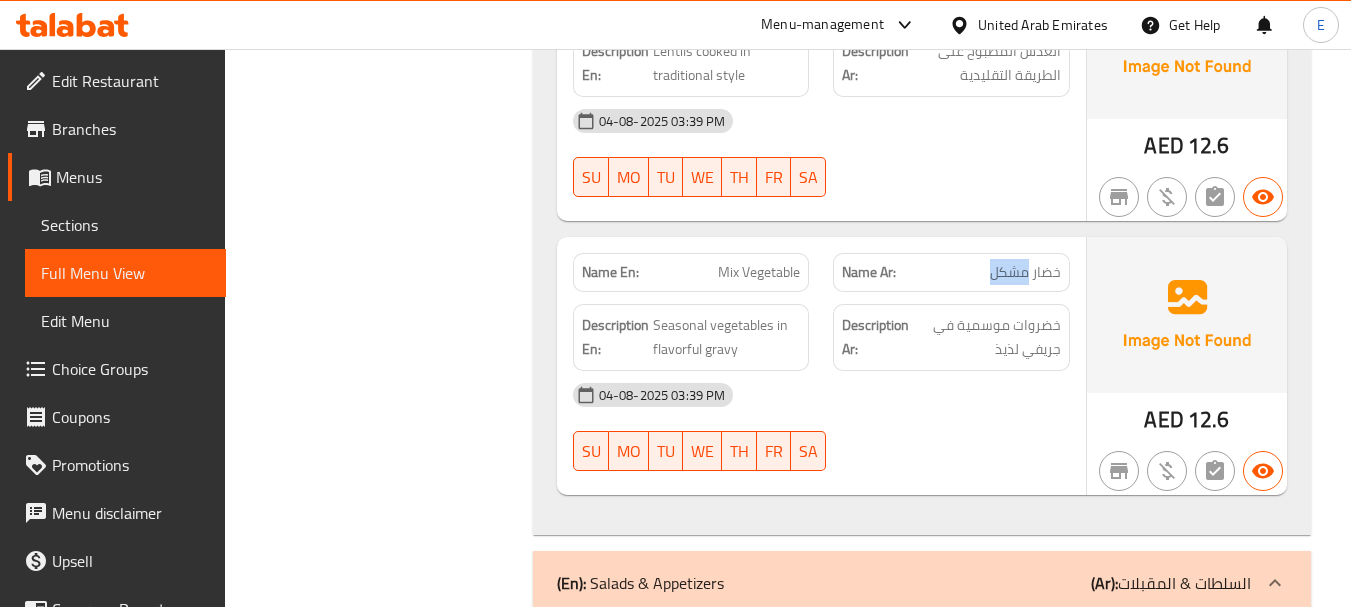 click on "Name Ar: خضار مشكل" at bounding box center (951, 272) 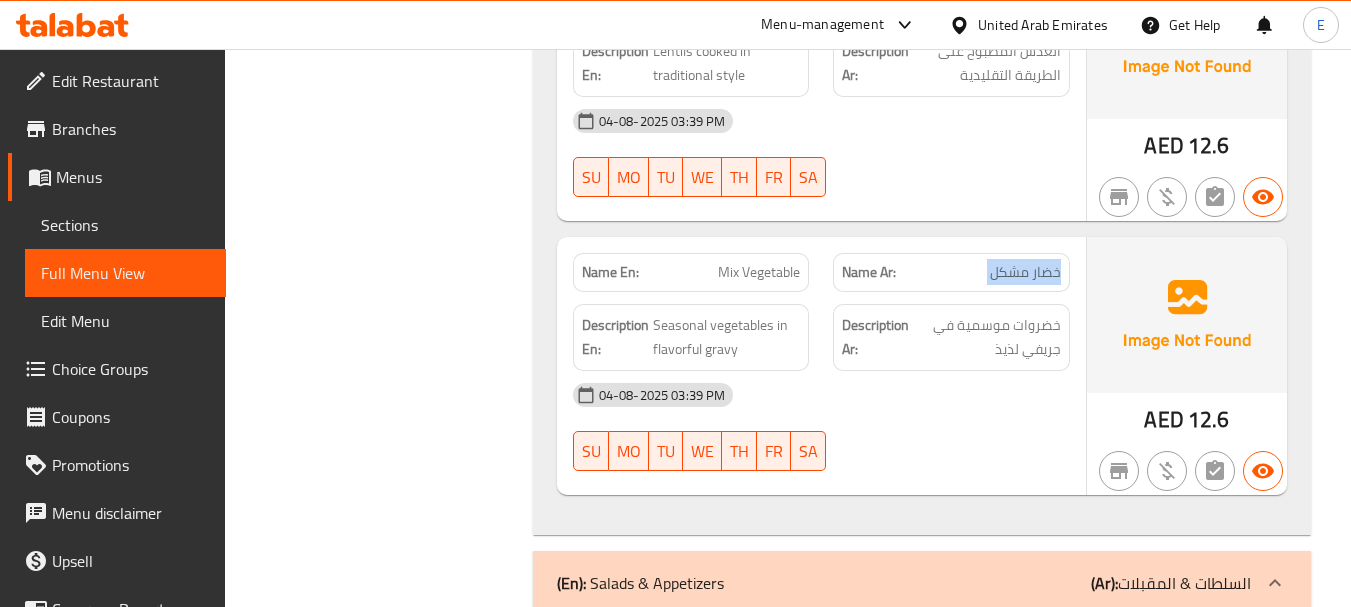 click on "Name Ar: خضار مشكل" at bounding box center [951, 272] 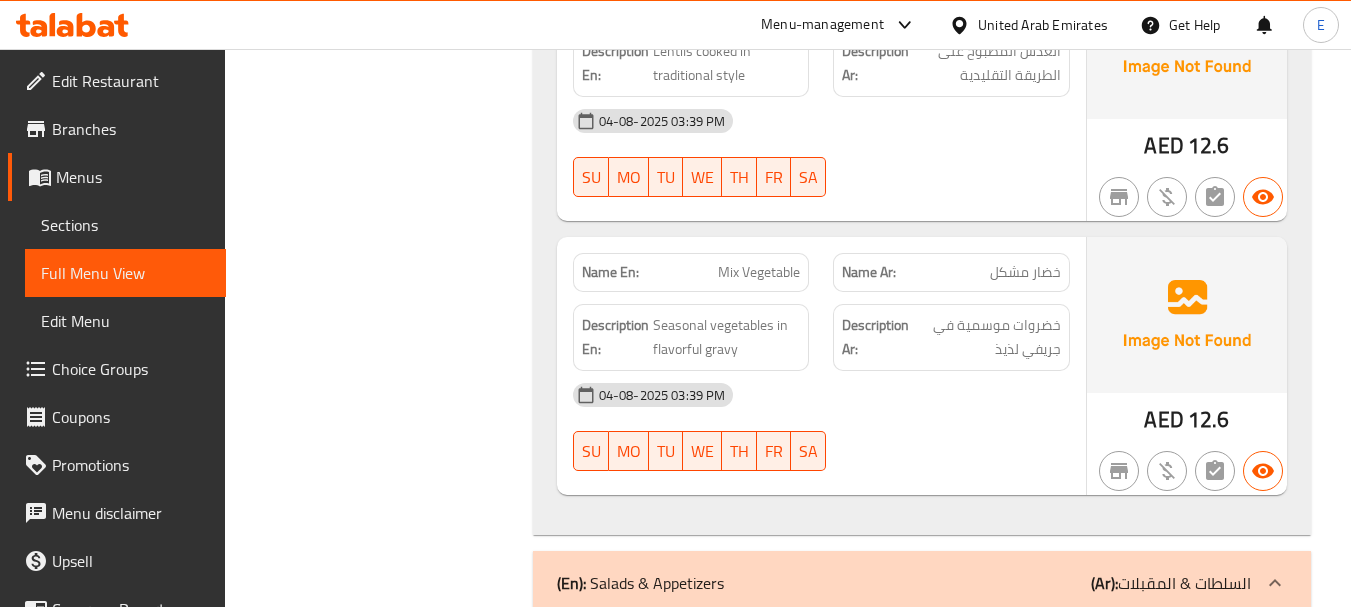click on "04-08-2025 03:39 PM" at bounding box center [821, 395] 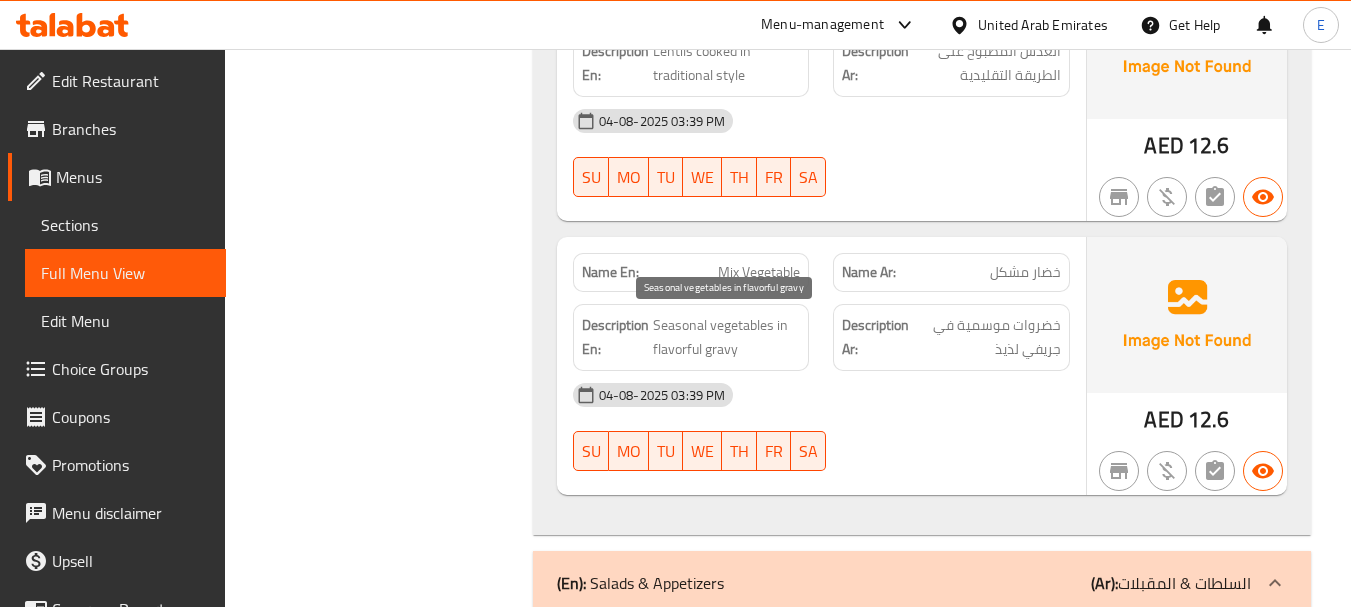 click on "Seasonal vegetables in flavorful gravy" at bounding box center (727, 337) 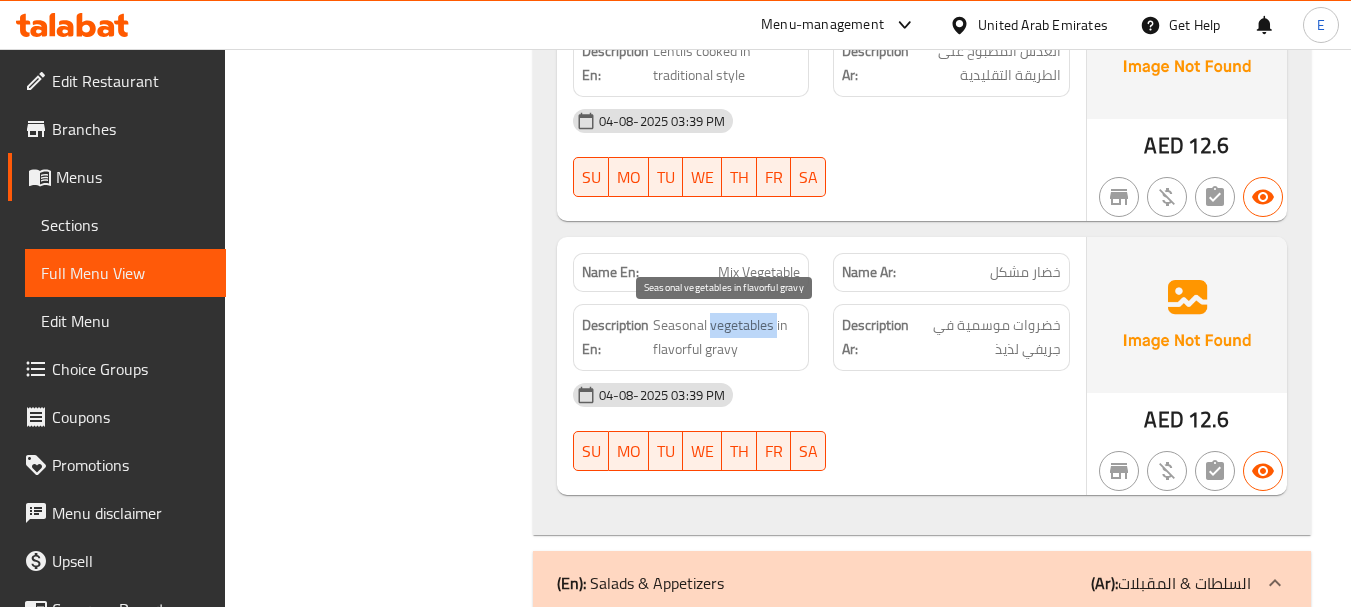 click on "Seasonal vegetables in flavorful gravy" at bounding box center [727, 337] 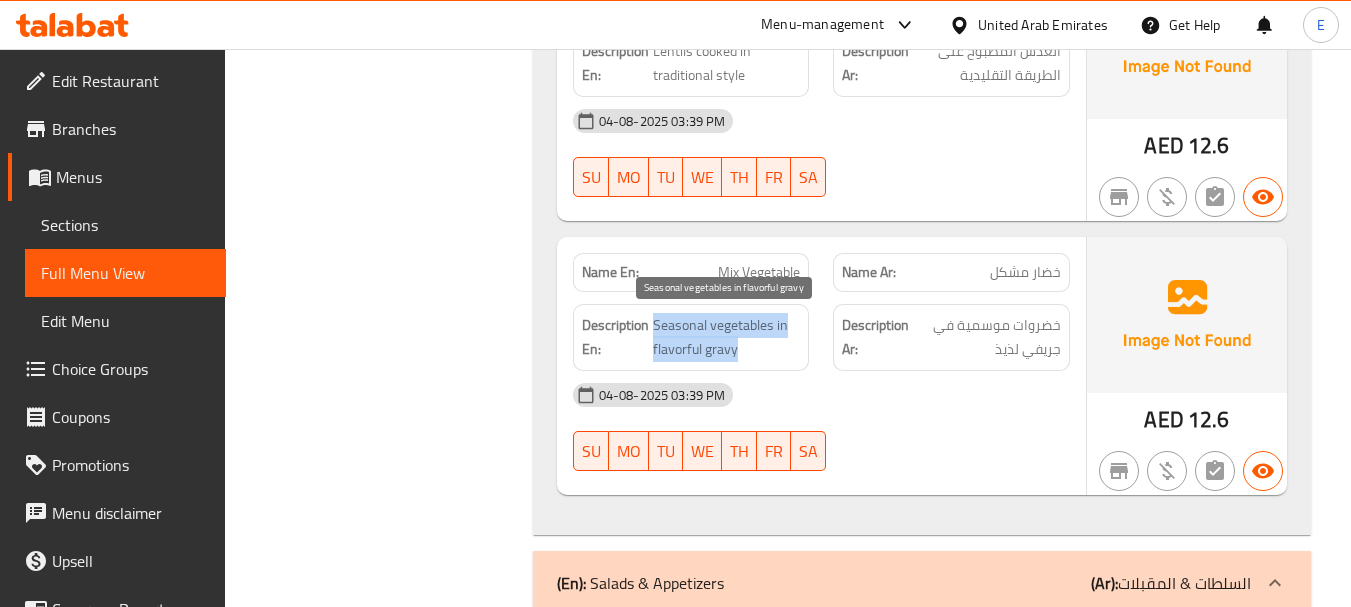 click on "Seasonal vegetables in flavorful gravy" at bounding box center [727, 337] 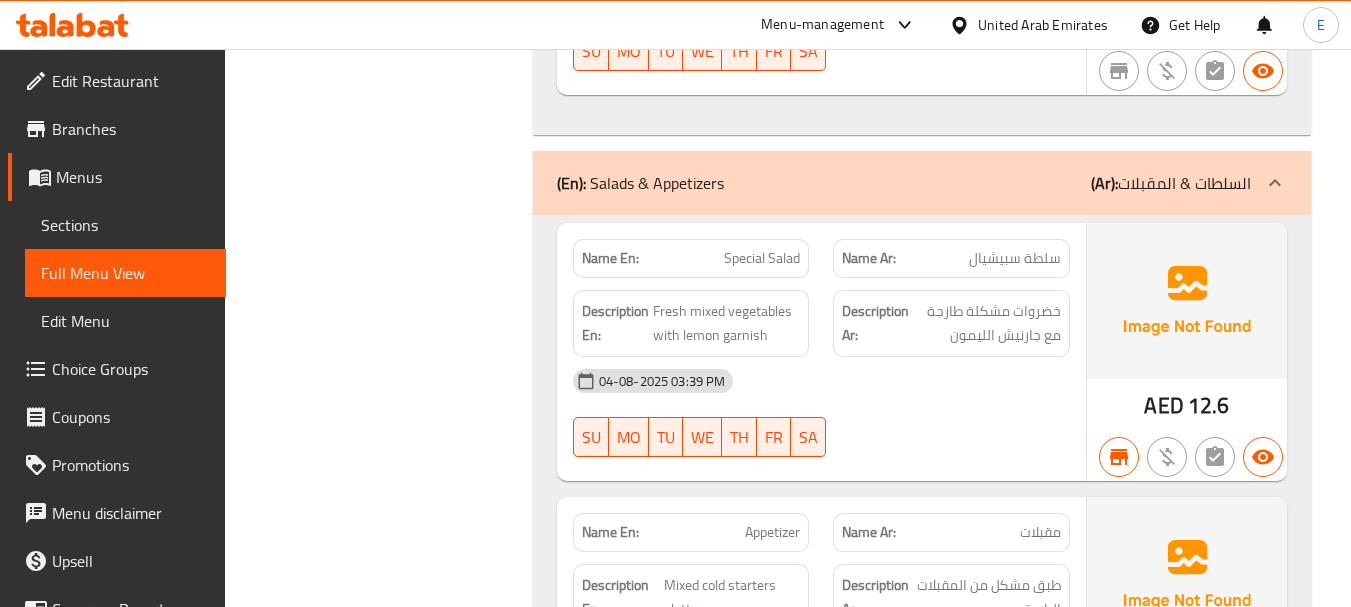 scroll, scrollTop: 1700, scrollLeft: 0, axis: vertical 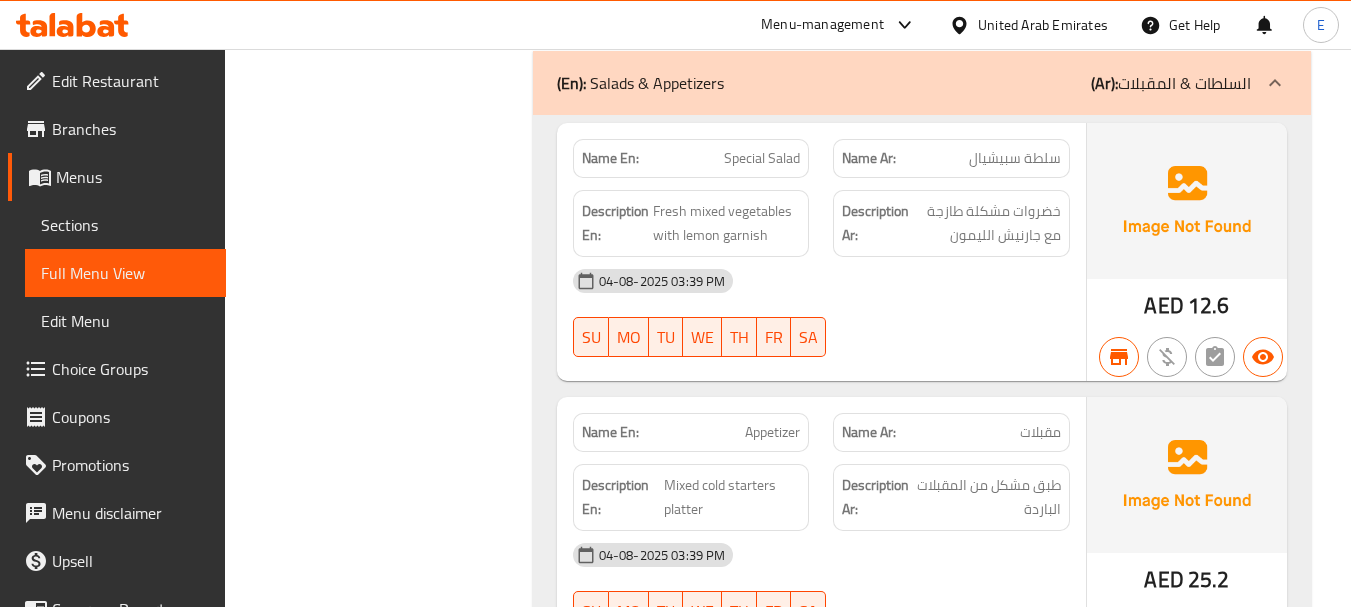 click on "Fresh mixed vegetables with lemon garnish" at bounding box center (727, -1259) 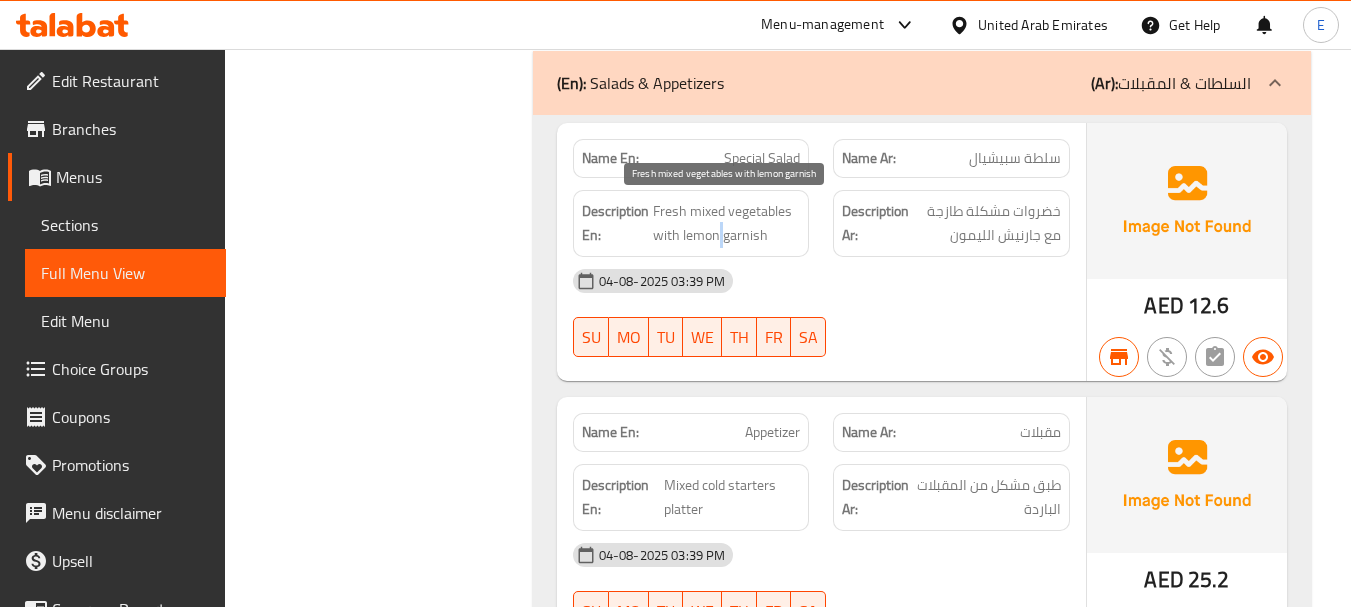 click on "Fresh mixed vegetables with lemon garnish" at bounding box center (727, 223) 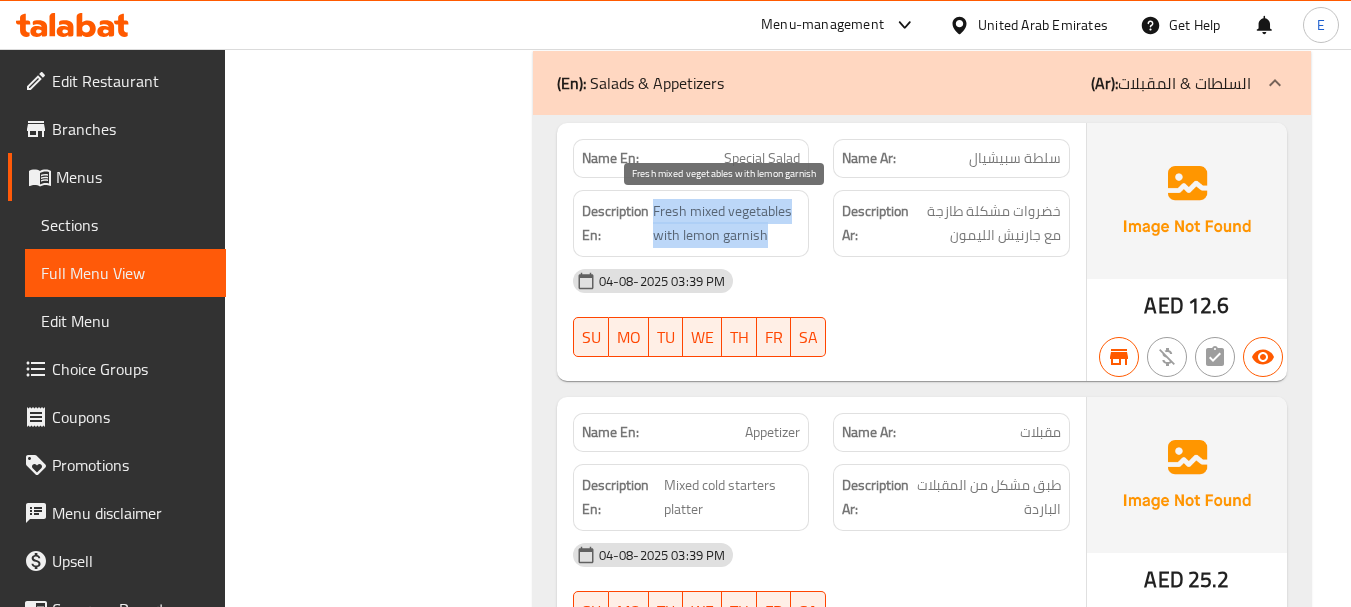 click on "Fresh mixed vegetables with lemon garnish" at bounding box center (727, 223) 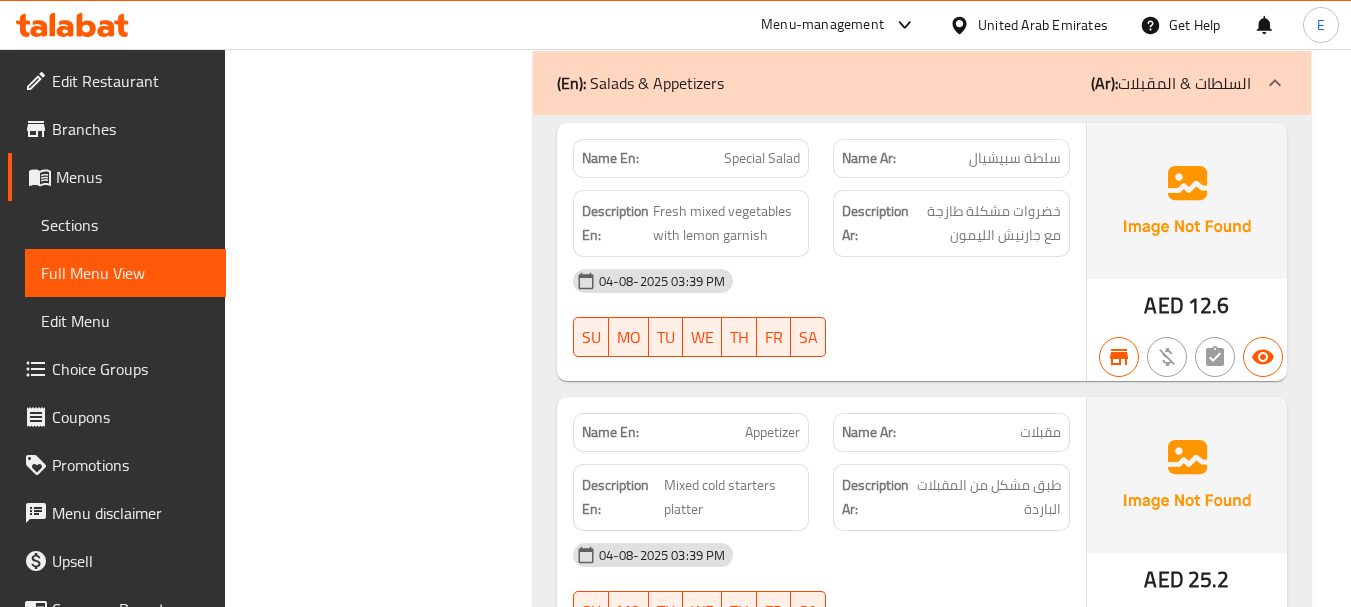 click on "04-08-2025 03:39 PM" at bounding box center [821, -1201] 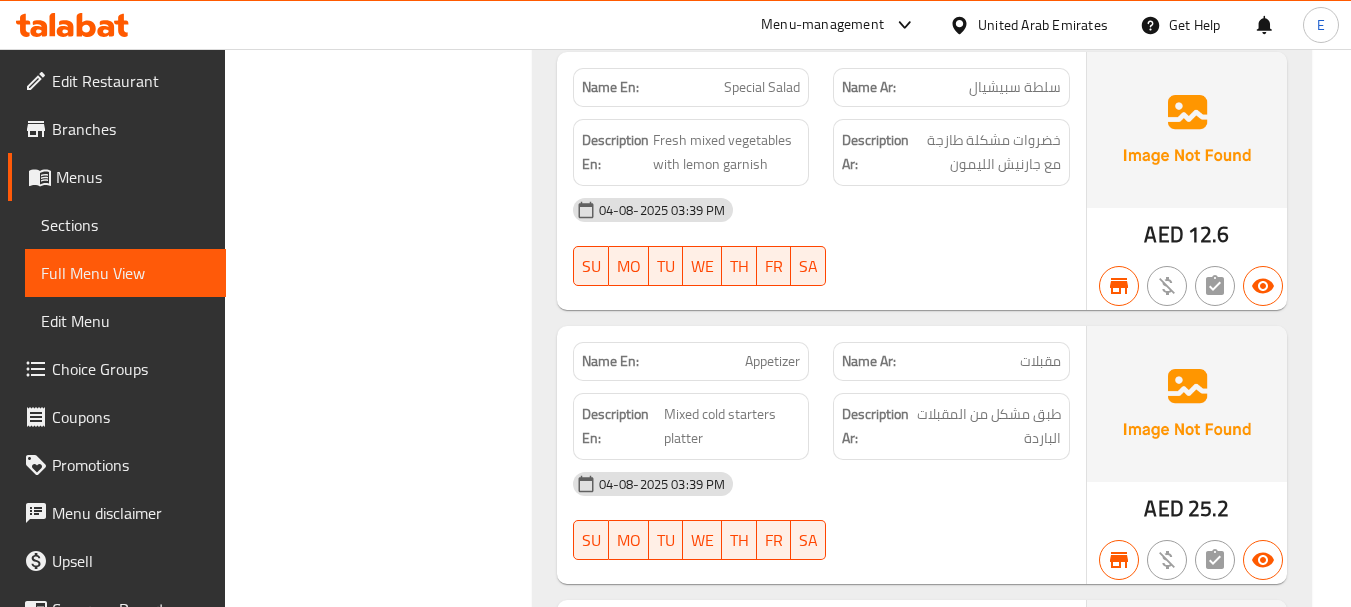 scroll, scrollTop: 1800, scrollLeft: 0, axis: vertical 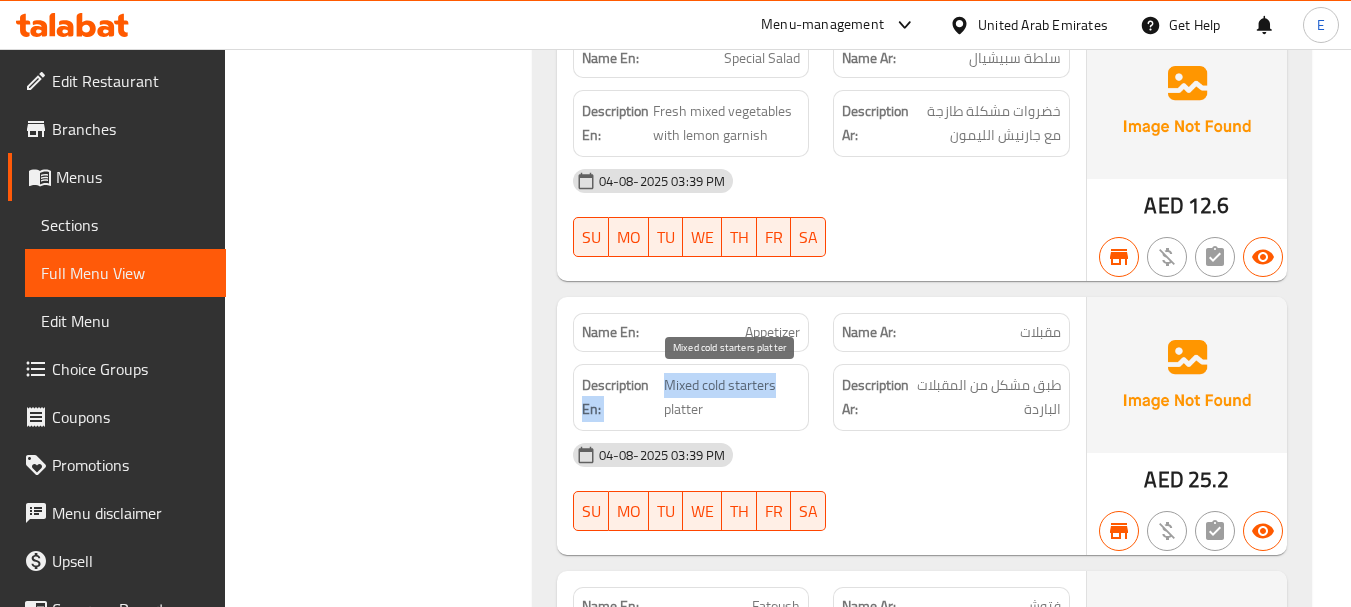 drag, startPoint x: 661, startPoint y: 384, endPoint x: 776, endPoint y: 395, distance: 115.52489 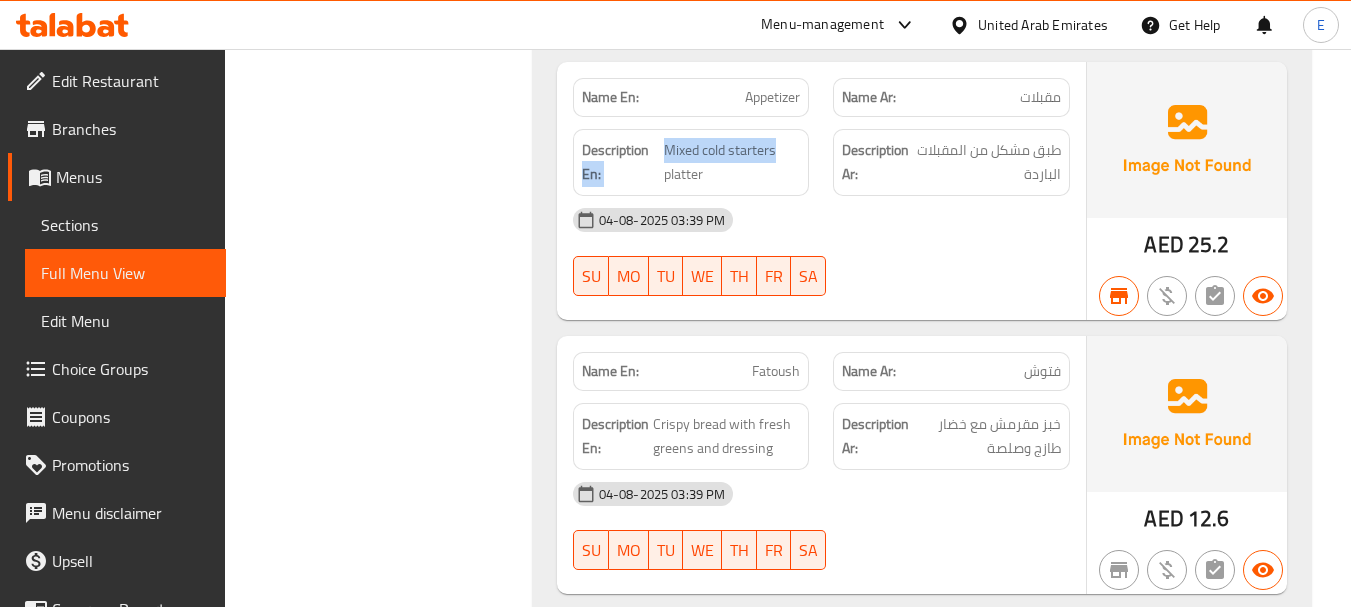 scroll, scrollTop: 2100, scrollLeft: 0, axis: vertical 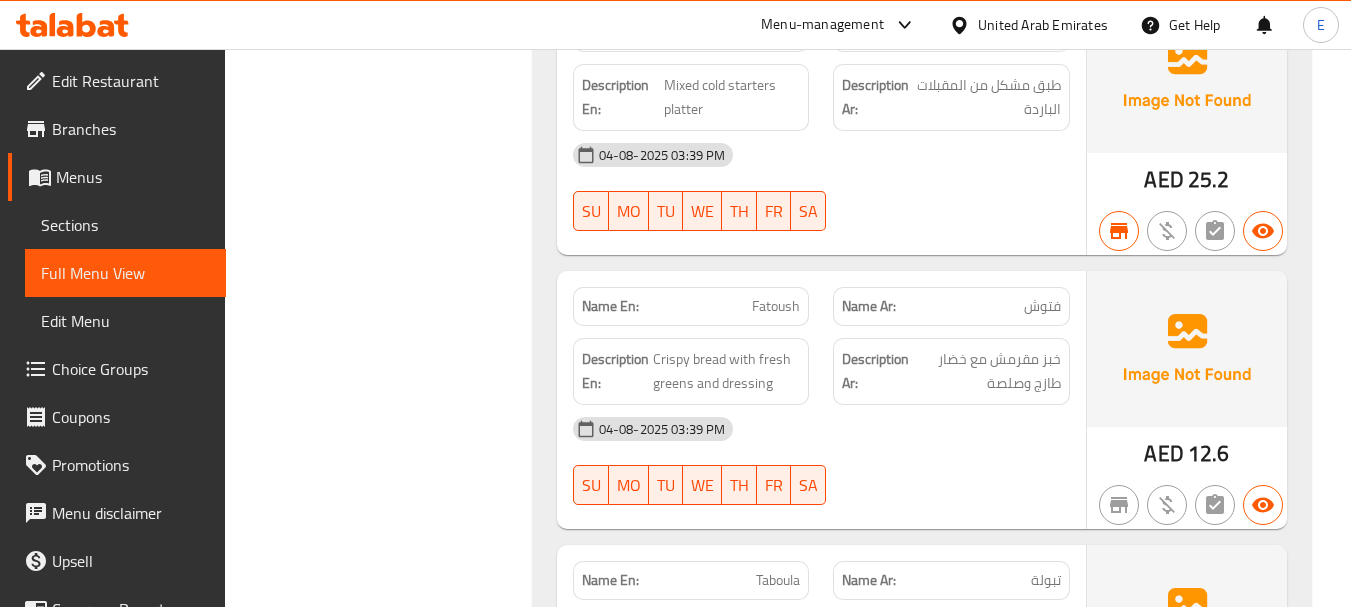 click on "Description Ar: خبز مقرمش مع خضار طازج وصلصة" at bounding box center (951, -1111) 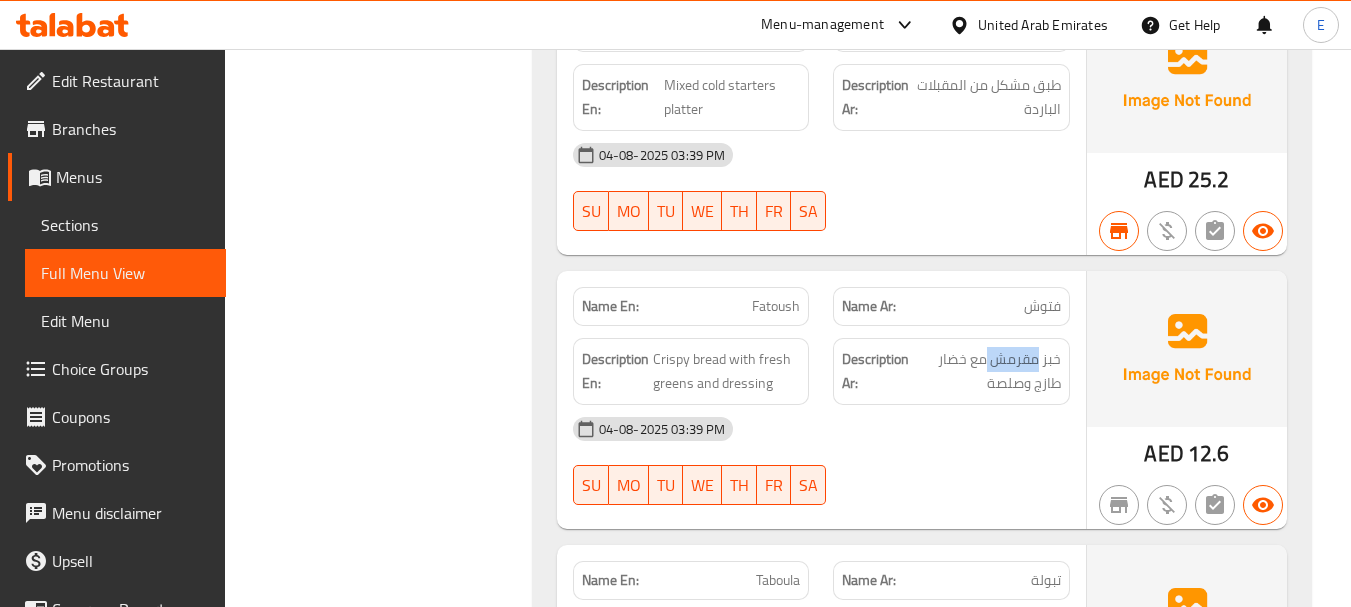 click on "Description Ar: خبز مقرمش مع خضار طازج وصلصة" at bounding box center [951, -1111] 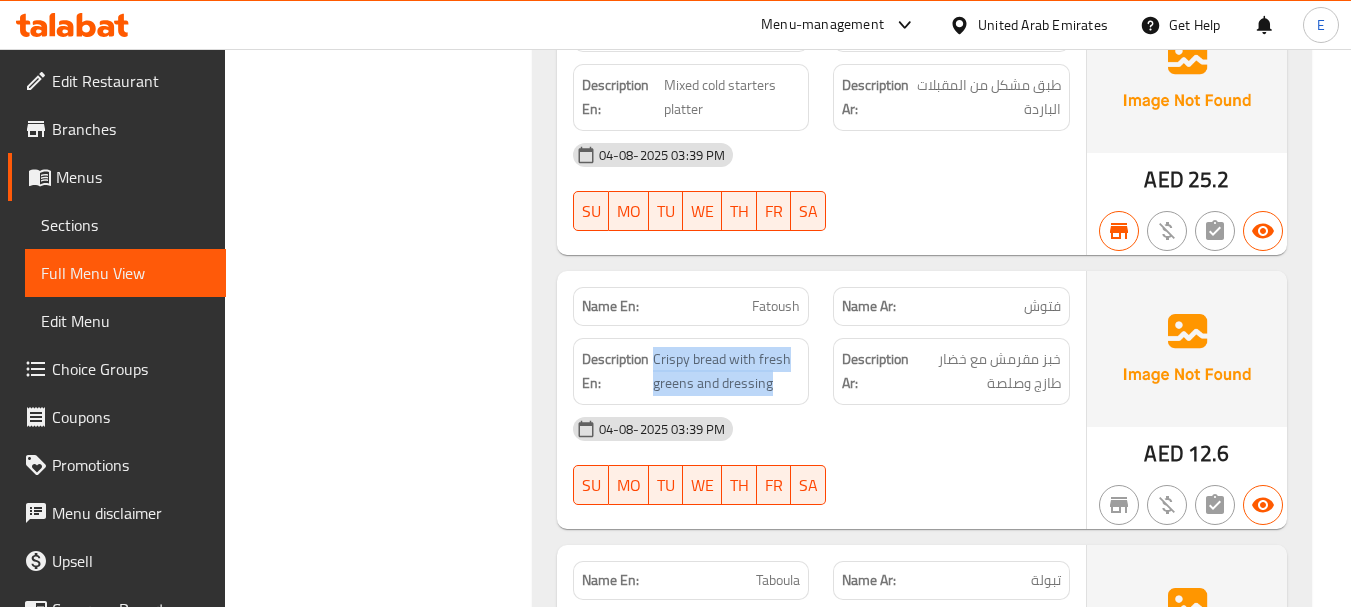drag, startPoint x: 654, startPoint y: 357, endPoint x: 806, endPoint y: 376, distance: 153.18289 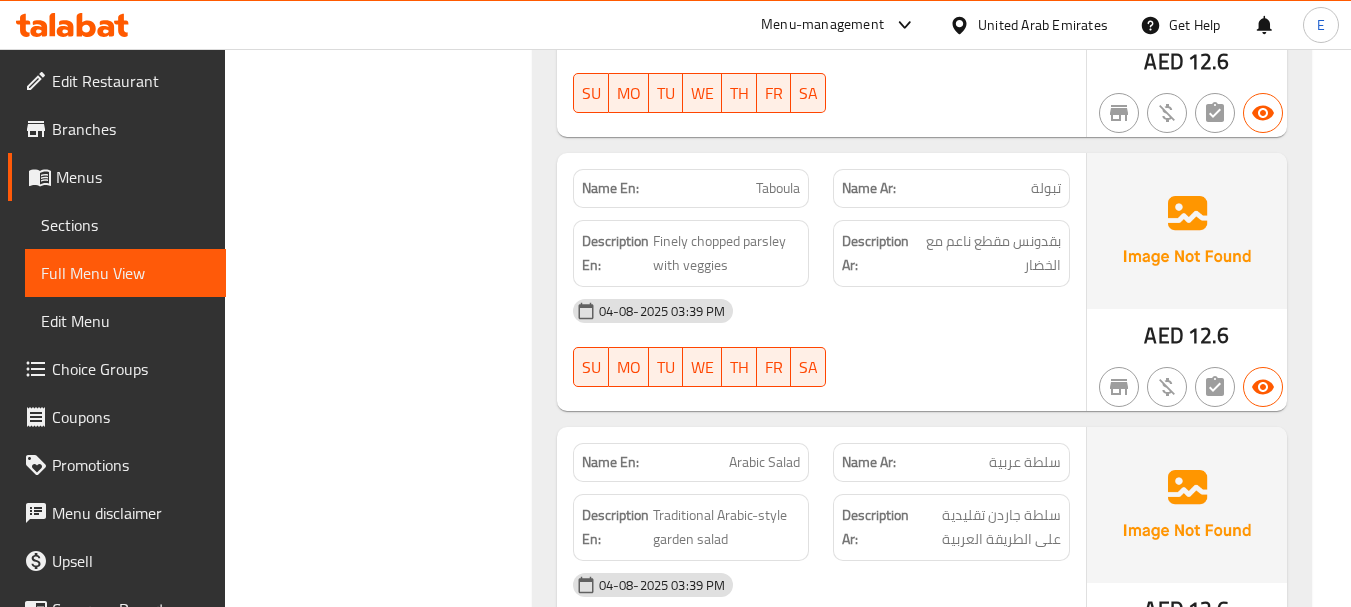 scroll, scrollTop: 2500, scrollLeft: 0, axis: vertical 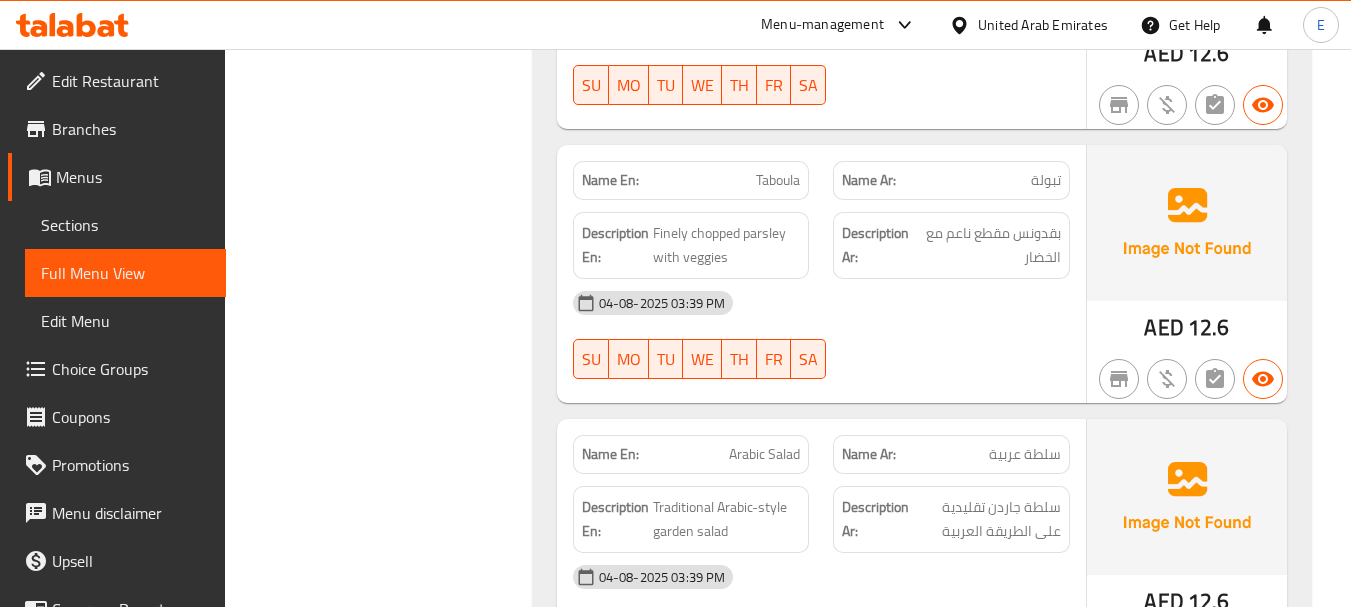 click on "Finely chopped parsley with veggies" at bounding box center [726, -1237] 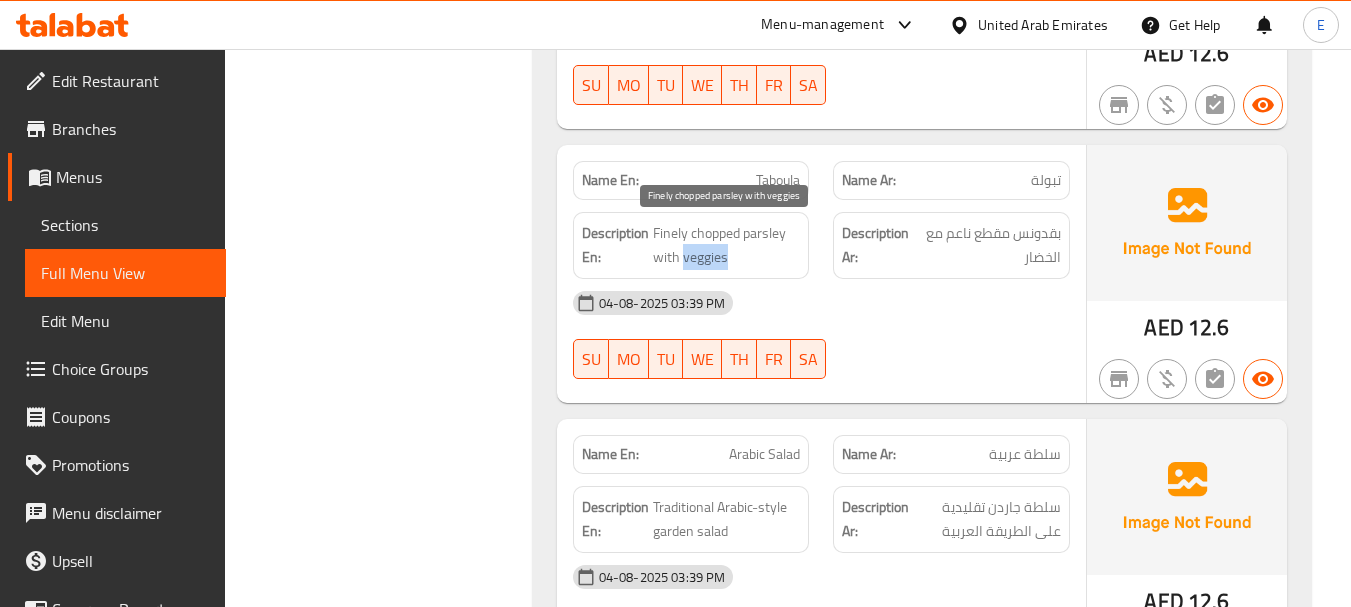 click on "Finely chopped parsley with veggies" at bounding box center (727, 245) 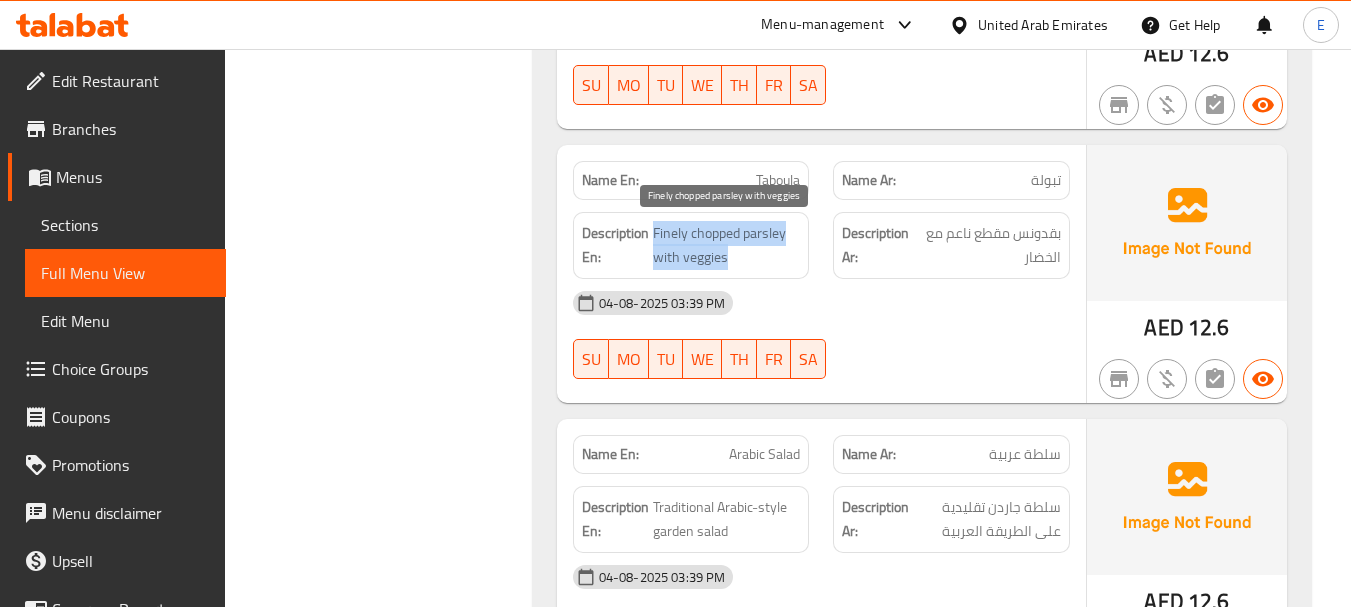 click on "Finely chopped parsley with veggies" at bounding box center (727, 245) 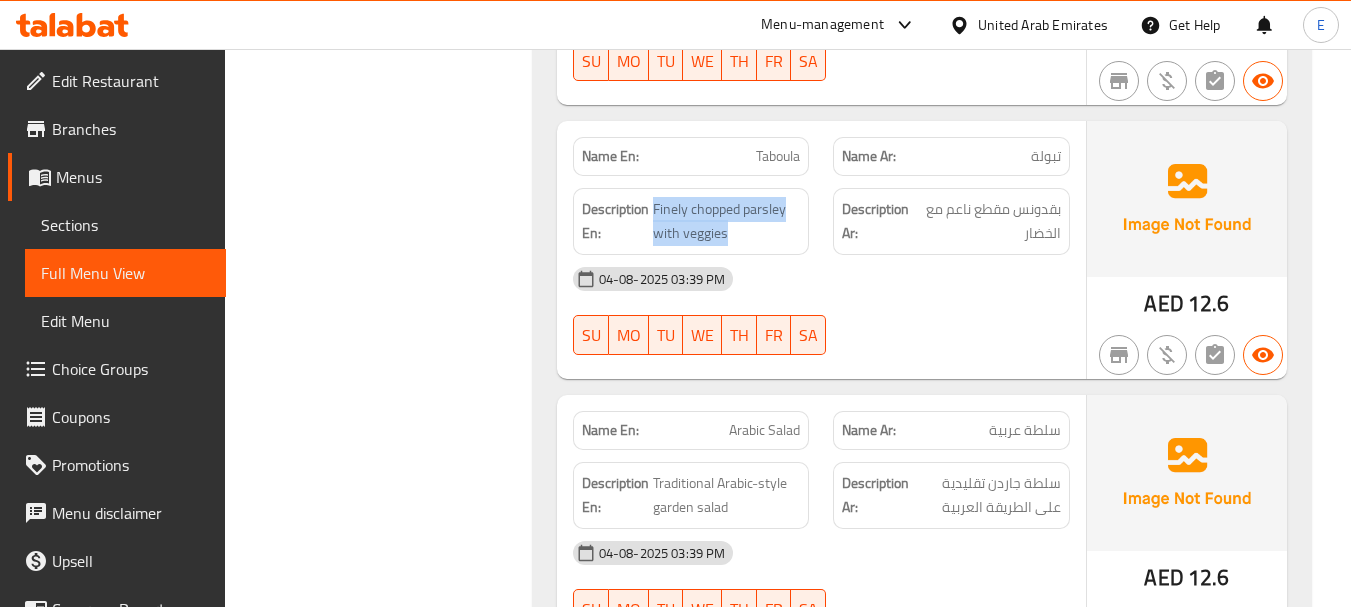 scroll, scrollTop: 2700, scrollLeft: 0, axis: vertical 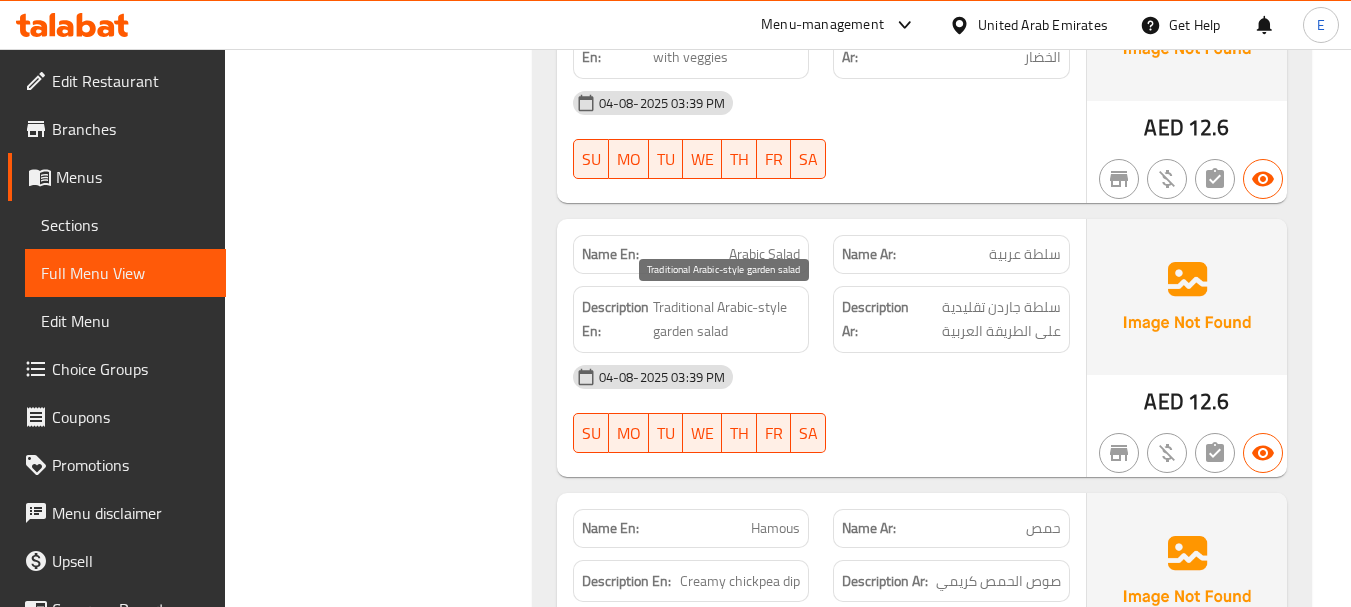click on "Traditional Arabic-style garden salad" at bounding box center [727, 319] 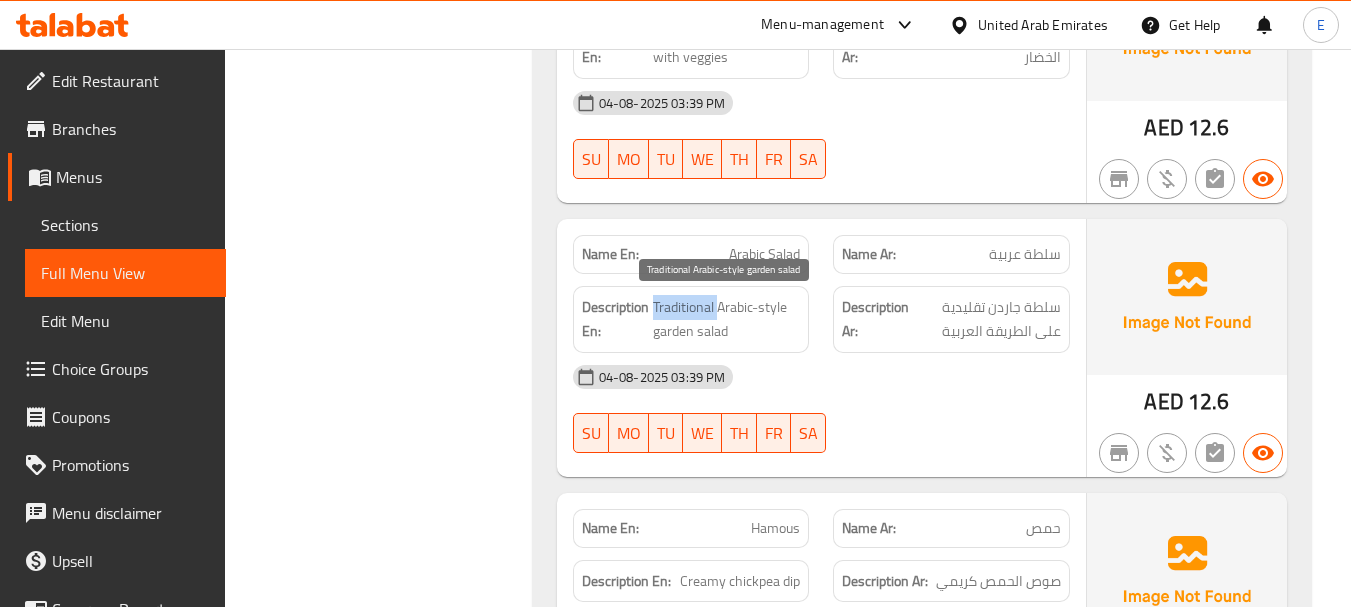 click on "Traditional Arabic-style garden salad" at bounding box center [727, 319] 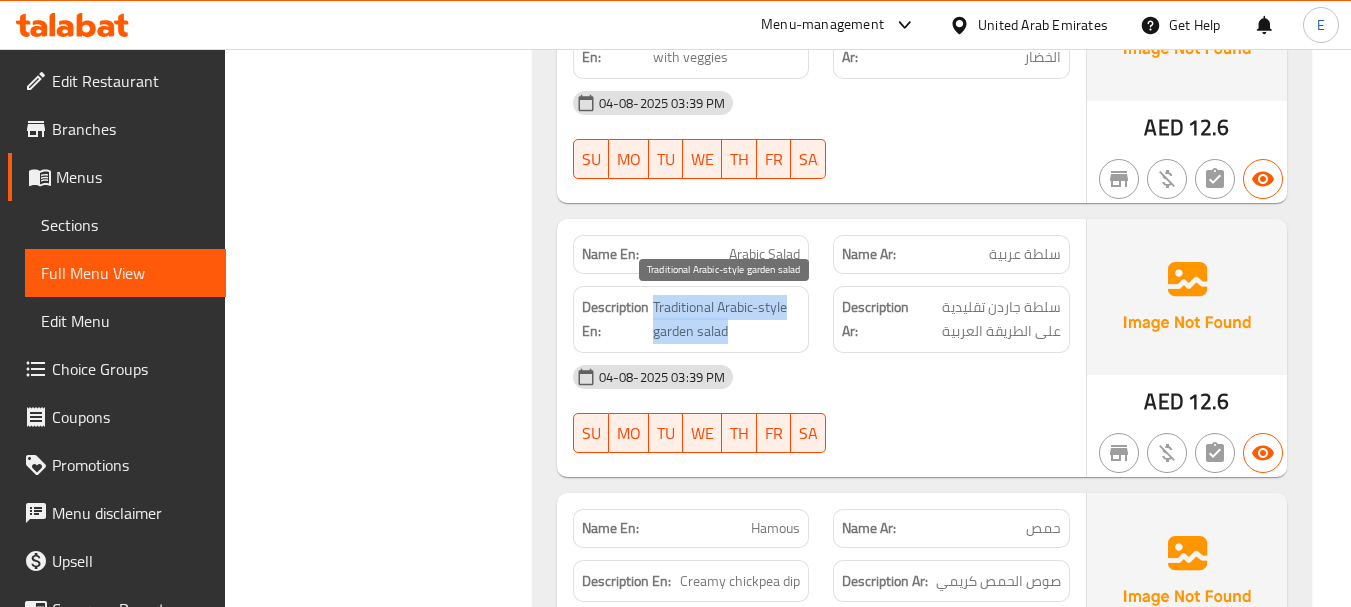 click on "Traditional Arabic-style garden salad" at bounding box center [727, 319] 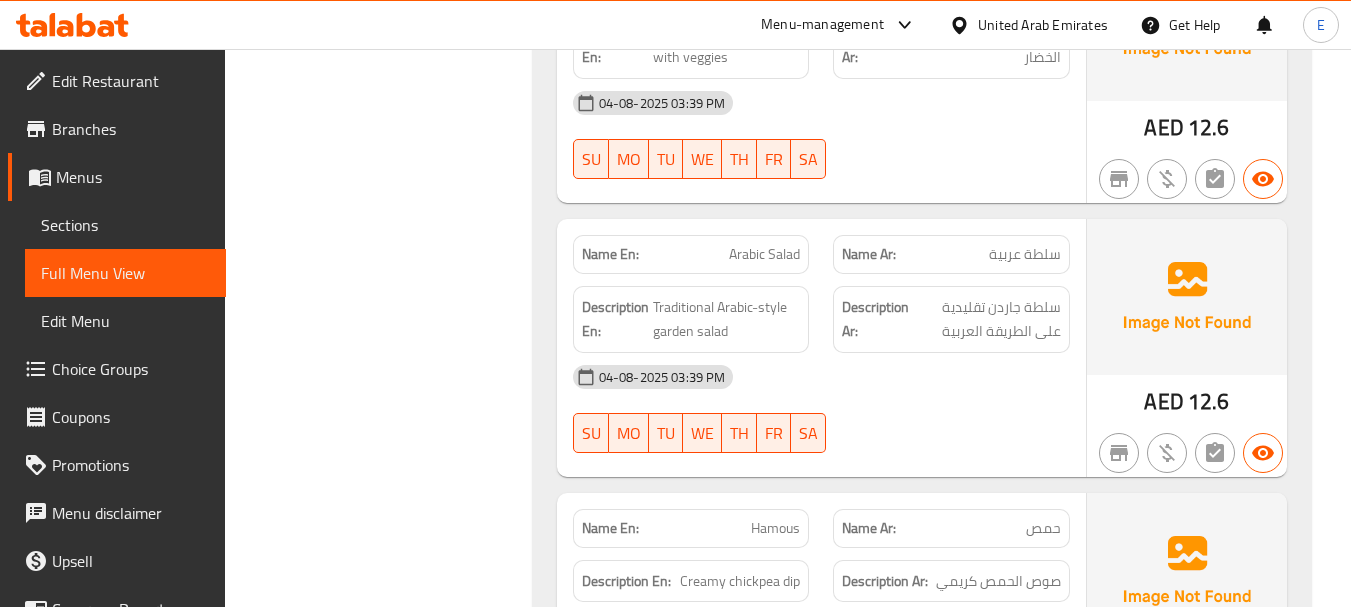 click on "04-08-2025 03:39 PM" at bounding box center (821, -1105) 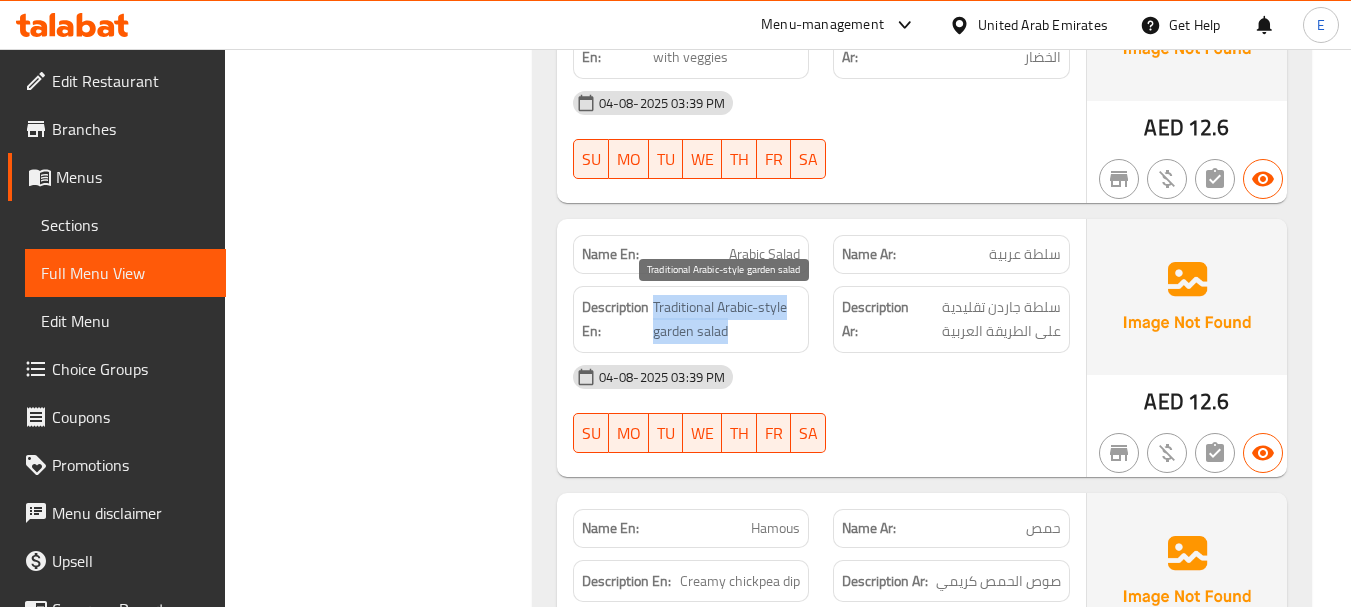 drag, startPoint x: 669, startPoint y: 306, endPoint x: 747, endPoint y: 337, distance: 83.9345 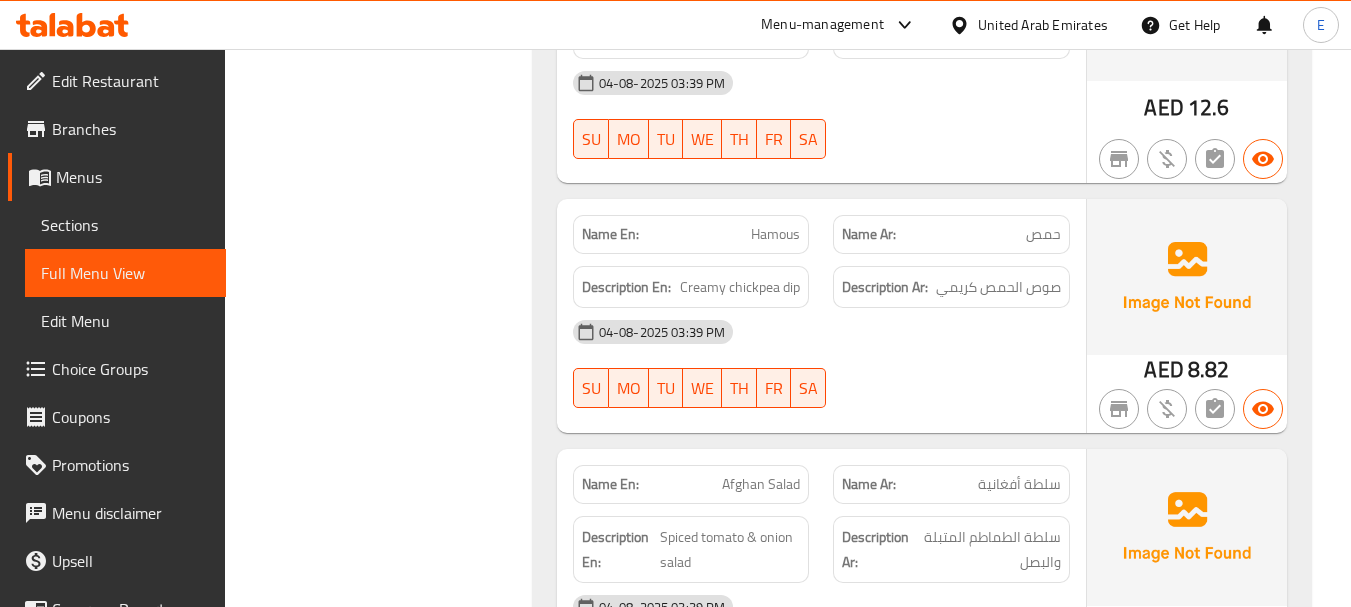 scroll, scrollTop: 3000, scrollLeft: 0, axis: vertical 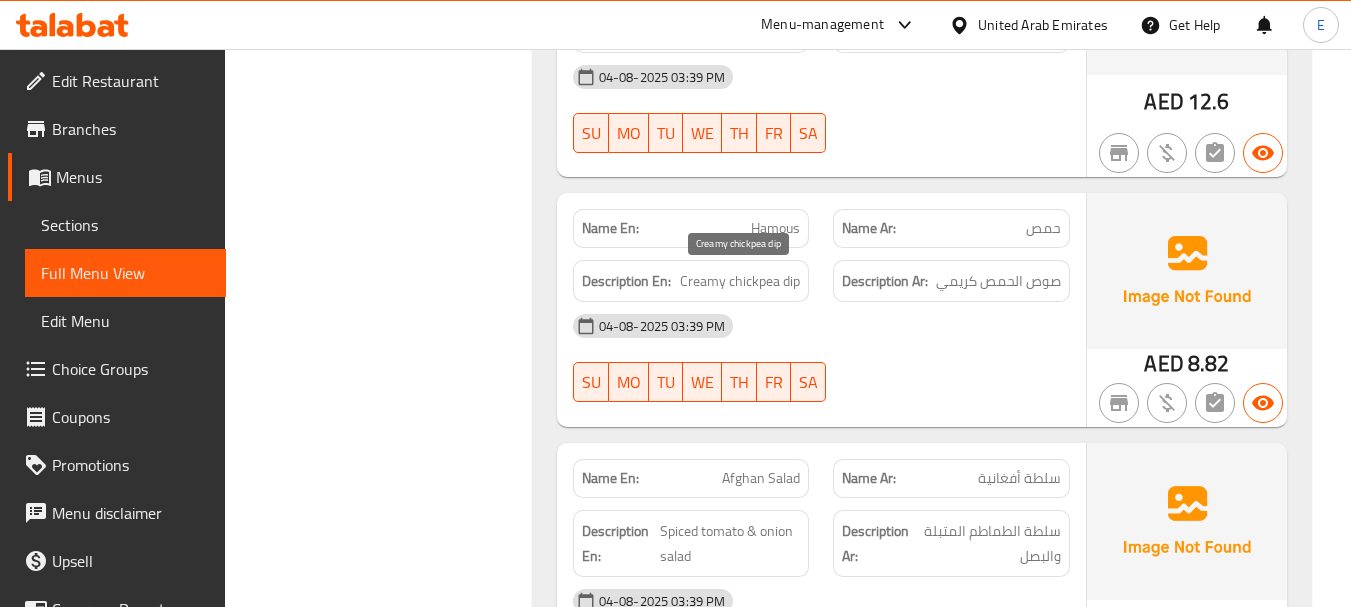 click on "Creamy chickpea dip" at bounding box center (740, 281) 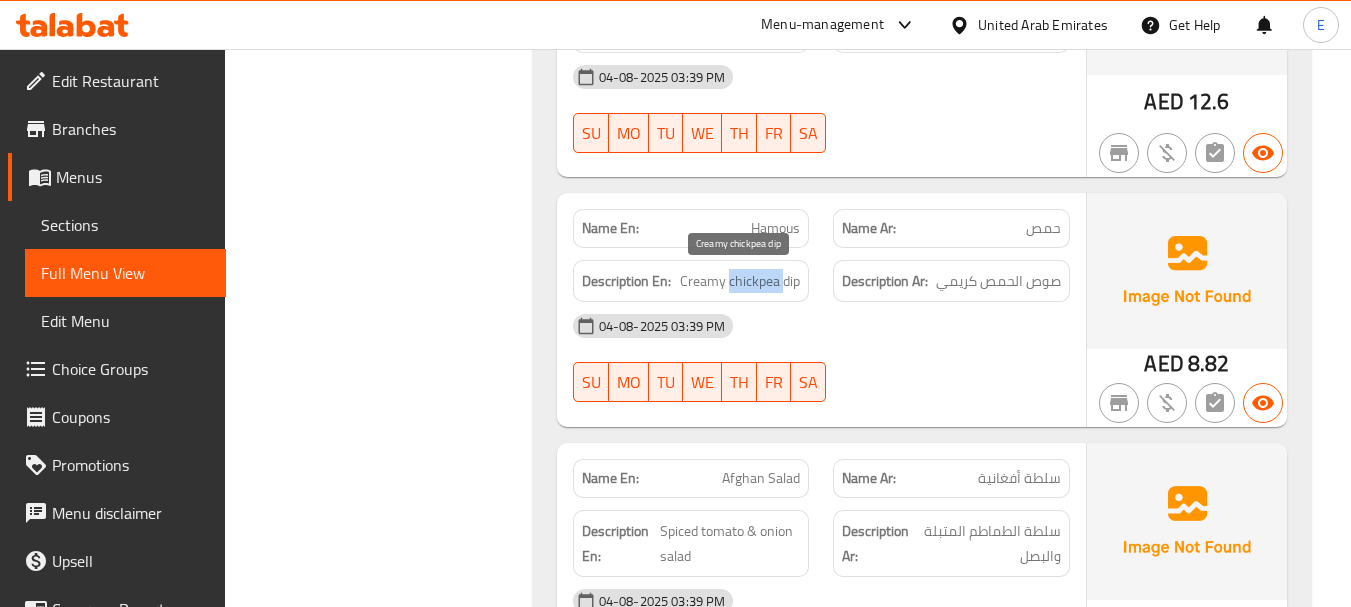 click on "Creamy chickpea dip" at bounding box center (740, 281) 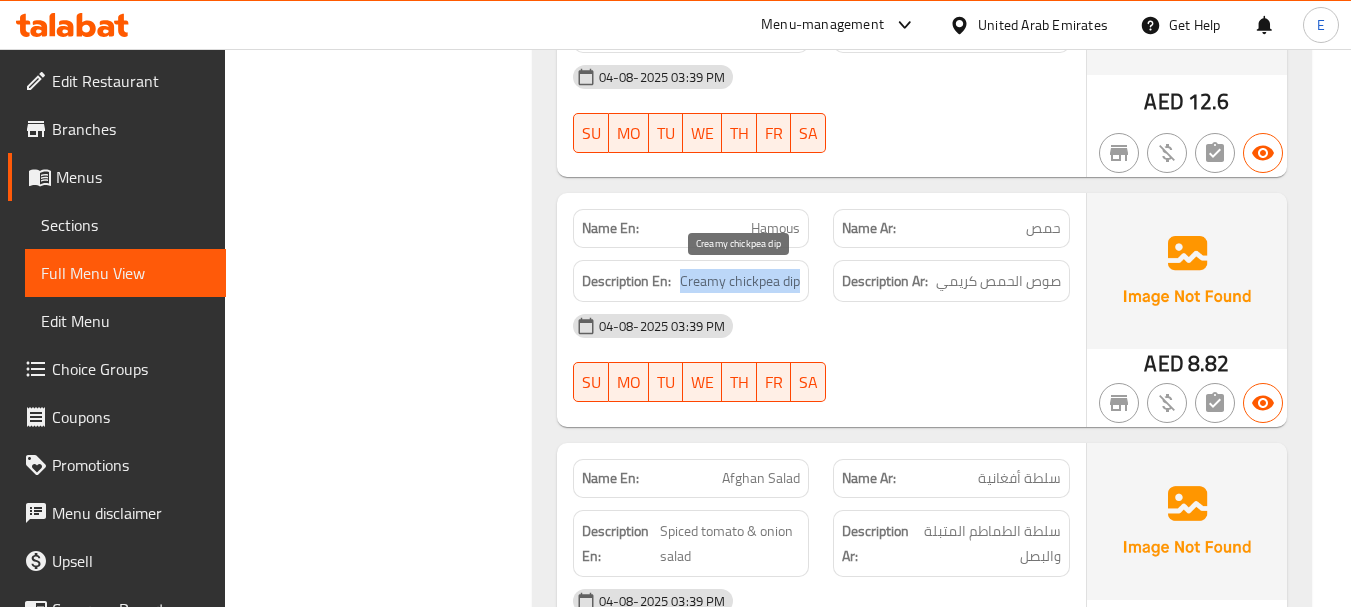 click on "Creamy chickpea dip" at bounding box center [740, 281] 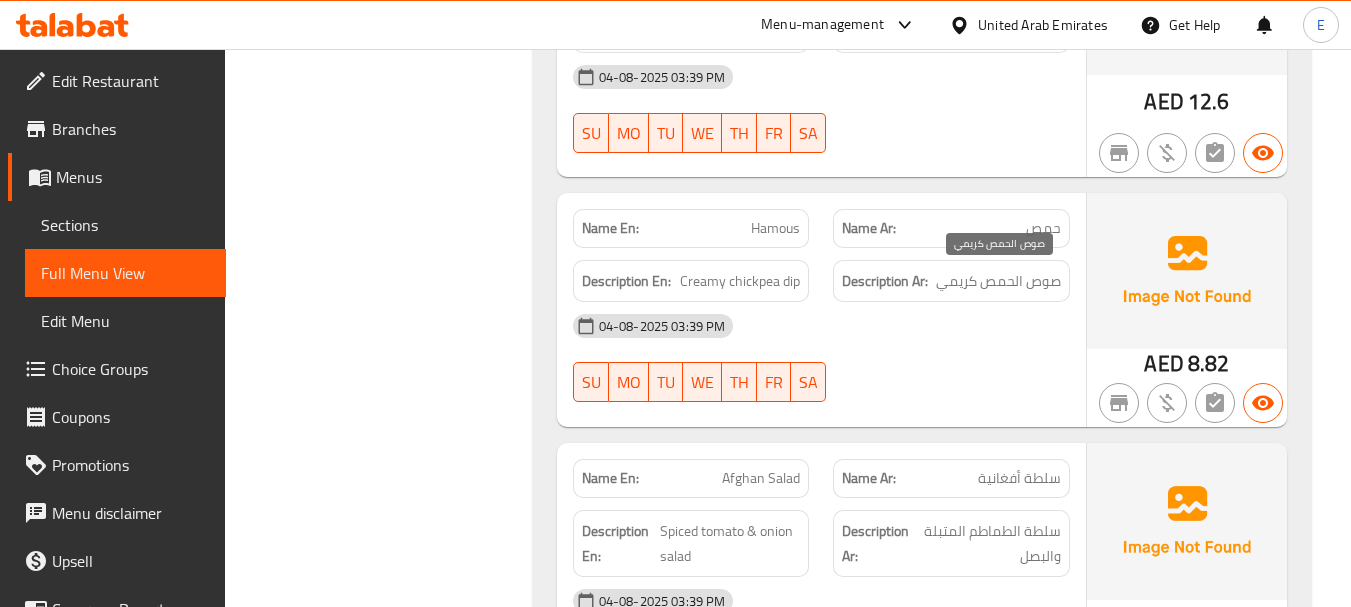 click on "صوص الحمص كريمي" at bounding box center [998, 281] 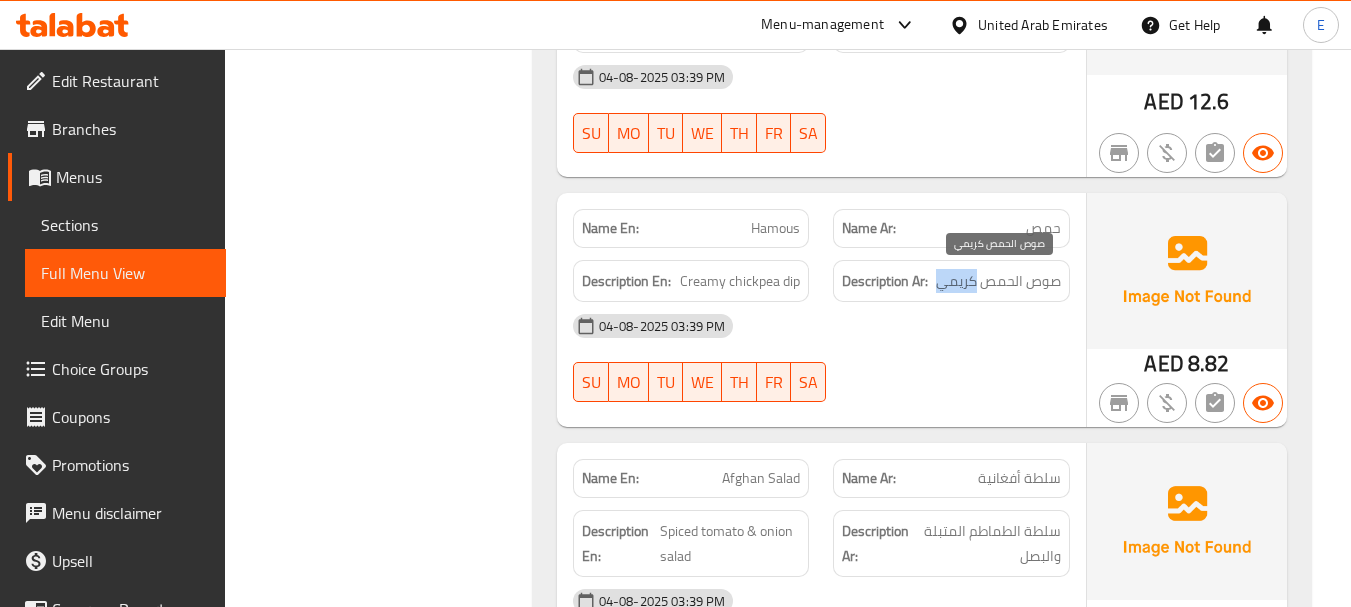 click on "صوص الحمص كريمي" at bounding box center [998, 281] 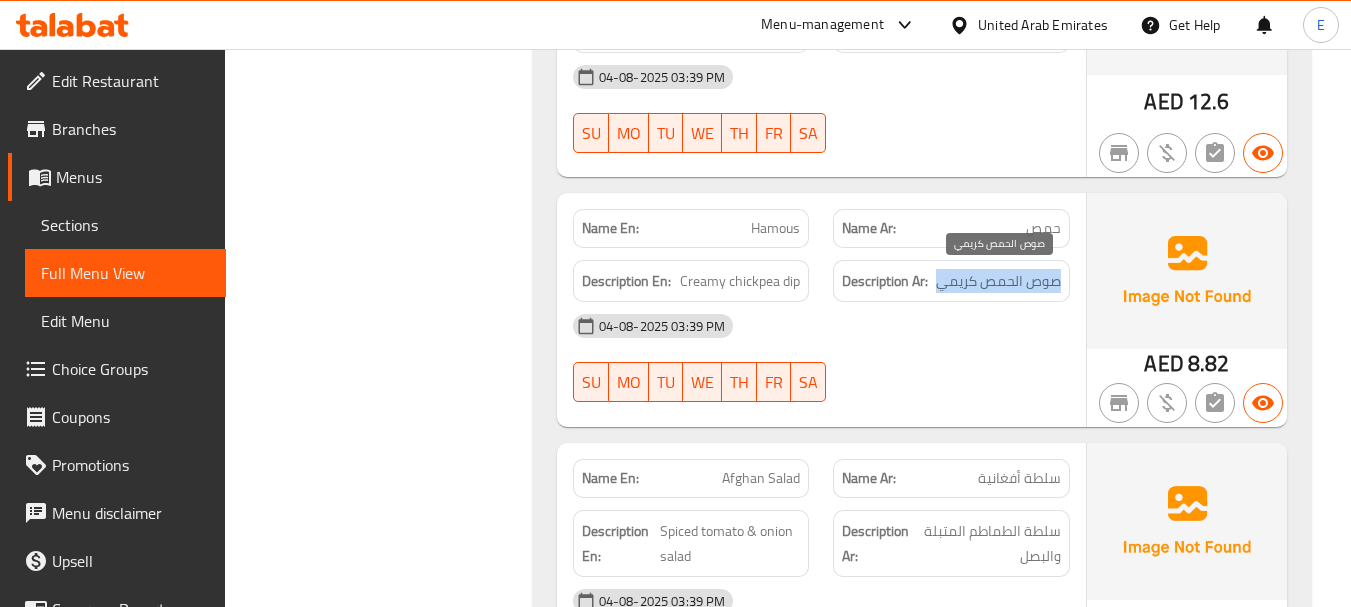 click on "صوص الحمص كريمي" at bounding box center [998, 281] 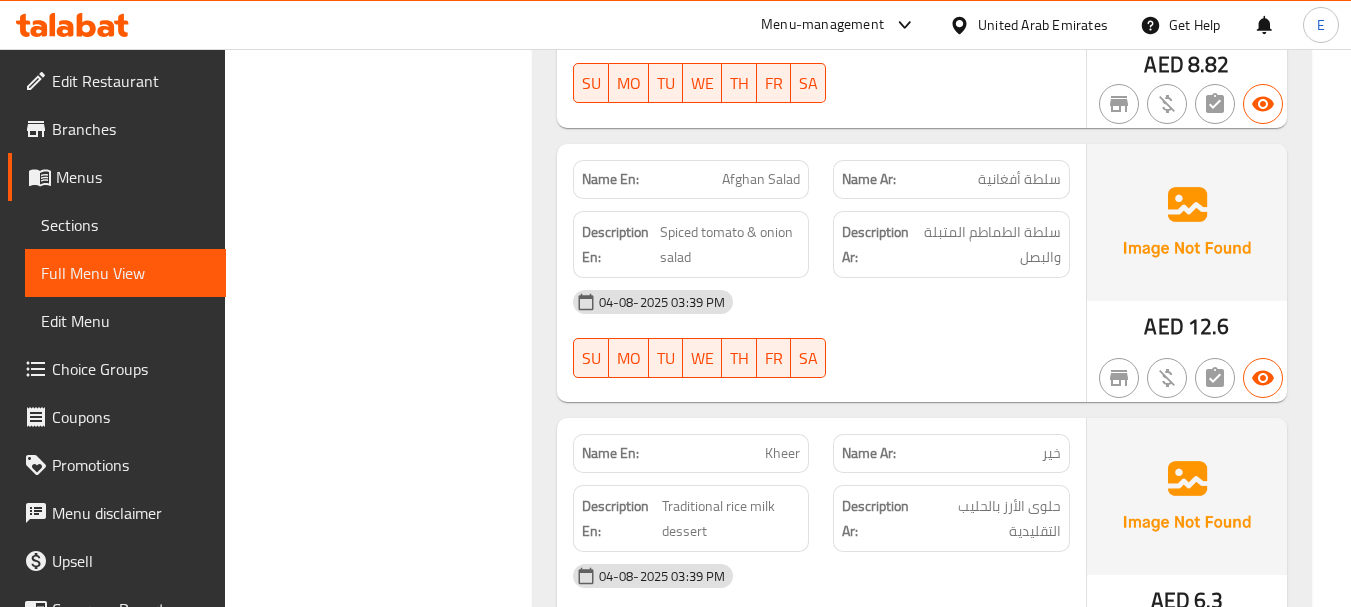 scroll, scrollTop: 3300, scrollLeft: 0, axis: vertical 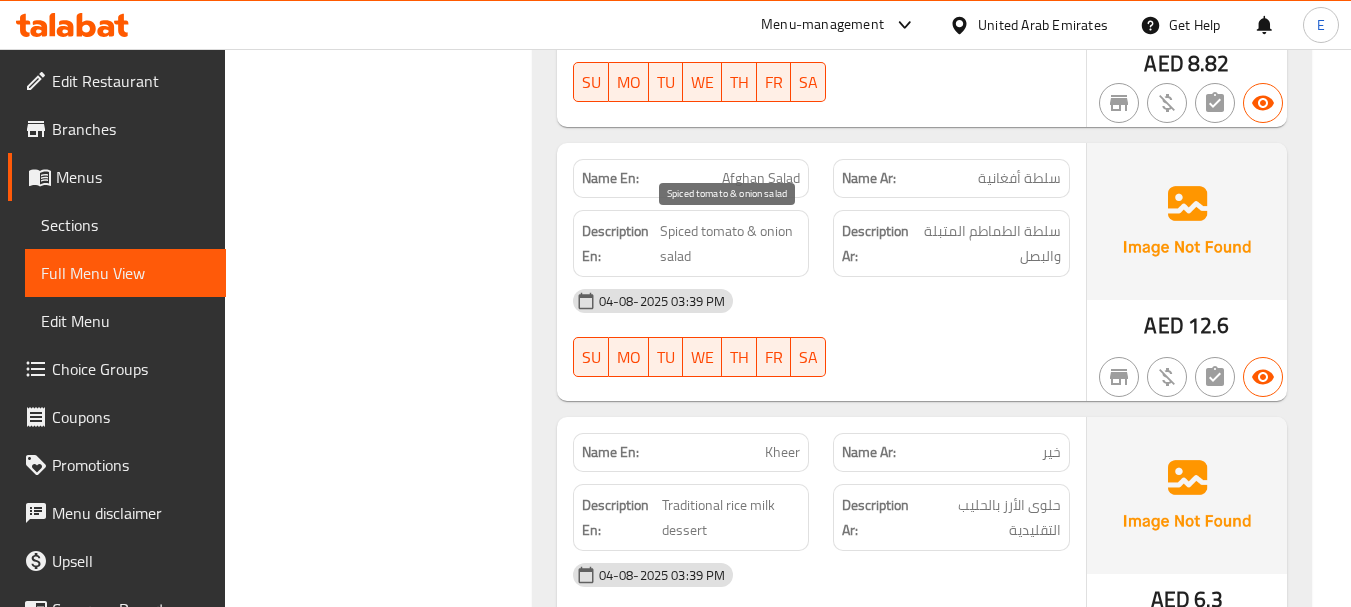 click on "Spiced tomato & onion salad" at bounding box center (730, 243) 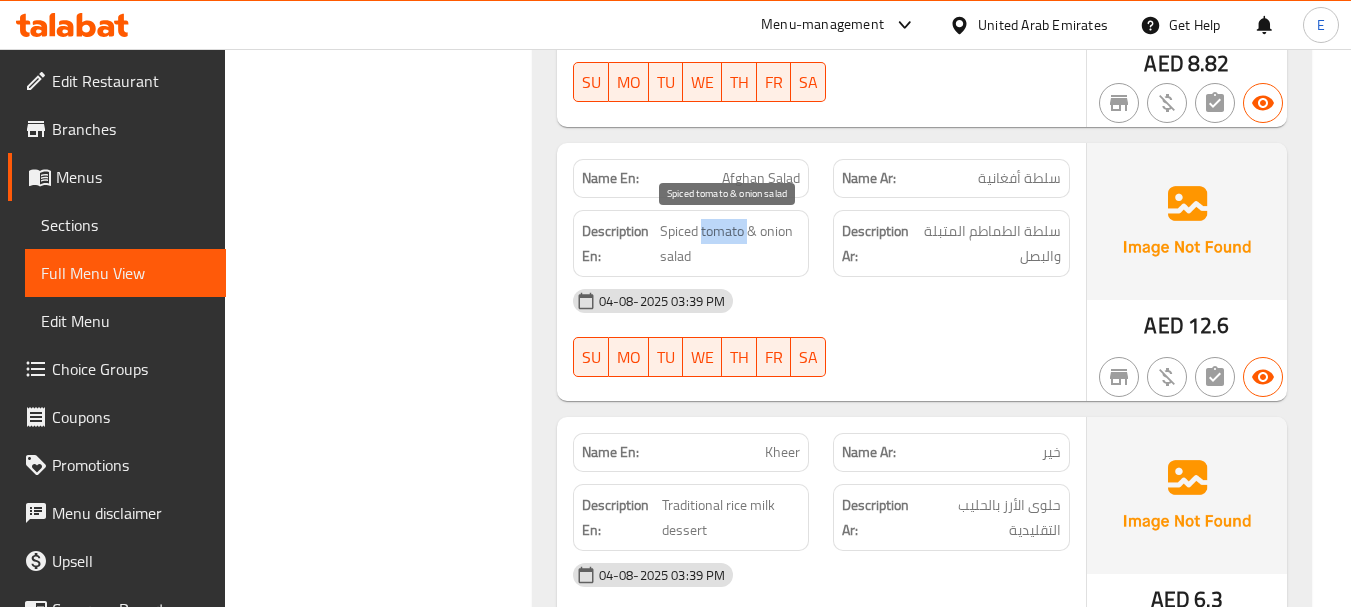 click on "Spiced tomato & onion salad" at bounding box center (730, 243) 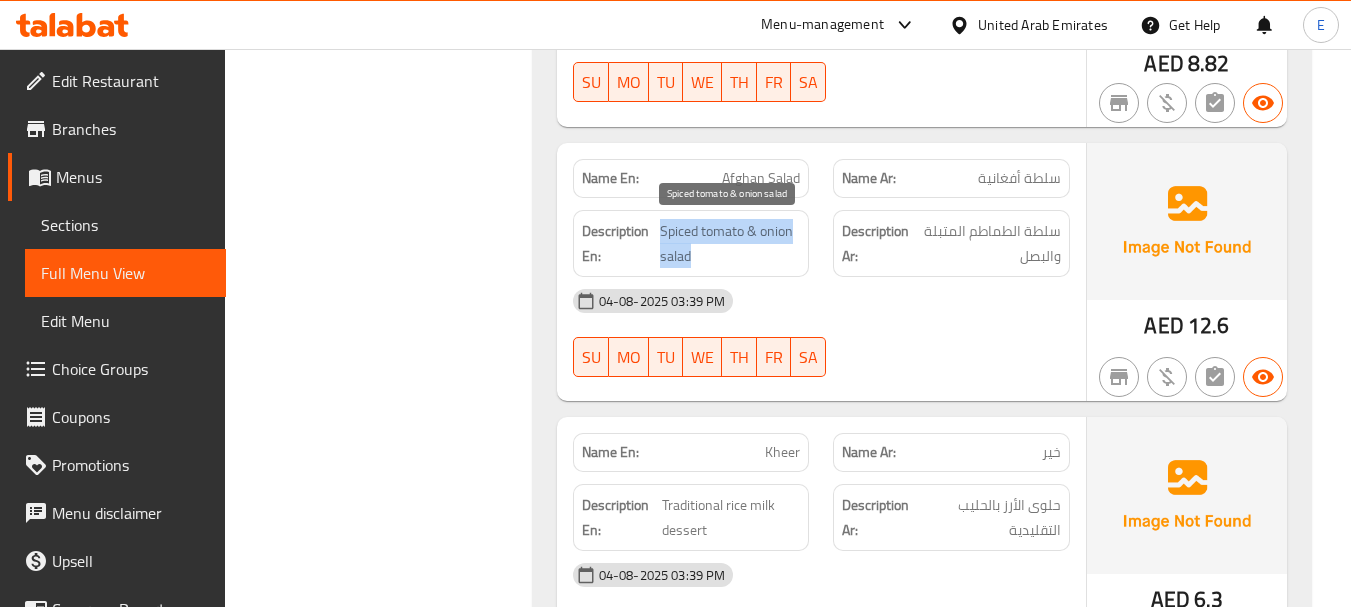 click on "Spiced tomato & onion salad" at bounding box center [730, 243] 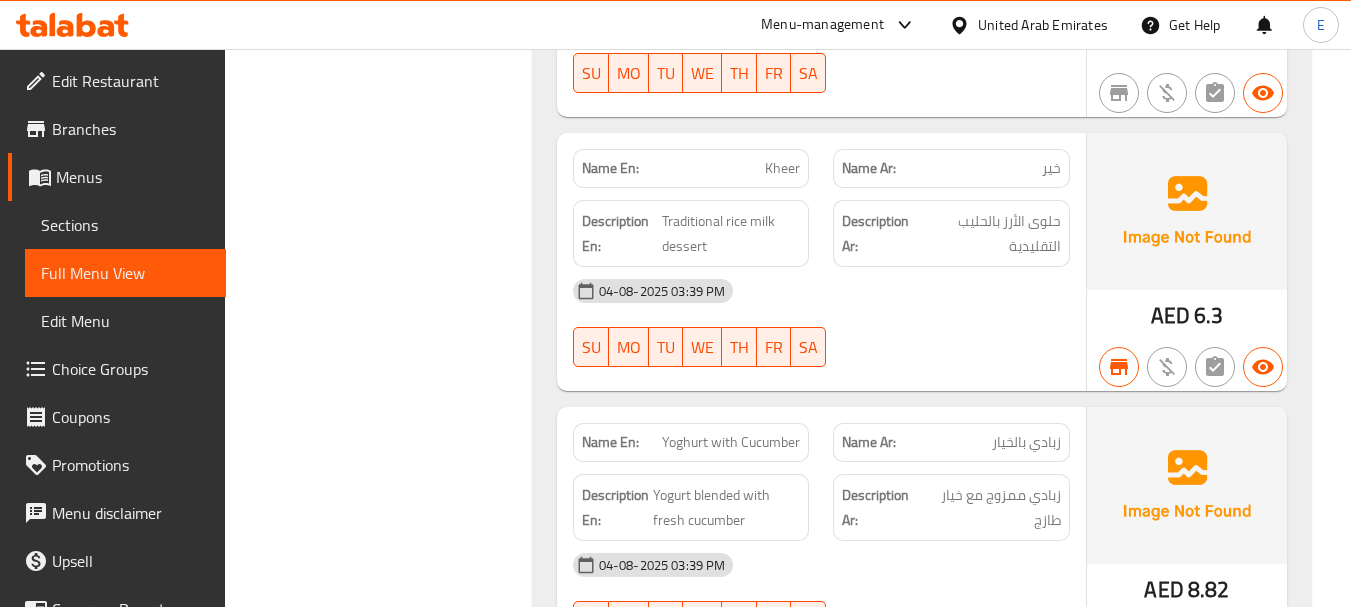 scroll, scrollTop: 3800, scrollLeft: 0, axis: vertical 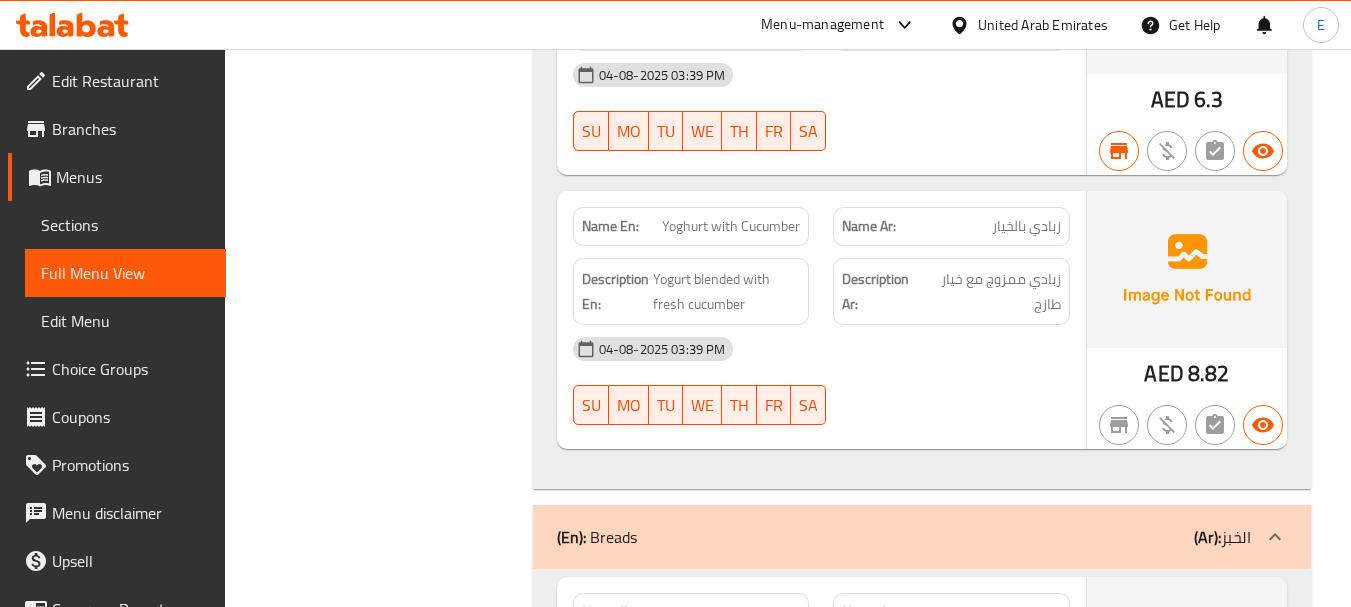 click on "Name Ar: زبادي بالخيار" at bounding box center [951, 226] 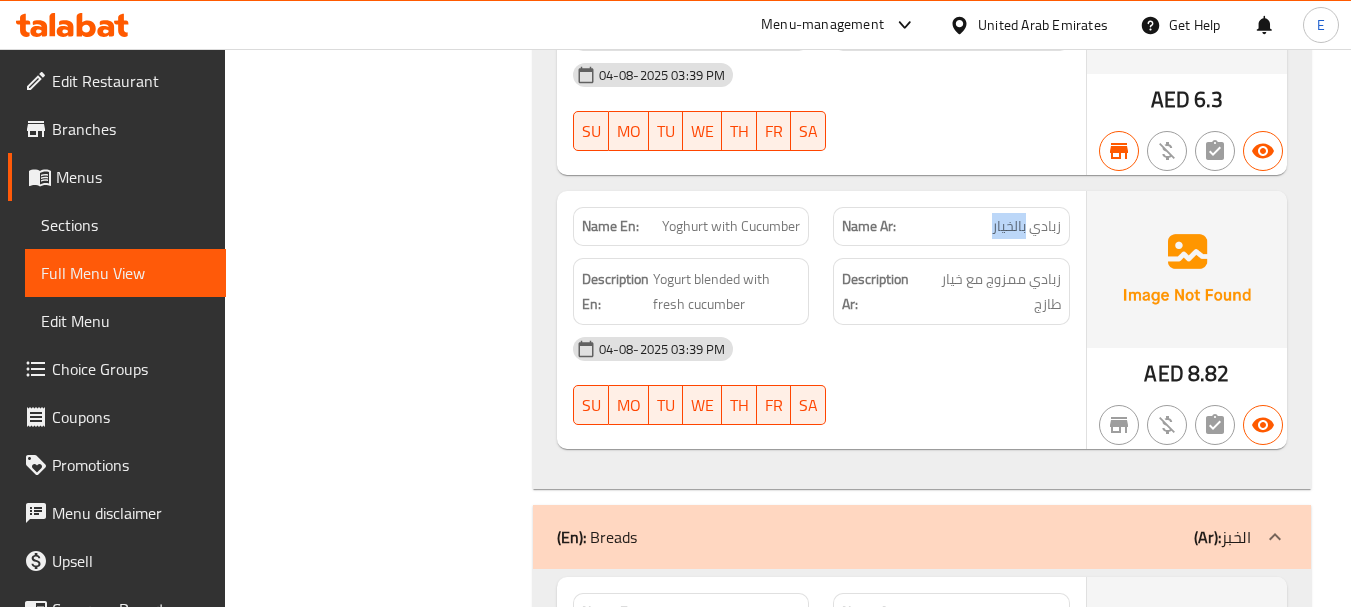 click on "Name Ar: زبادي بالخيار" at bounding box center (951, 226) 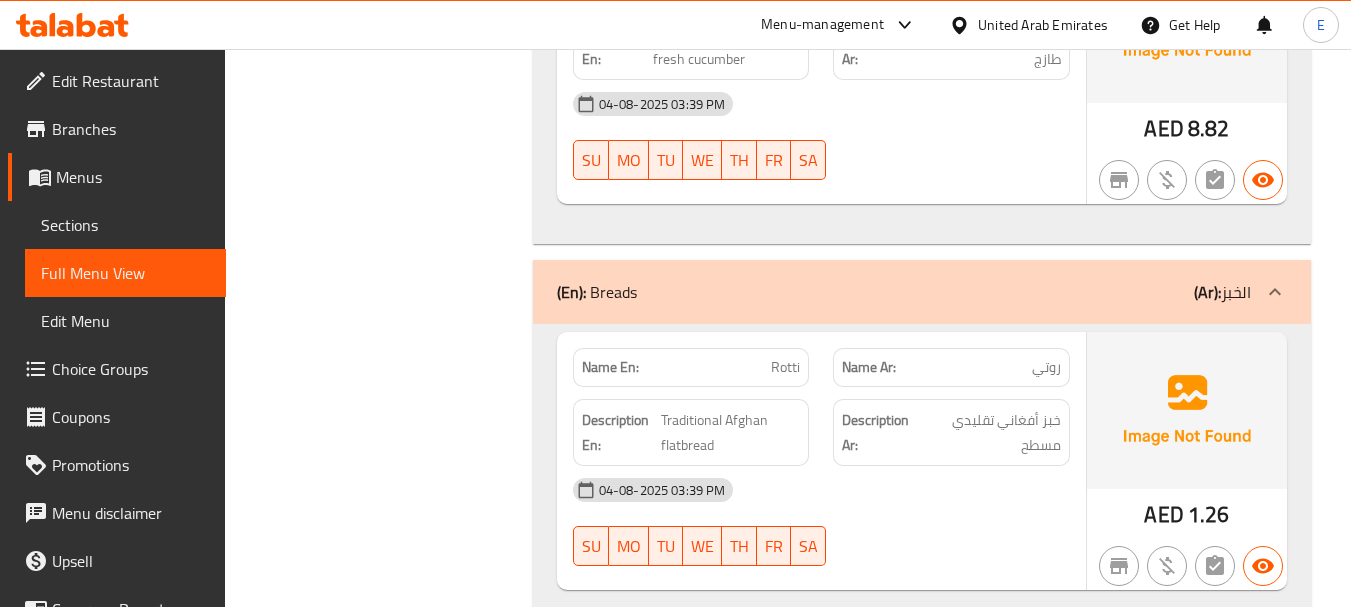 scroll, scrollTop: 4200, scrollLeft: 0, axis: vertical 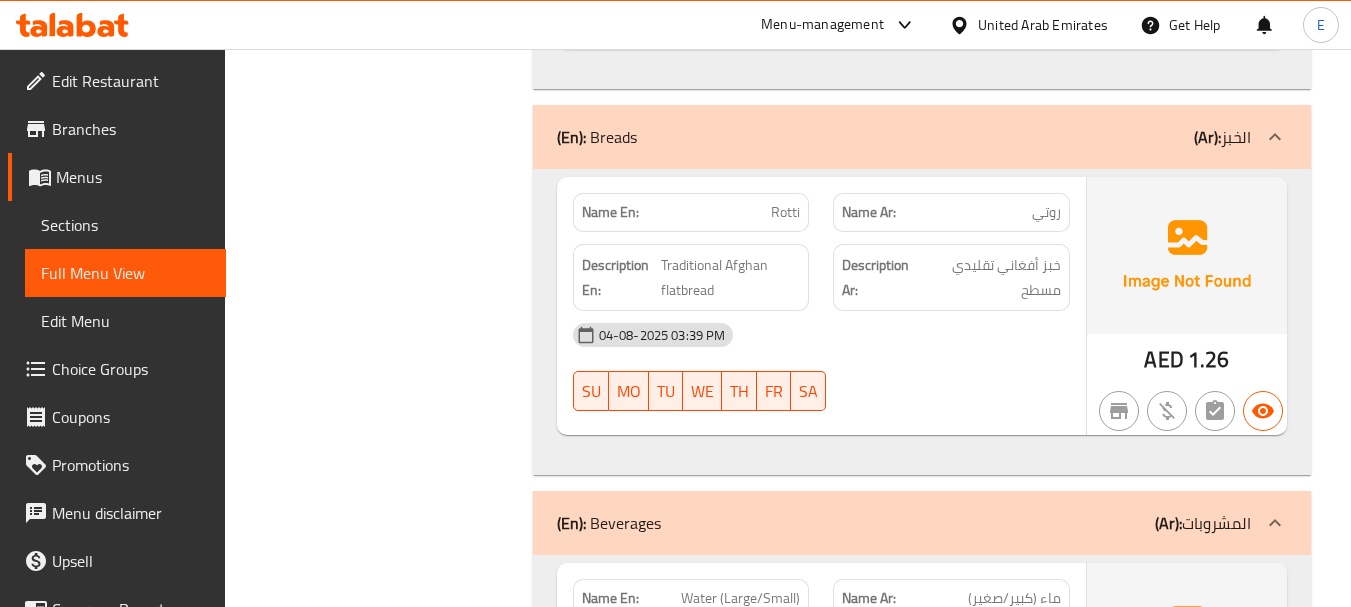 click on "خبز أفغاني تقليدي مسطح" at bounding box center [987, -3759] 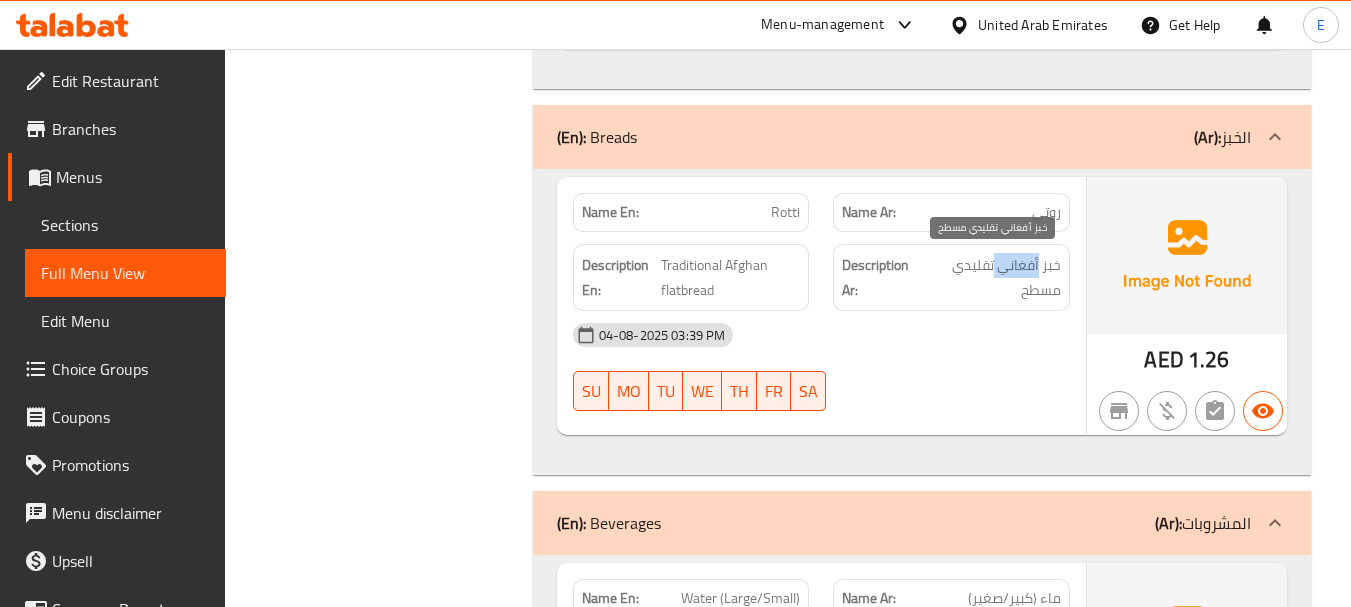 click on "خبز أفغاني تقليدي مسطح" at bounding box center (992, 277) 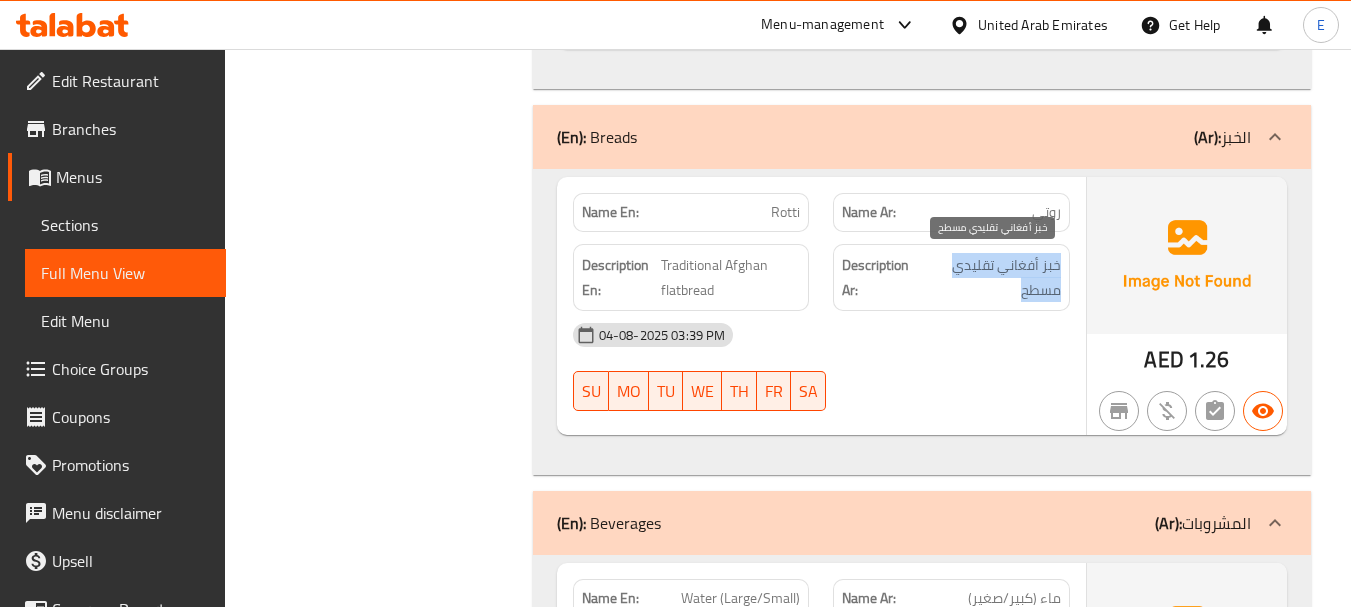 click on "خبز أفغاني تقليدي مسطح" at bounding box center (992, 277) 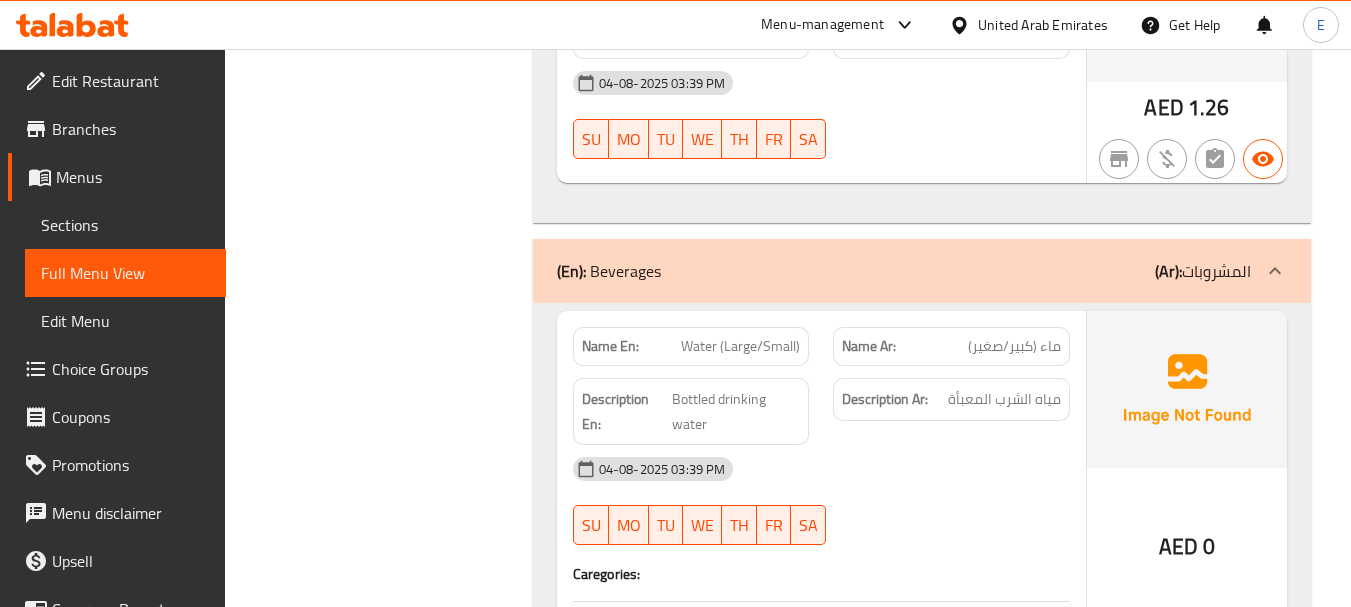 scroll, scrollTop: 4600, scrollLeft: 0, axis: vertical 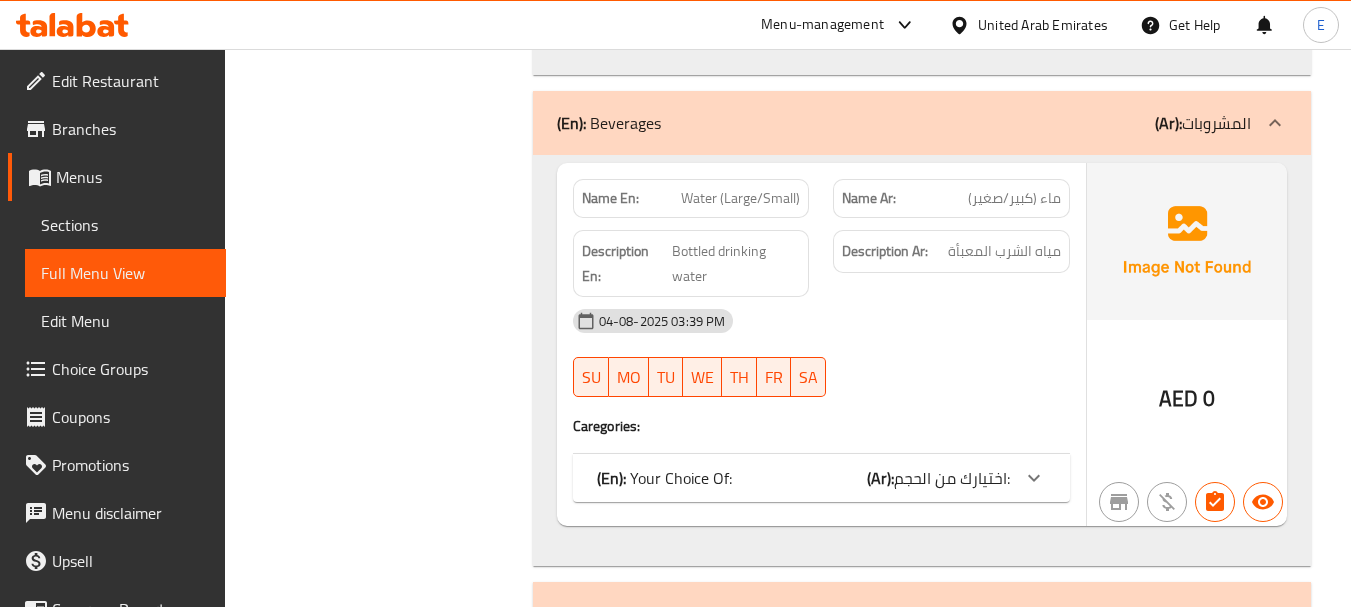 click on "اختيارك من الحجم:" at bounding box center (952, 478) 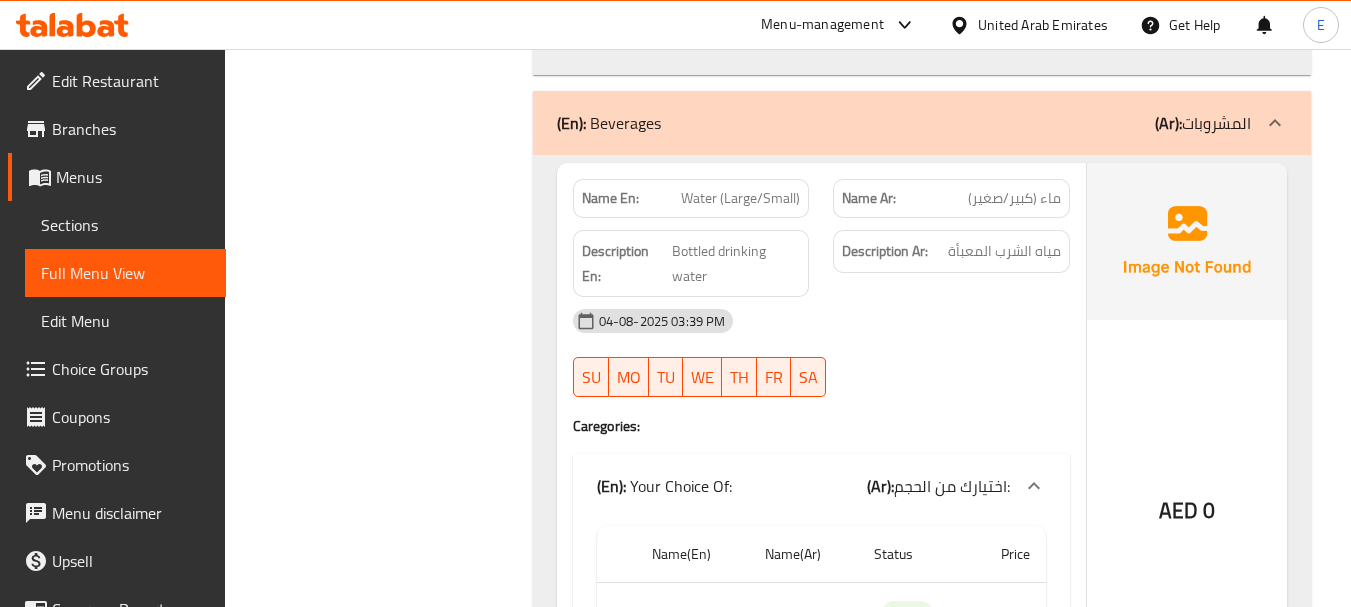 click on "Filter Branches Branches Popular filters Free items Branch specific items Has choices Upsell items Availability filters Available Not available View filters Collapse sections Collapse categories Collapse Choices" at bounding box center [386, 3741] 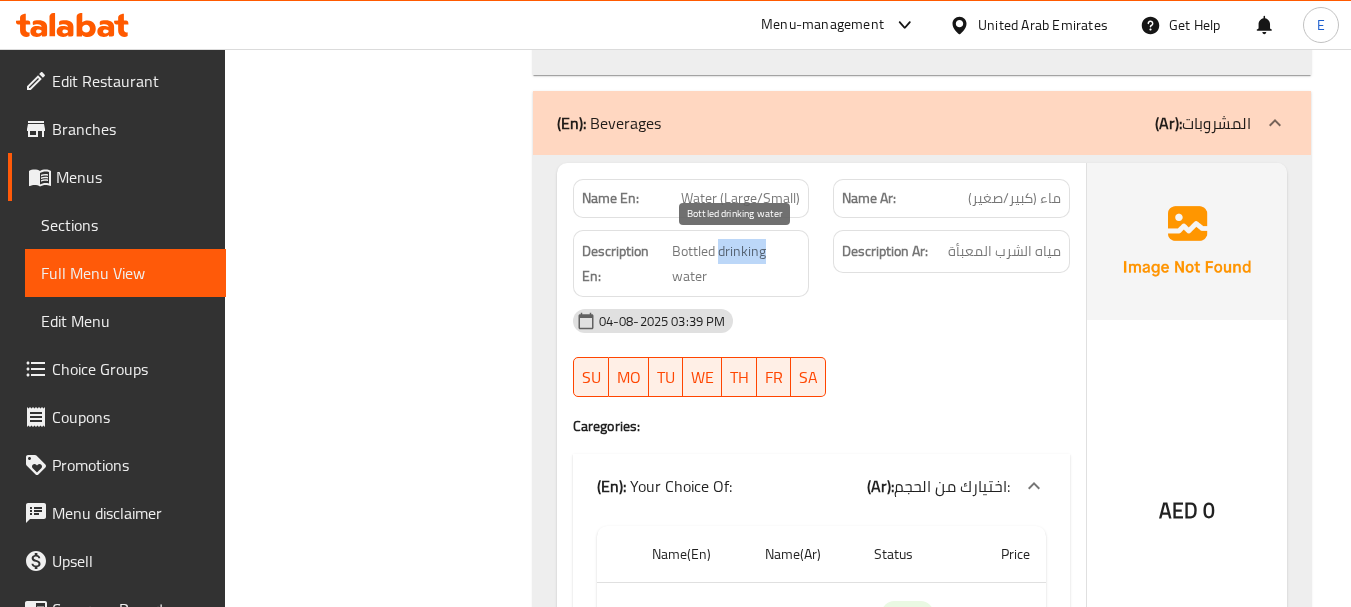 click on "Bottled drinking water" at bounding box center [736, 263] 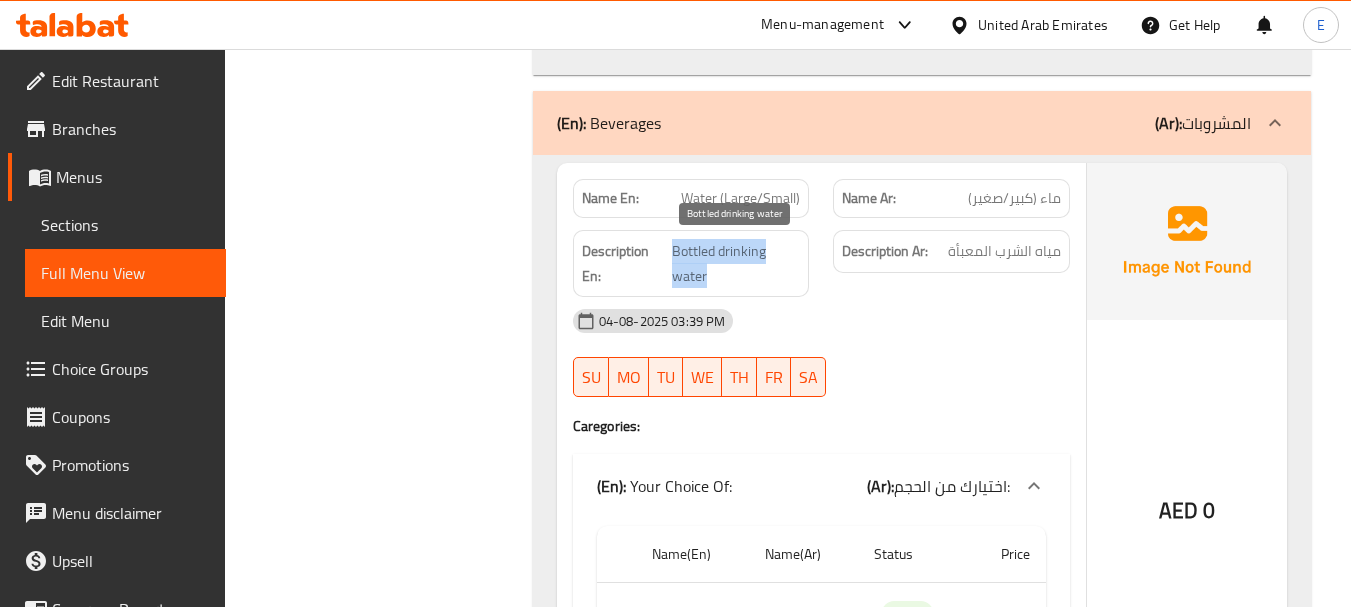 click on "Bottled drinking water" at bounding box center (736, 263) 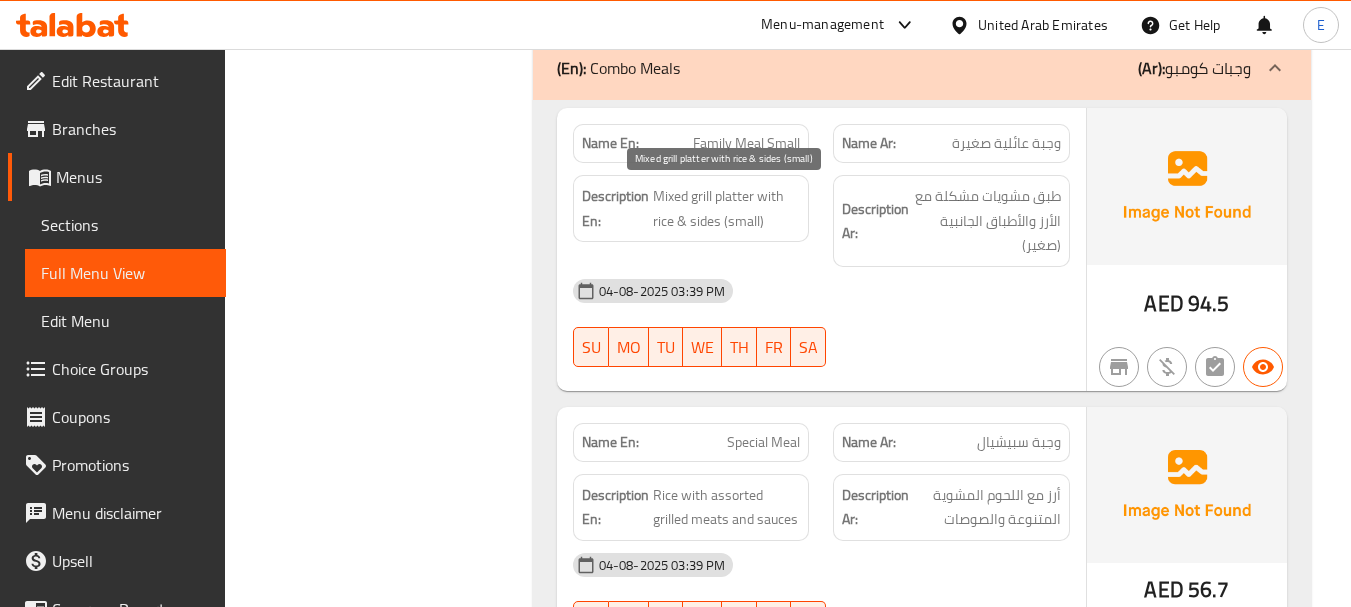 scroll, scrollTop: 5400, scrollLeft: 0, axis: vertical 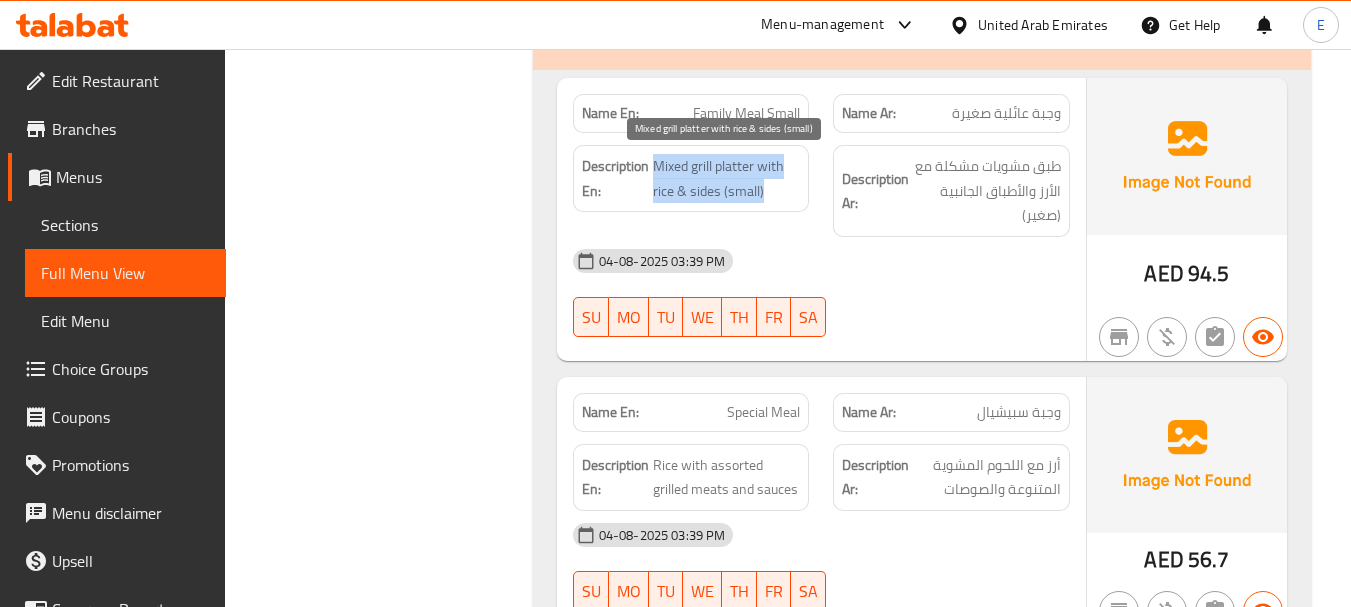 drag, startPoint x: 652, startPoint y: 159, endPoint x: 800, endPoint y: 193, distance: 151.8552 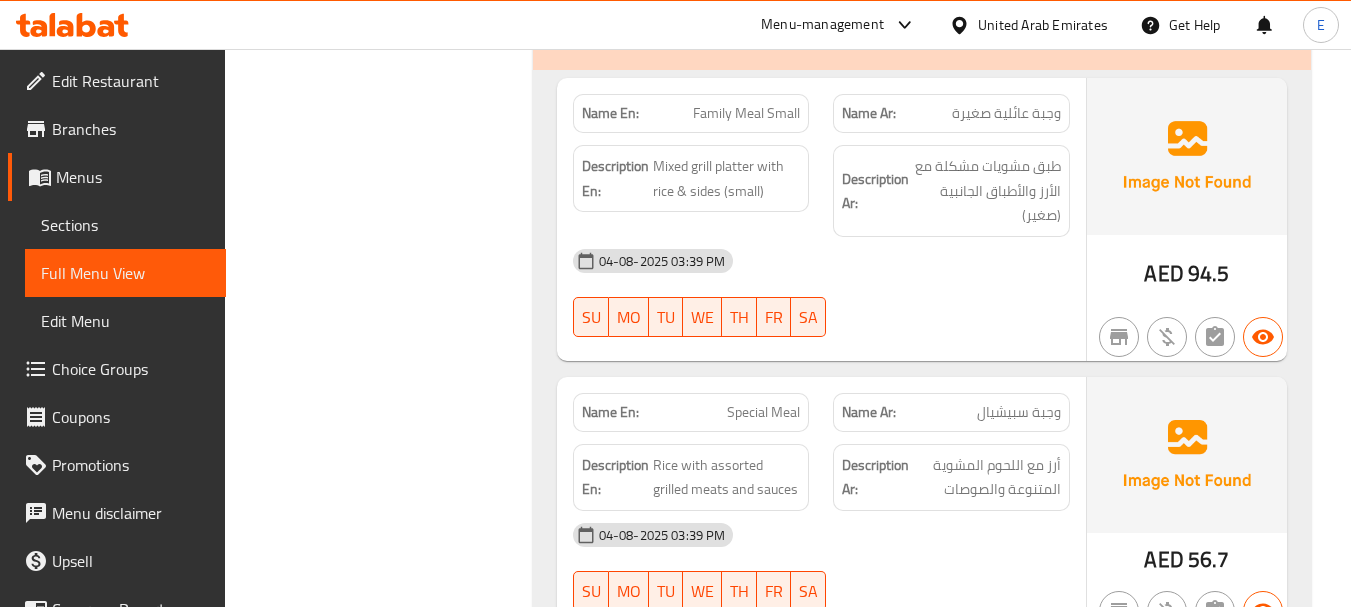 click on "04-08-2025 03:39 PM" at bounding box center (821, -4901) 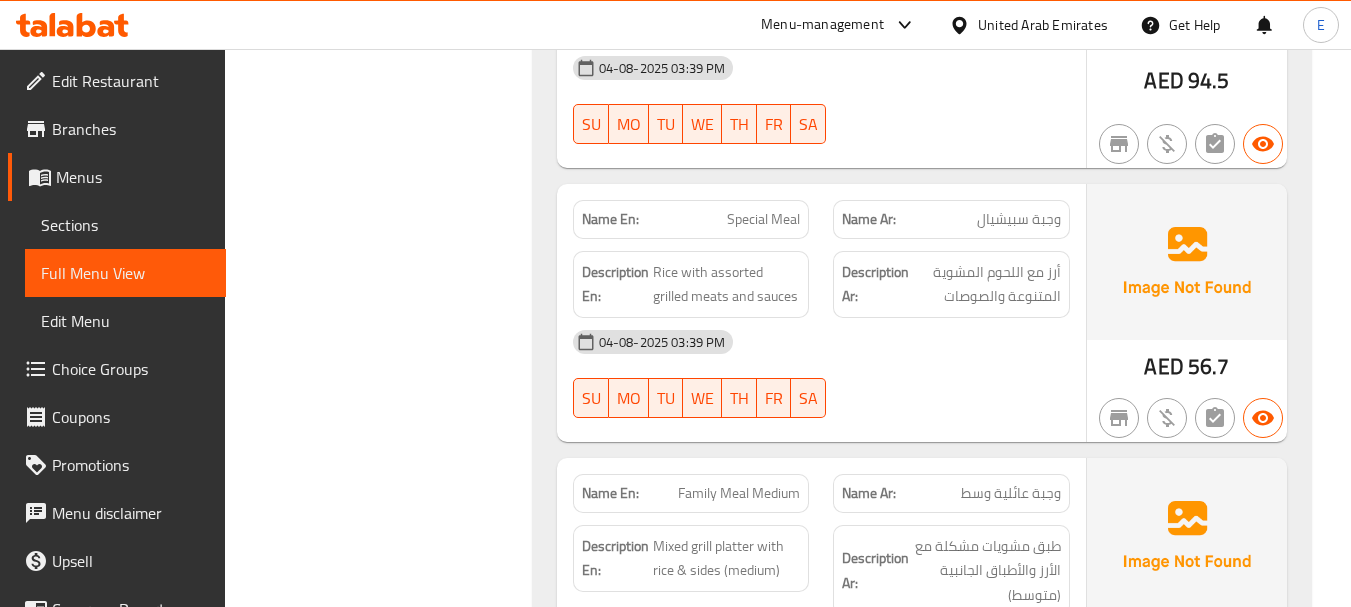 scroll, scrollTop: 5600, scrollLeft: 0, axis: vertical 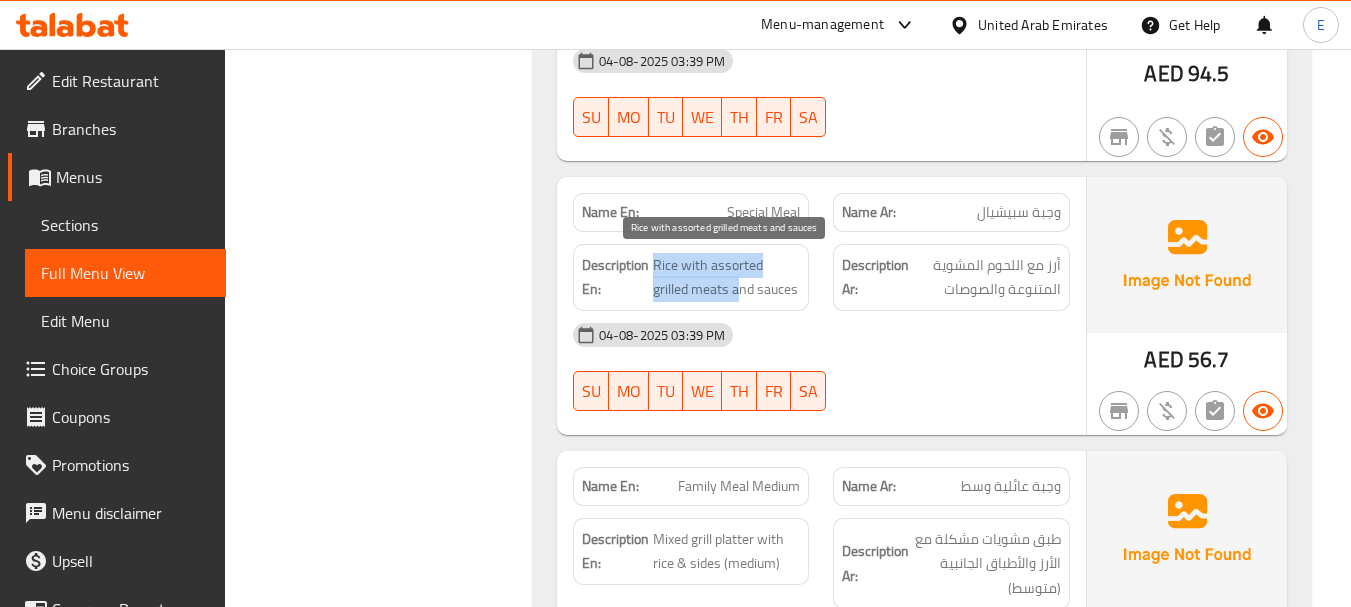 drag, startPoint x: 656, startPoint y: 254, endPoint x: 702, endPoint y: 287, distance: 56.61272 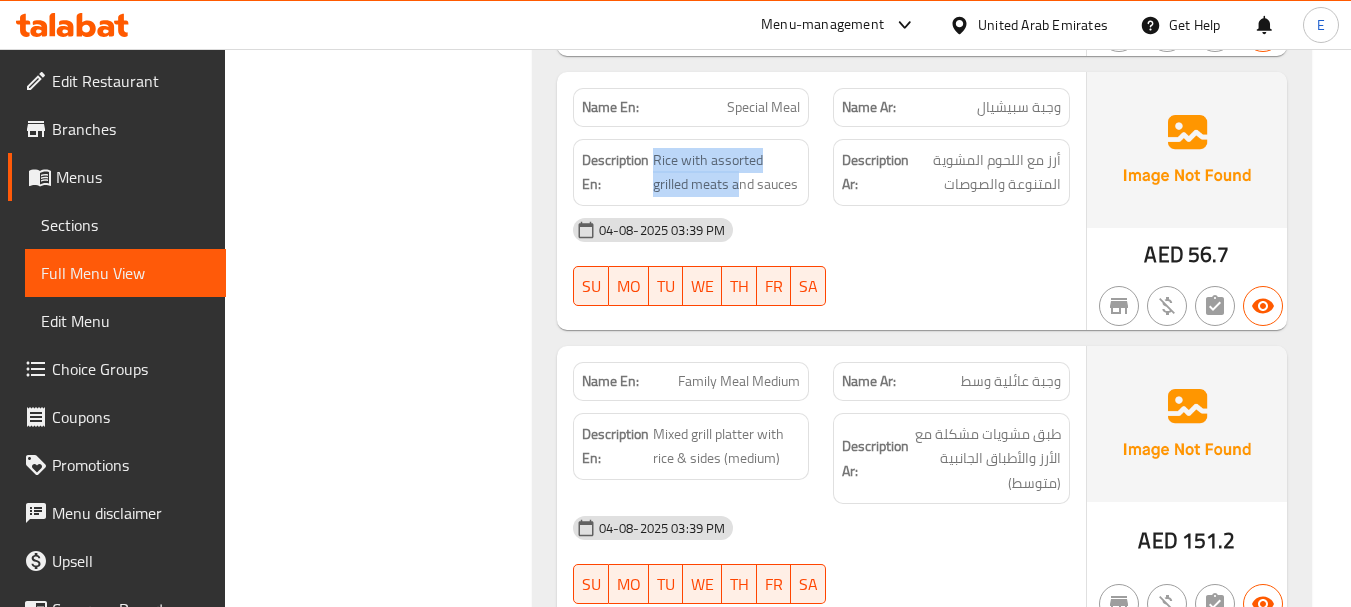 scroll, scrollTop: 5800, scrollLeft: 0, axis: vertical 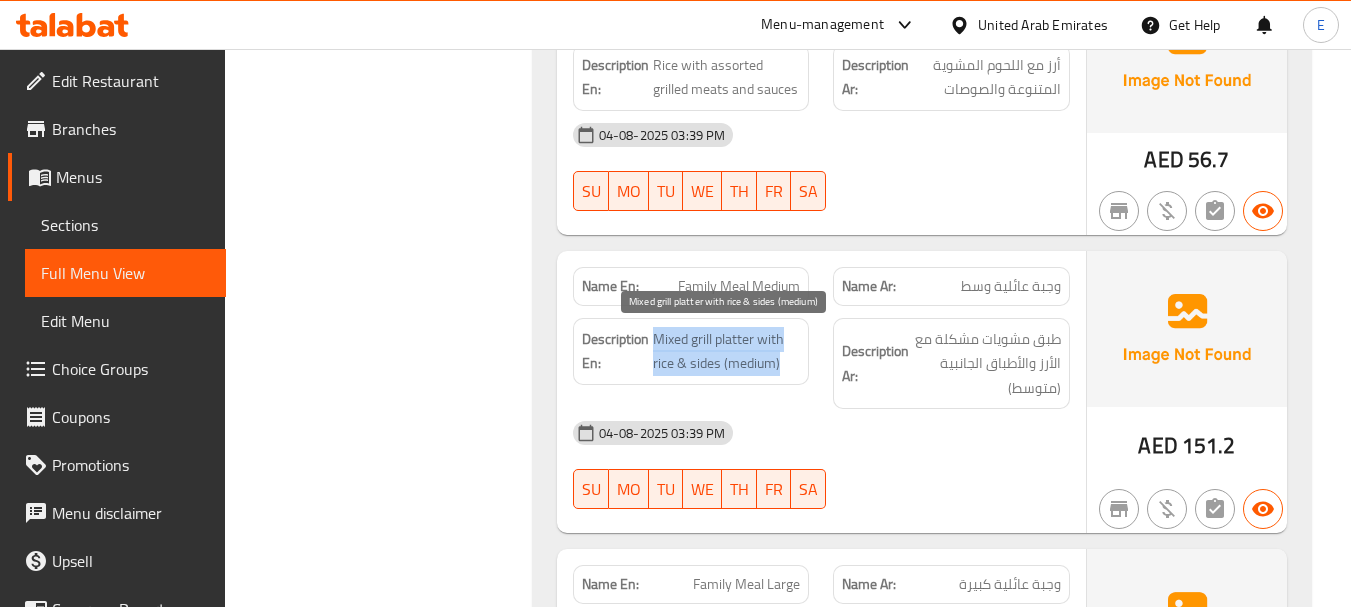 drag, startPoint x: 655, startPoint y: 337, endPoint x: 783, endPoint y: 358, distance: 129.71121 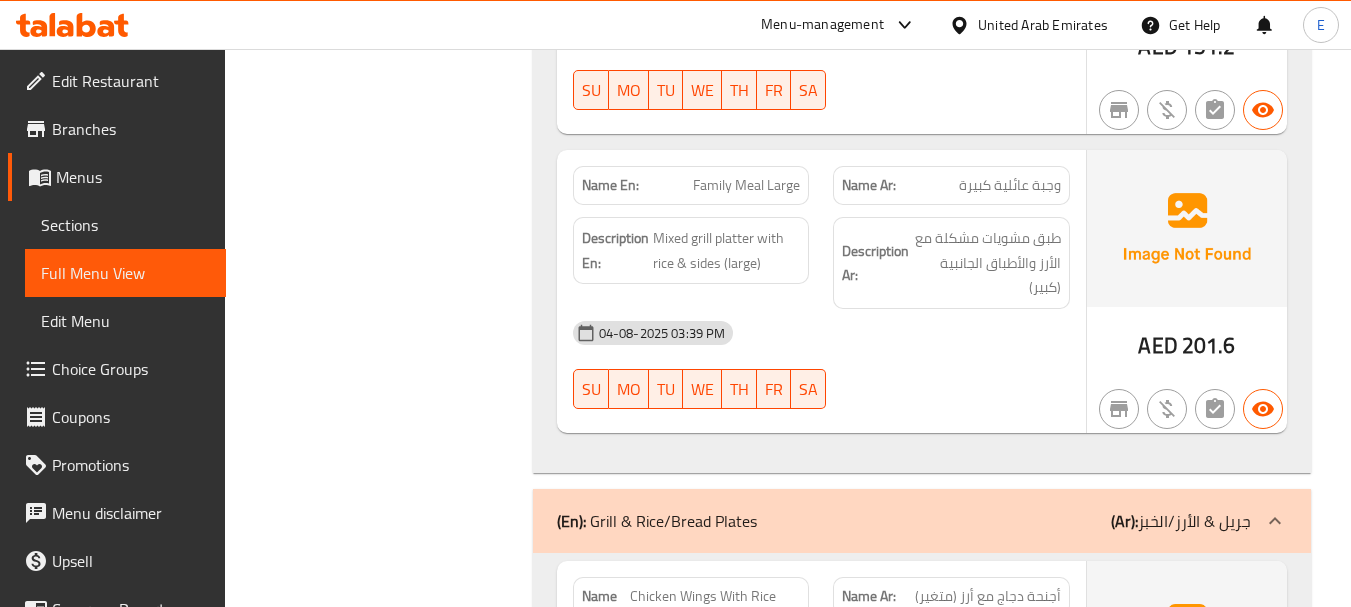 scroll, scrollTop: 6200, scrollLeft: 0, axis: vertical 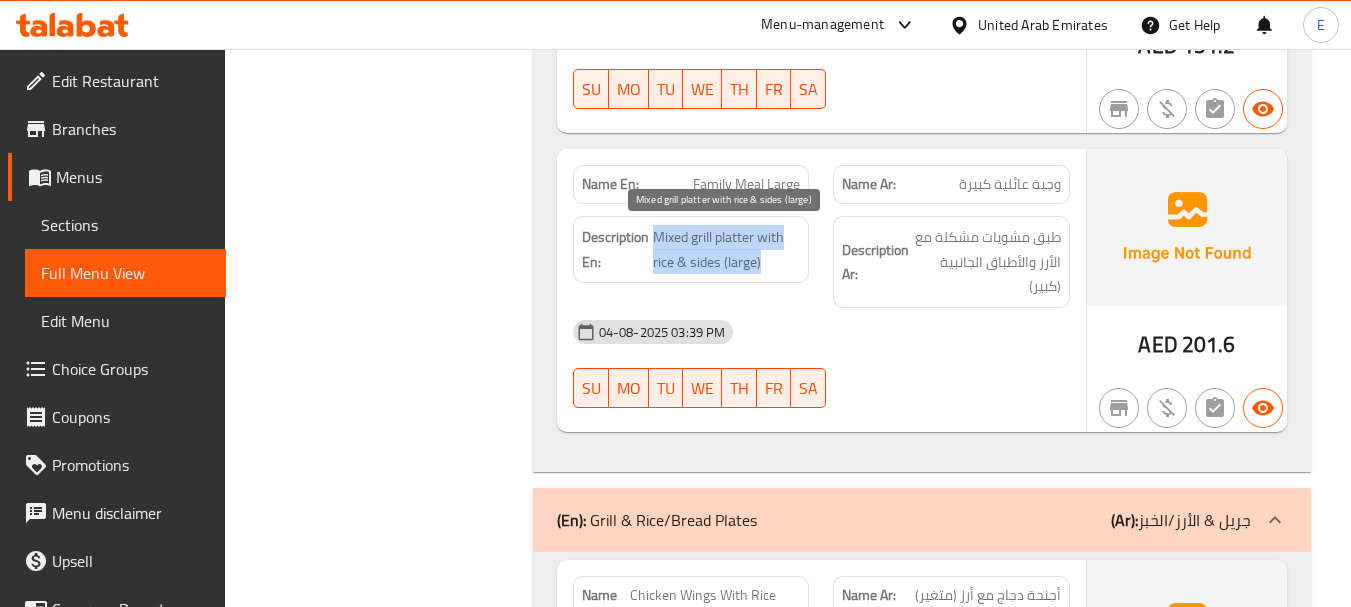 drag, startPoint x: 652, startPoint y: 235, endPoint x: 780, endPoint y: 263, distance: 131.02672 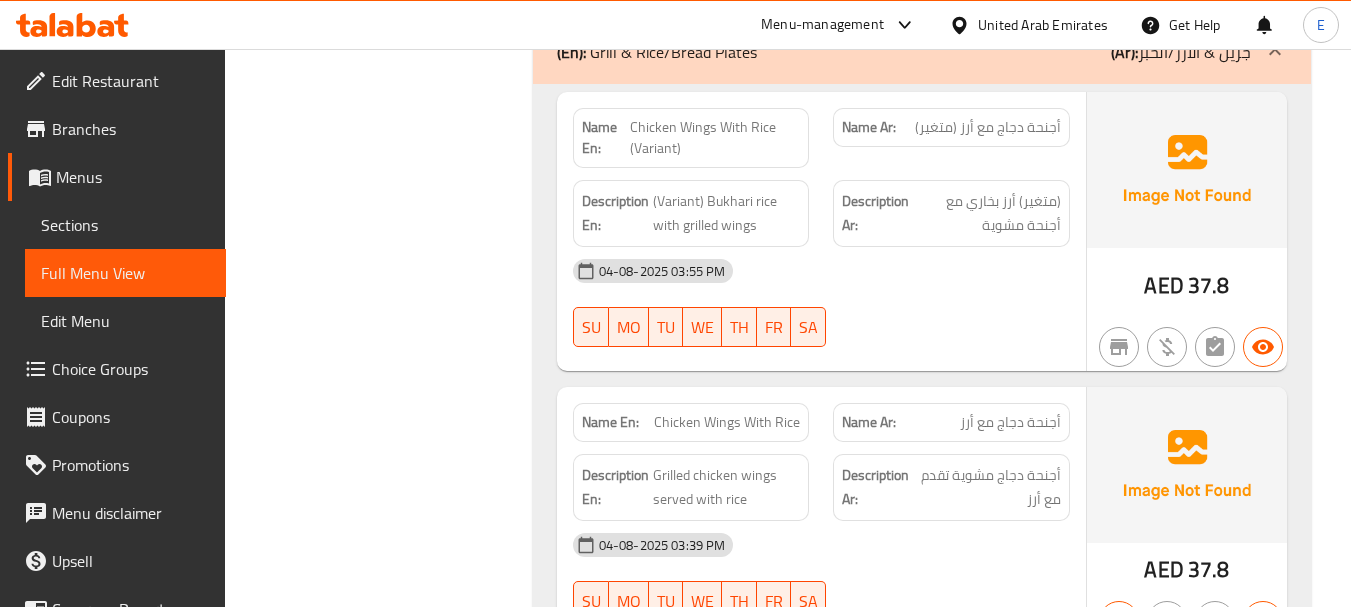 scroll, scrollTop: 6700, scrollLeft: 0, axis: vertical 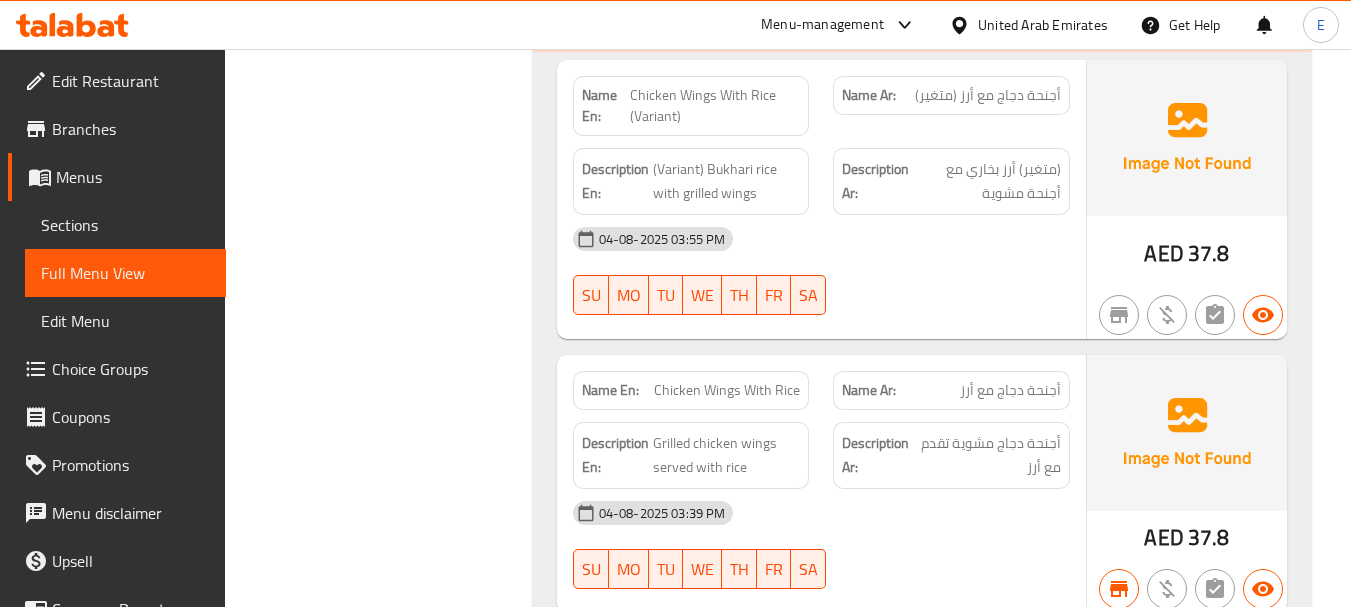 click on "Chicken Wings With Rice (Variant)" at bounding box center (755, -6324) 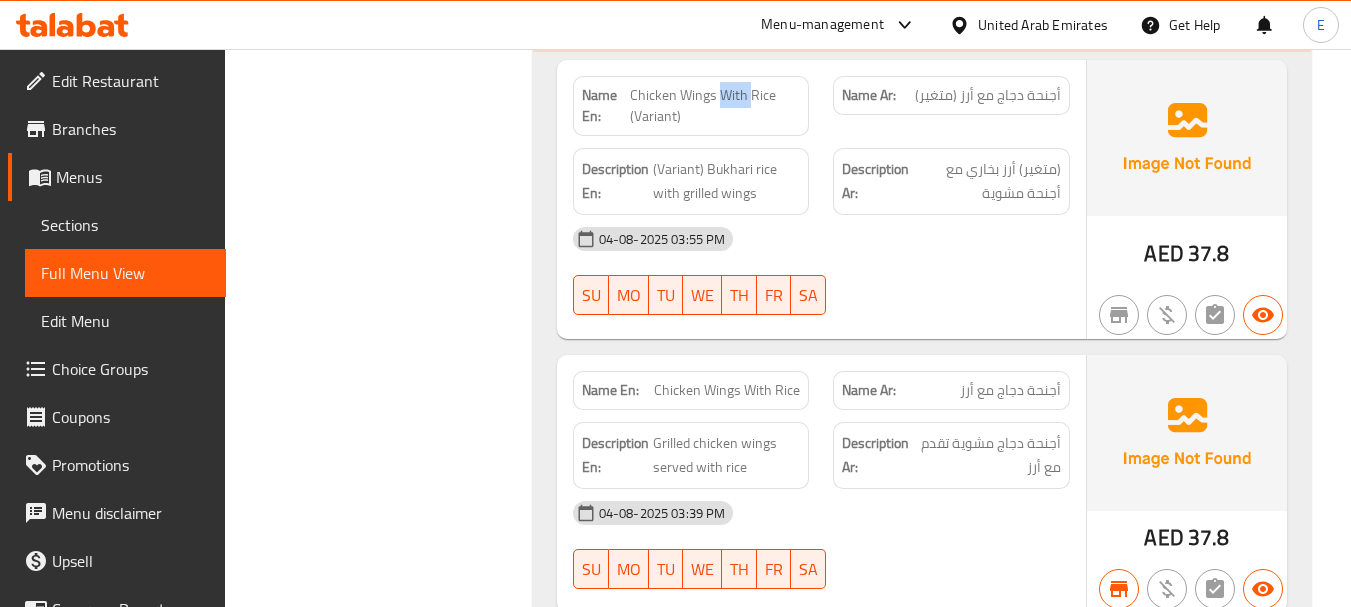 click on "Chicken Wings With Rice (Variant)" at bounding box center [755, -6324] 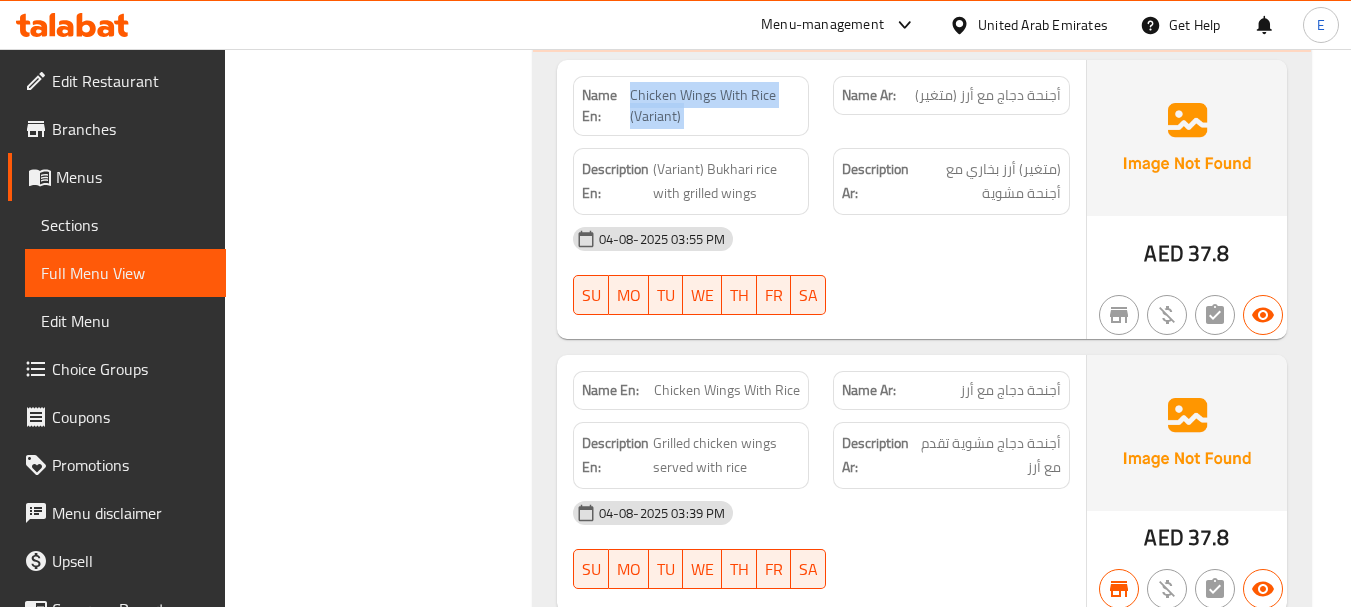 click on "Chicken Wings With Rice (Variant)" at bounding box center [755, -6324] 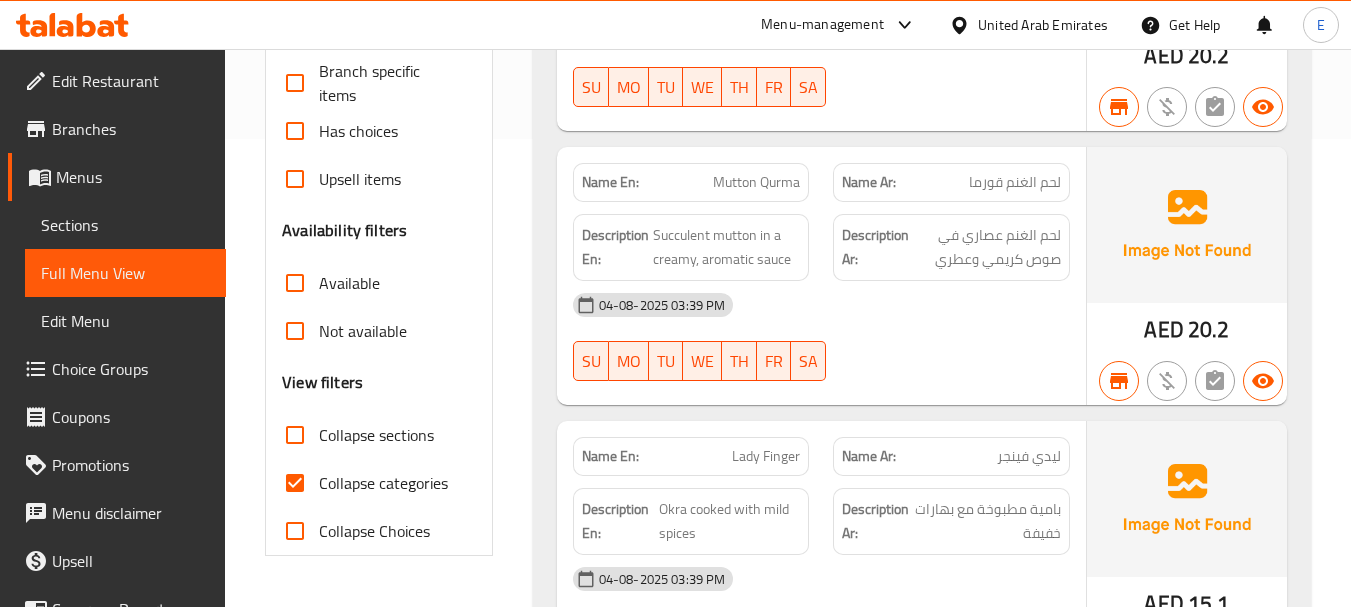 scroll, scrollTop: 500, scrollLeft: 0, axis: vertical 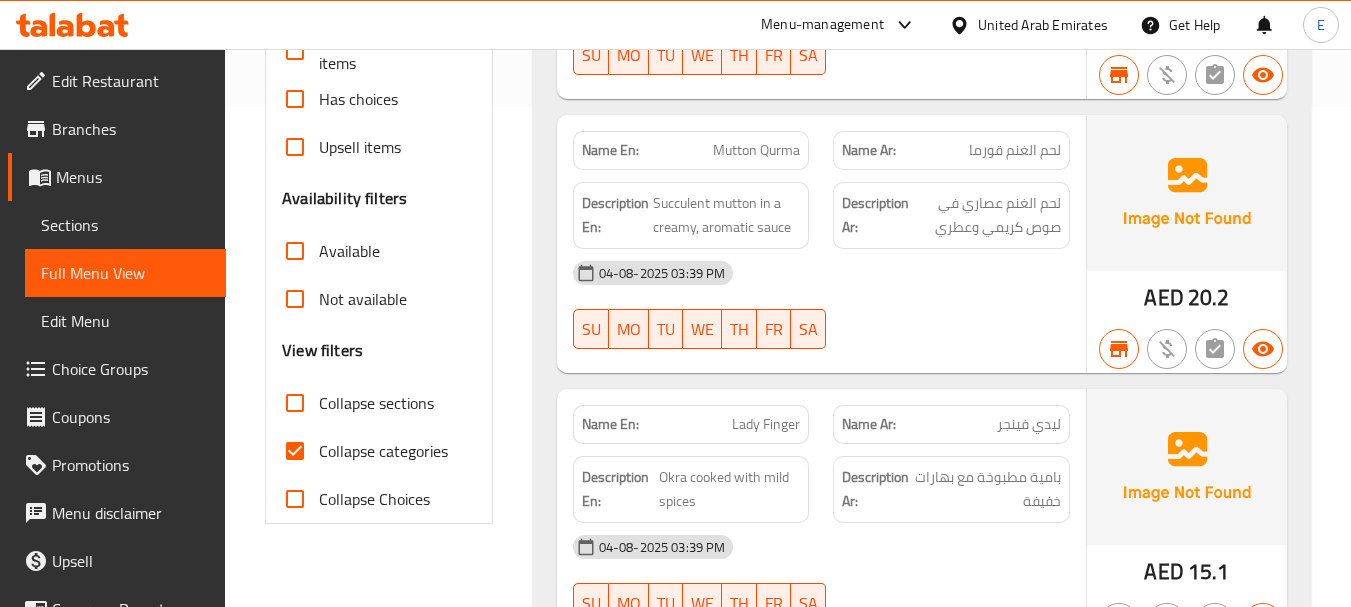 click on "Collapse categories" at bounding box center (295, 451) 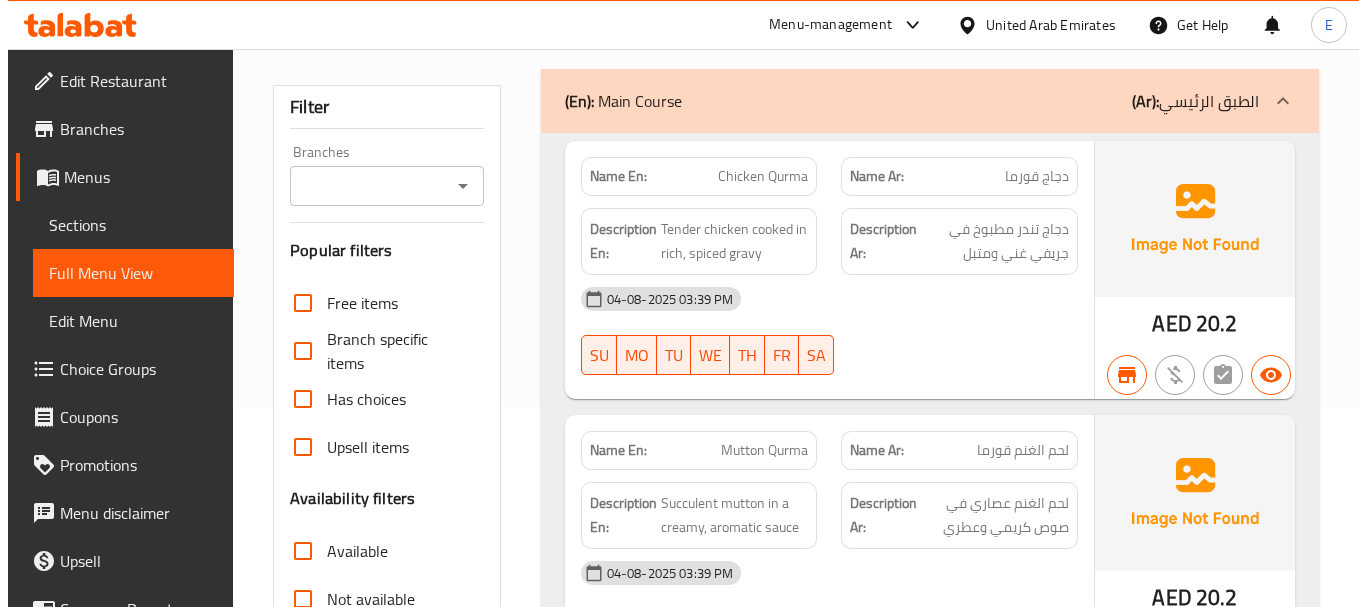 scroll, scrollTop: 0, scrollLeft: 0, axis: both 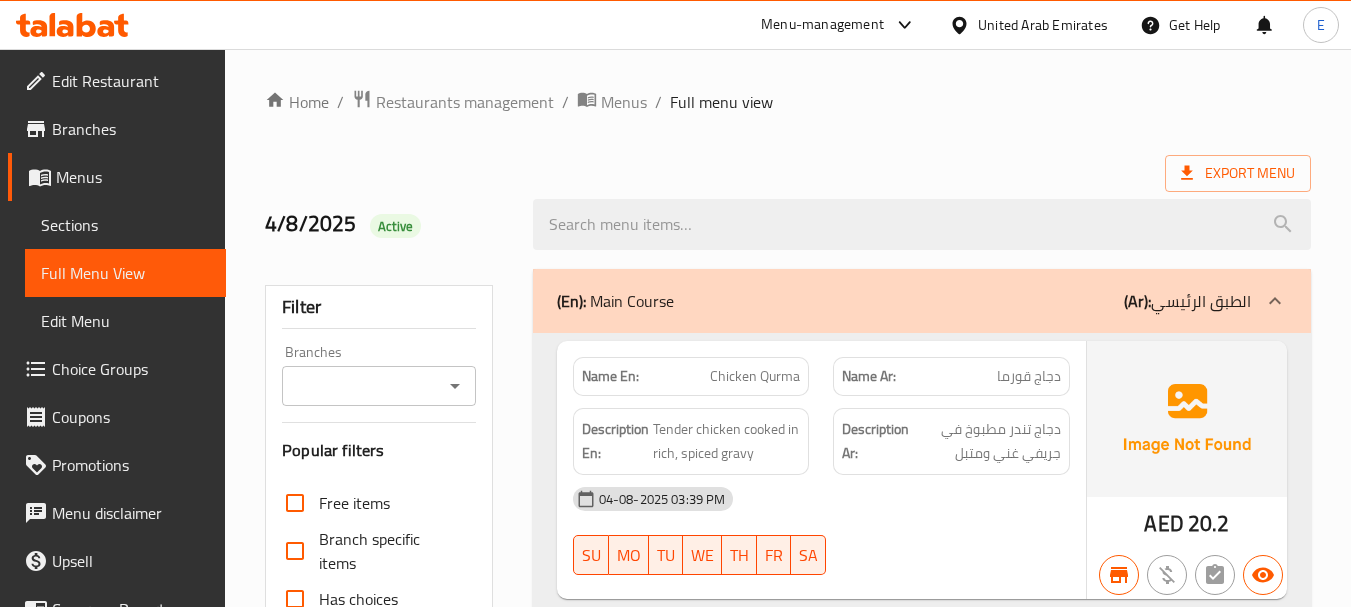 click on "Export Menu" at bounding box center [788, 173] 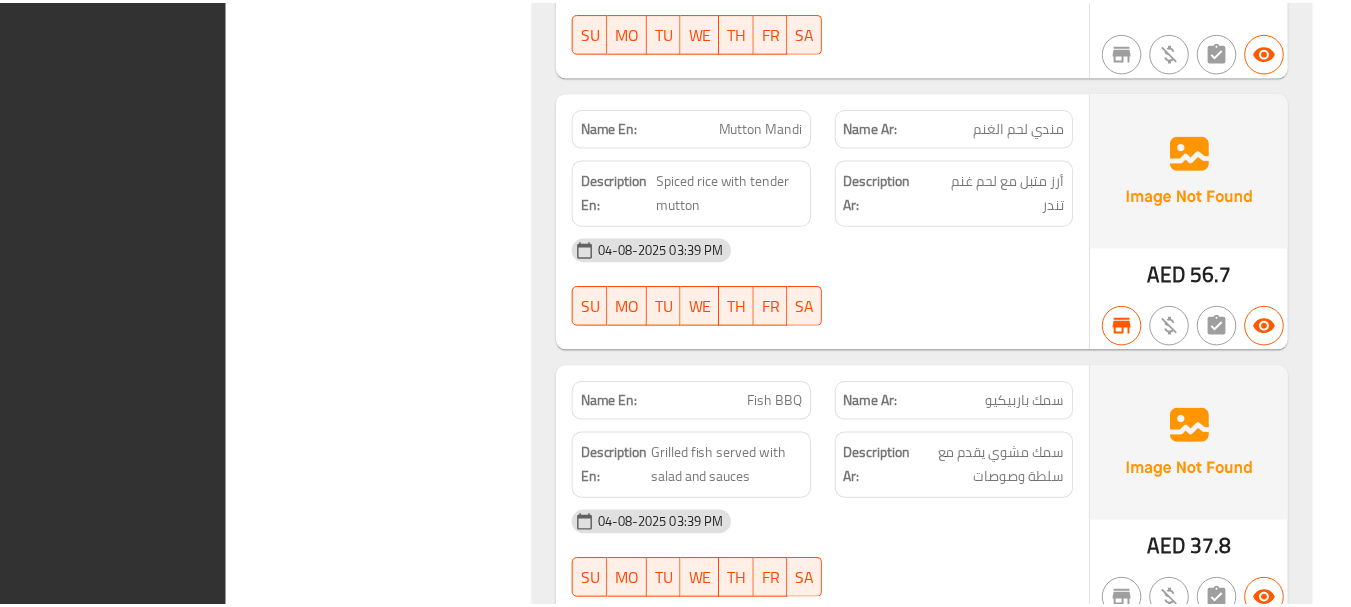 scroll, scrollTop: 16718, scrollLeft: 0, axis: vertical 